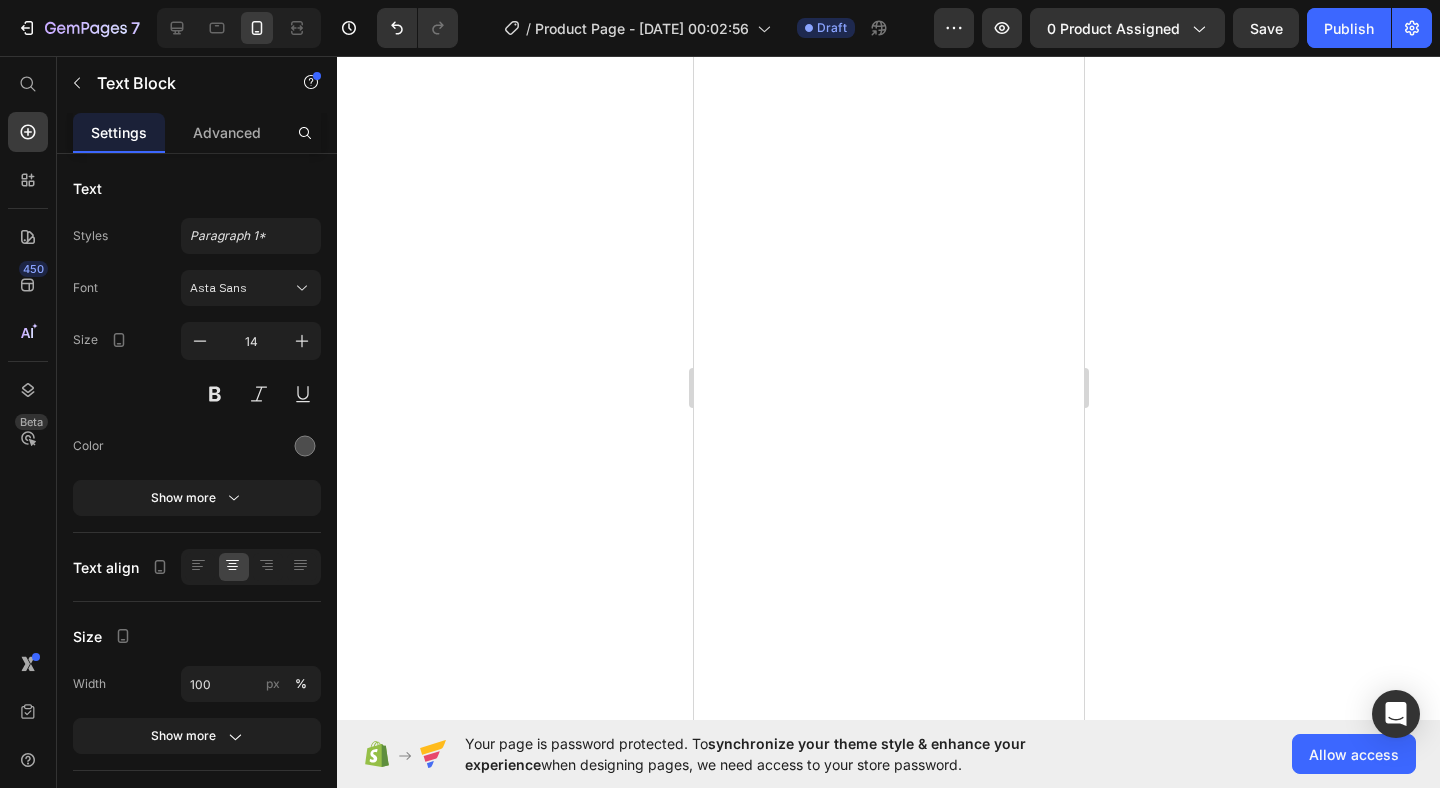 scroll, scrollTop: 0, scrollLeft: 0, axis: both 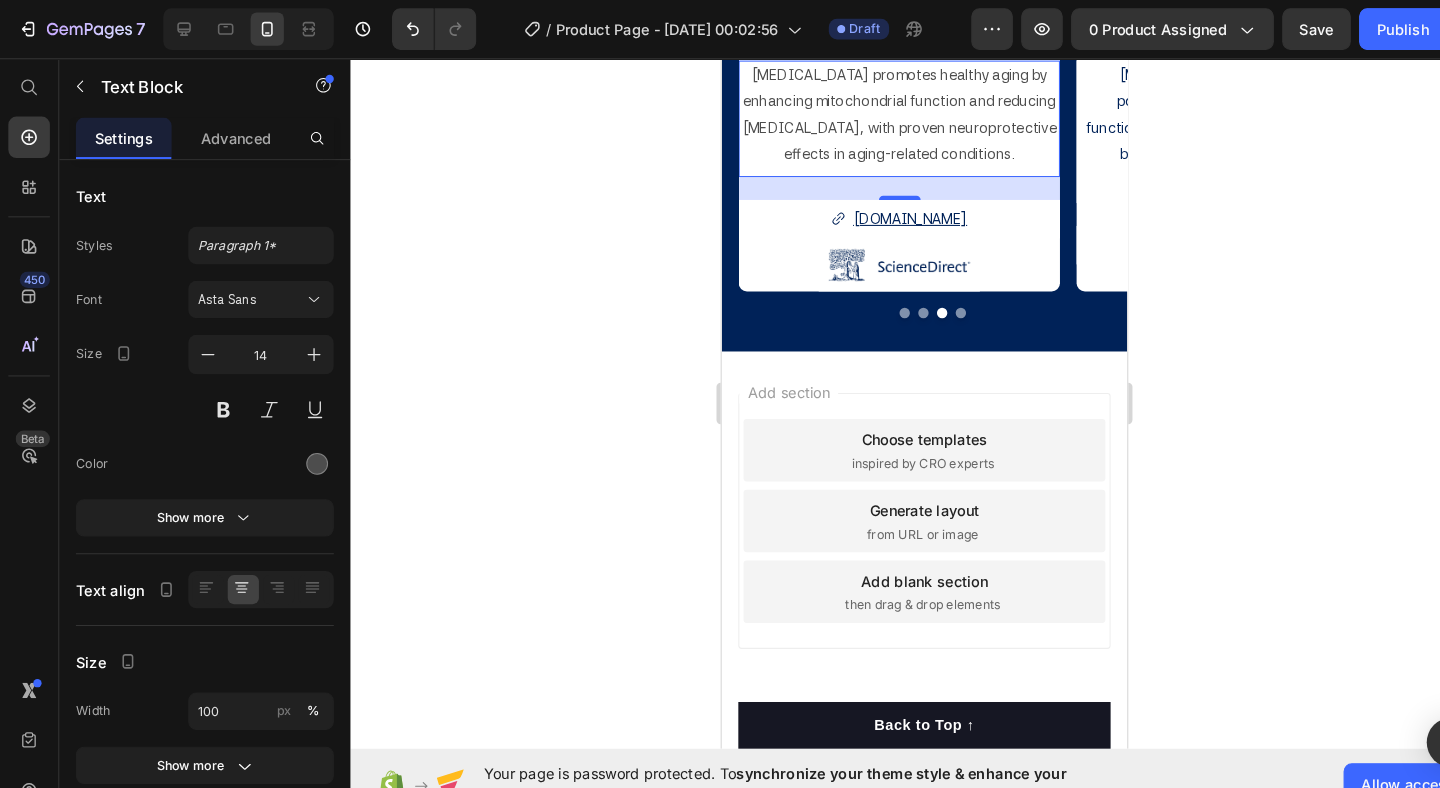 click 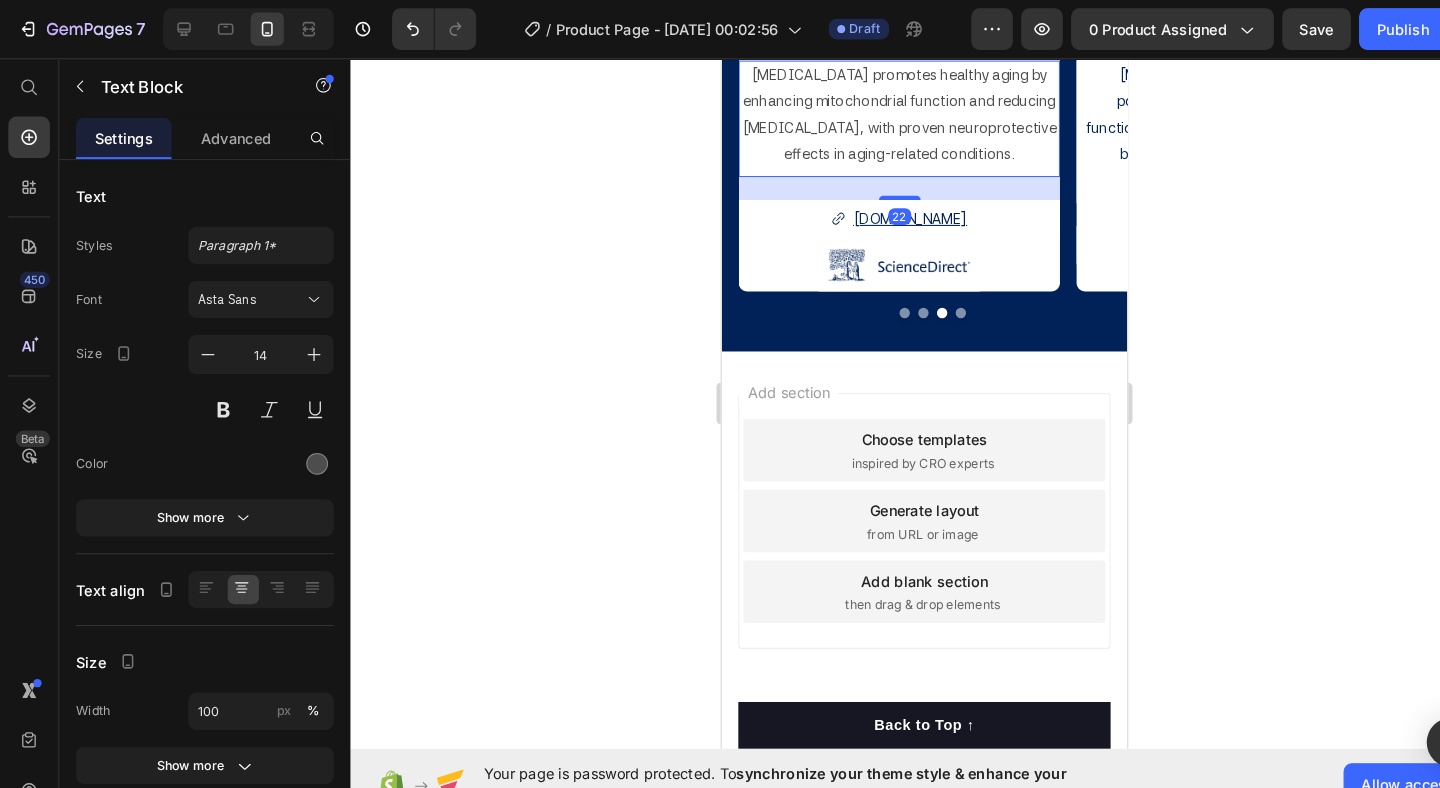 click on "[MEDICAL_DATA] promotes healthy aging by enhancing mitochondrial function and reducing [MEDICAL_DATA], with proven neuroprotective effects in aging-related conditions." at bounding box center (891, 112) 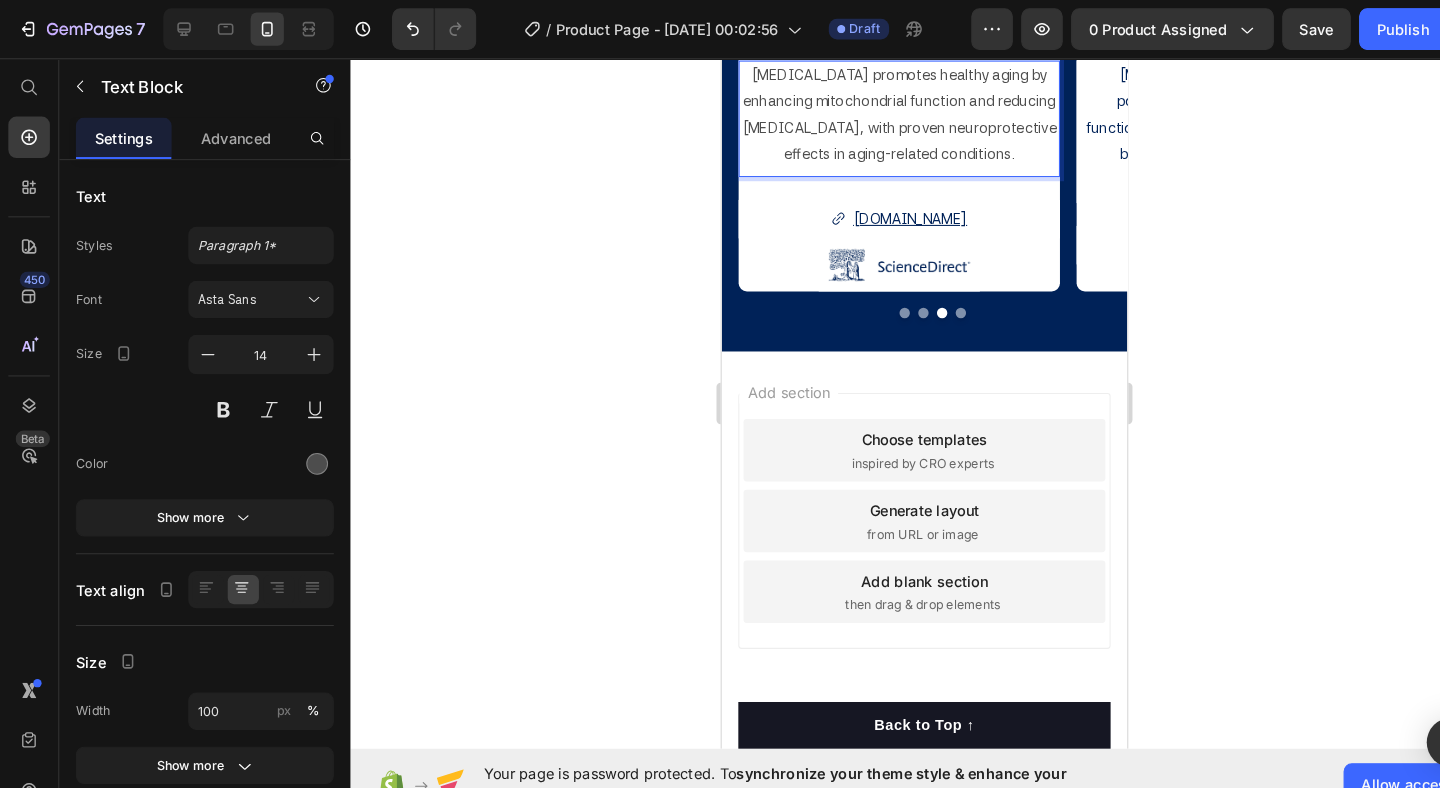click on "[MEDICAL_DATA] promotes healthy aging by enhancing mitochondrial function and reducing [MEDICAL_DATA], with proven neuroprotective effects in aging-related conditions." at bounding box center (891, 112) 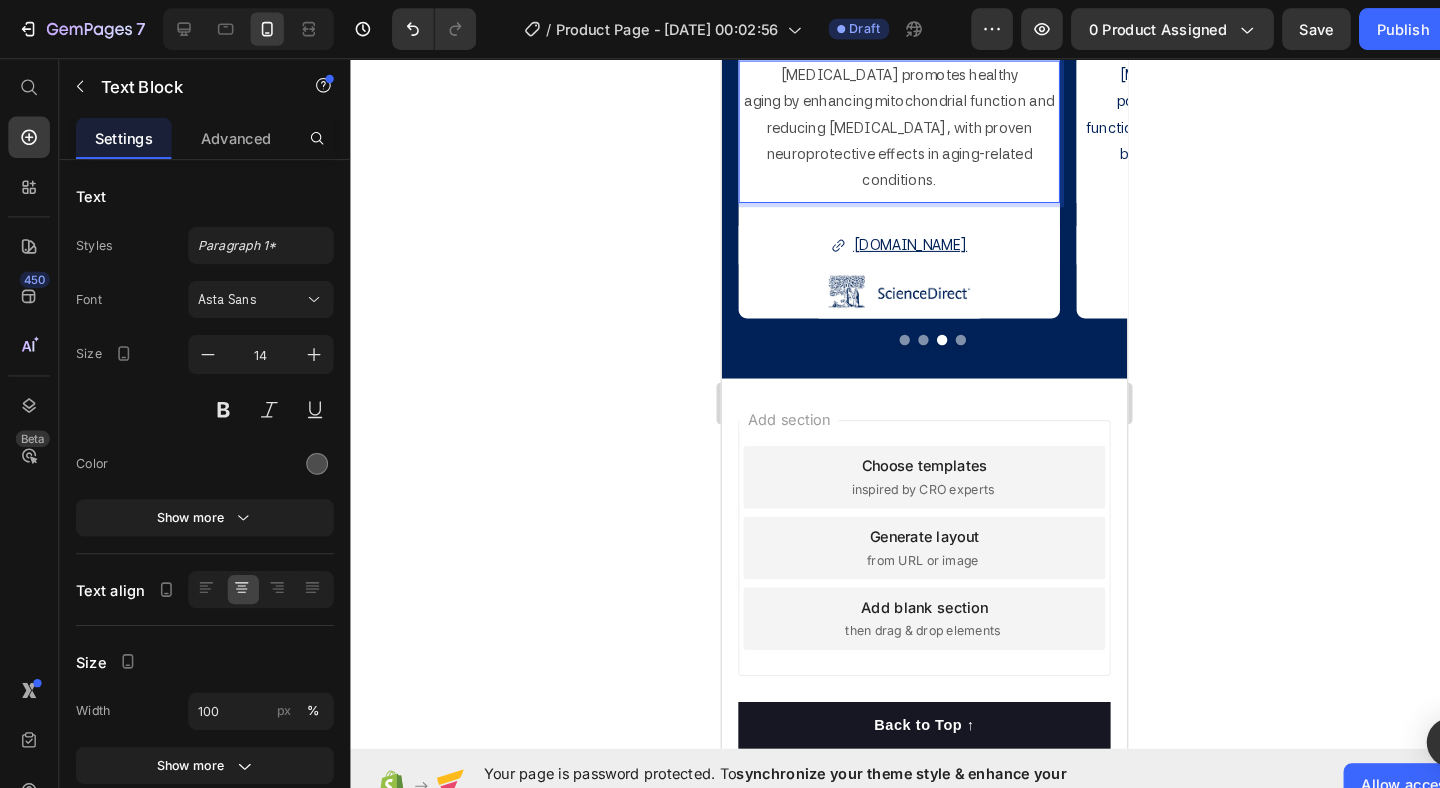 click on "aging by enhancing mitochondrial function and reducing [MEDICAL_DATA], with proven neuroprotective effects in aging-related conditions." at bounding box center (891, 137) 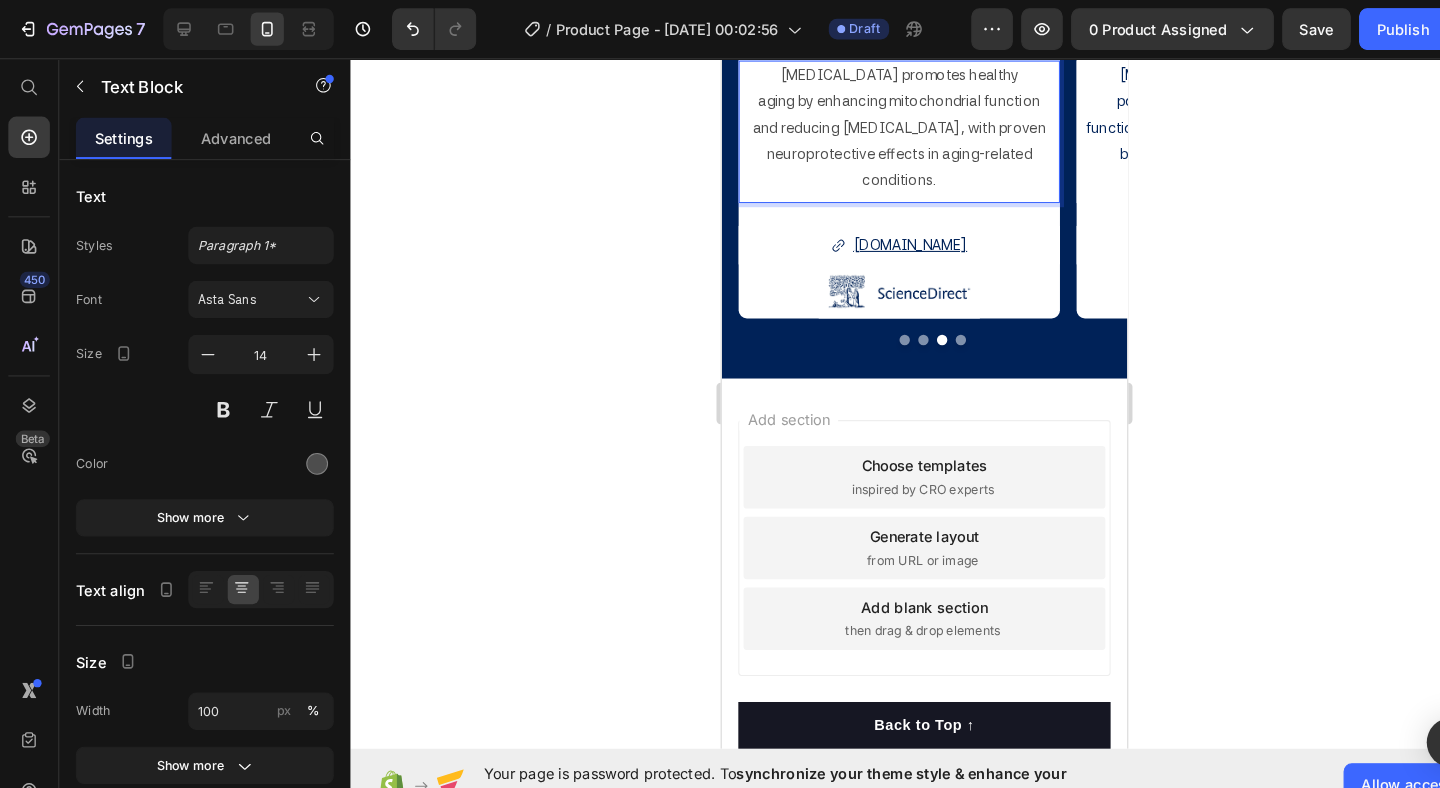 click on "and reducing [MEDICAL_DATA], with proven neuroprotective effects in aging-related conditions." at bounding box center (891, 151) 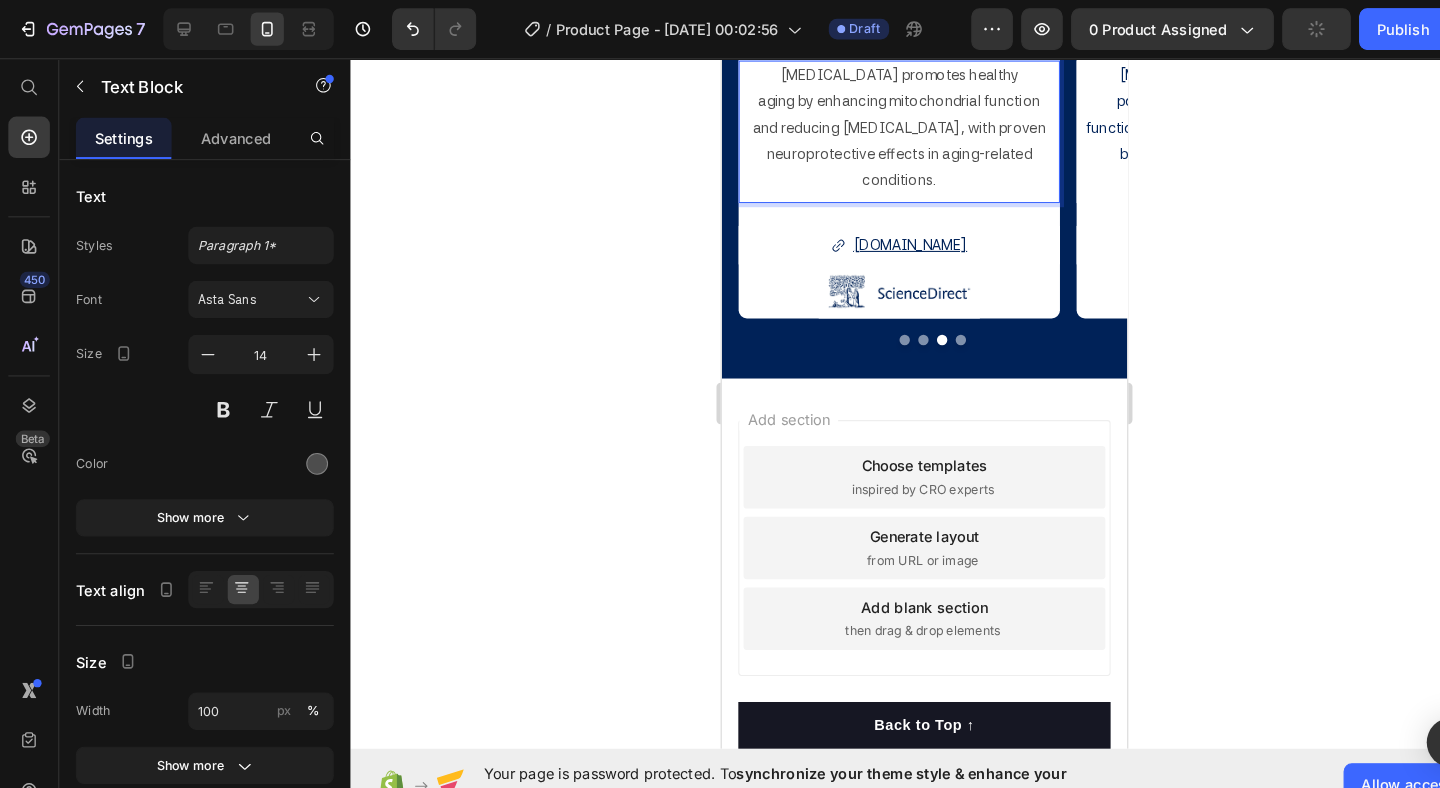click on "aging by enhancing mitochondrial function" at bounding box center [891, 99] 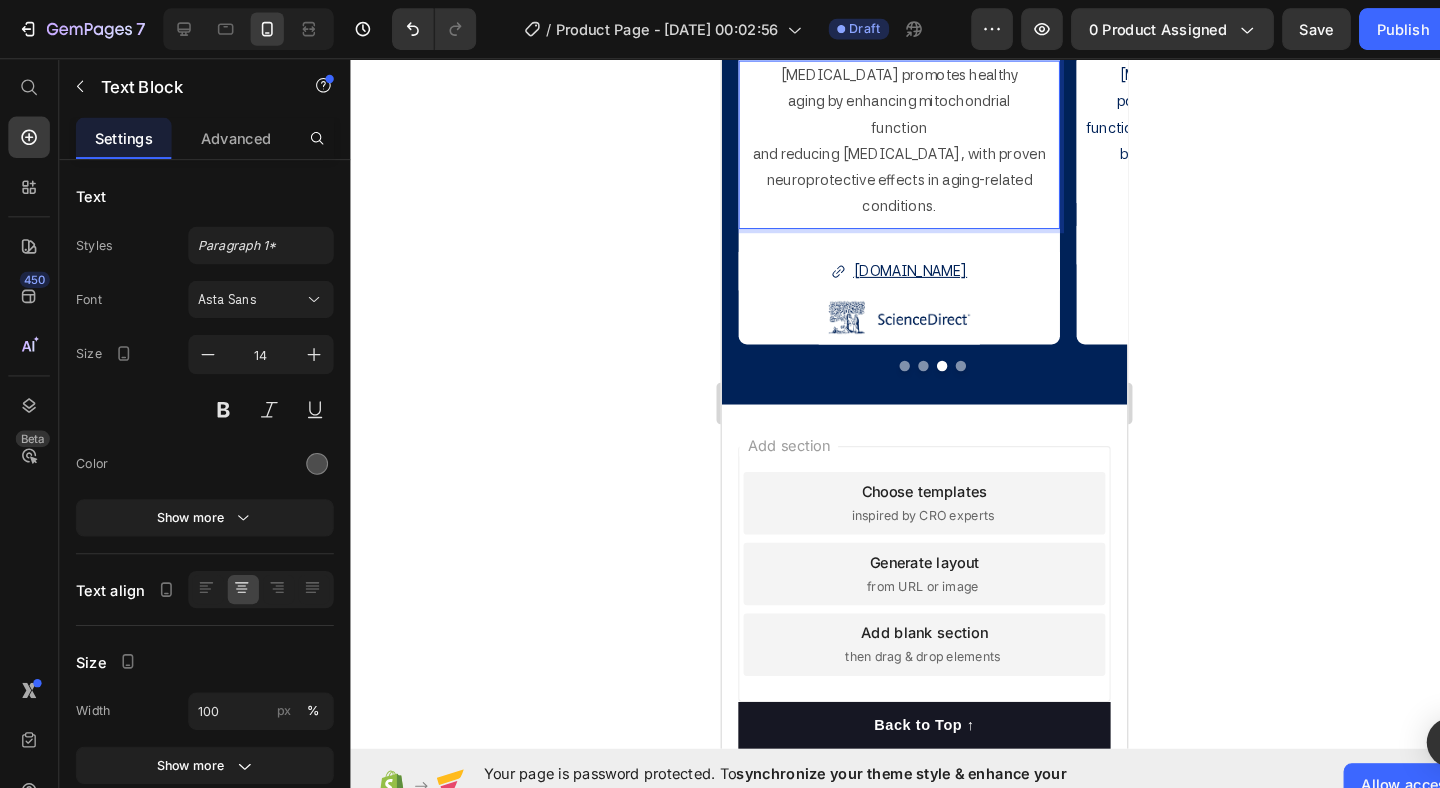 click on "and reducing [MEDICAL_DATA], with proven neuroprotective effects in aging-related conditions." at bounding box center [891, 176] 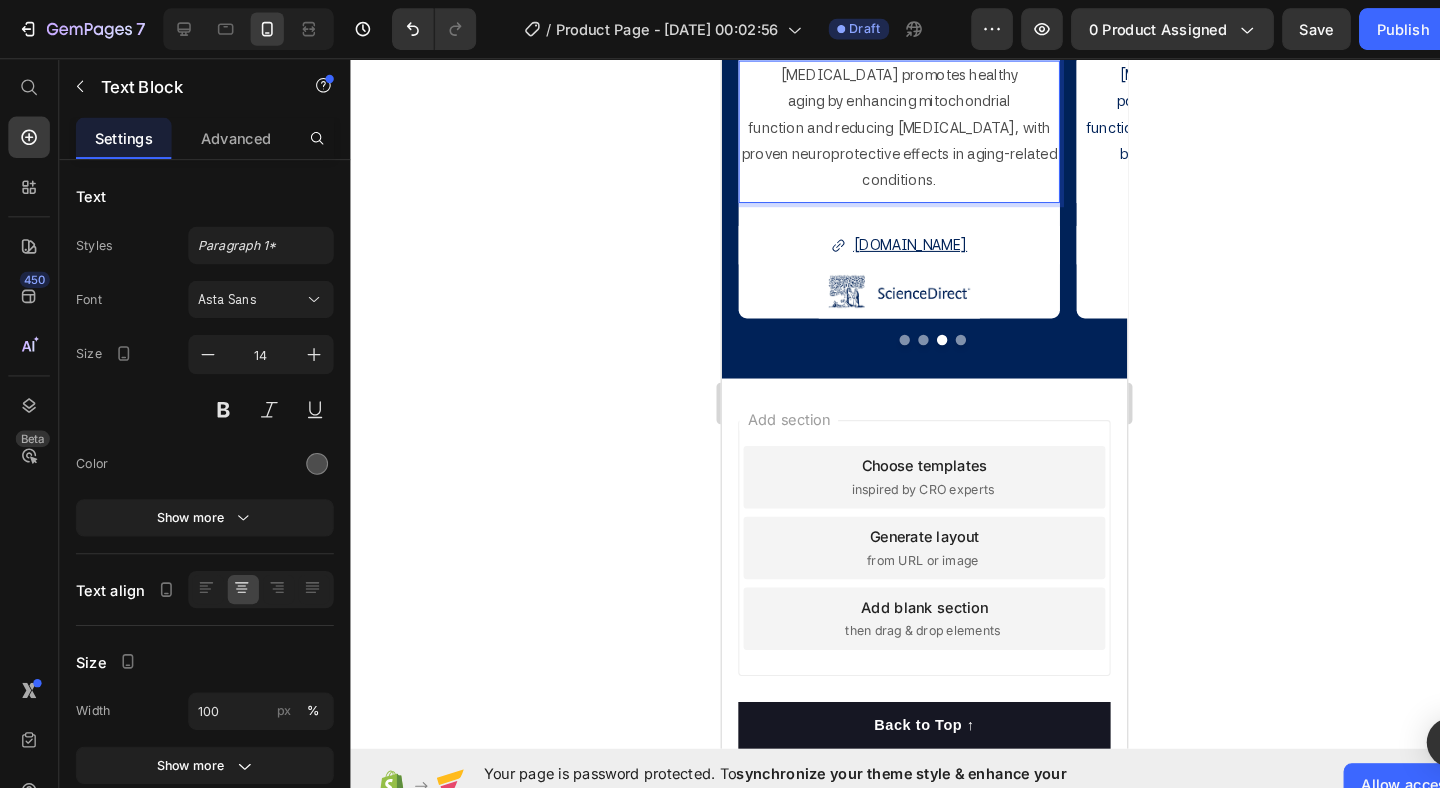 click on "function and reducing [MEDICAL_DATA], with proven neuroprotective effects in aging-related conditions." at bounding box center [891, 151] 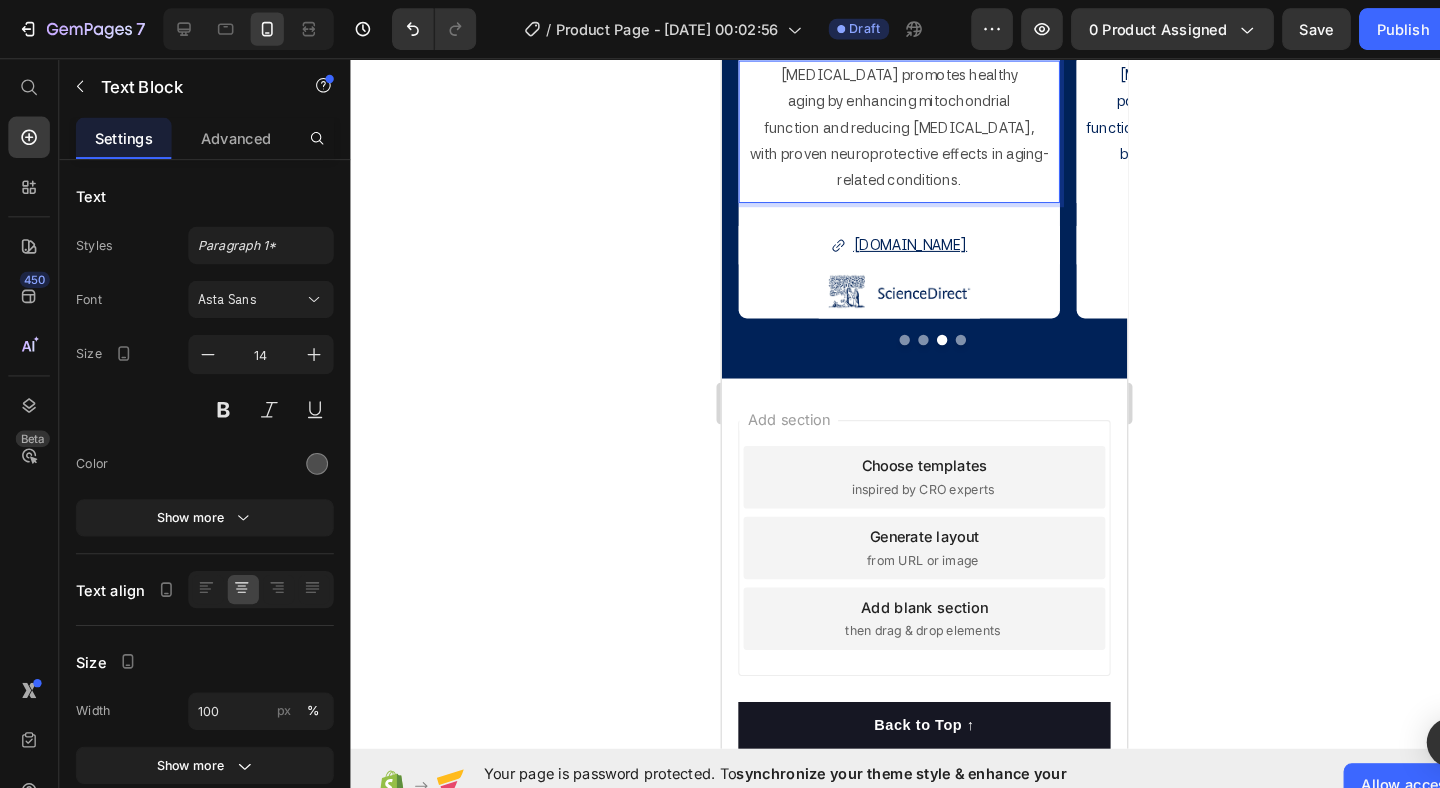 click on "with proven neuroprotective effects in aging-related conditions." at bounding box center [891, 163] 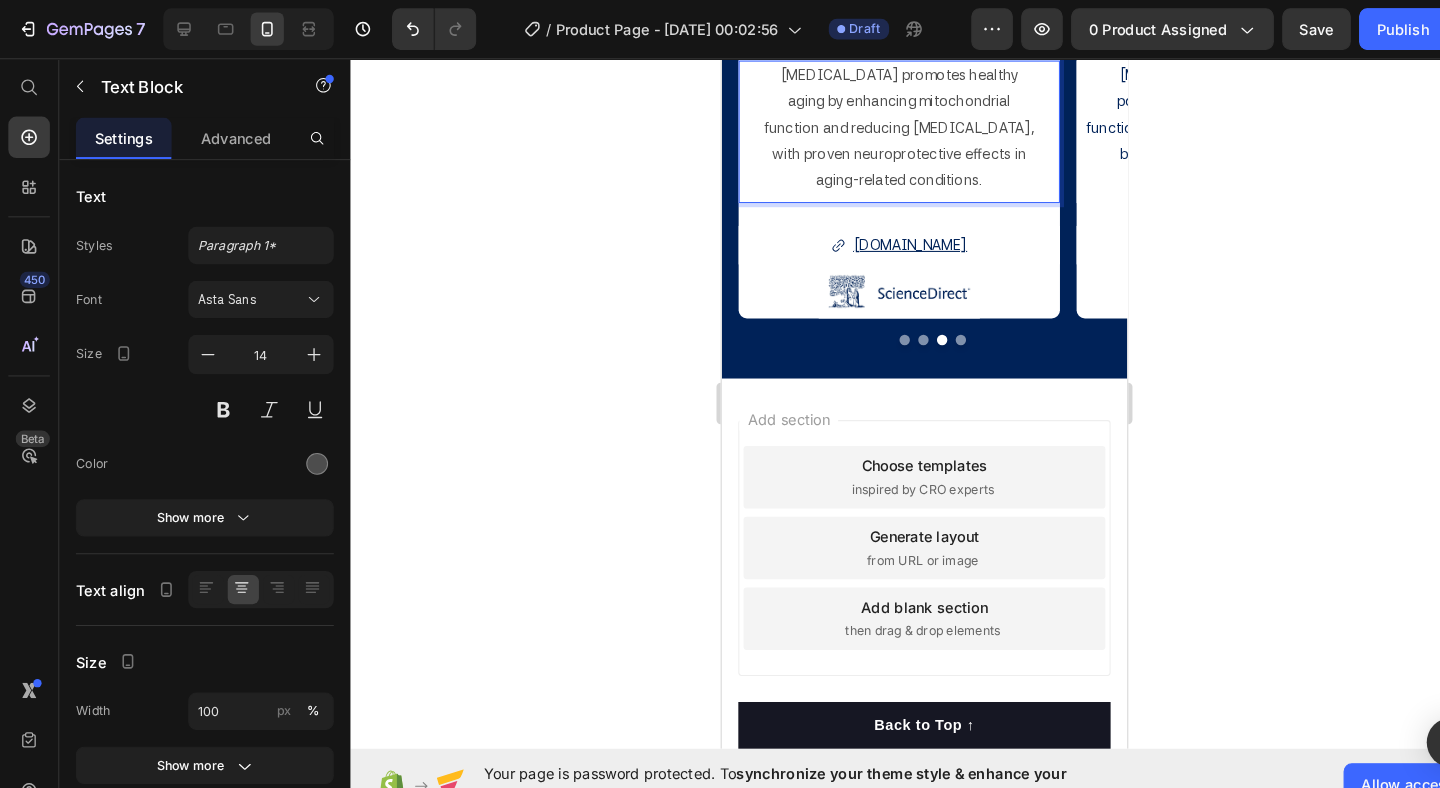 click 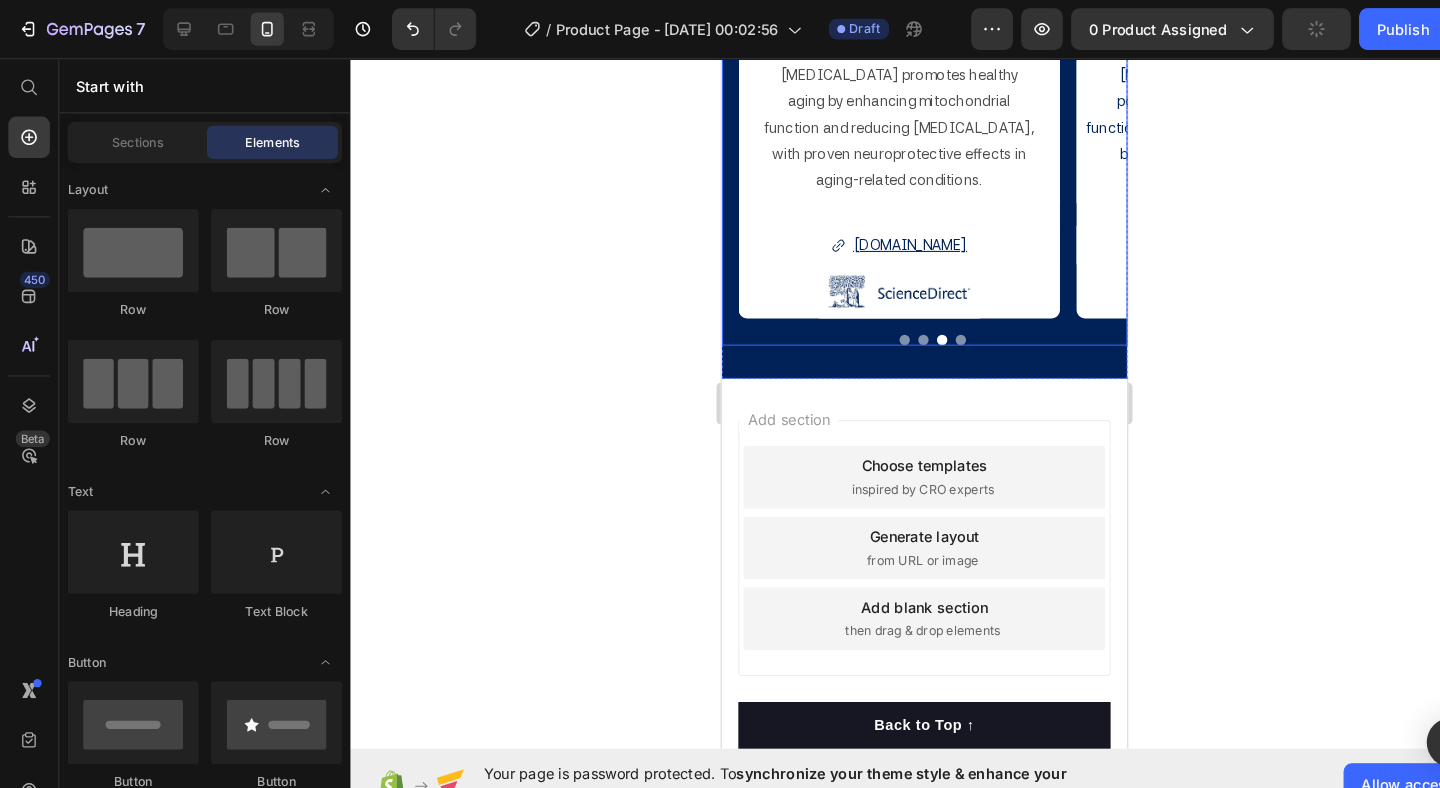 click at bounding box center (951, 329) 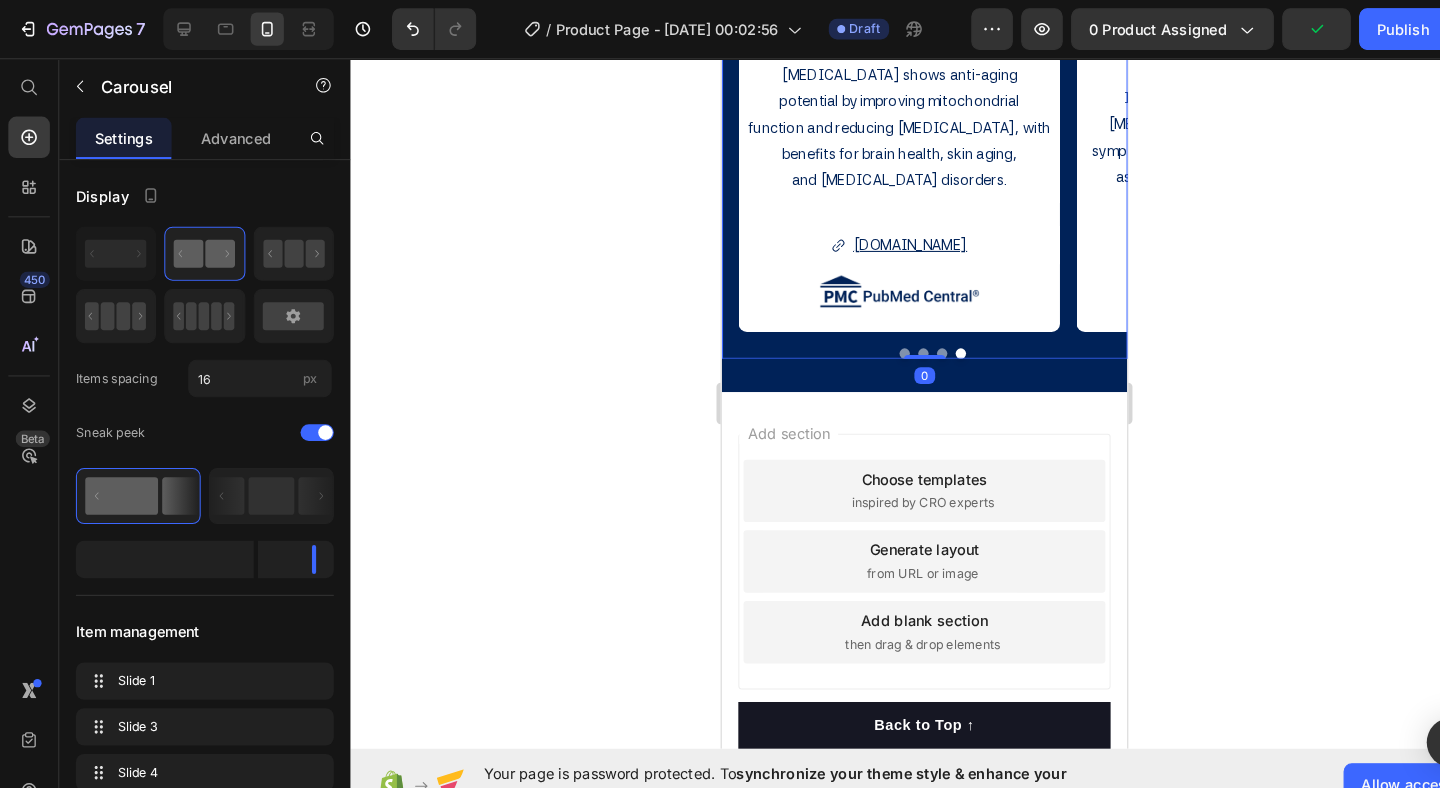 click at bounding box center (933, 342) 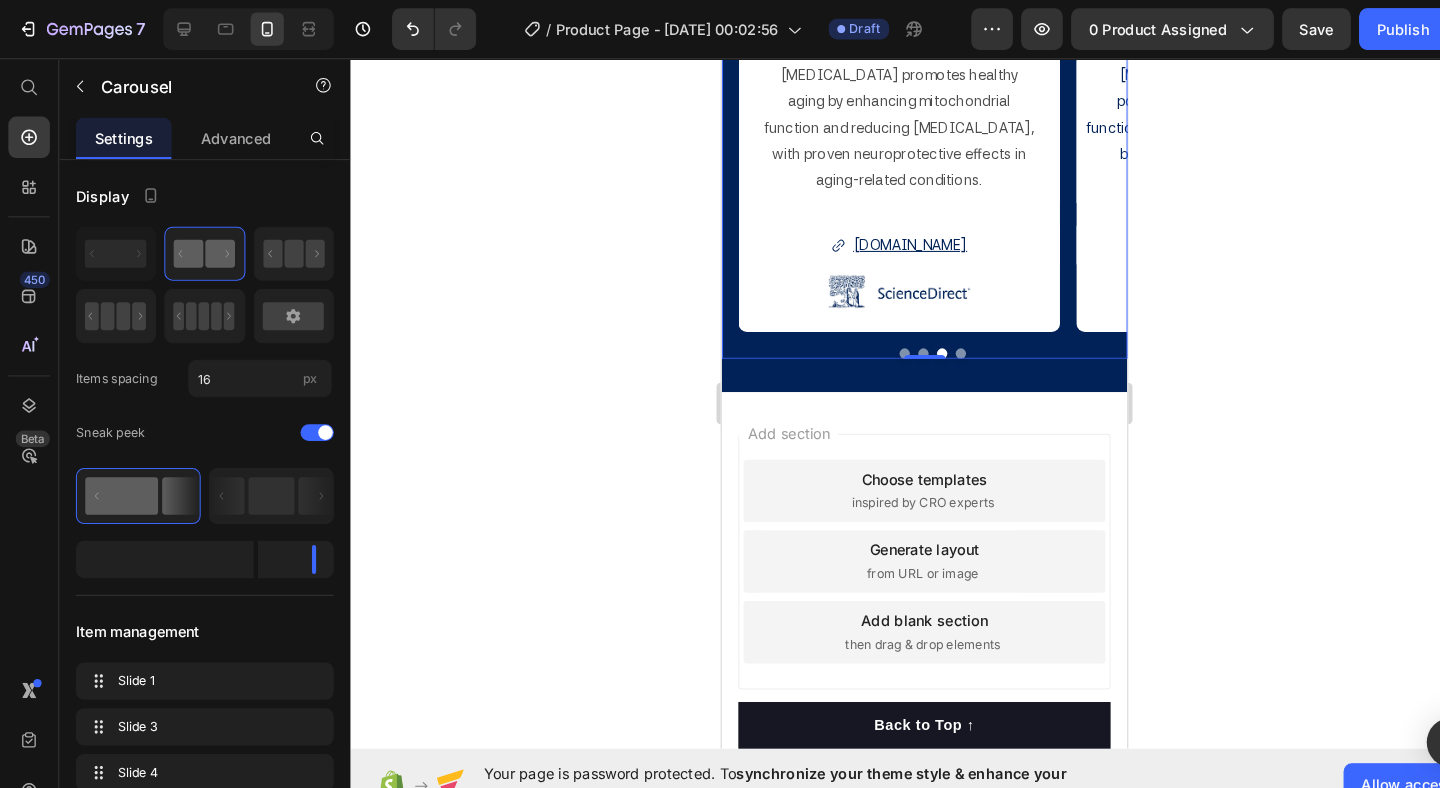click at bounding box center [924, 342] 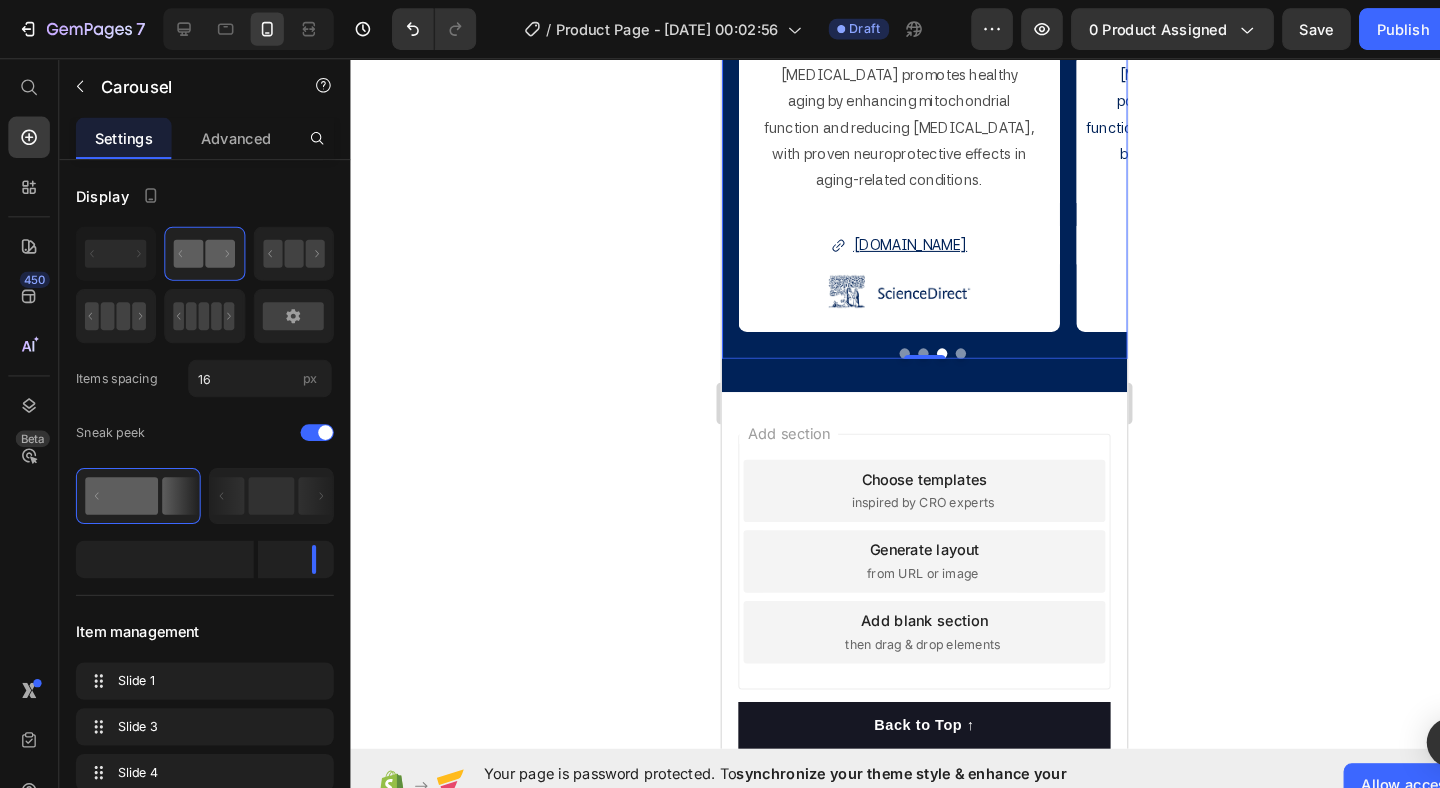 click at bounding box center (951, 342) 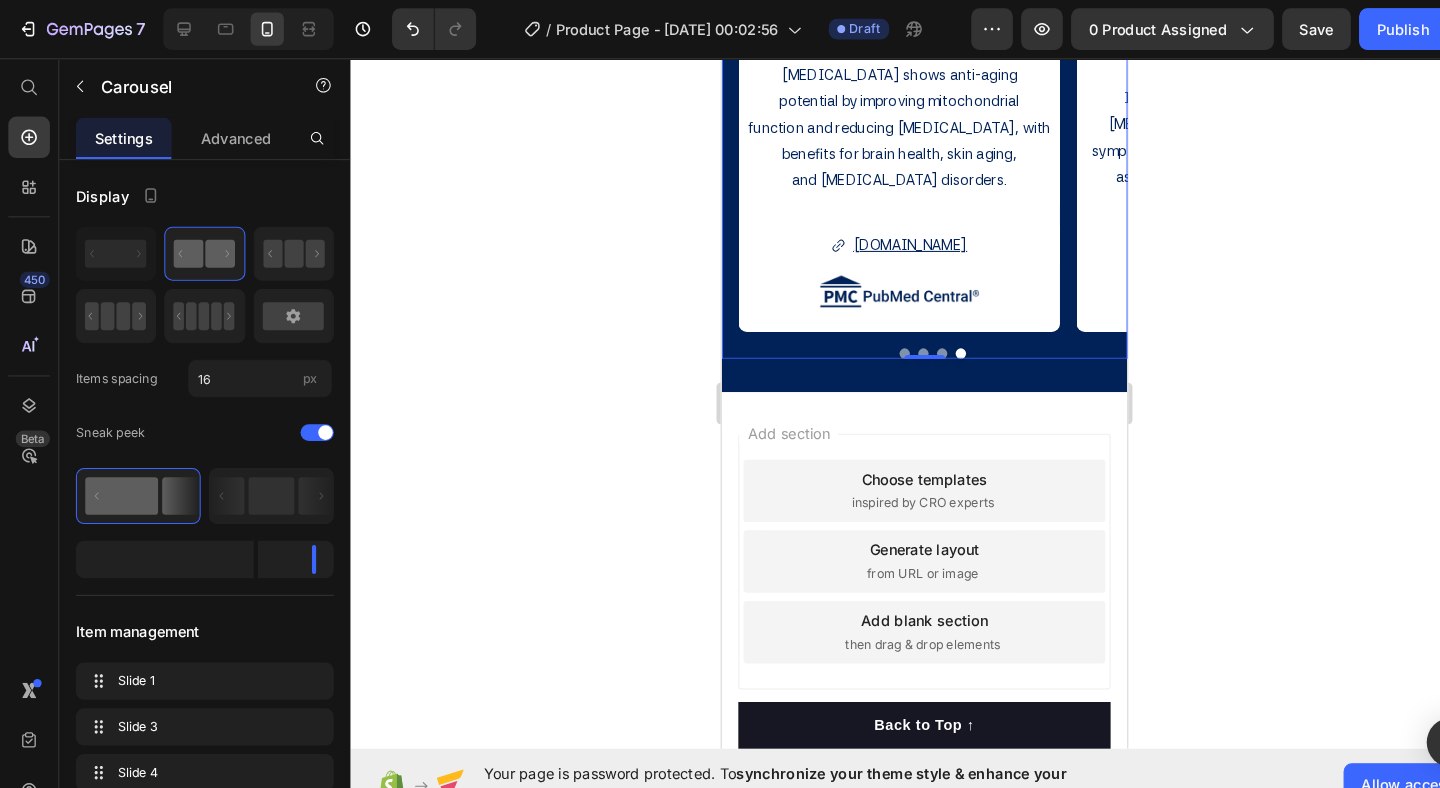 click at bounding box center (933, 342) 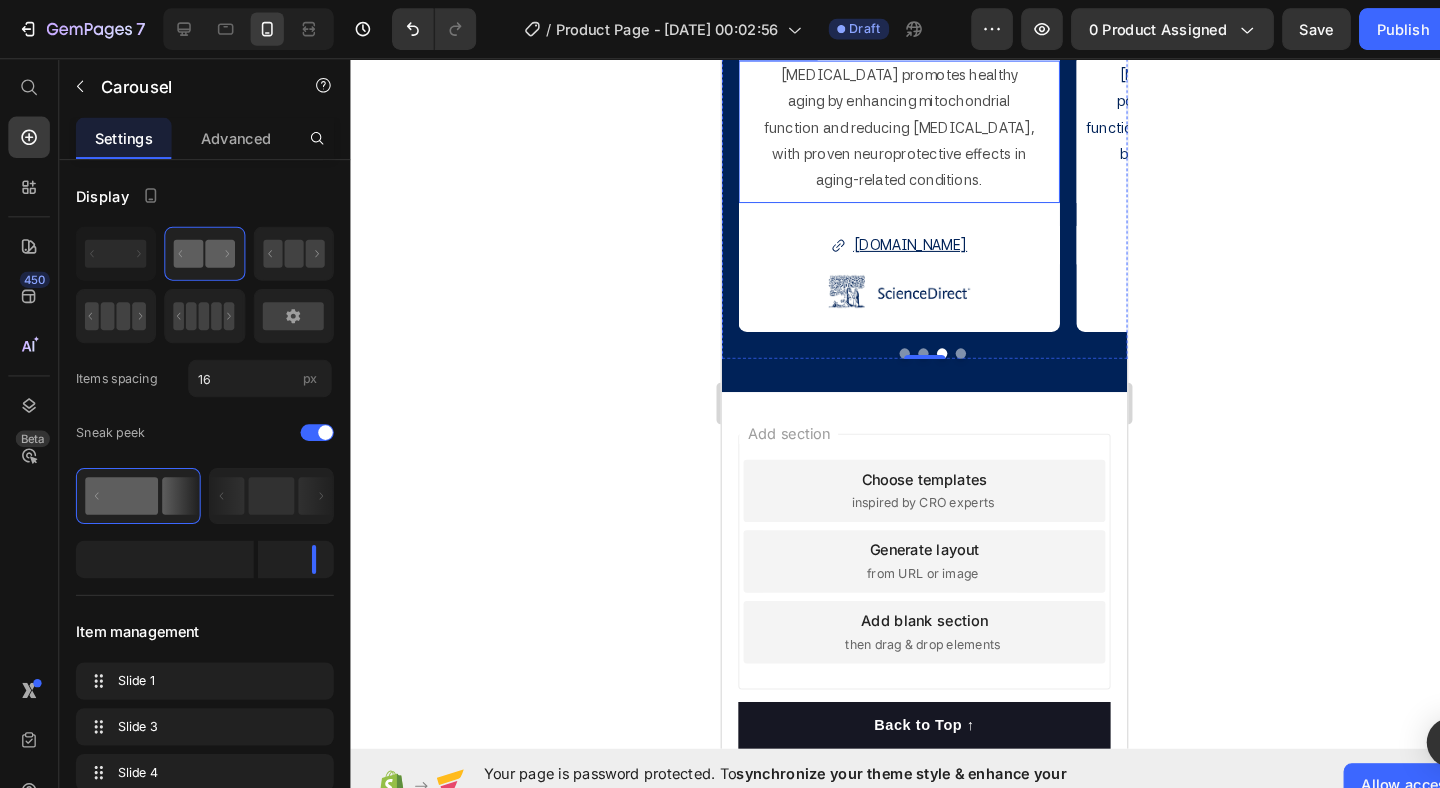 scroll, scrollTop: 2058, scrollLeft: 0, axis: vertical 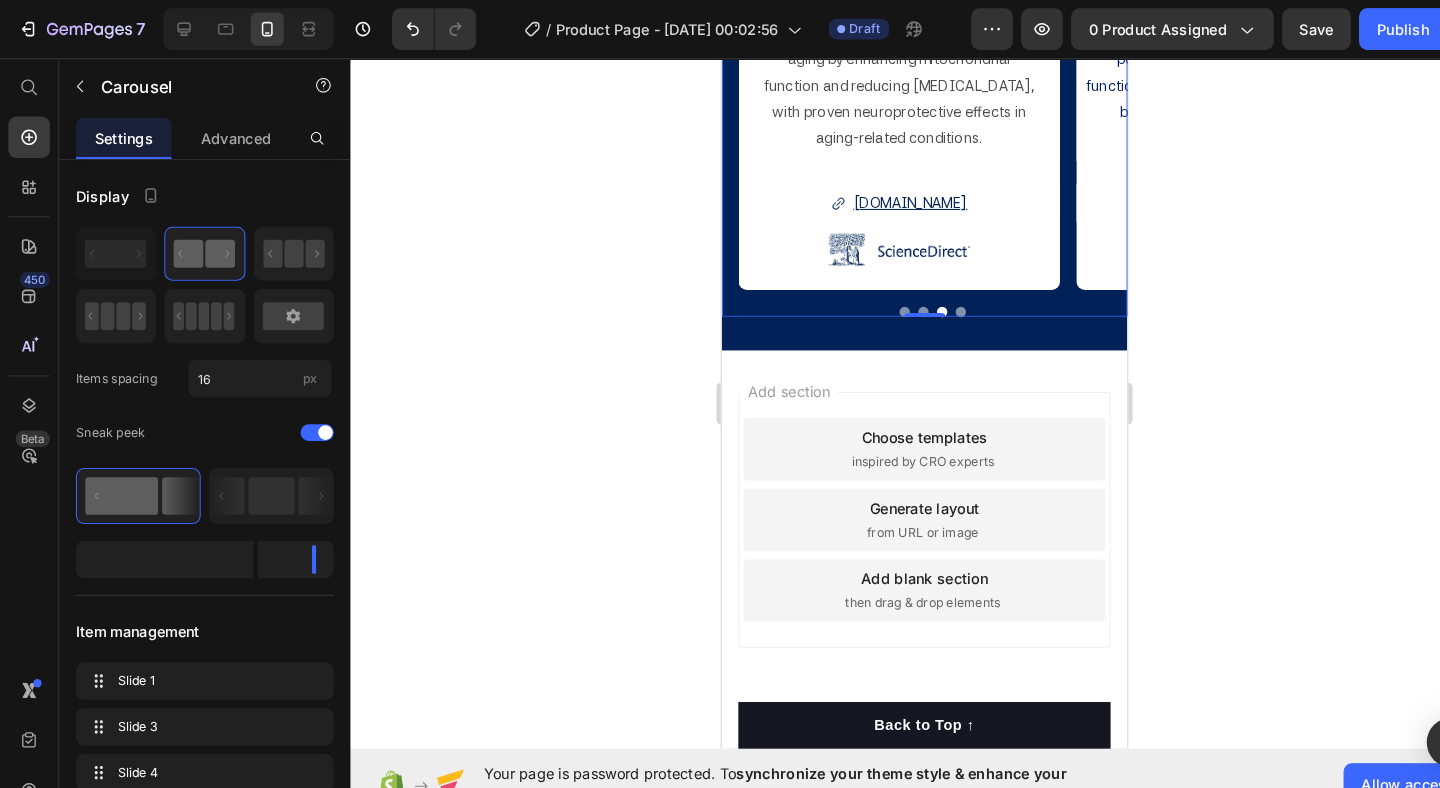 click 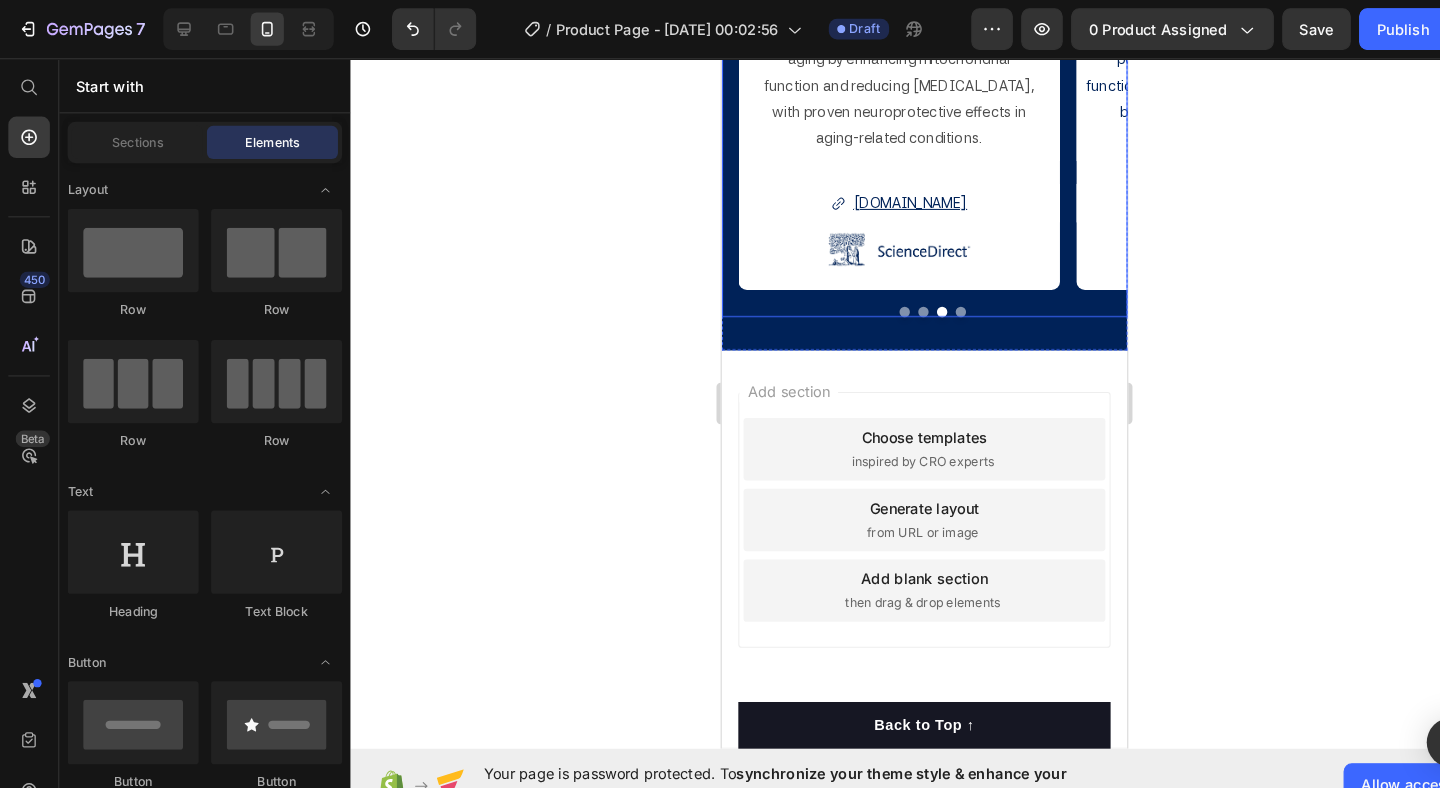 click at bounding box center (897, 302) 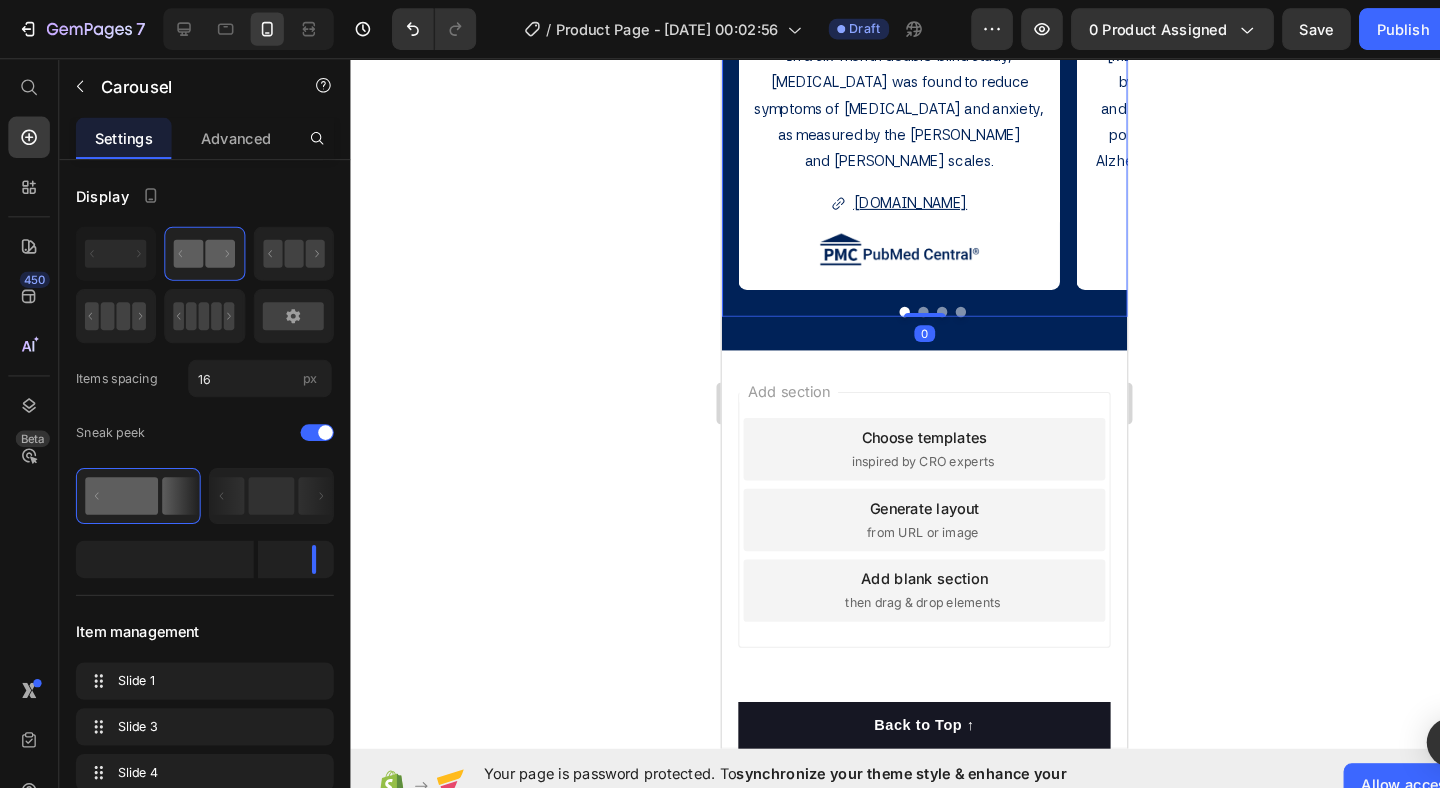 click at bounding box center (915, 302) 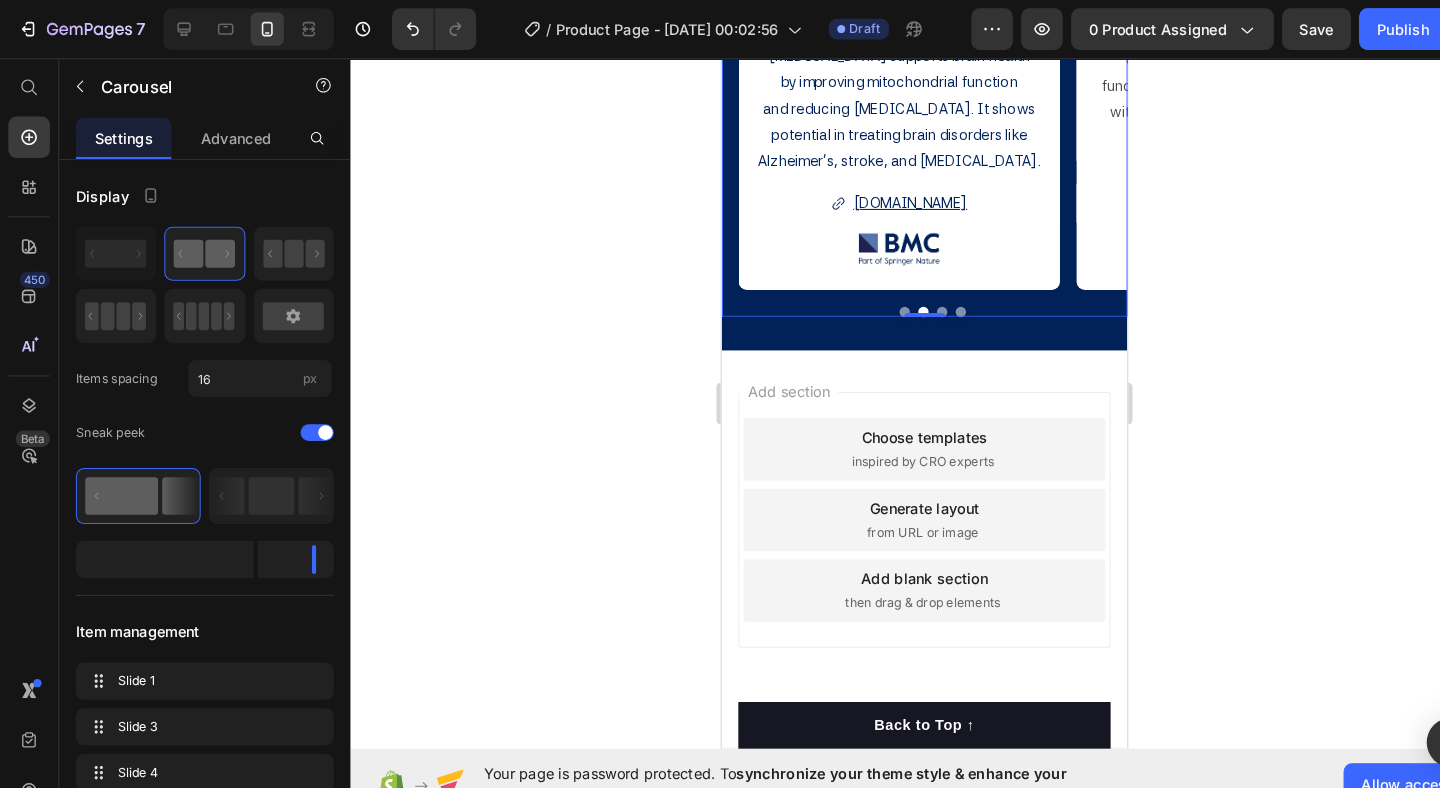 click at bounding box center [933, 302] 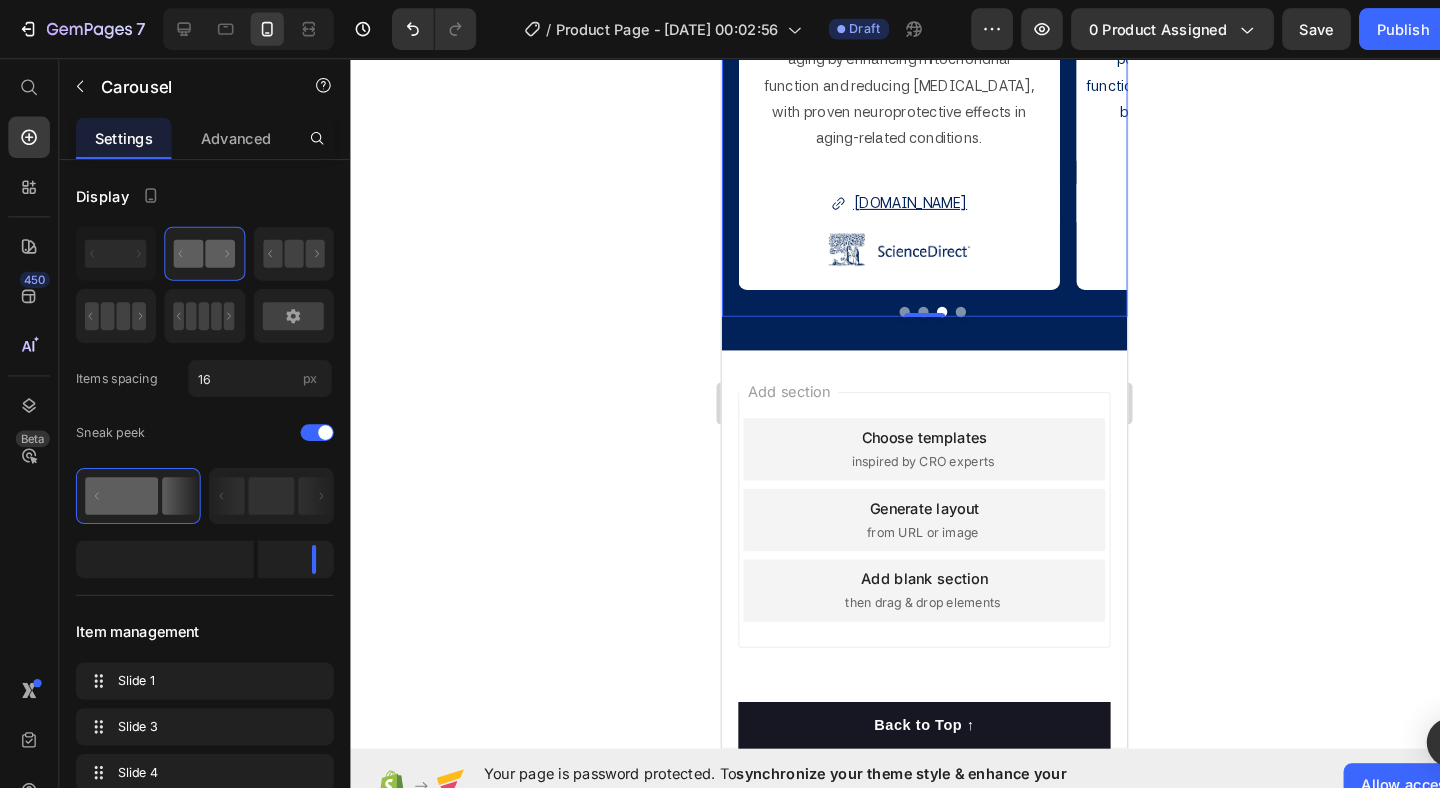 click at bounding box center (951, 302) 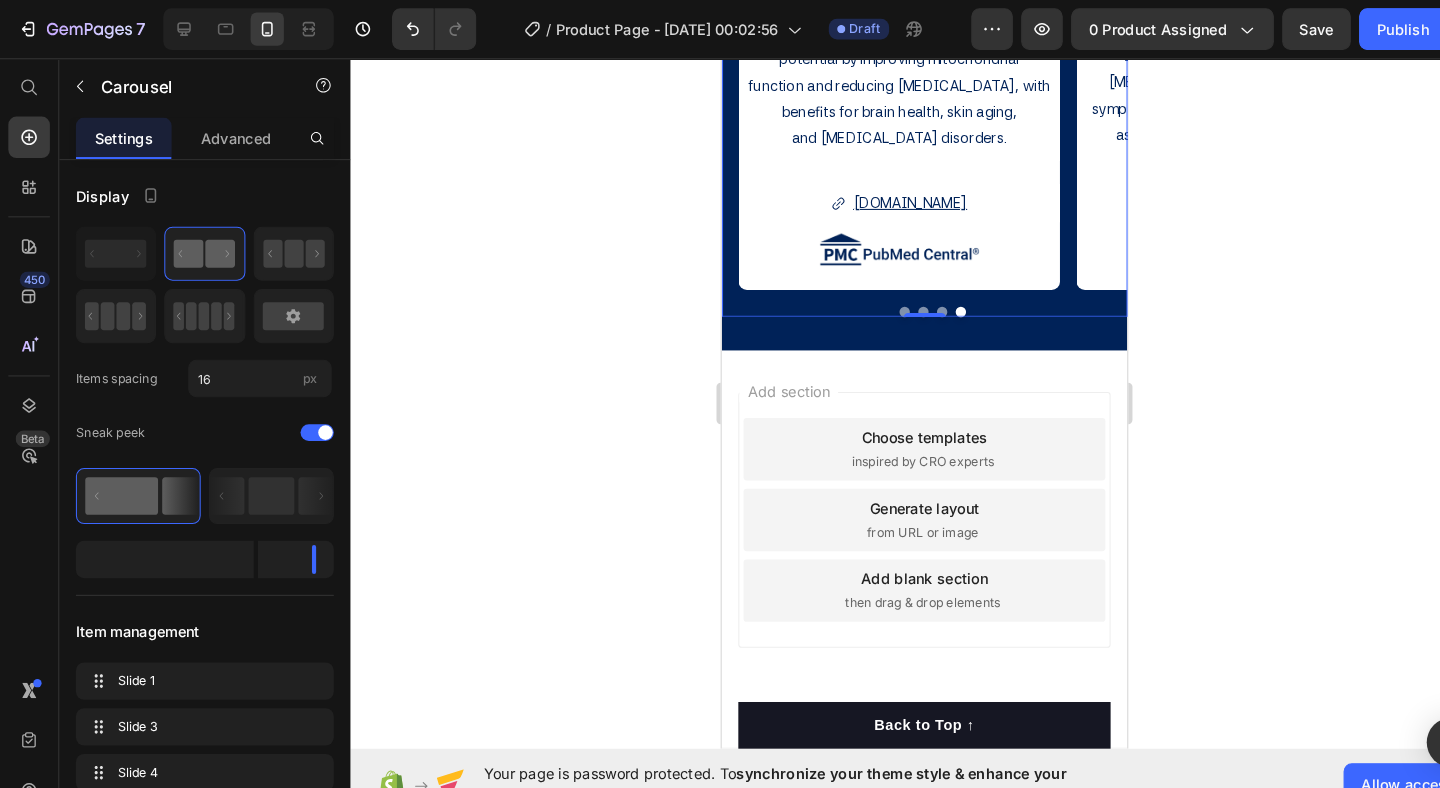 click at bounding box center [933, 302] 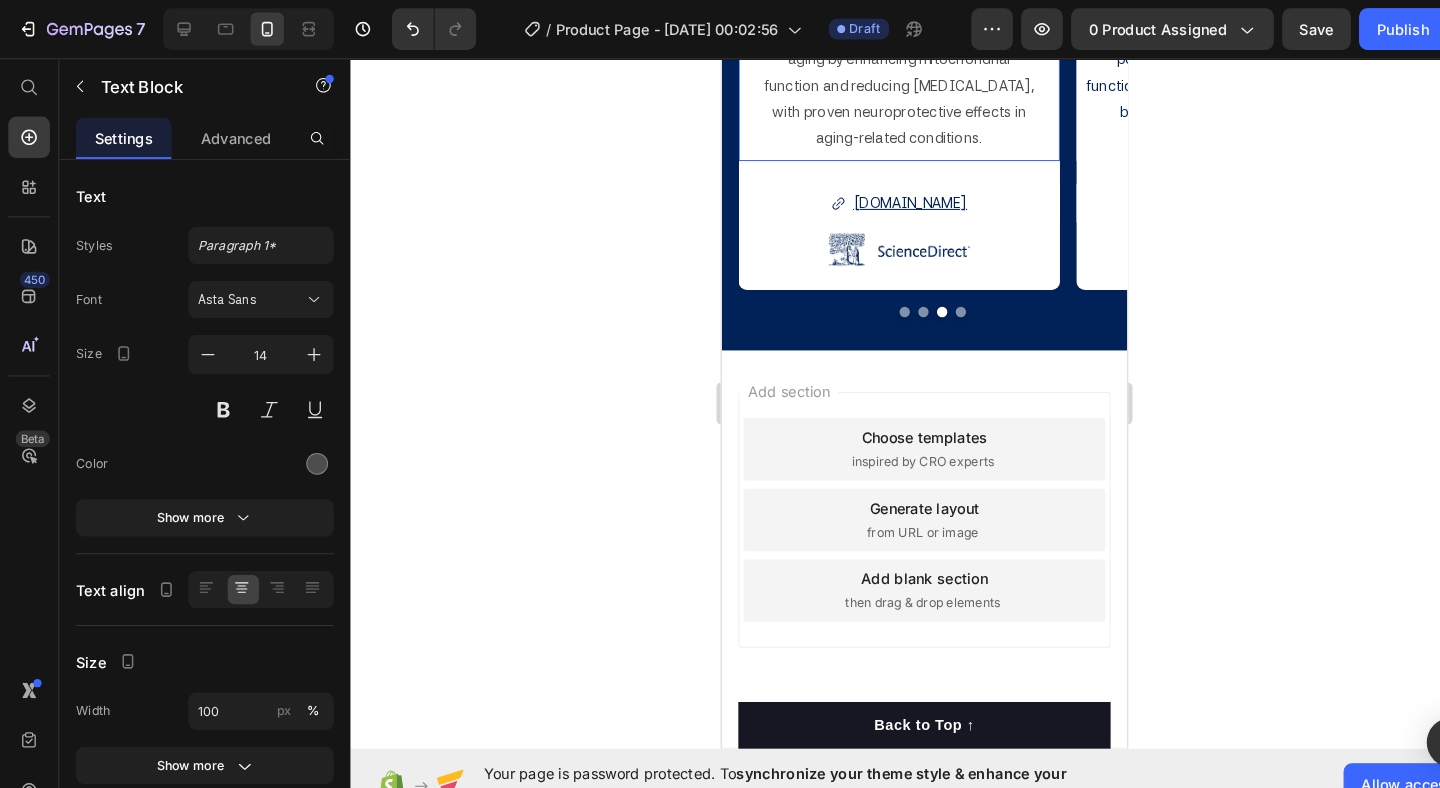 click on "aging-related conditions." at bounding box center [891, 135] 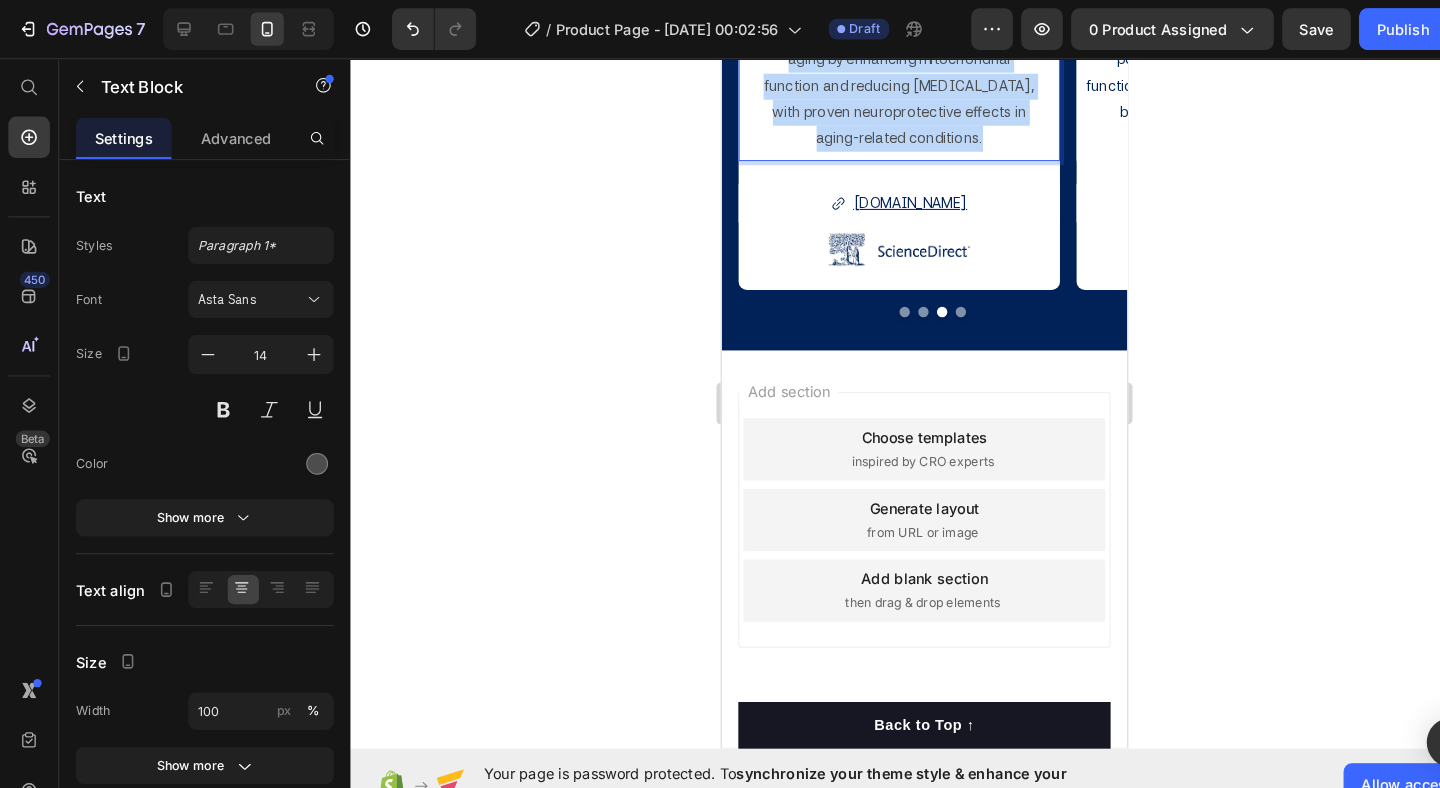 drag, startPoint x: 776, startPoint y: 281, endPoint x: 1007, endPoint y: 390, distance: 255.42514 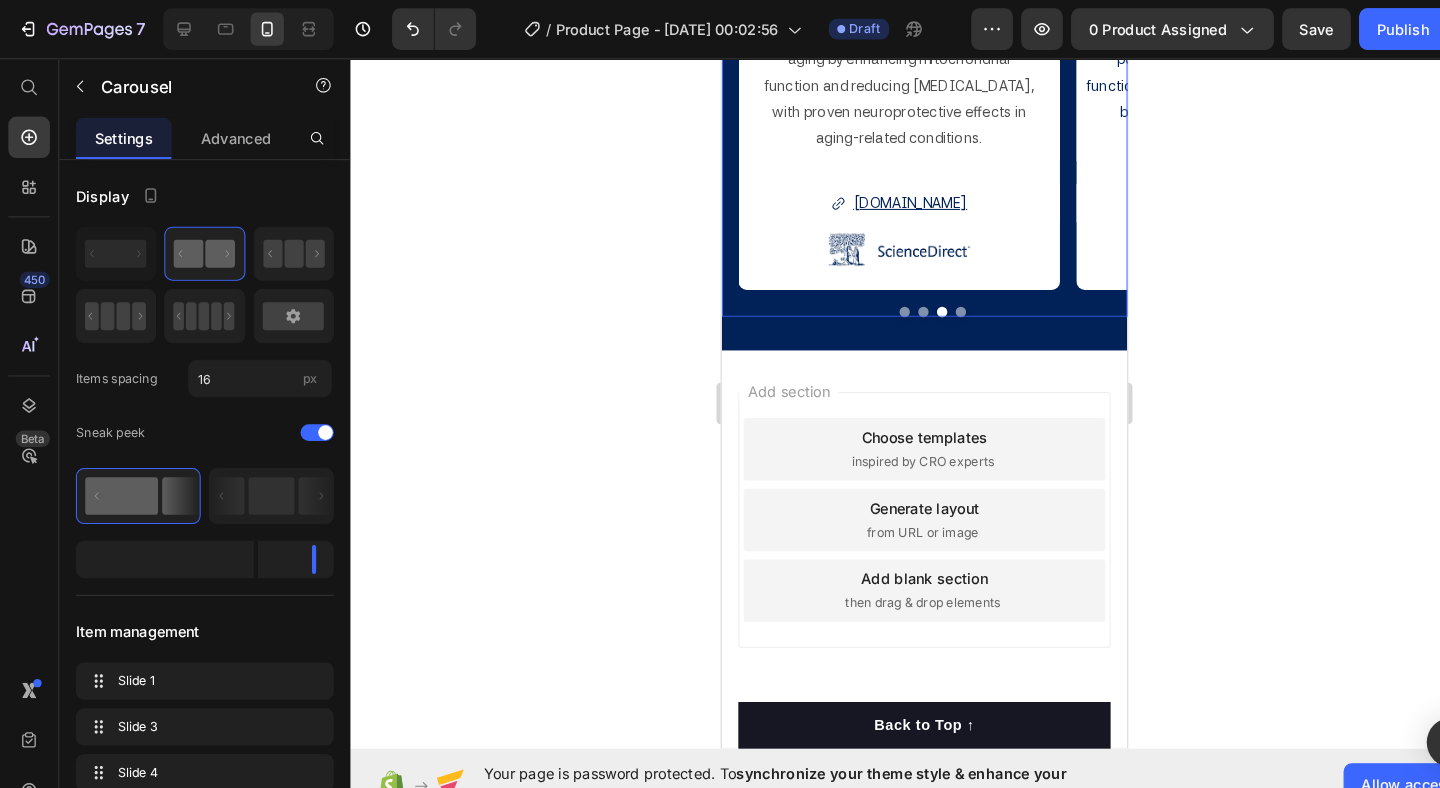 click at bounding box center (897, 302) 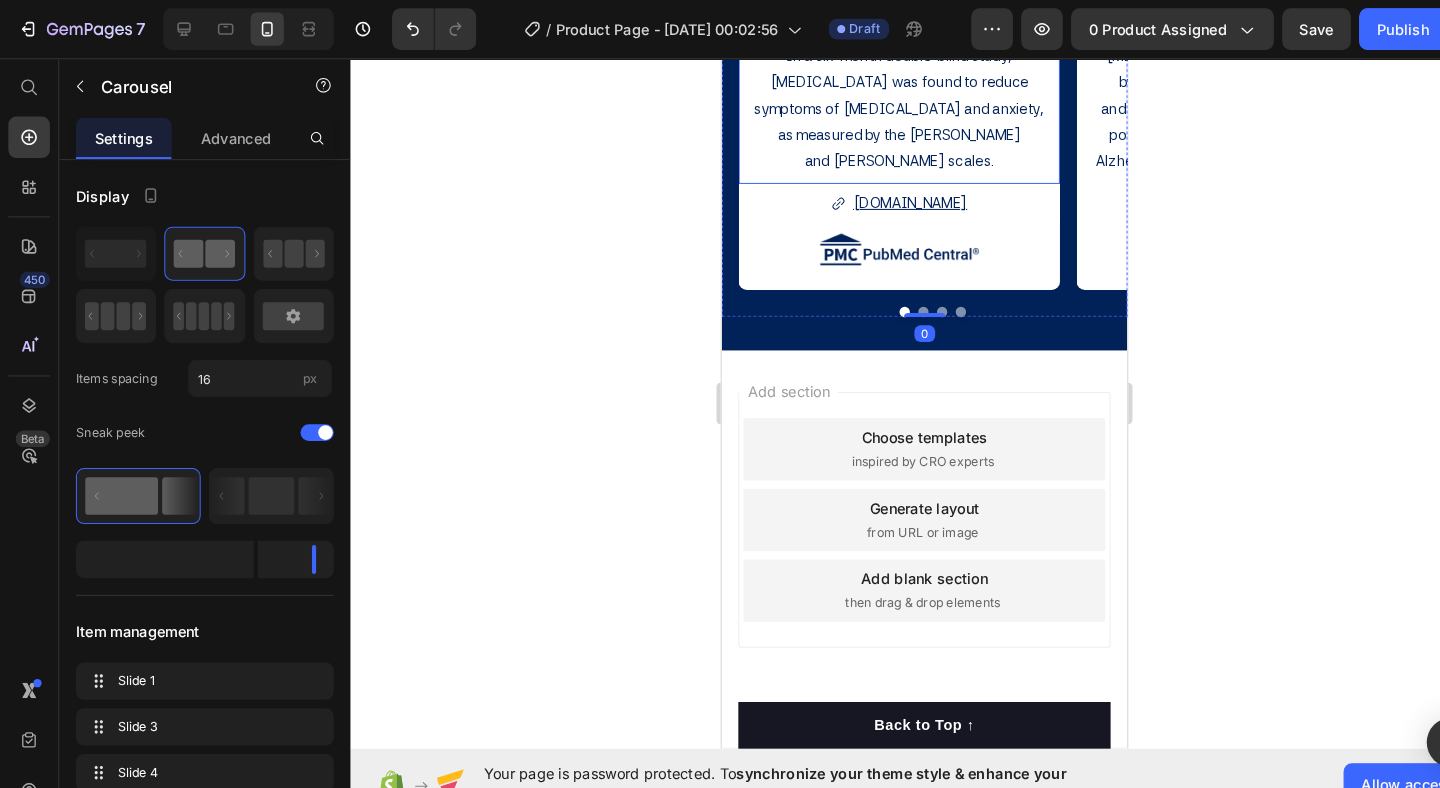 click on "symptoms of [MEDICAL_DATA] and anxiety," at bounding box center (891, 107) 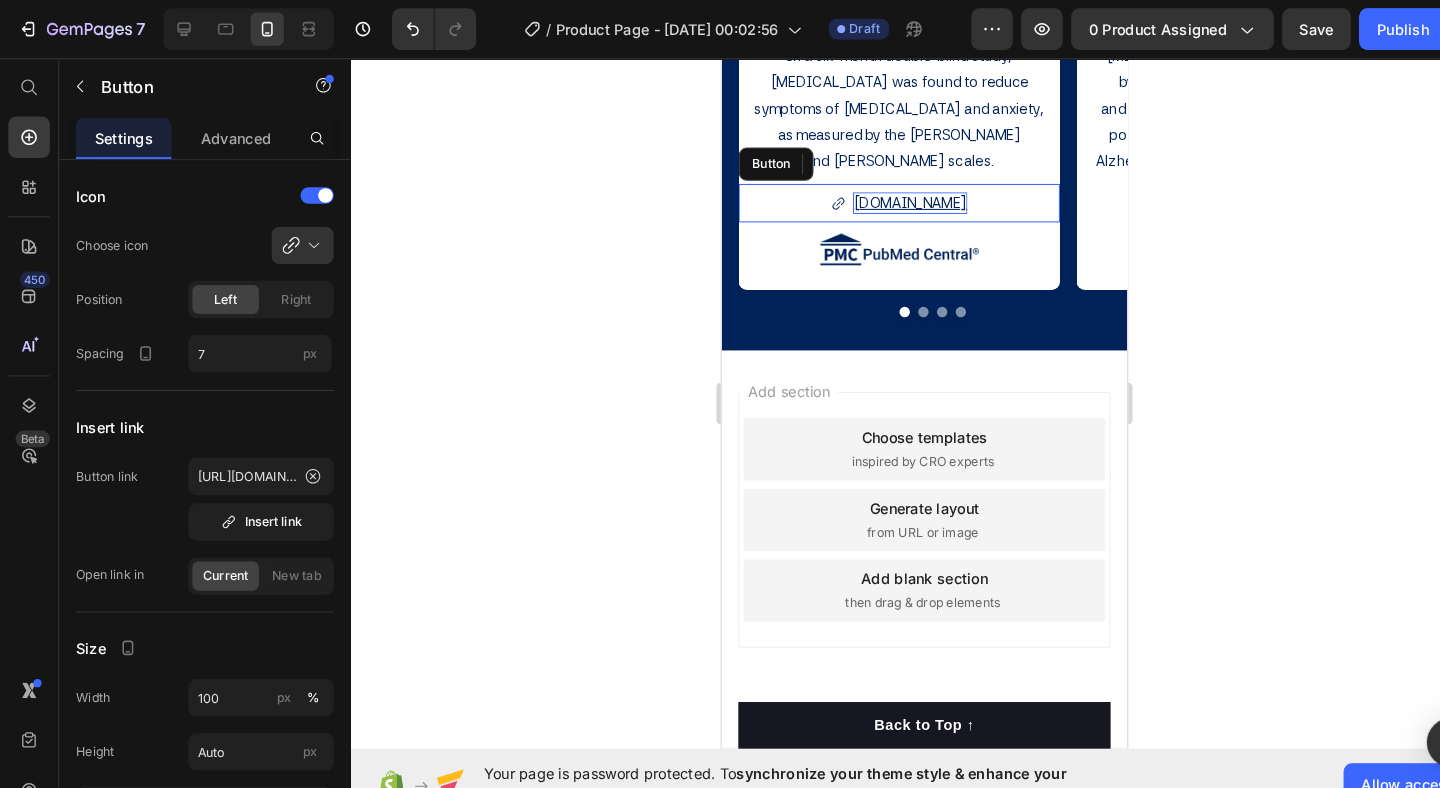 click on "[DOMAIN_NAME]" at bounding box center [902, 197] 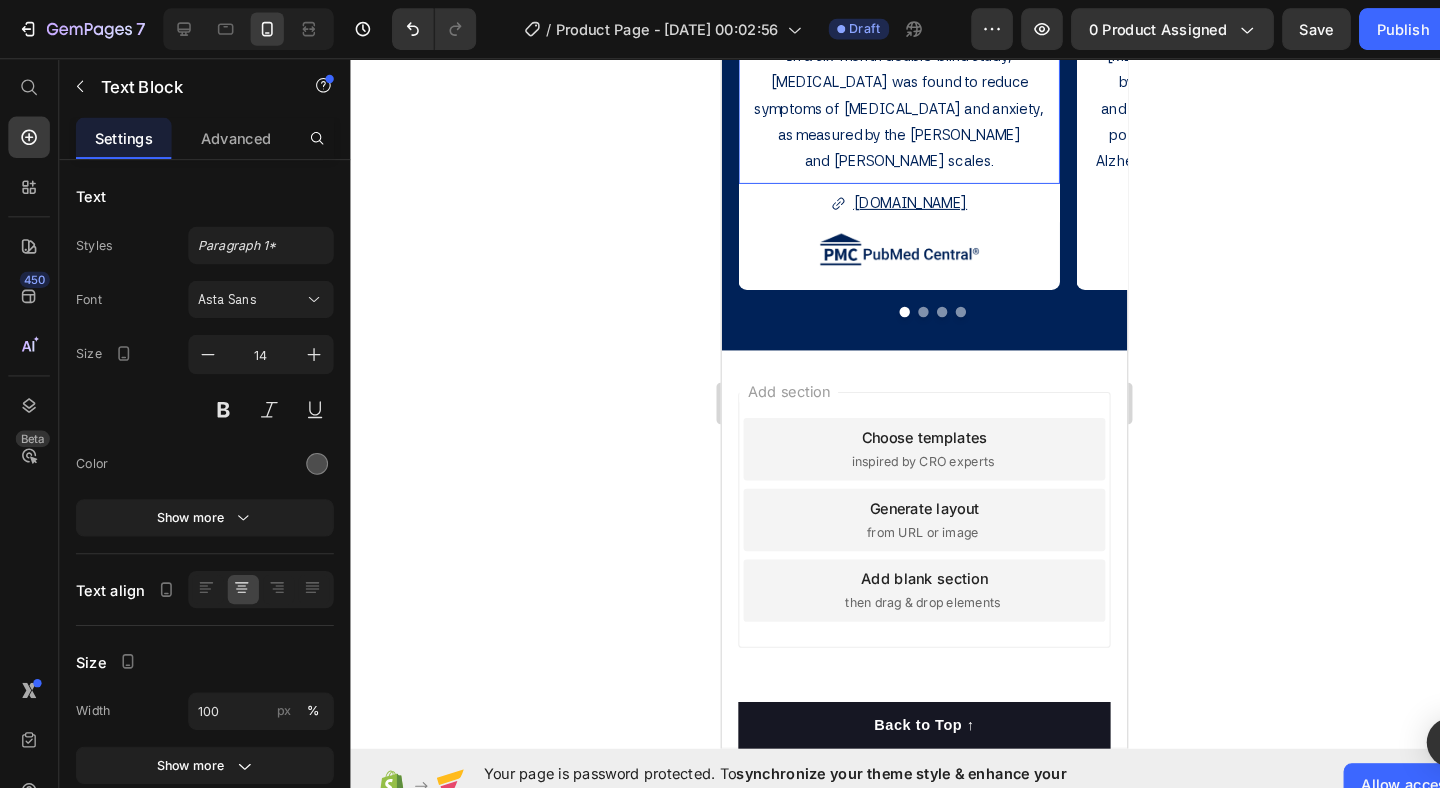 click on "[MEDICAL_DATA] was found to reduce" at bounding box center [891, 81] 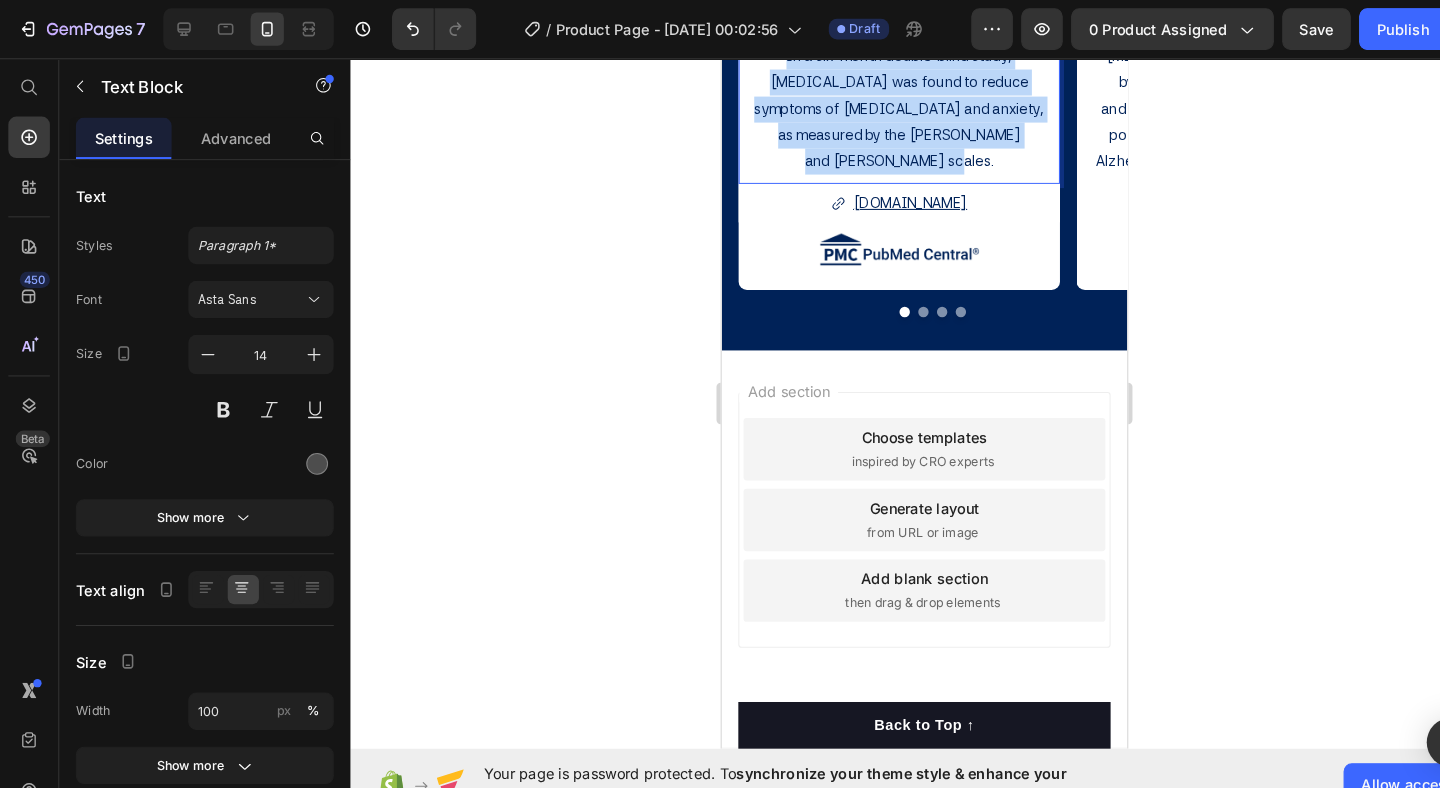 drag, startPoint x: 767, startPoint y: 303, endPoint x: 971, endPoint y: 403, distance: 227.19154 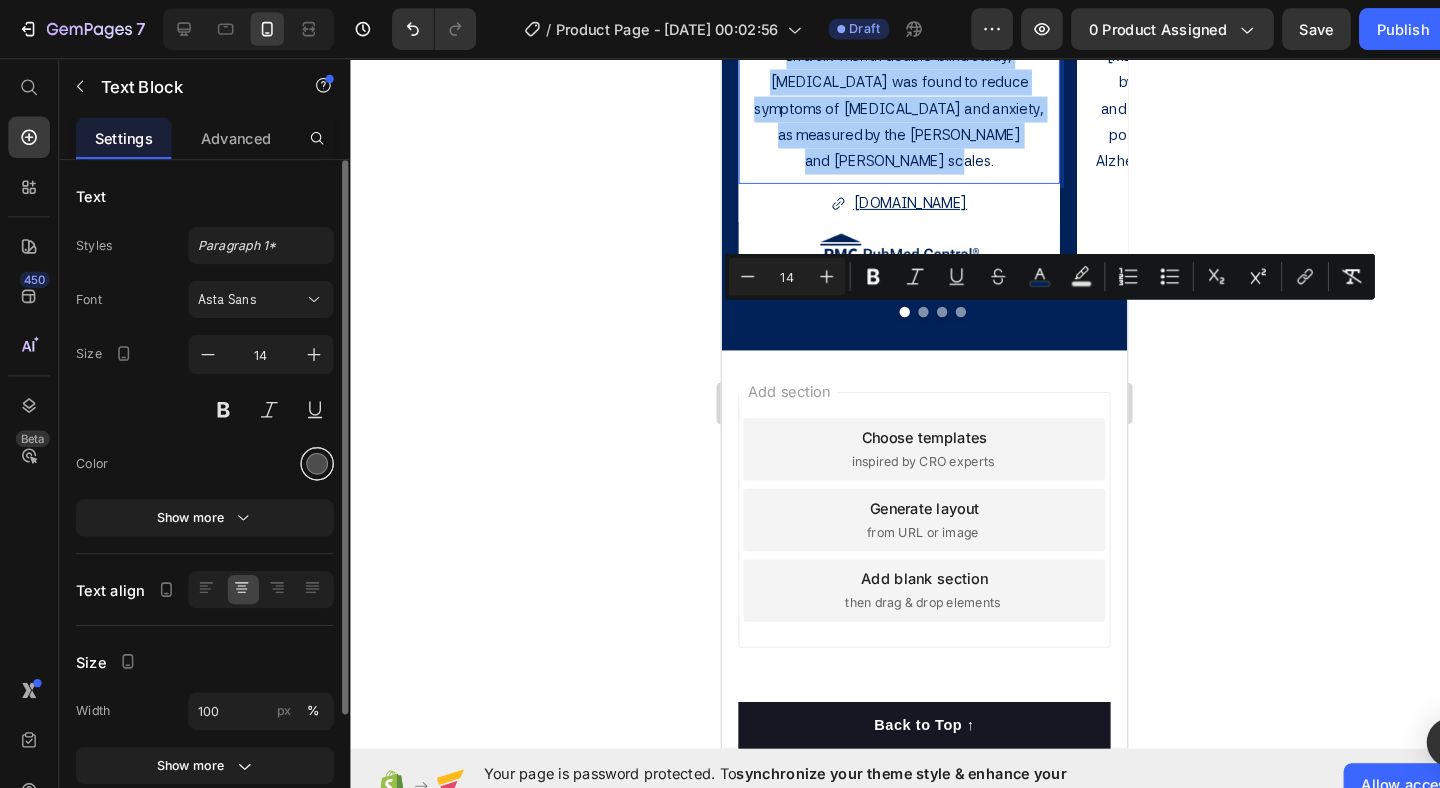 click at bounding box center [305, 446] 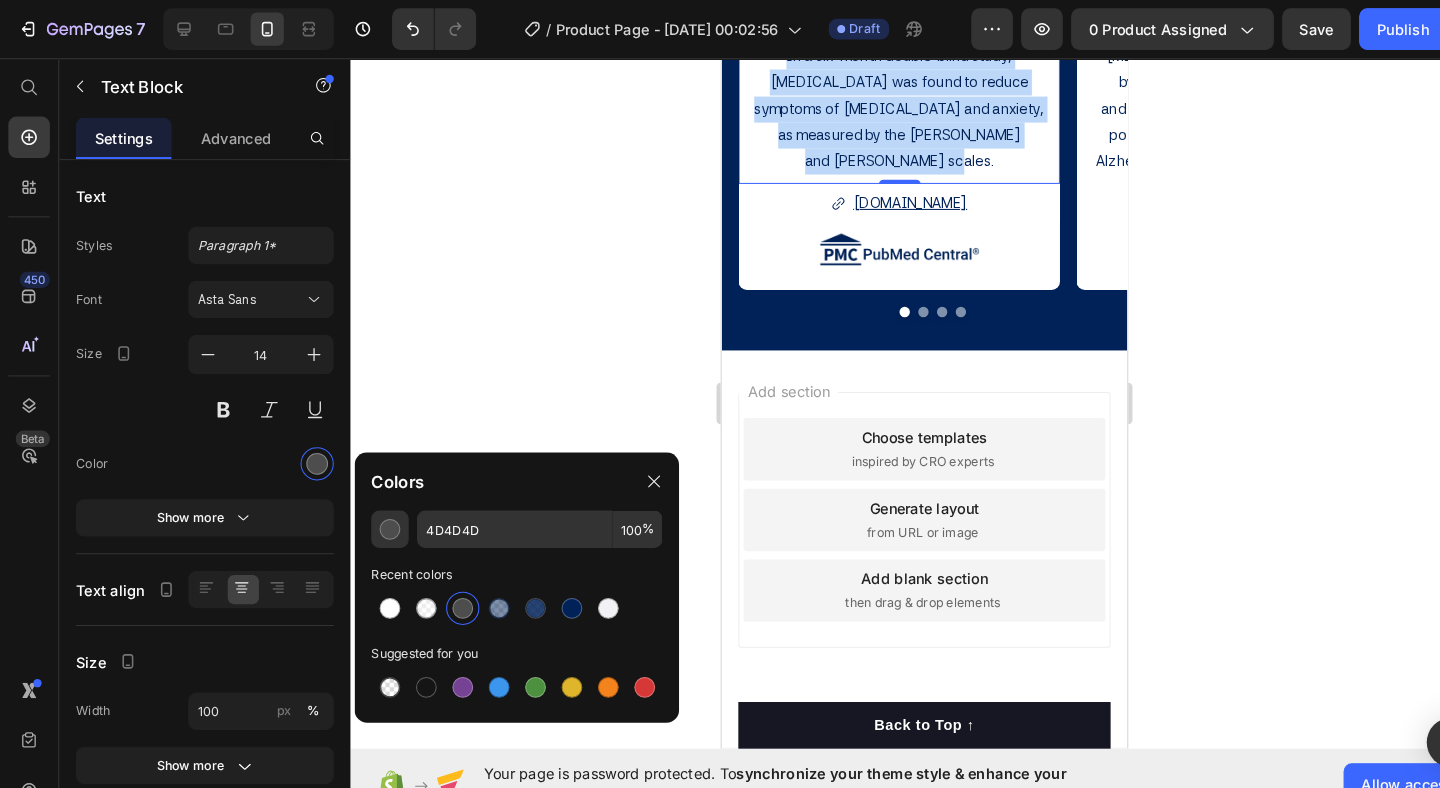 click on "as measured by the [PERSON_NAME]" at bounding box center [892, 132] 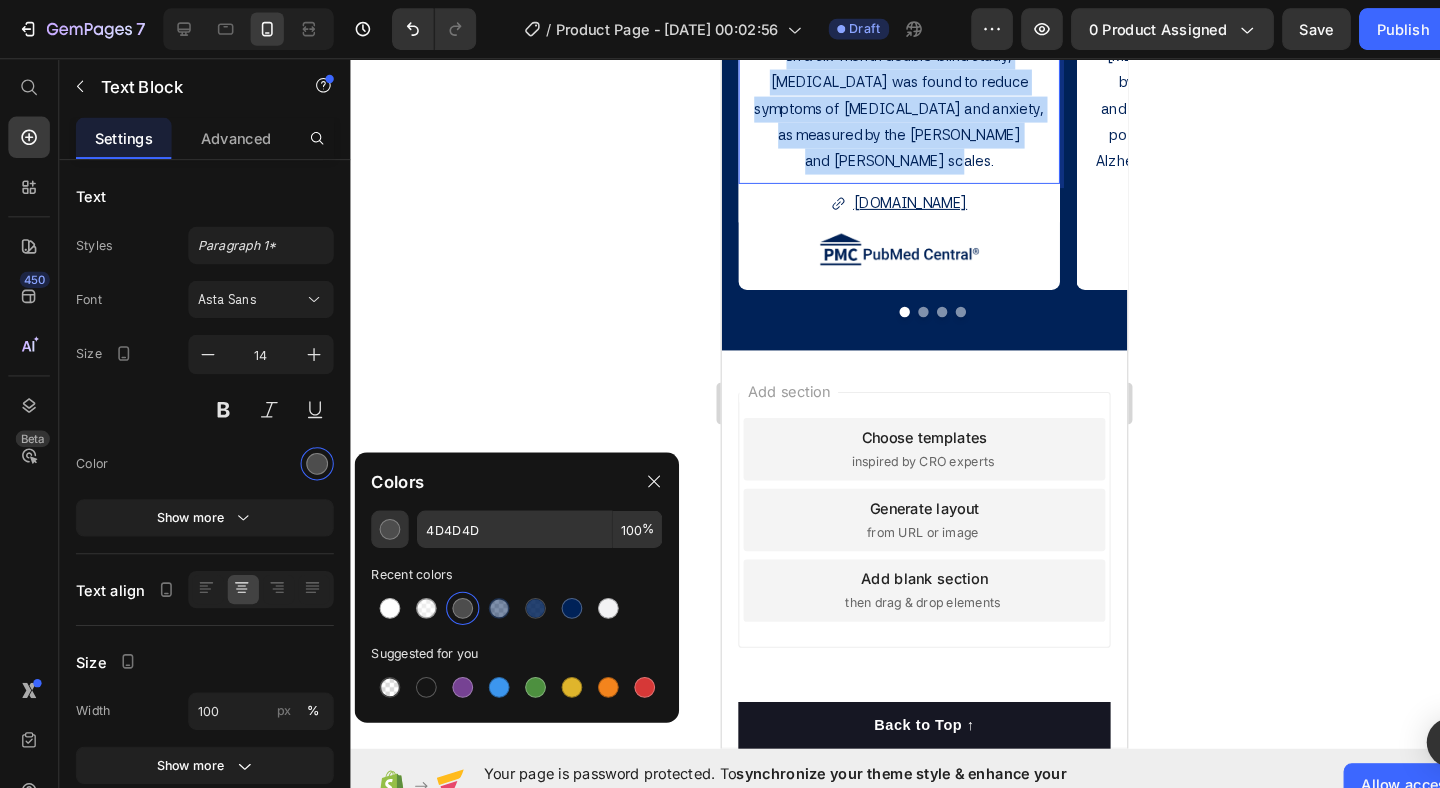 drag, startPoint x: 766, startPoint y: 303, endPoint x: 1019, endPoint y: 408, distance: 273.92334 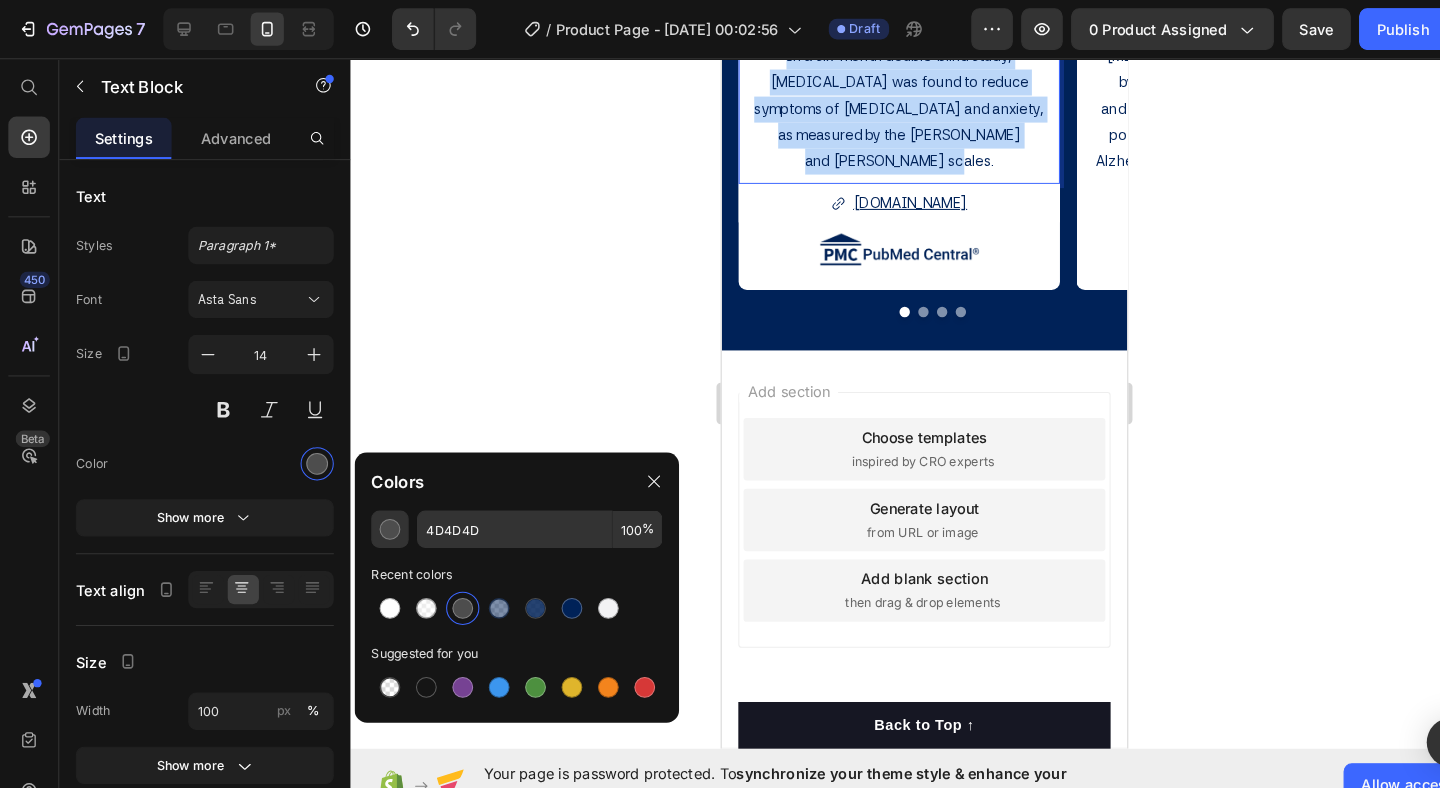click on "In a six-month double-blind study,  [MEDICAL_DATA] was found to reduce  symptoms of [MEDICAL_DATA] and anxiety,  as measured by the [PERSON_NAME]  and [PERSON_NAME] scales." at bounding box center [891, 110] 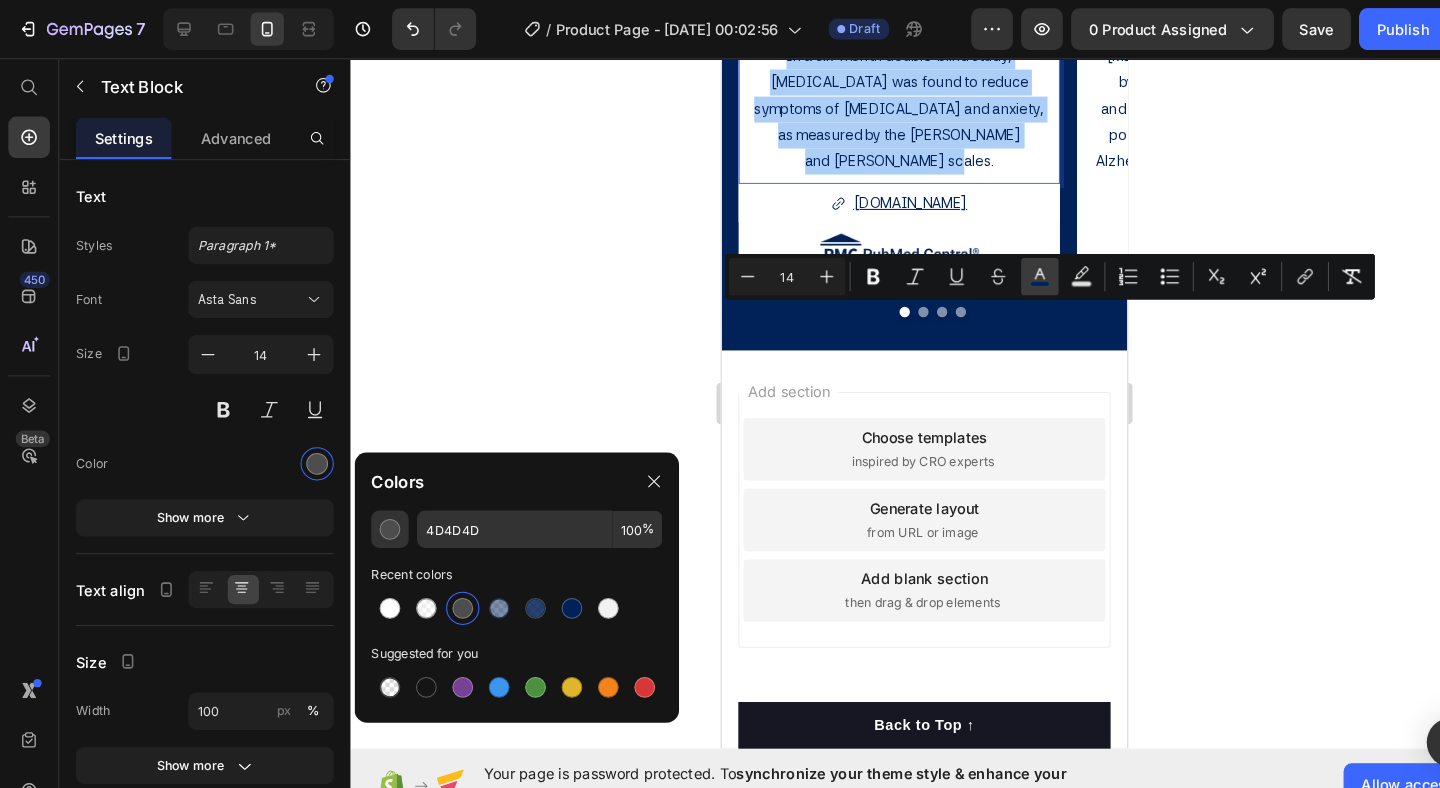 click 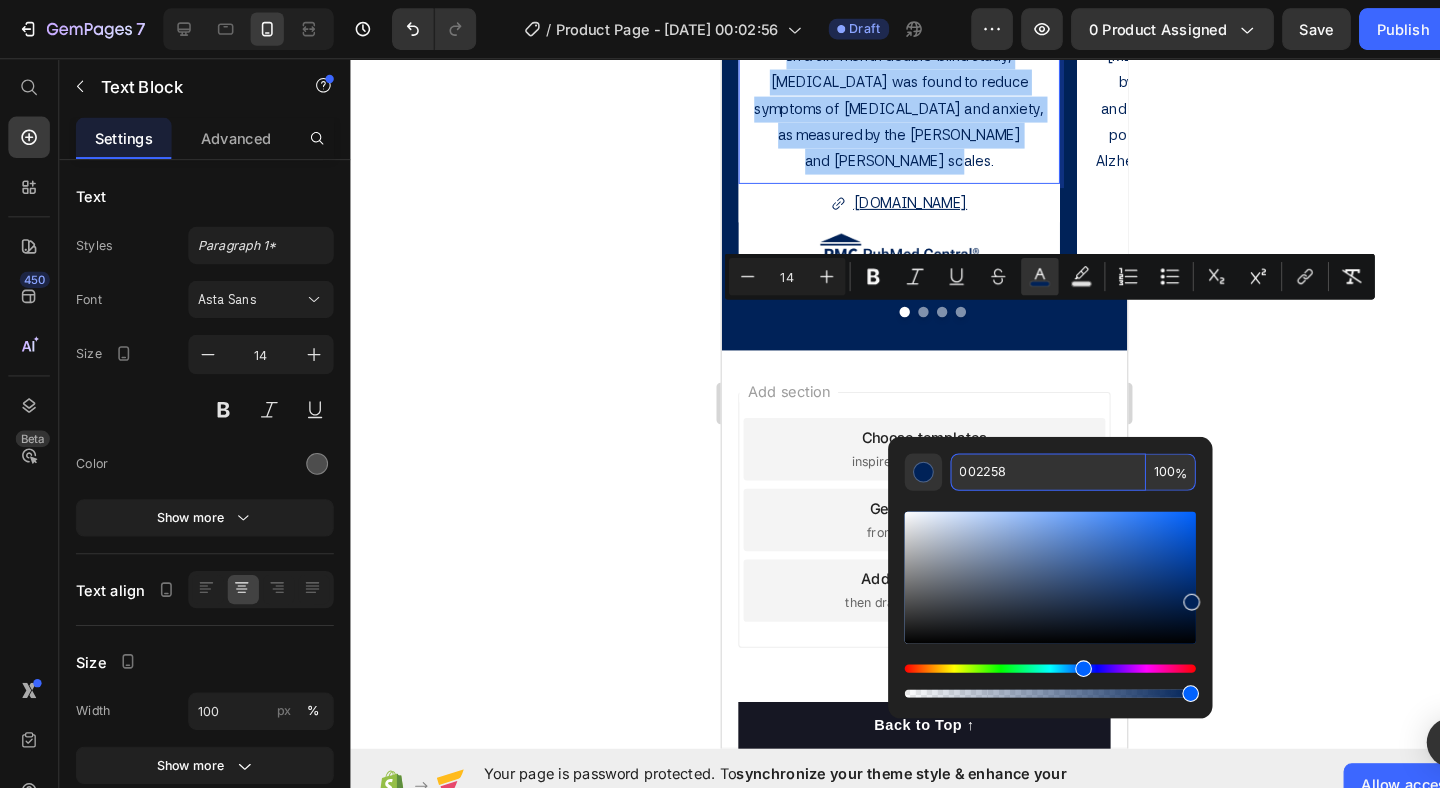 click on "002258" at bounding box center (1008, 454) 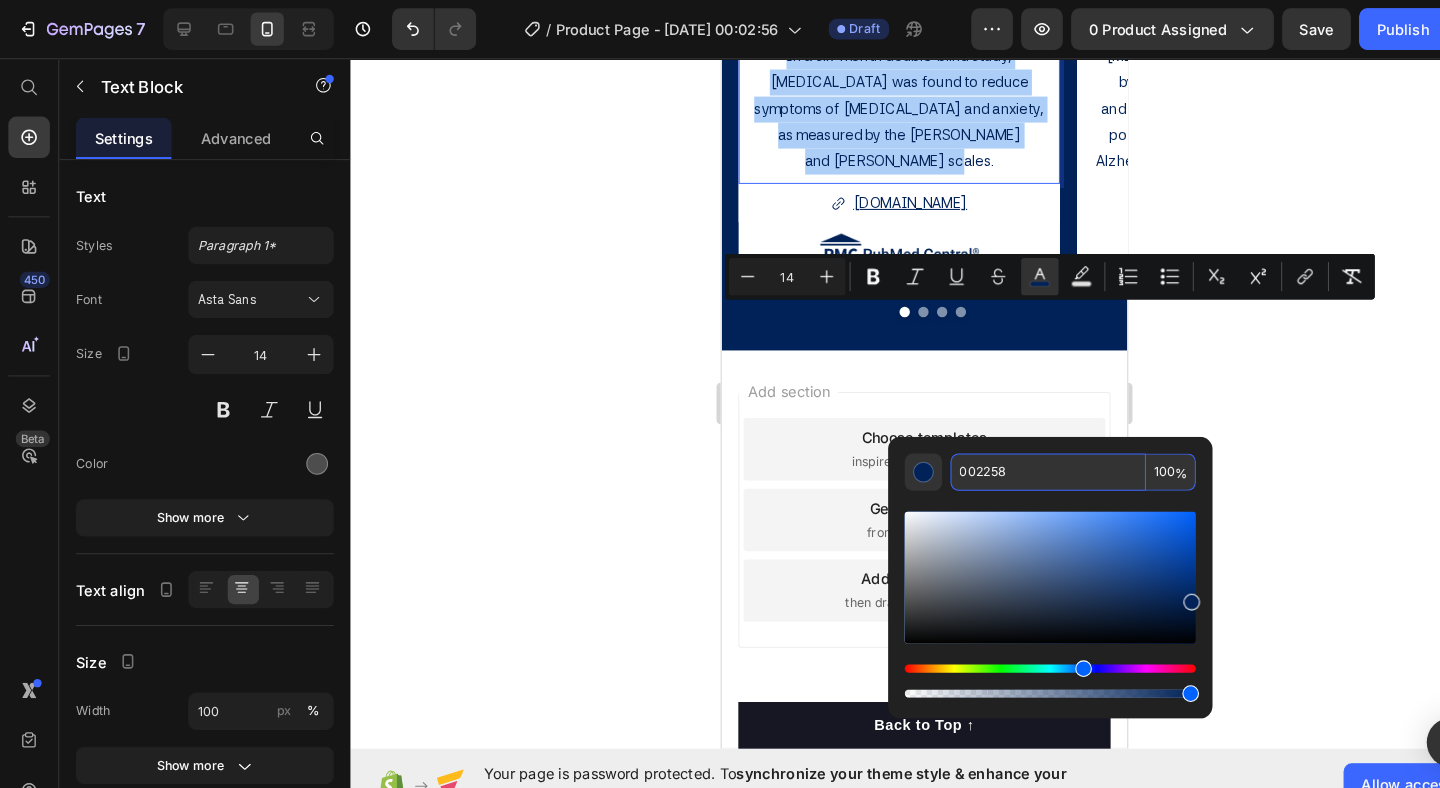 click on "002258" at bounding box center (1008, 454) 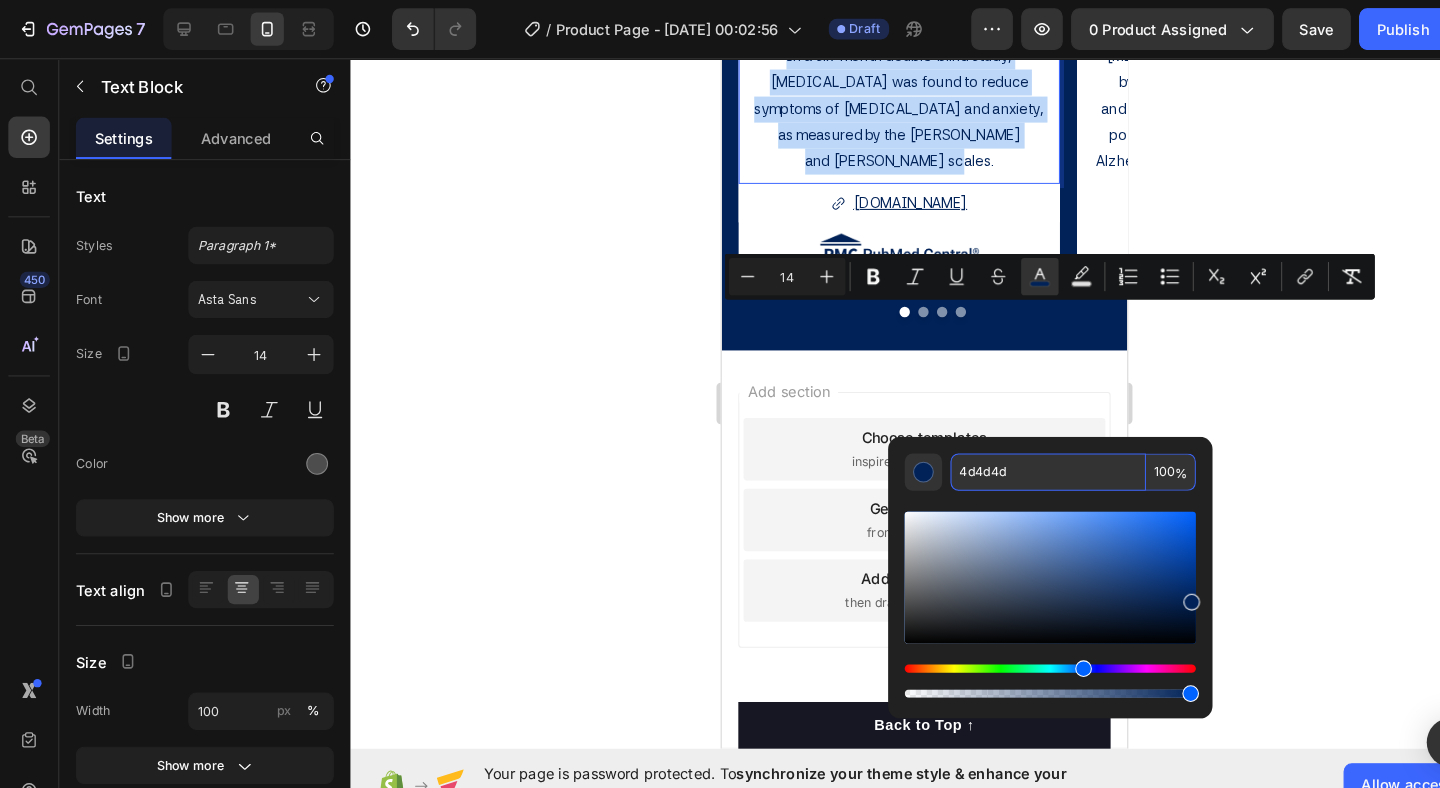 type on "4D4D4D" 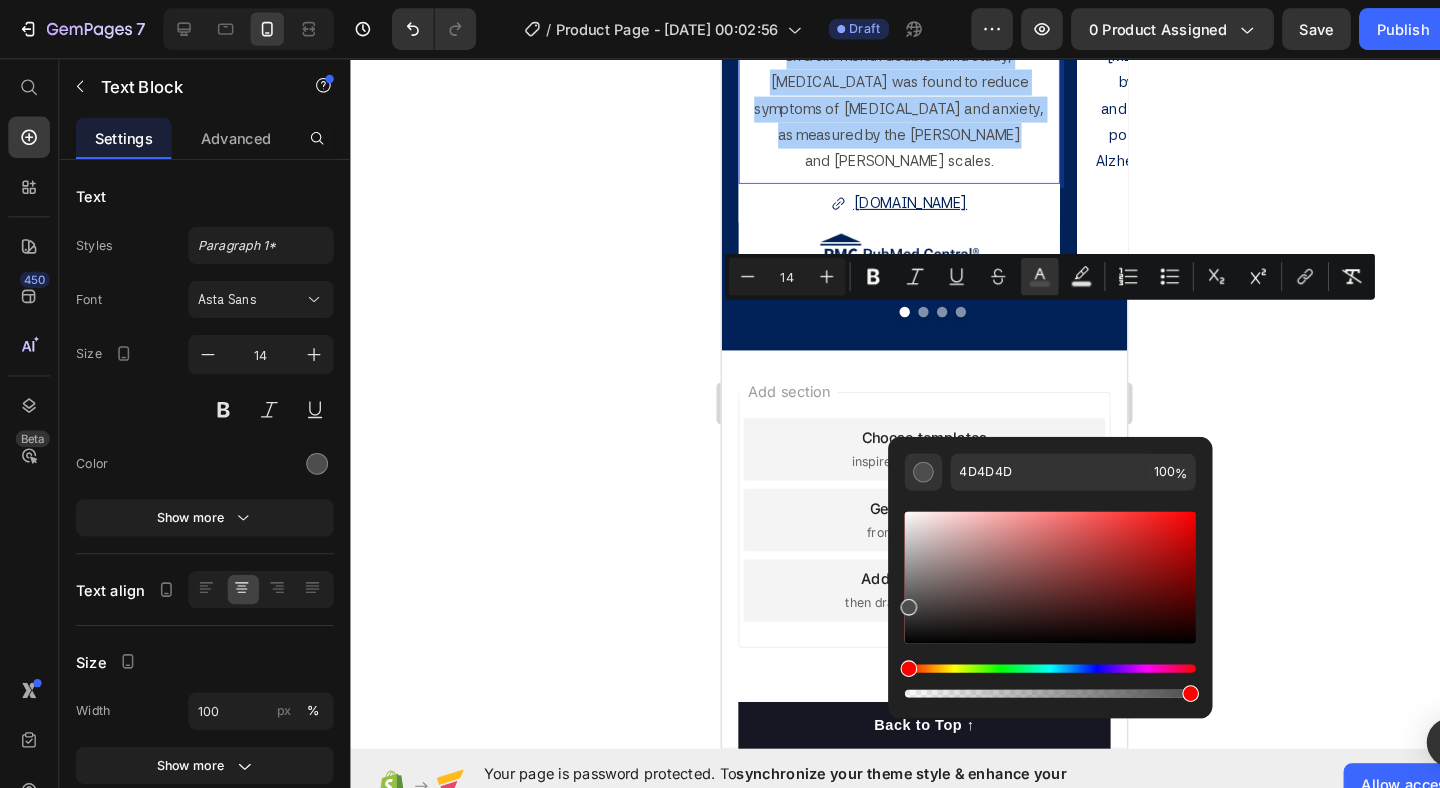 click 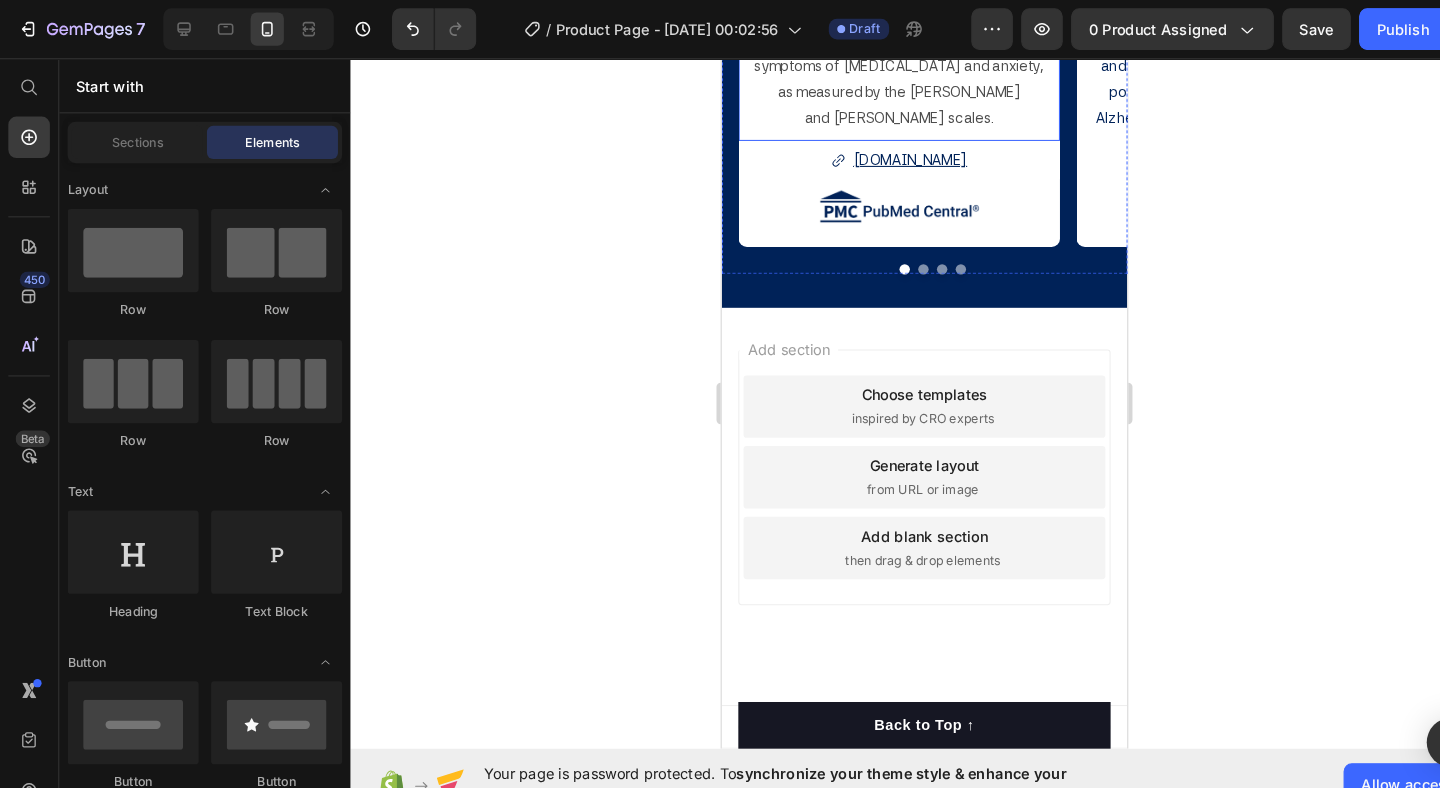 scroll, scrollTop: 2119, scrollLeft: 0, axis: vertical 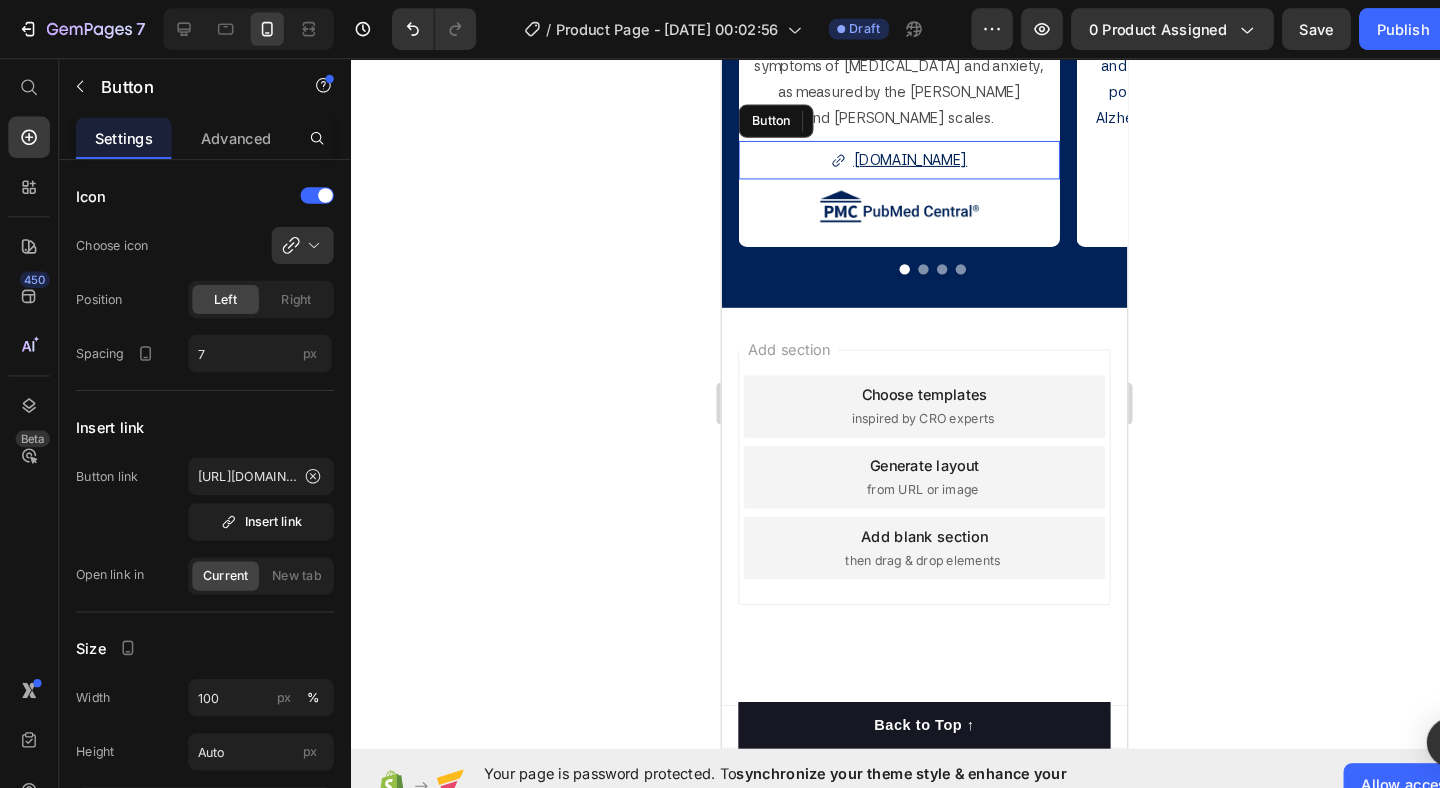 click on "[DOMAIN_NAME]" at bounding box center (891, 156) 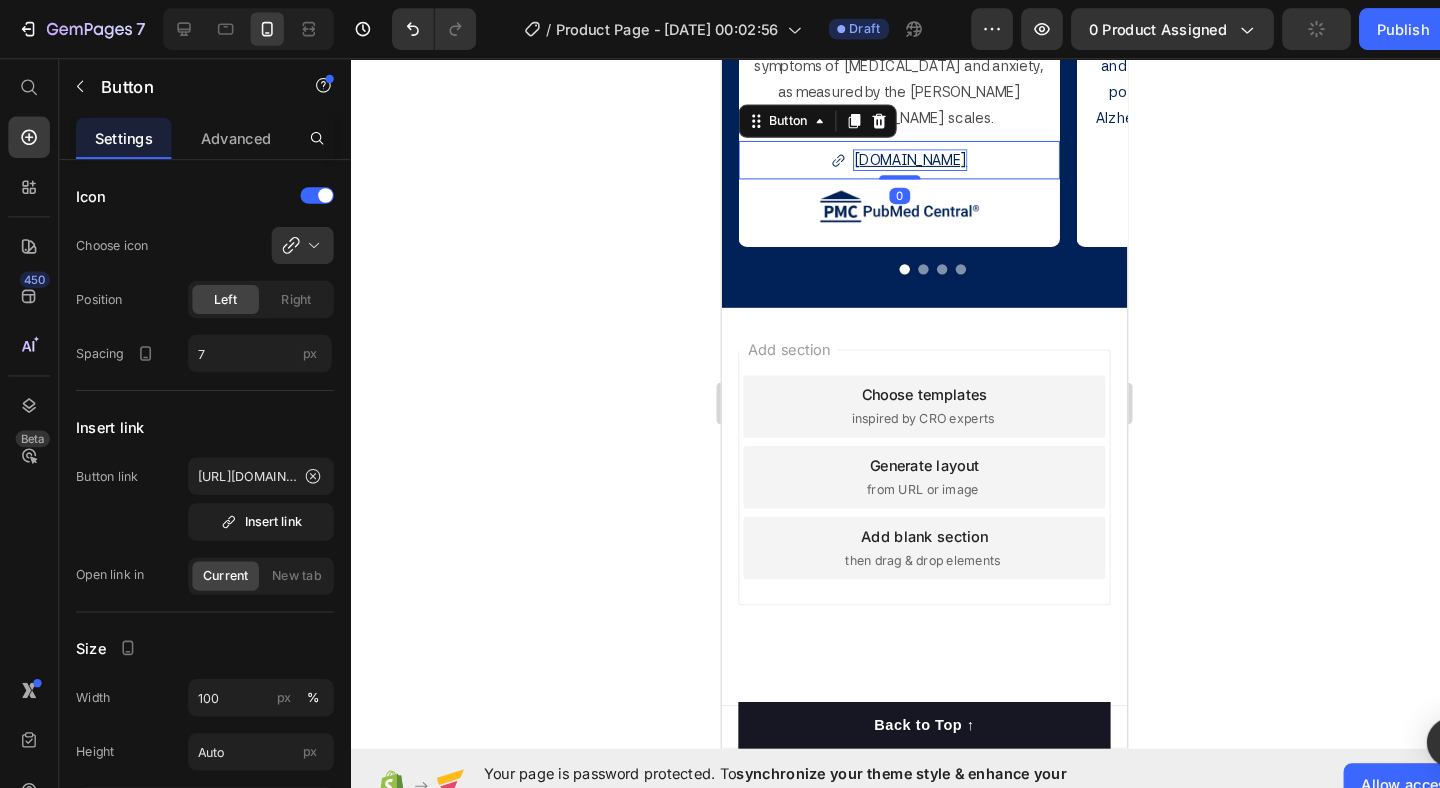 click on "[DOMAIN_NAME]" at bounding box center [902, 156] 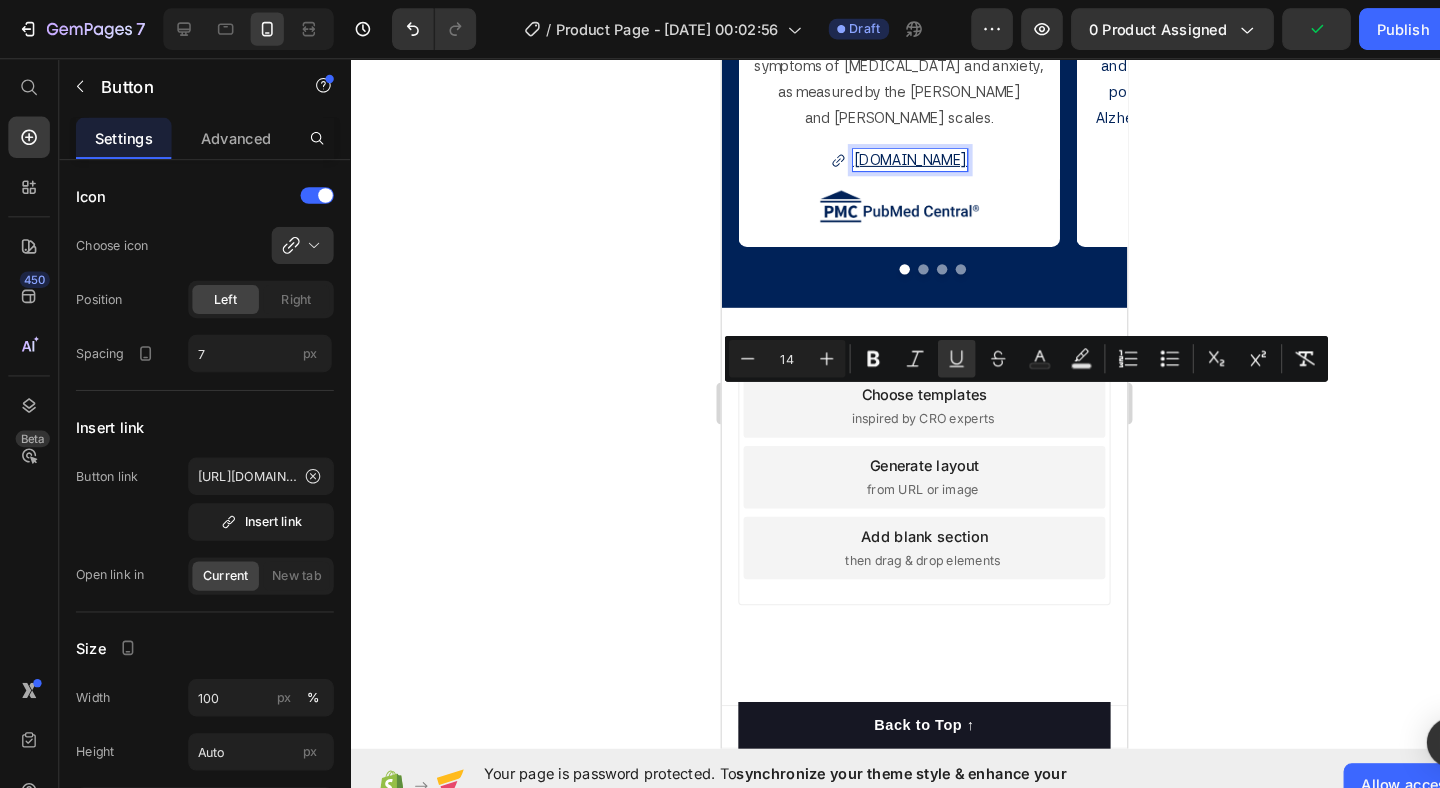 drag, startPoint x: 823, startPoint y: 387, endPoint x: 983, endPoint y: 379, distance: 160.19987 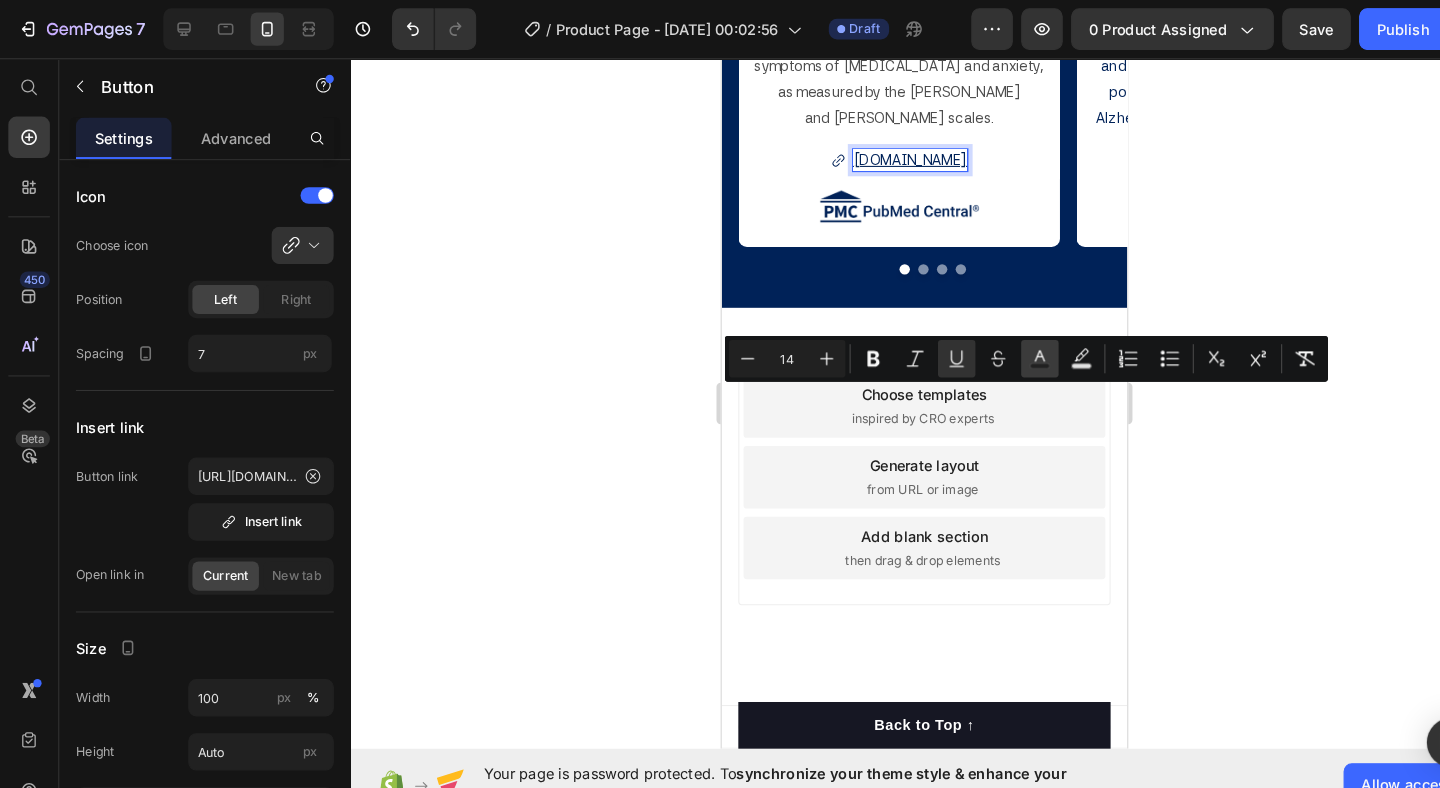 click 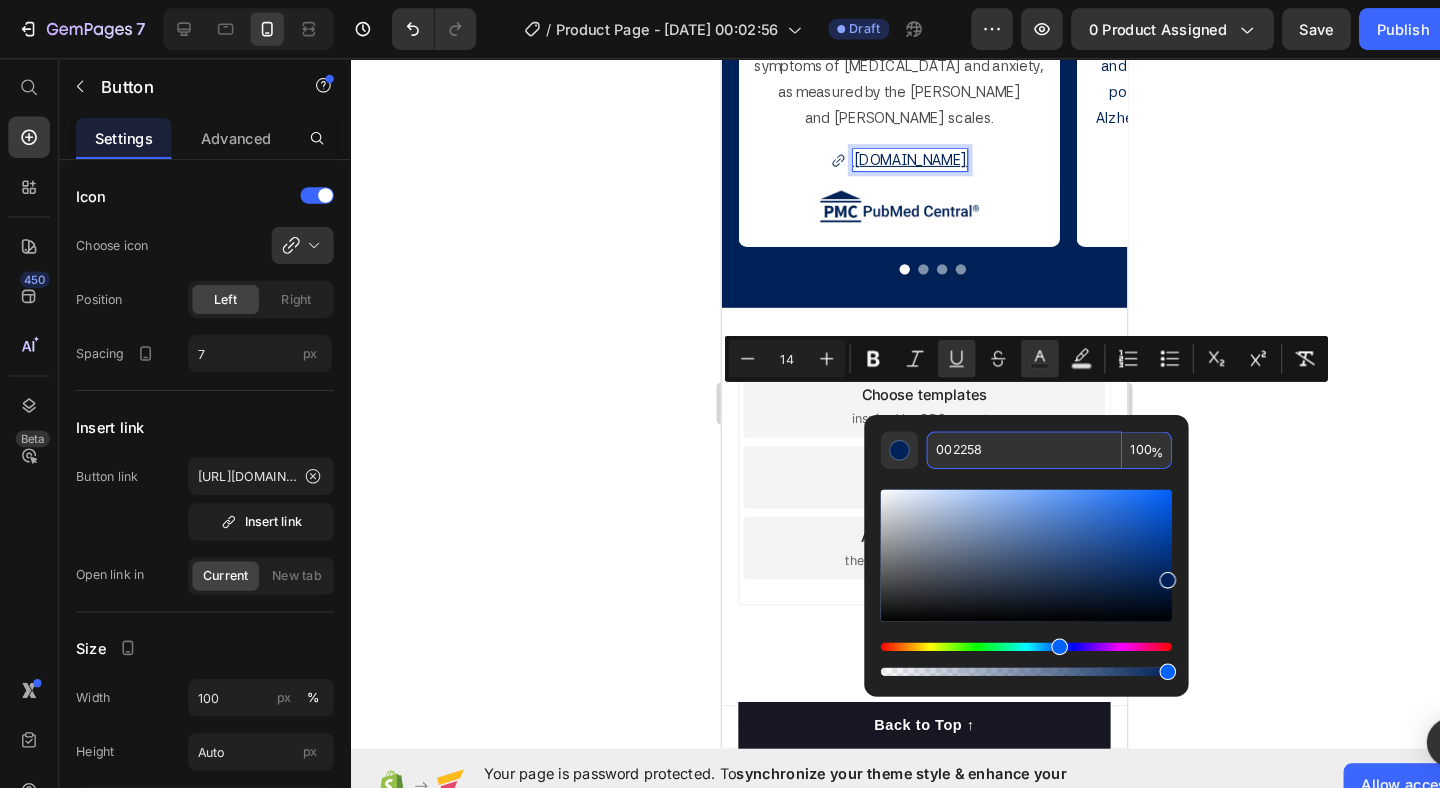 click on "002258" at bounding box center (985, 433) 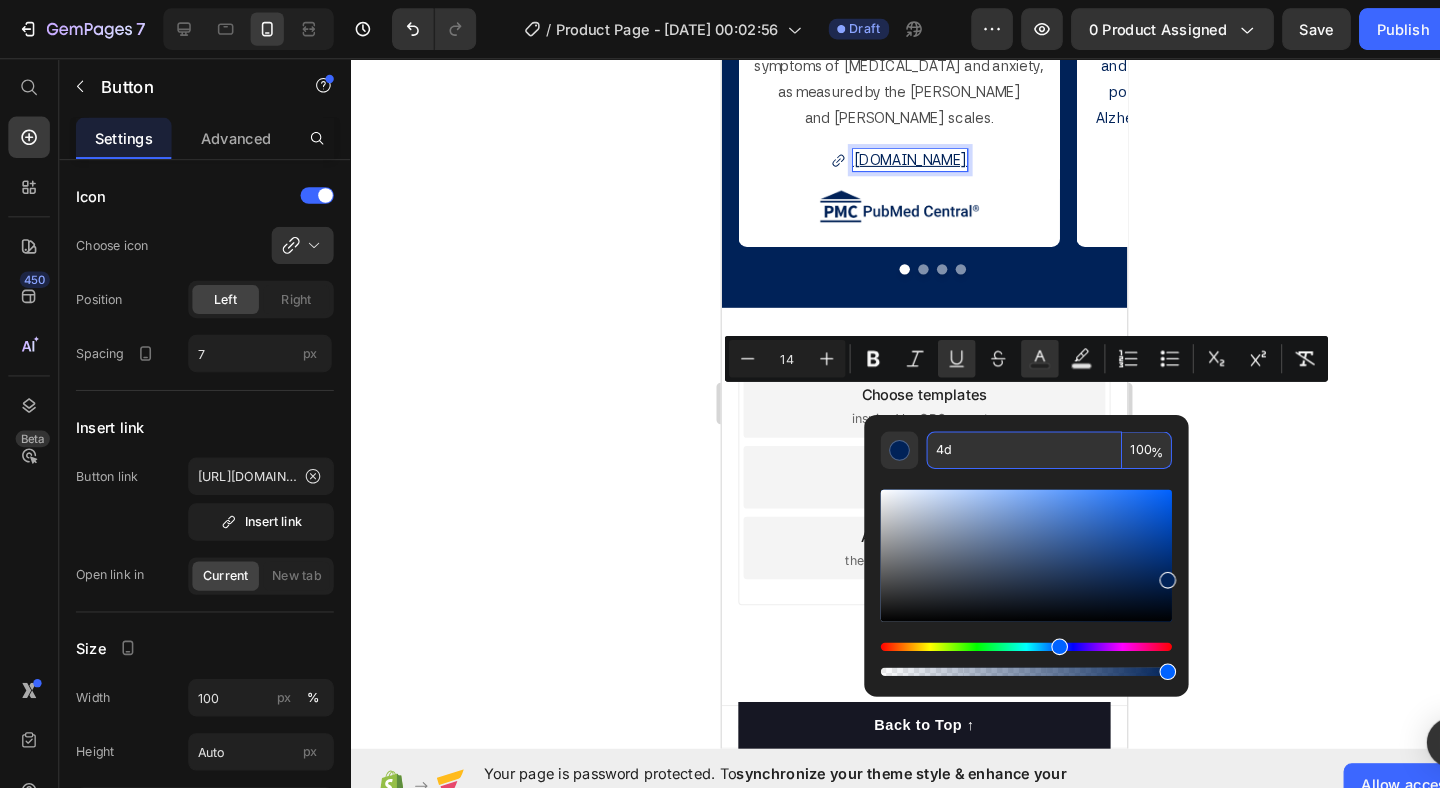 type on "4d4" 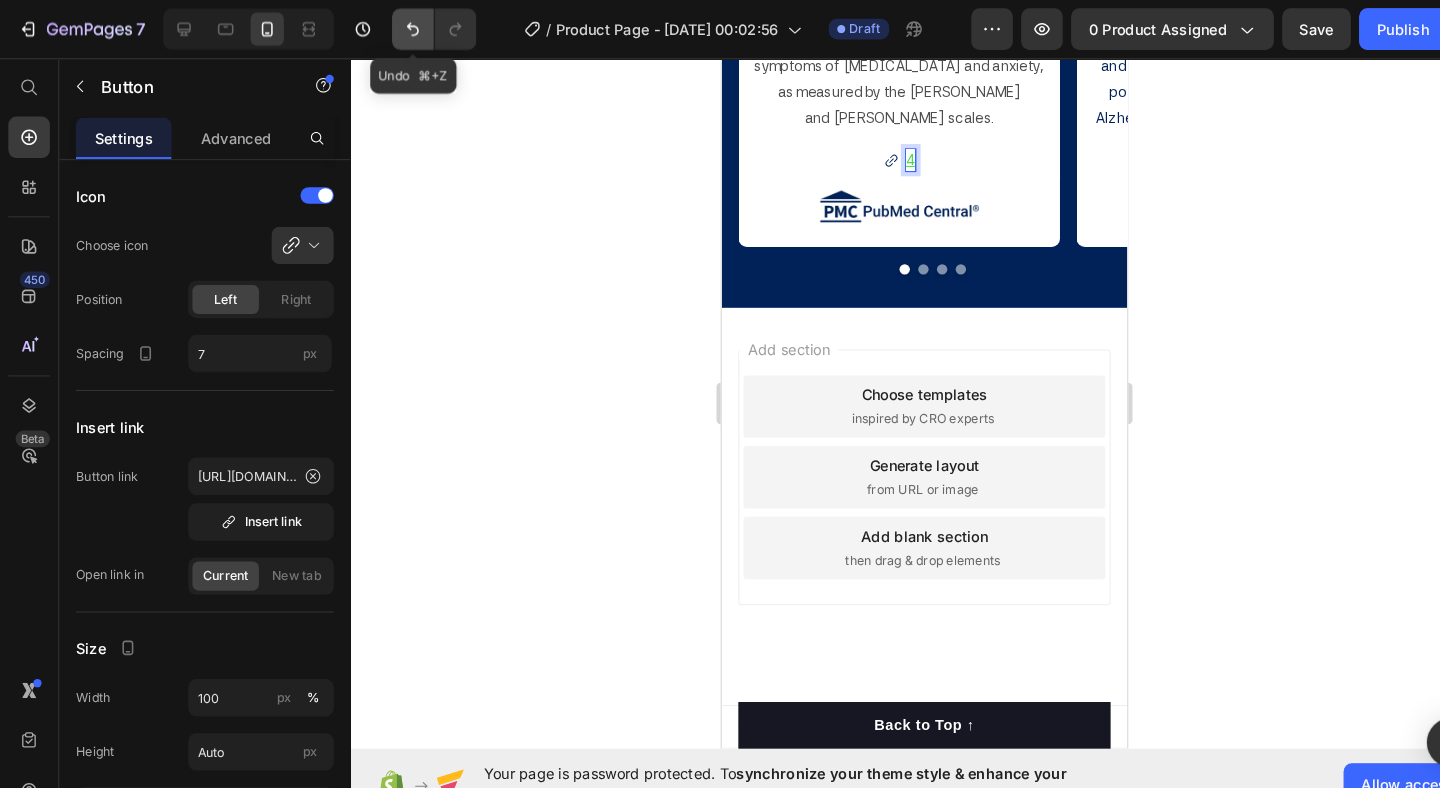 click 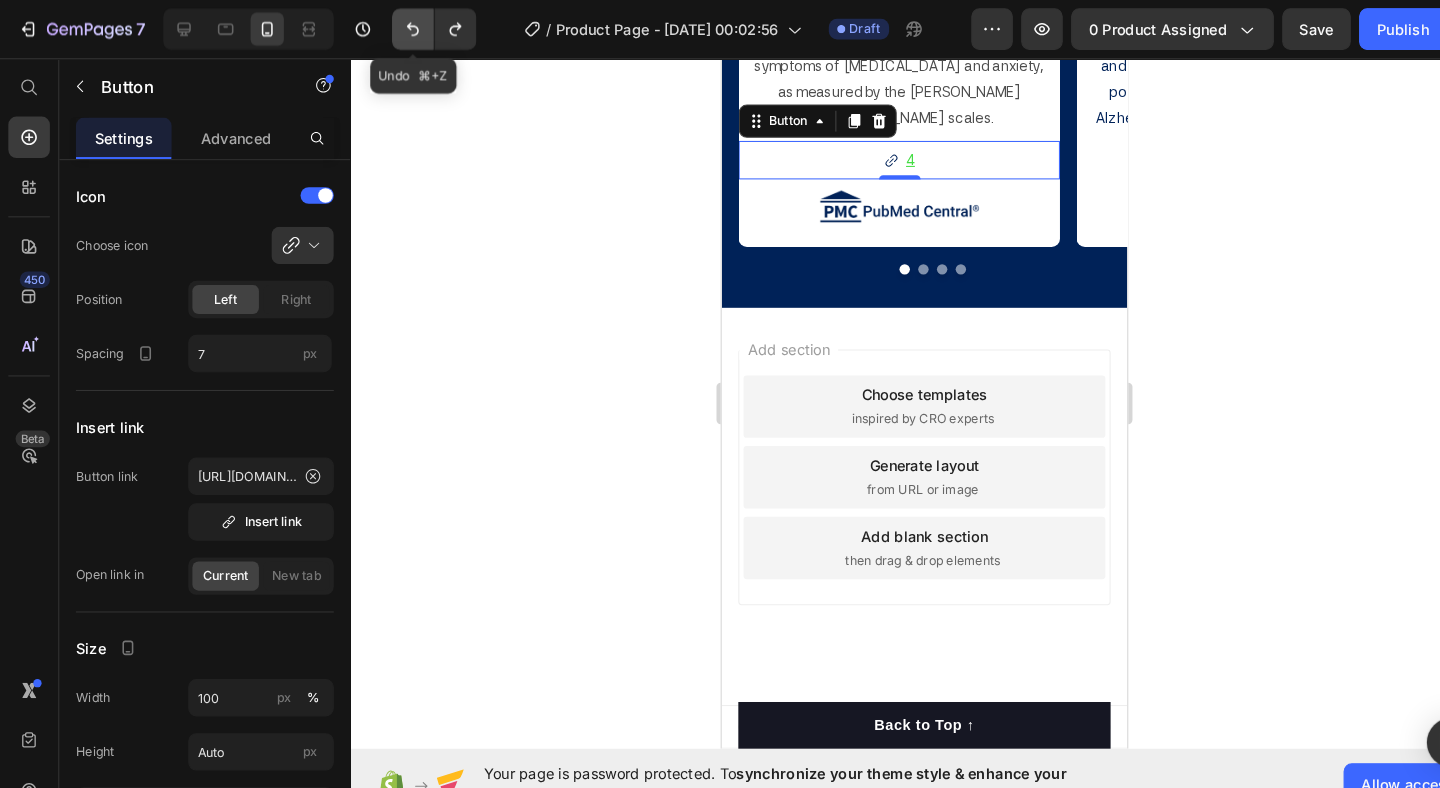 click 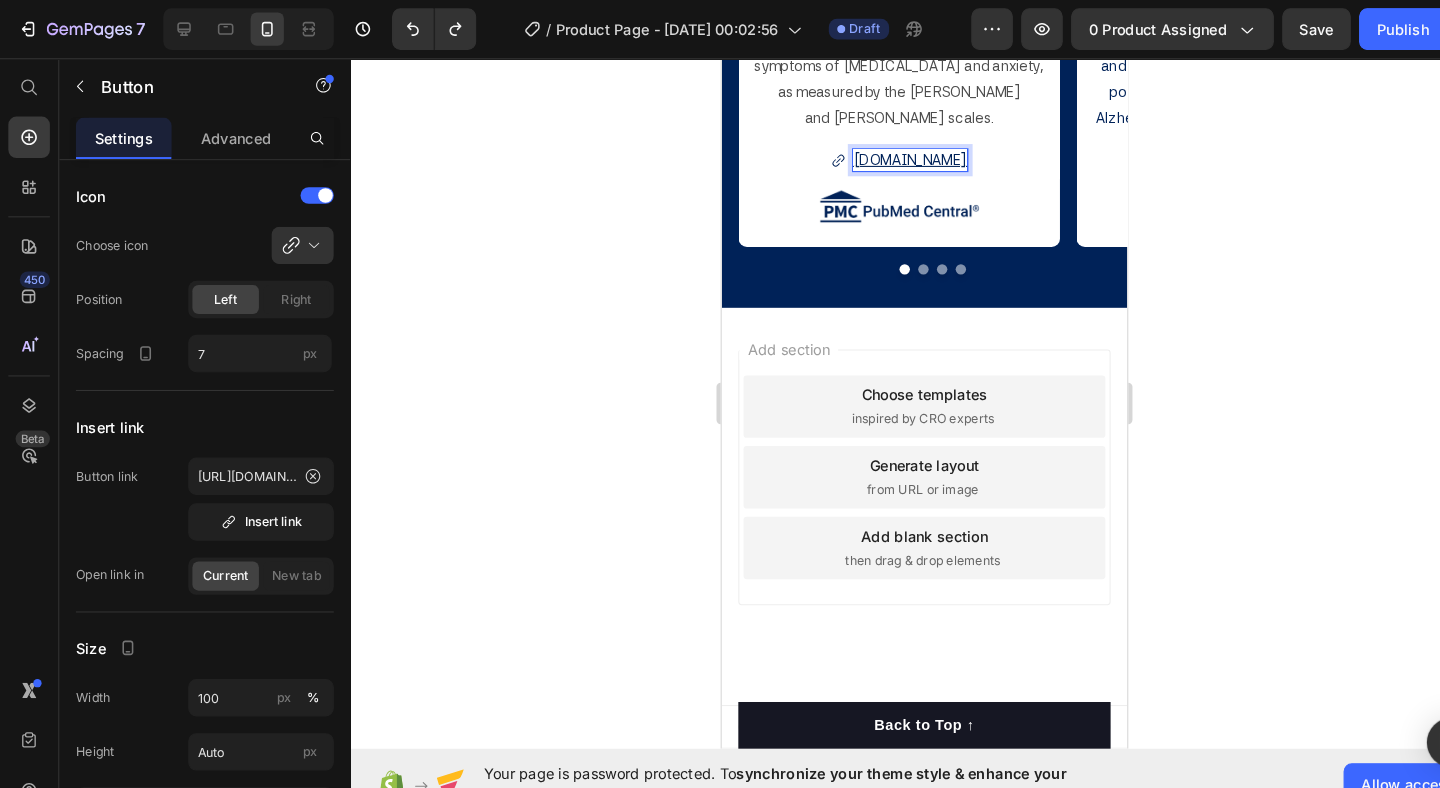 click on "[DOMAIN_NAME]" at bounding box center (902, 156) 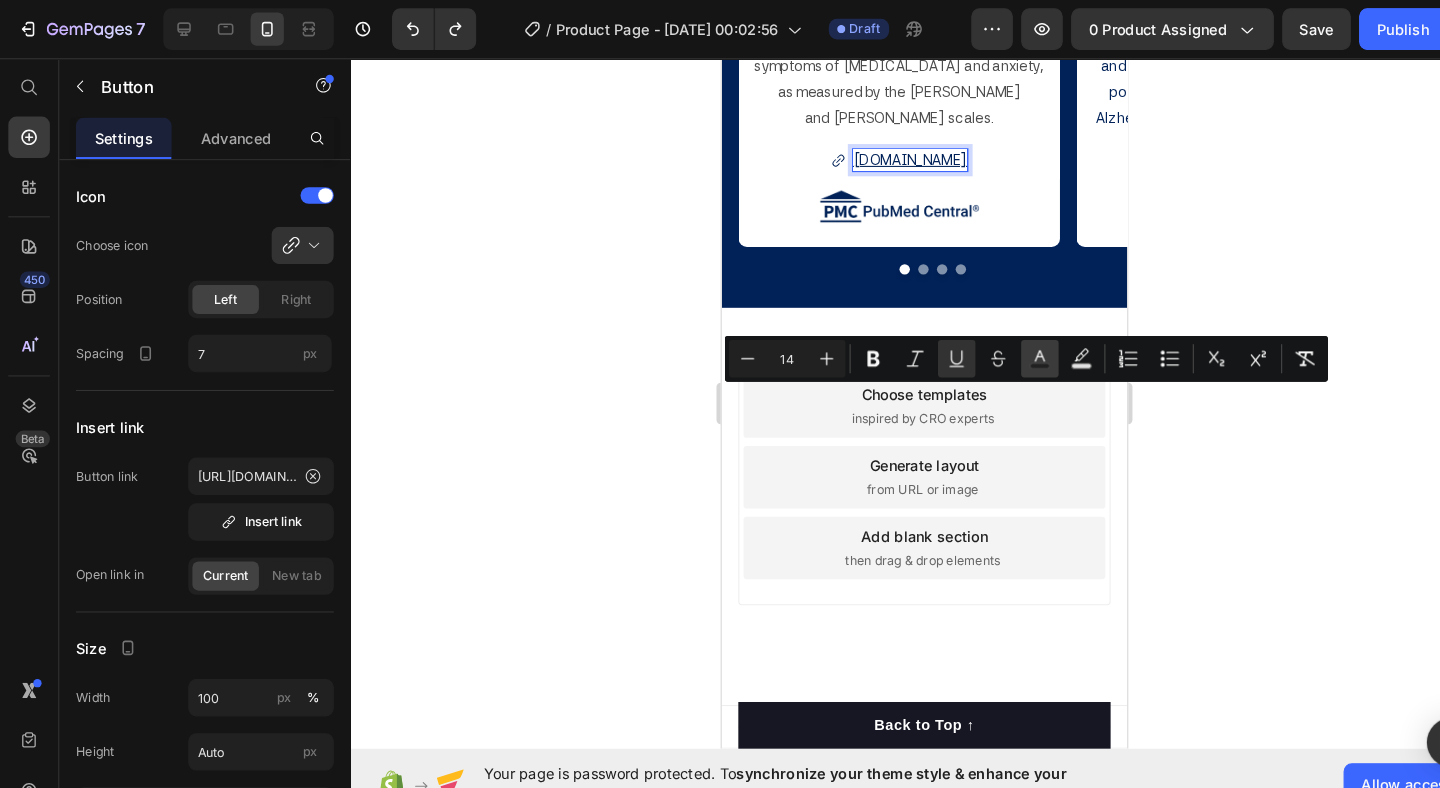 click 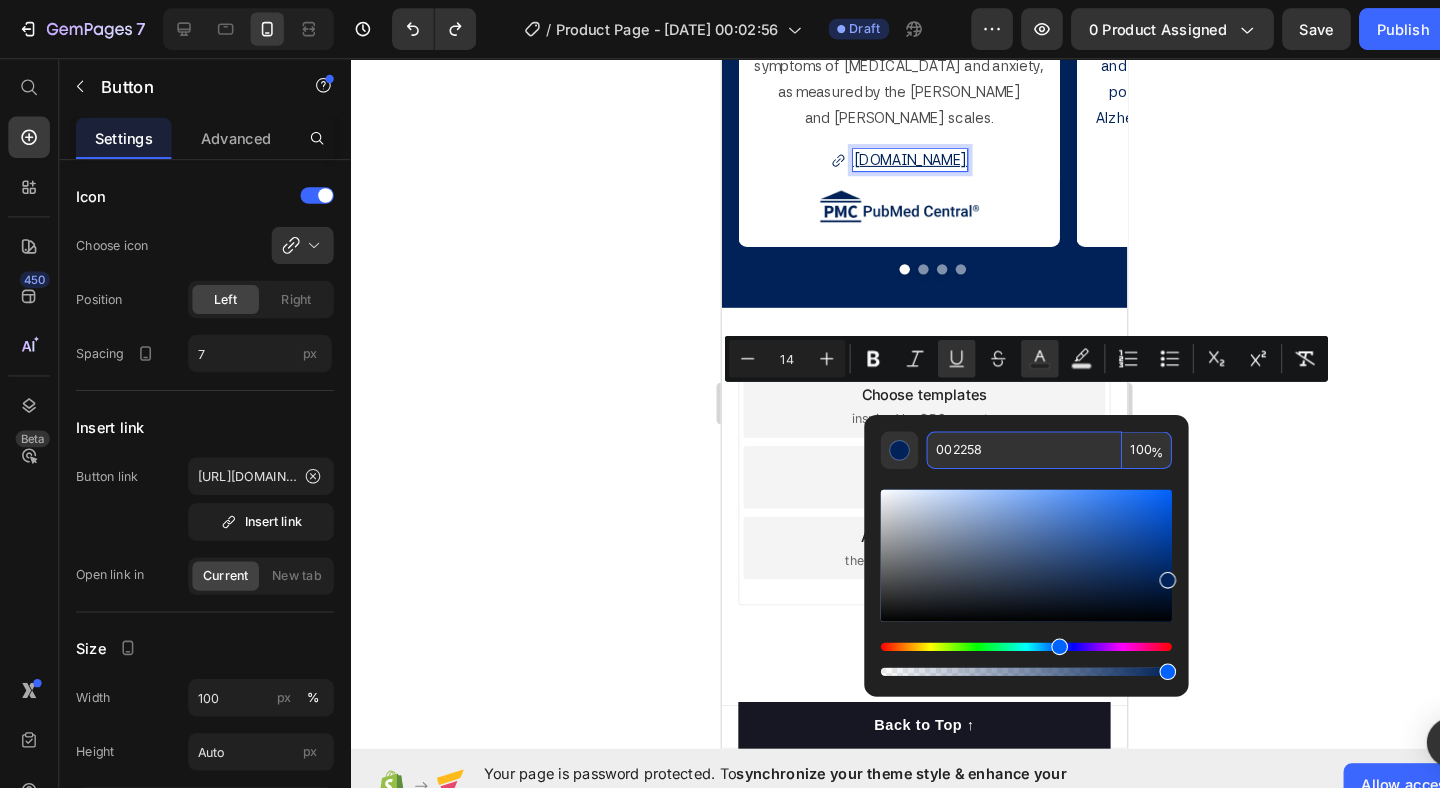 click on "002258" at bounding box center (985, 433) 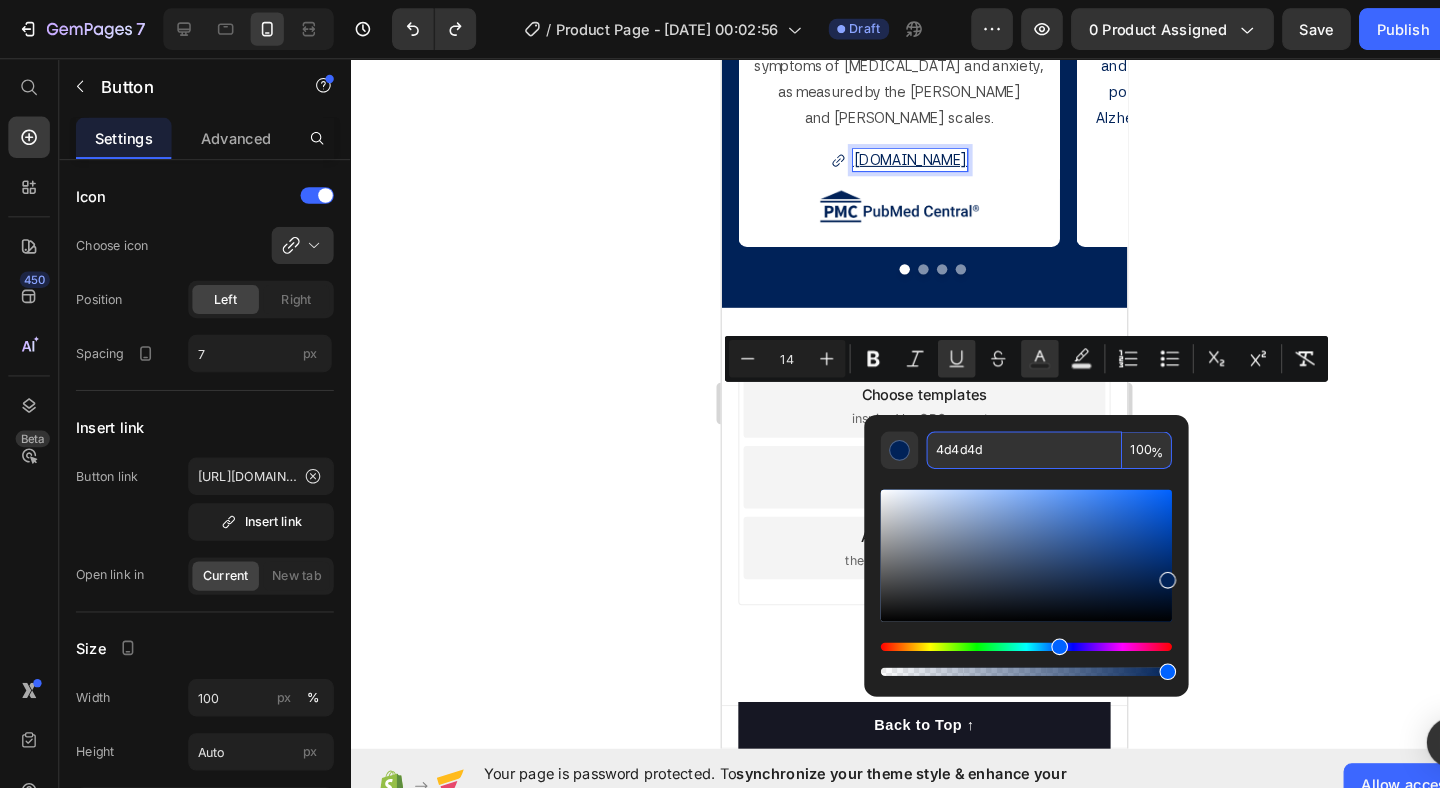 type on "4D4D4D" 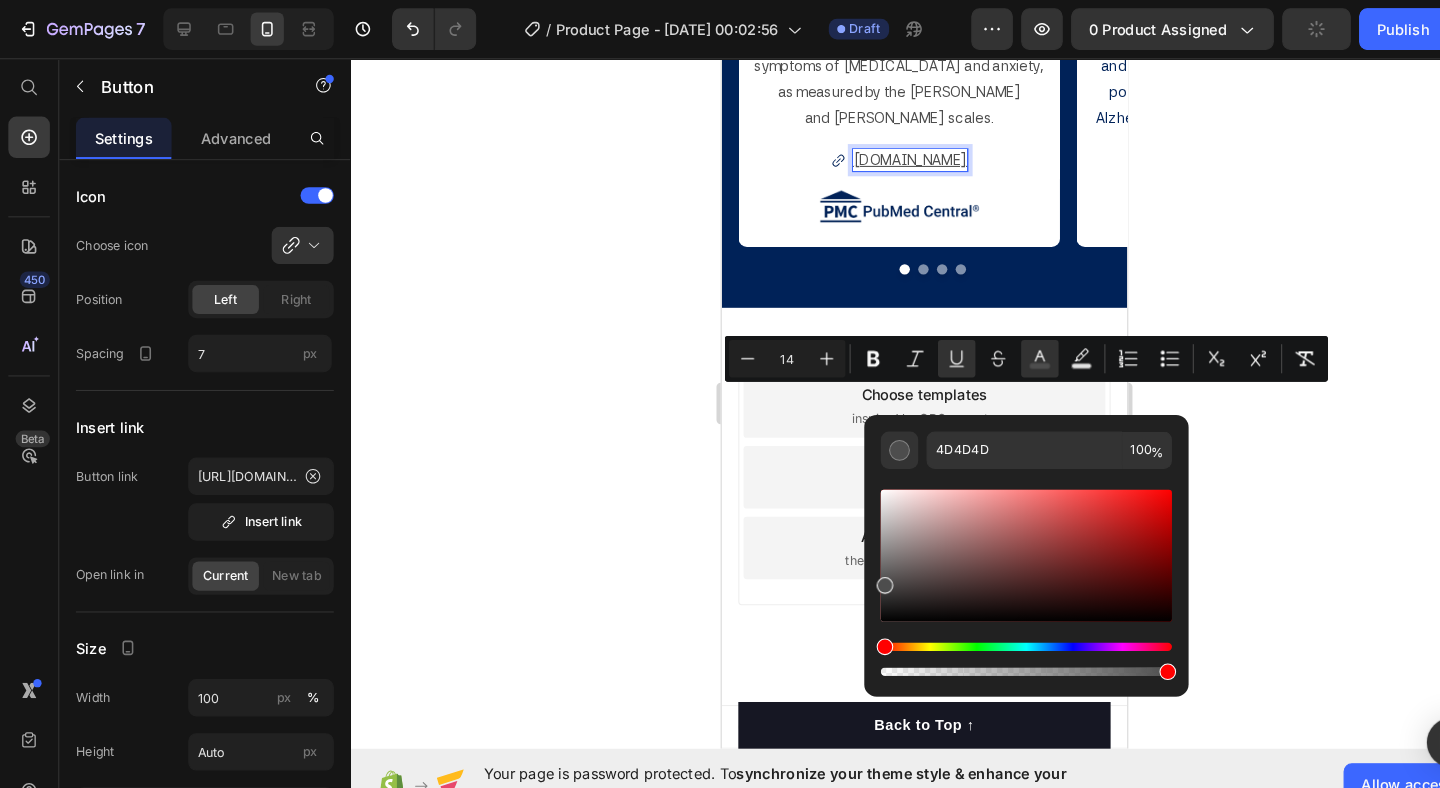 click 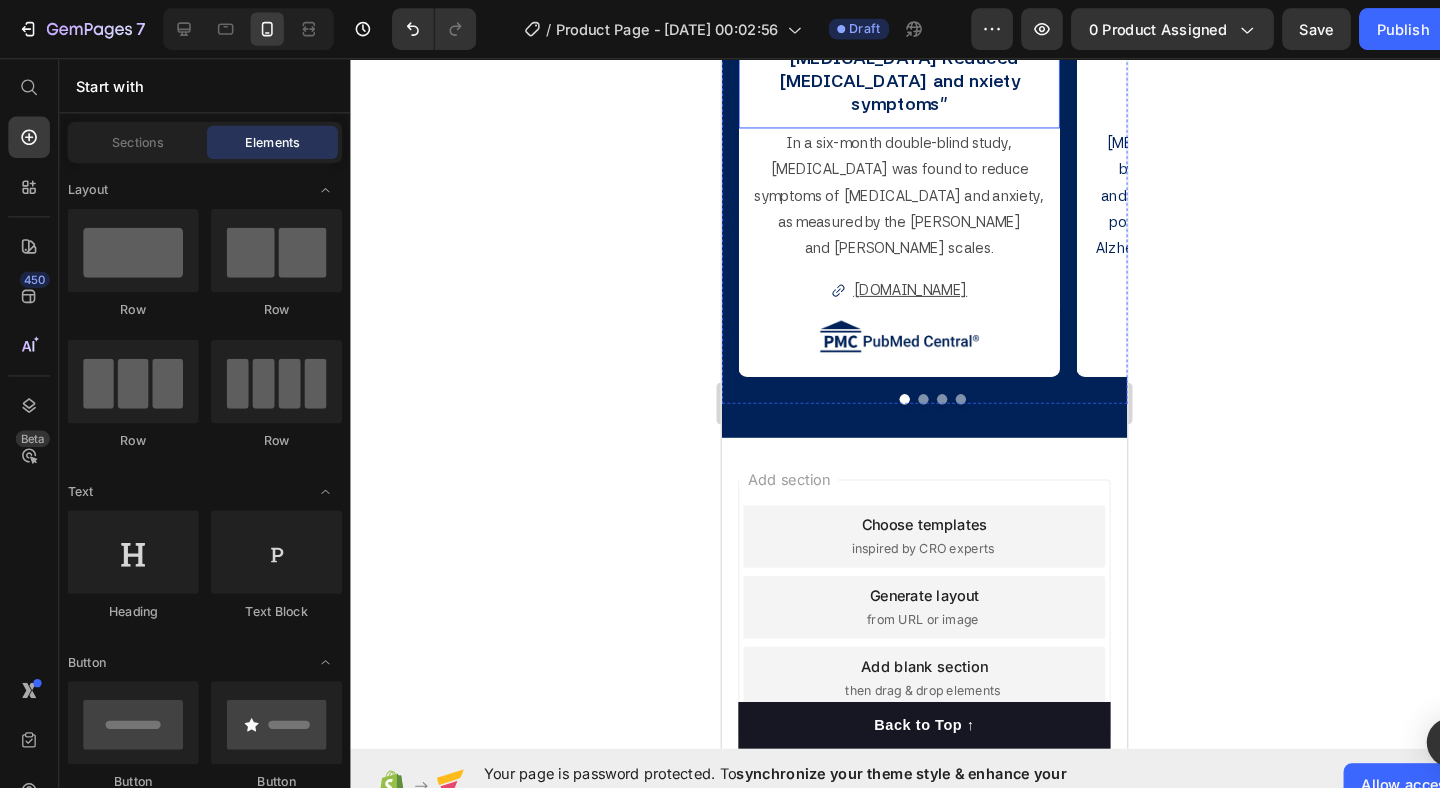 scroll, scrollTop: 2009, scrollLeft: 0, axis: vertical 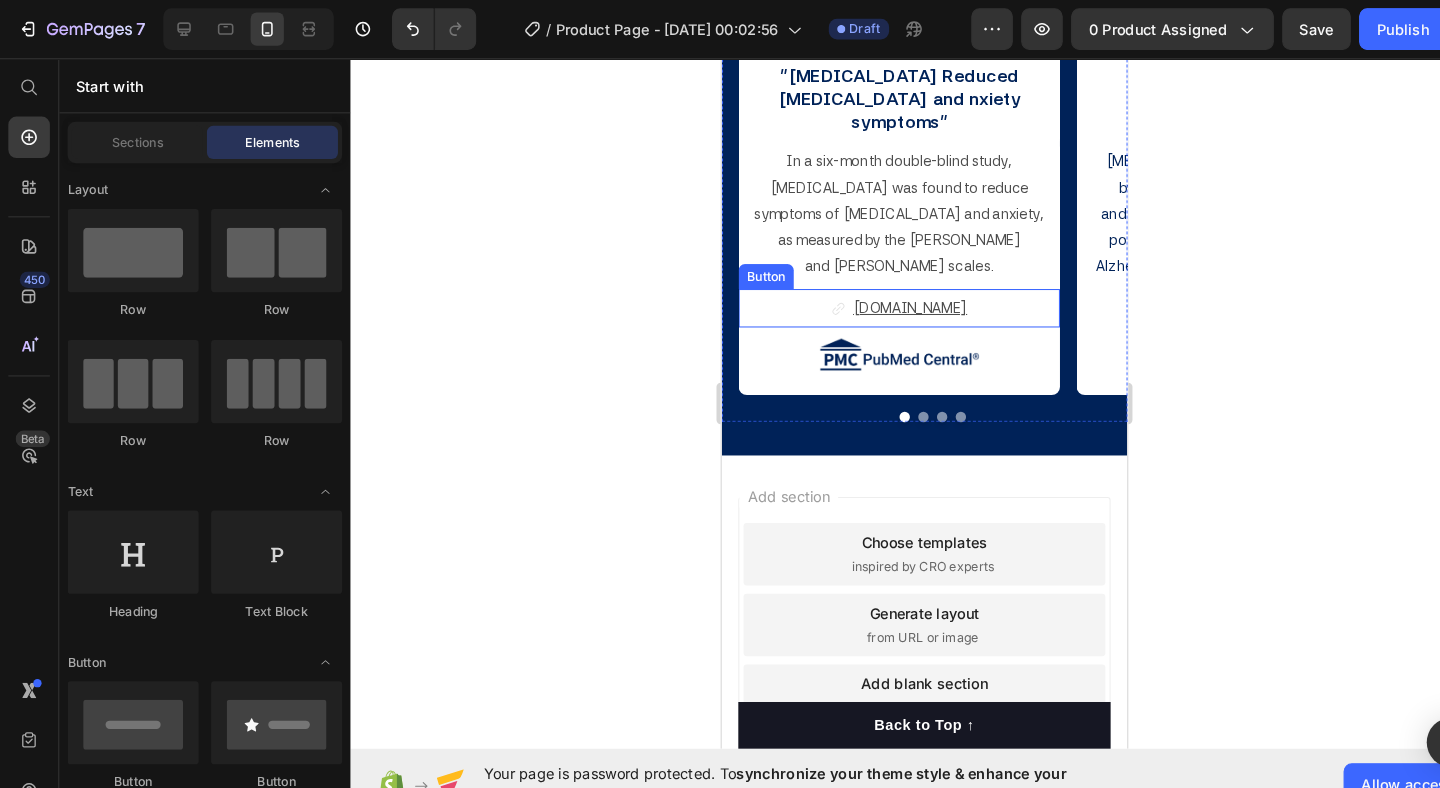 click on "[DOMAIN_NAME]" at bounding box center (891, 298) 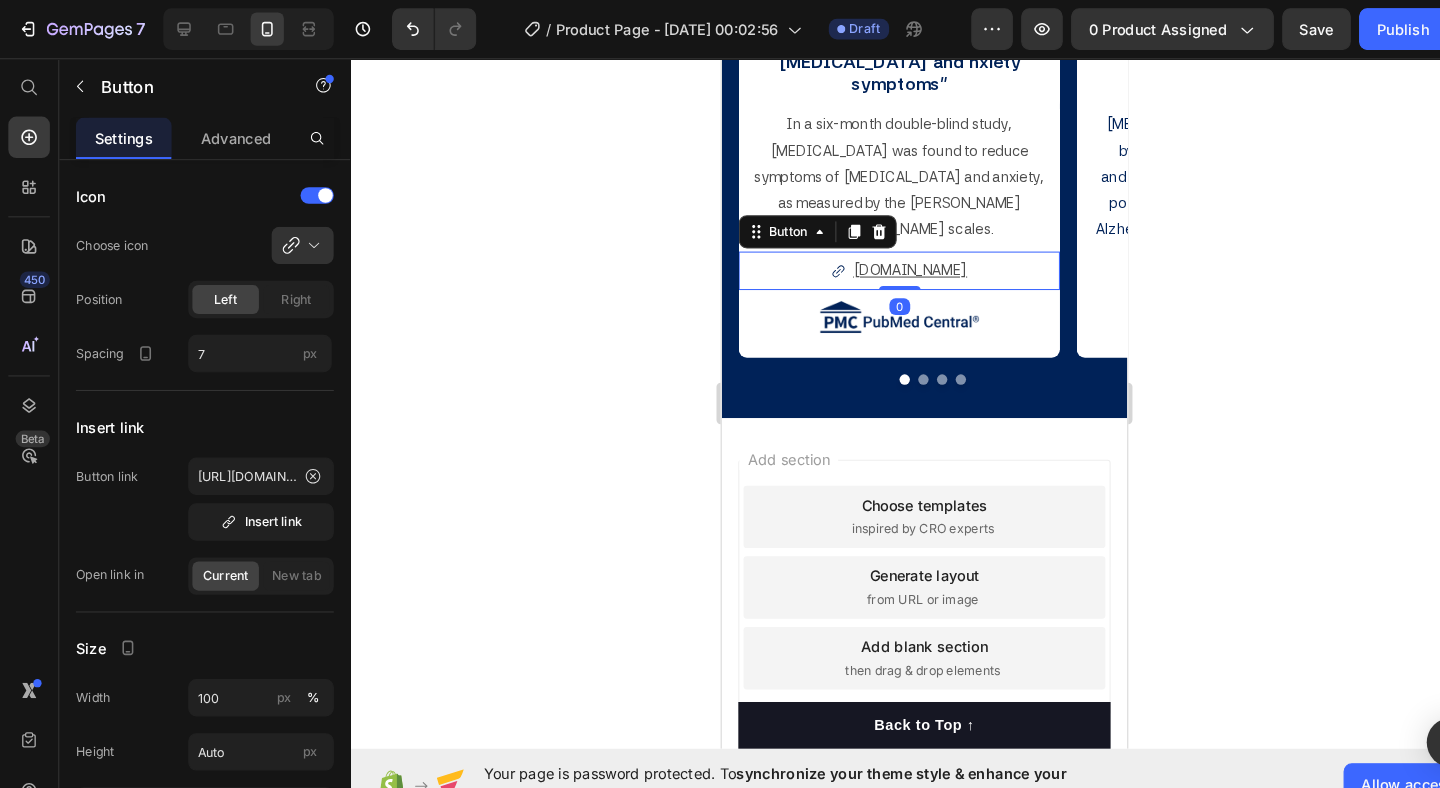 scroll, scrollTop: 2060, scrollLeft: 0, axis: vertical 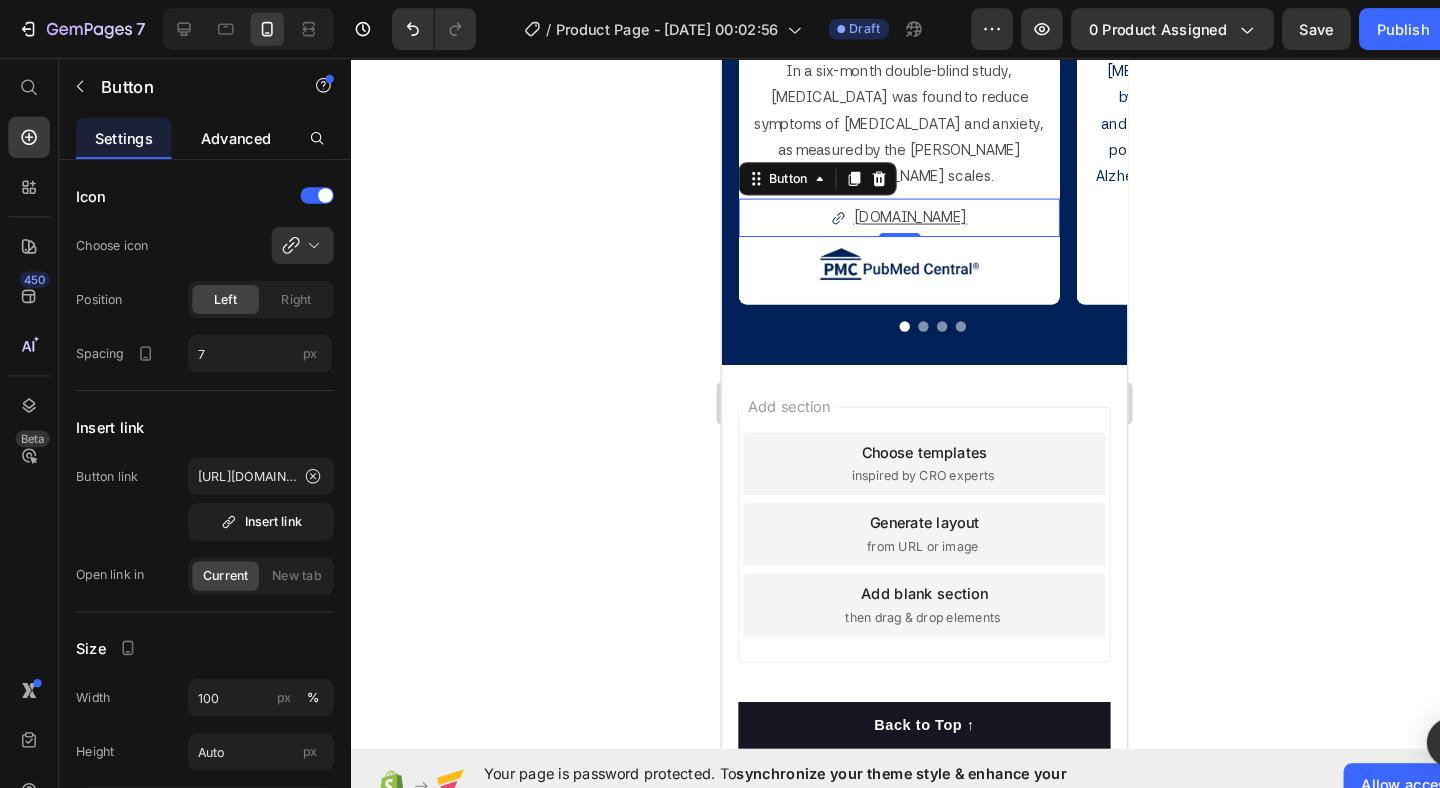 click on "Advanced" at bounding box center (227, 132) 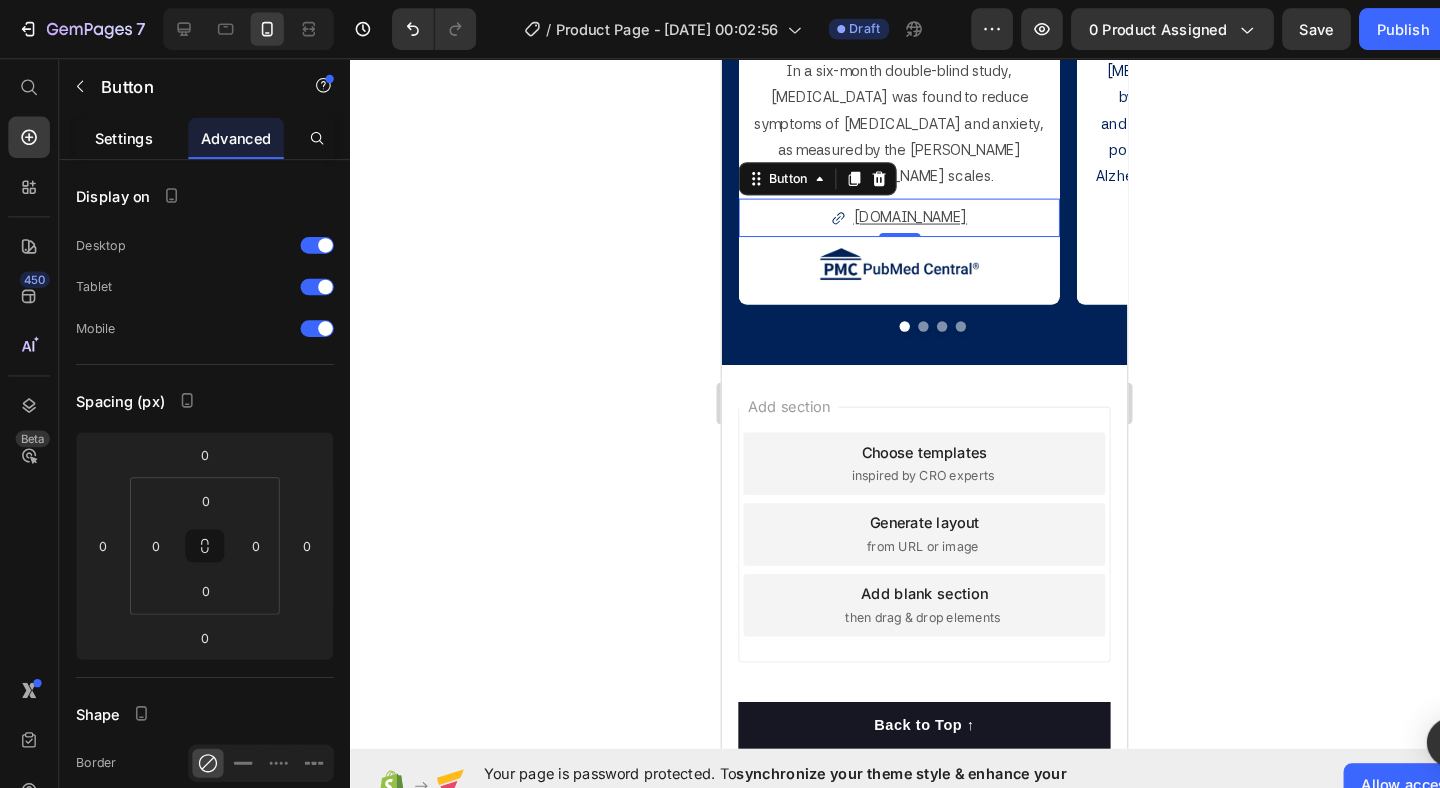 click on "Settings" at bounding box center (119, 132) 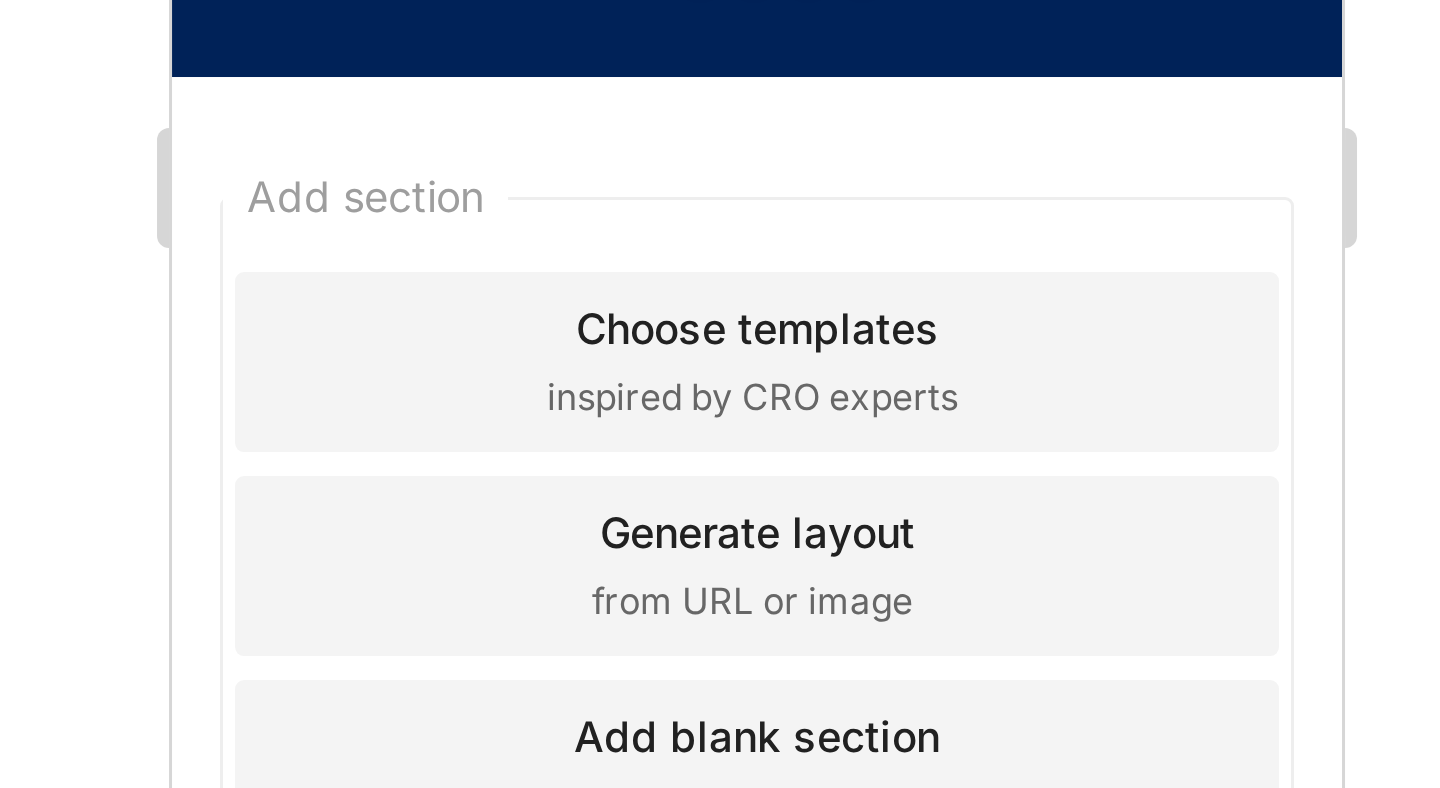 scroll, scrollTop: 18, scrollLeft: 0, axis: vertical 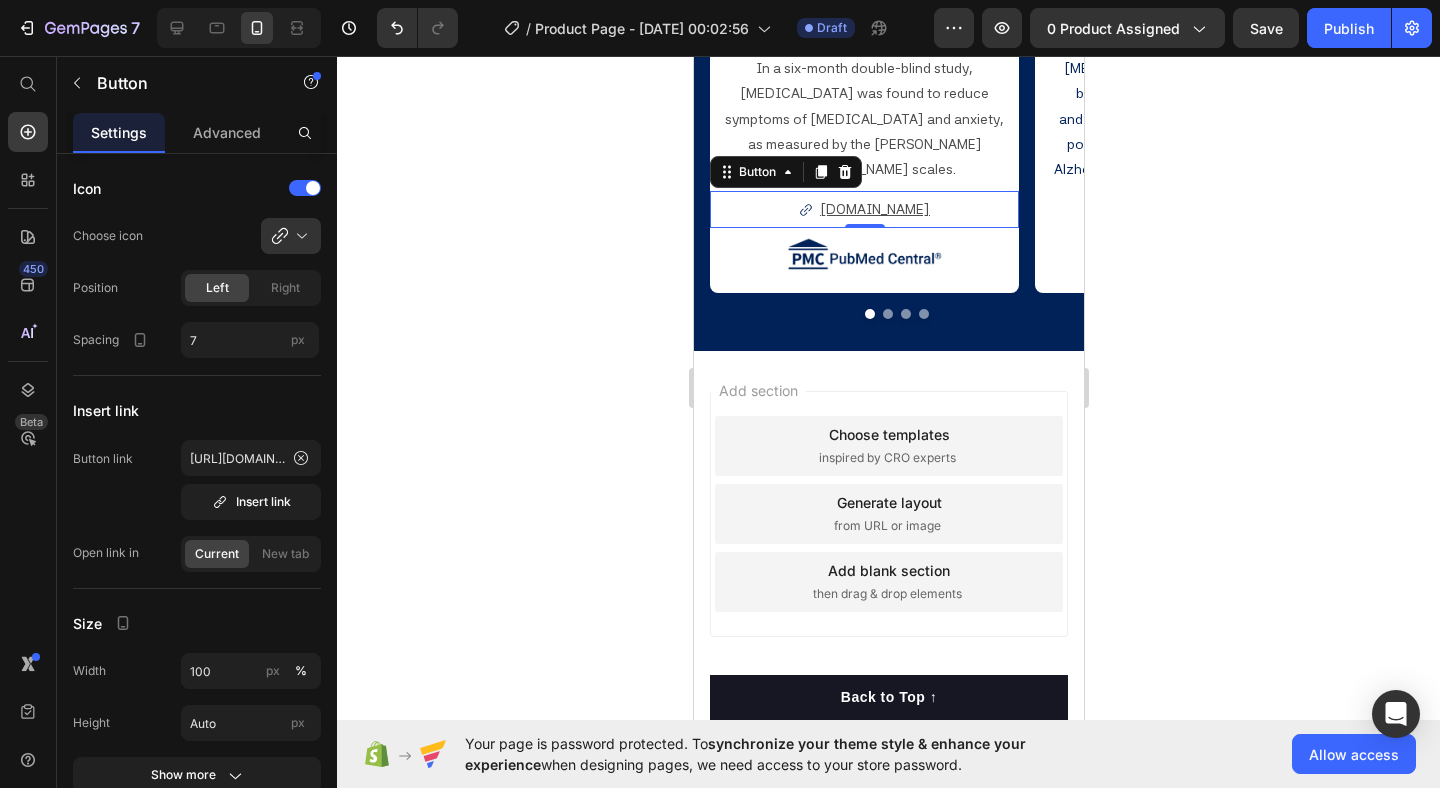 click 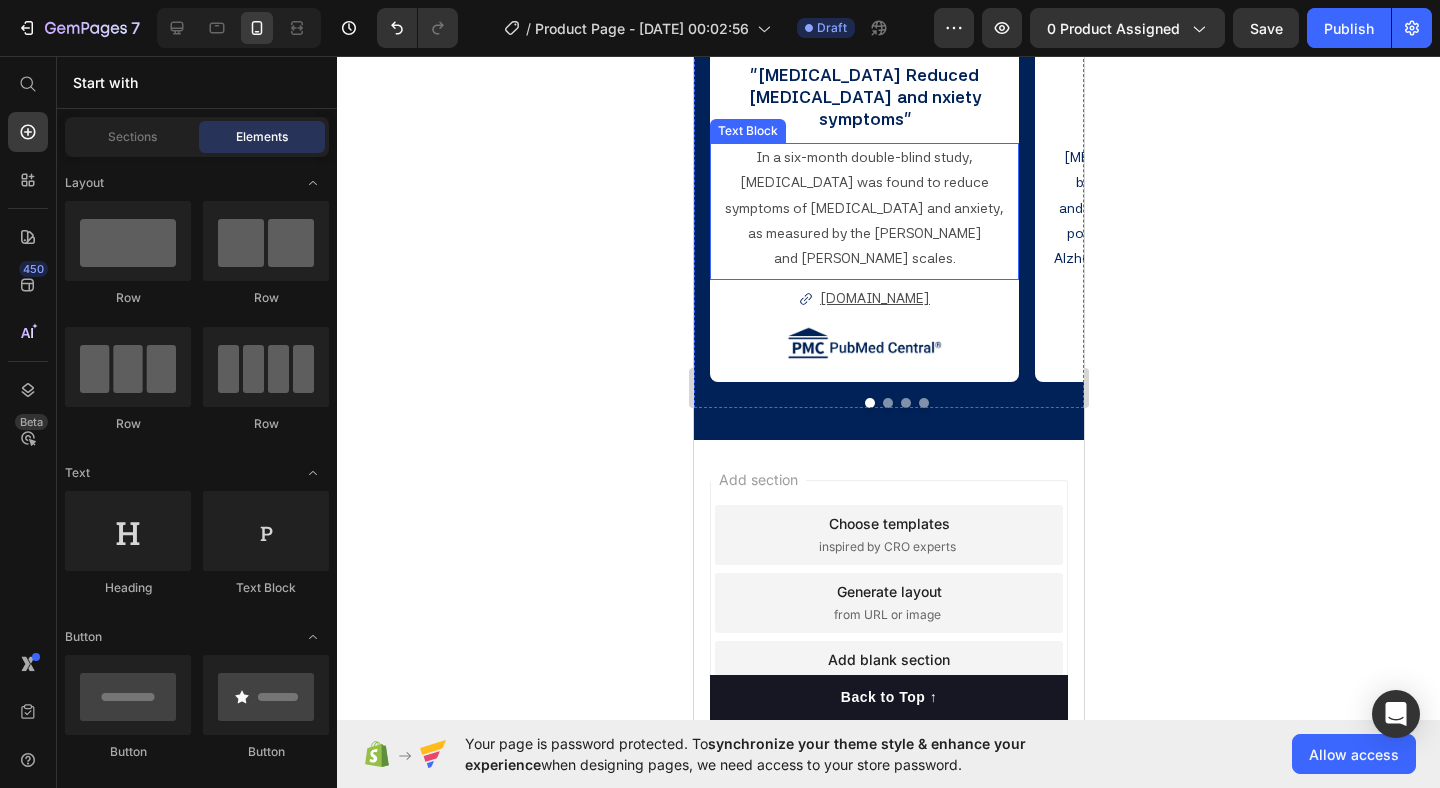 scroll, scrollTop: 2013, scrollLeft: 0, axis: vertical 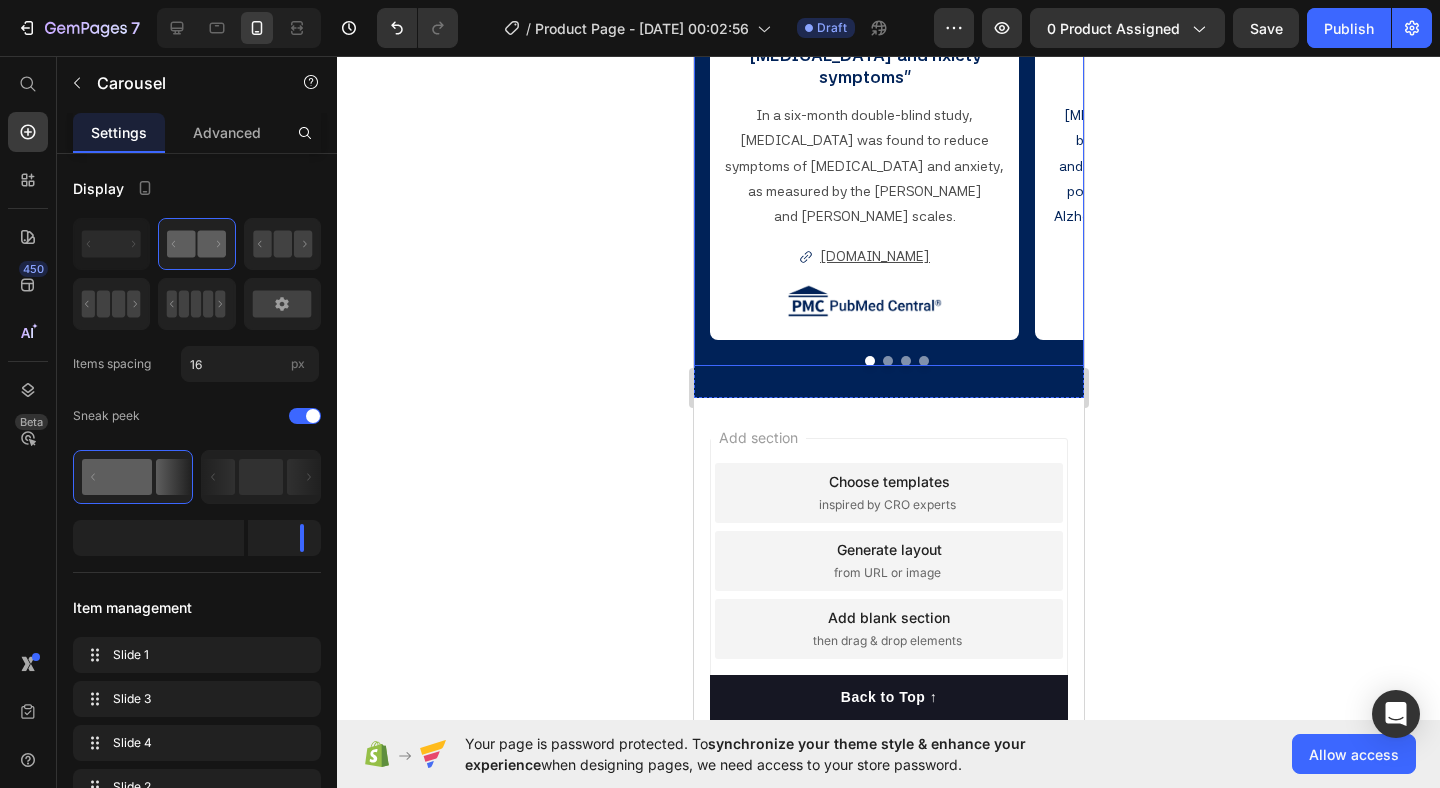 click at bounding box center [887, 361] 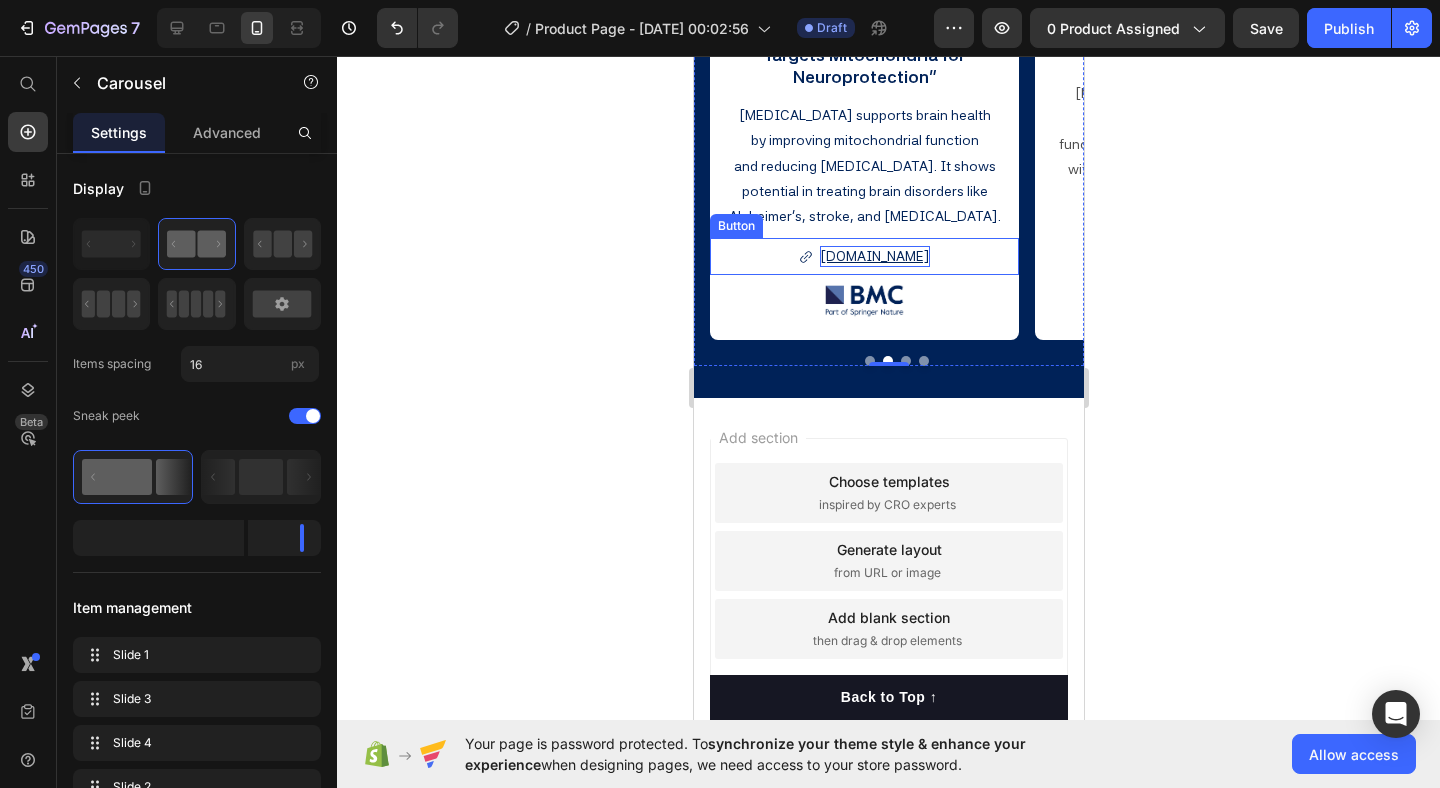 click on "[DOMAIN_NAME]" at bounding box center [874, 256] 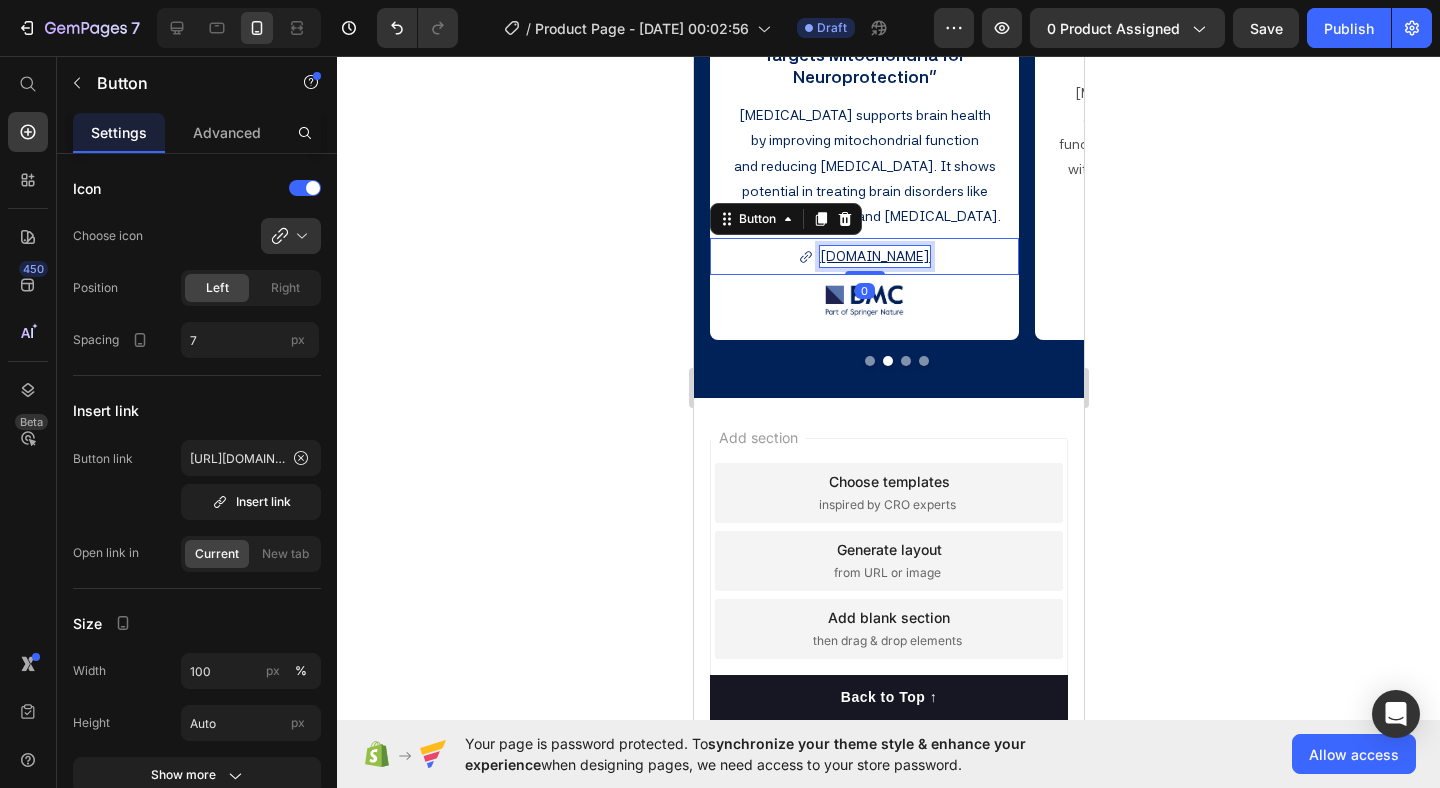 click on "[DOMAIN_NAME]" at bounding box center (874, 256) 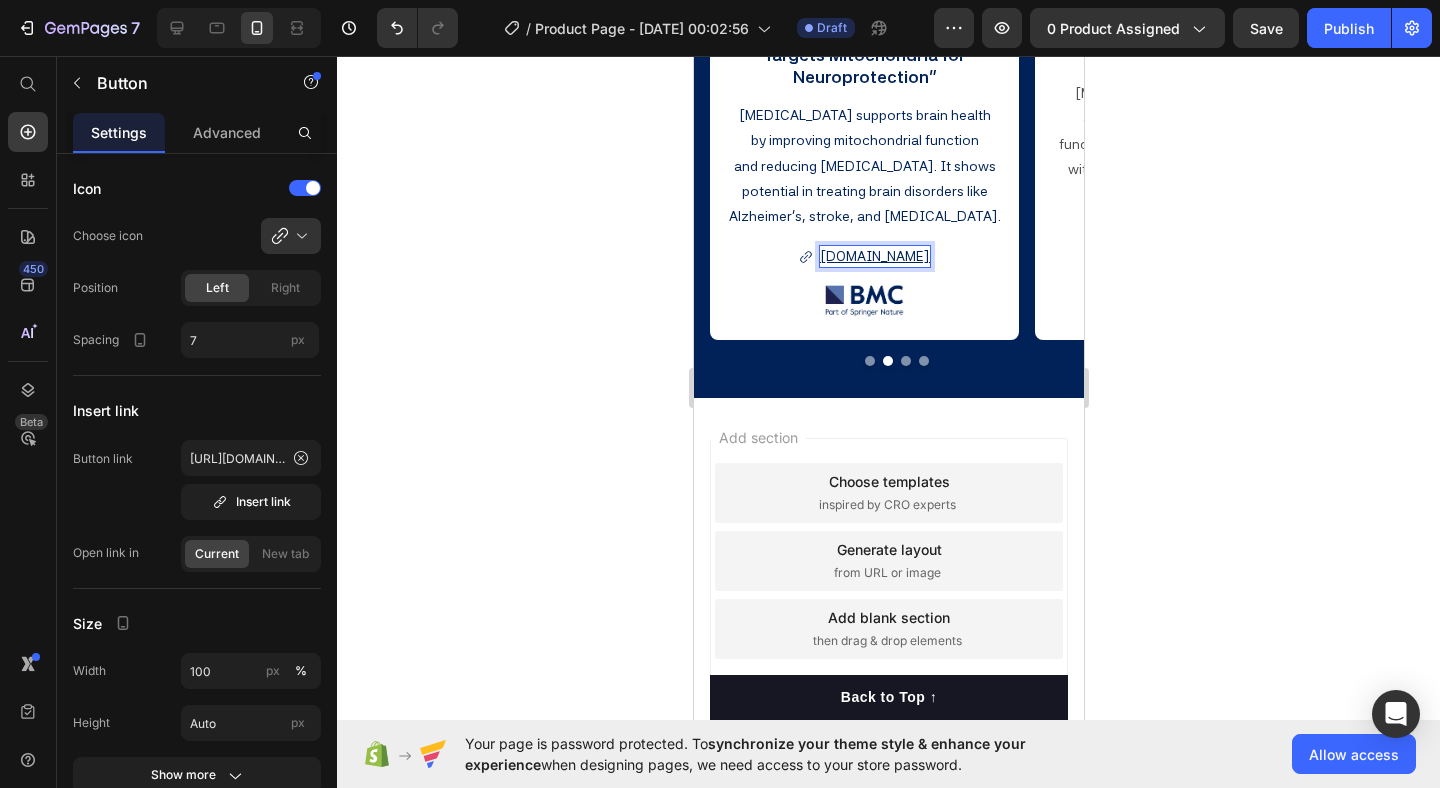 click on "[DOMAIN_NAME]" at bounding box center (874, 256) 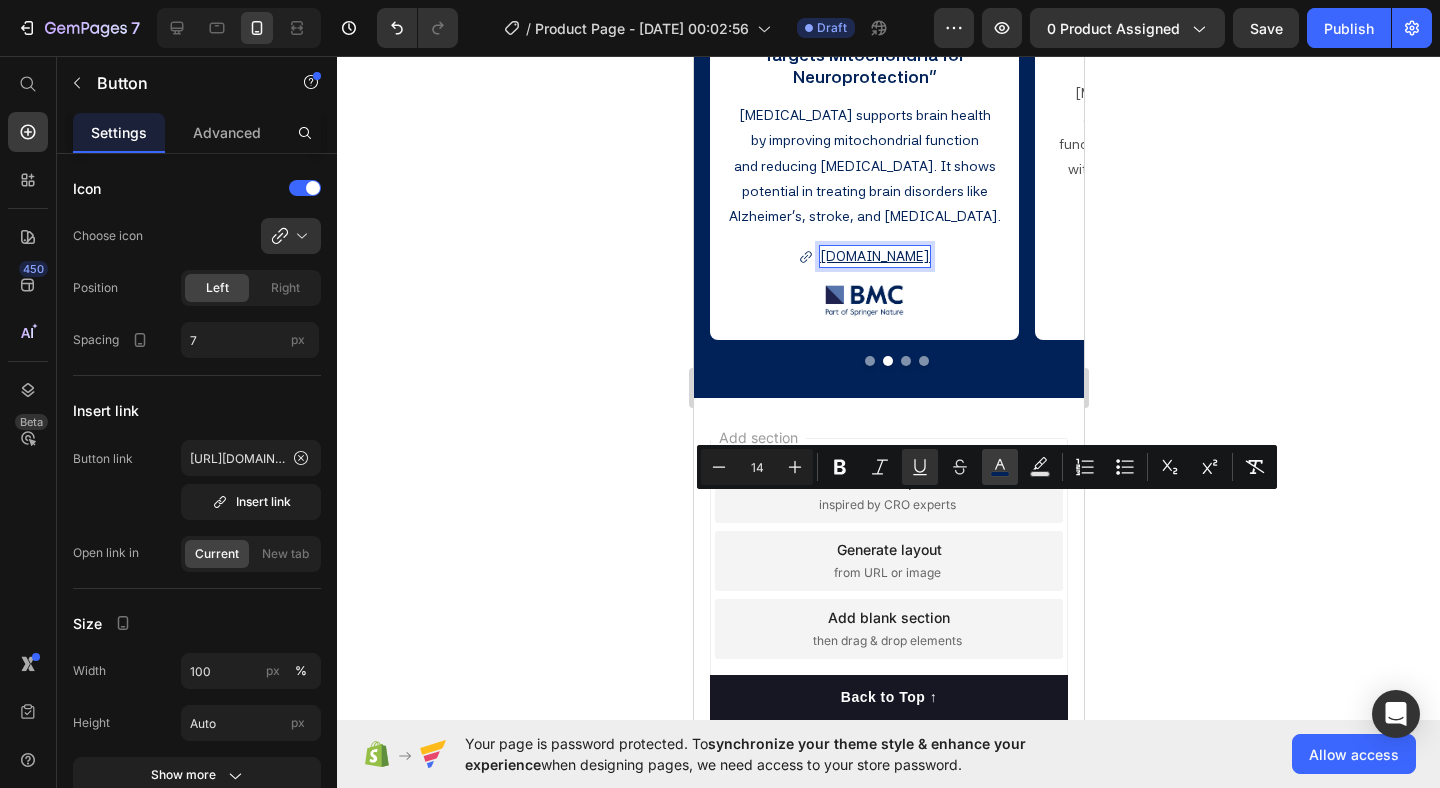 click 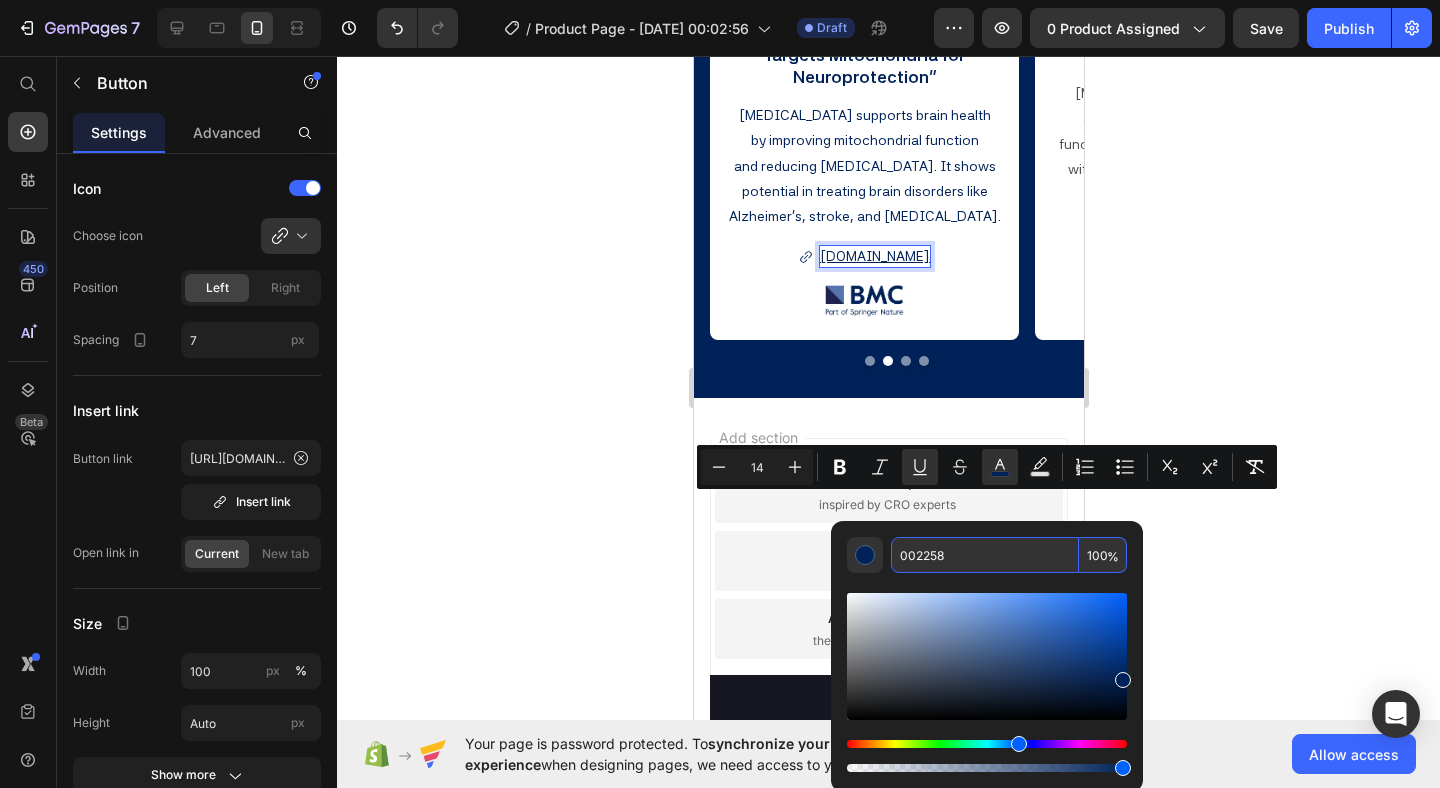 click on "002258" at bounding box center [985, 555] 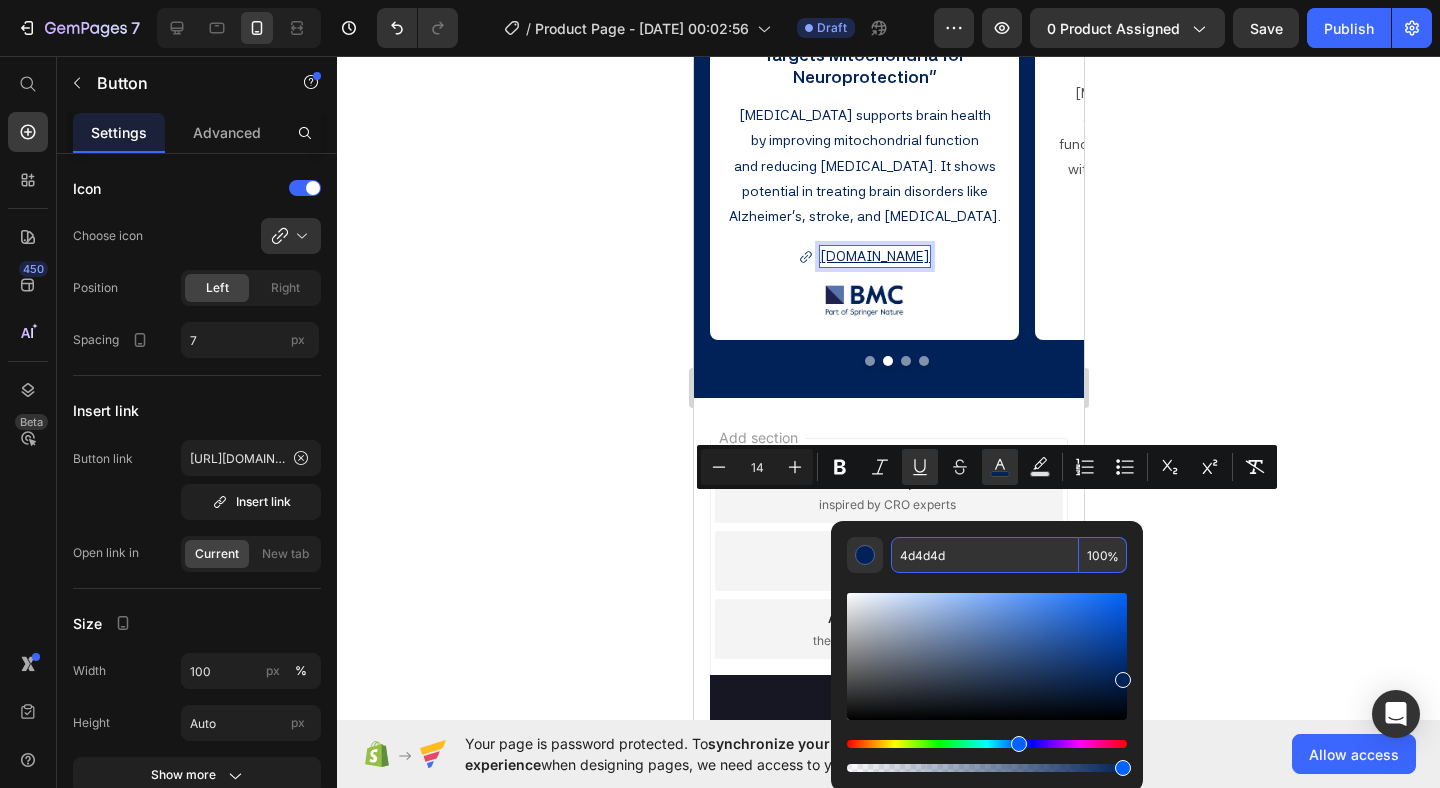 type on "4D4D4D" 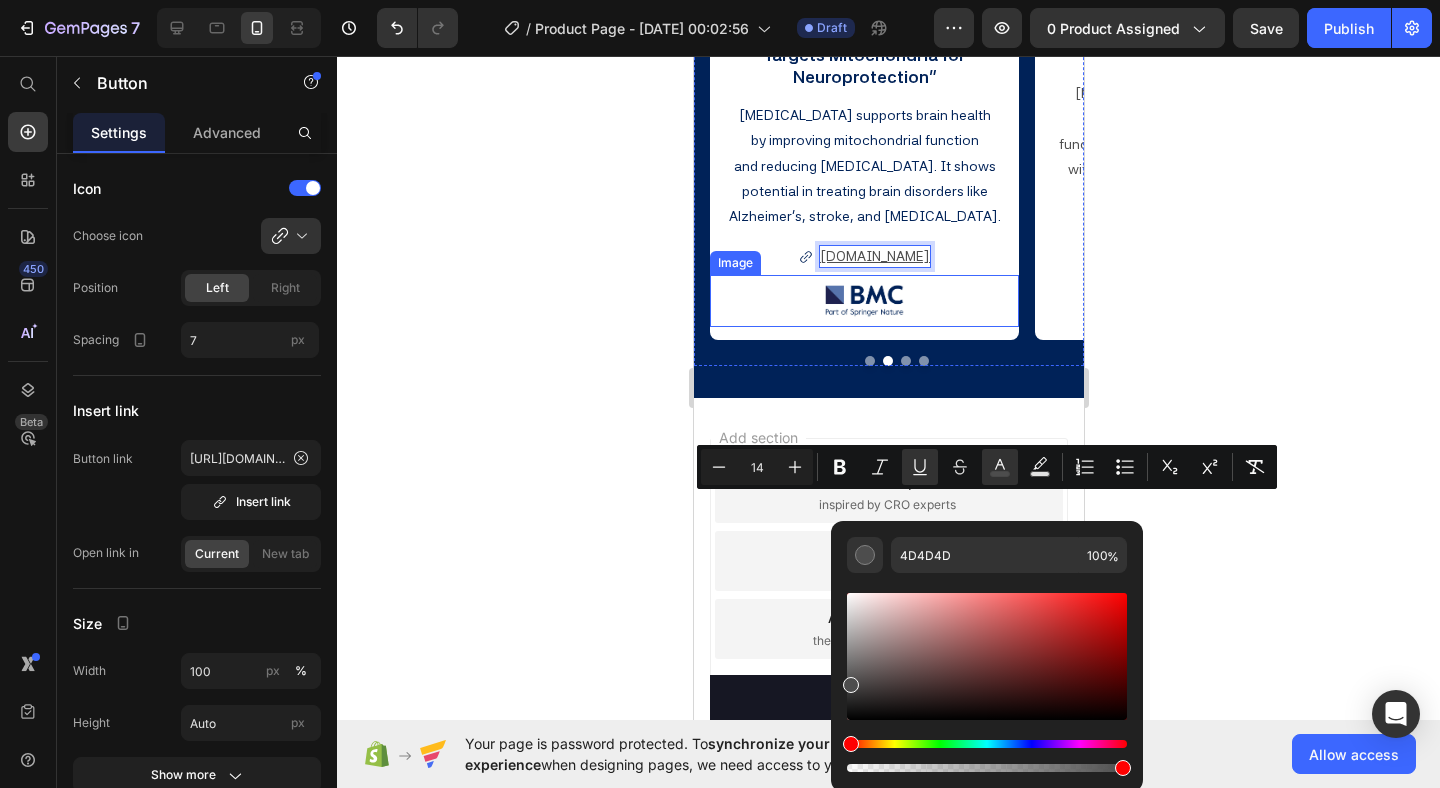 click 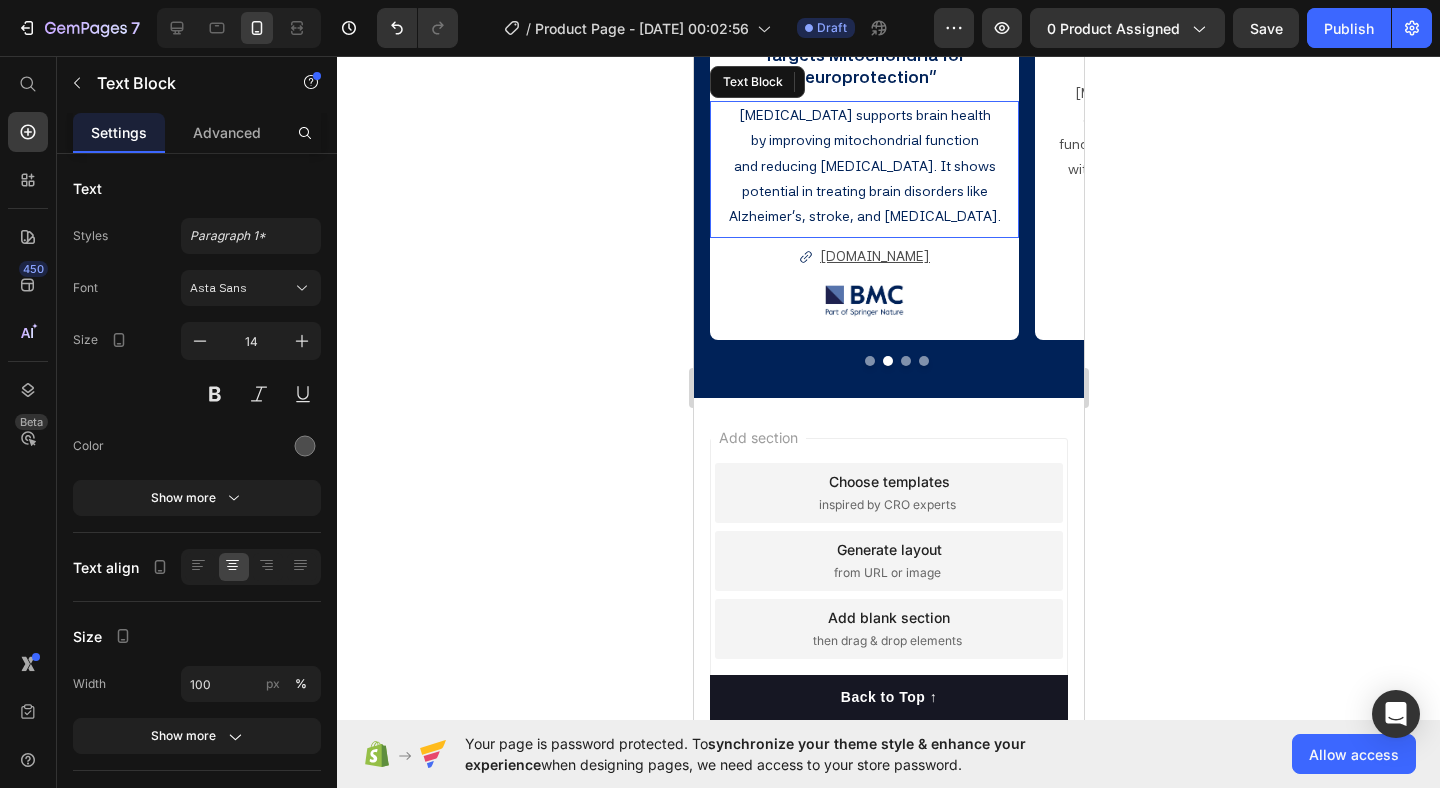 click on "potential in treating brain disorders like Alzheimer’s, stroke, and [MEDICAL_DATA]." at bounding box center [863, 203] 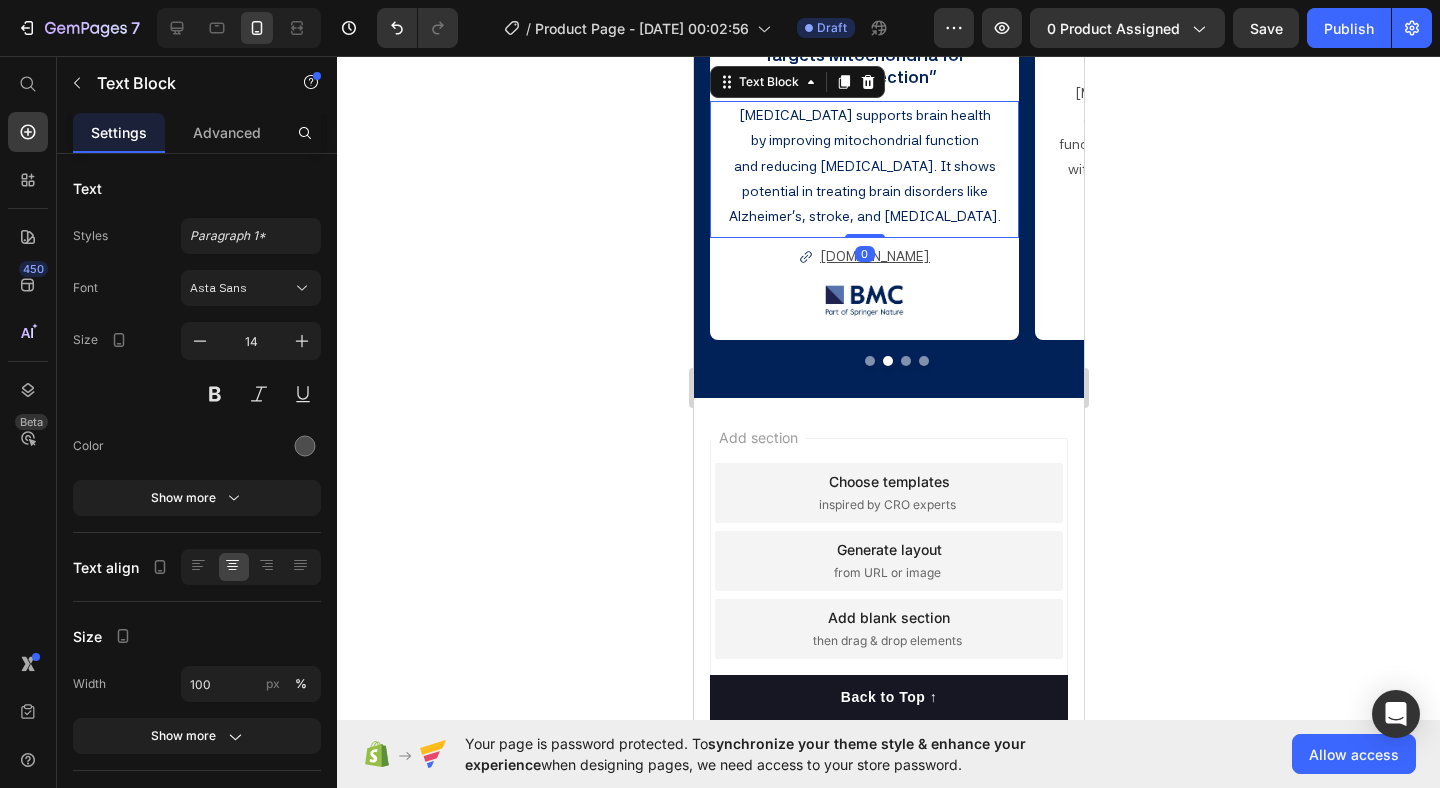 click on "[MEDICAL_DATA] supports brain health" at bounding box center (863, 115) 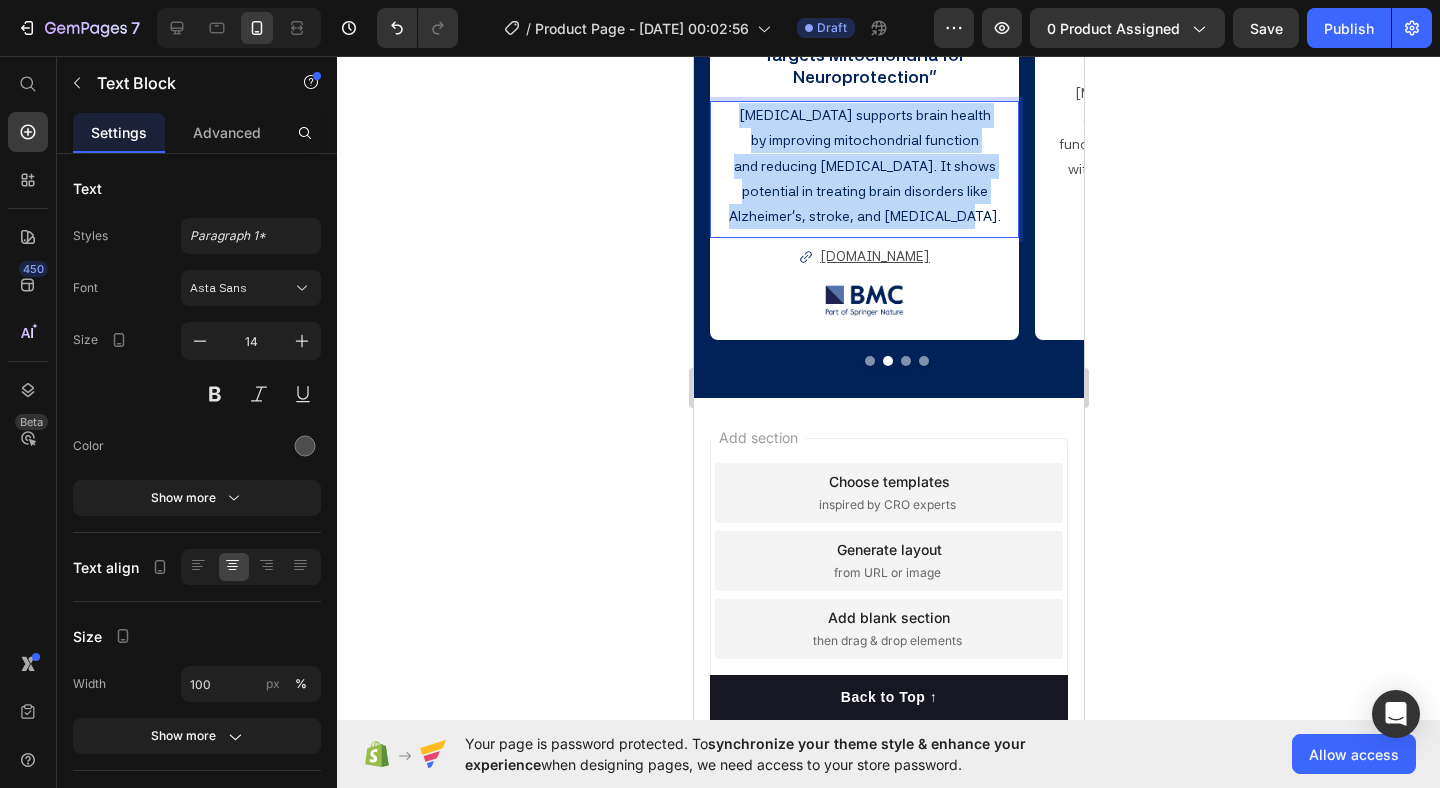 drag, startPoint x: 744, startPoint y: 367, endPoint x: 990, endPoint y: 472, distance: 267.4715 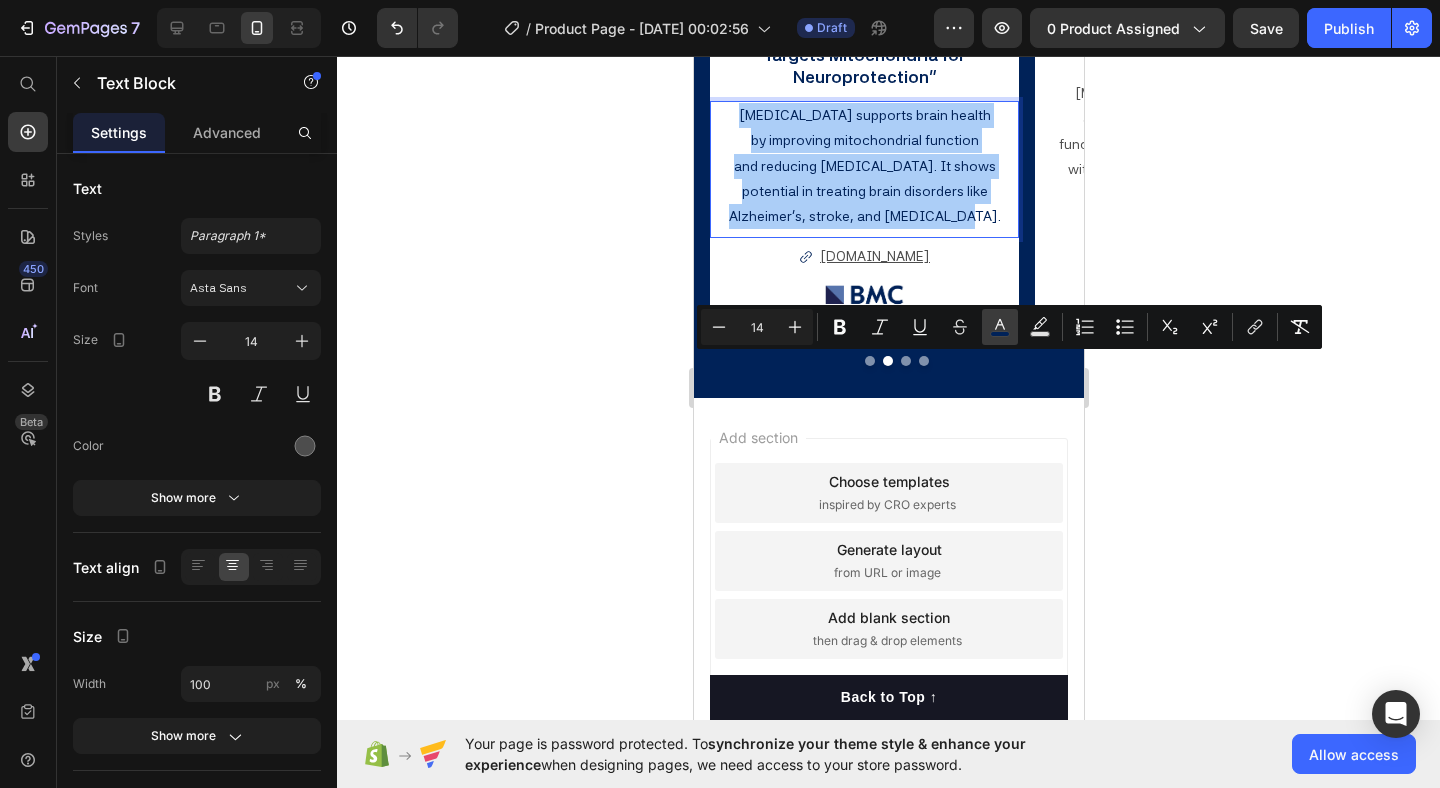 click 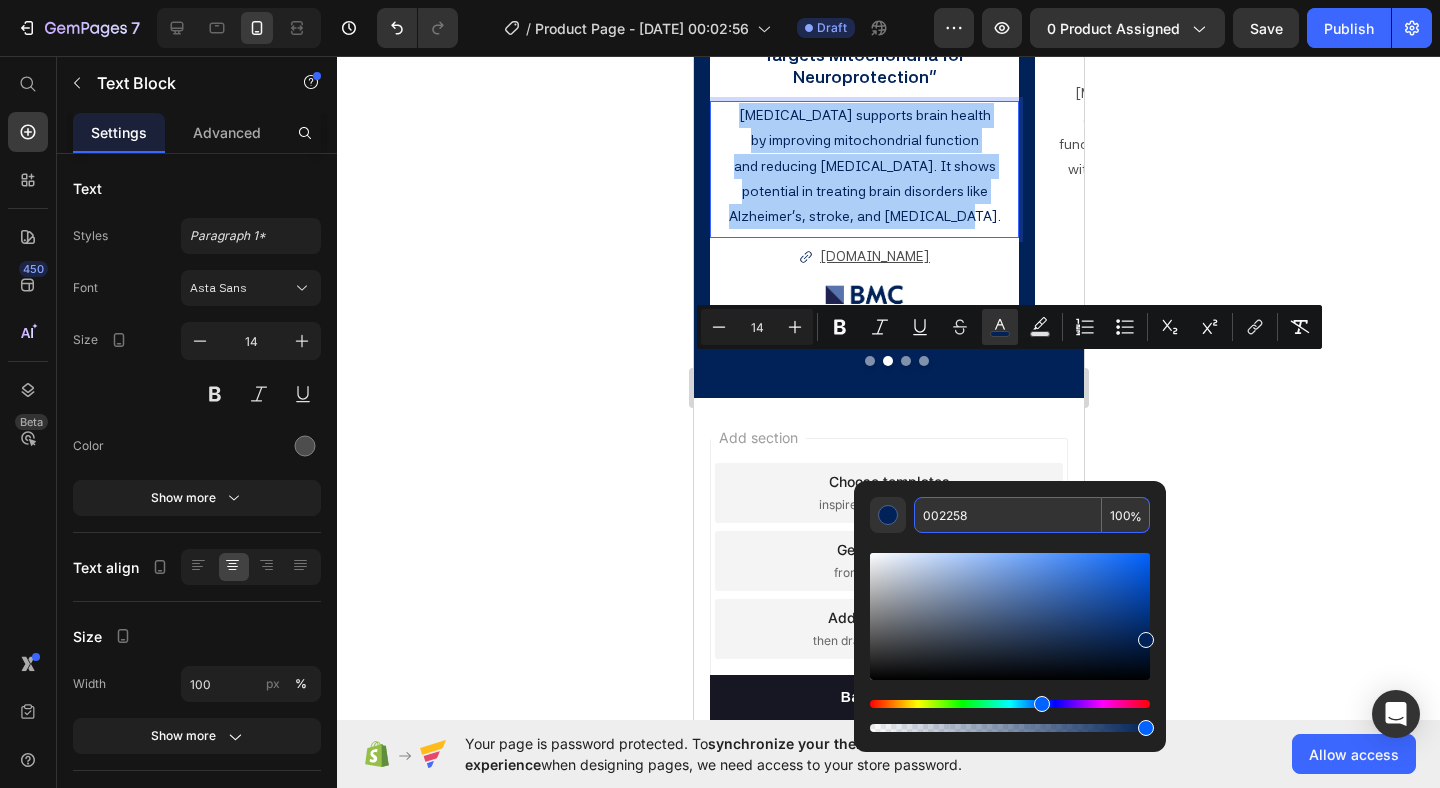 click on "002258" at bounding box center (1008, 515) 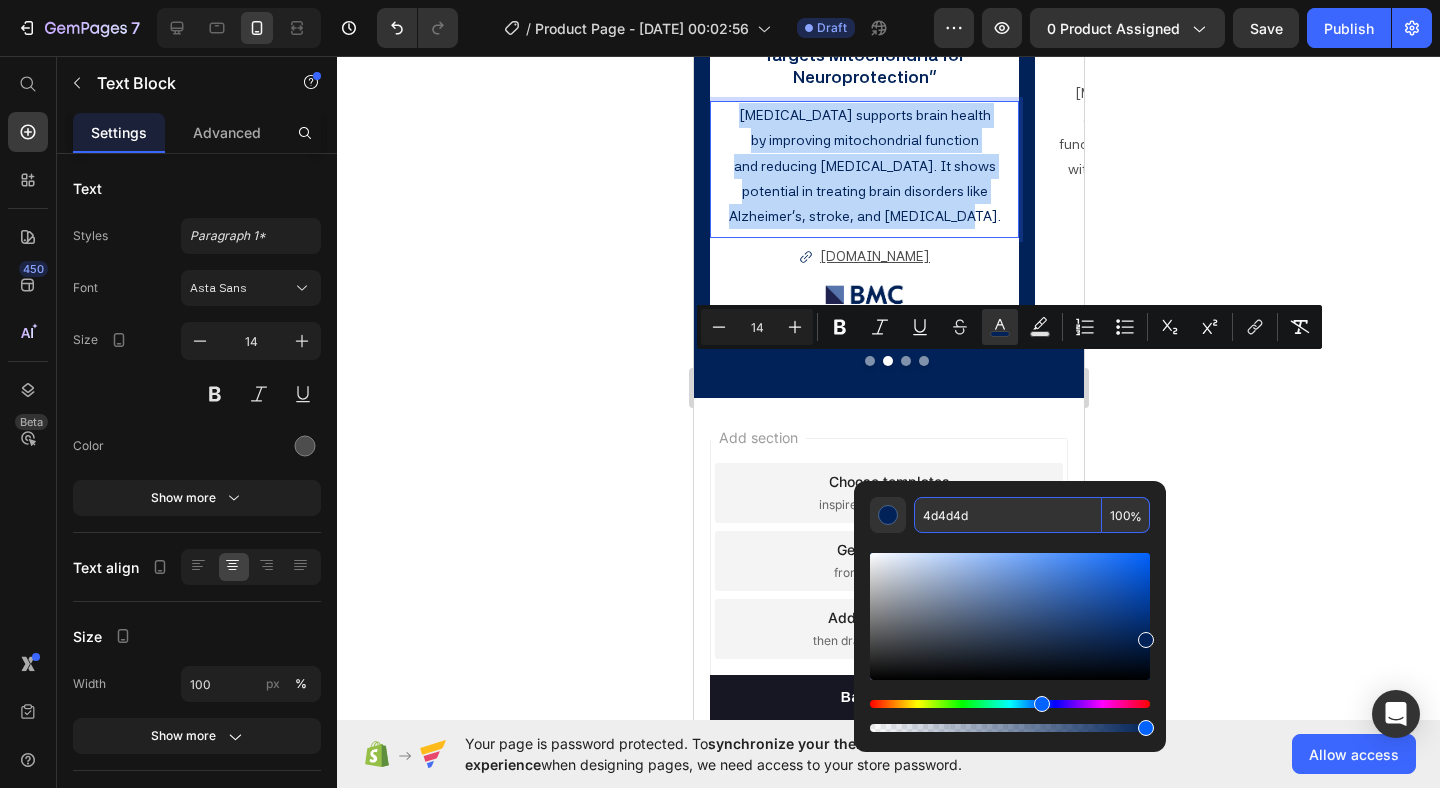type on "4D4D4D" 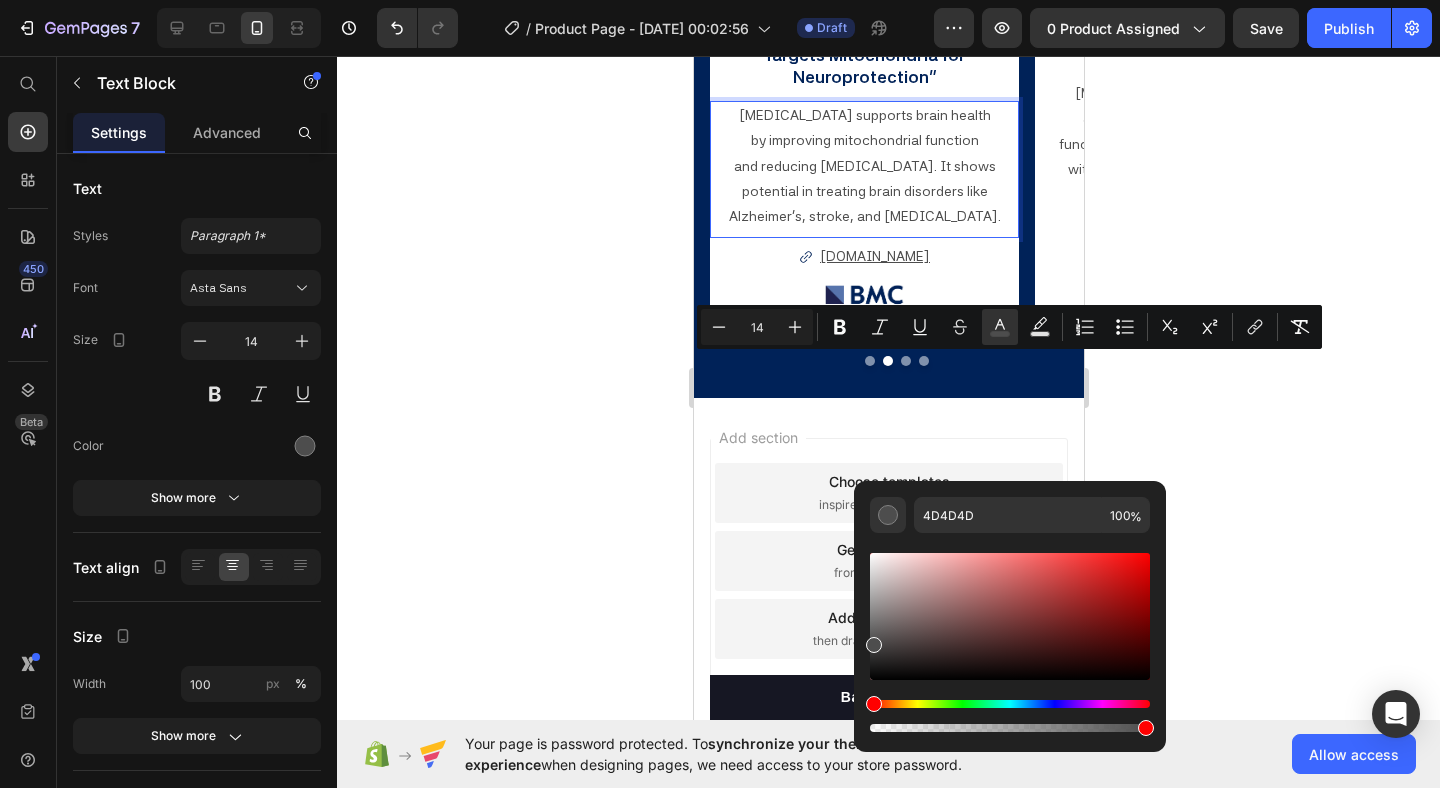 click 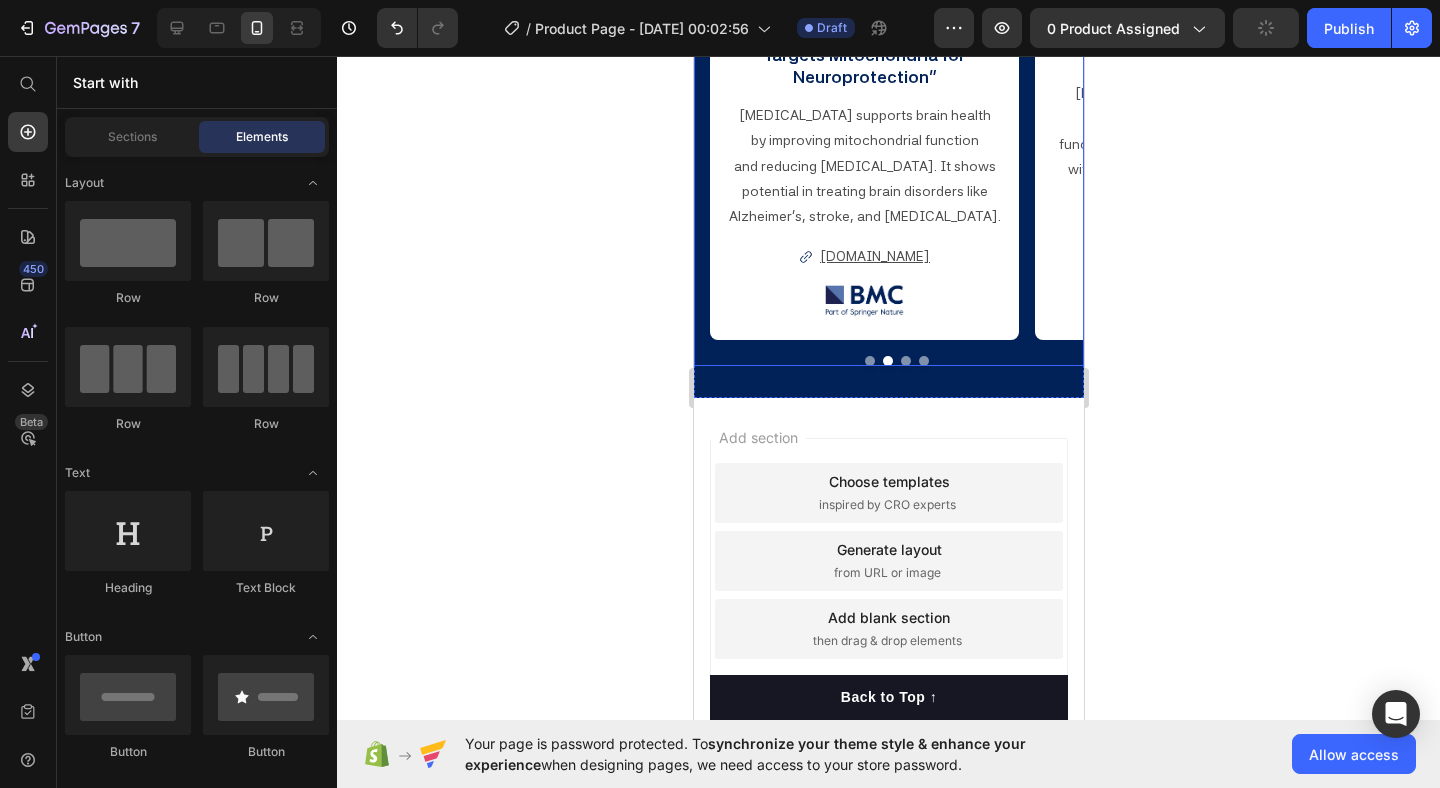 click at bounding box center [869, 361] 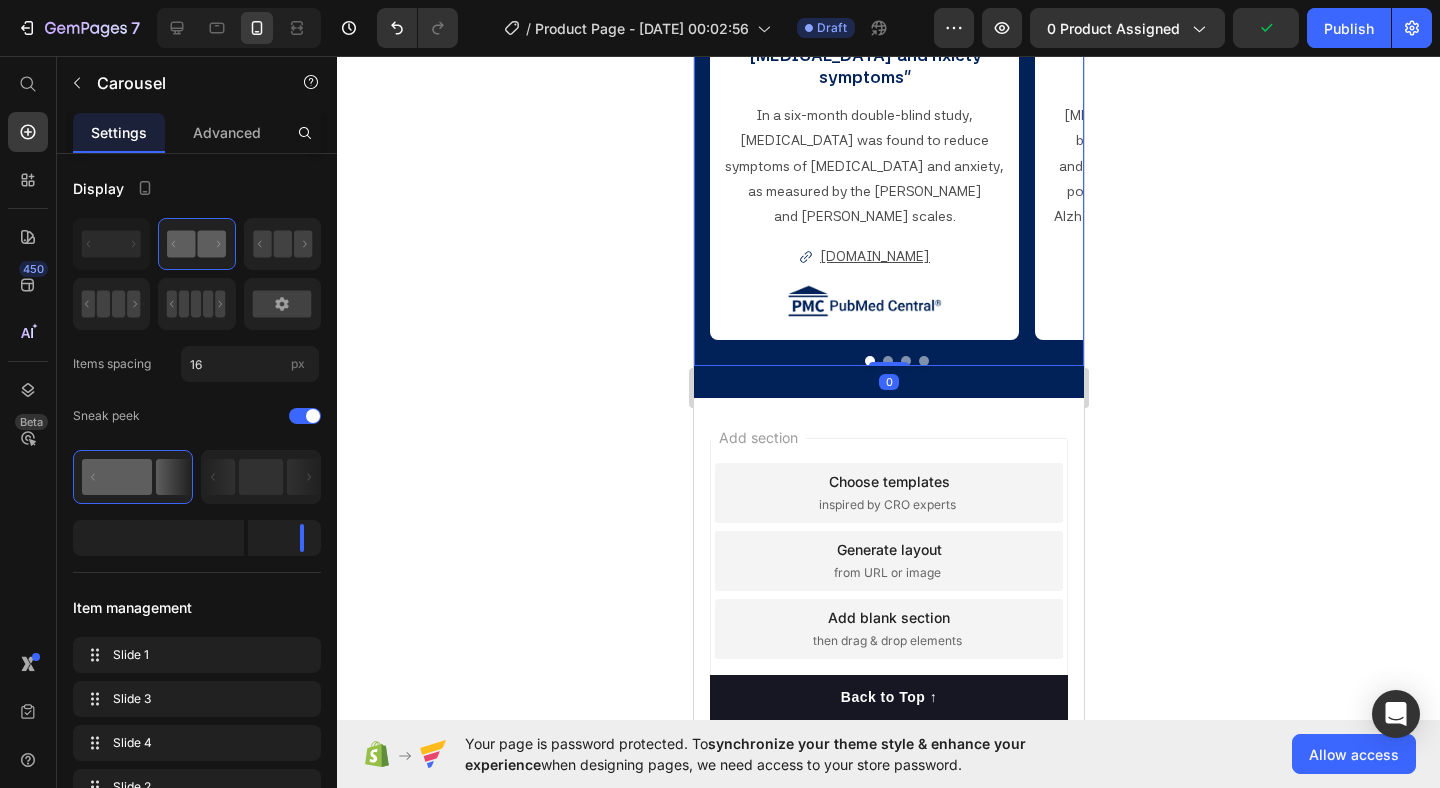click at bounding box center [887, 361] 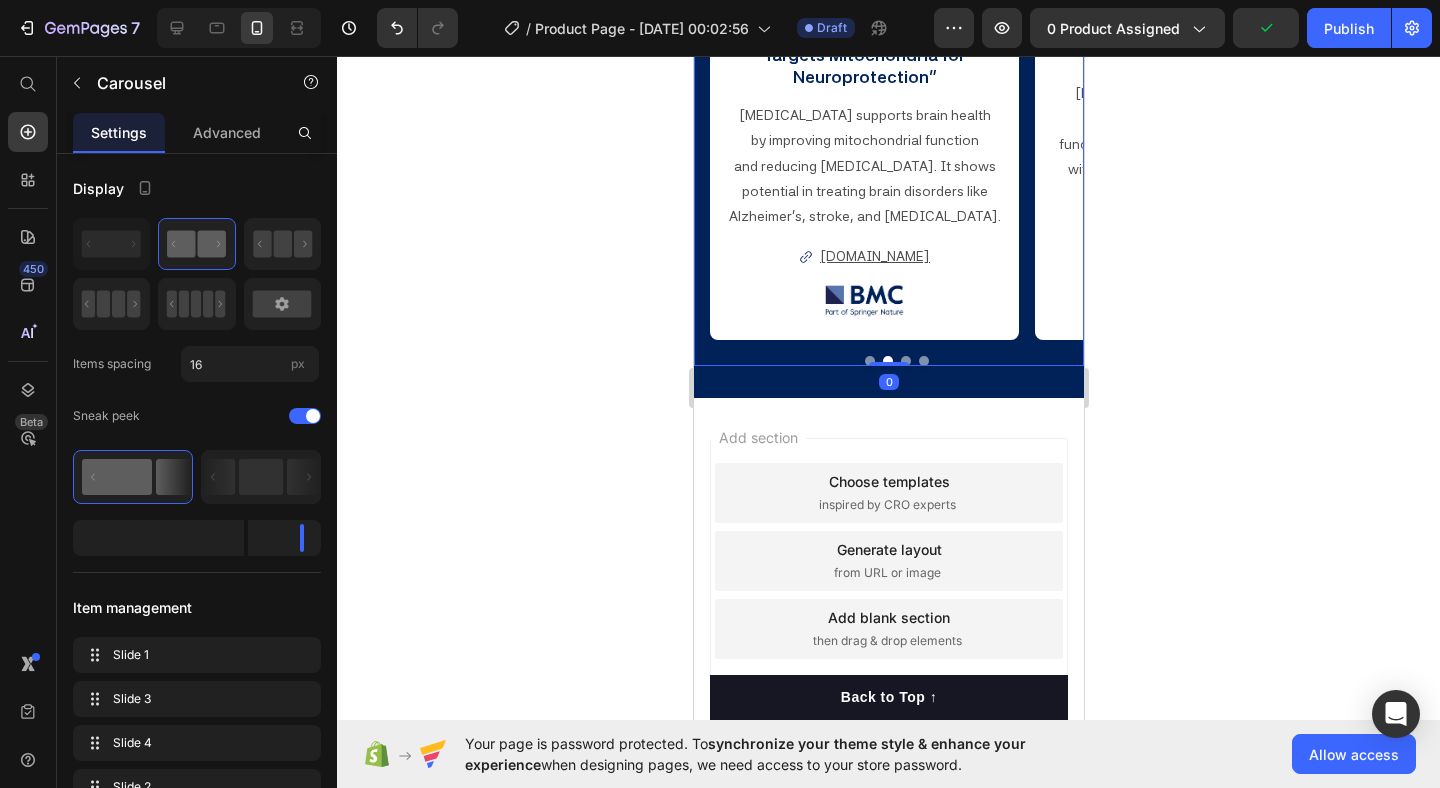 click at bounding box center [905, 361] 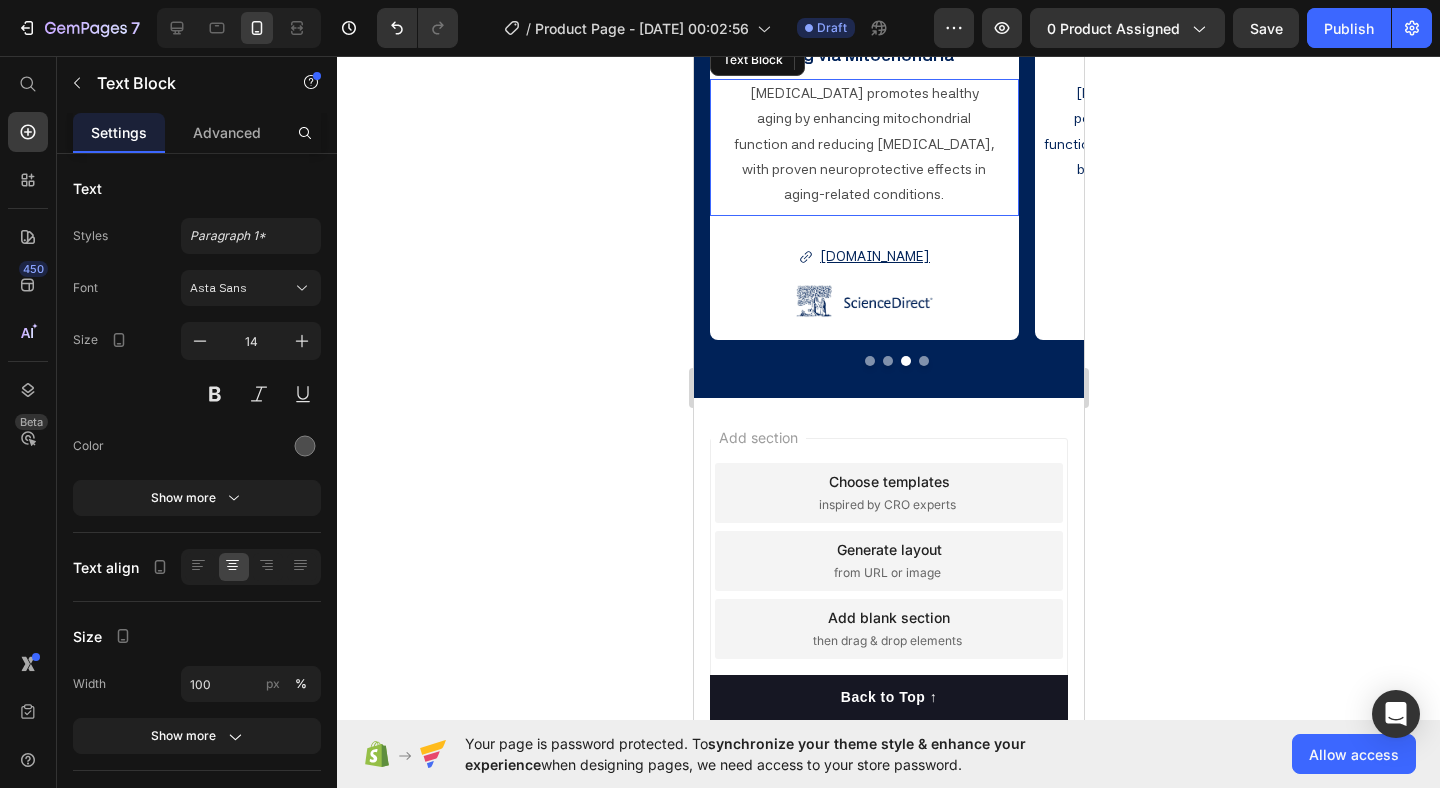 click on "[MEDICAL_DATA] promotes healthy" at bounding box center [863, 93] 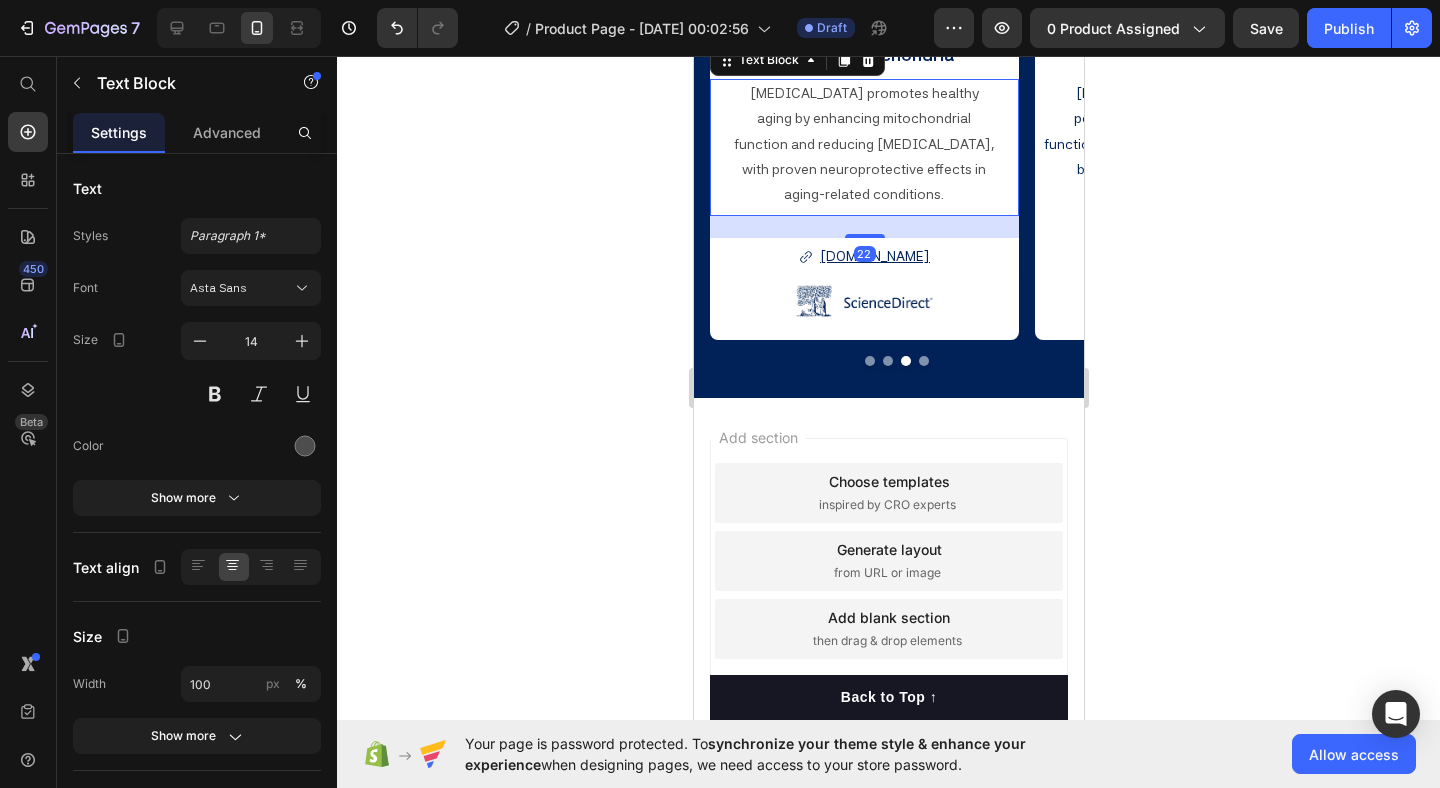 click on "aging by enhancing mitochondrial" at bounding box center [863, 118] 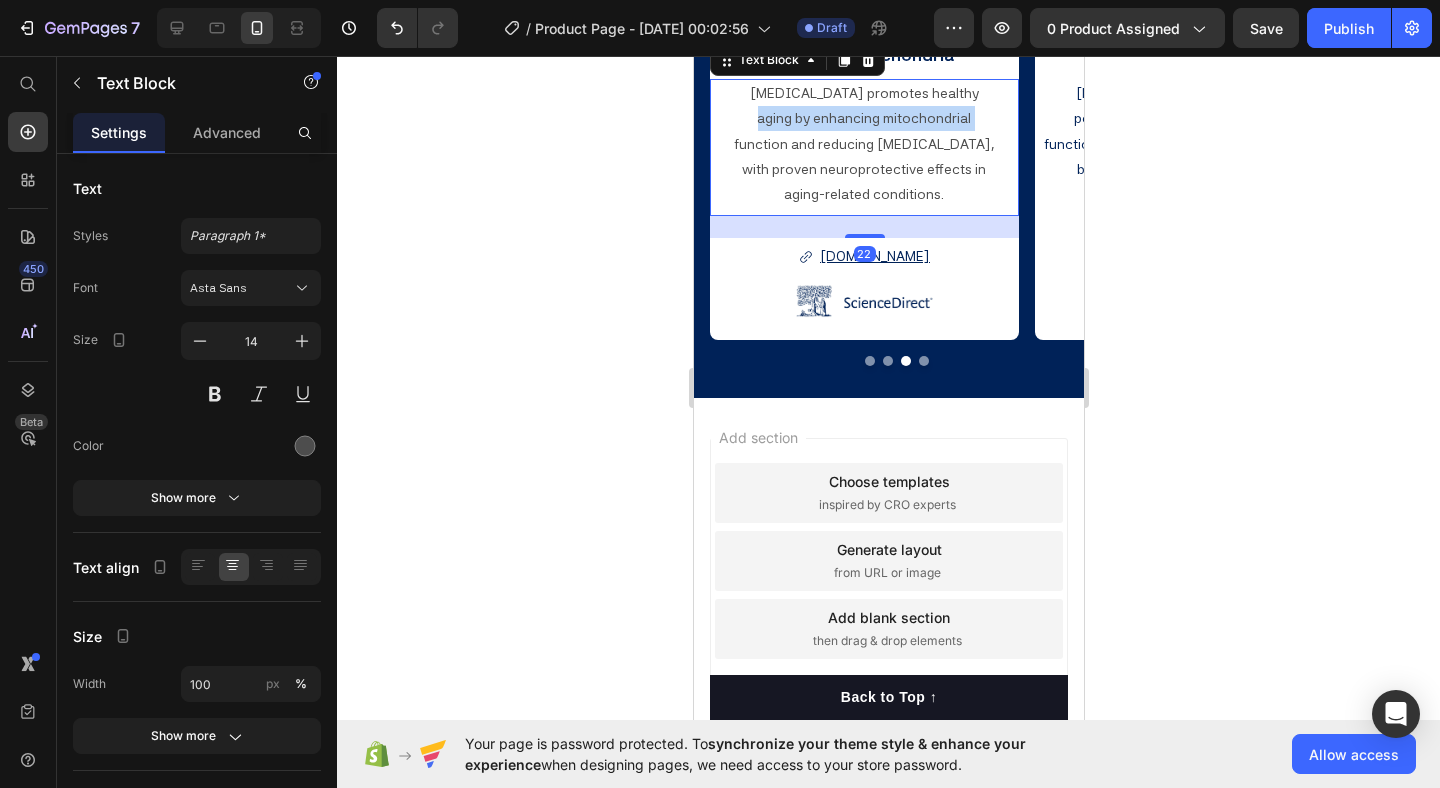 click on "aging by enhancing mitochondrial" at bounding box center [863, 118] 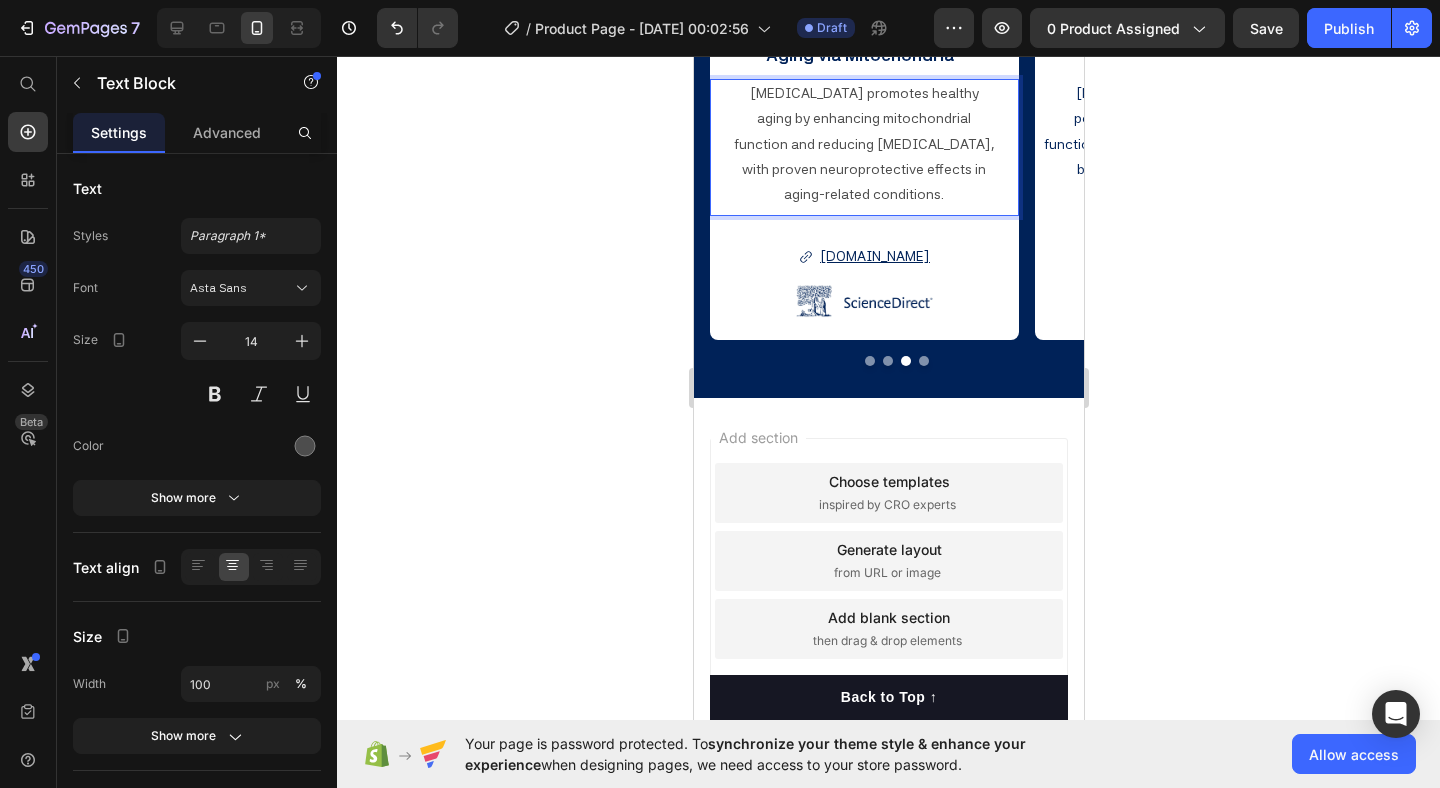 click on "function and reducing [MEDICAL_DATA]," at bounding box center [863, 144] 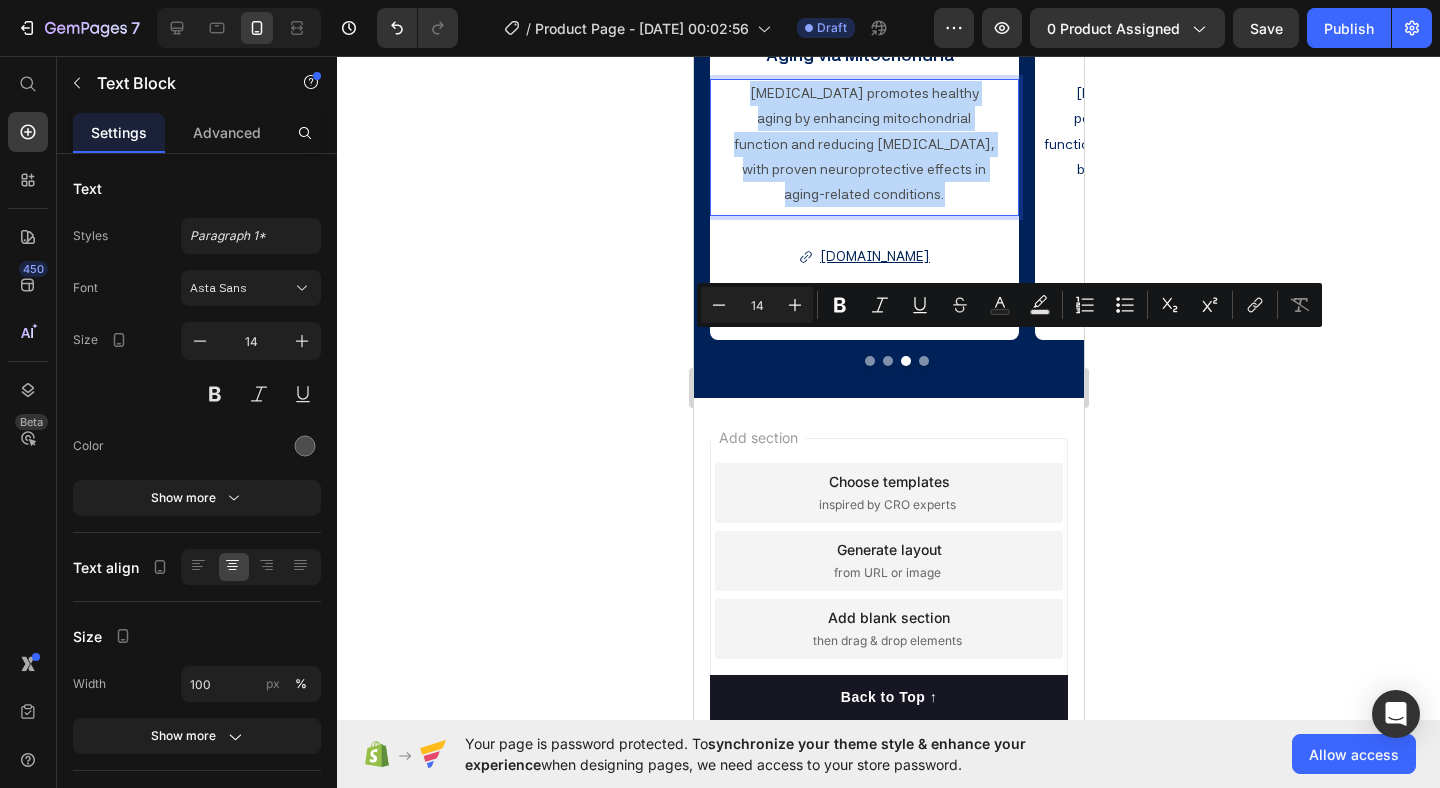 drag, startPoint x: 748, startPoint y: 342, endPoint x: 980, endPoint y: 432, distance: 248.84534 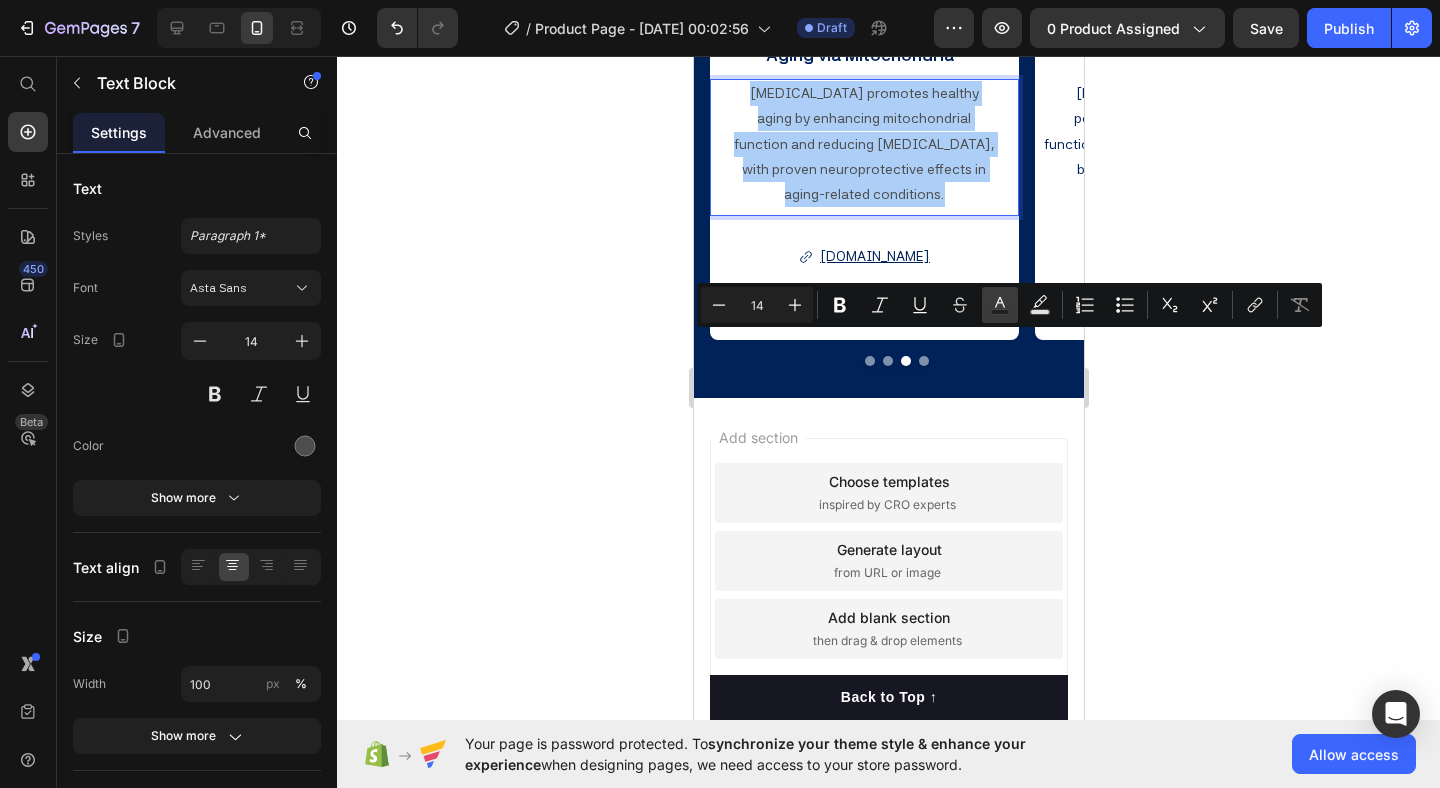 click on "Text Color" at bounding box center [1000, 305] 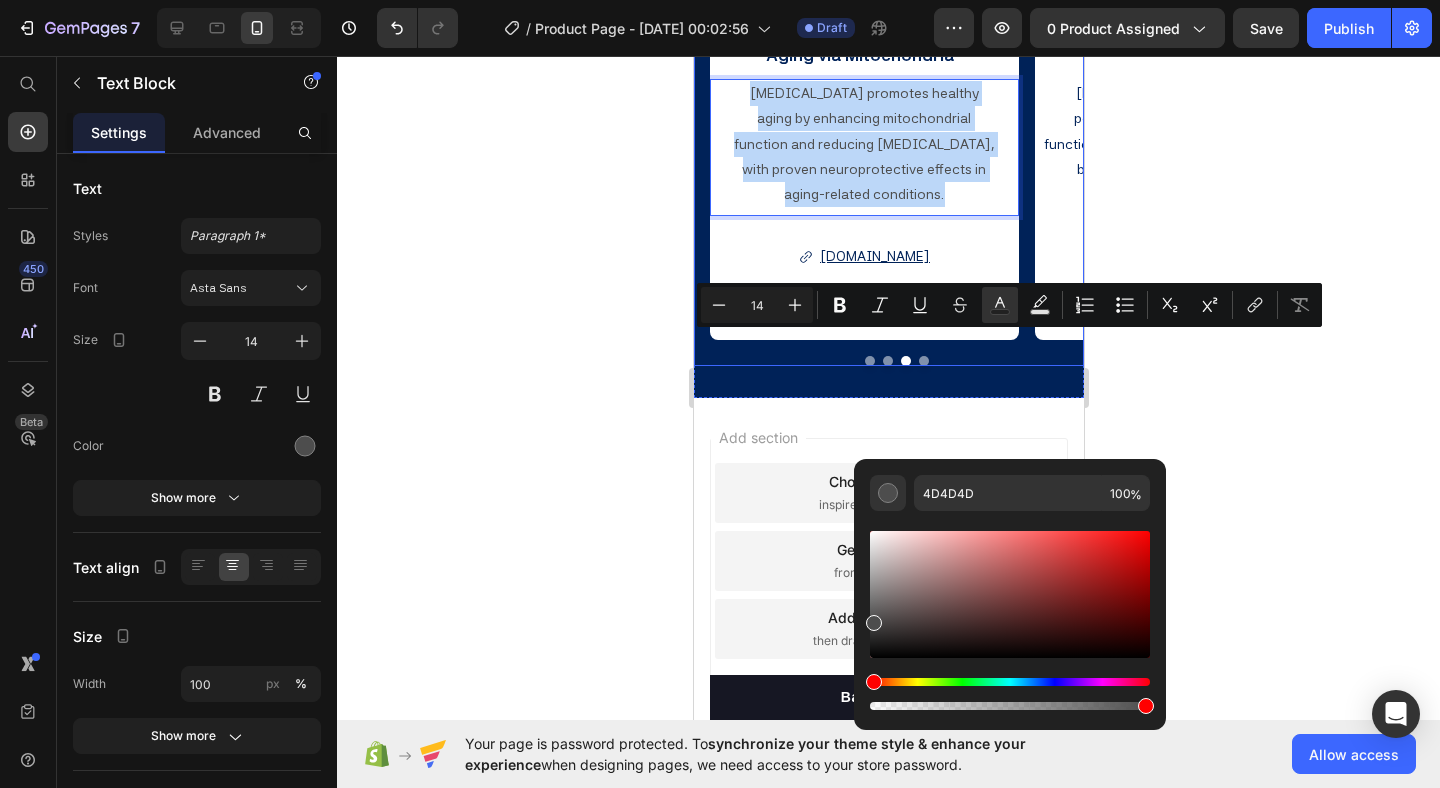 click on ""[MEDICAL_DATA] Slows Skin  Aging via Mitochondria" Text Block [MEDICAL_DATA] promotes healthy  aging by enhancing mitochondrial  function and reducing [MEDICAL_DATA],  with proven neuroprotective effects in  aging-related conditions. Text Block   22
[DOMAIN_NAME] Button Image" at bounding box center (863, 168) 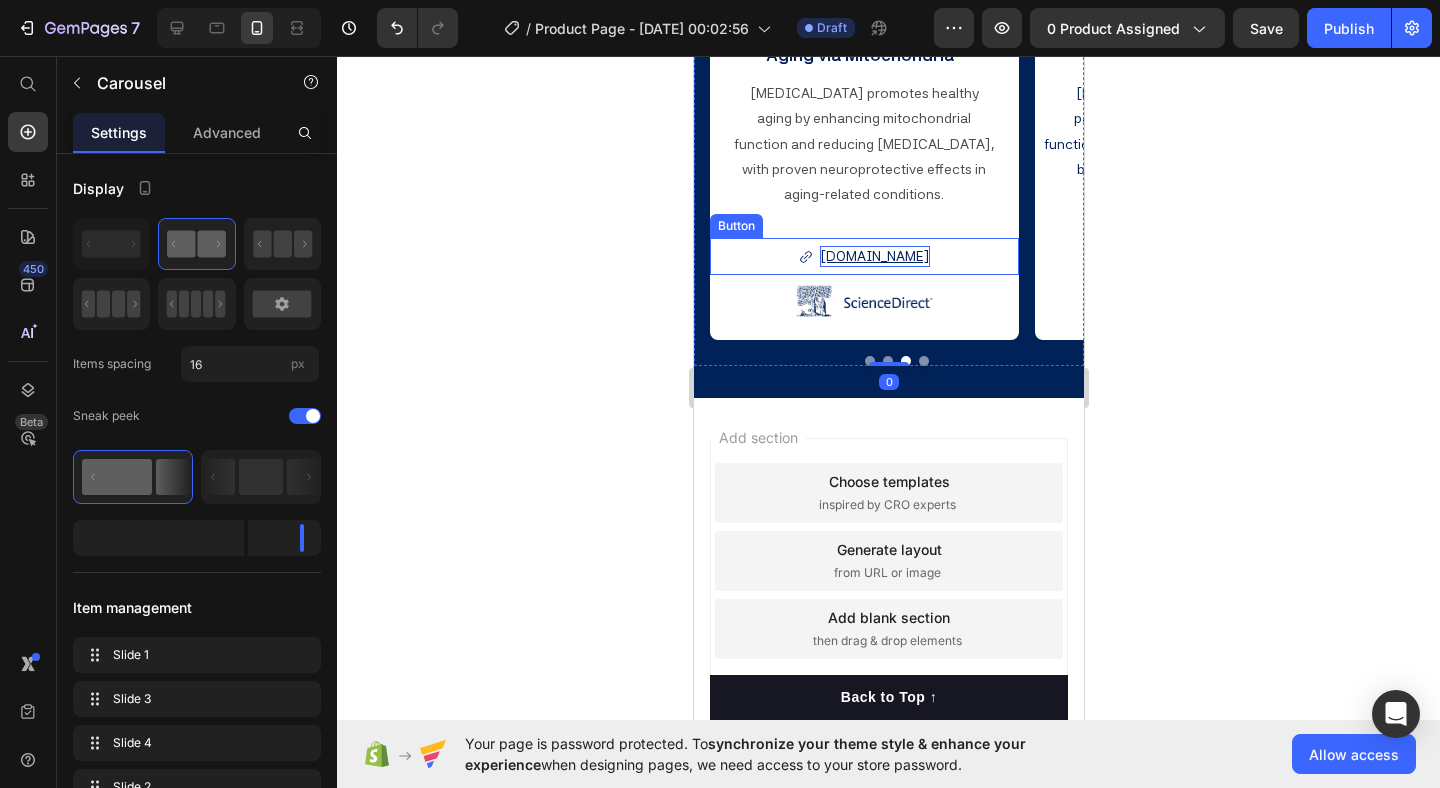click on "[DOMAIN_NAME]" at bounding box center (874, 256) 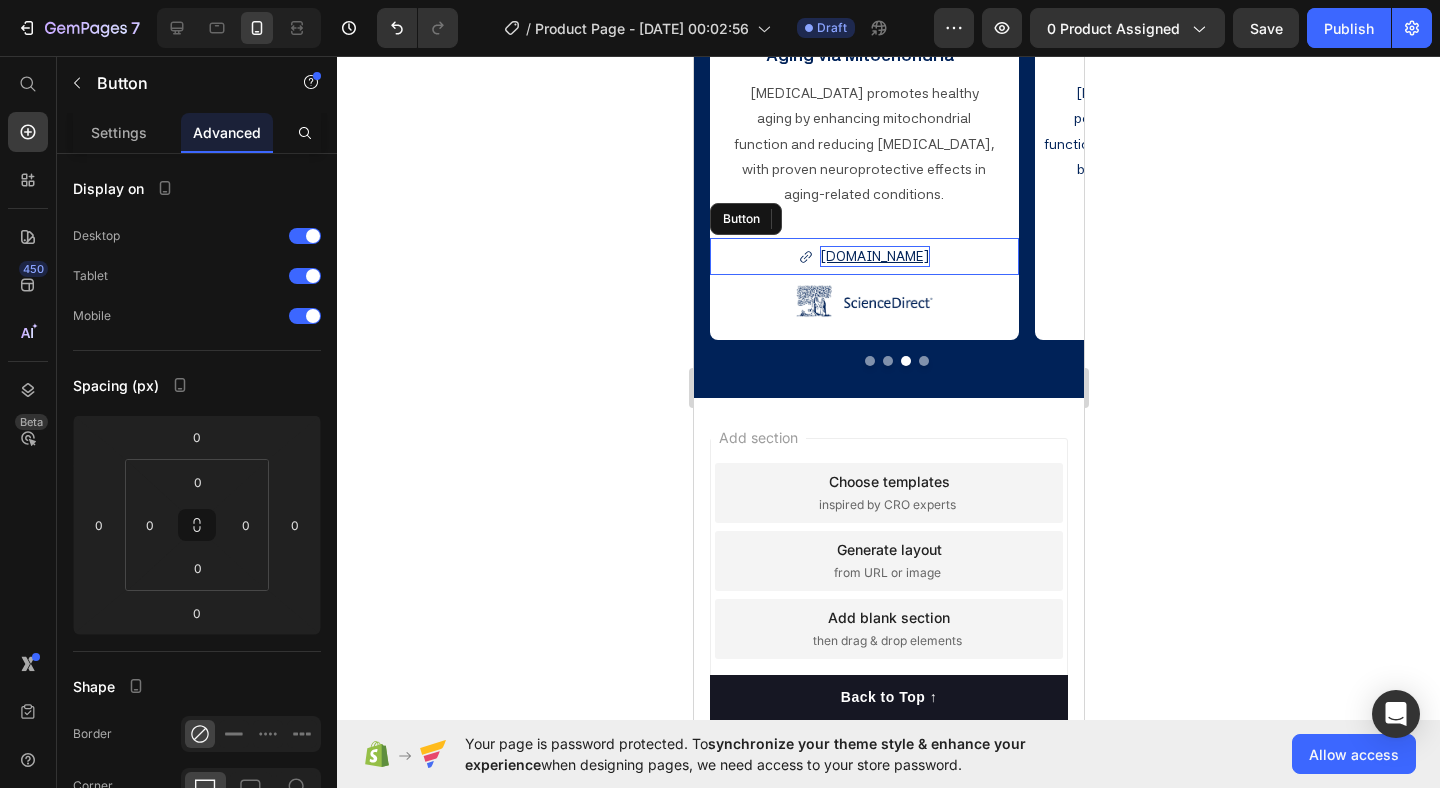click on "[DOMAIN_NAME]" at bounding box center [874, 256] 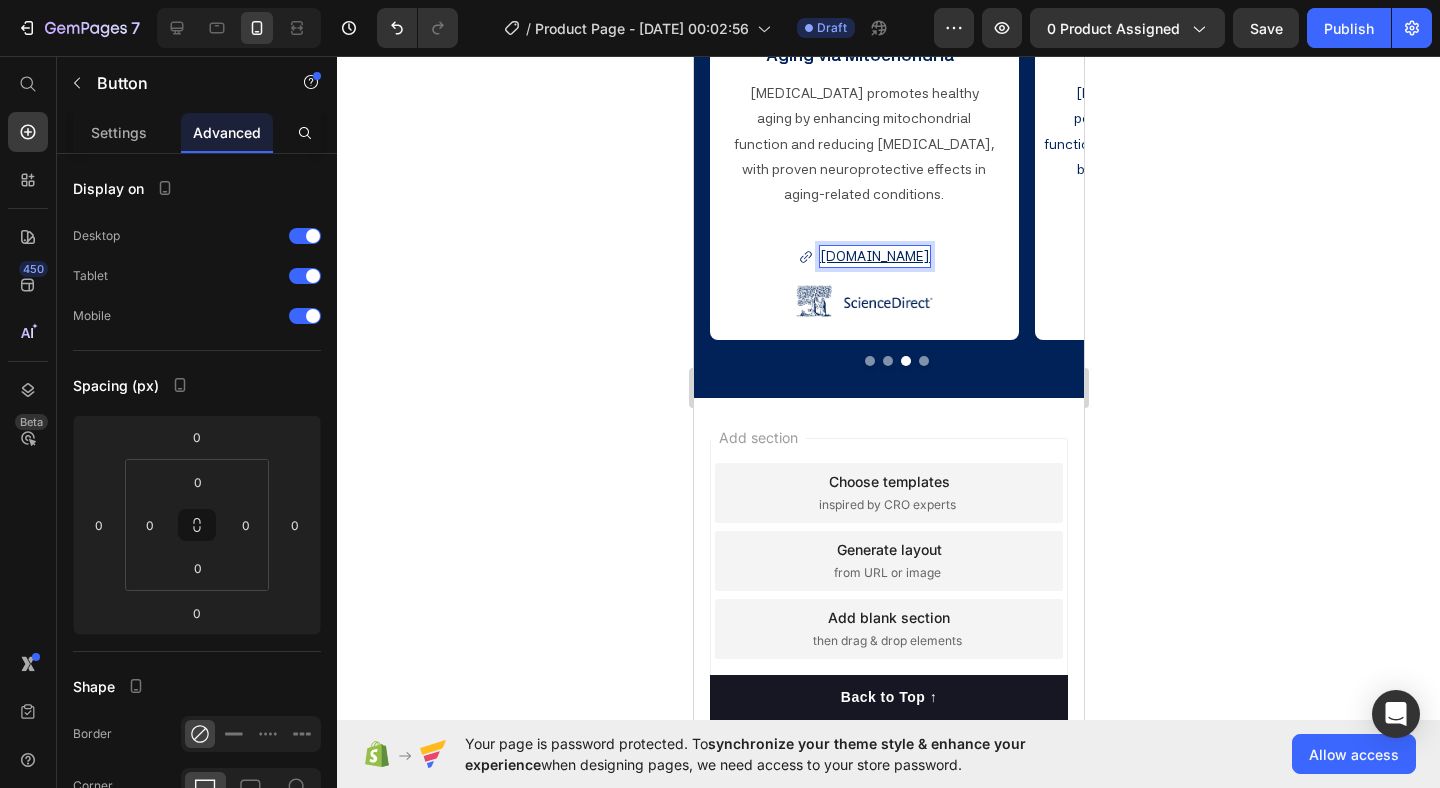 click on "[DOMAIN_NAME]" at bounding box center (874, 256) 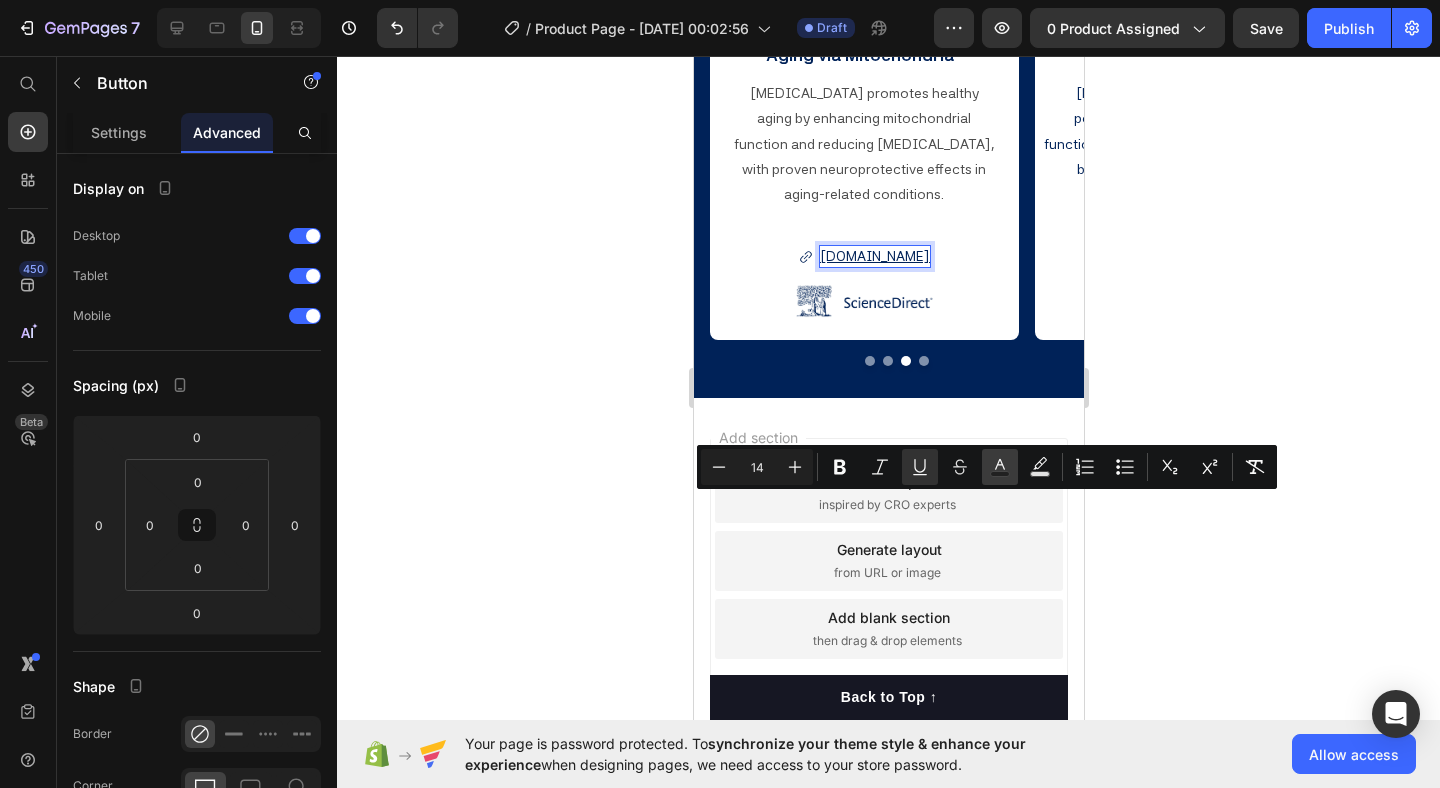 click 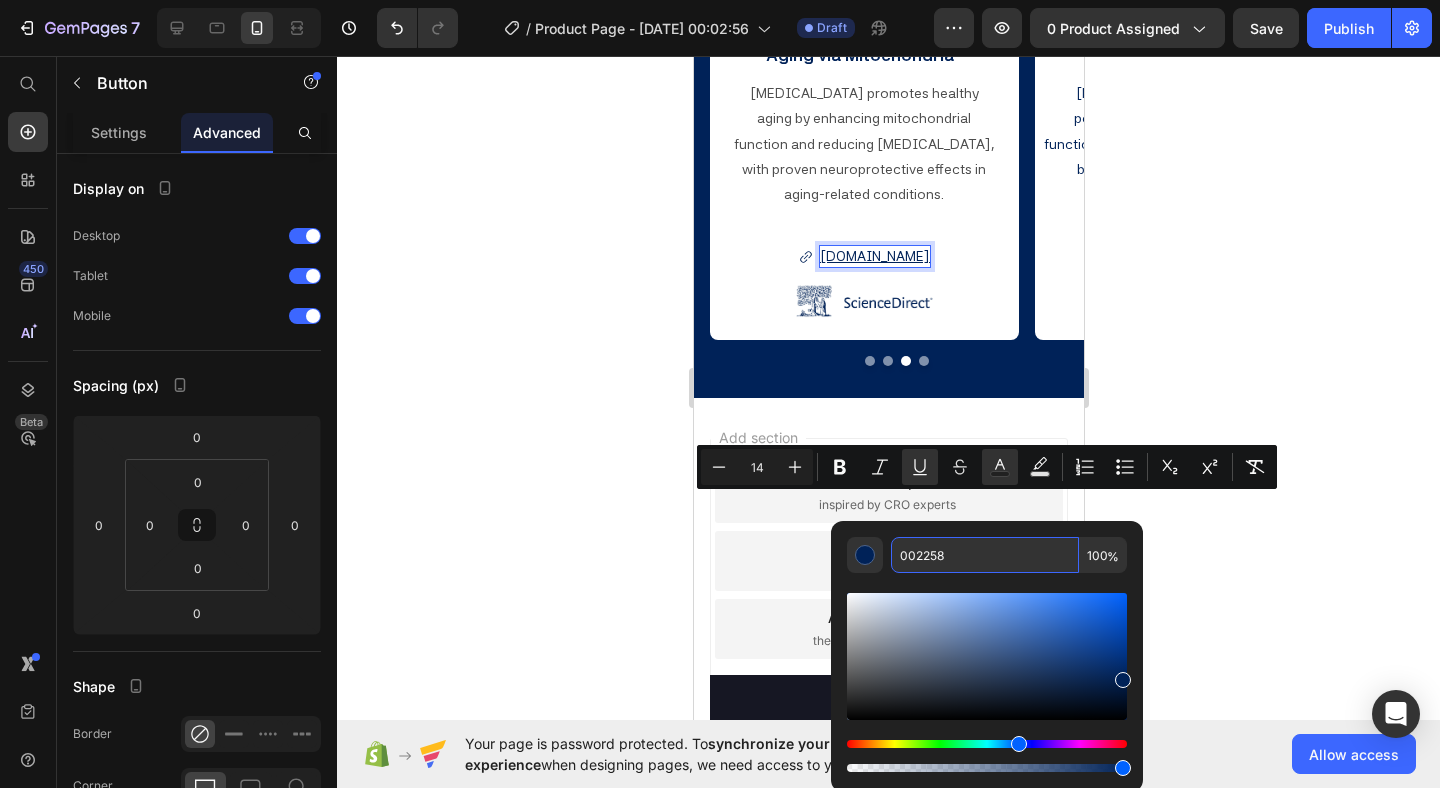 click on "002258" at bounding box center [985, 555] 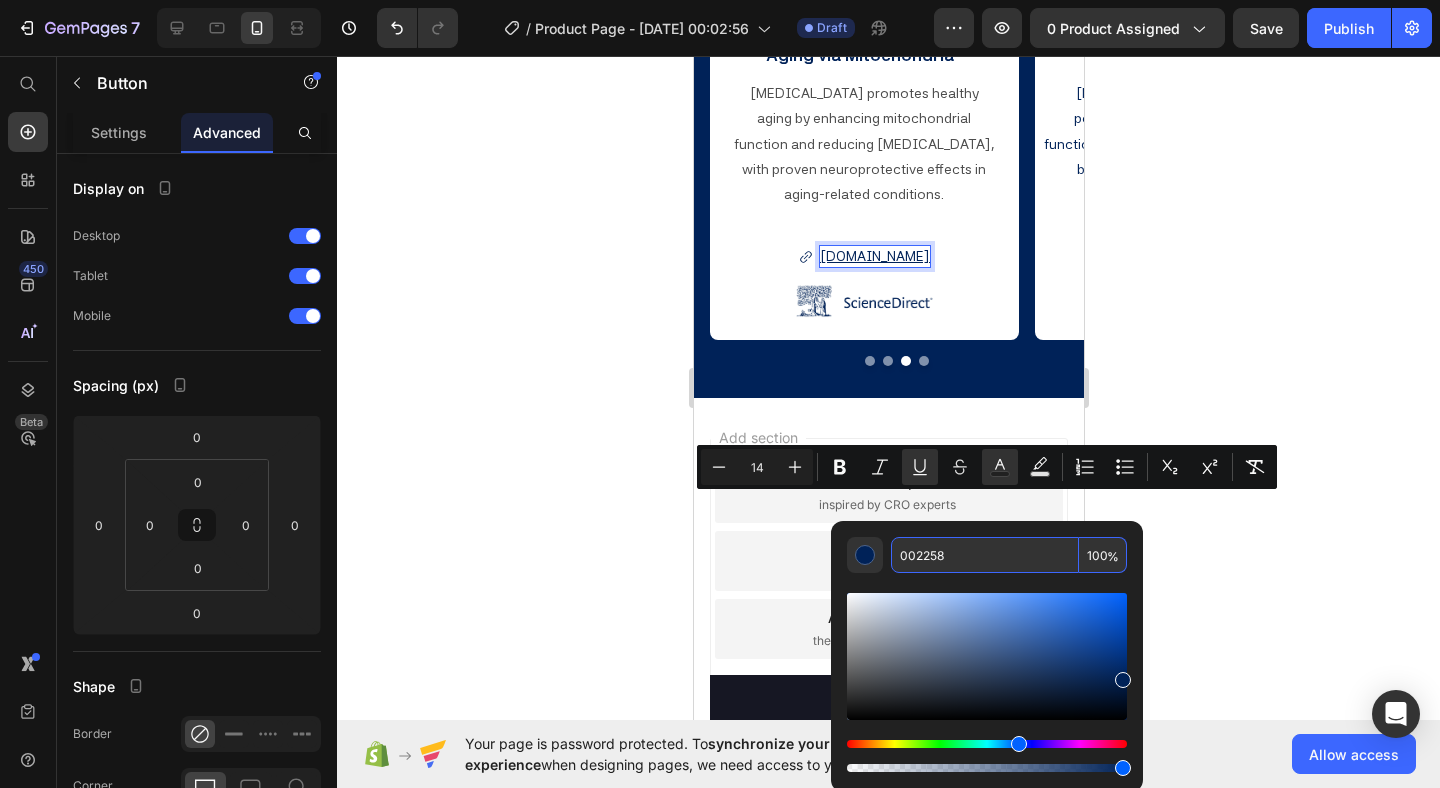 click on "002258" at bounding box center [985, 555] 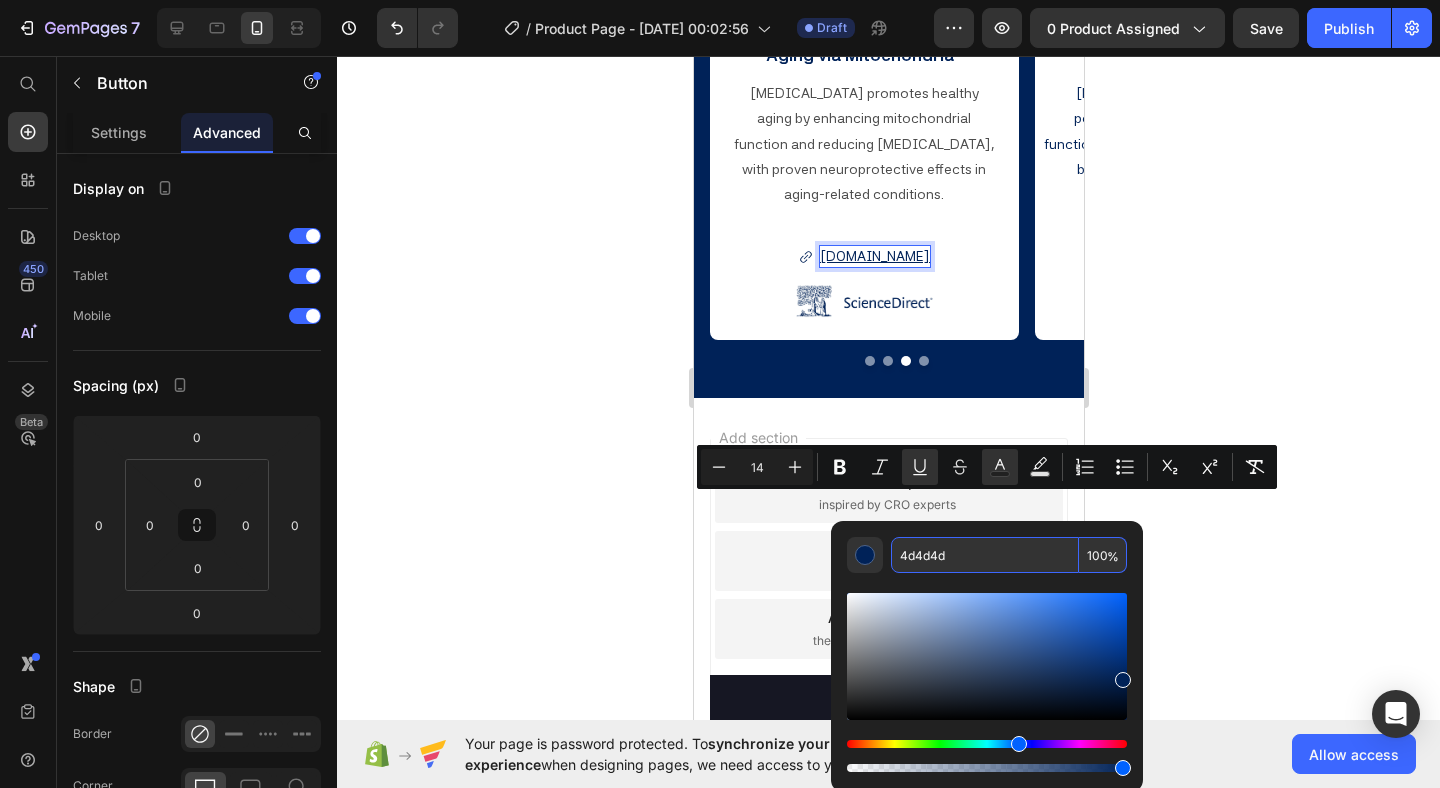 type on "4D4D4D" 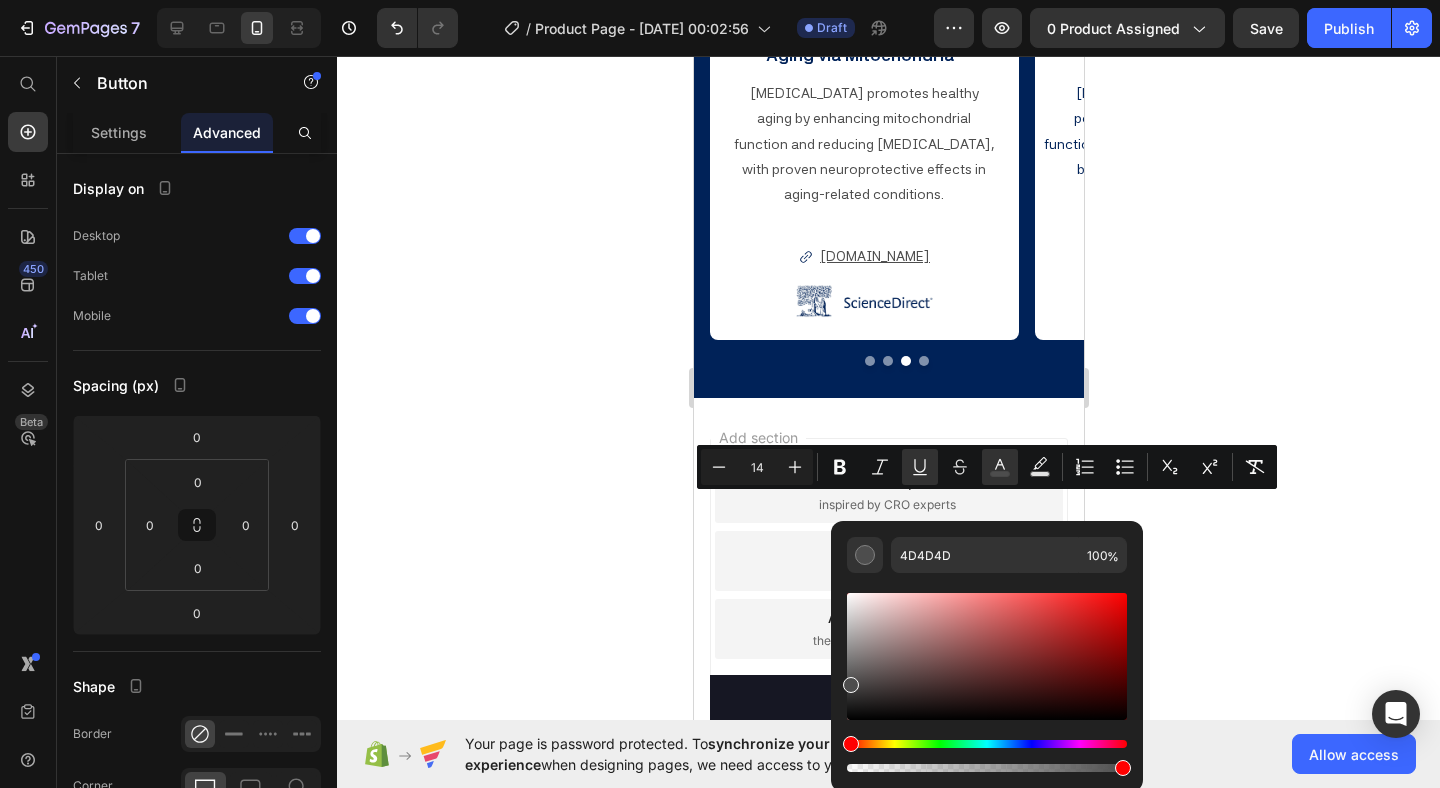 click 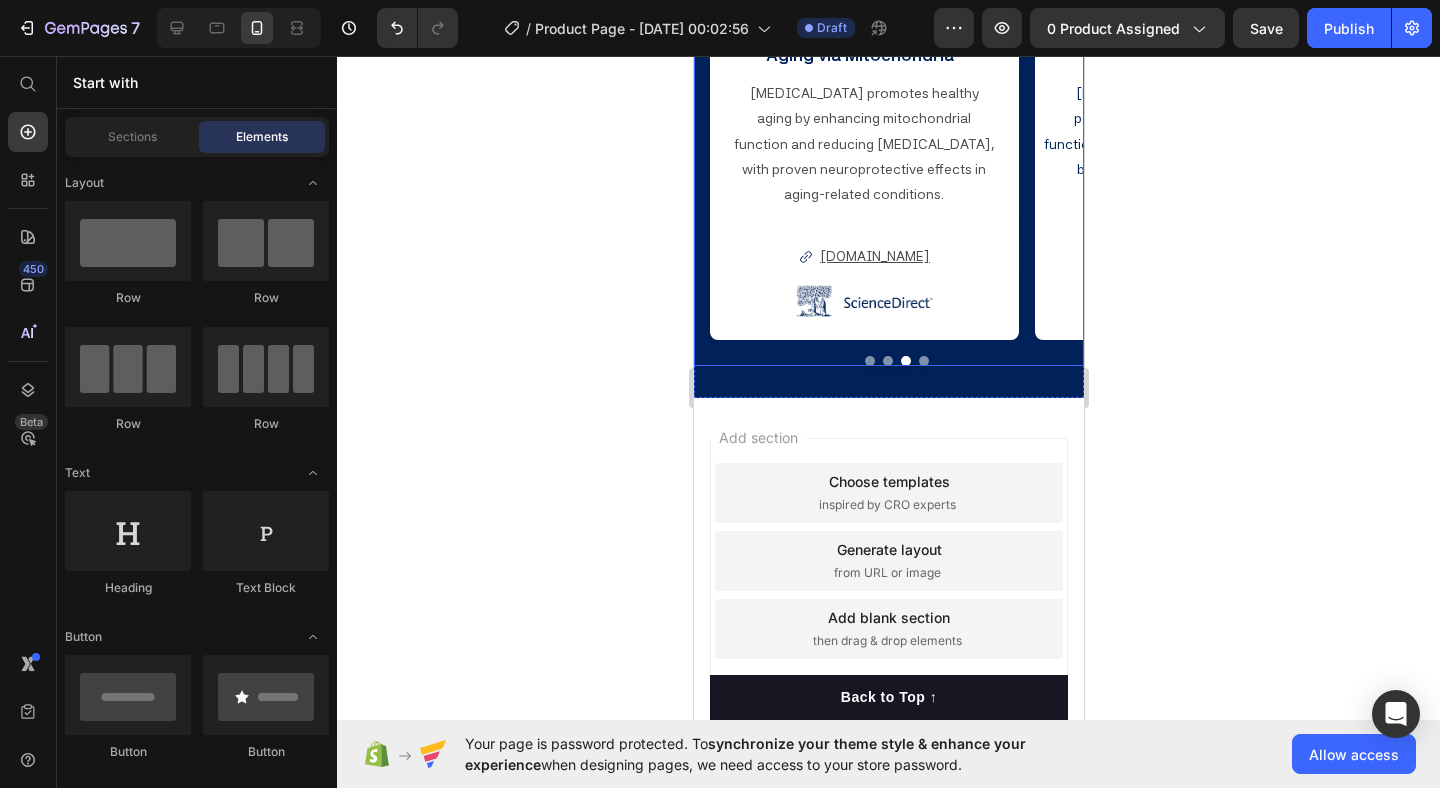 click at bounding box center [923, 361] 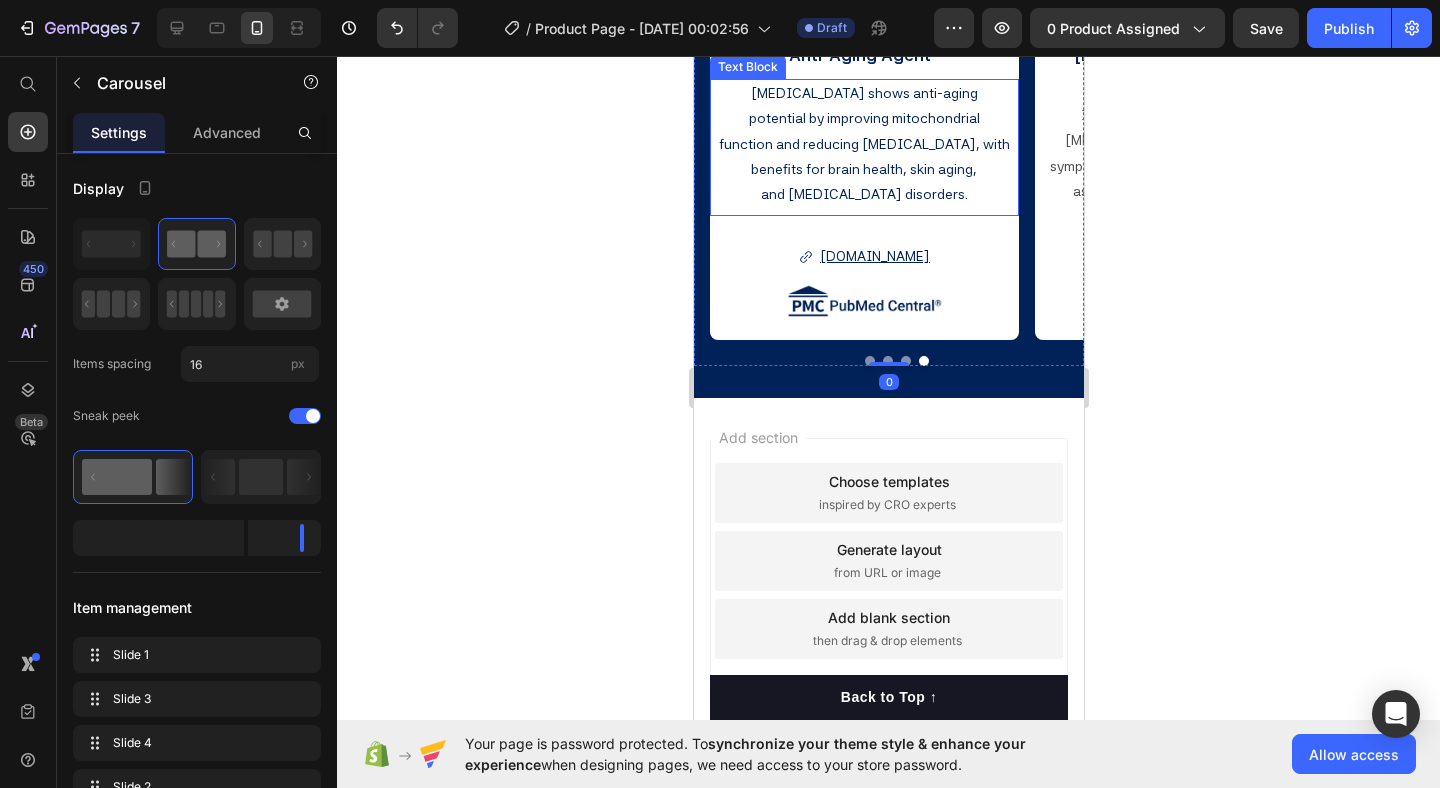 click on "function and reducing [MEDICAL_DATA], with benefits for brain health, skin aging," at bounding box center (863, 156) 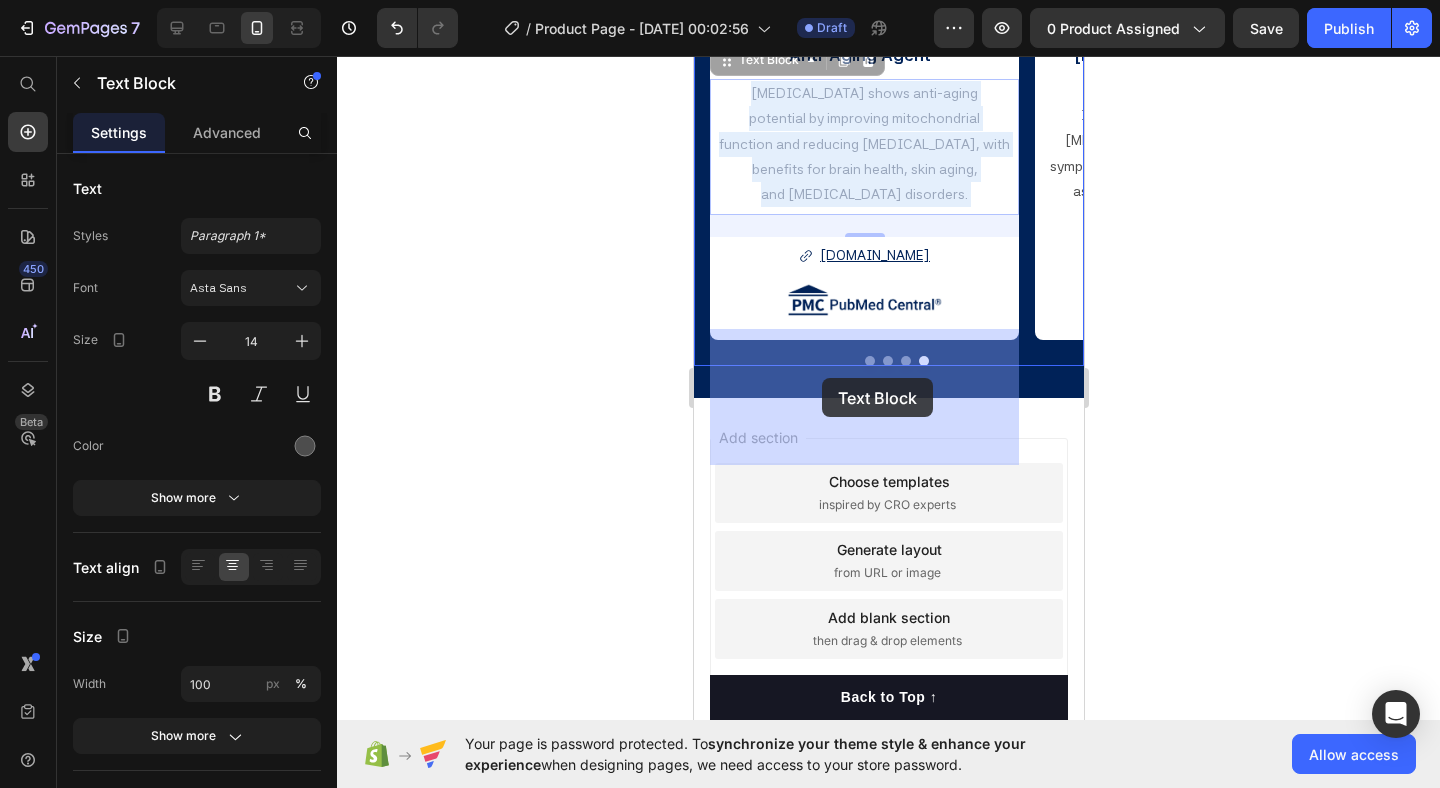 drag, startPoint x: 742, startPoint y: 339, endPoint x: 818, endPoint y: 377, distance: 84.97058 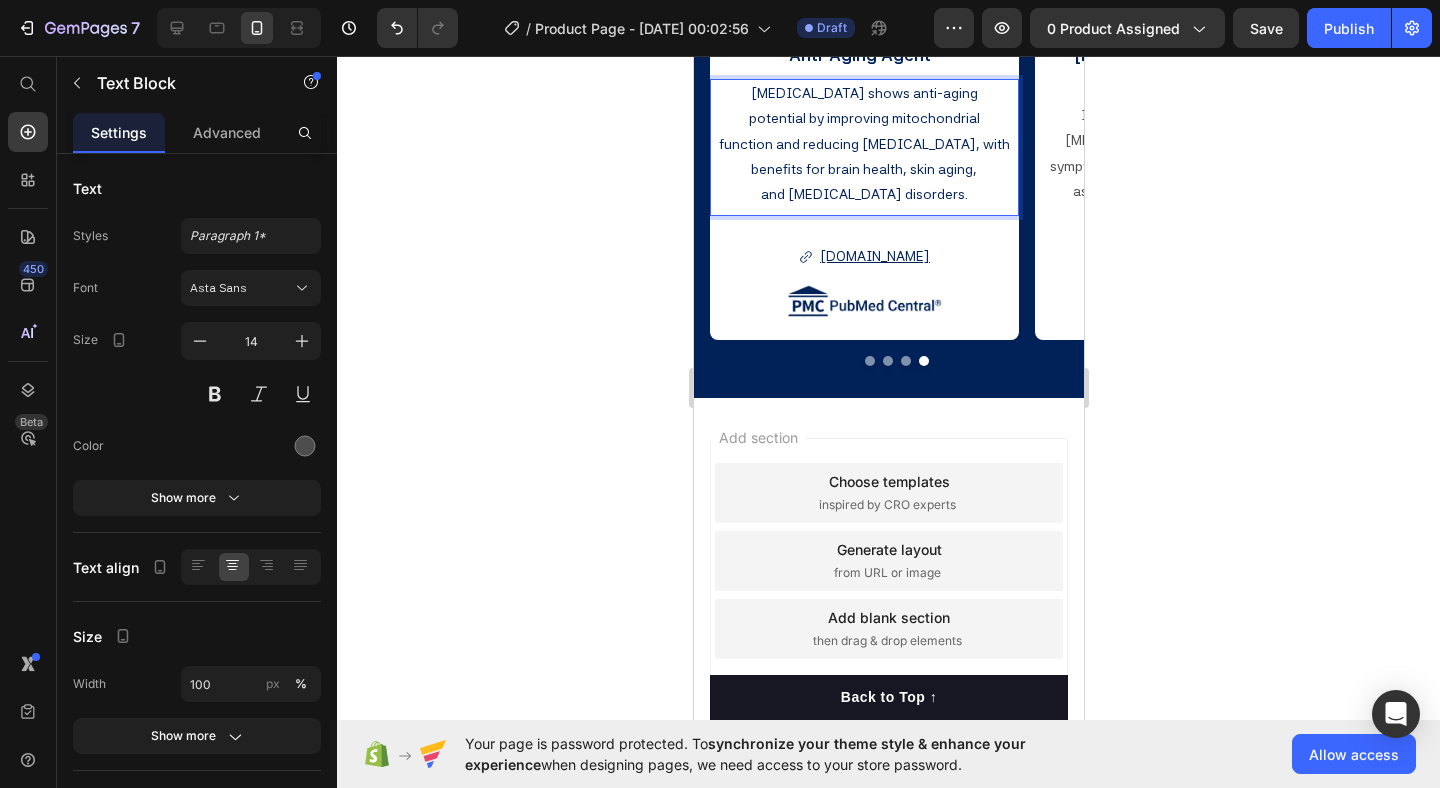 drag, startPoint x: 756, startPoint y: 346, endPoint x: 985, endPoint y: 440, distance: 247.54192 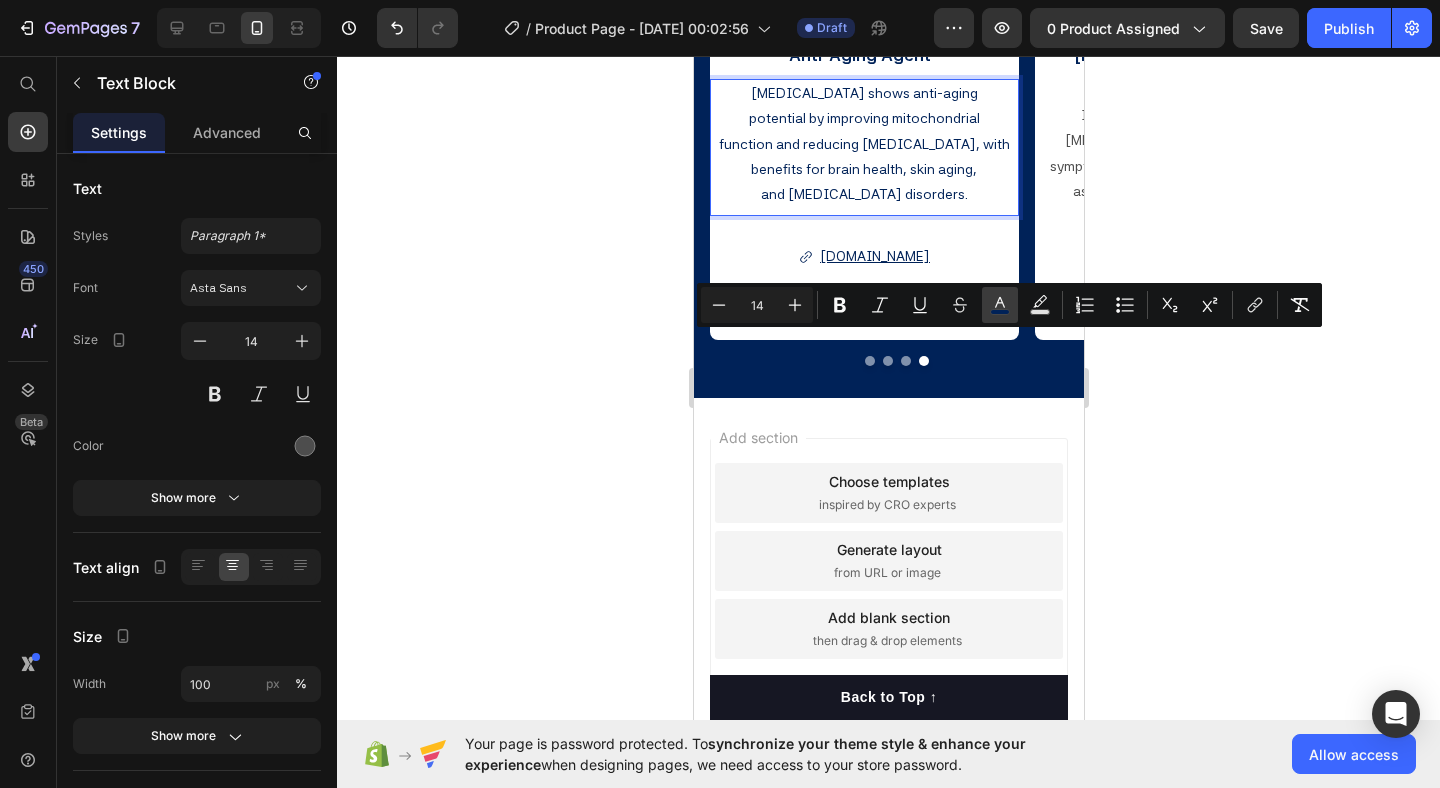 click 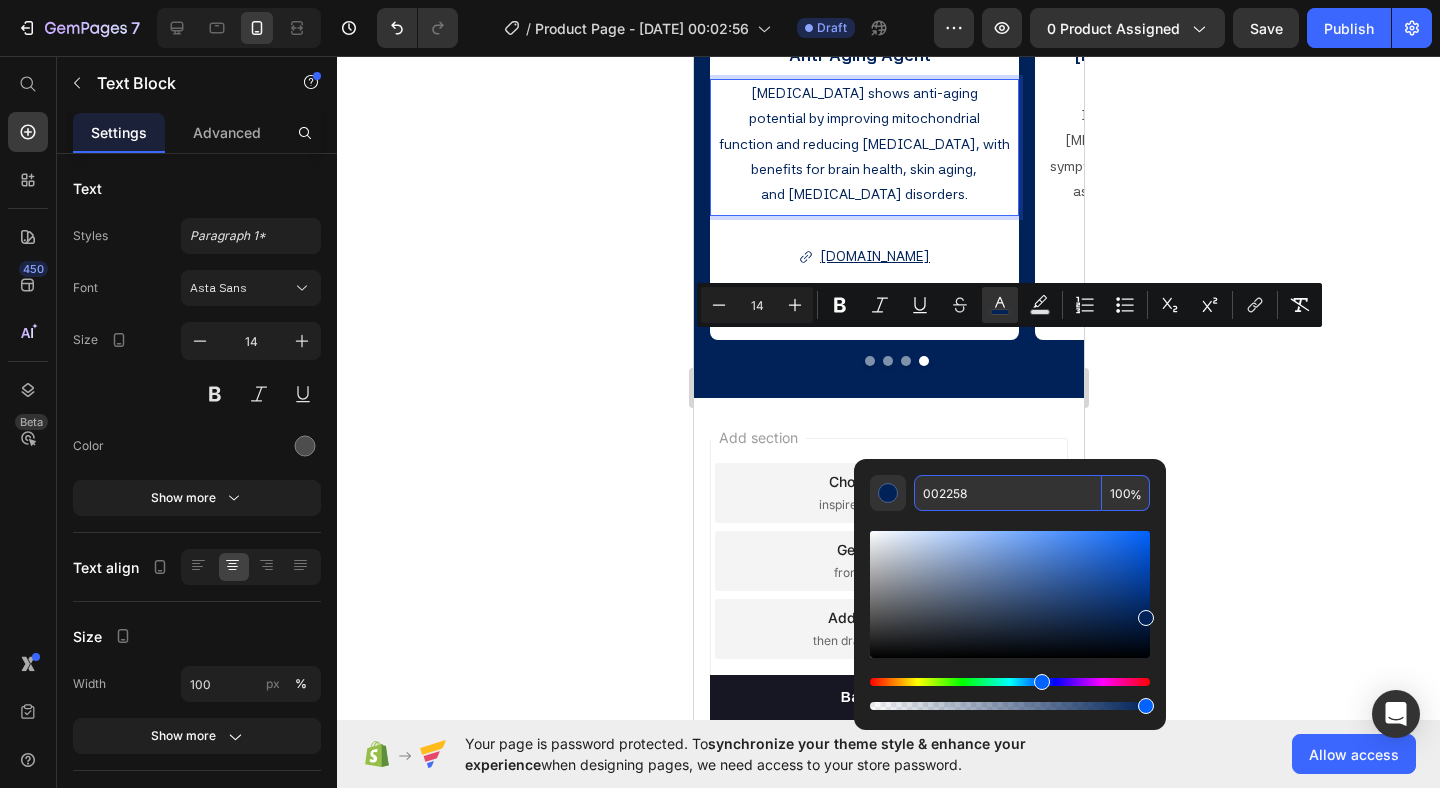 click on "002258" at bounding box center (1008, 493) 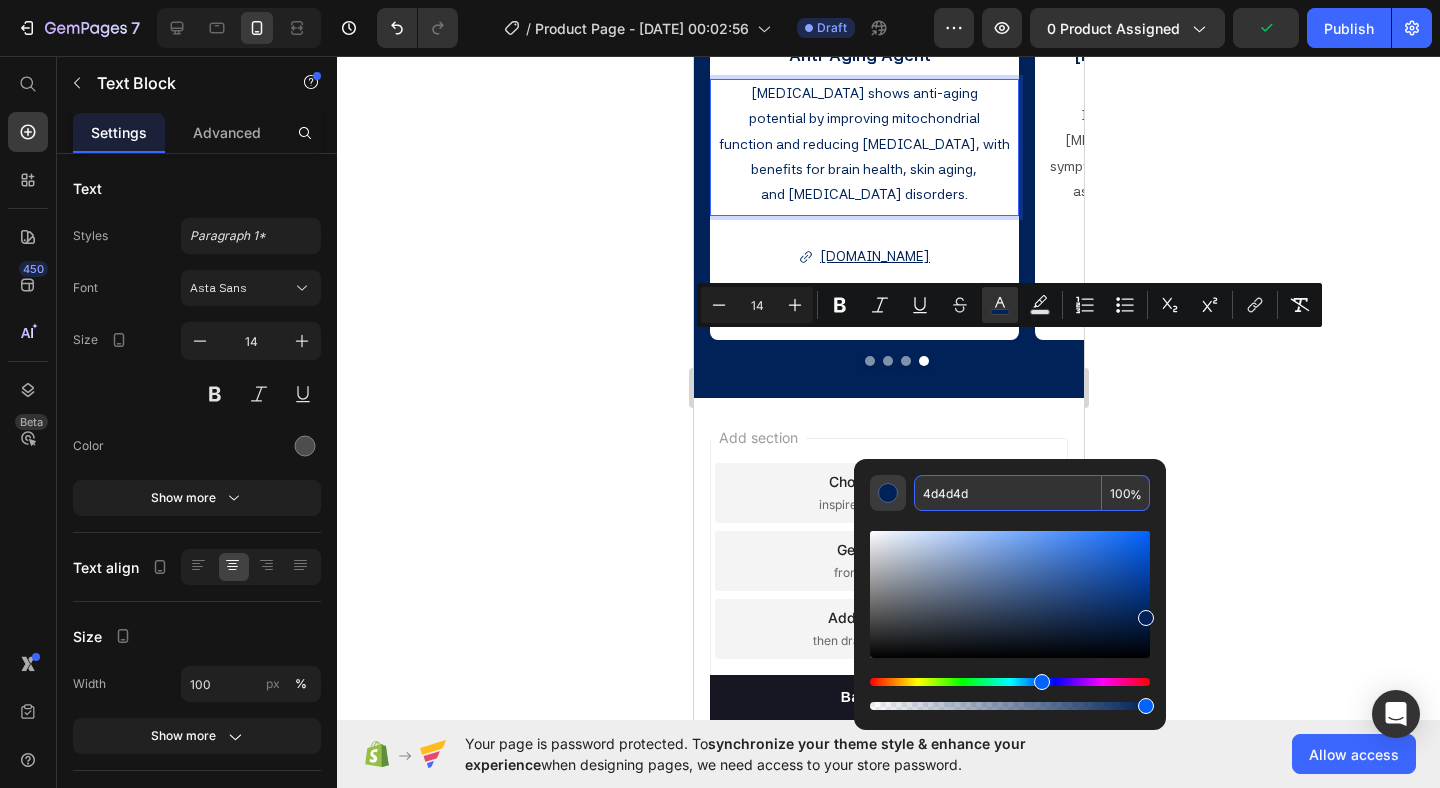 type on "4D4D4D" 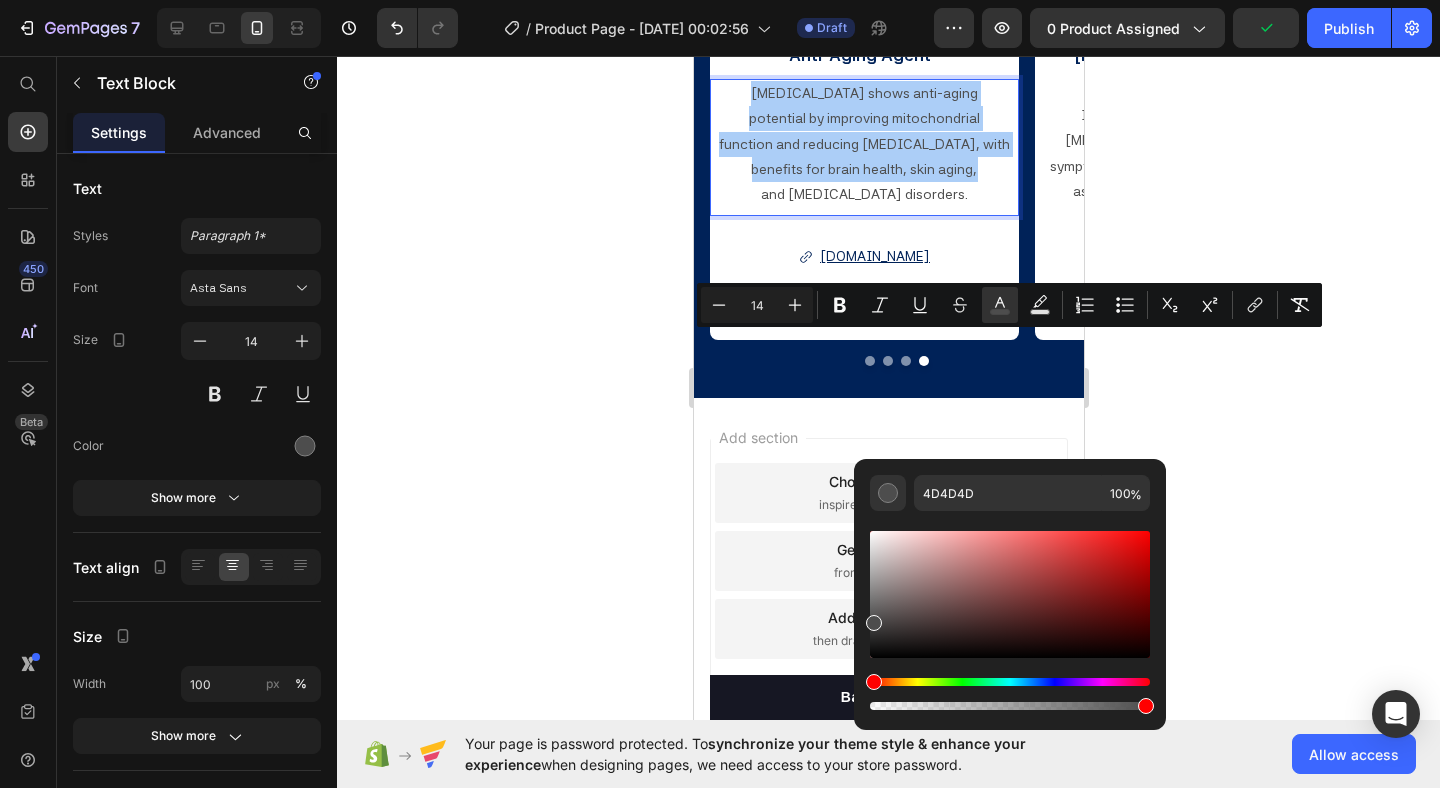 drag, startPoint x: 632, startPoint y: 454, endPoint x: 4, endPoint y: 398, distance: 630.4919 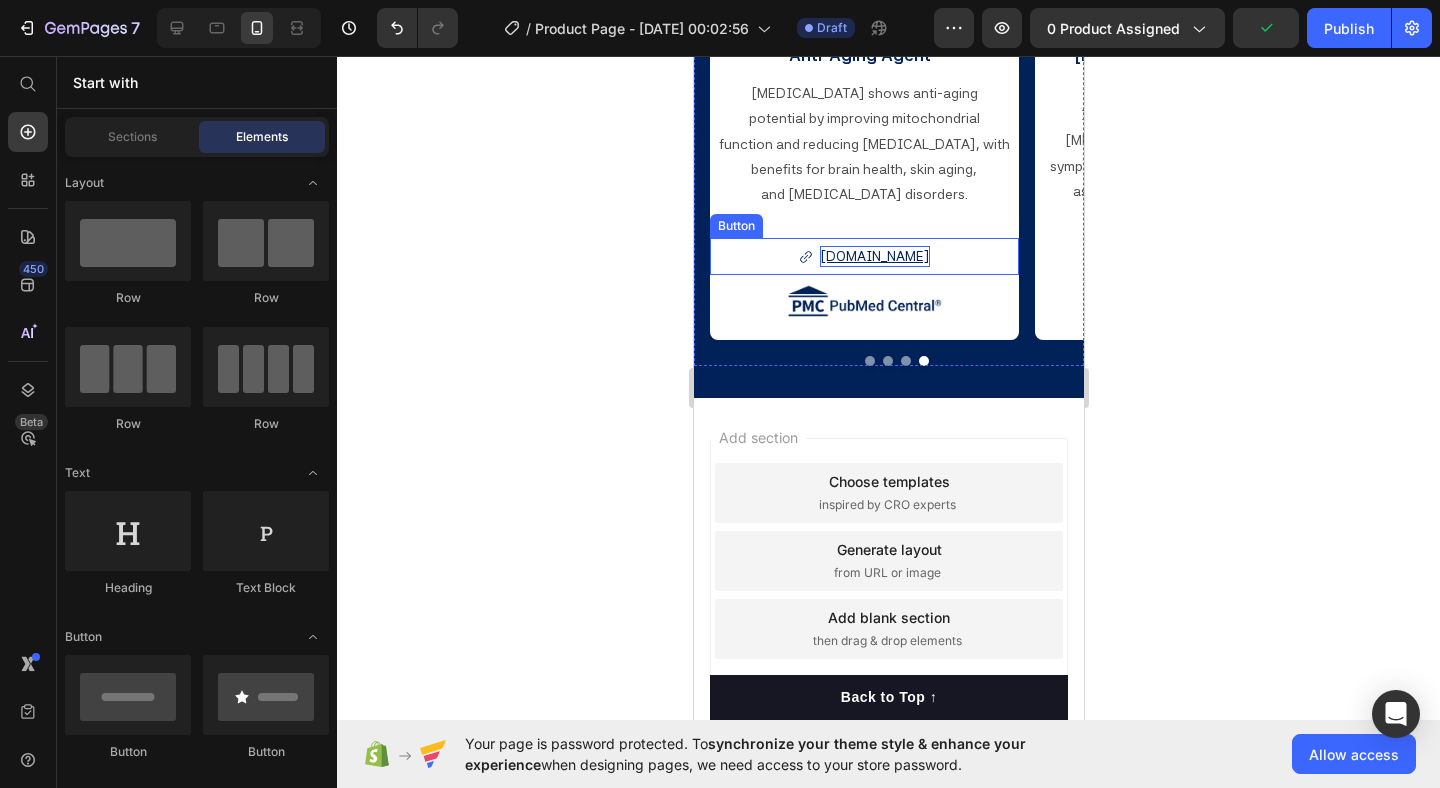 click on "[DOMAIN_NAME]" at bounding box center (874, 256) 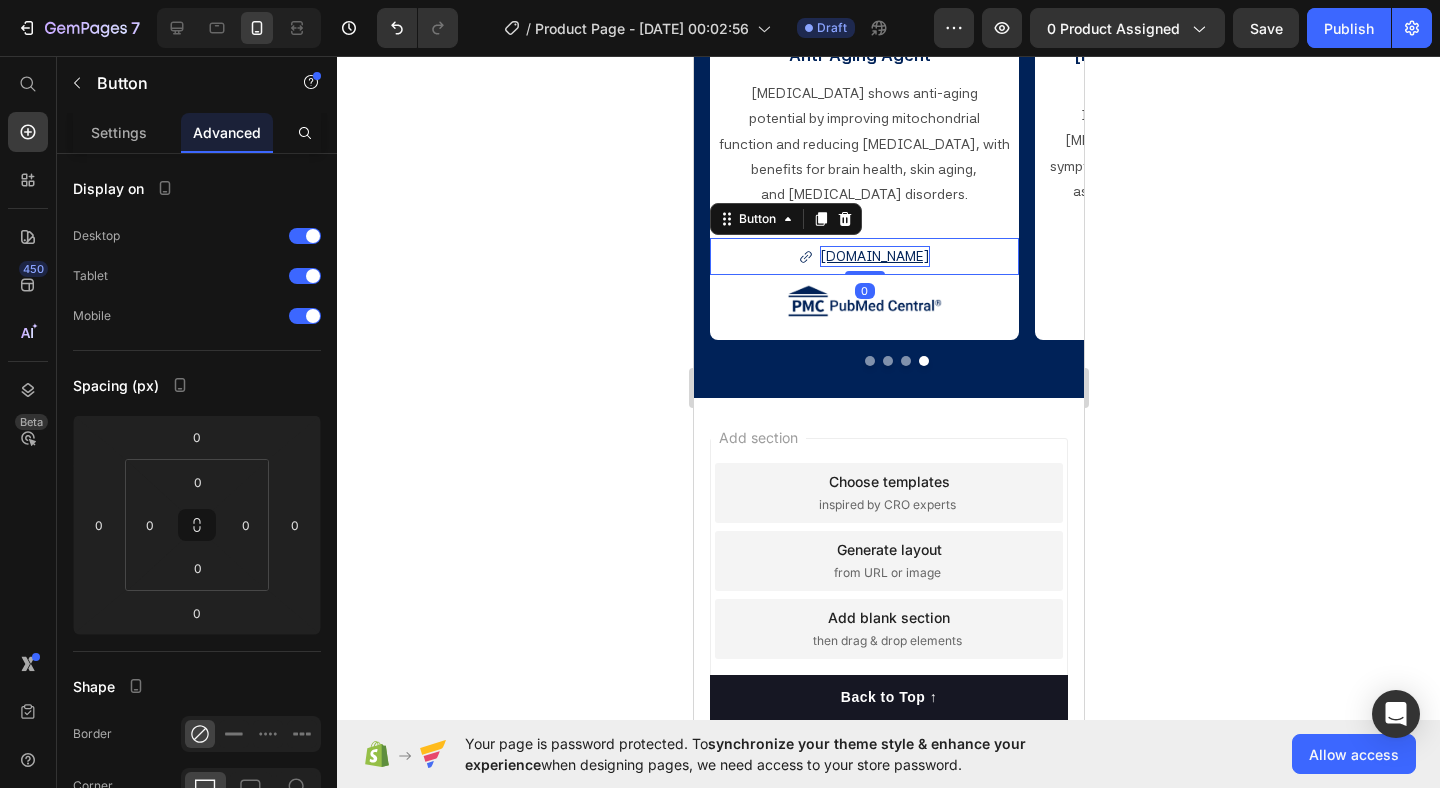 click on "[DOMAIN_NAME]" at bounding box center [874, 256] 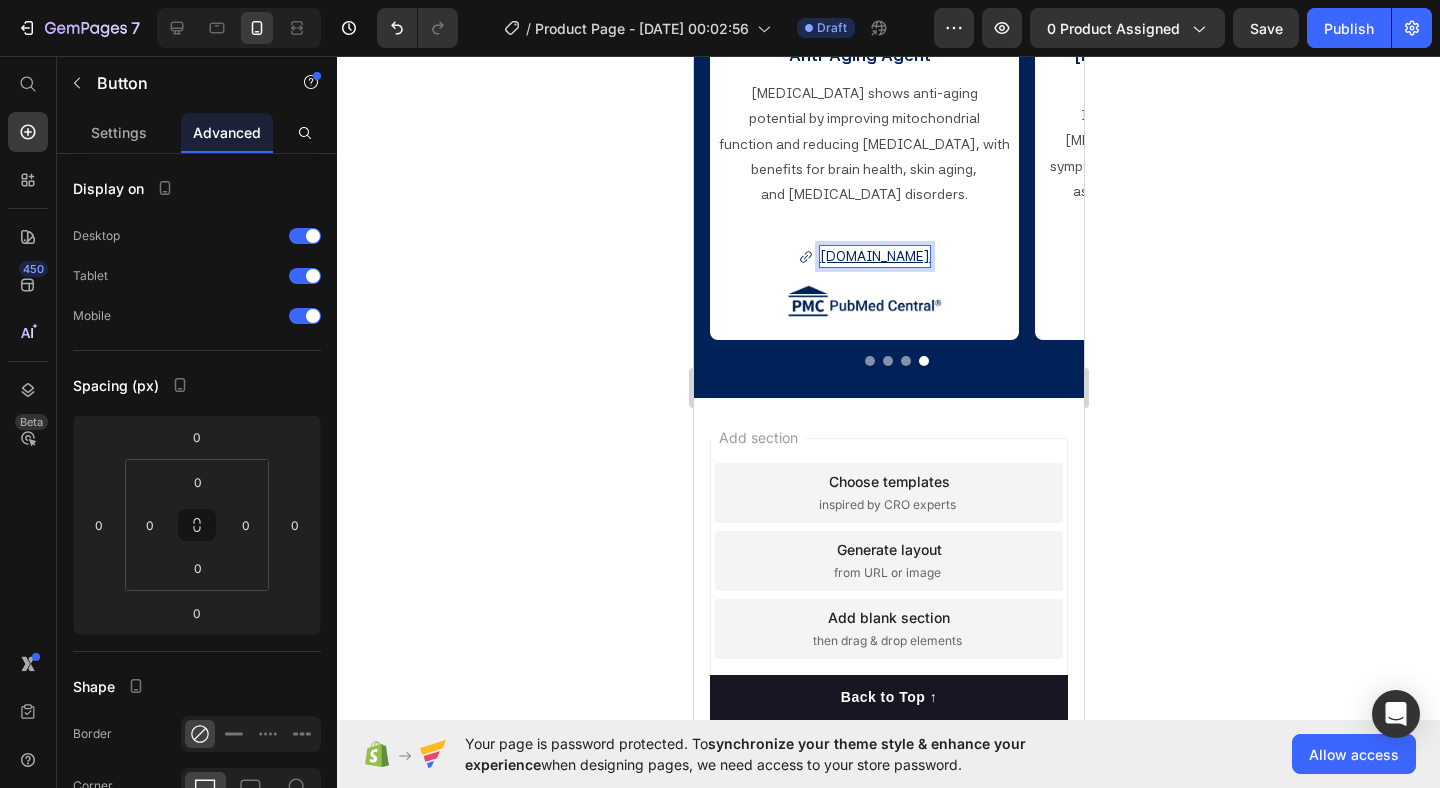 click on "[DOMAIN_NAME]" at bounding box center (874, 256) 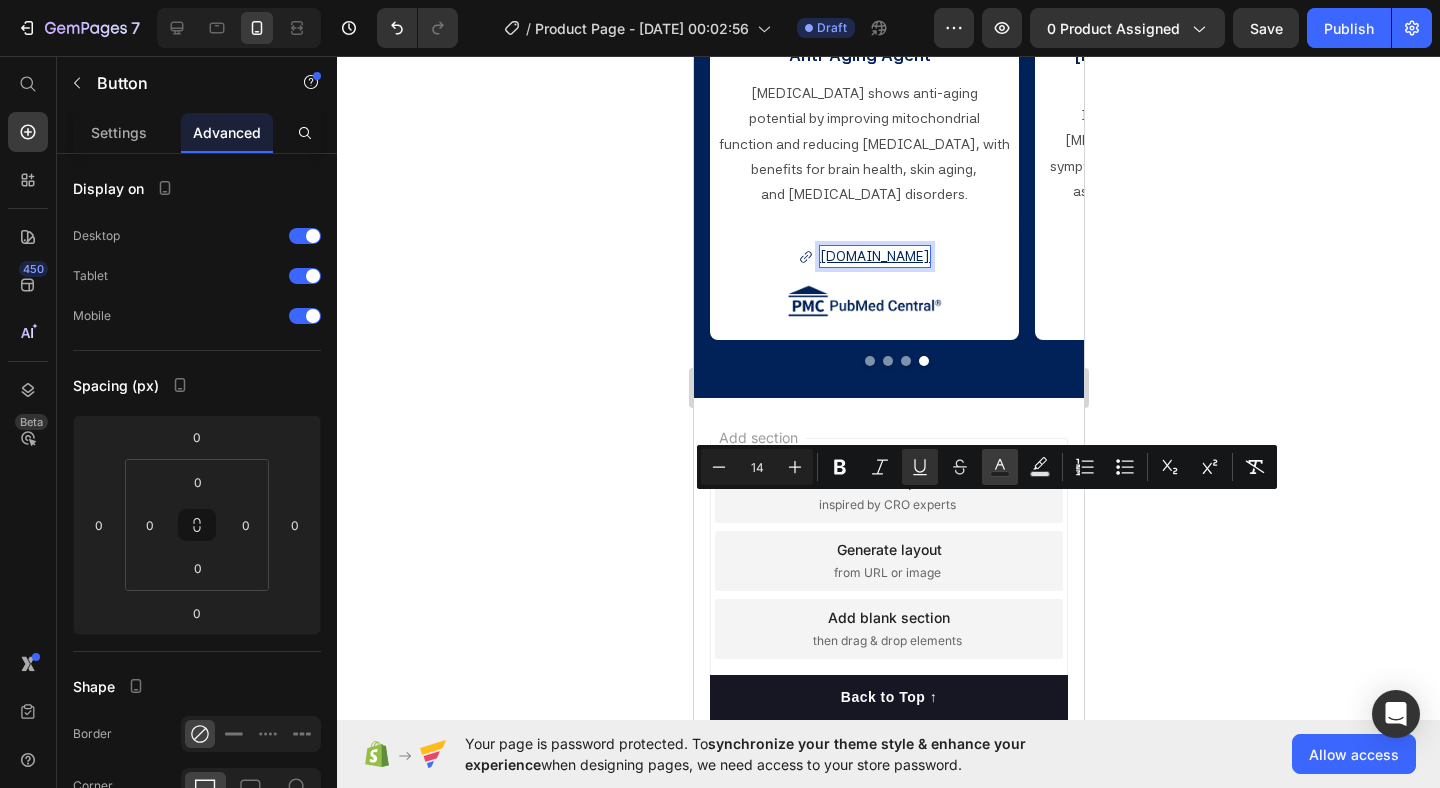 click on "Text Color" at bounding box center (1000, 467) 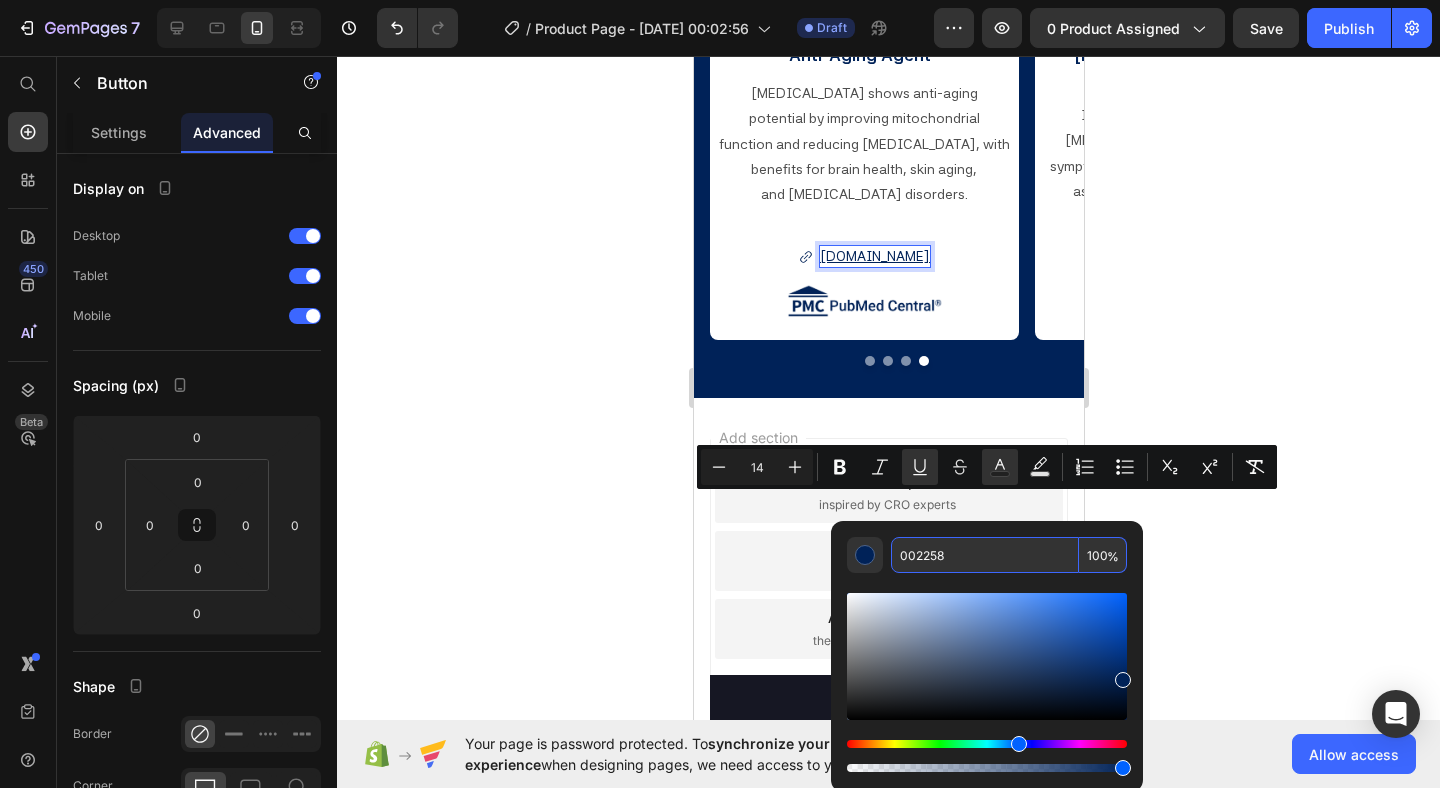 click on "002258" at bounding box center (985, 555) 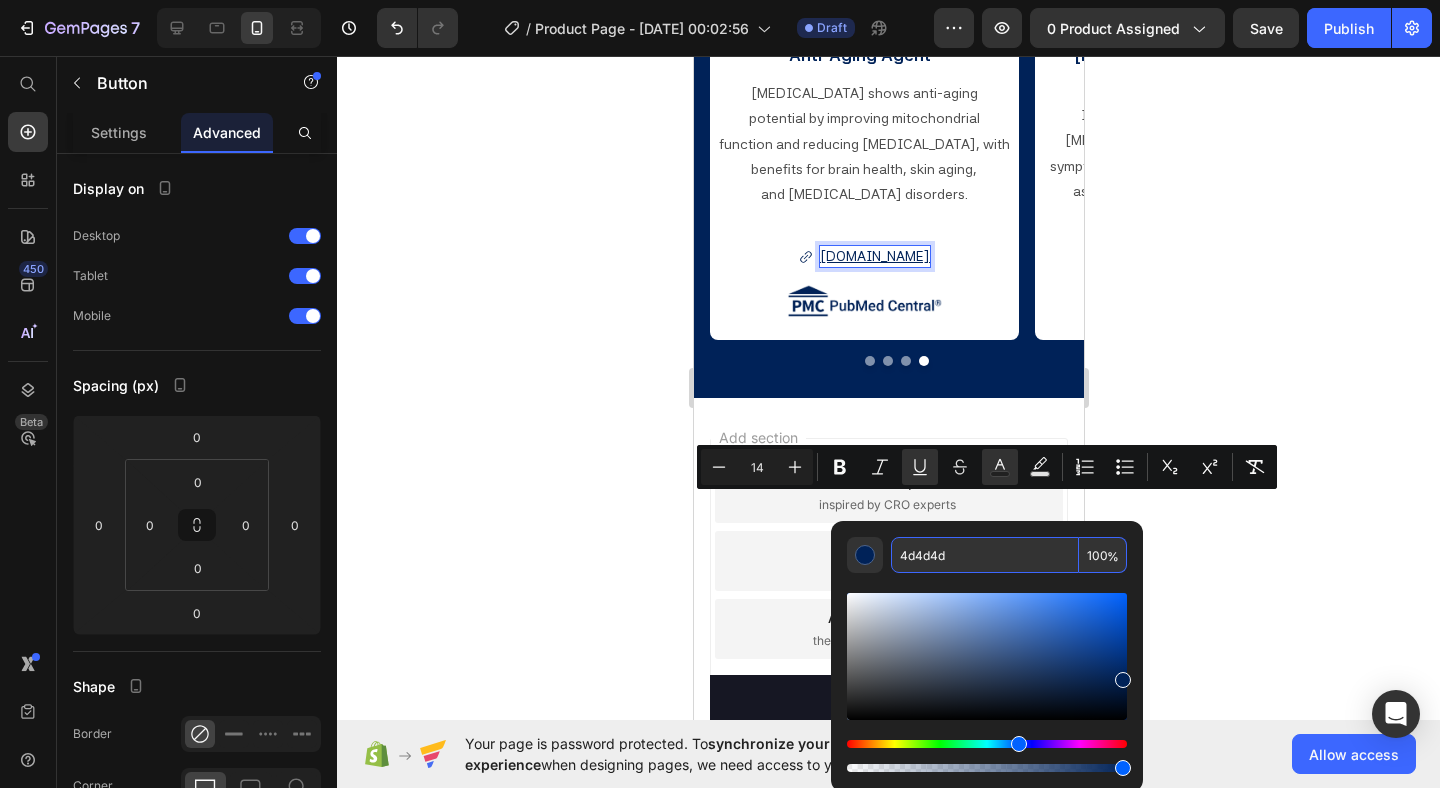 type on "4D4D4D" 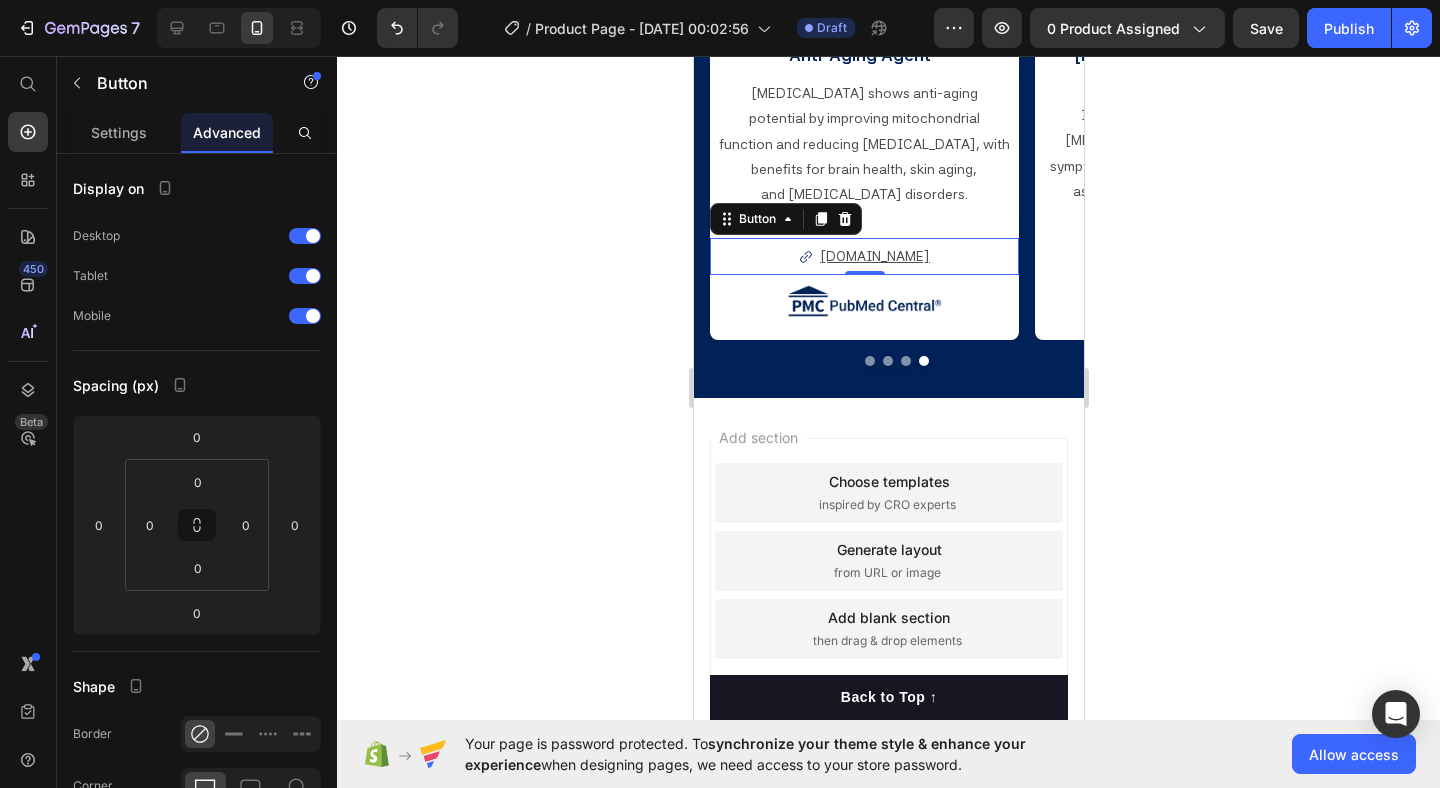 click 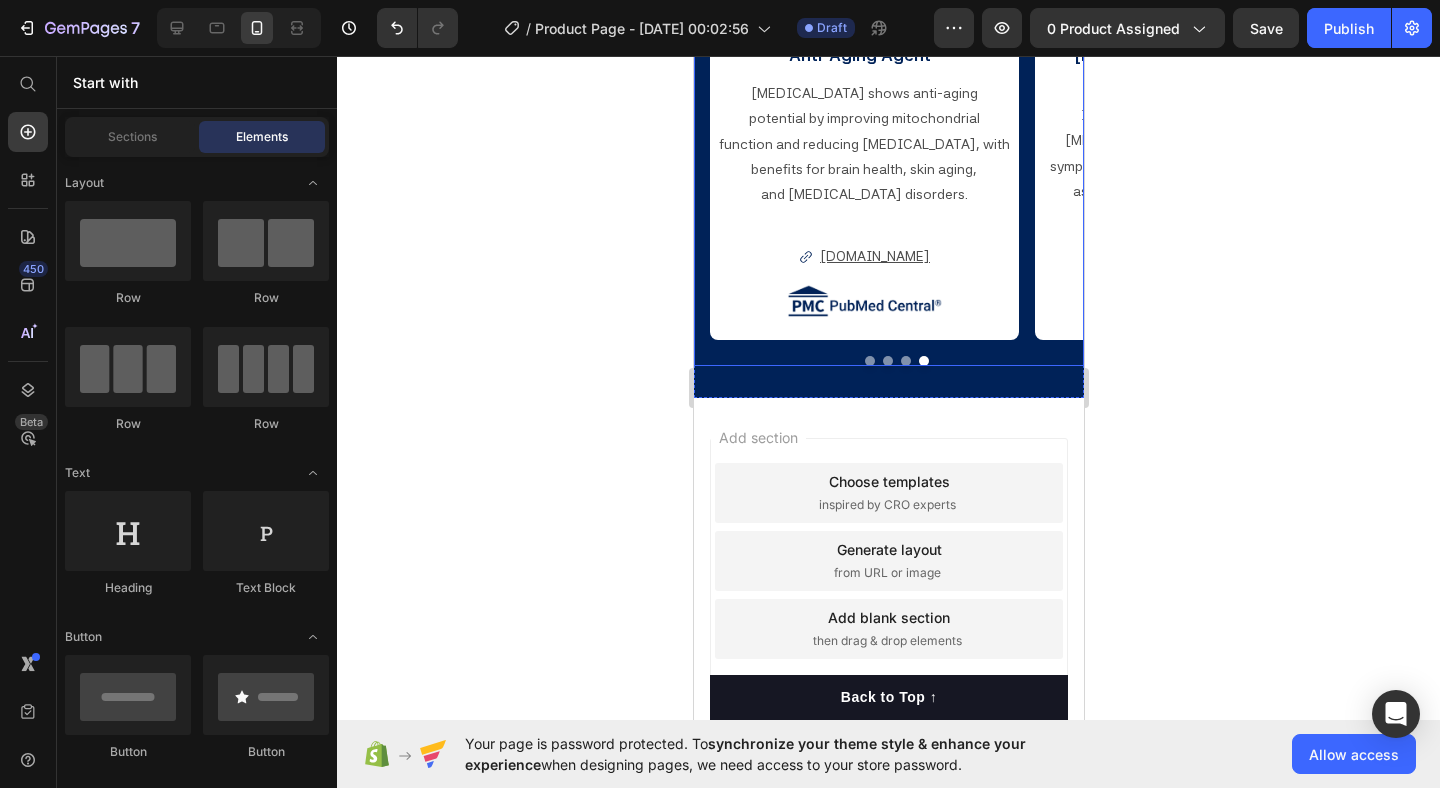 click at bounding box center (905, 361) 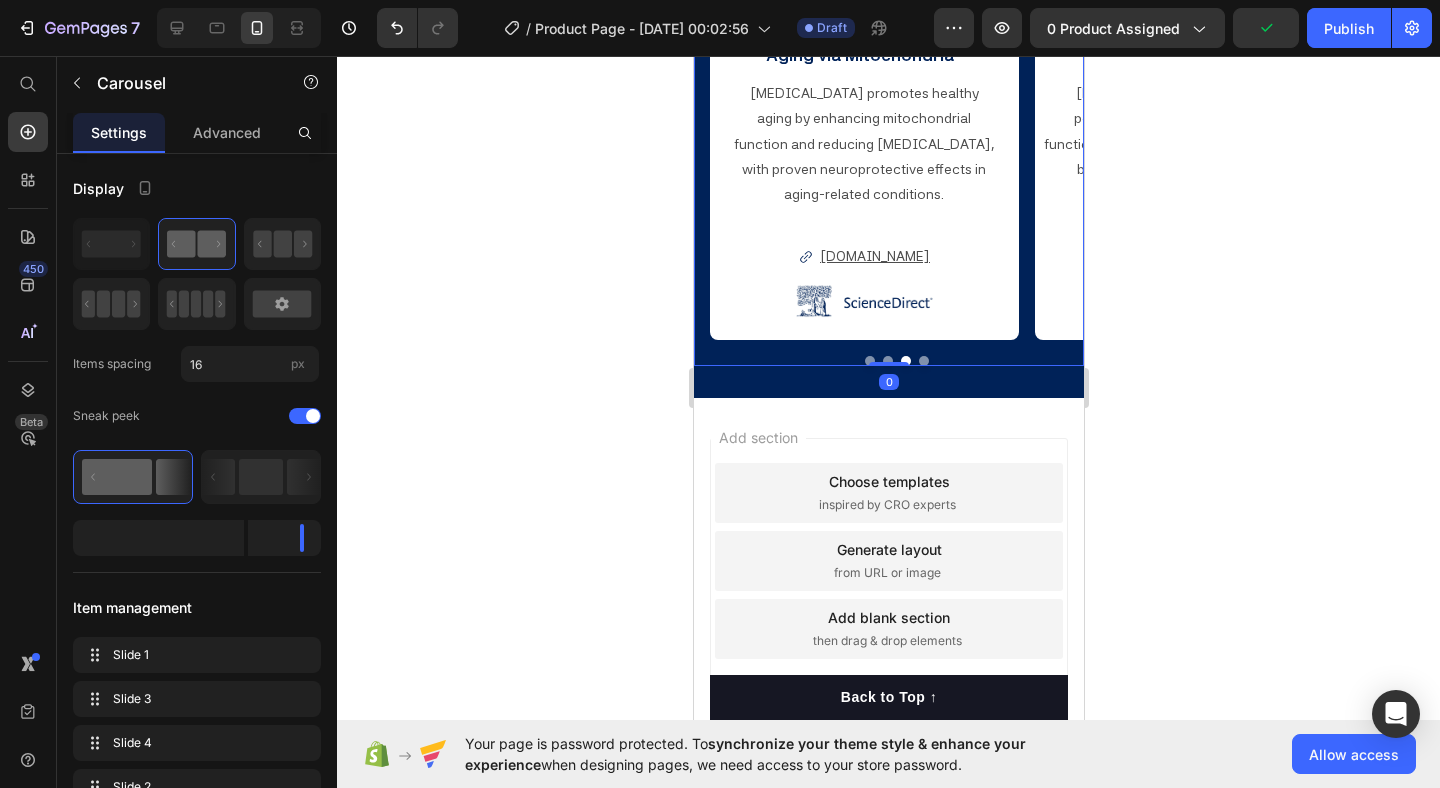 click on "" [MEDICAL_DATA] Reduced  [MEDICAL_DATA] and nxiety  symptoms " Text Block In a six-month double-blind study,  [MEDICAL_DATA] was found to reduce  symptoms of [MEDICAL_DATA] and anxiety,  as measured by the [PERSON_NAME]  and [PERSON_NAME] scales. Text Block
[DOMAIN_NAME] Button Image " [MEDICAL_DATA]  Targets Mitochondria for Neuroprotection " Text Block [MEDICAL_DATA] supports brain health  by improving mitochondrial function  and reducing [MEDICAL_DATA]. It shows  potential in treating brain disorders like Alzheimer’s, stroke, and [MEDICAL_DATA]. Text Block
[DOMAIN_NAME] Button Image "[MEDICAL_DATA] Slows Skin  Aging via Mitochondria" Text Block [MEDICAL_DATA] promotes healthy  aging by enhancing mitochondrial  function and reducing [MEDICAL_DATA],  with proven neuroprotective effects in  aging-related conditions. Text Block
[DOMAIN_NAME] Button Image "[MEDICAL_DATA] as an  Anti-Aging Agent" Text Block Text Block Button" at bounding box center (896, 181) 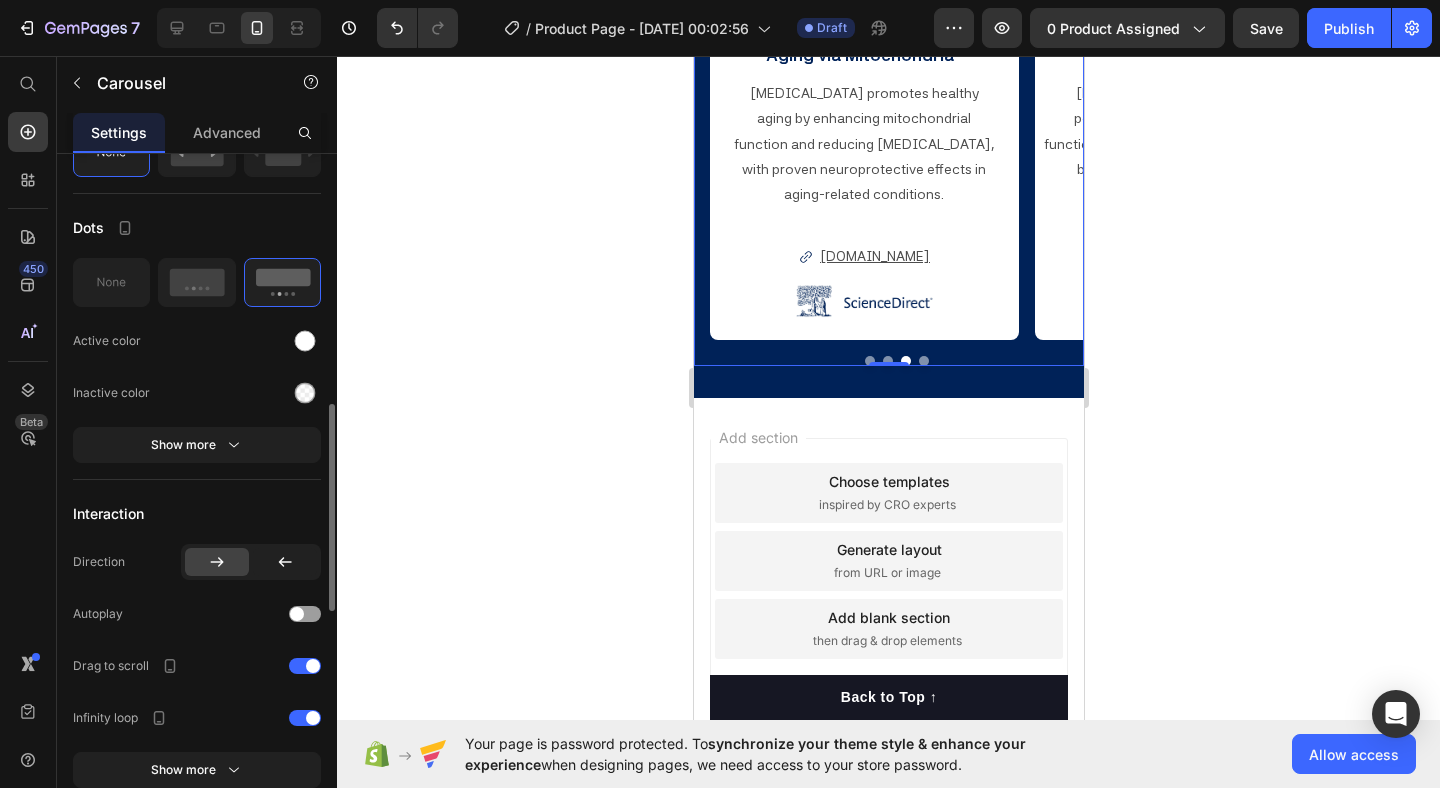 scroll, scrollTop: 816, scrollLeft: 0, axis: vertical 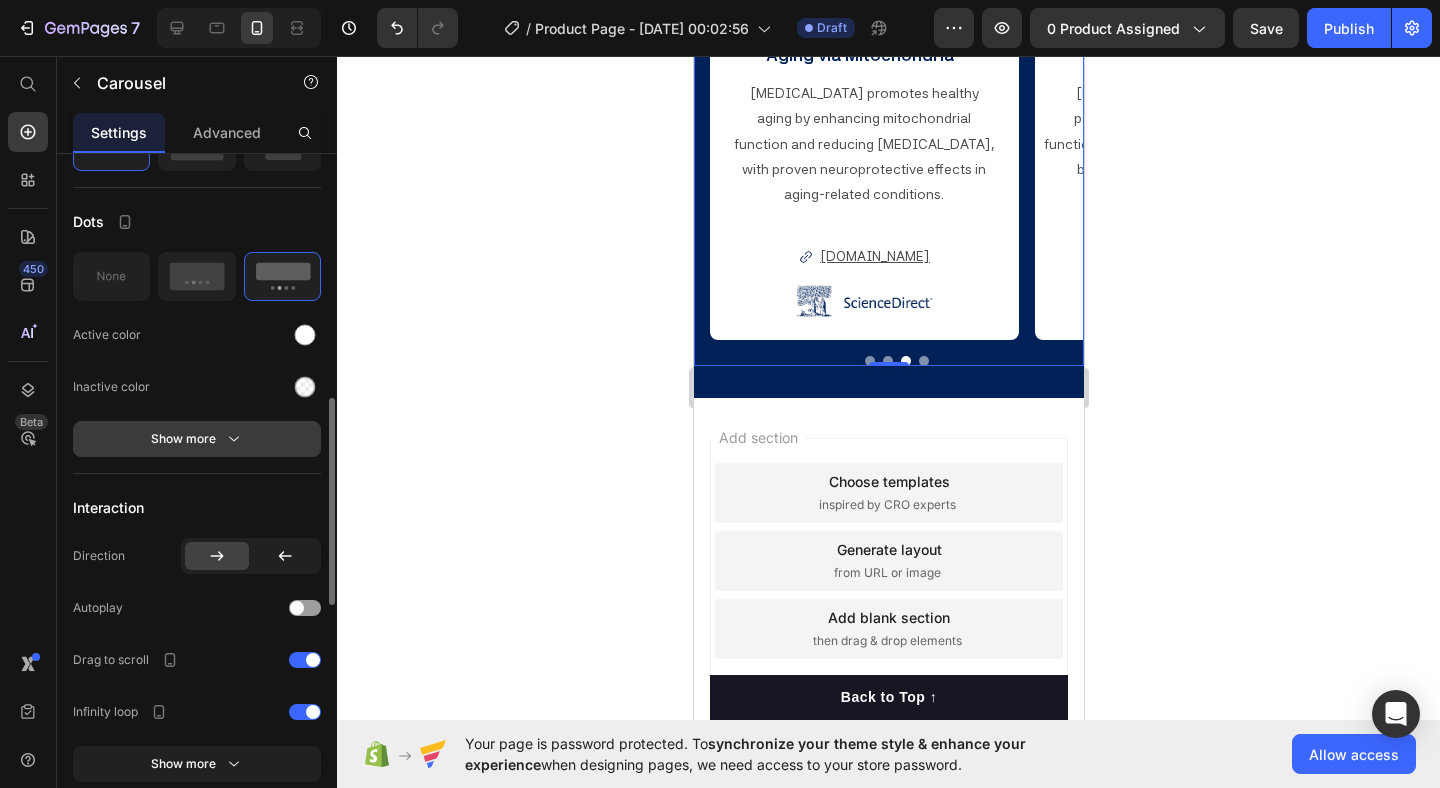 click on "Show more" at bounding box center (197, 439) 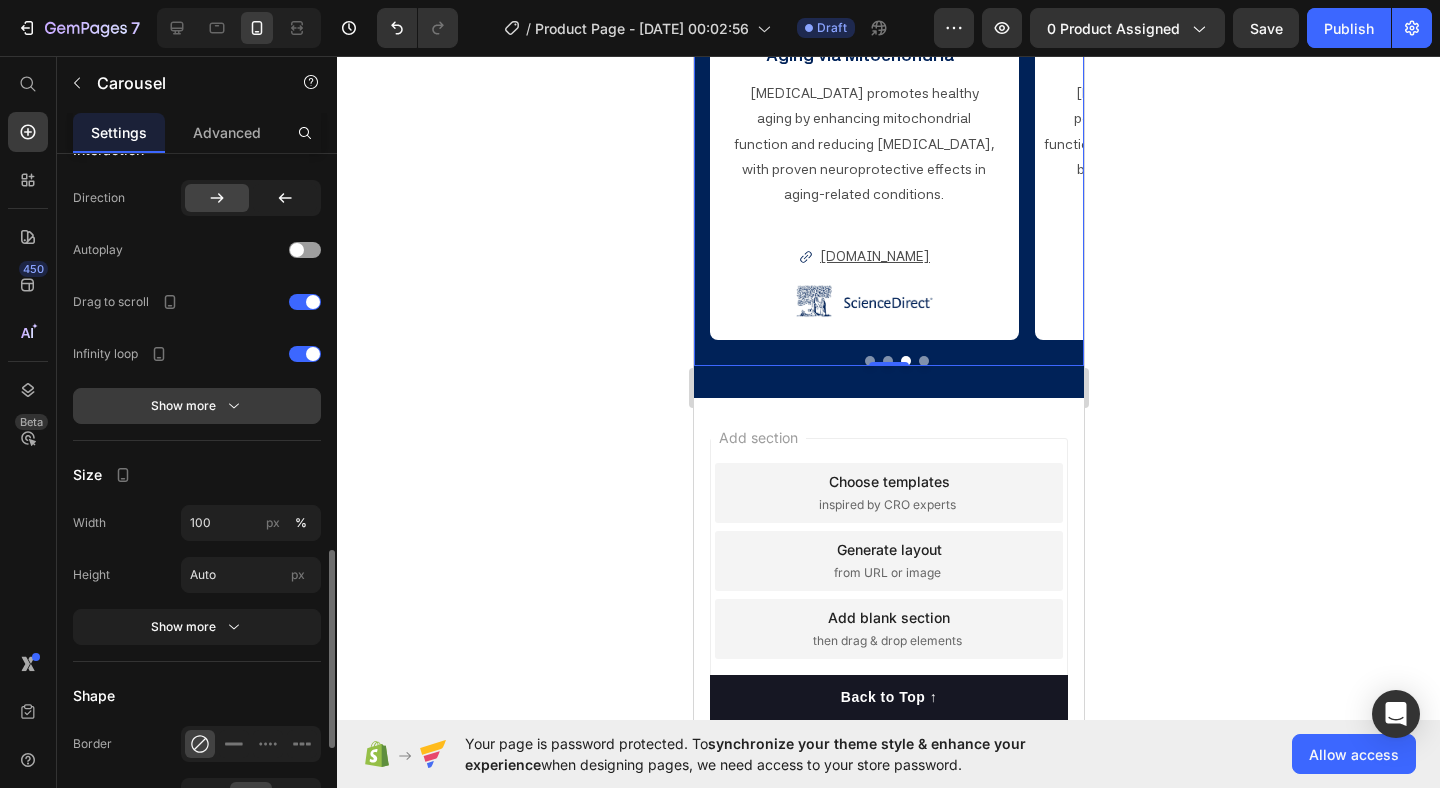 scroll, scrollTop: 1317, scrollLeft: 0, axis: vertical 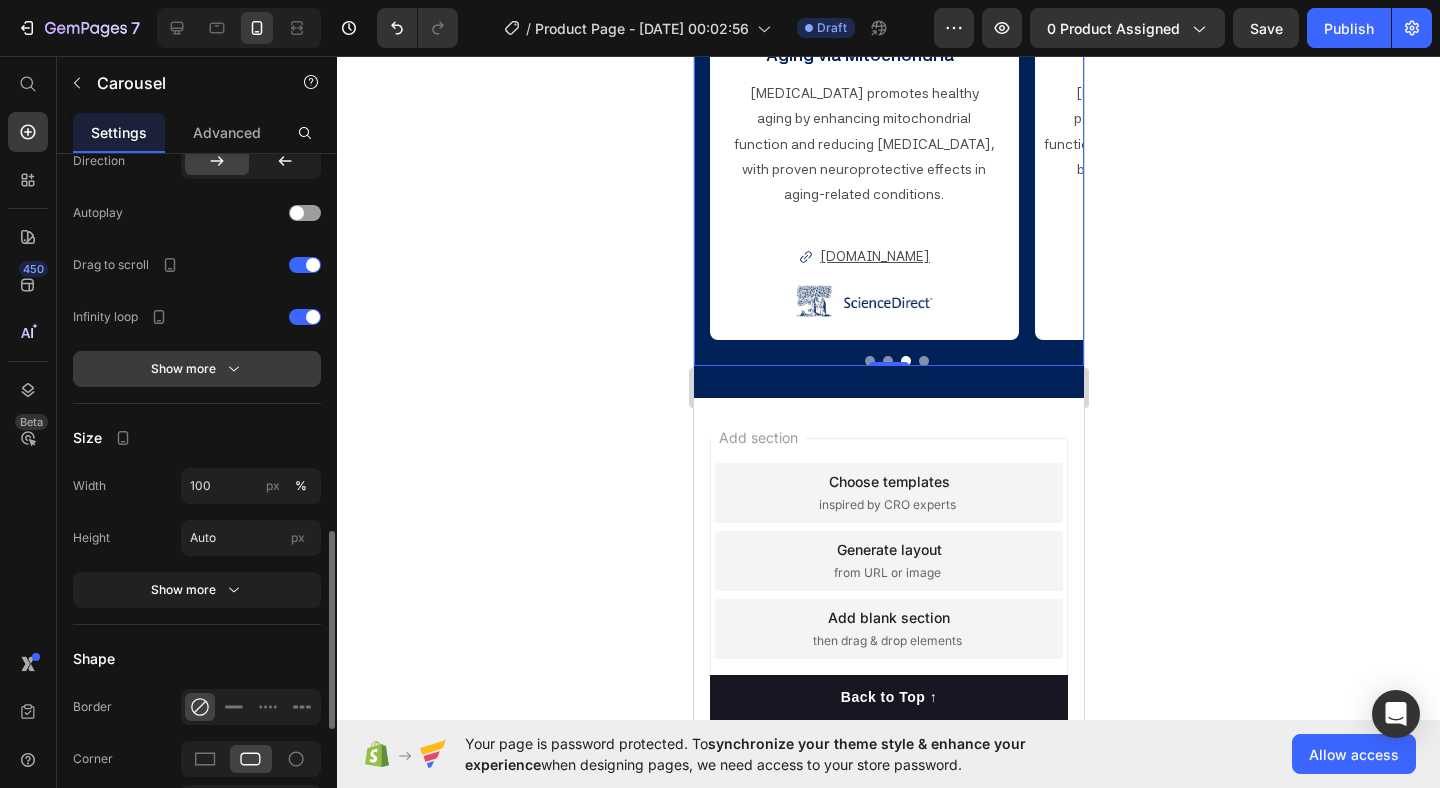 click 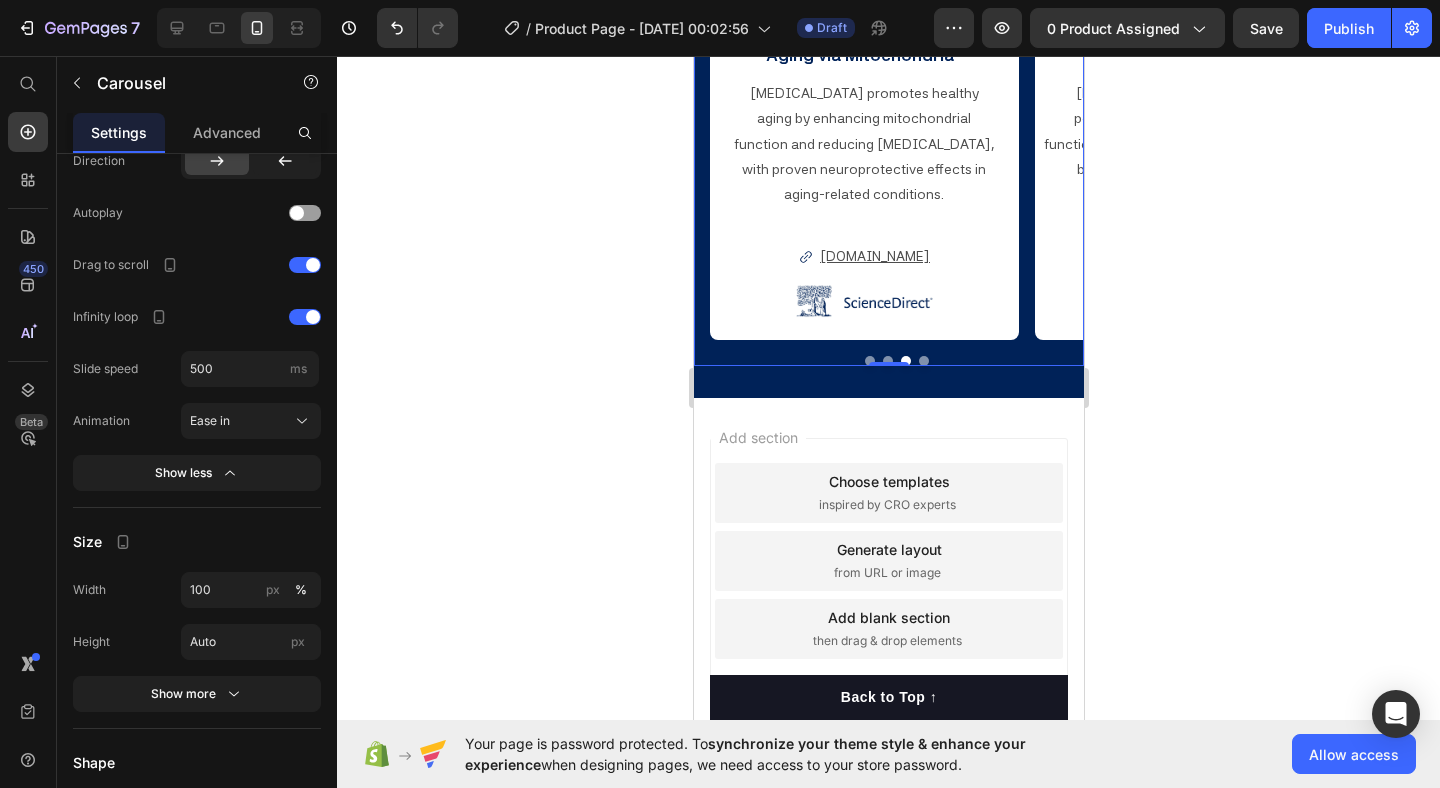 click at bounding box center [869, 361] 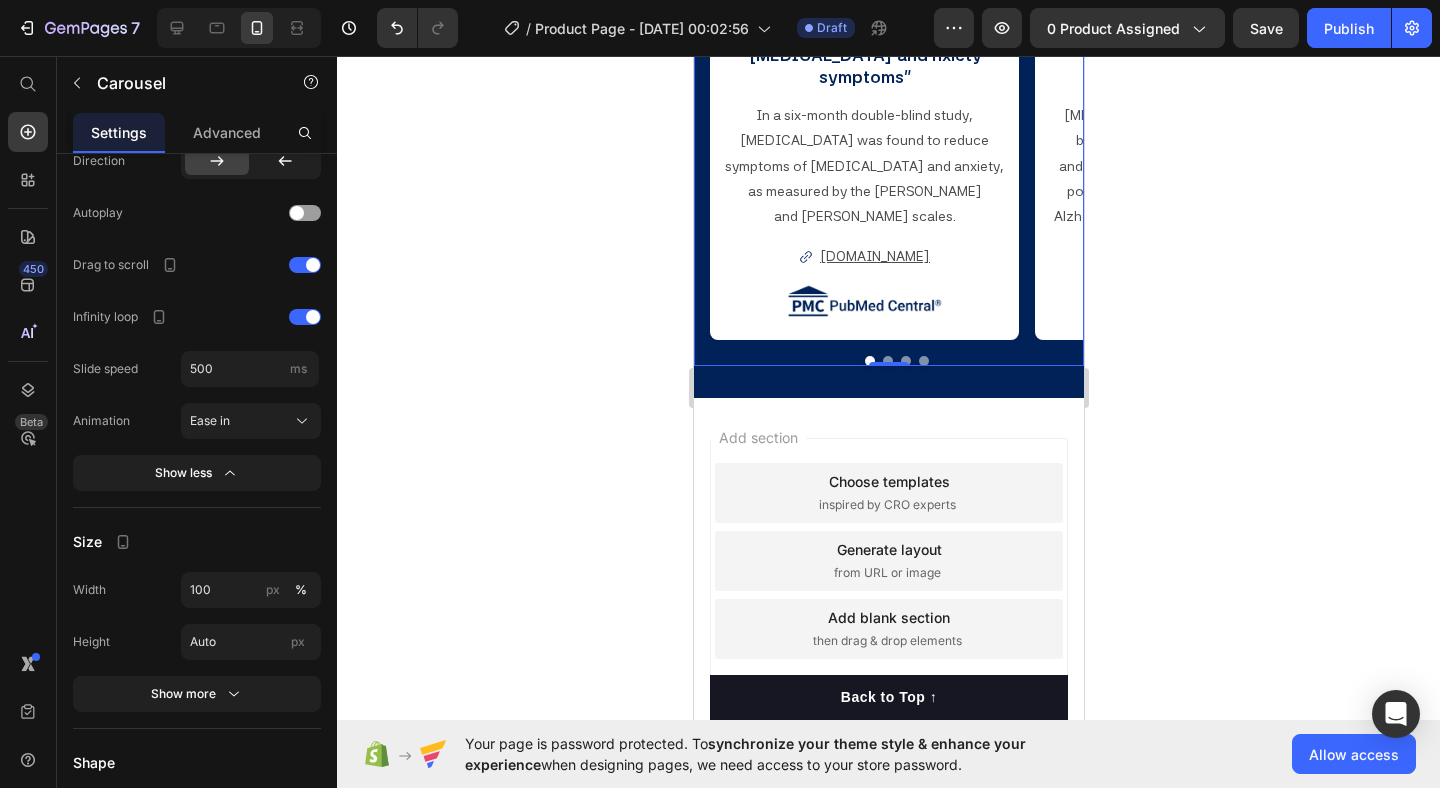 click 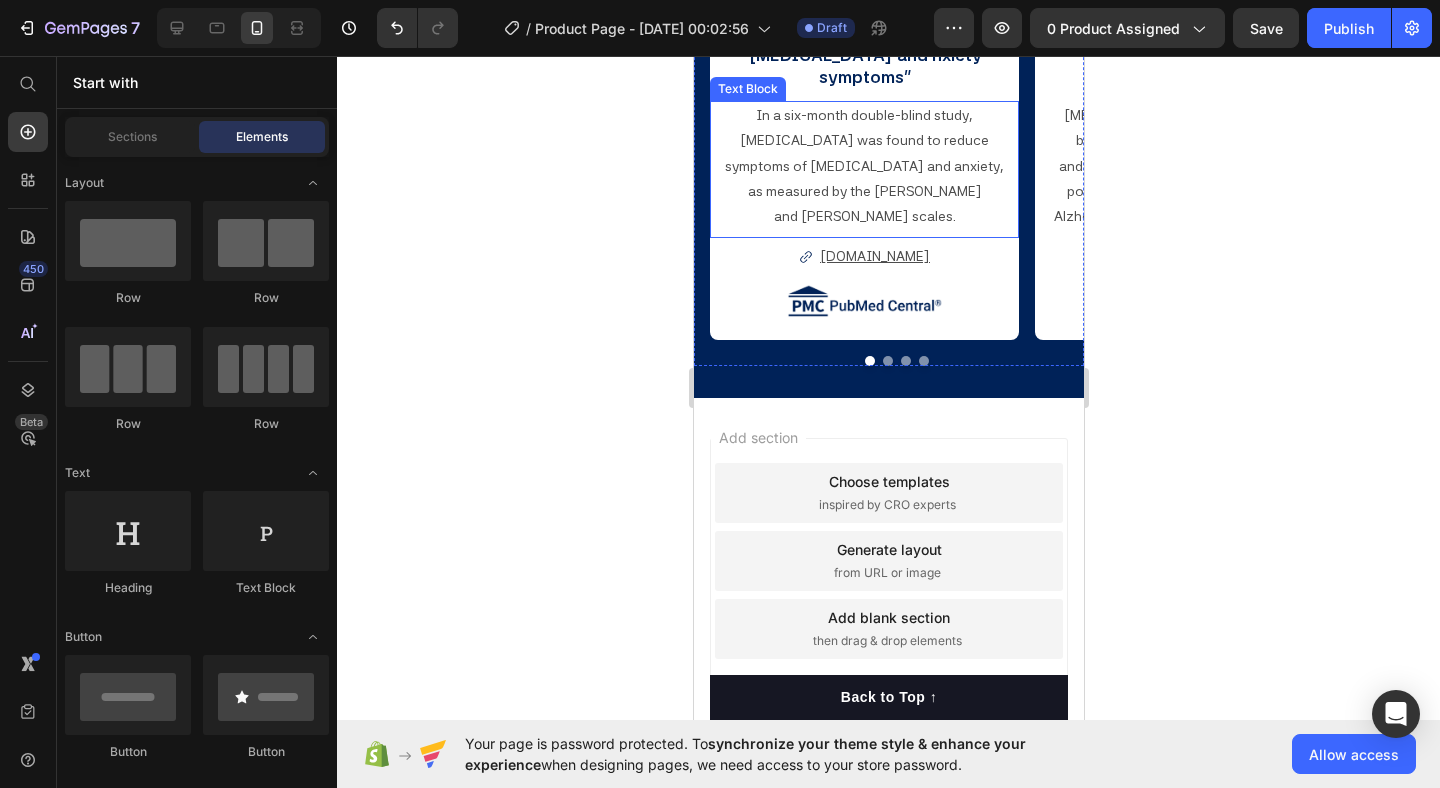 scroll, scrollTop: 1990, scrollLeft: 0, axis: vertical 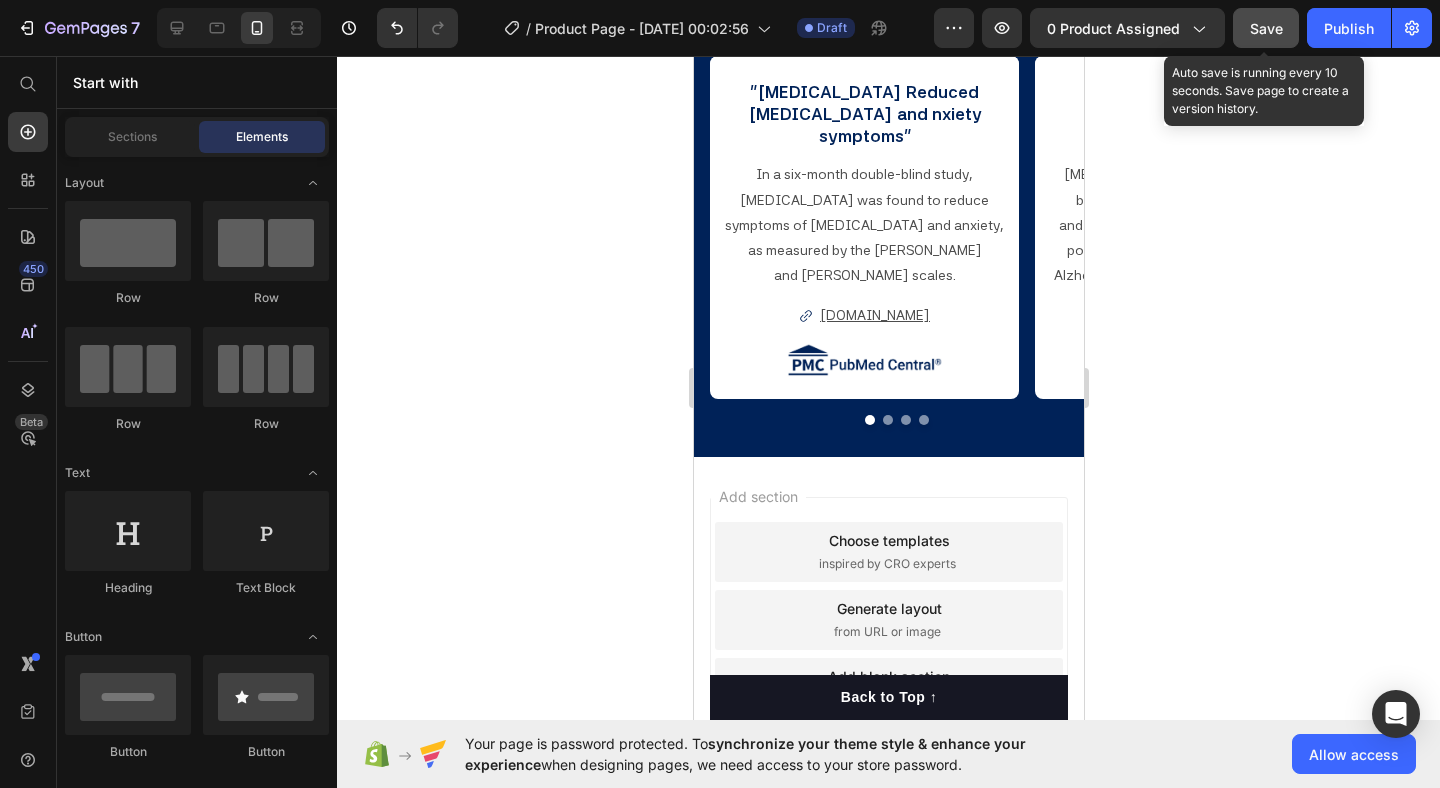 click on "Save" 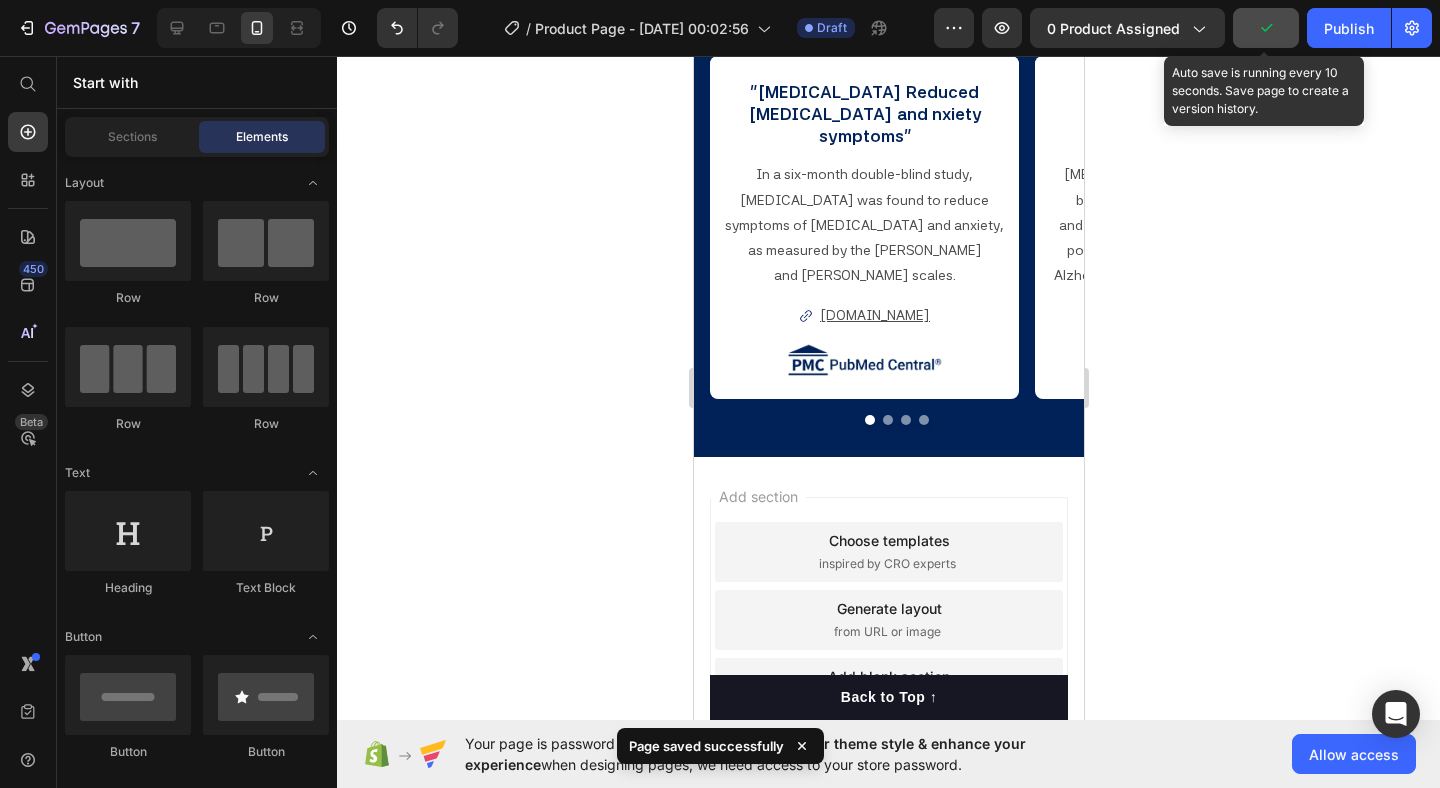 scroll, scrollTop: 1854, scrollLeft: 0, axis: vertical 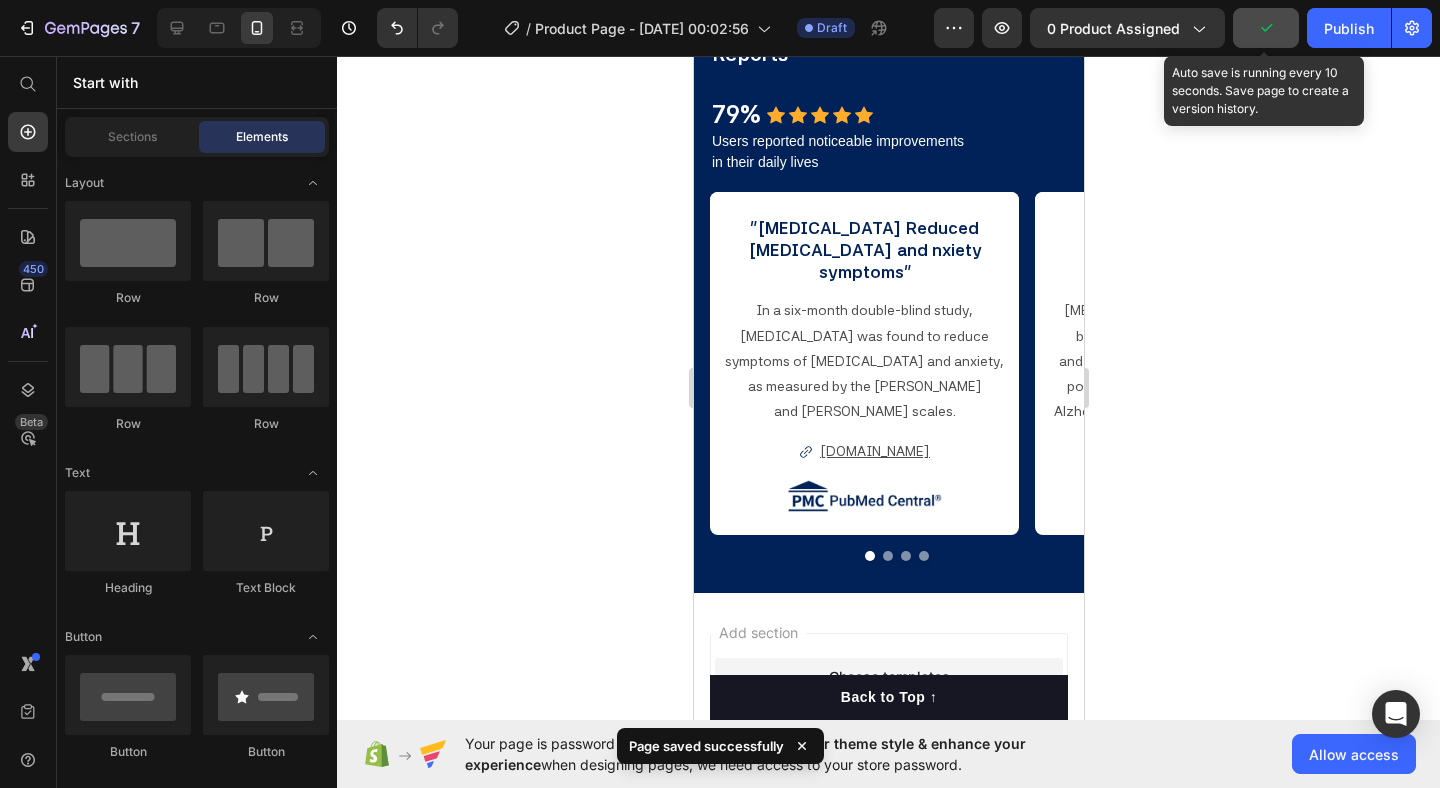 click 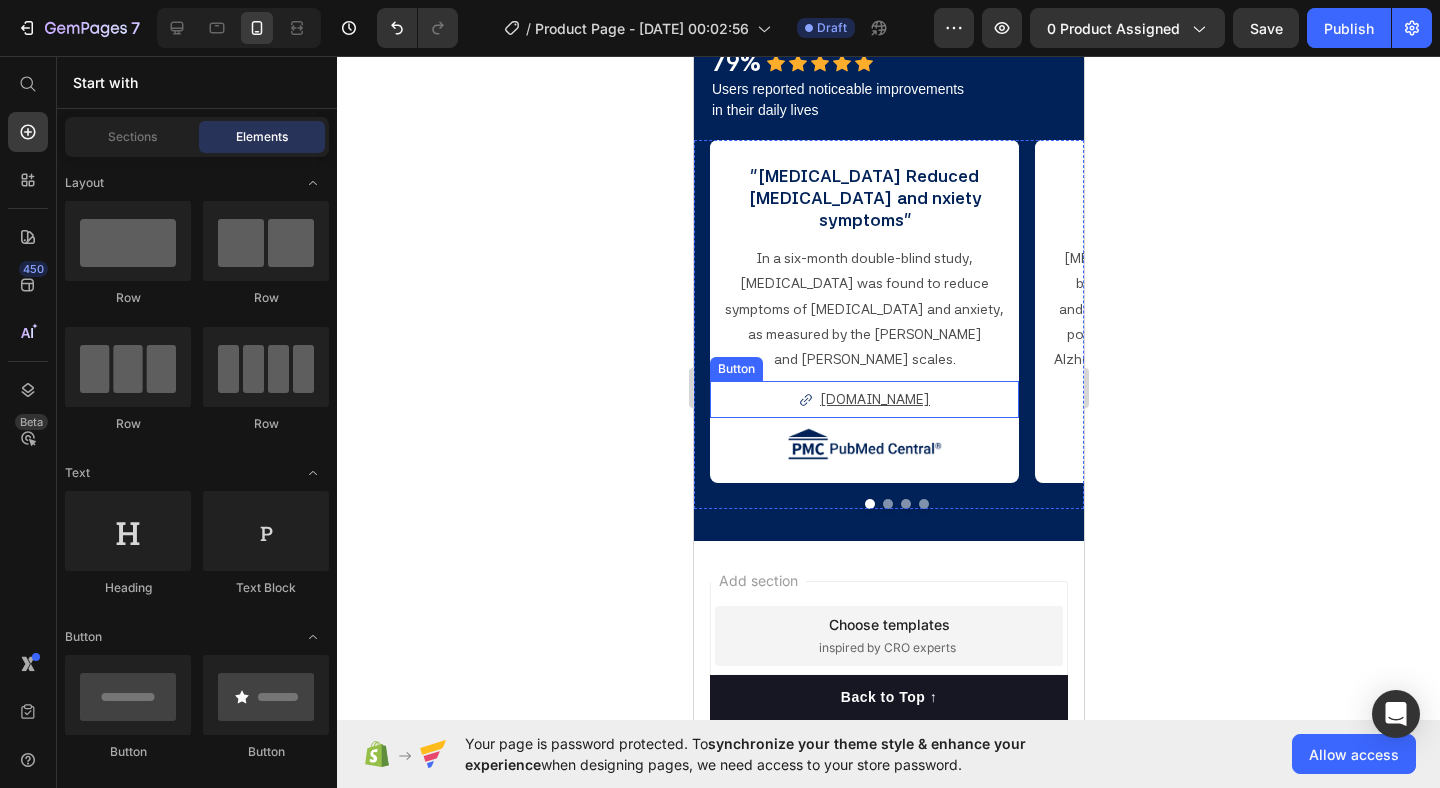 scroll, scrollTop: 2073, scrollLeft: 0, axis: vertical 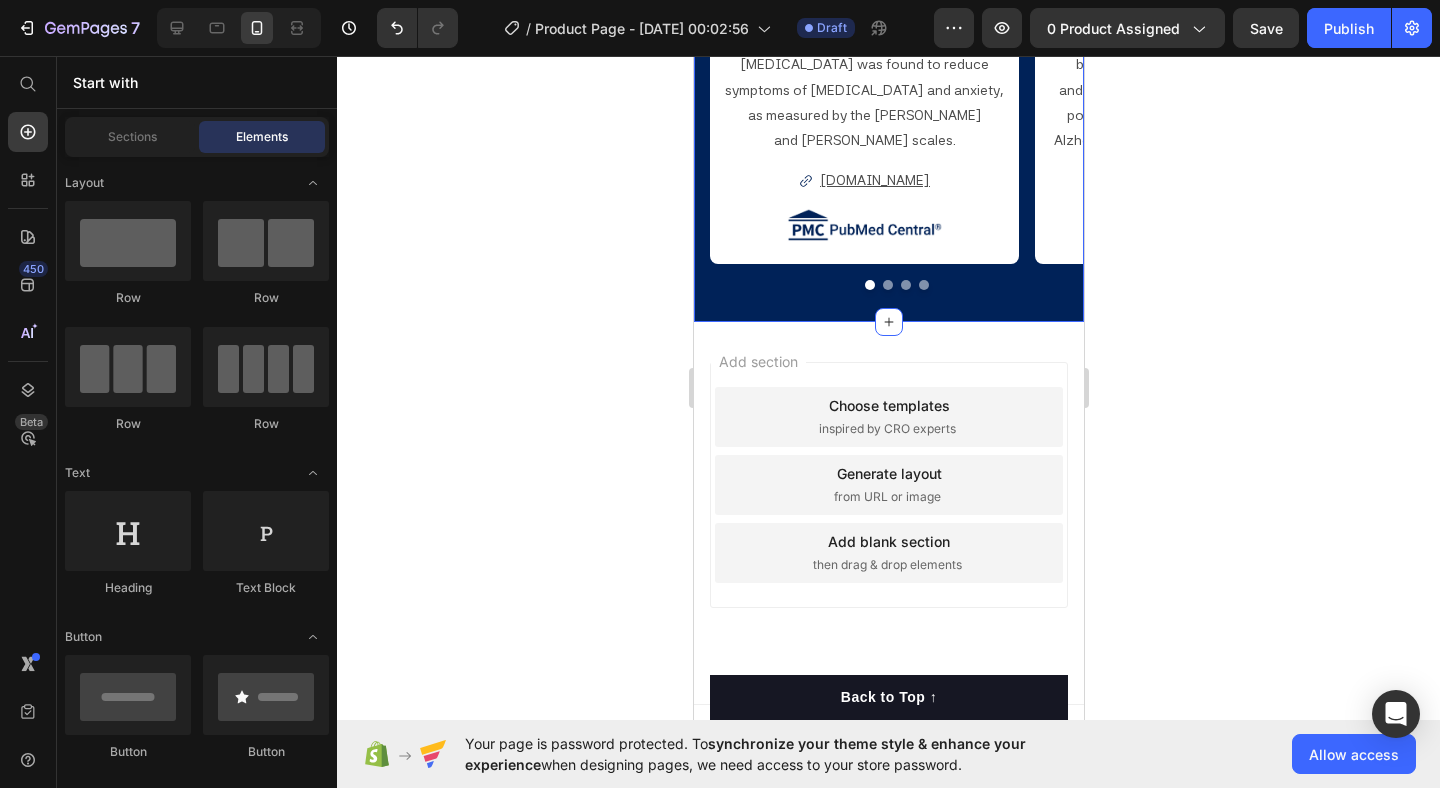 click on "Discover Advanced Supplement Driven by Science Heading Image 230+ Heading Completed Scientific  Reports Text Block 79% Text Block Icon Icon Icon Icon Icon Icon List Hoz Row Row Users reported noticeable improvements  in their daily lives Text Block " [MEDICAL_DATA] Reduced  [MEDICAL_DATA] and nxiety  symptoms " Text Block In a six-month double-blind study,  [MEDICAL_DATA] was found to reduce  symptoms of [MEDICAL_DATA] and anxiety,  as measured by the [PERSON_NAME]  and [PERSON_NAME] scales. Text Block
[DOMAIN_NAME] Button Image " [MEDICAL_DATA]  Targets Mitochondria for Neuroprotection " Text Block [MEDICAL_DATA] supports brain health  by improving mitochondrial function  and reducing [MEDICAL_DATA]. It shows  potential in treating brain disorders like Alzheimer’s, stroke, and [MEDICAL_DATA]. Text Block
[DOMAIN_NAME] Button Image "[MEDICAL_DATA] Slows Skin  Aging via Mitochondria" Text Block [MEDICAL_DATA] promotes healthy  Text Block Button" at bounding box center (888, -123) 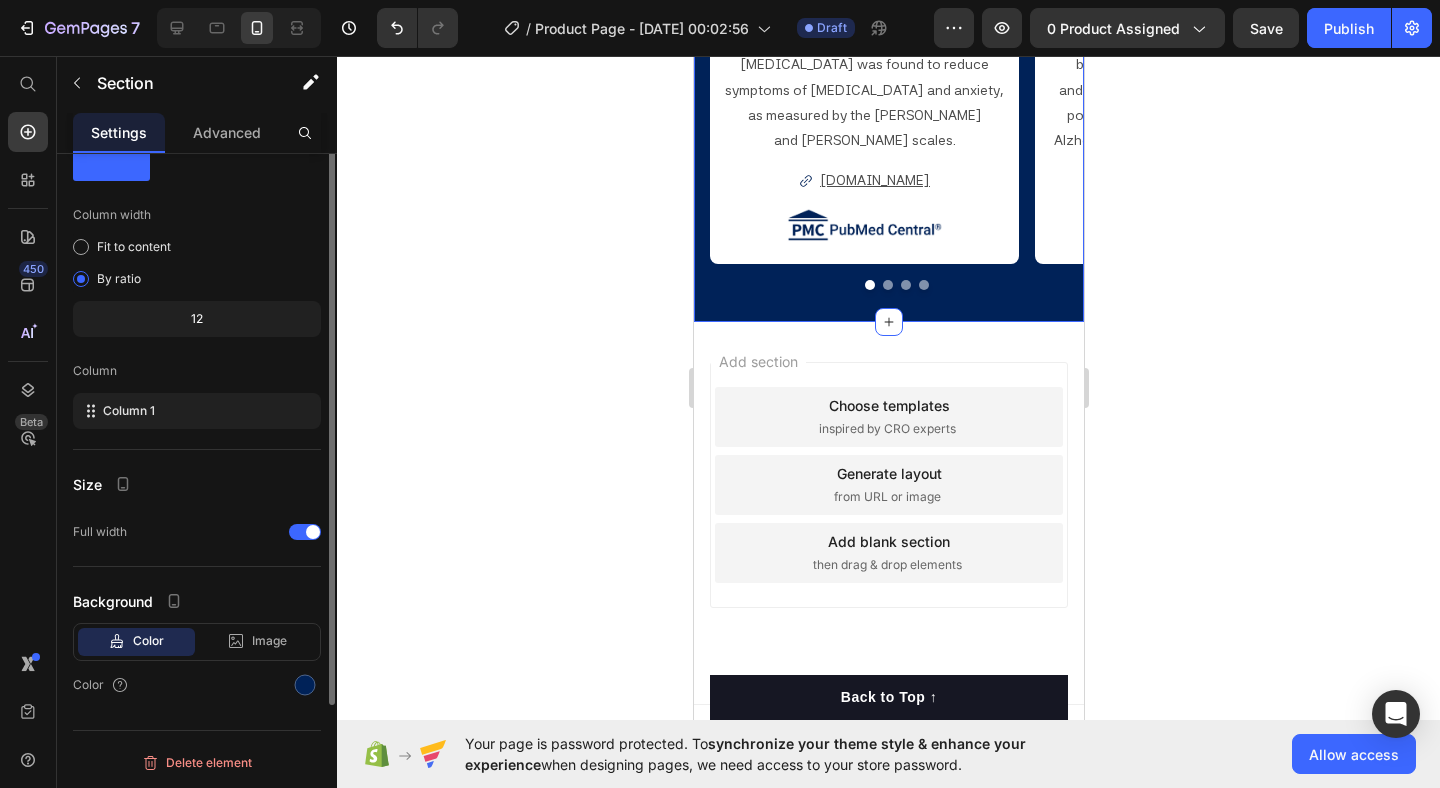 scroll, scrollTop: 0, scrollLeft: 0, axis: both 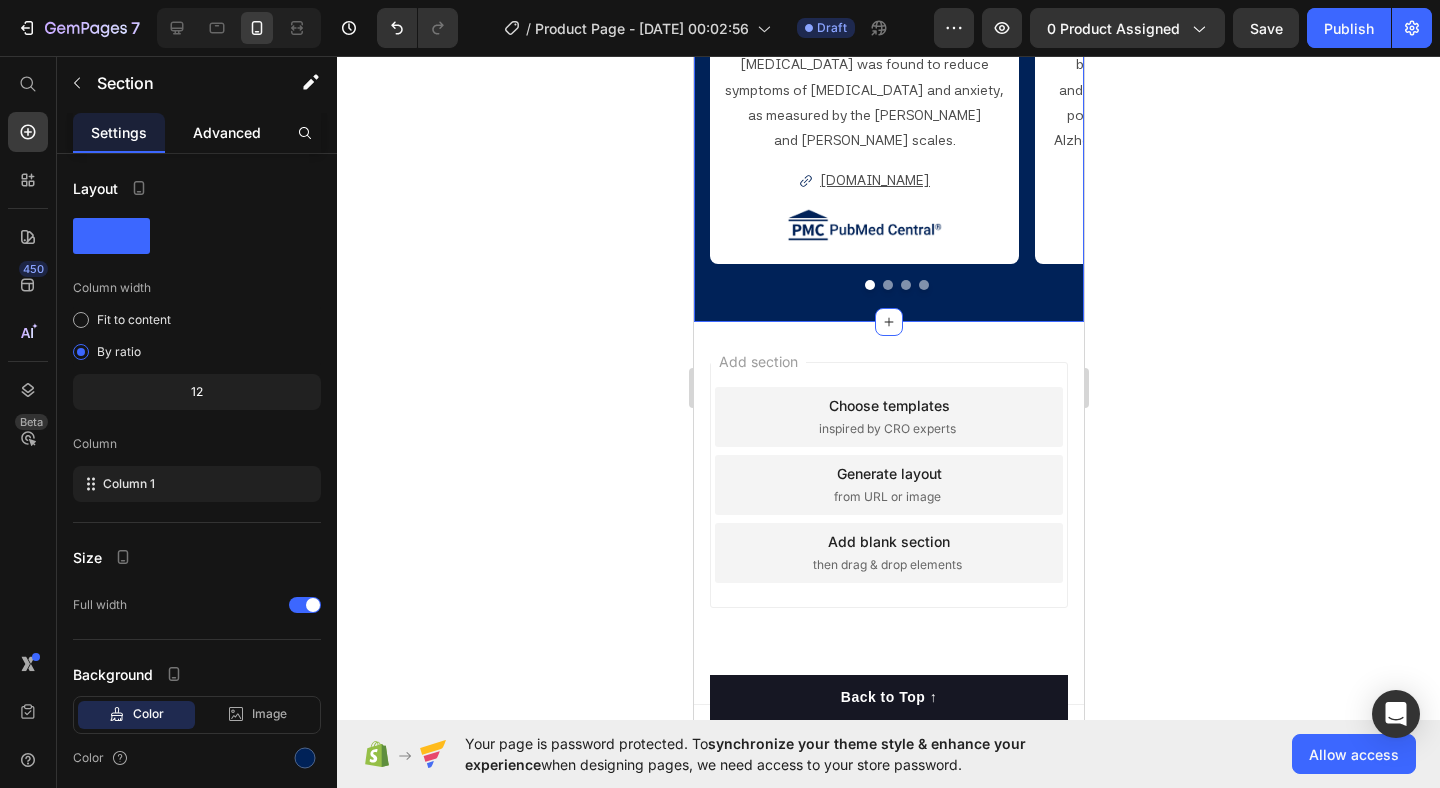 click on "Advanced" at bounding box center (227, 132) 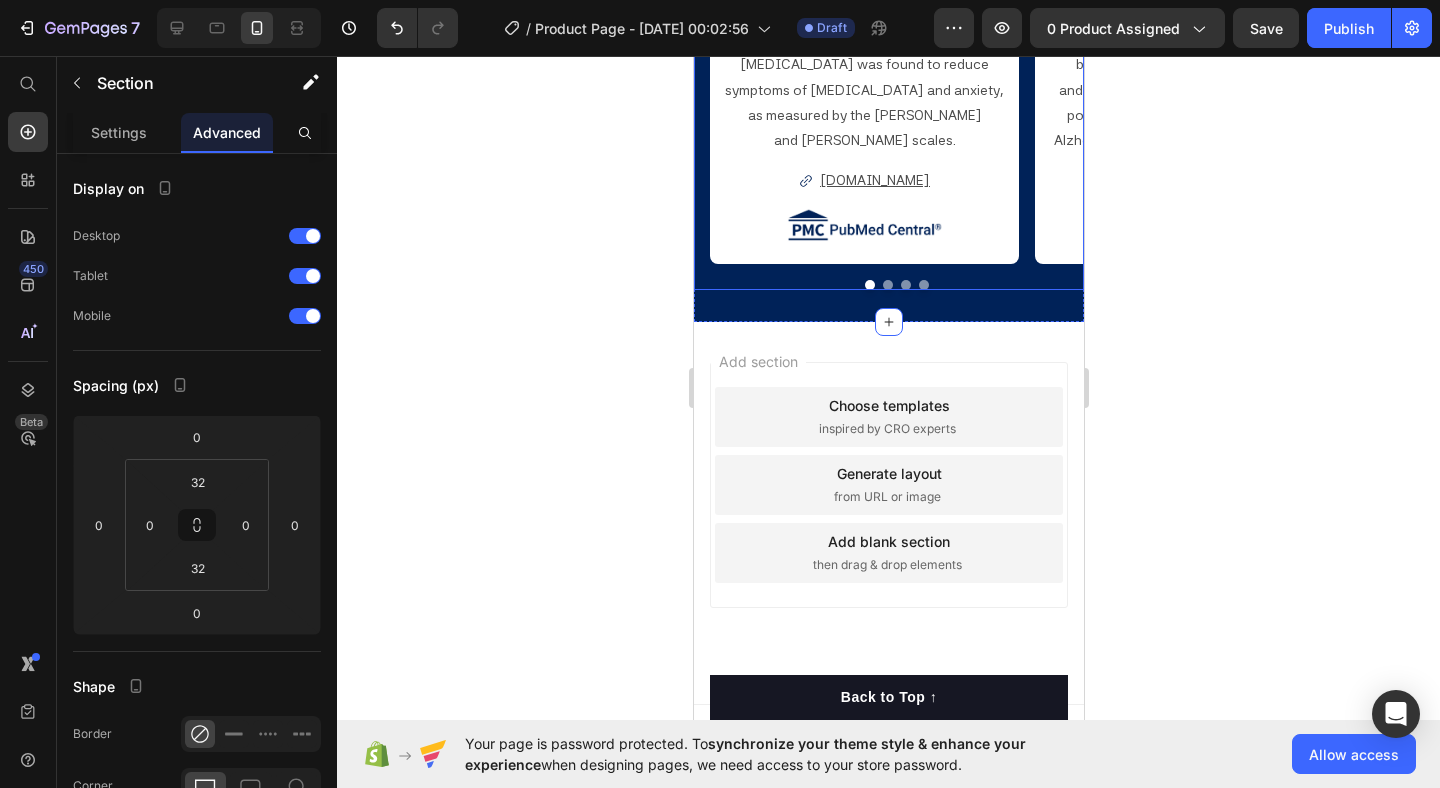 click at bounding box center (896, 285) 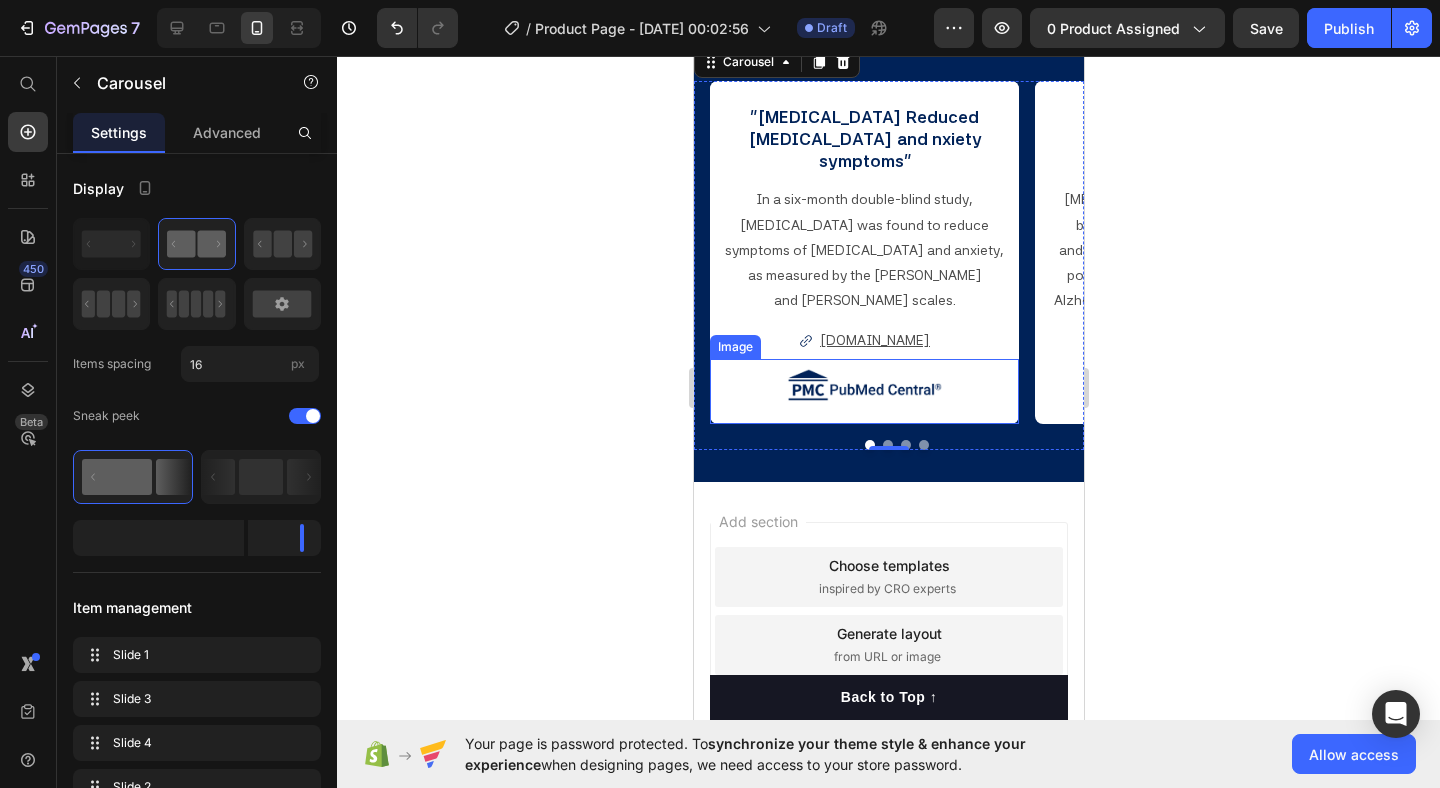 scroll, scrollTop: 2208, scrollLeft: 0, axis: vertical 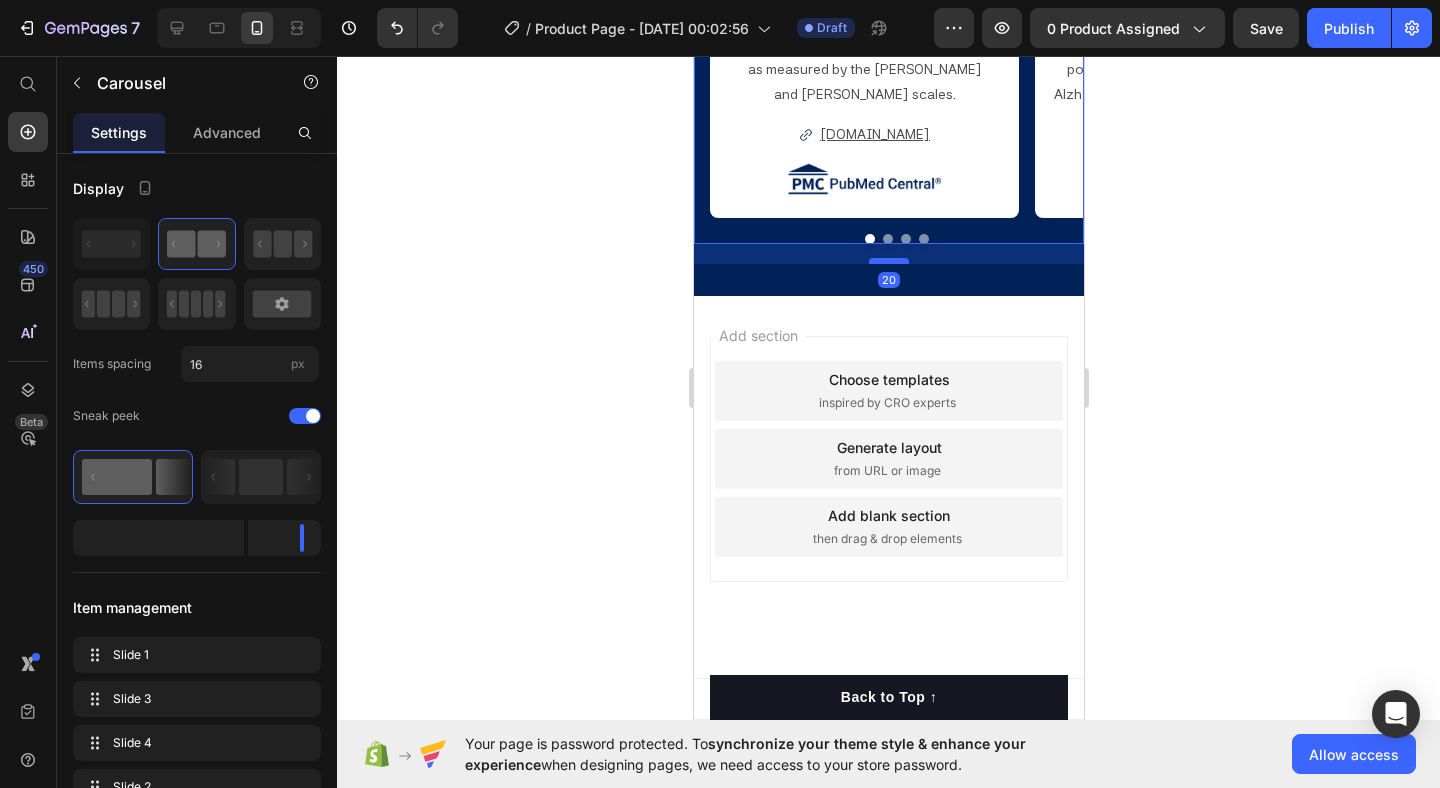 drag, startPoint x: 890, startPoint y: 401, endPoint x: 895, endPoint y: 421, distance: 20.615528 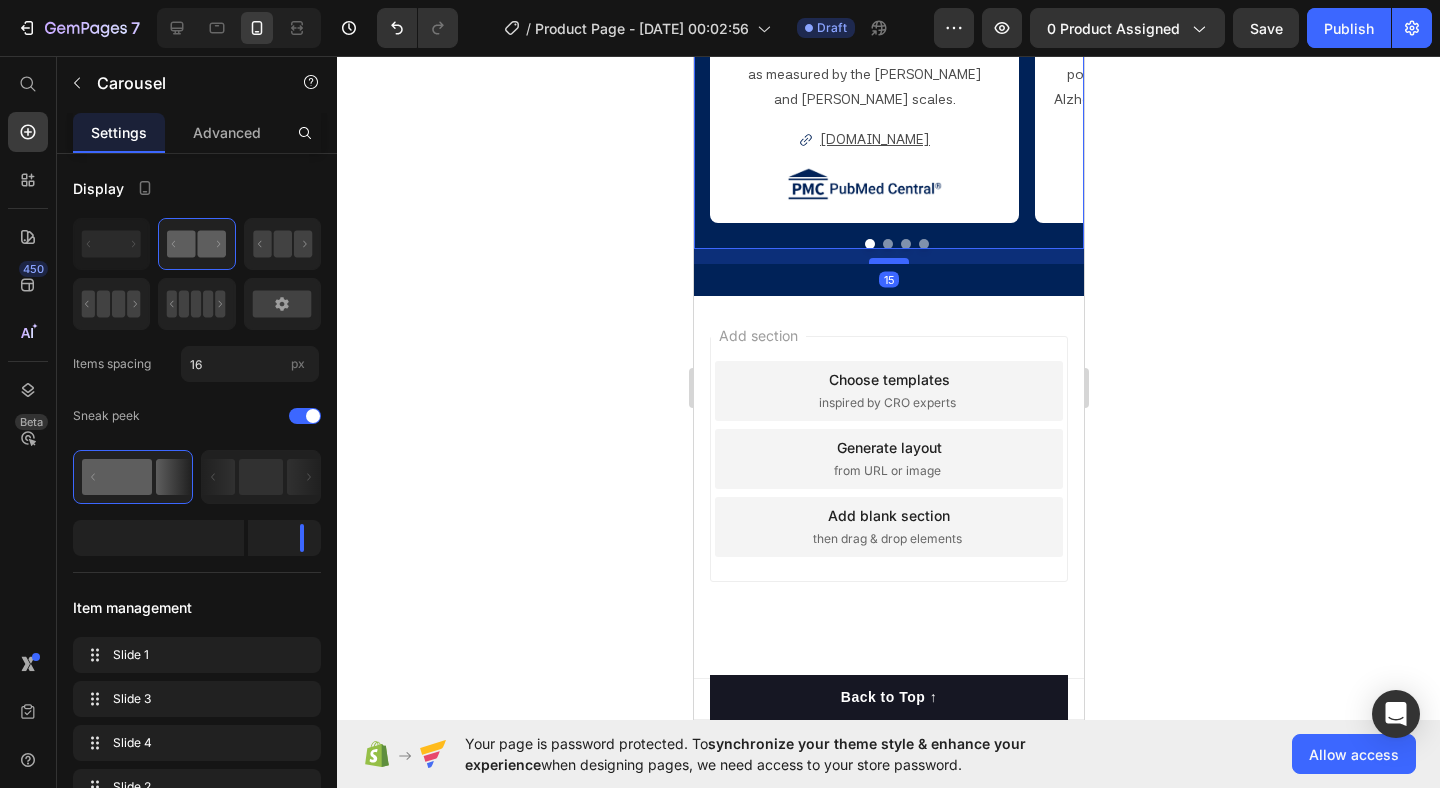 drag, startPoint x: 902, startPoint y: 422, endPoint x: 1279, endPoint y: 473, distance: 380.43396 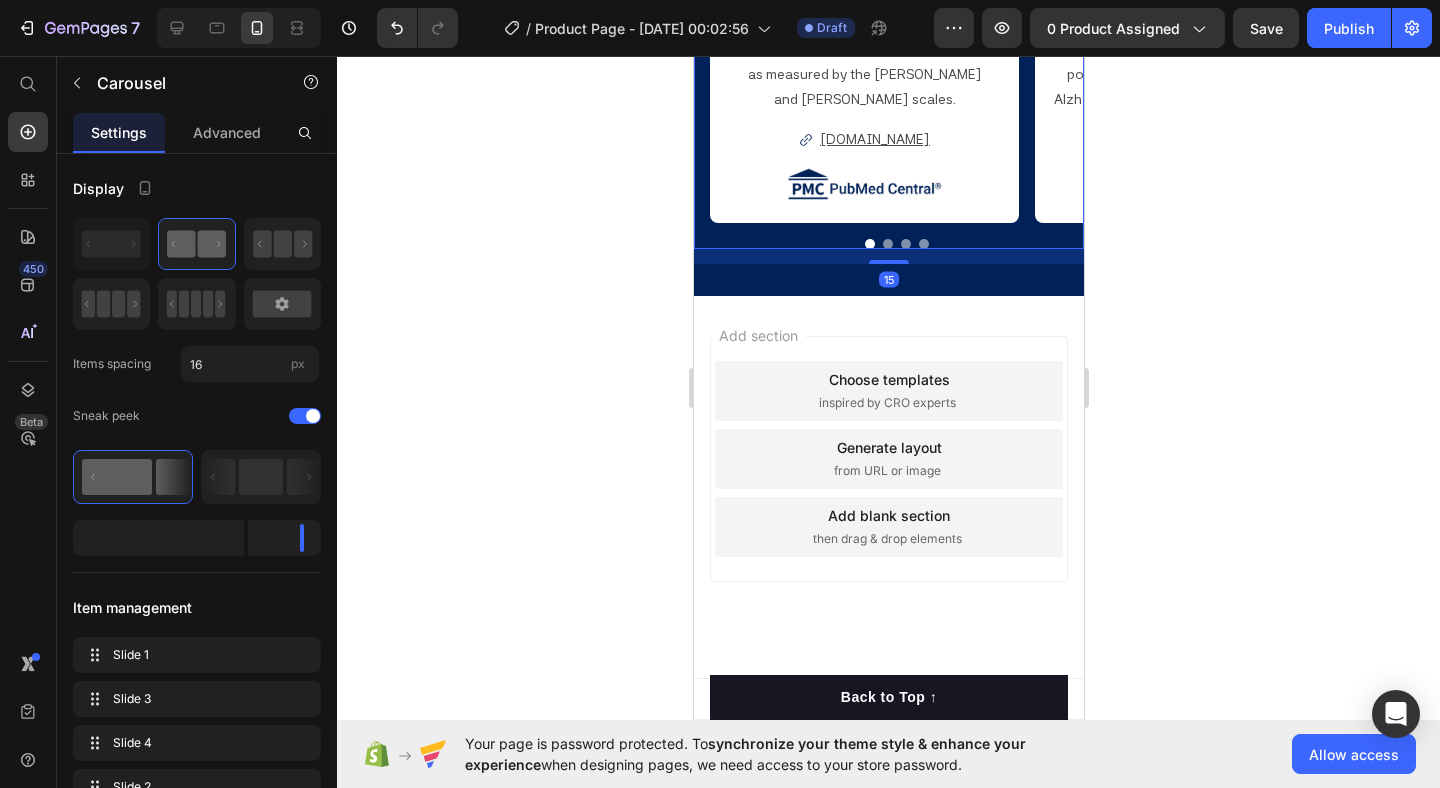 click 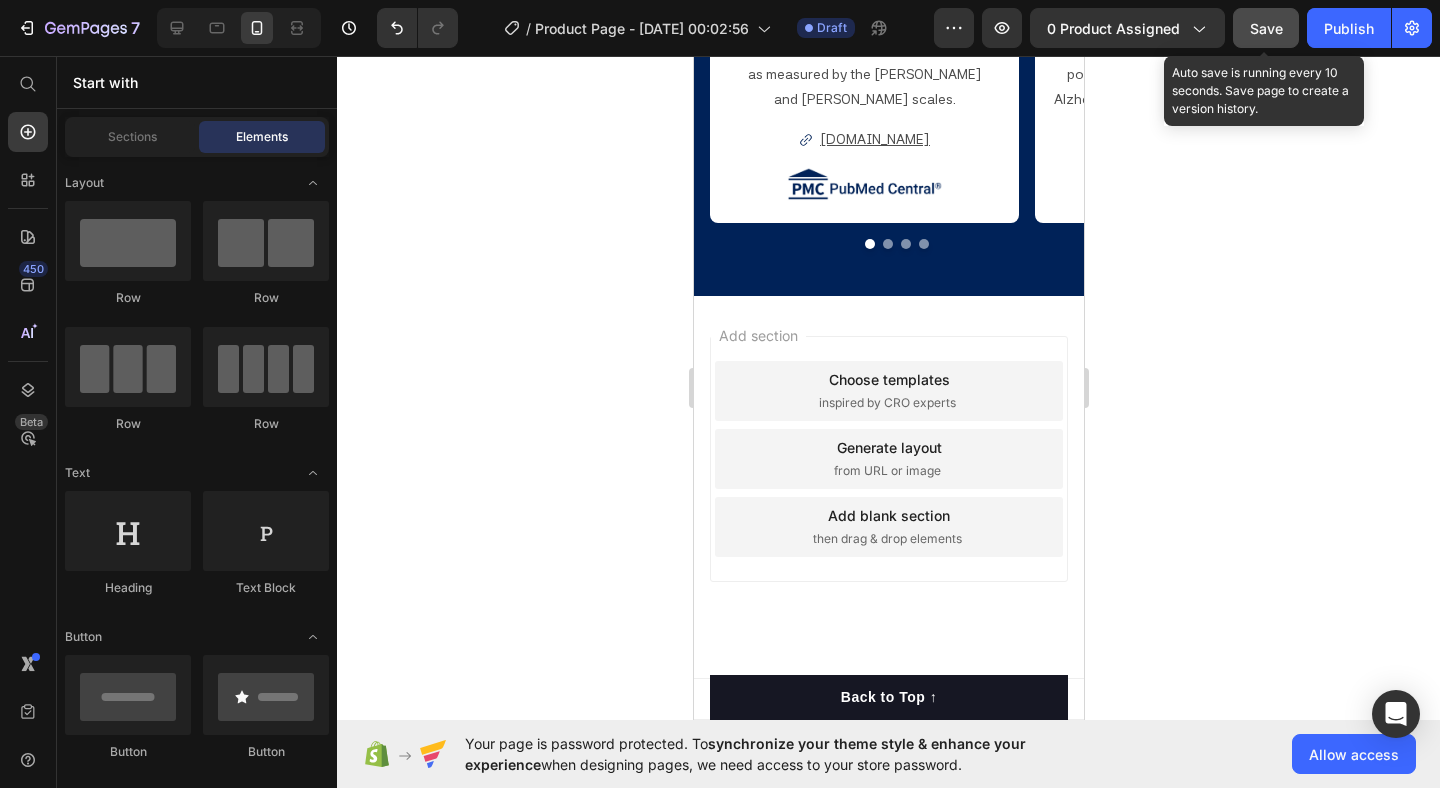 click on "Save" at bounding box center [1266, 28] 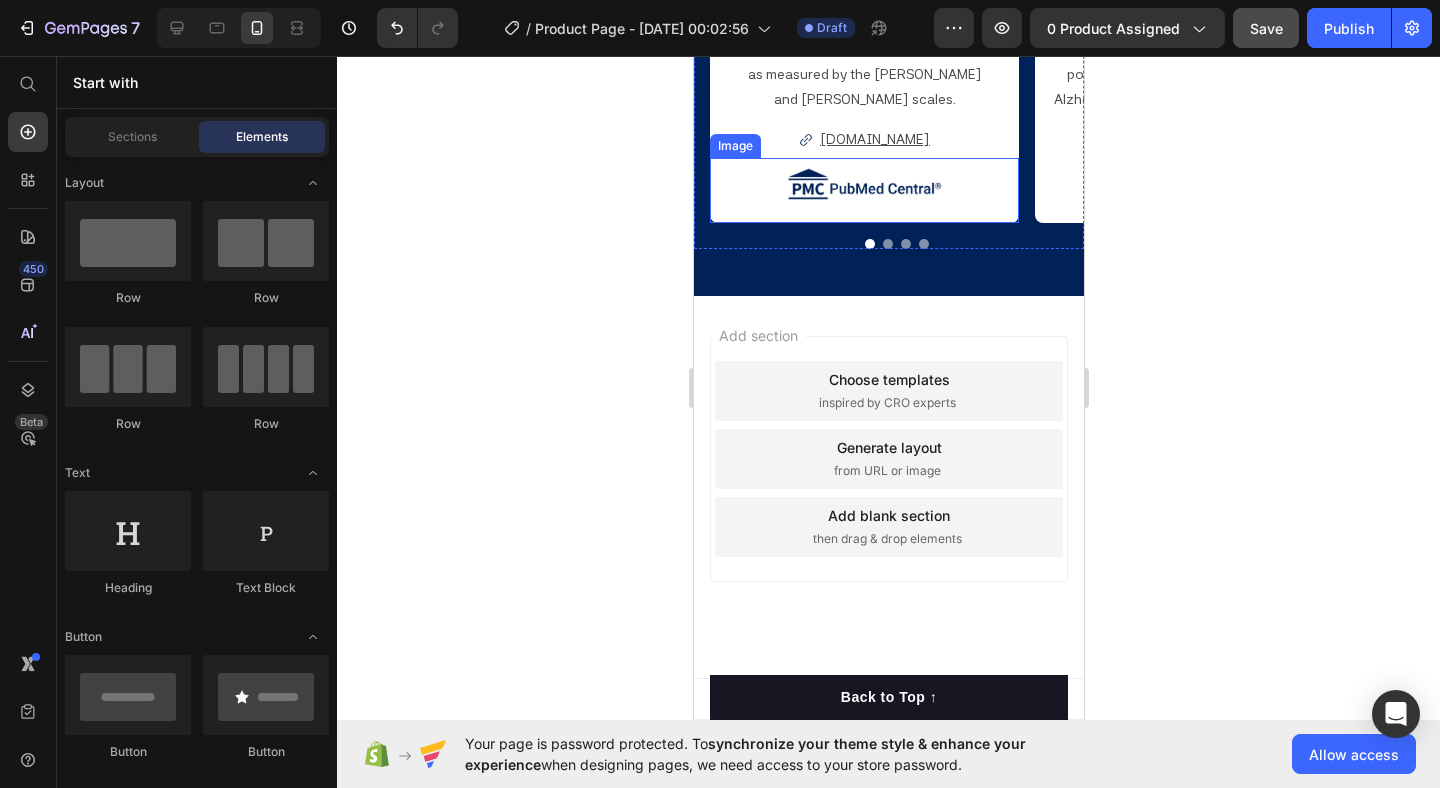 scroll, scrollTop: 2286, scrollLeft: 0, axis: vertical 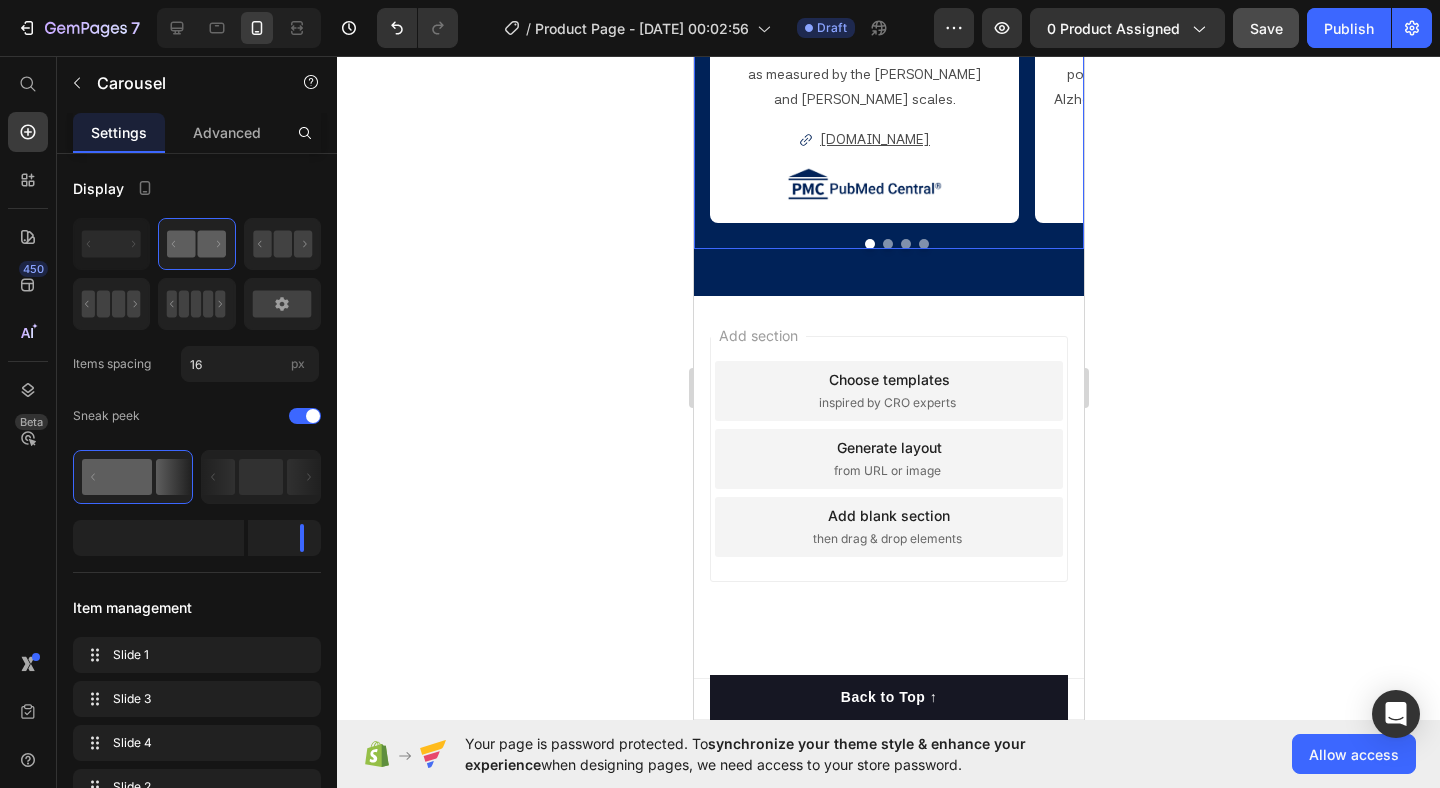 click at bounding box center (887, 244) 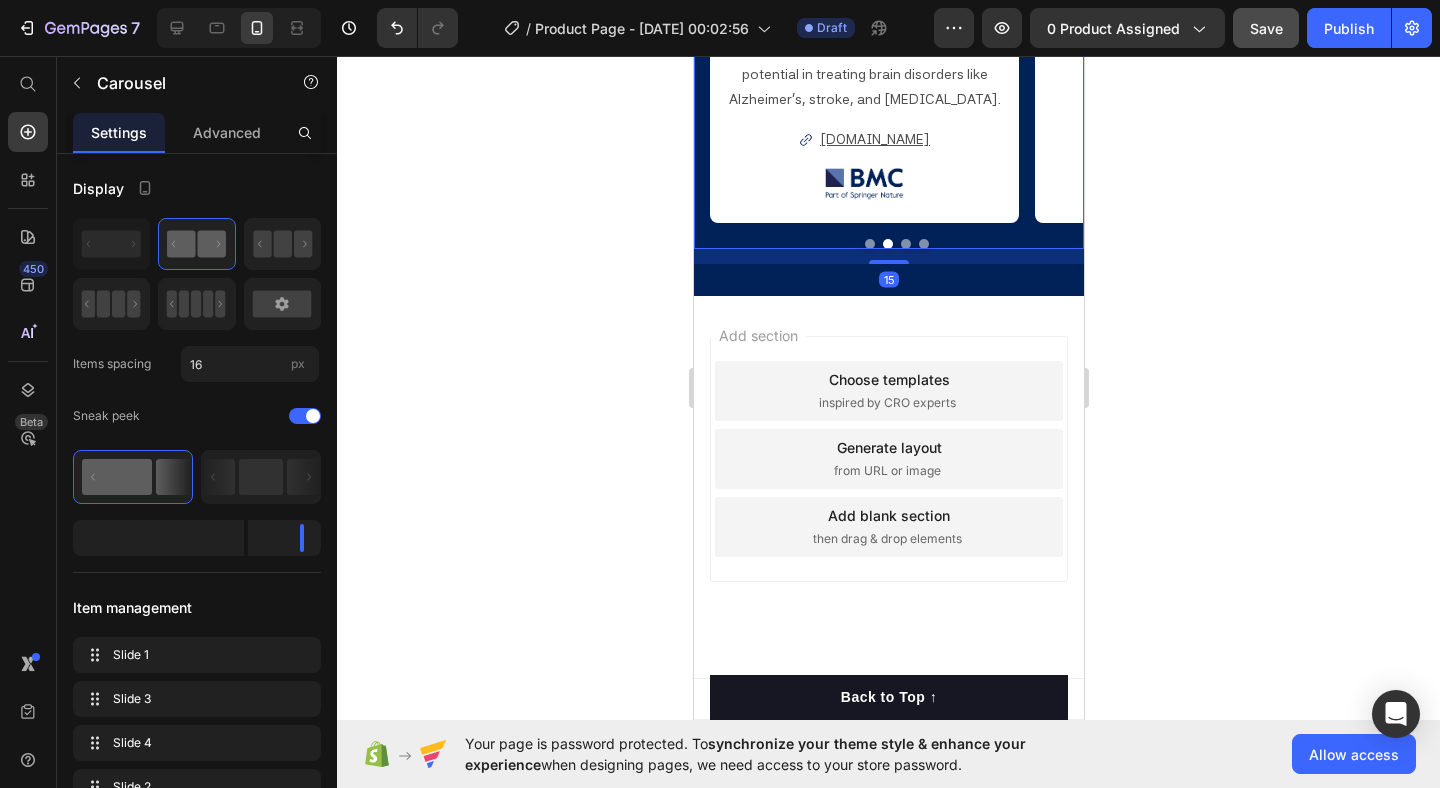 click at bounding box center (905, 244) 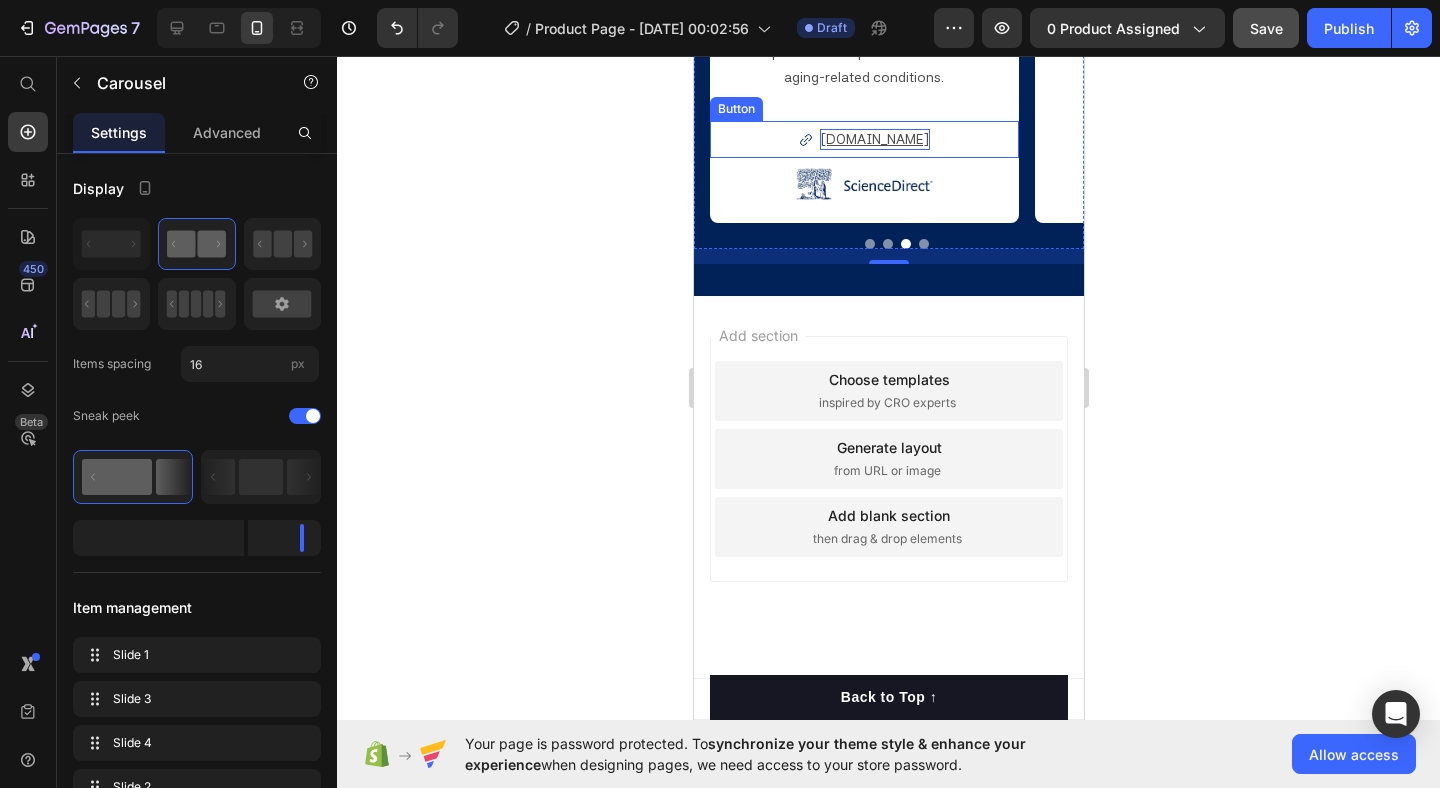 click on "[DOMAIN_NAME]" at bounding box center (874, 139) 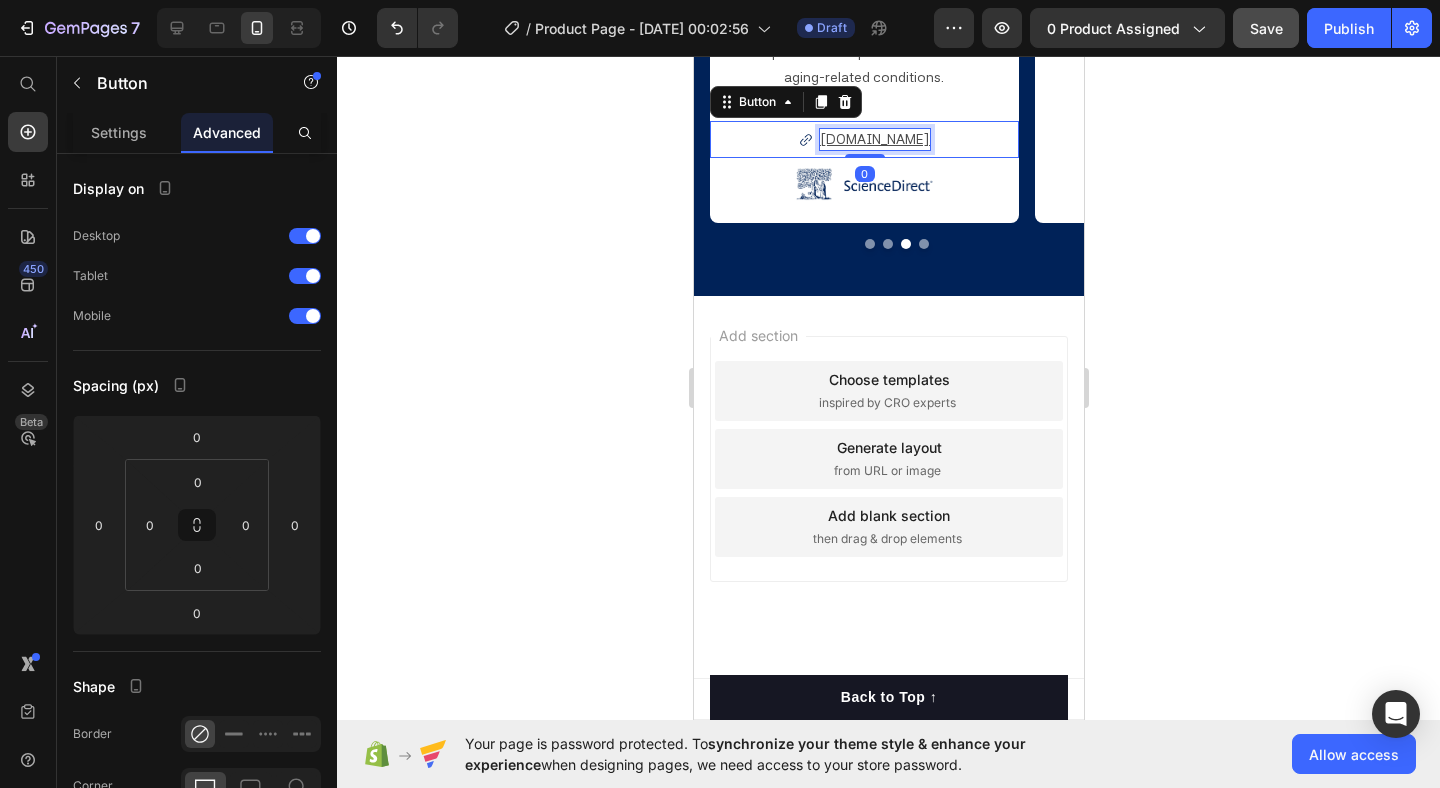 click on "[DOMAIN_NAME]" at bounding box center [874, 139] 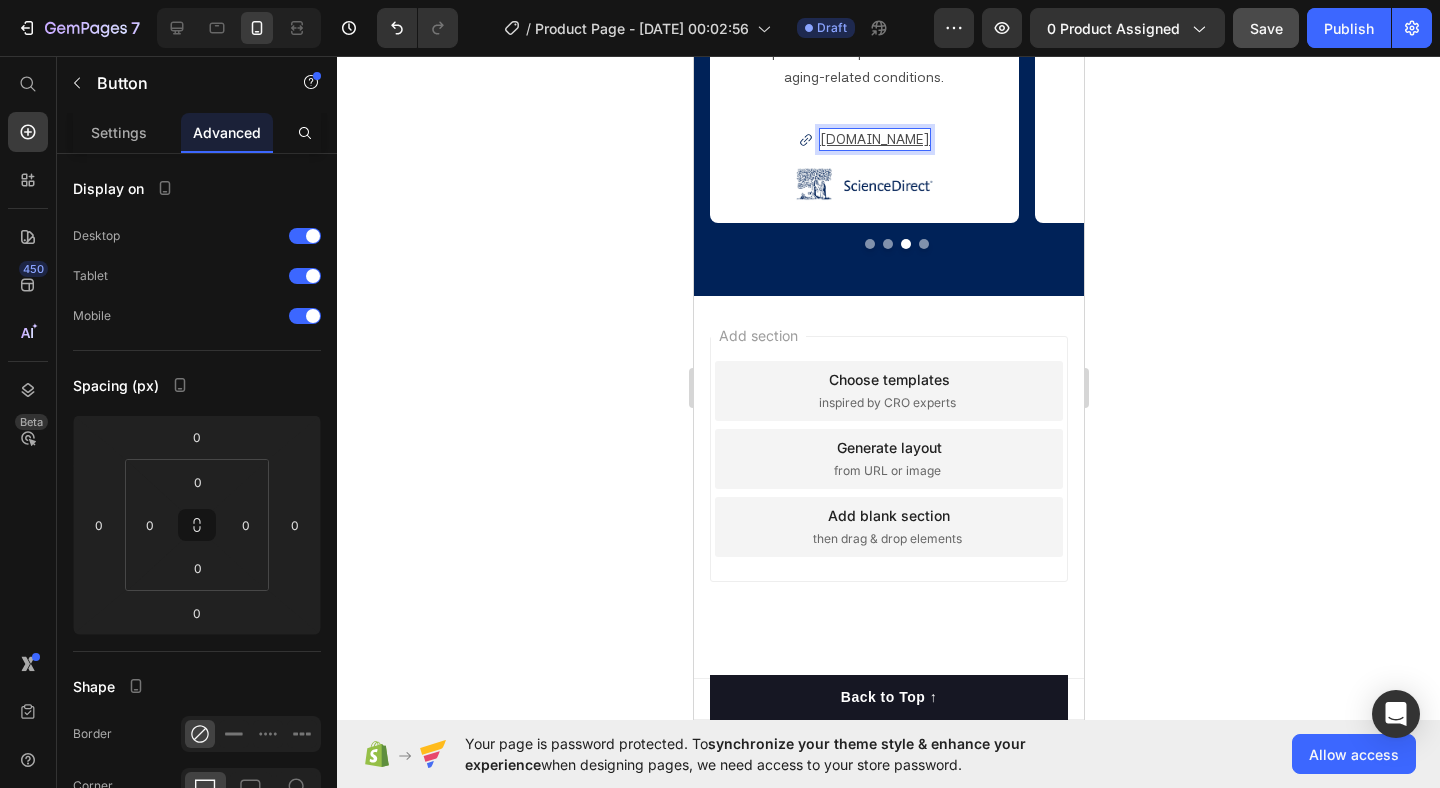 click on "[DOMAIN_NAME]" at bounding box center [874, 139] 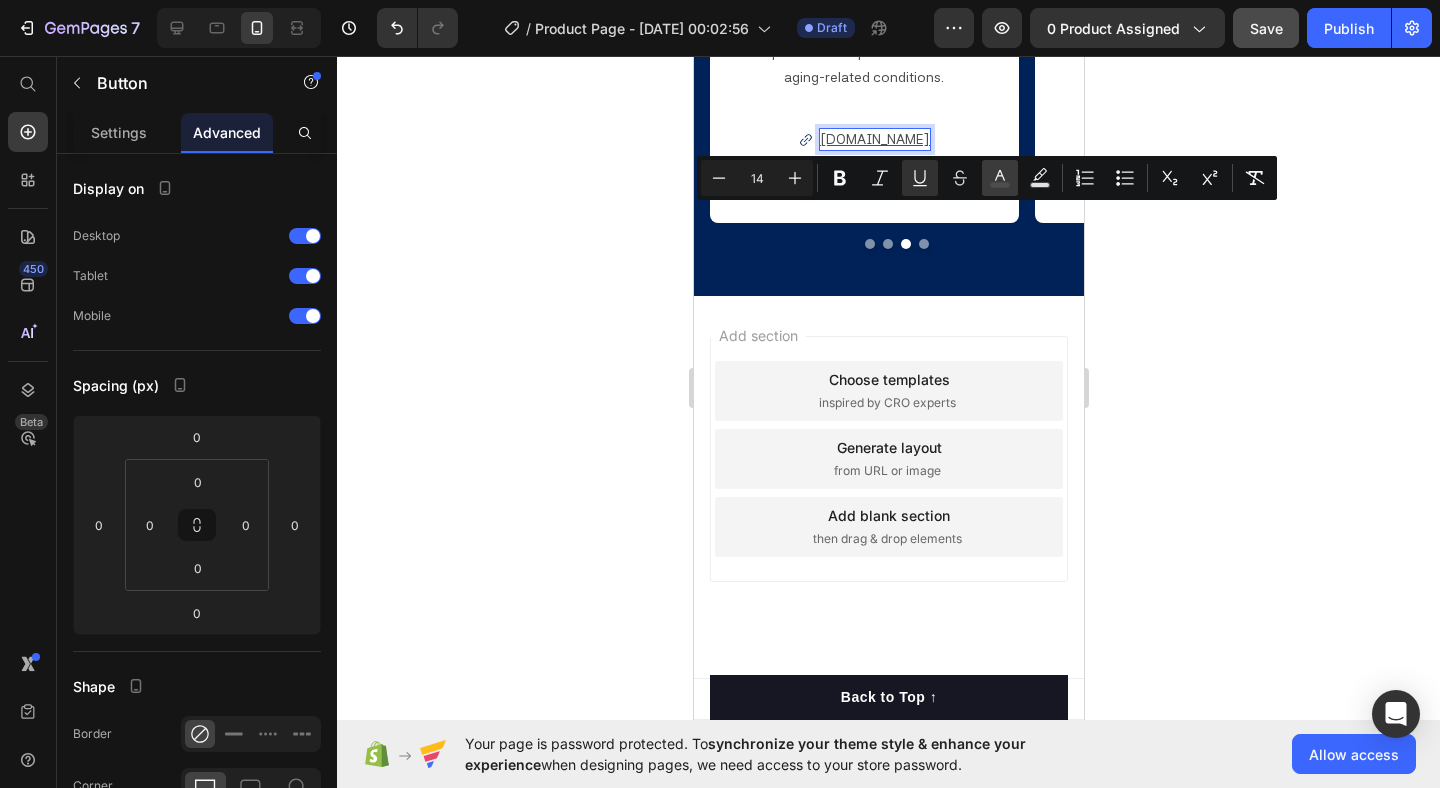 click on "color" at bounding box center (1000, 178) 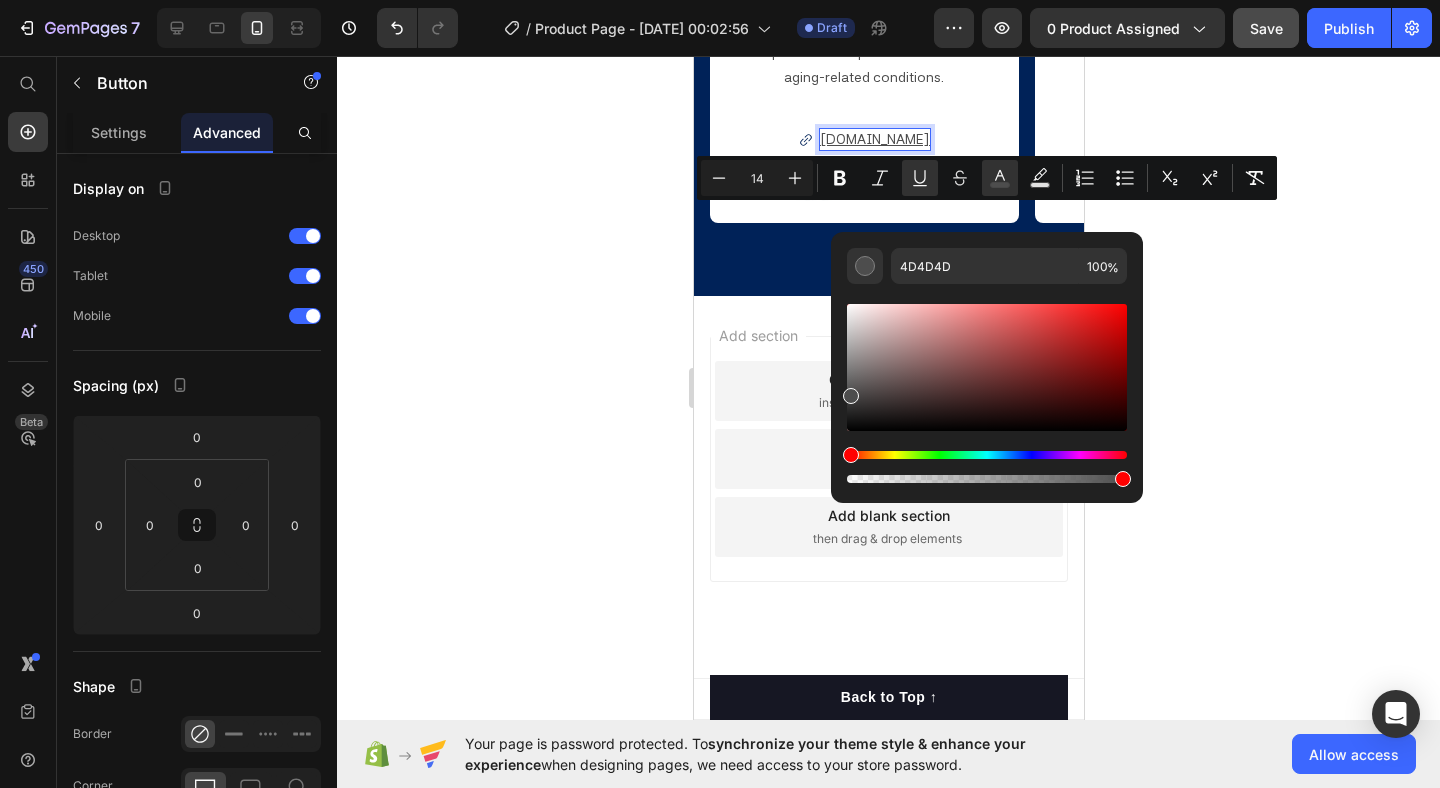 click 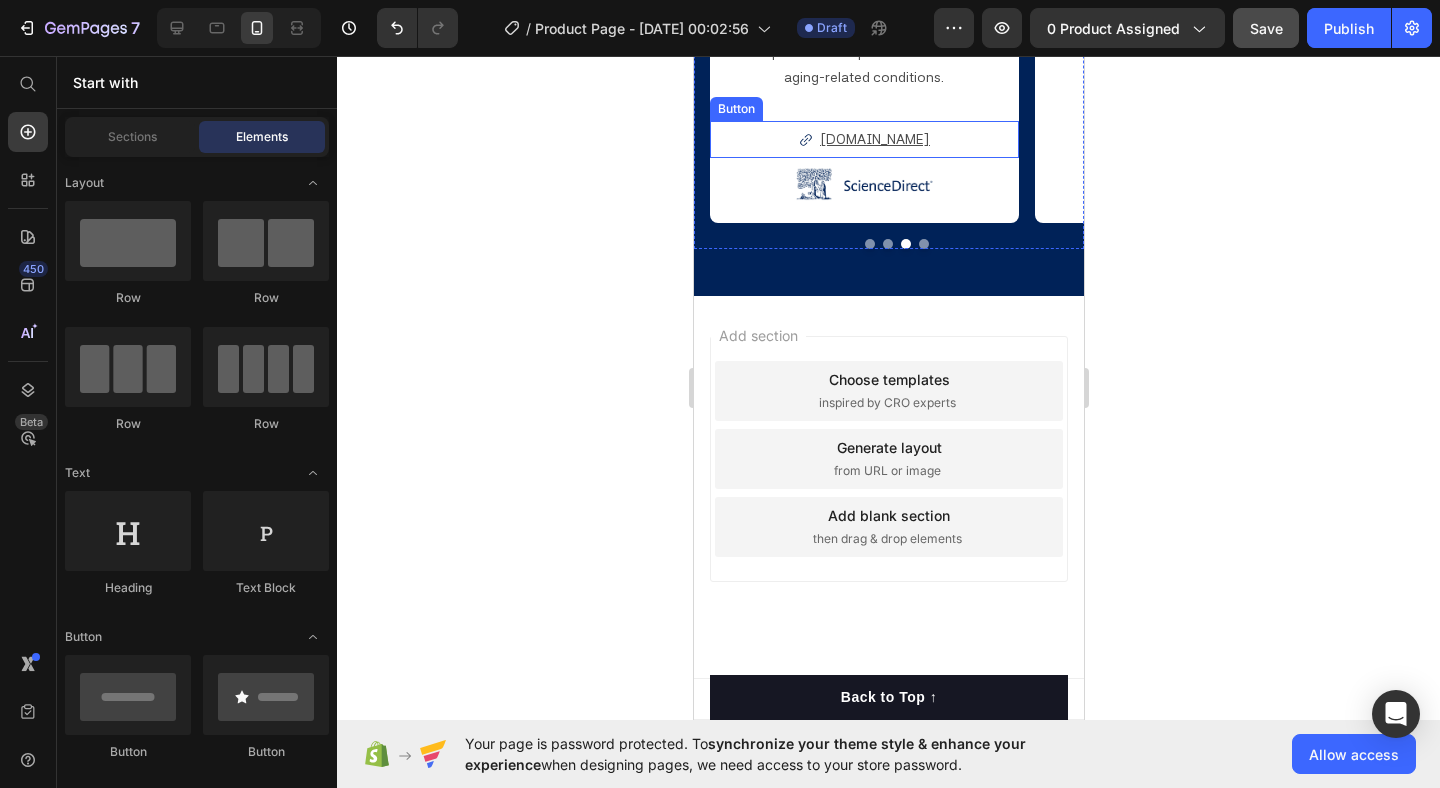 click on "[DOMAIN_NAME]" at bounding box center (863, 139) 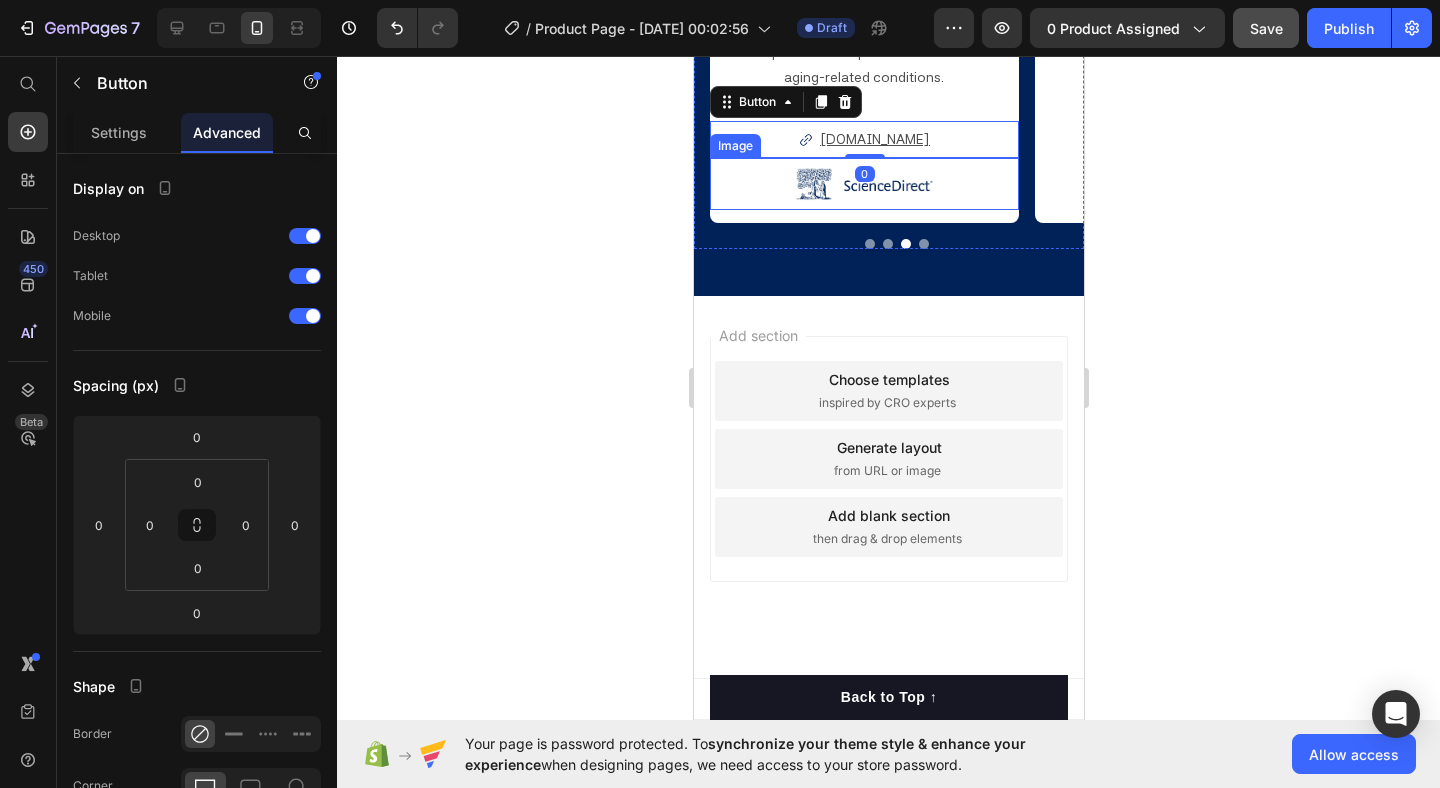 click at bounding box center [863, 184] 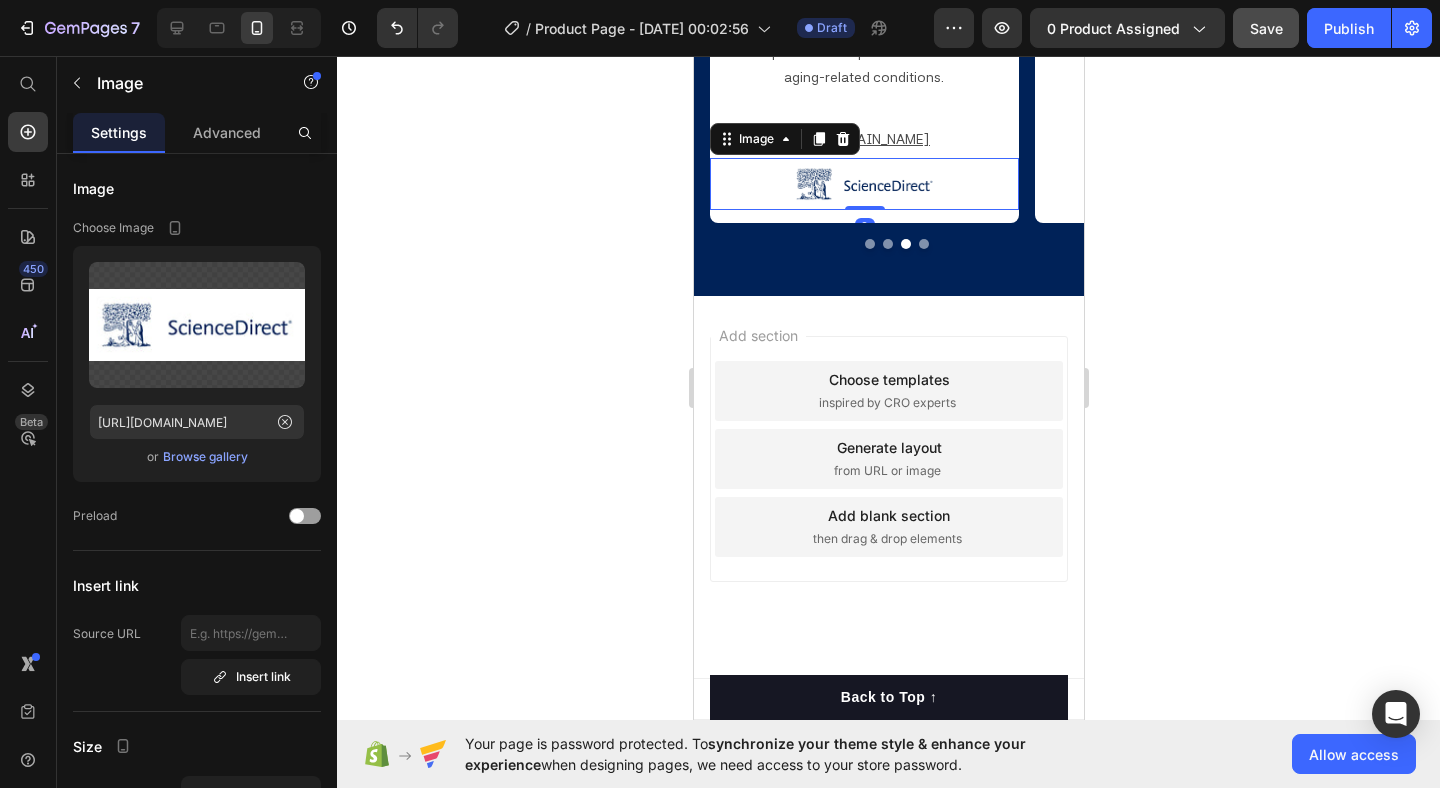 click 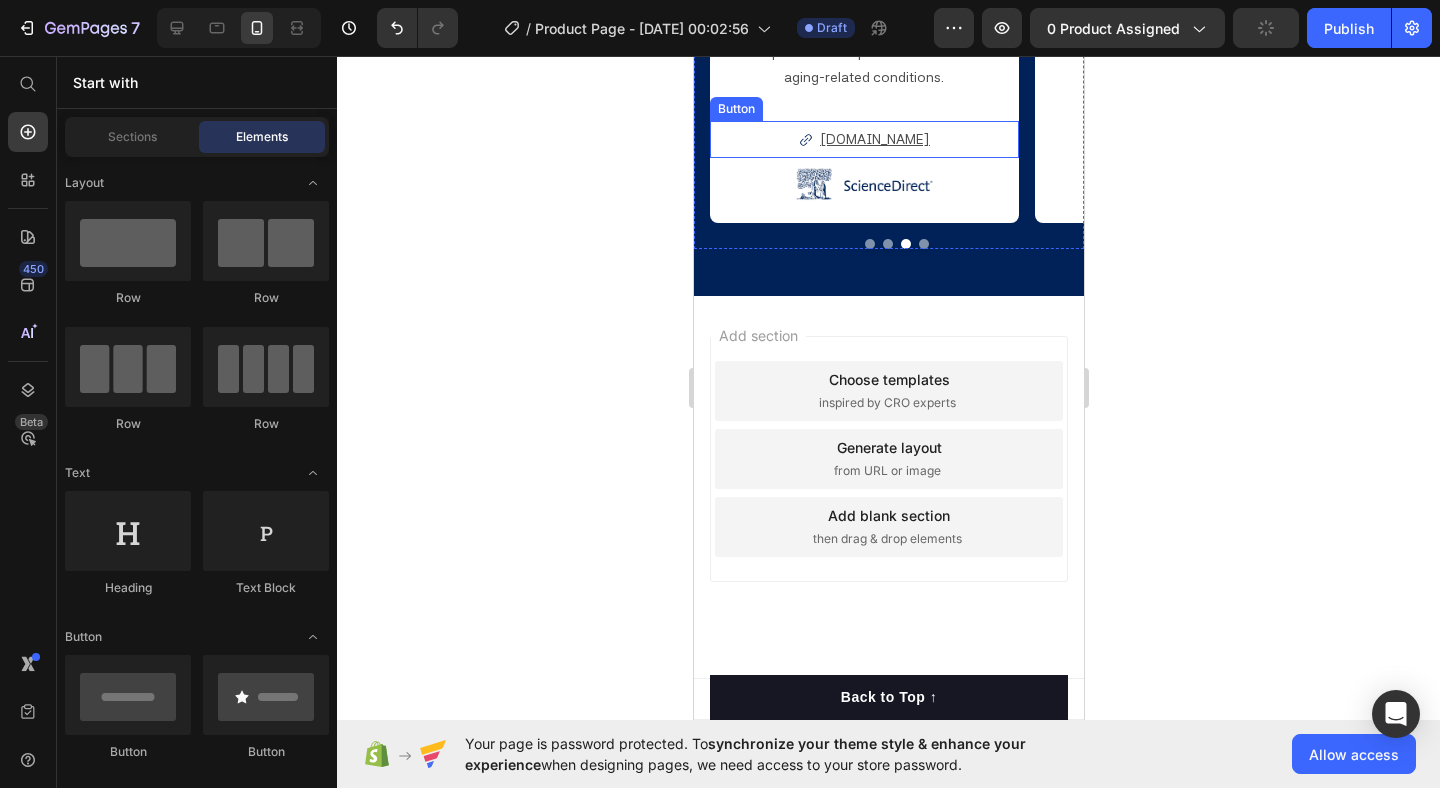 scroll, scrollTop: 2250, scrollLeft: 0, axis: vertical 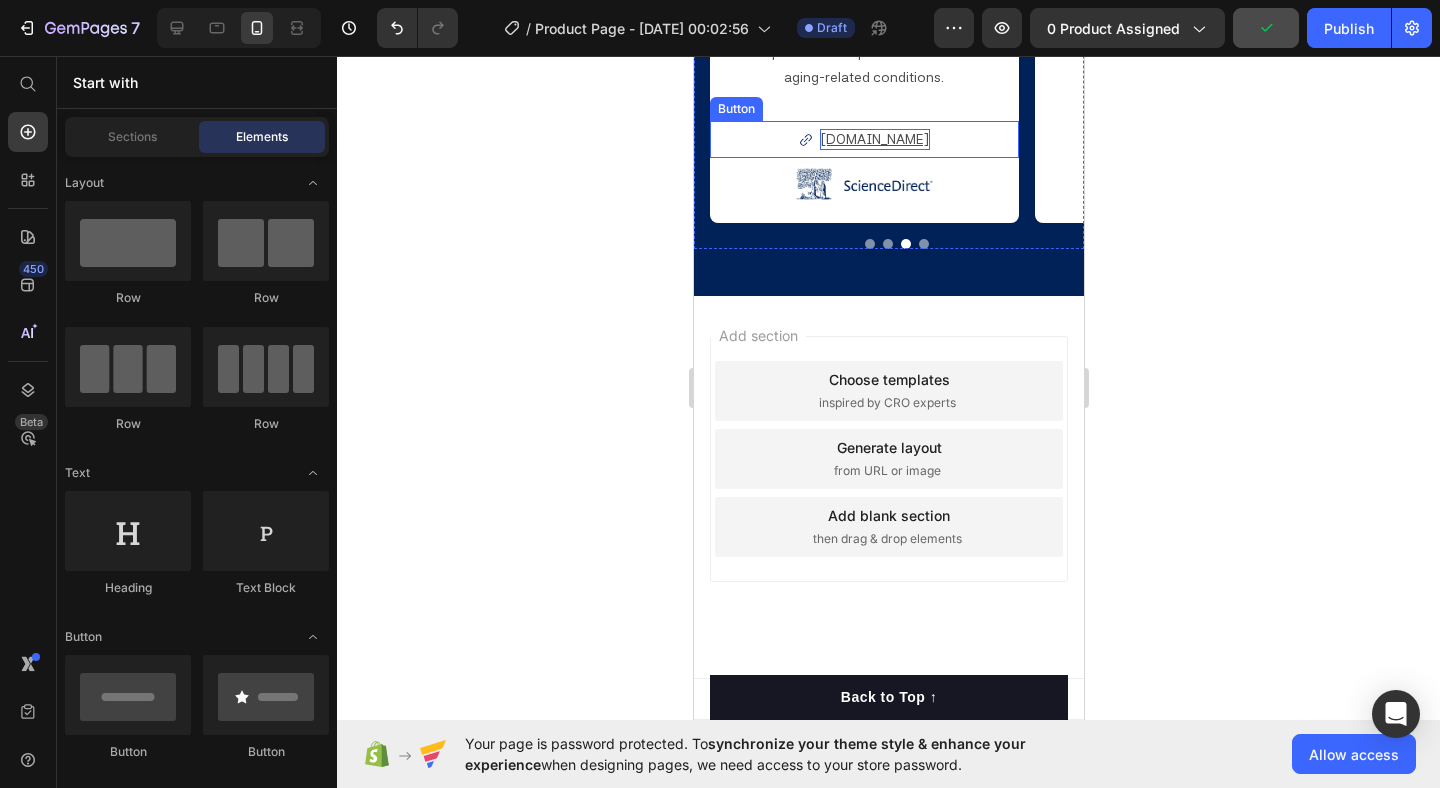 click on "[DOMAIN_NAME]" at bounding box center [874, 139] 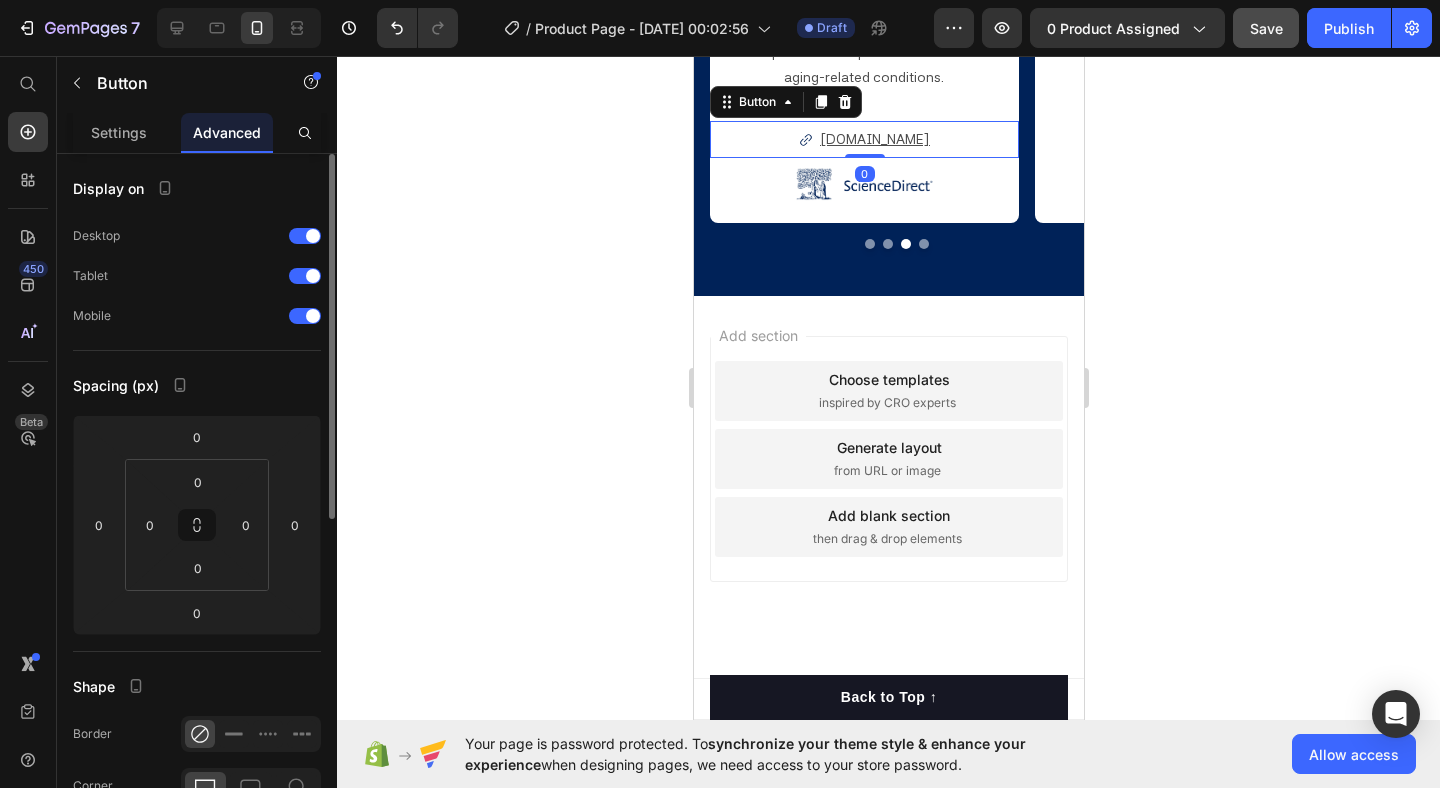 drag, startPoint x: 135, startPoint y: 135, endPoint x: 195, endPoint y: 168, distance: 68.47627 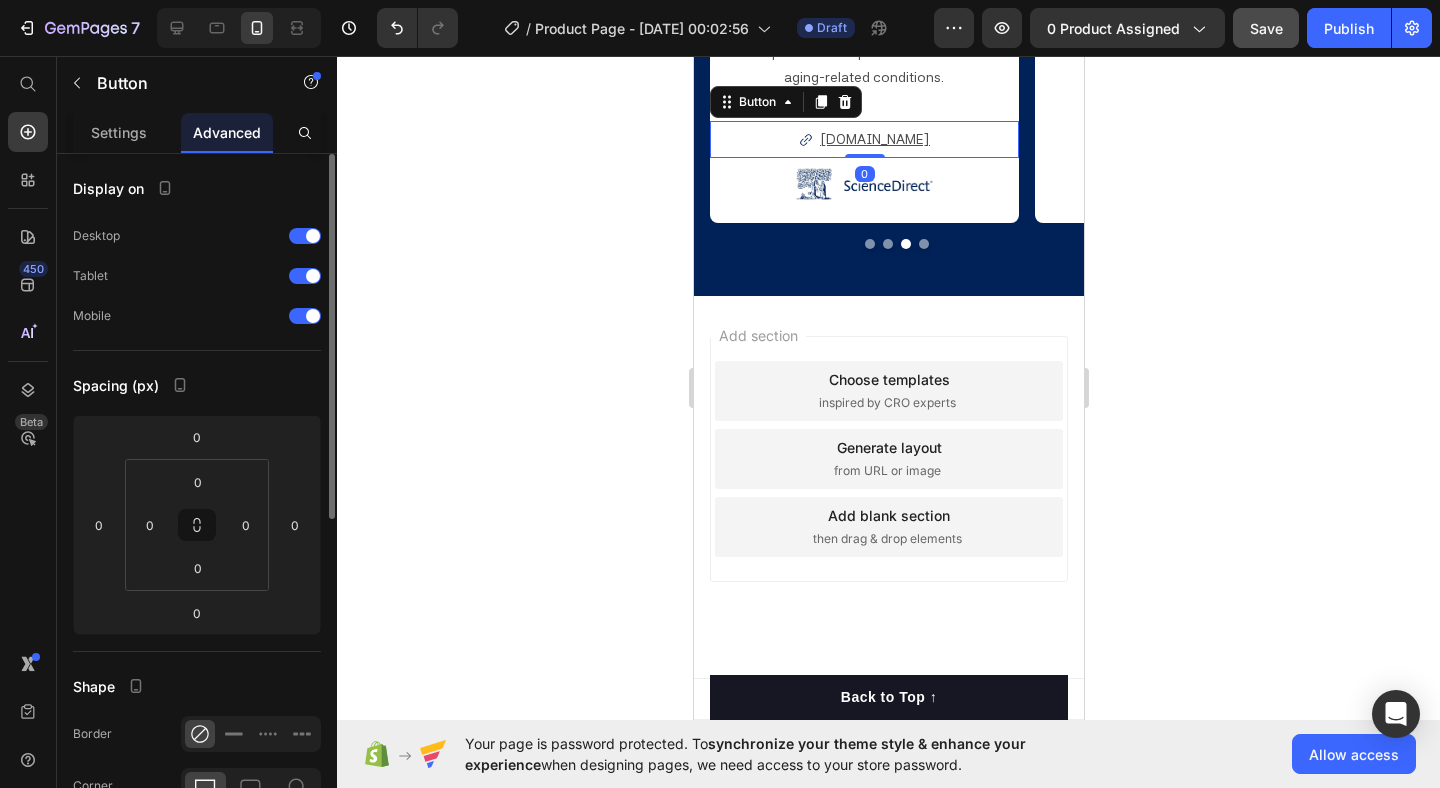 click on "Settings" at bounding box center [119, 132] 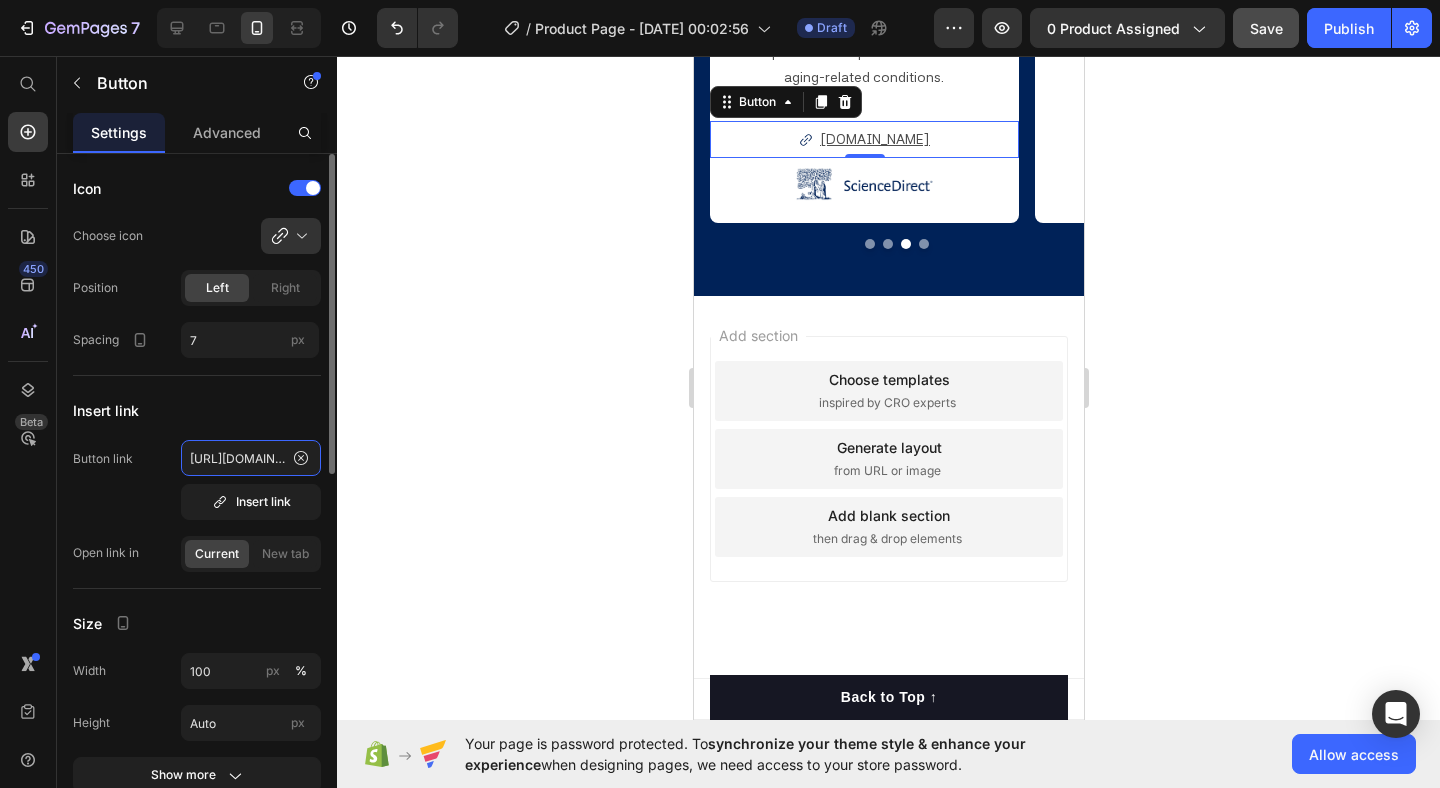 click on "[URL][DOMAIN_NAME]" 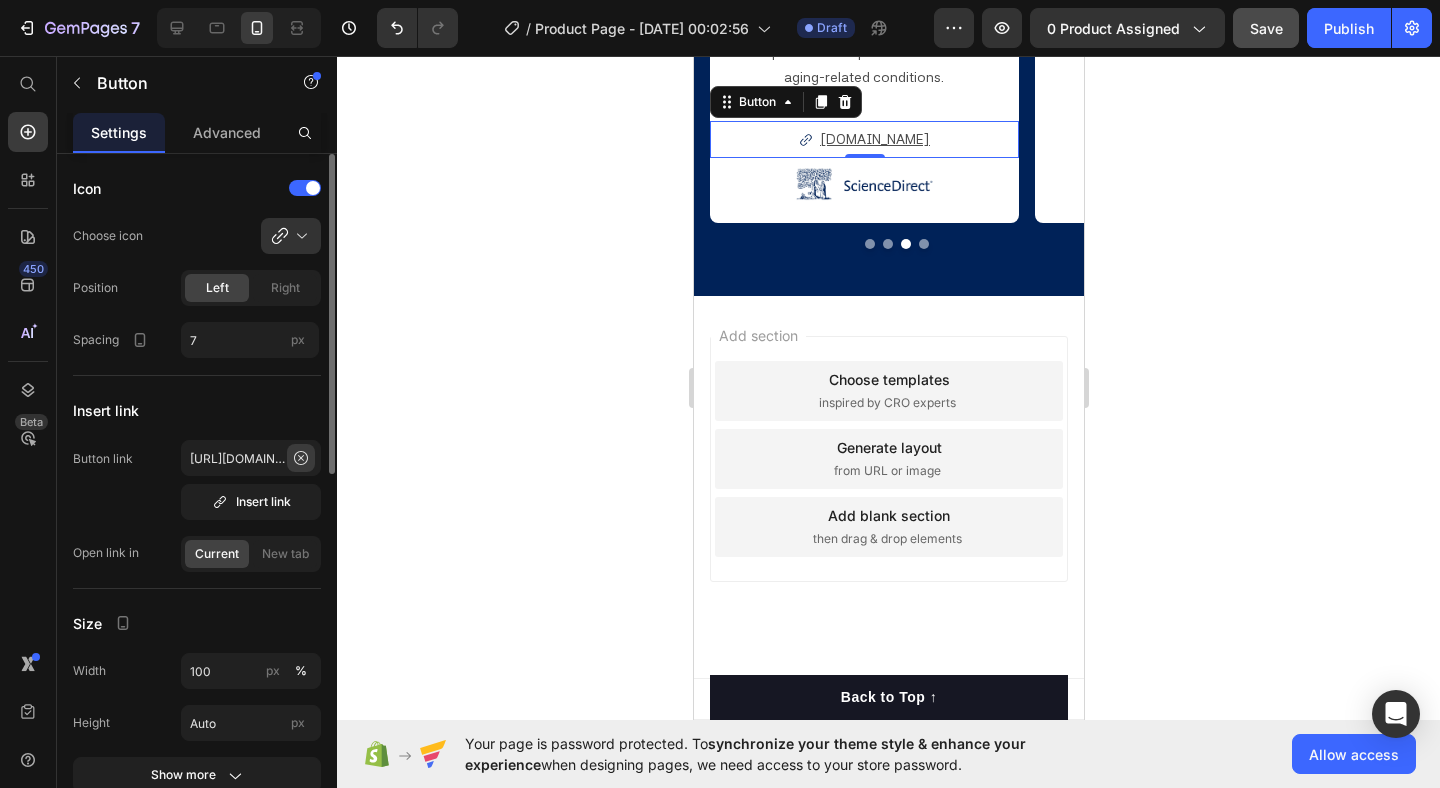 click 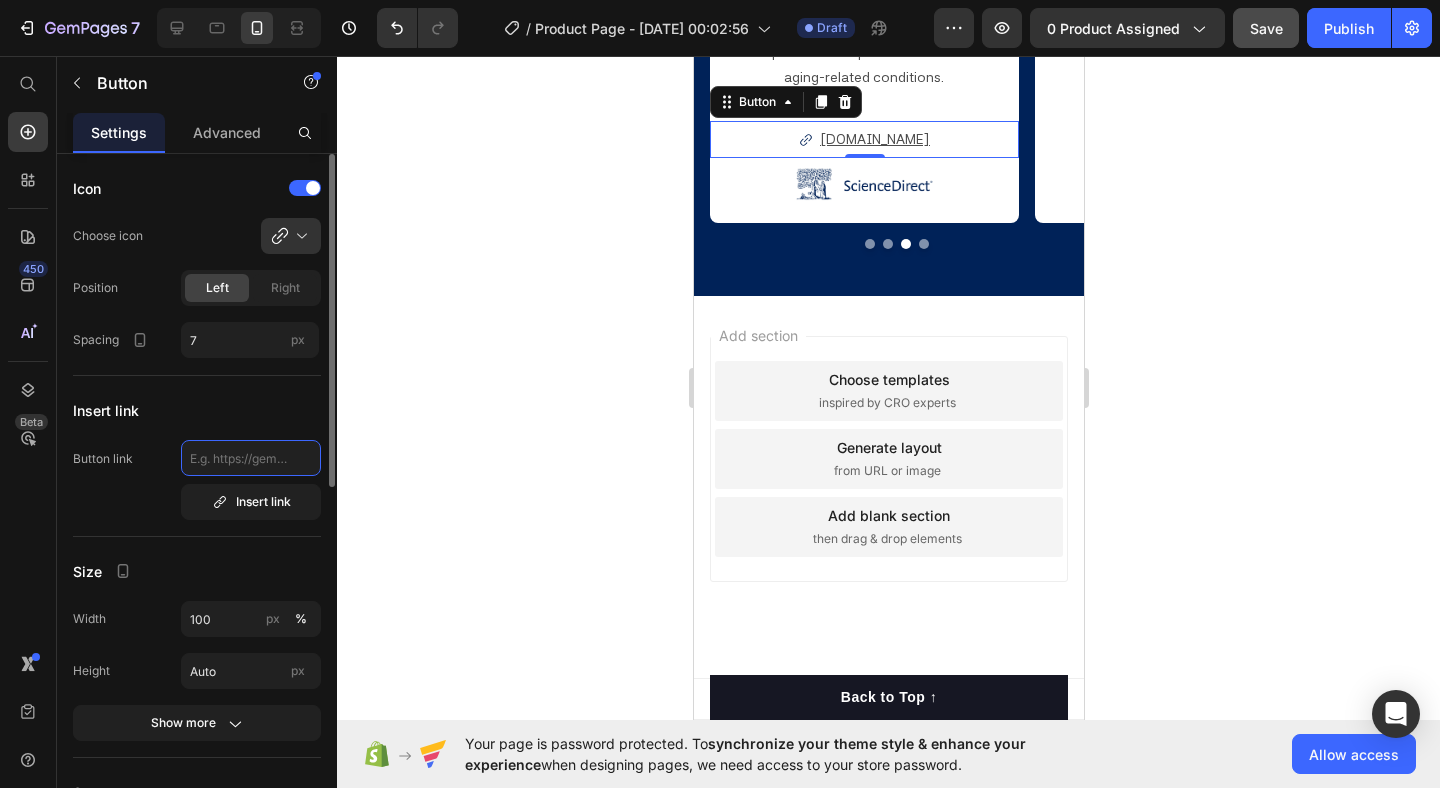 paste on "[URL][DOMAIN_NAME]" 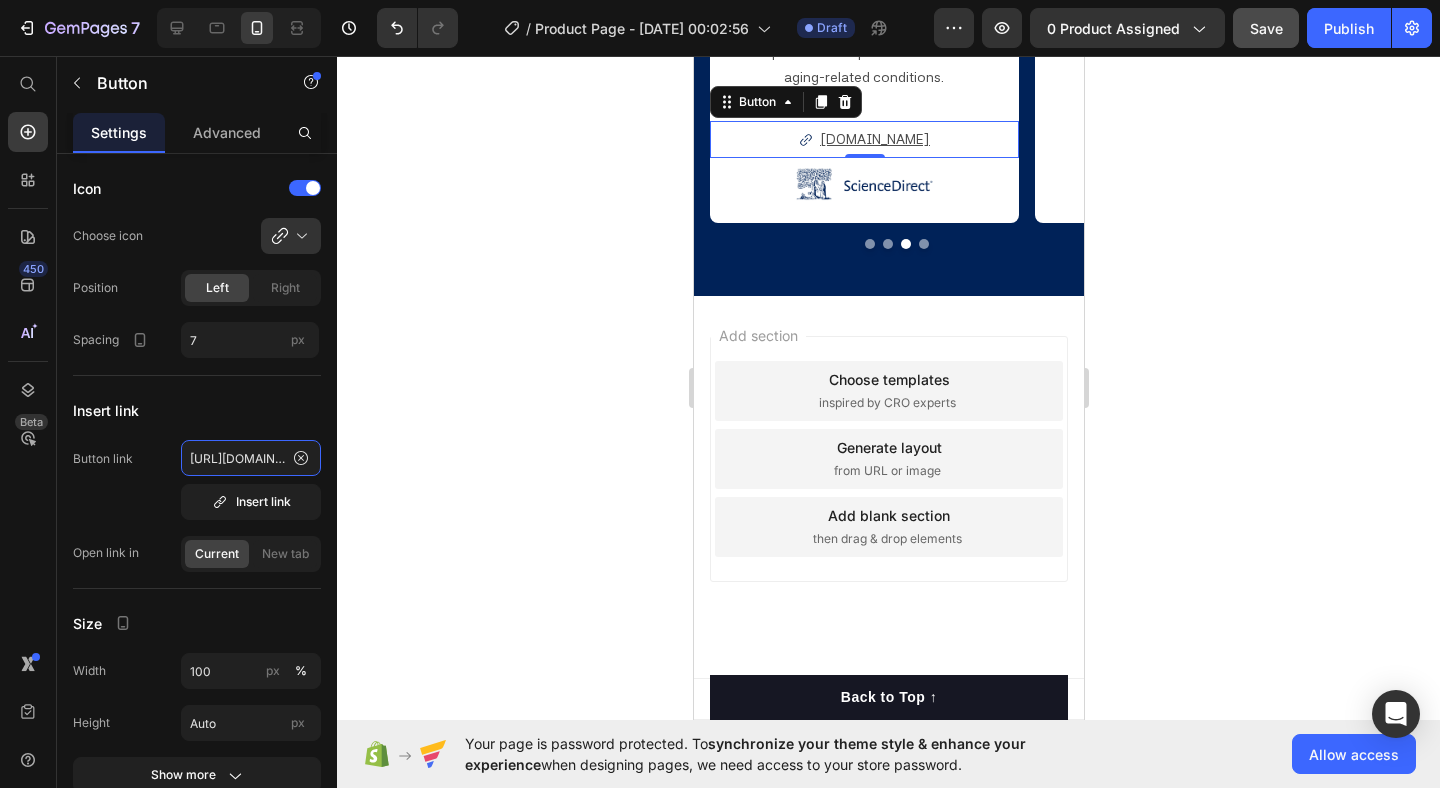 type on "[URL][DOMAIN_NAME]" 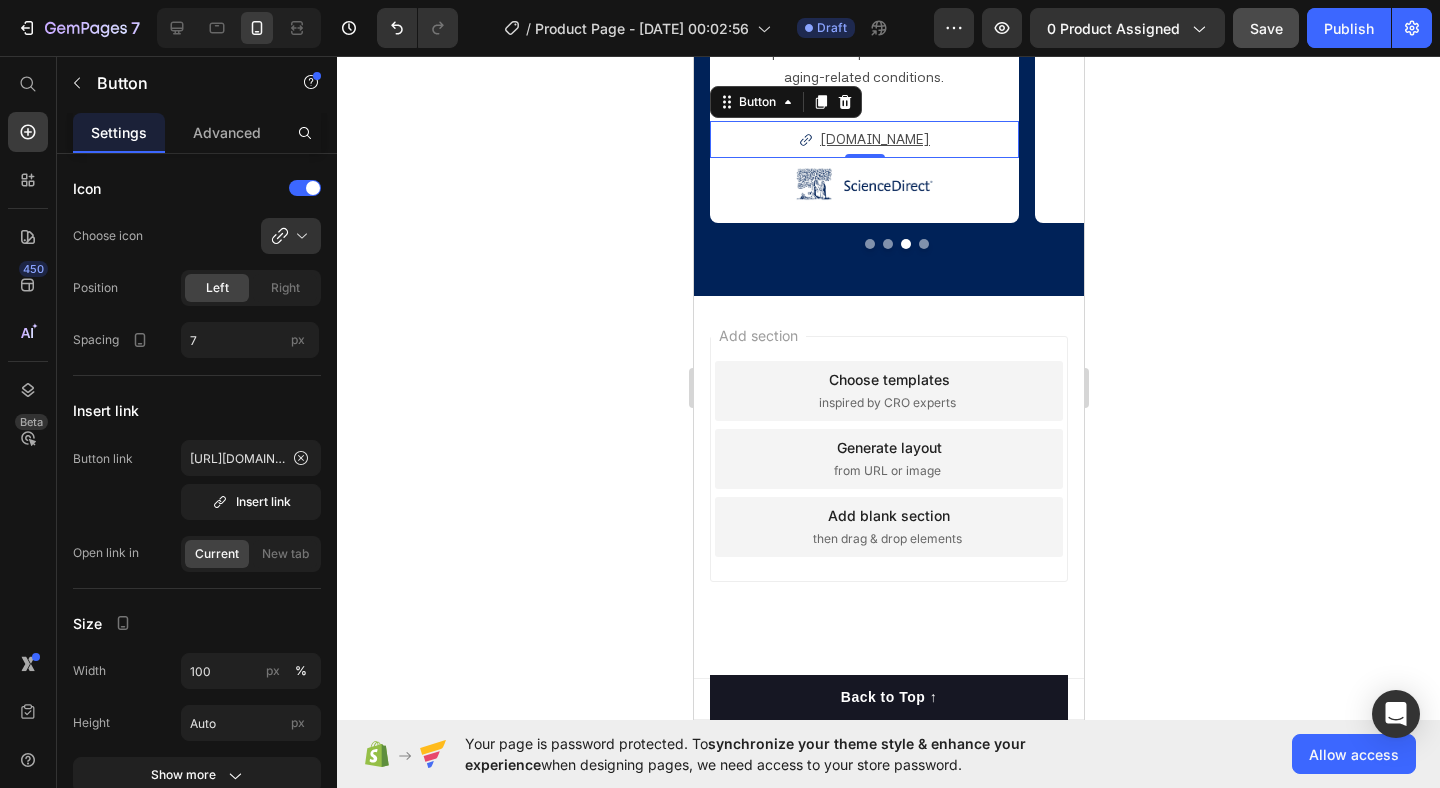 click 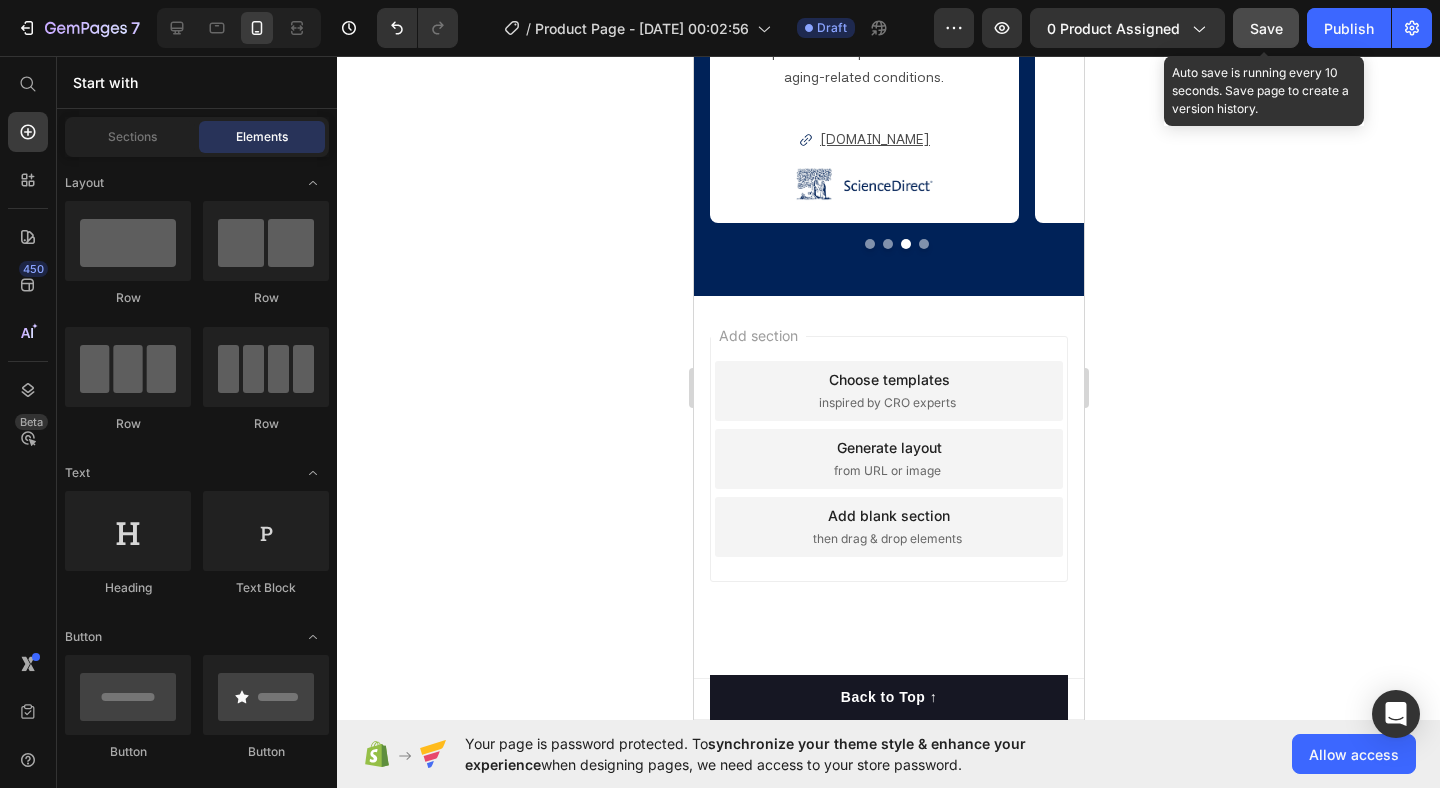 click on "Save" at bounding box center (1266, 28) 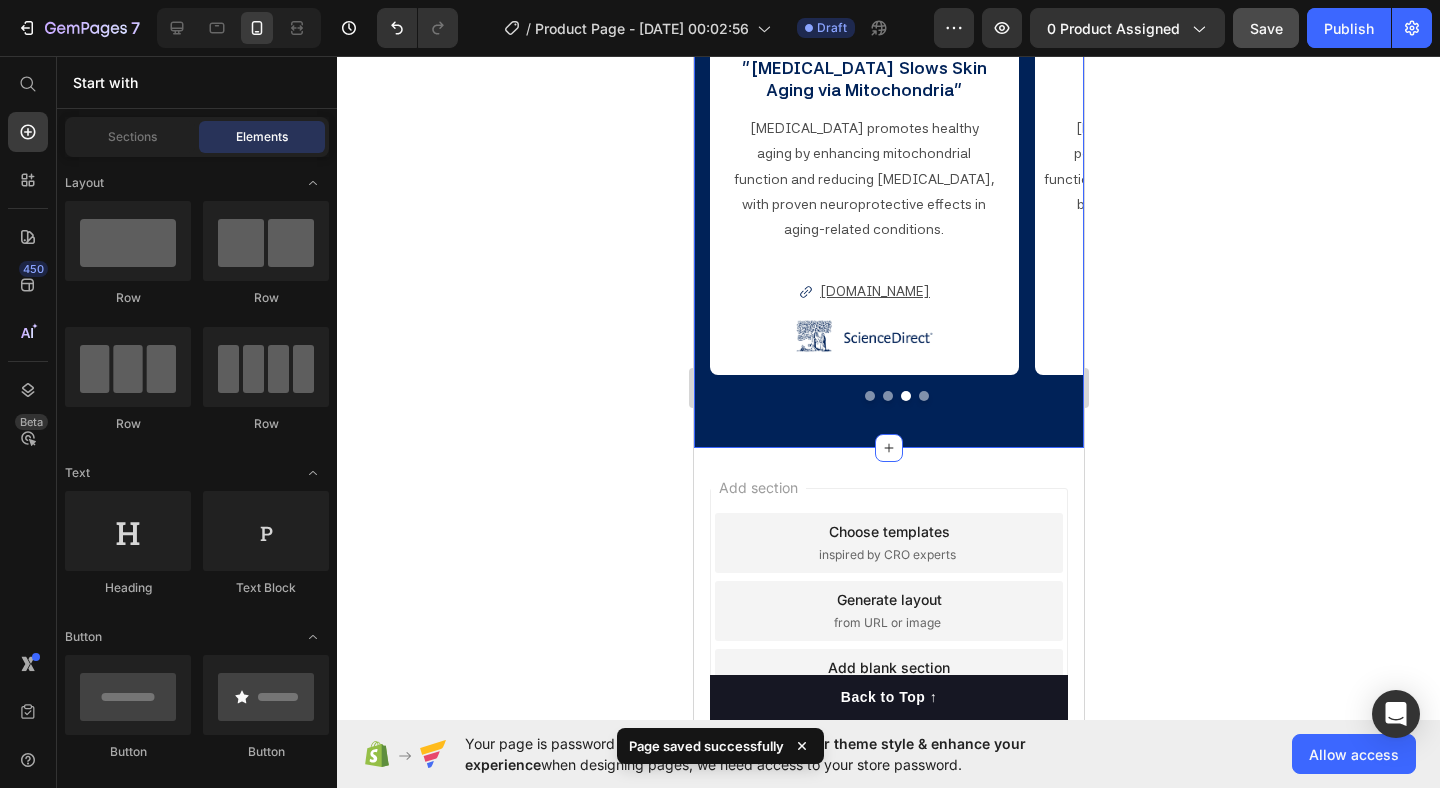 scroll, scrollTop: 2192, scrollLeft: 0, axis: vertical 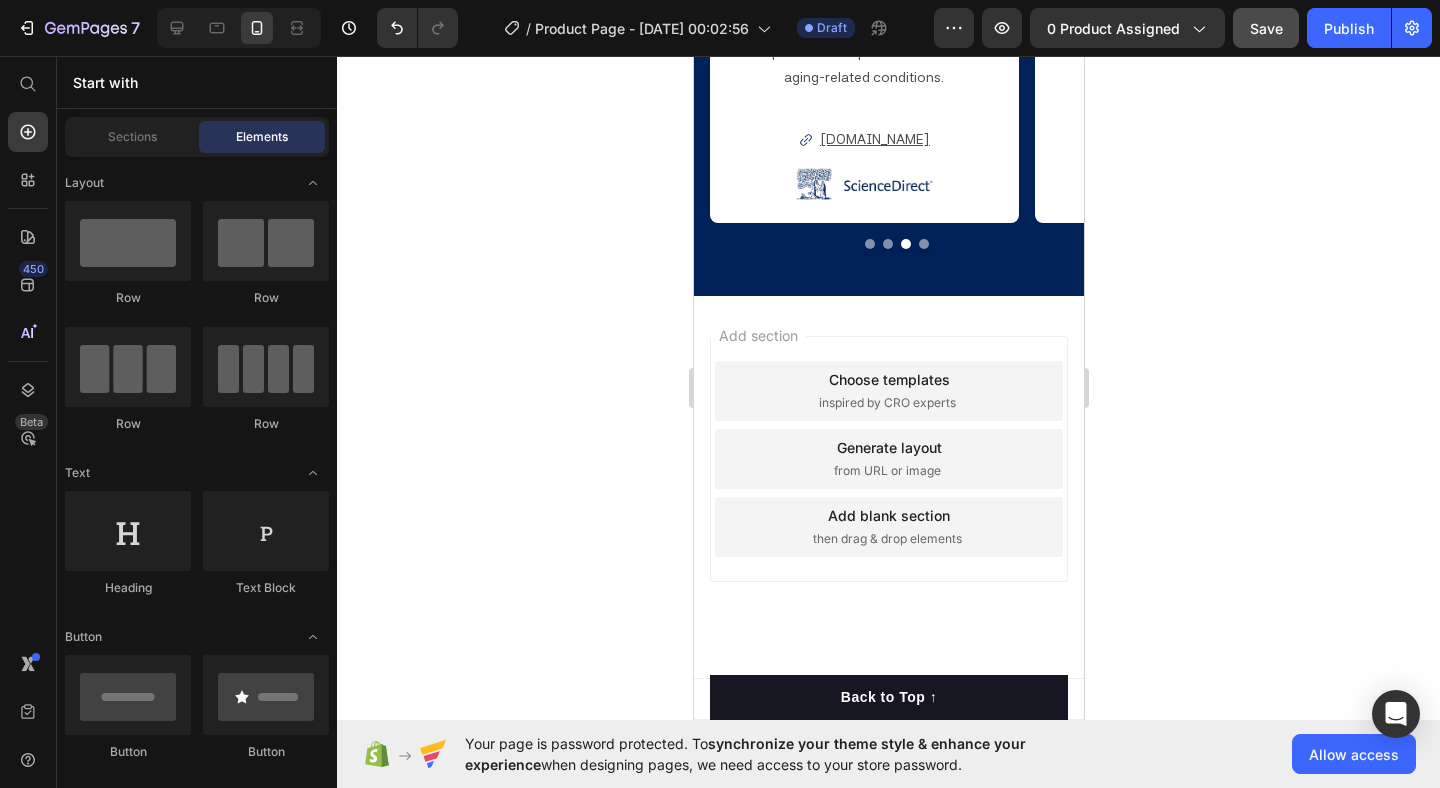 click 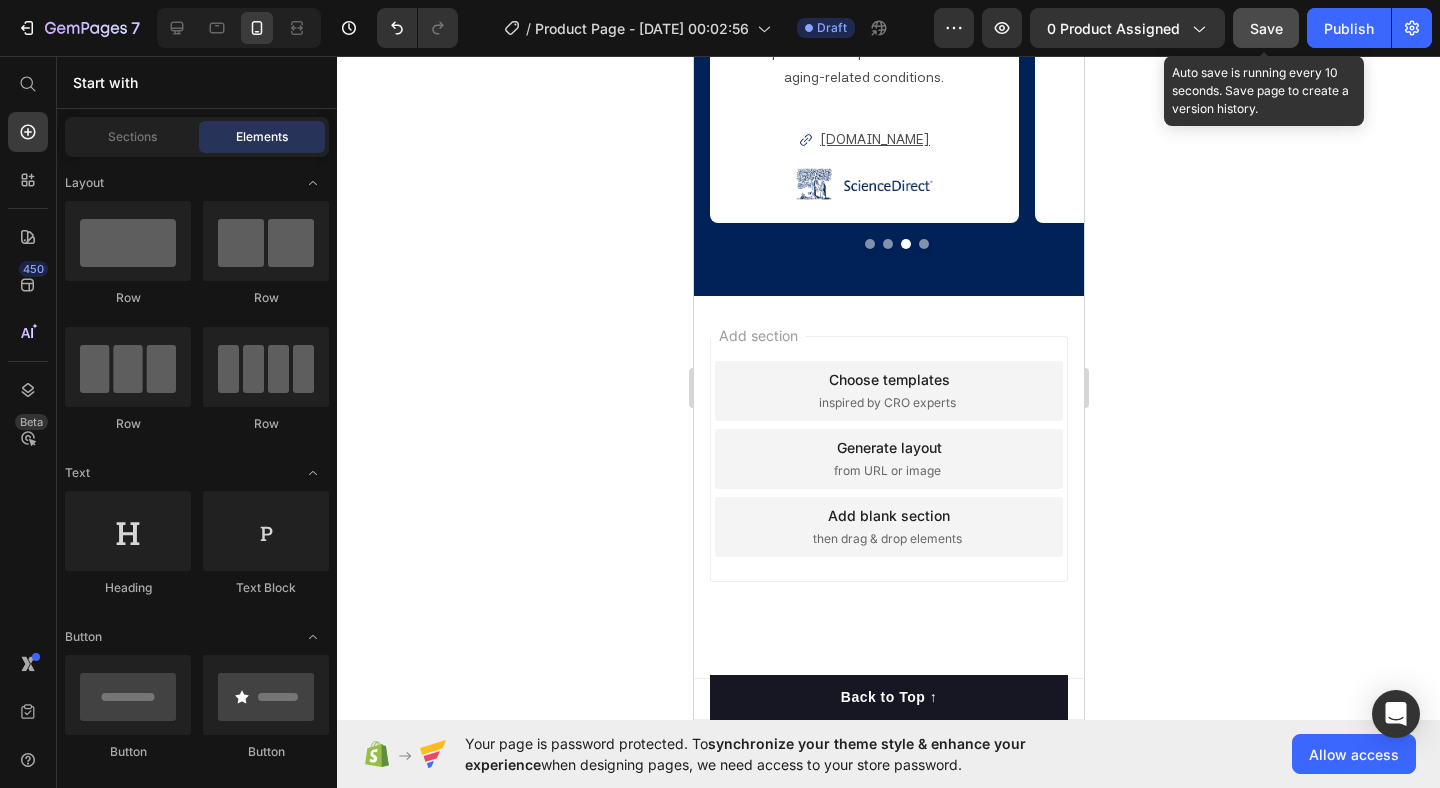 click on "Save" 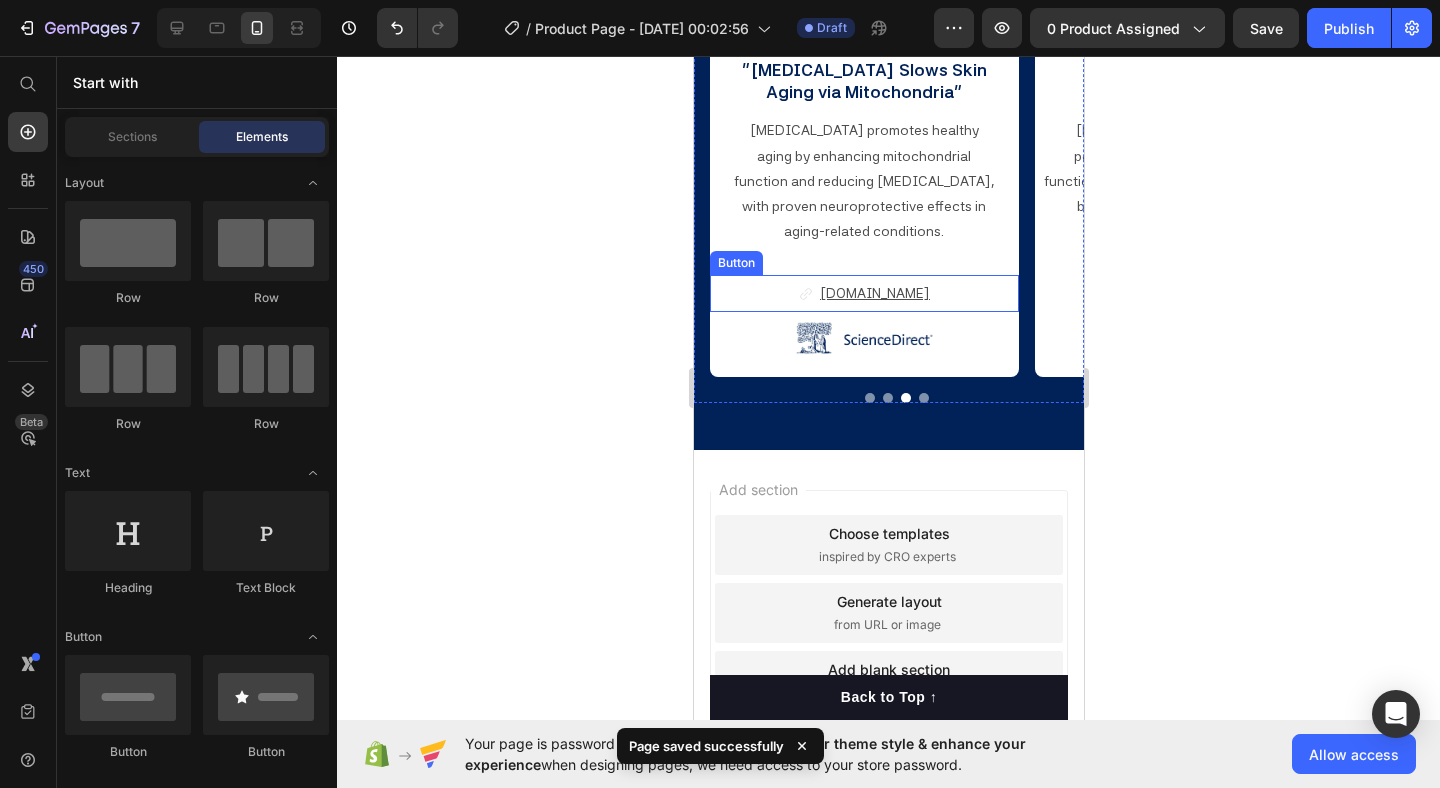 scroll, scrollTop: 2302, scrollLeft: 0, axis: vertical 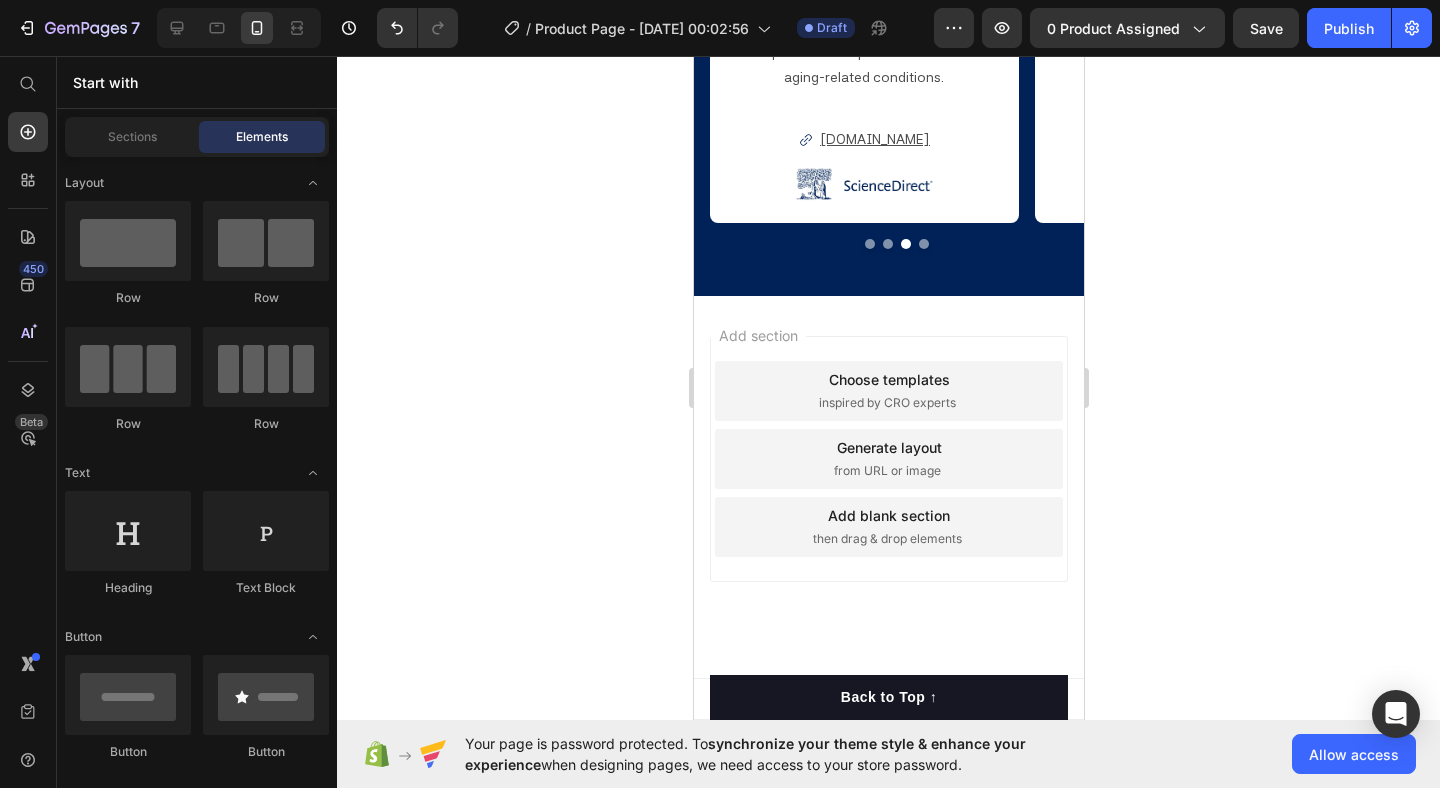 click 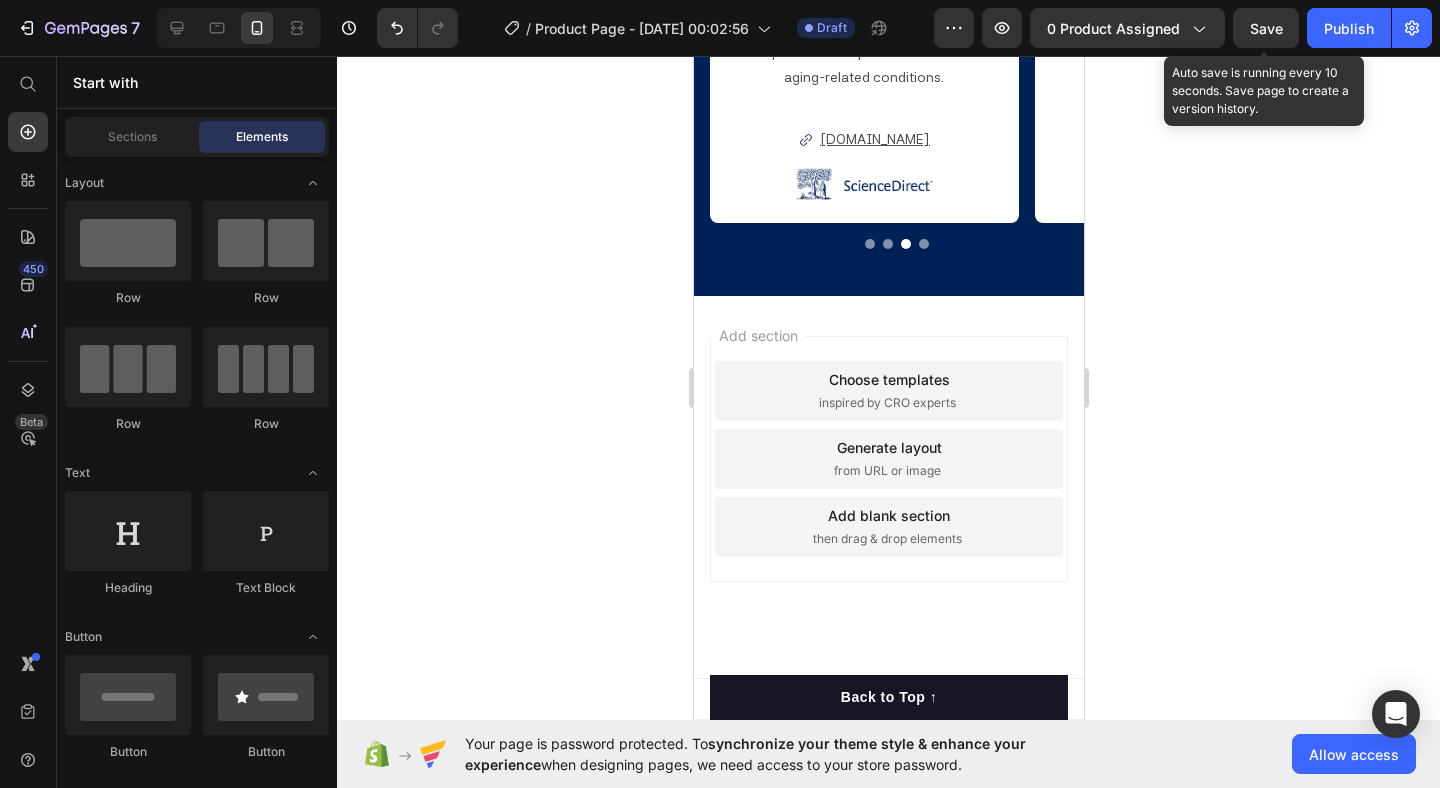 click on "Save" at bounding box center [1266, 28] 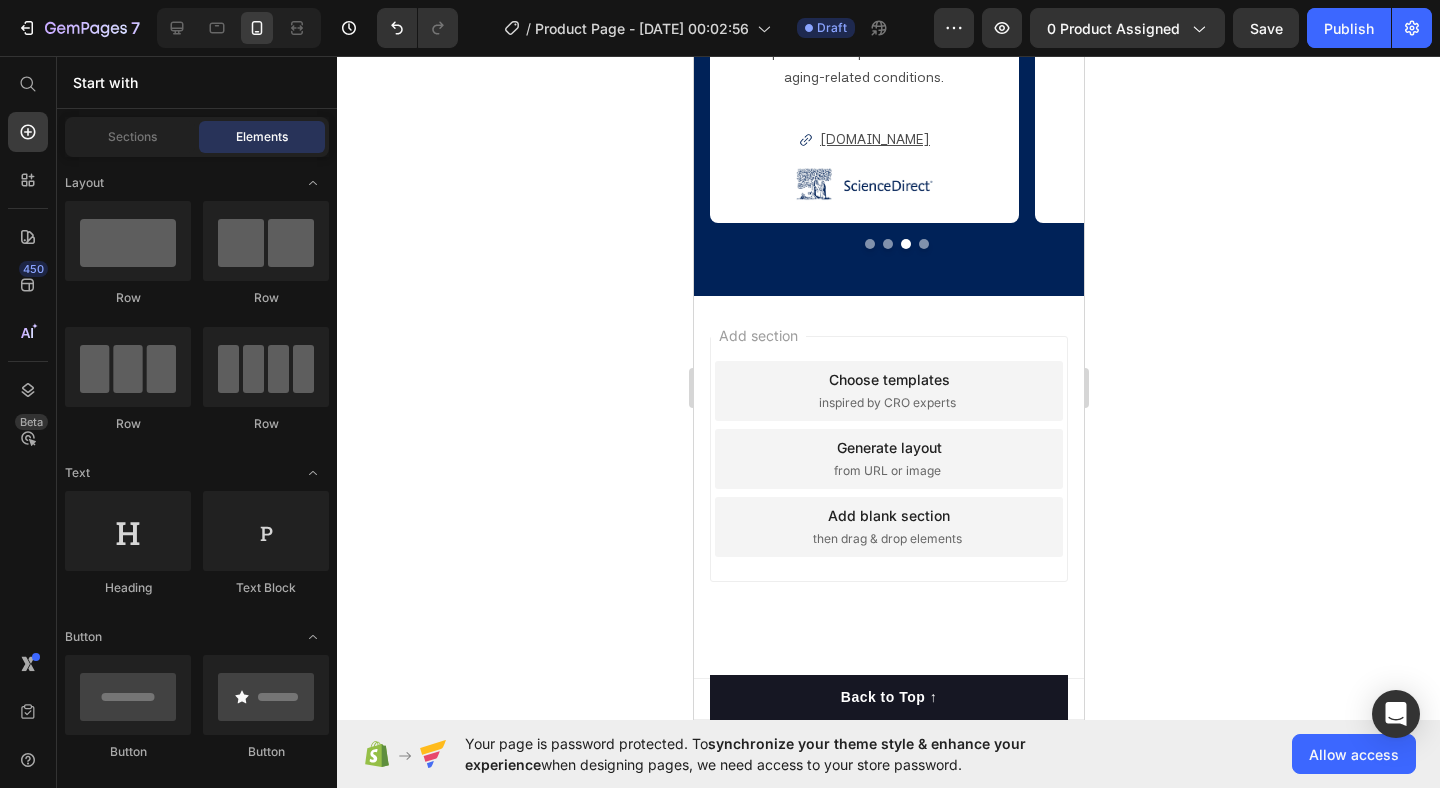 click 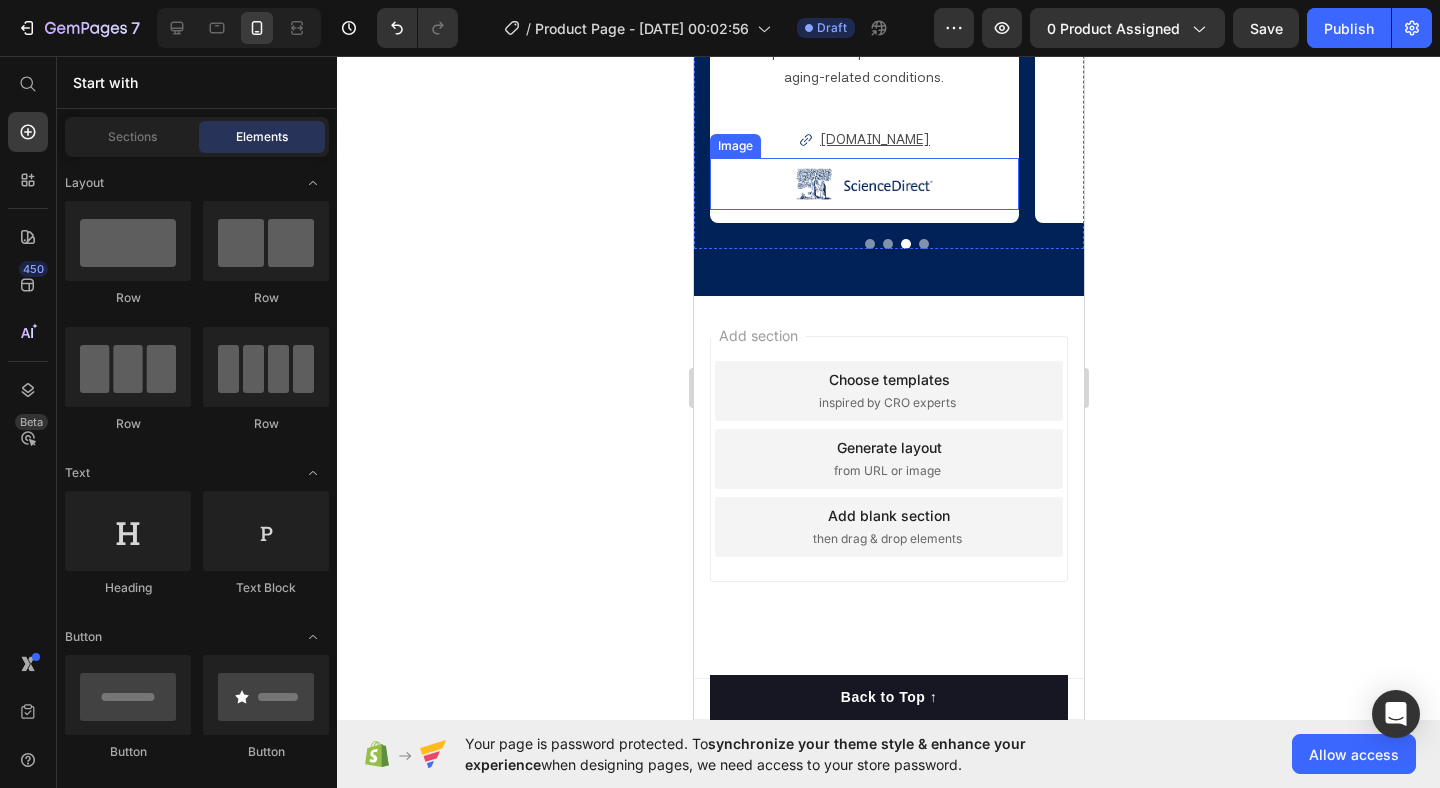 scroll, scrollTop: 2286, scrollLeft: 0, axis: vertical 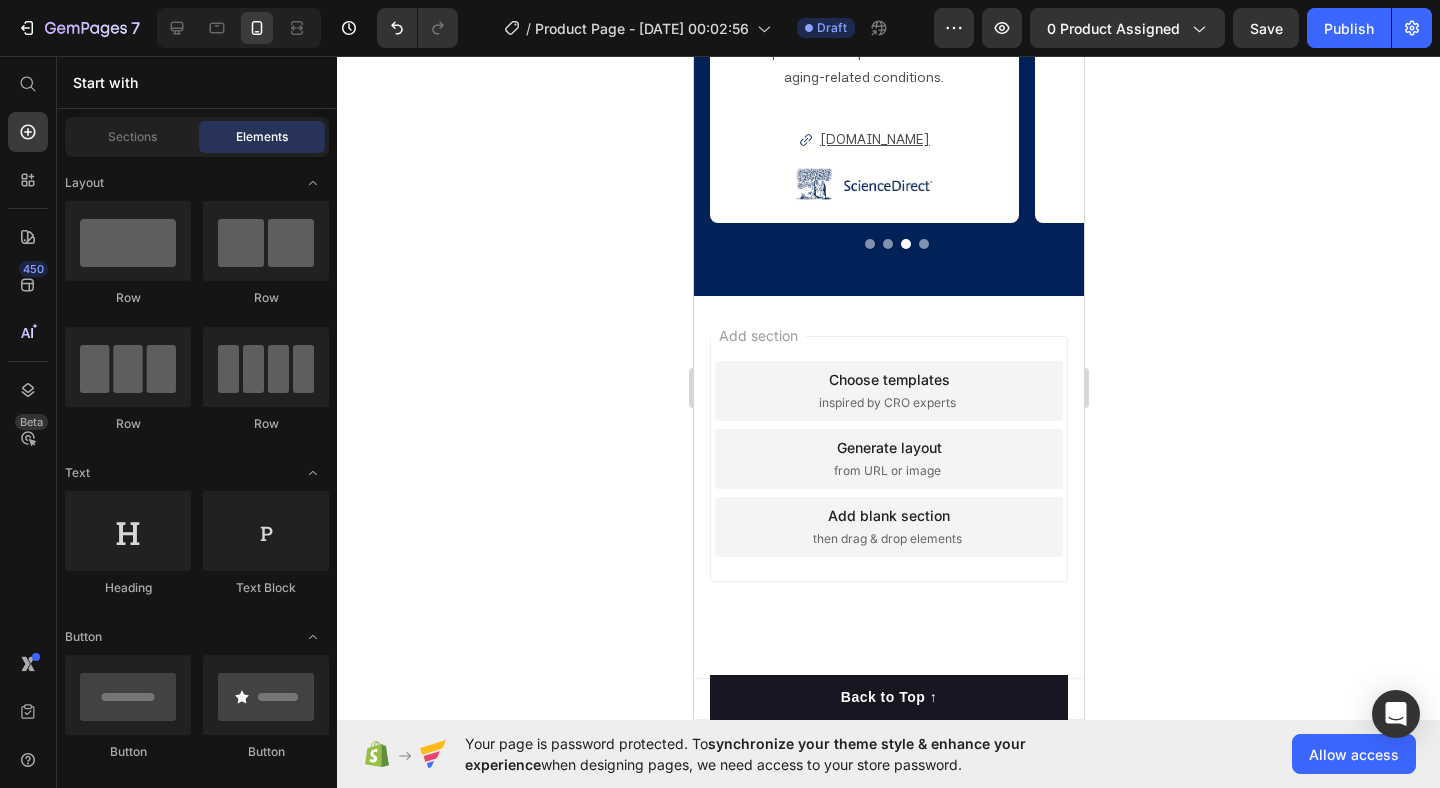click 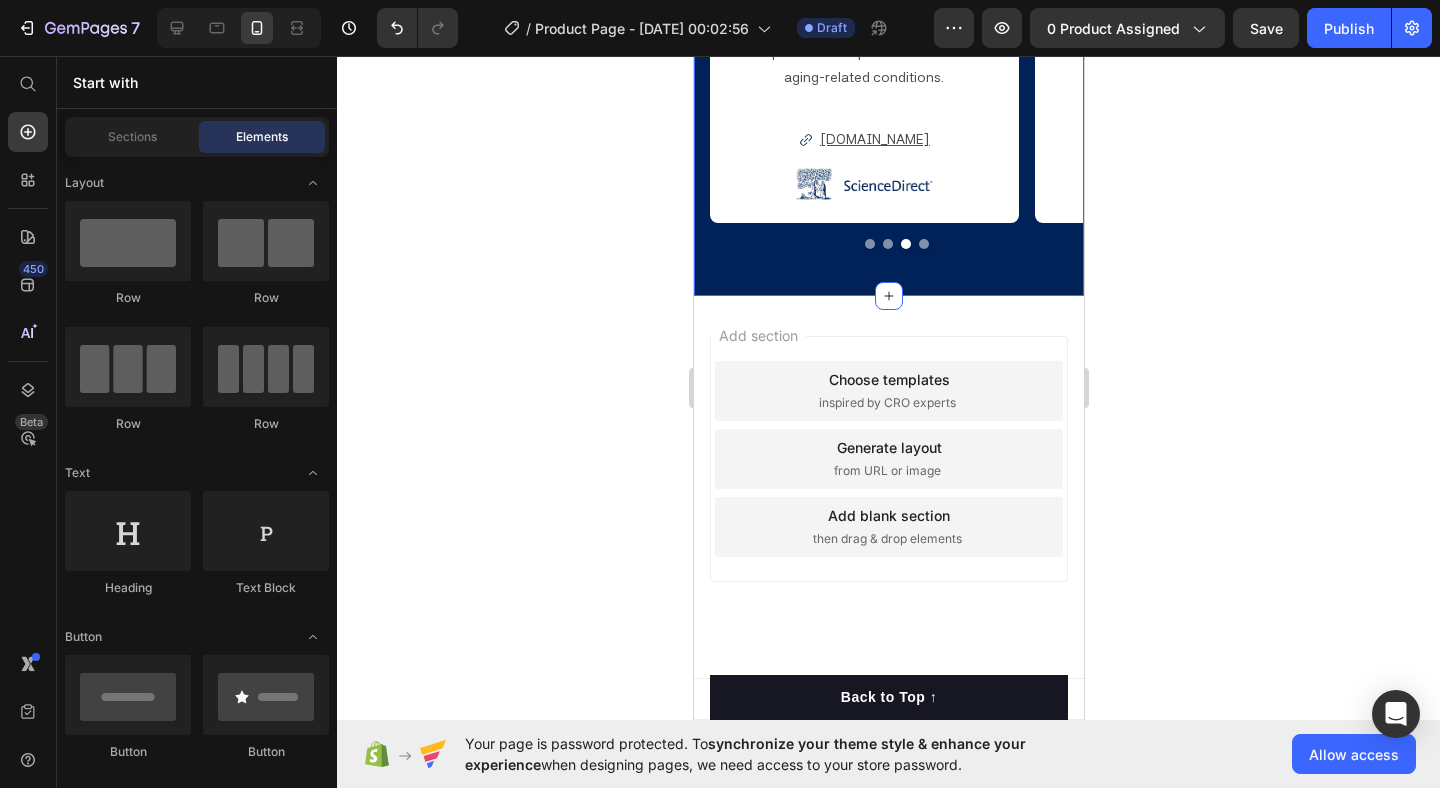 click on "Discover Advanced Supplement Driven by Science Heading Image 230+ Heading Completed Scientific  Reports Text Block 79% Text Block Icon Icon Icon Icon Icon Icon List Hoz Row Row Users reported noticeable improvements  in their daily lives Text Block " [MEDICAL_DATA] Reduced  [MEDICAL_DATA] and nxiety  symptoms " Text Block In a six-month double-blind study,  [MEDICAL_DATA] was found to reduce  symptoms of [MEDICAL_DATA] and anxiety,  as measured by the [PERSON_NAME]  and [PERSON_NAME] scales. Text Block
[DOMAIN_NAME] Button Image " [MEDICAL_DATA]  Targets Mitochondria for Neuroprotection " Text Block [MEDICAL_DATA] supports brain health  by improving mitochondrial function  and reducing [MEDICAL_DATA]. It shows  potential in treating brain disorders like Alzheimer’s, stroke, and [MEDICAL_DATA]. Text Block
[DOMAIN_NAME] Button Image "[MEDICAL_DATA] Slows Skin  Aging via Mitochondria" Text Block [MEDICAL_DATA] promotes healthy  Text Block Button" at bounding box center [888, -157] 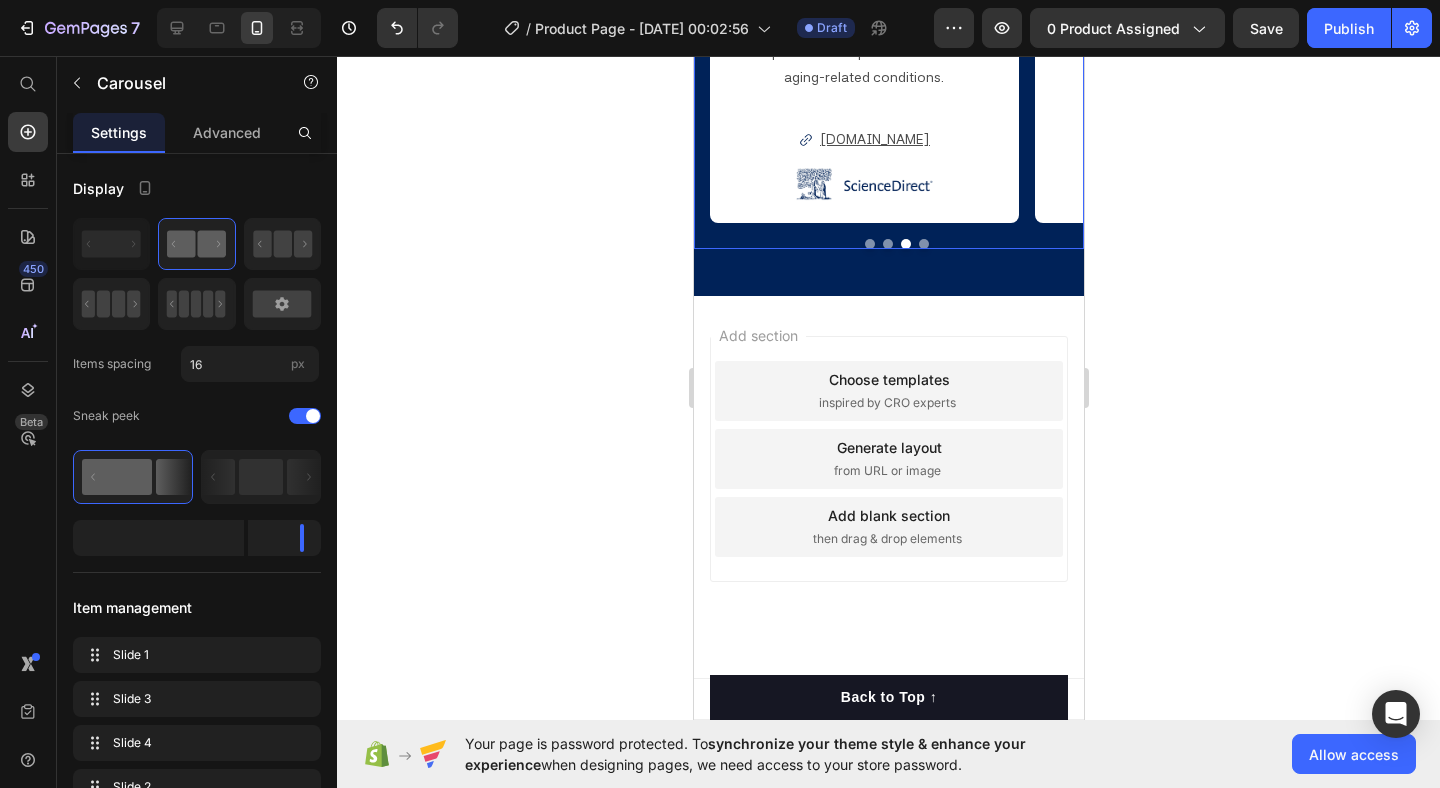 click on "" [MEDICAL_DATA] Reduced  [MEDICAL_DATA] and nxiety  symptoms " Text Block In a six-month double-blind study,  [MEDICAL_DATA] was found to reduce  symptoms of [MEDICAL_DATA] and anxiety,  as measured by the [PERSON_NAME]  and [PERSON_NAME] scales. Text Block
[DOMAIN_NAME] Button Image " [MEDICAL_DATA]  Targets Mitochondria for Neuroprotection " Text Block [MEDICAL_DATA] supports brain health  by improving mitochondrial function  and reducing [MEDICAL_DATA]. It shows  potential in treating brain disorders like Alzheimer’s, stroke, and [MEDICAL_DATA]. Text Block
[DOMAIN_NAME] Button Image "[MEDICAL_DATA] Slows Skin  Aging via Mitochondria" Text Block [MEDICAL_DATA] promotes healthy  aging by enhancing mitochondrial  function and reducing [MEDICAL_DATA],  with proven neuroprotective effects in  aging-related conditions. Text Block
[DOMAIN_NAME] Button Image "[MEDICAL_DATA] as an  Anti-Aging Agent" Text Block Text Block Button" at bounding box center [896, 64] 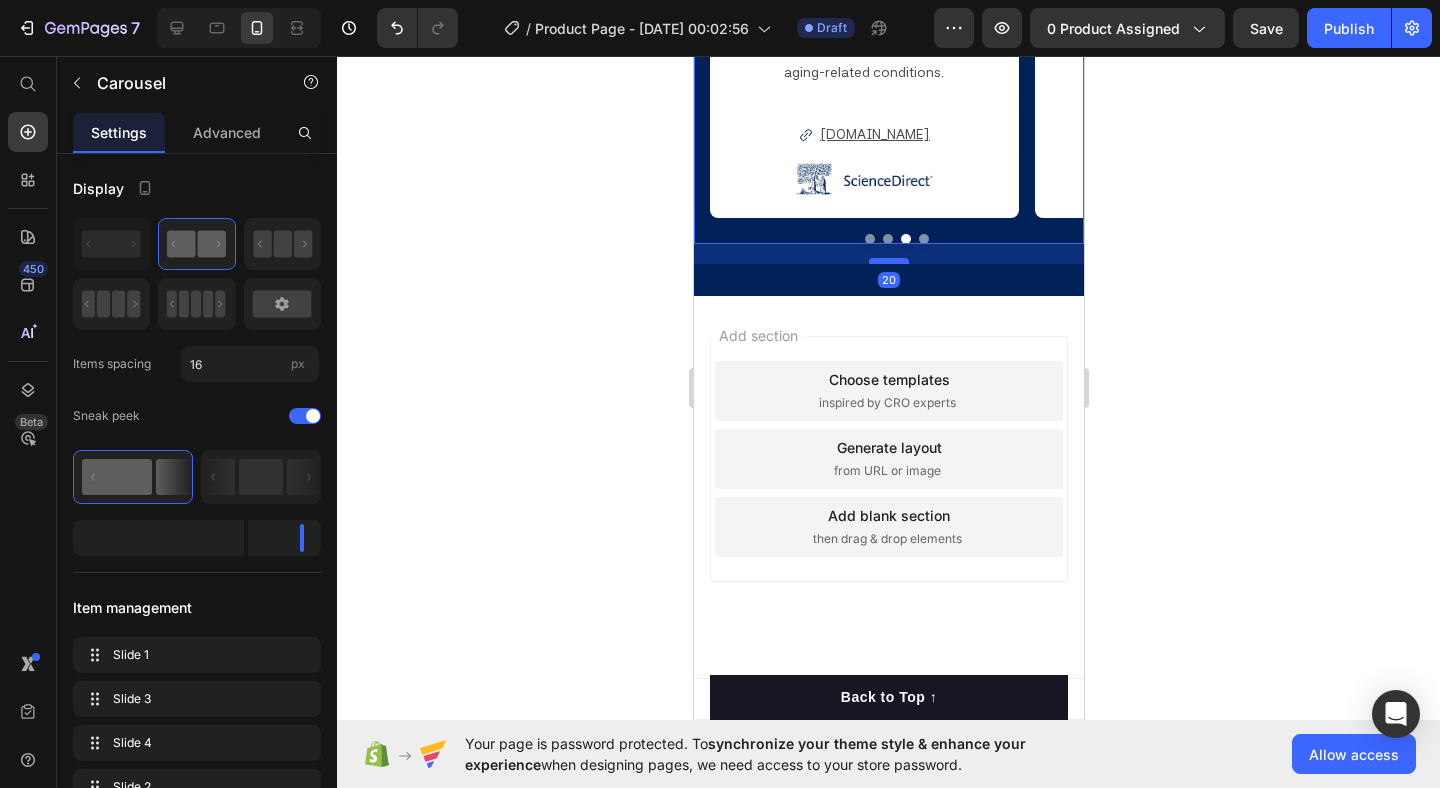 click at bounding box center (888, 261) 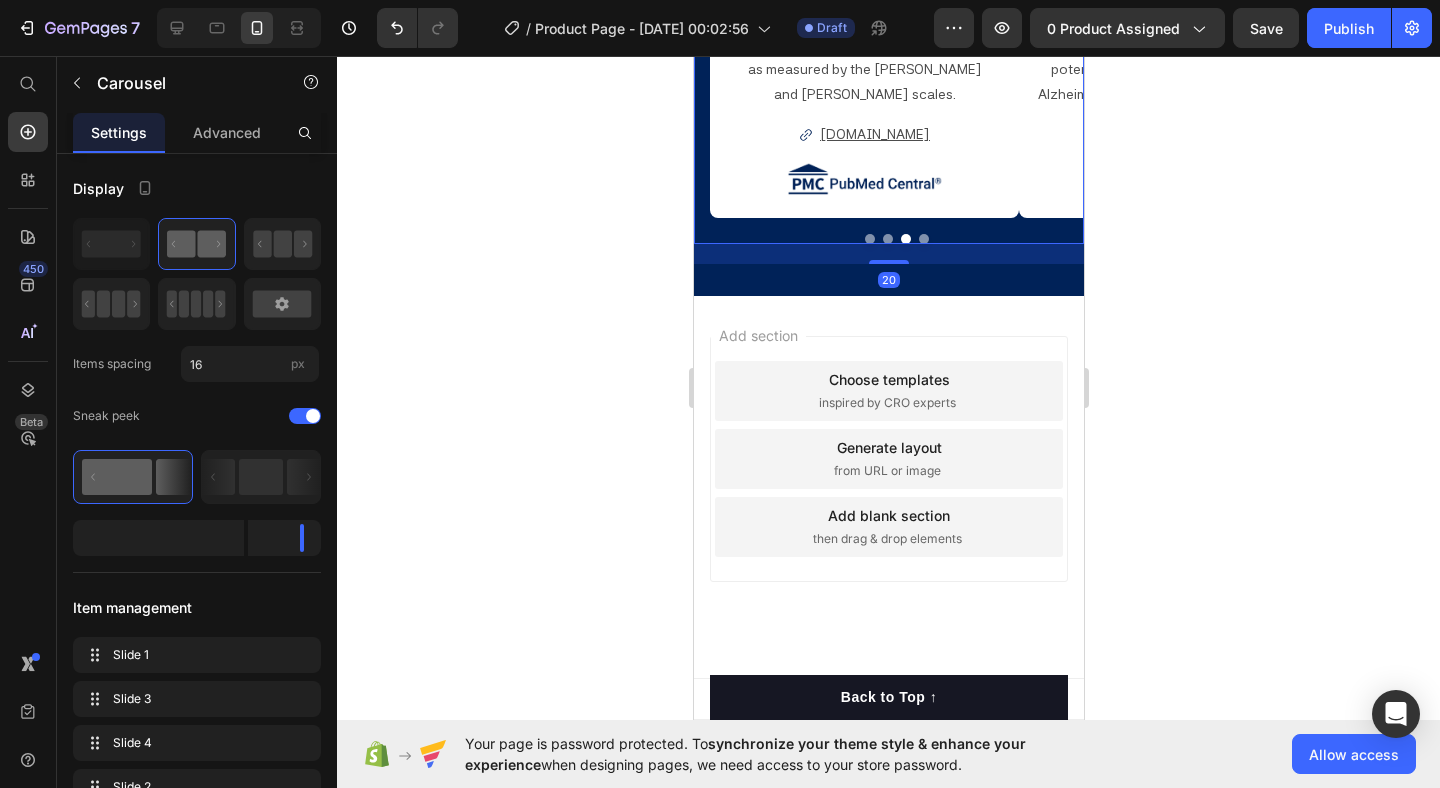 click 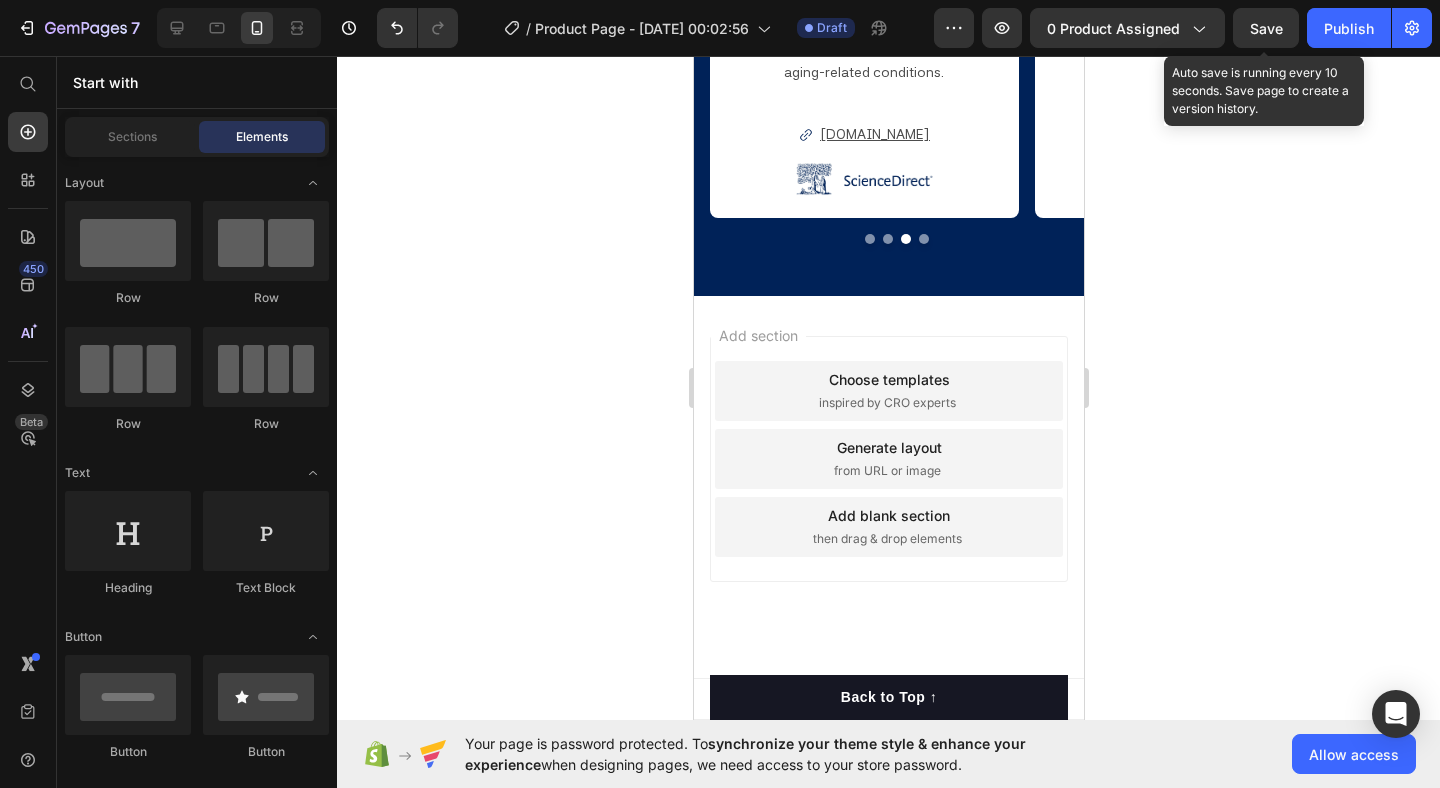click on "Save" at bounding box center (1266, 28) 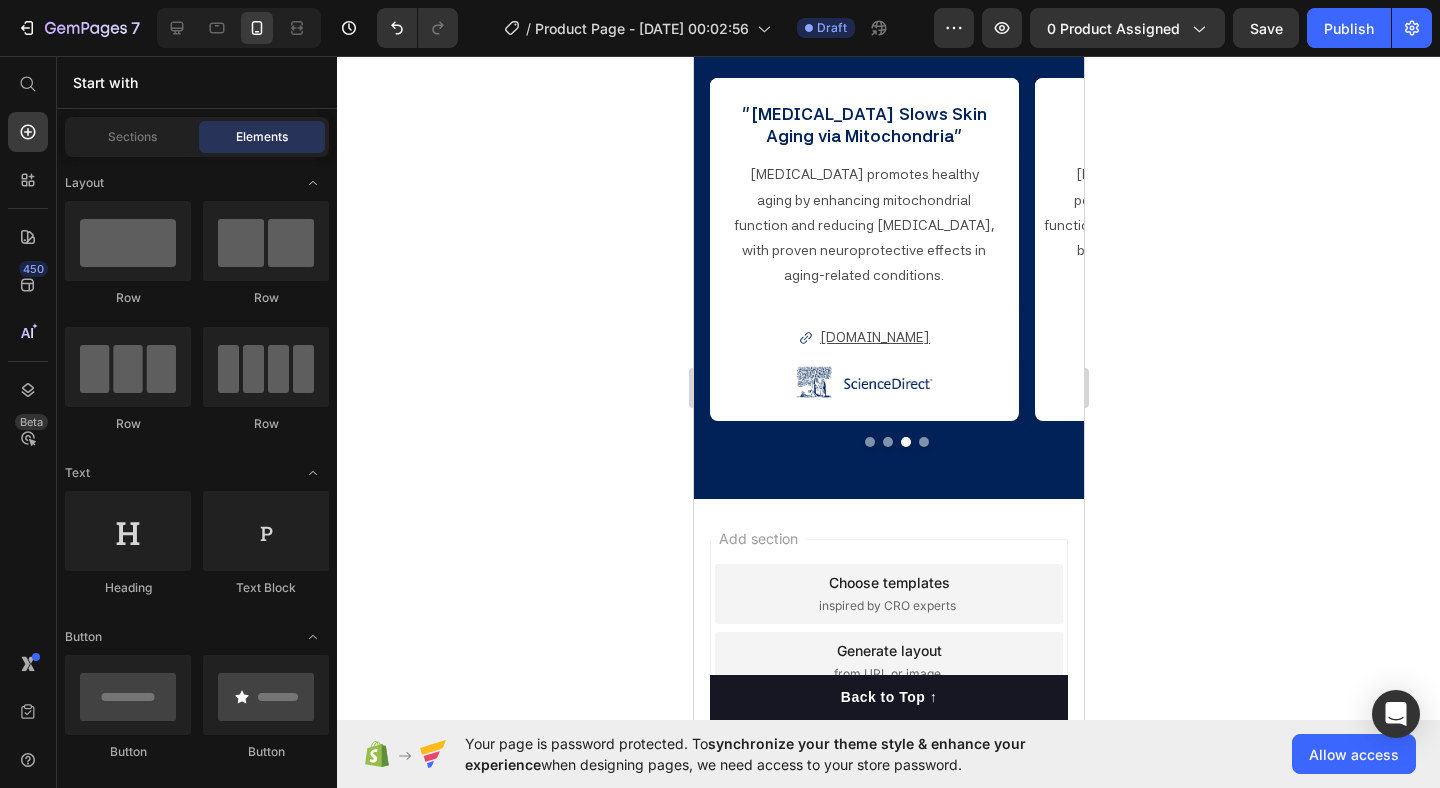 scroll, scrollTop: 2368, scrollLeft: 0, axis: vertical 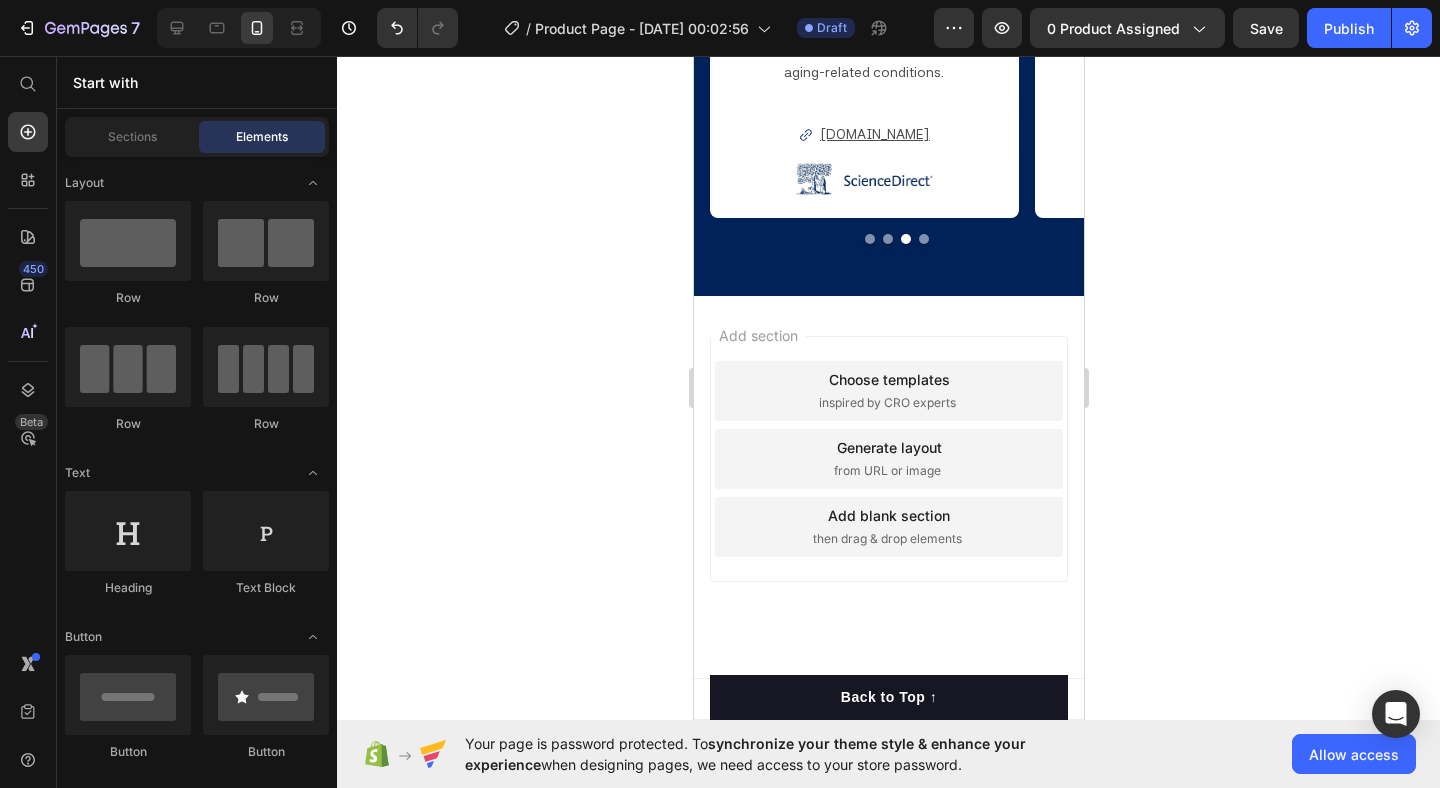 click on "Save" 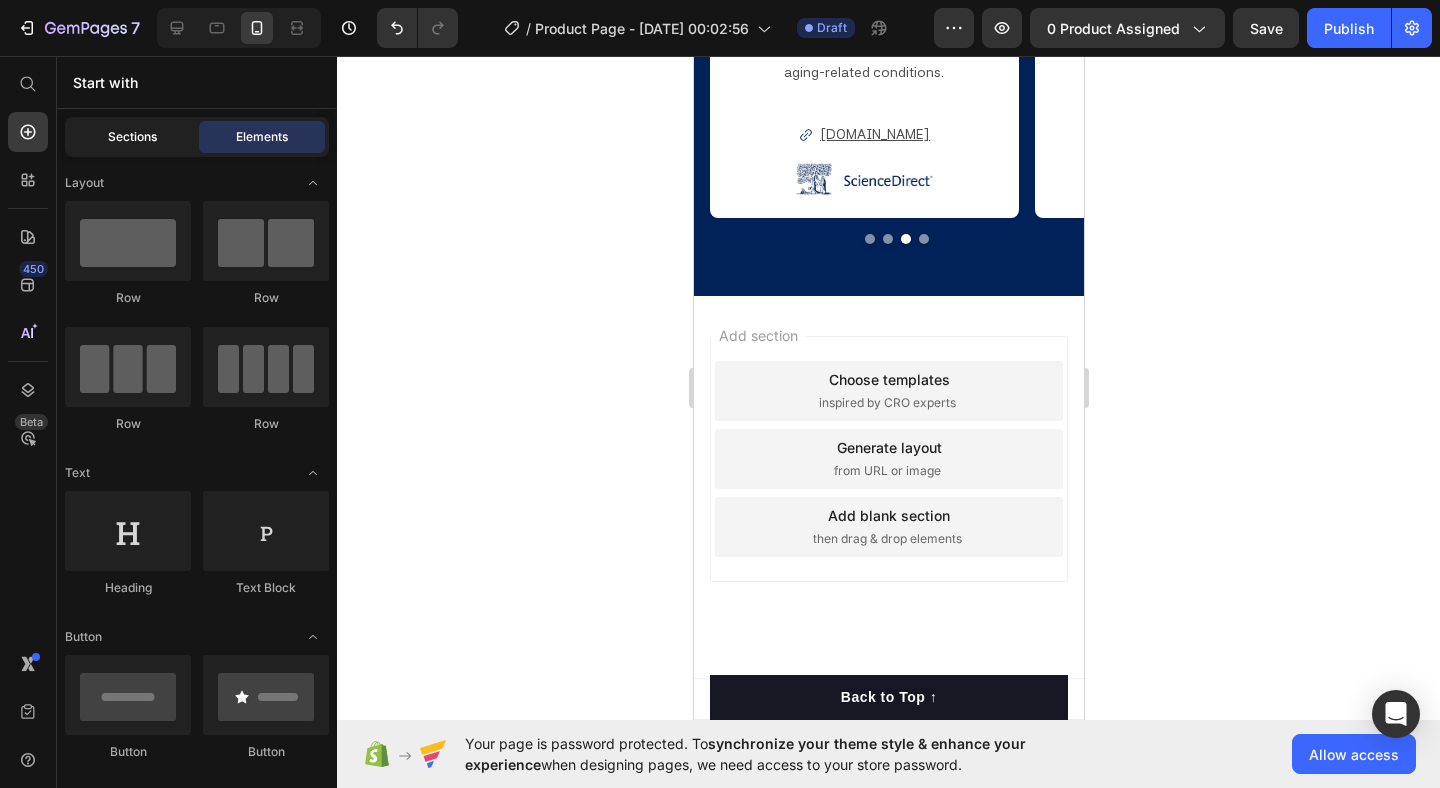 click on "Sections" at bounding box center [132, 137] 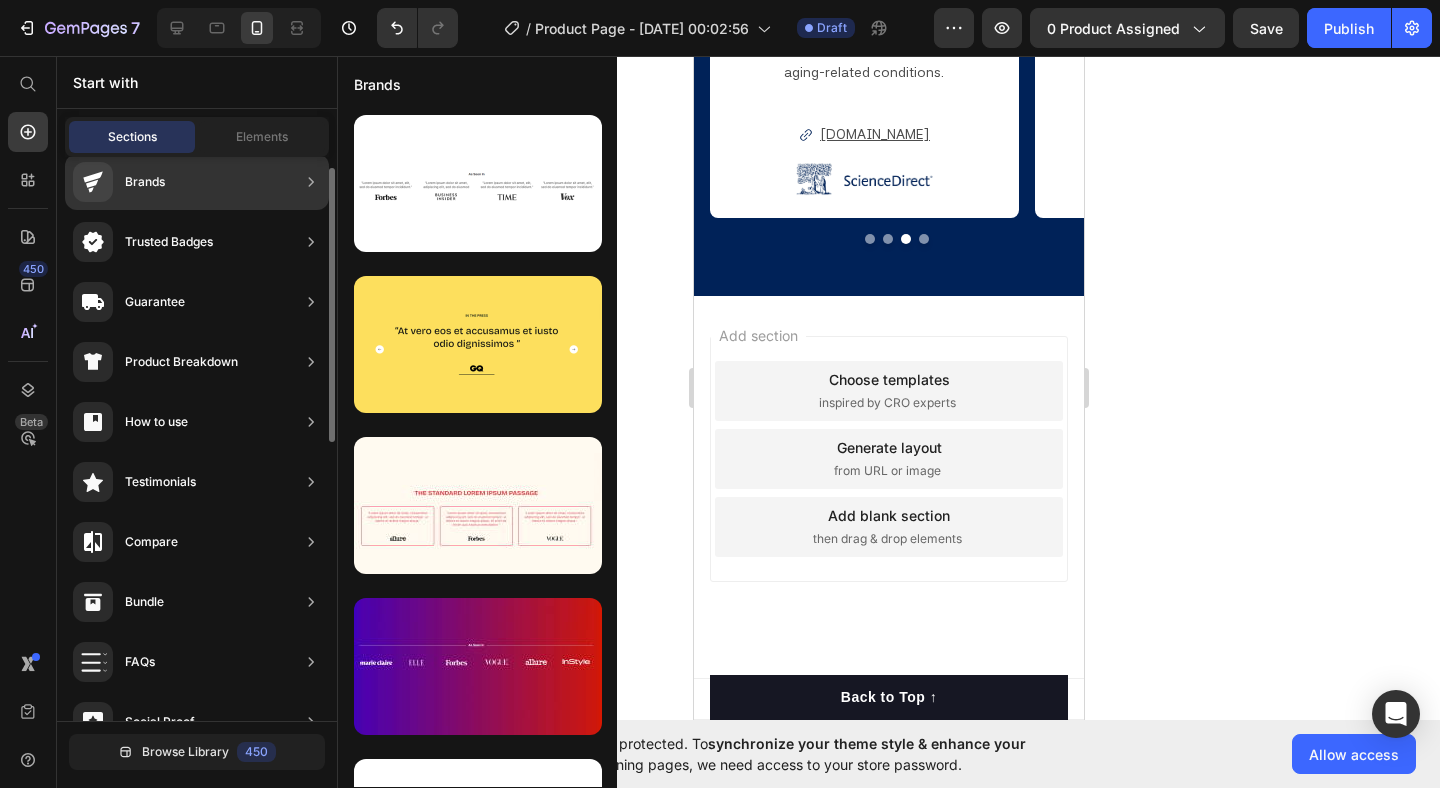 scroll, scrollTop: 179, scrollLeft: 0, axis: vertical 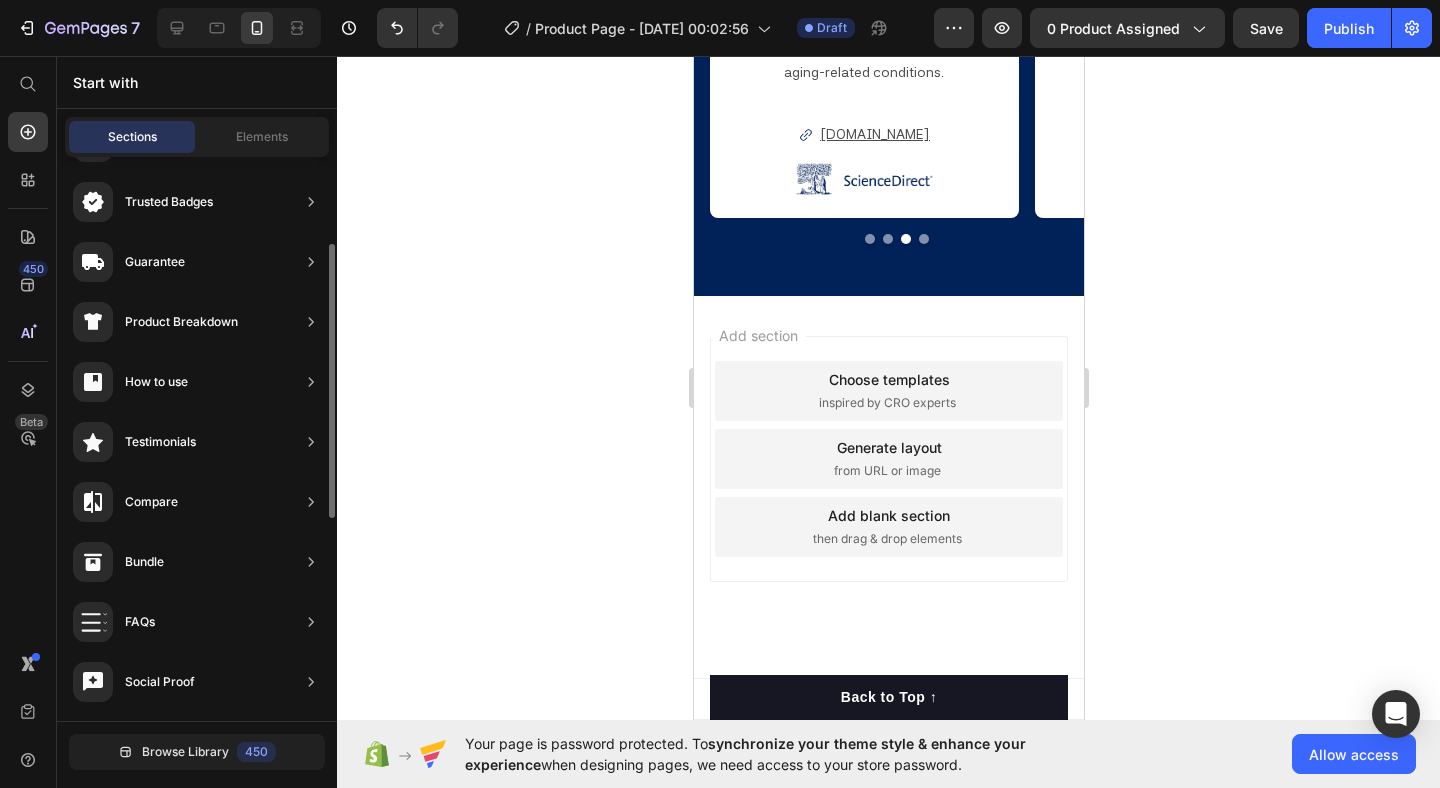 click on "Sections Elements" at bounding box center (197, 137) 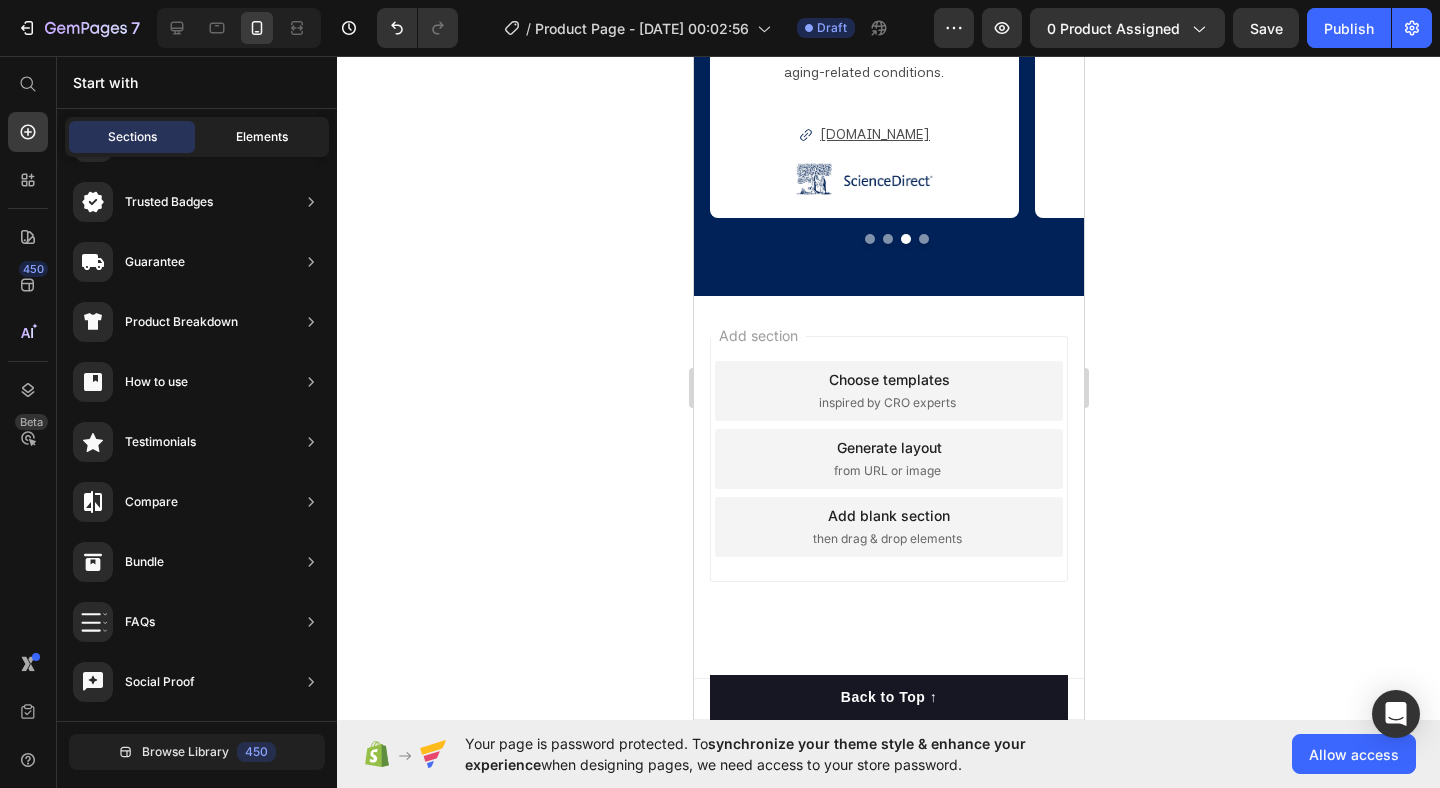 click on "Elements" at bounding box center (262, 137) 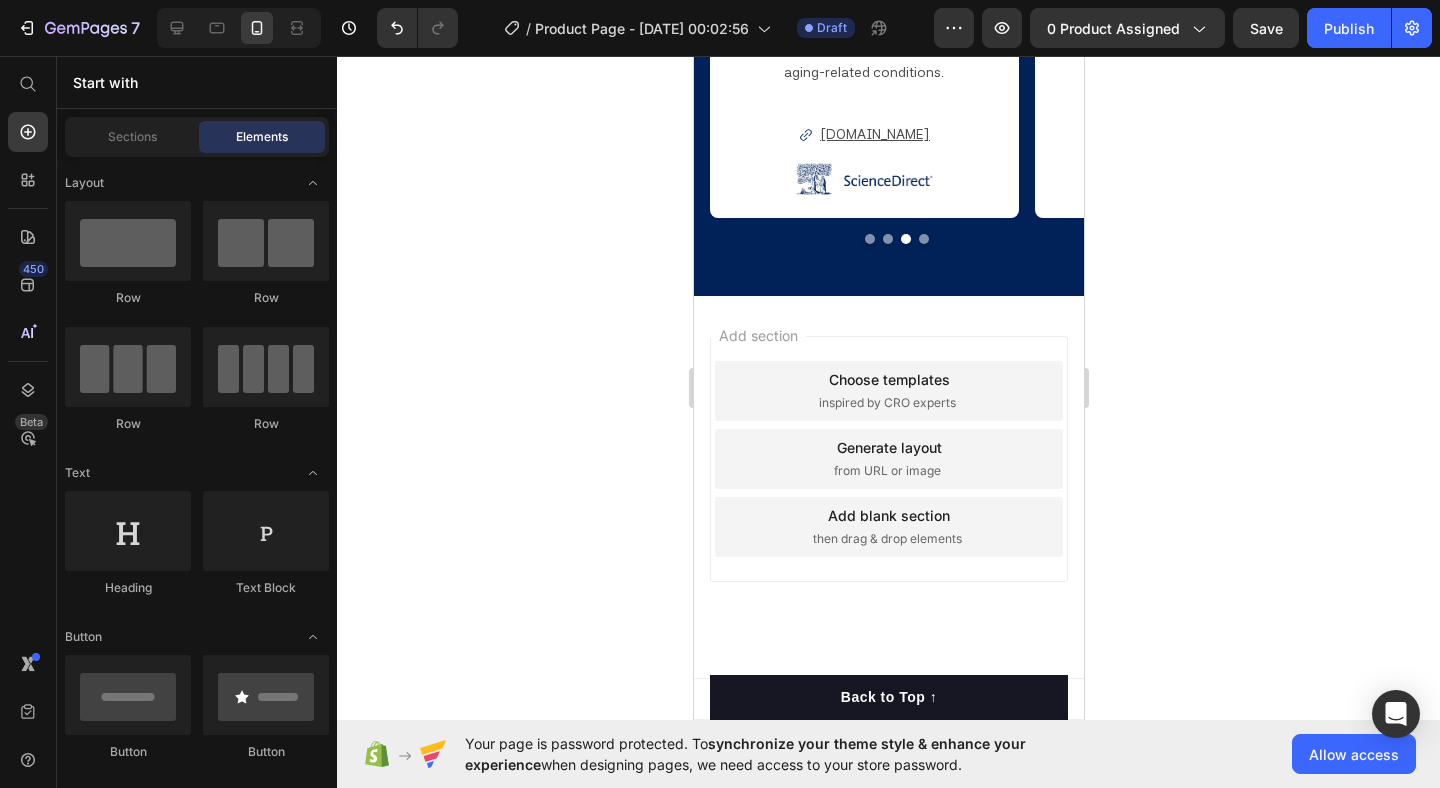 scroll, scrollTop: 2368, scrollLeft: 0, axis: vertical 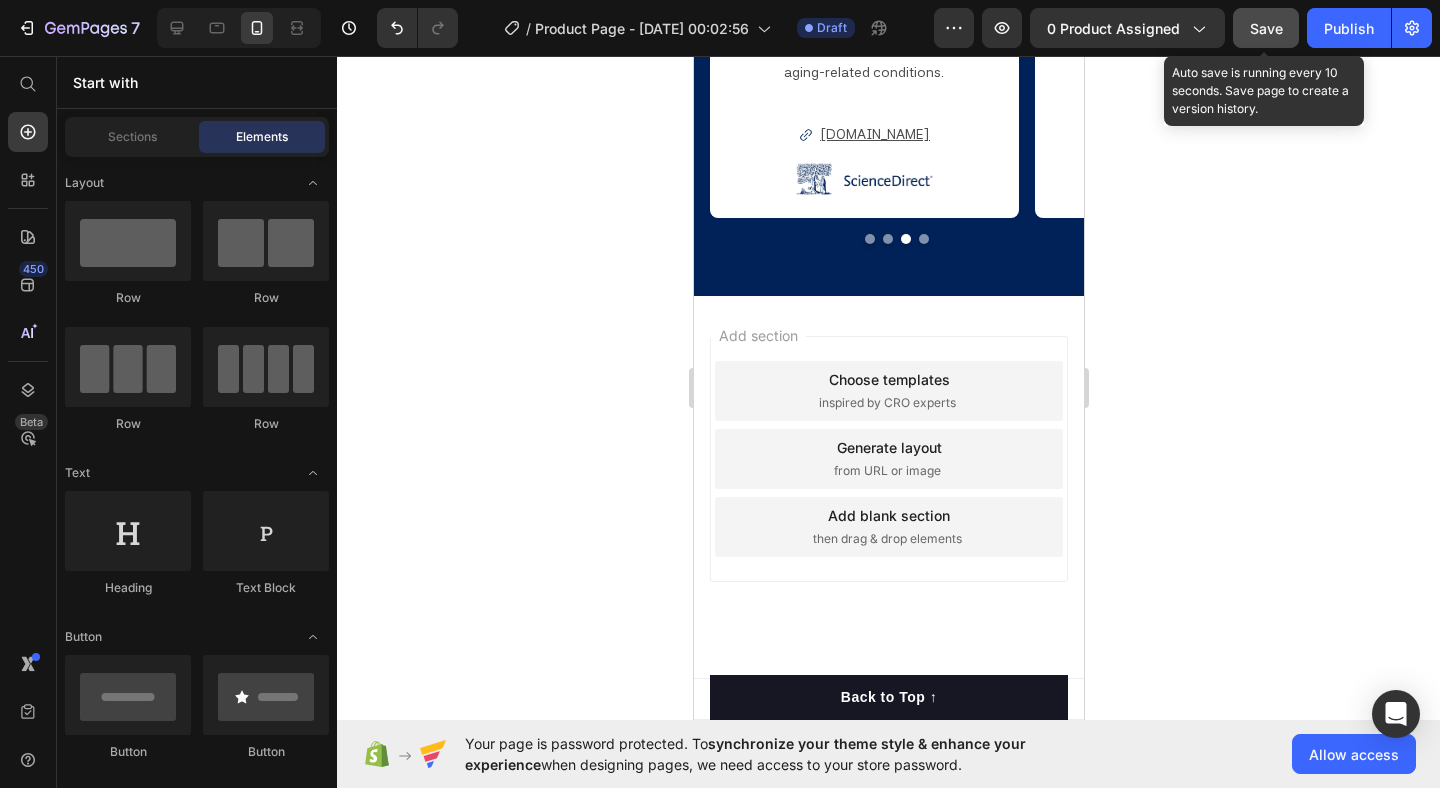 click on "Save" 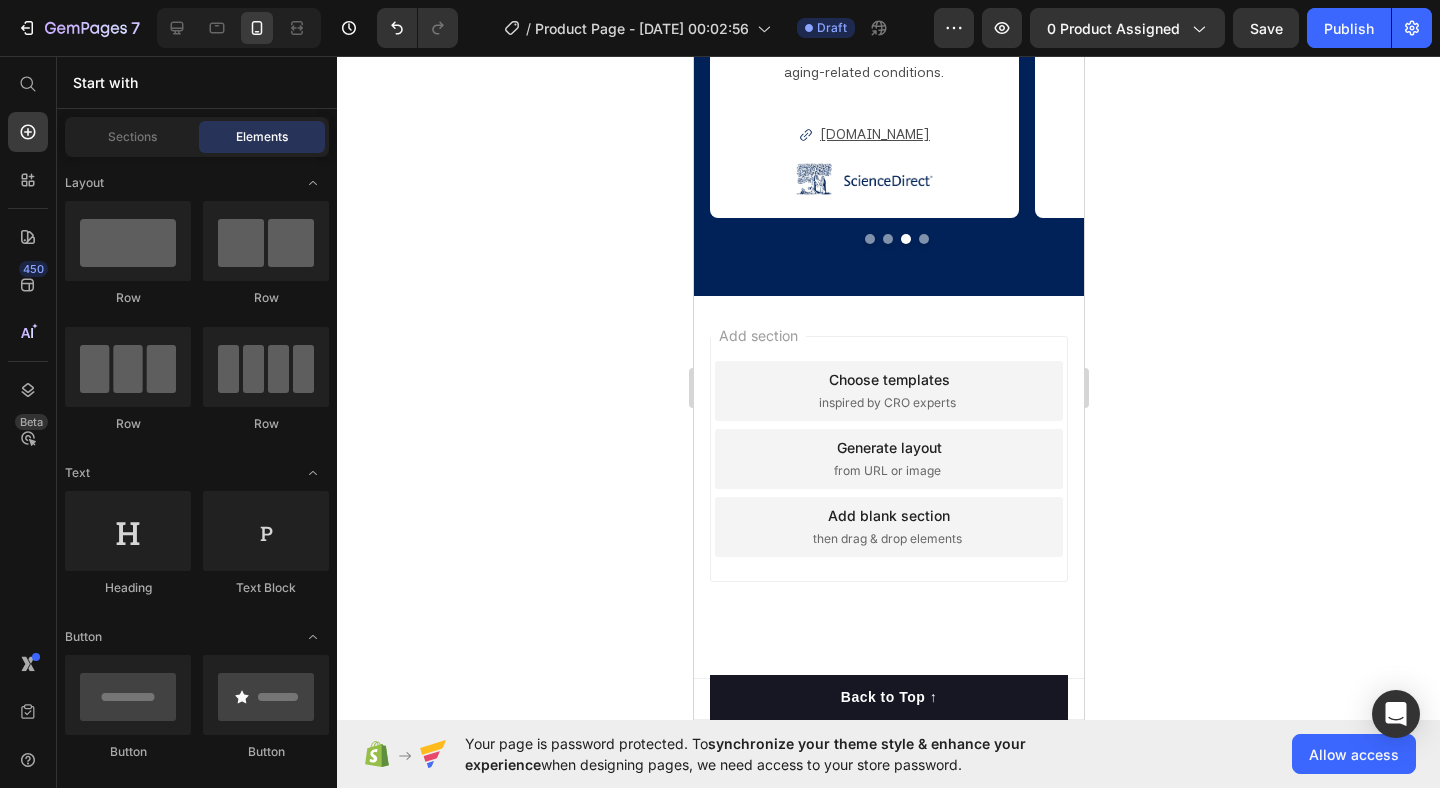 click on "Add blank section then drag & drop elements" at bounding box center (888, 527) 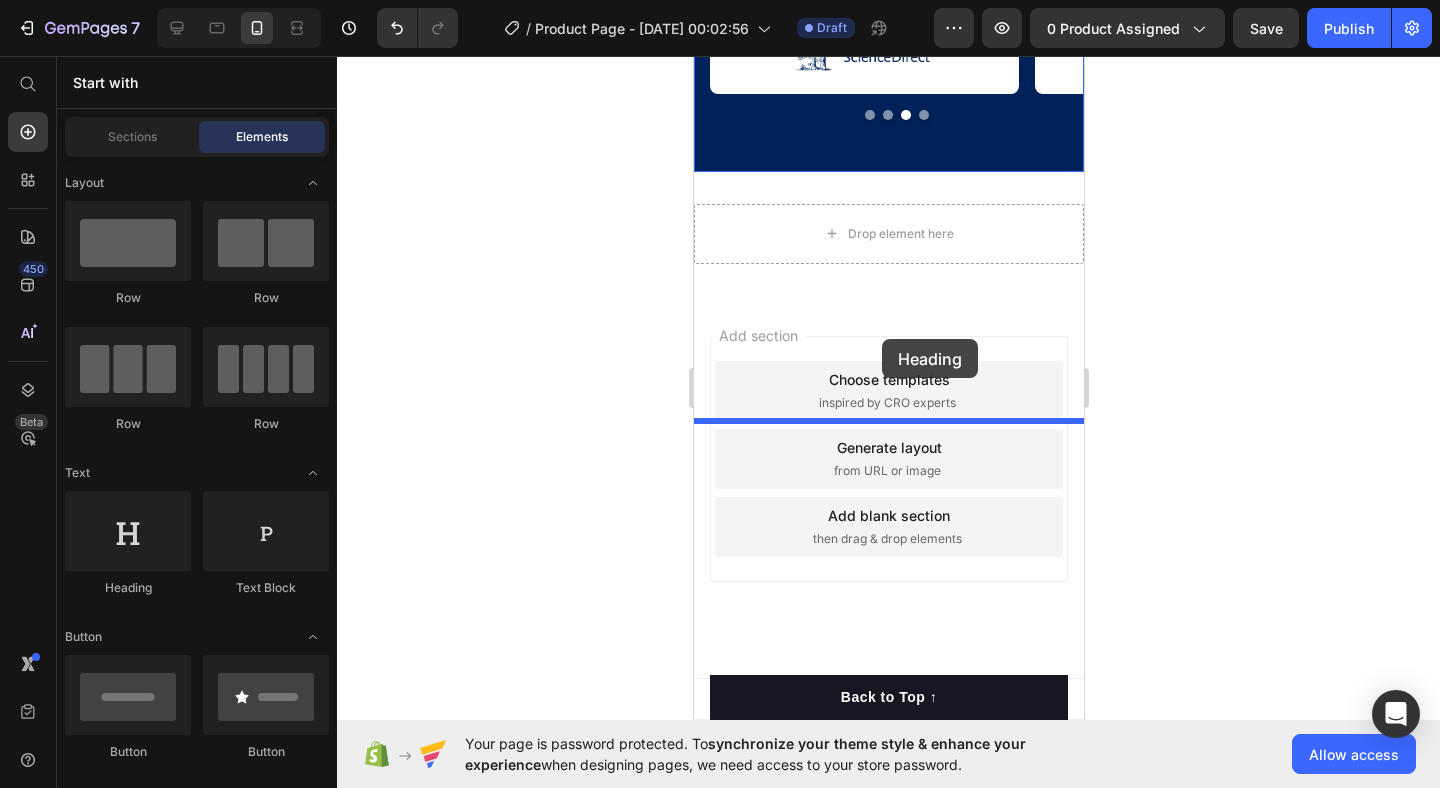drag, startPoint x: 814, startPoint y: 586, endPoint x: 881, endPoint y: 339, distance: 255.92577 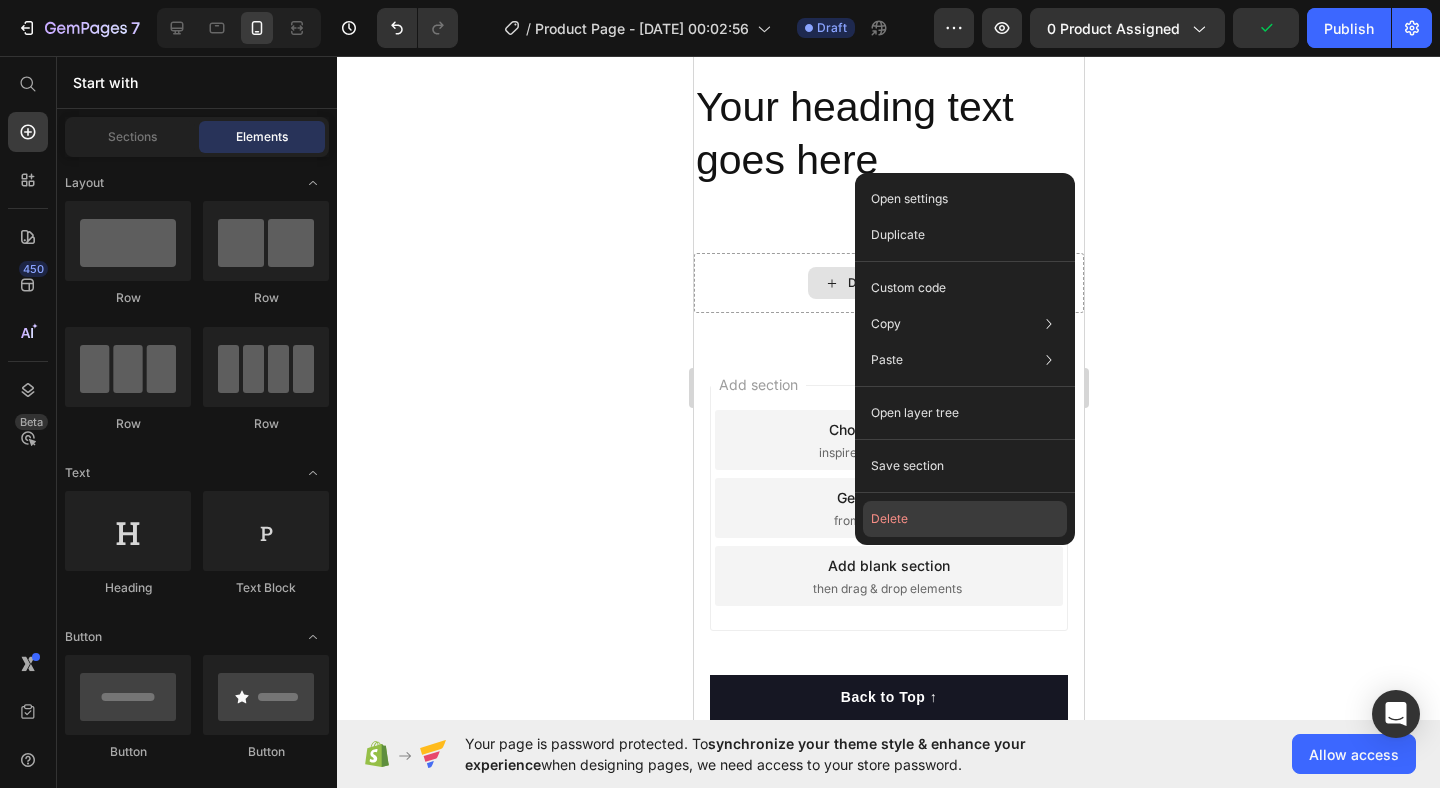 click on "Delete" 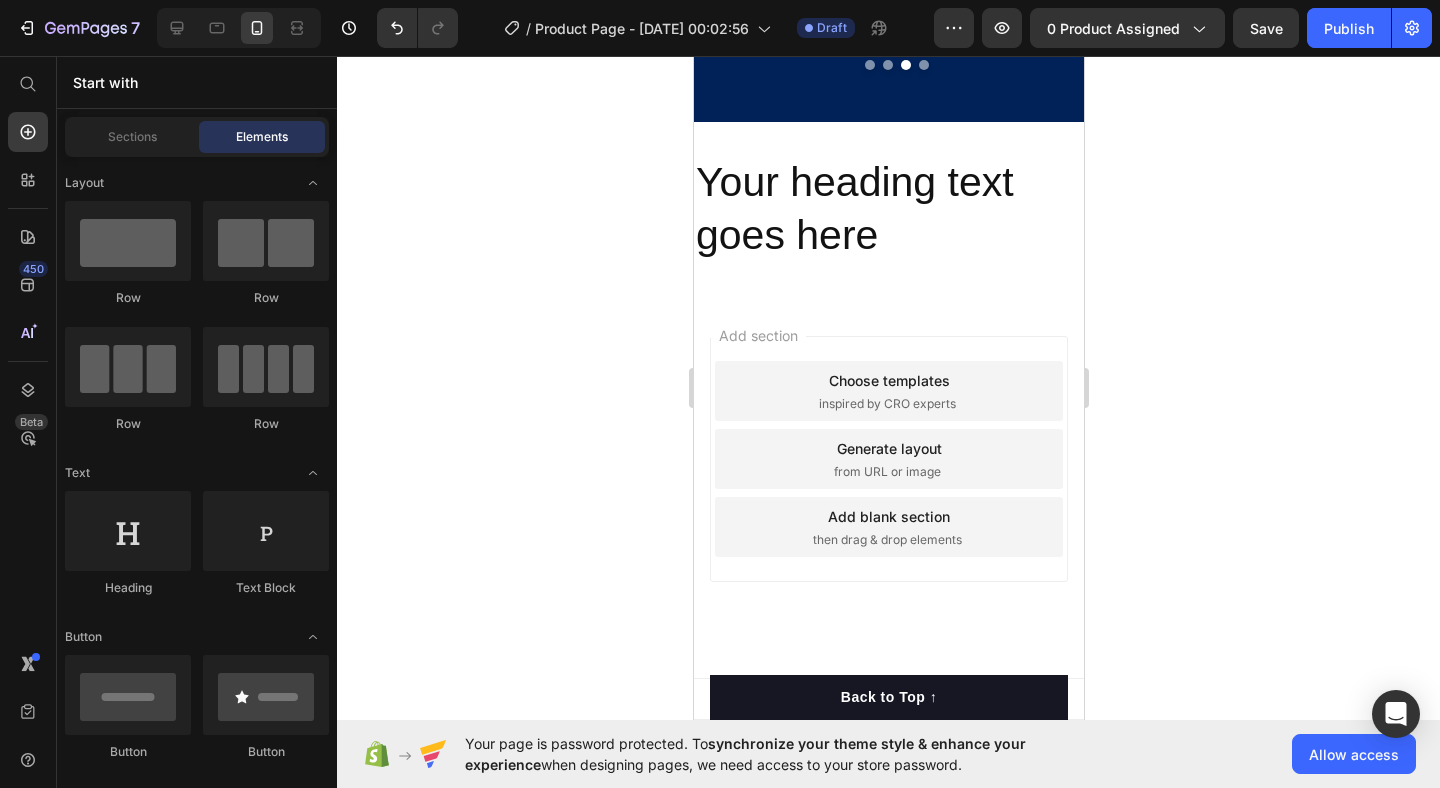 click 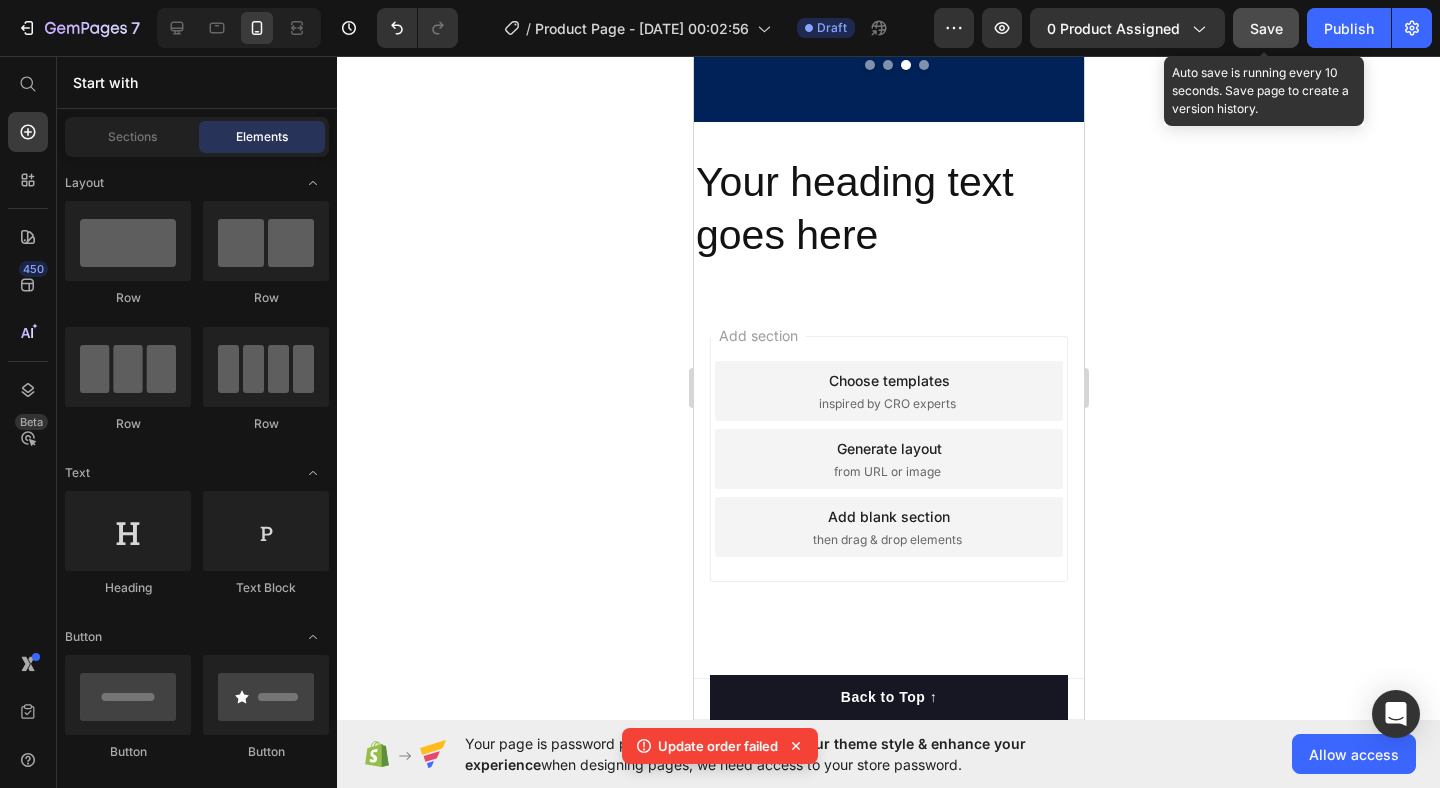 click on "Save" 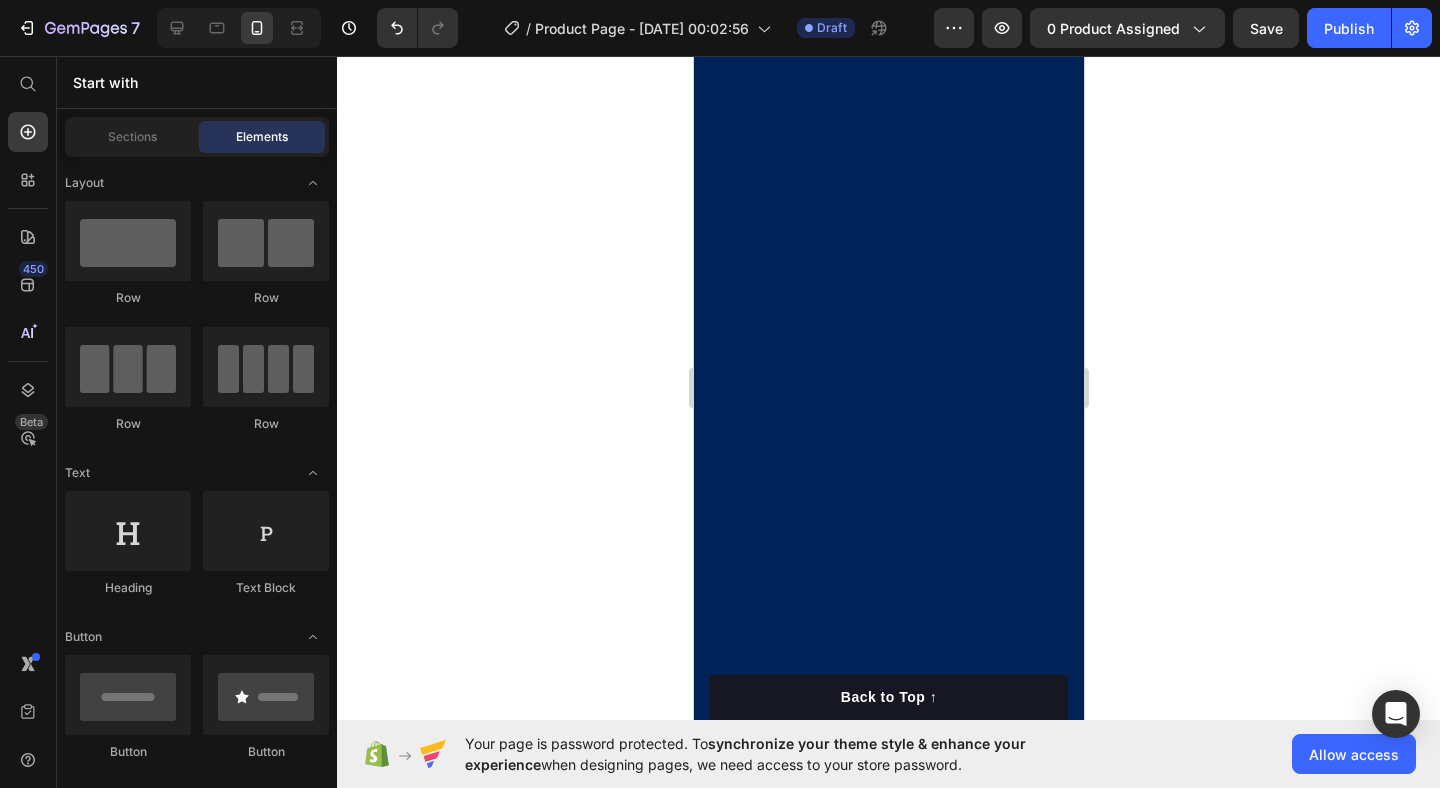 scroll, scrollTop: 0, scrollLeft: 0, axis: both 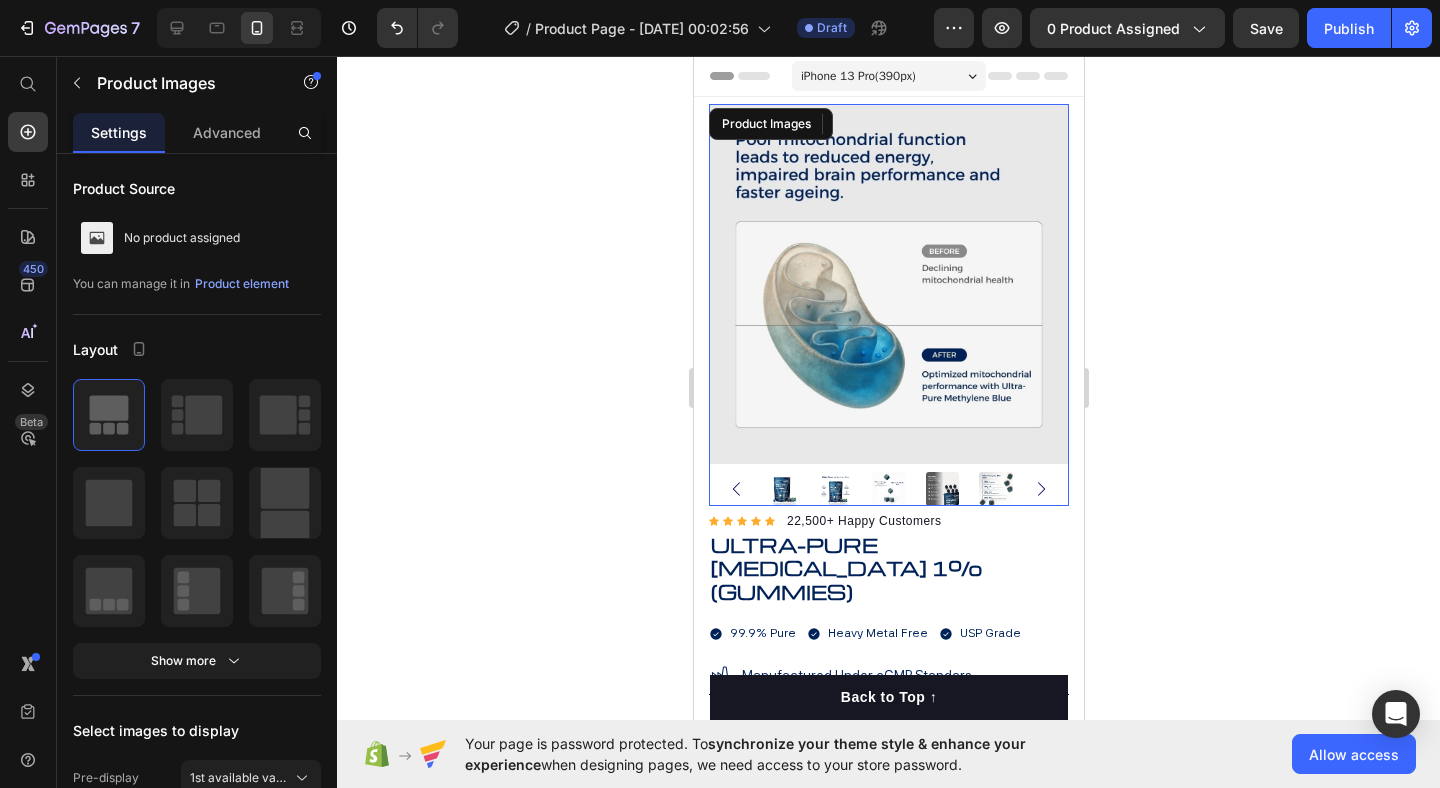 click at bounding box center [781, 489] 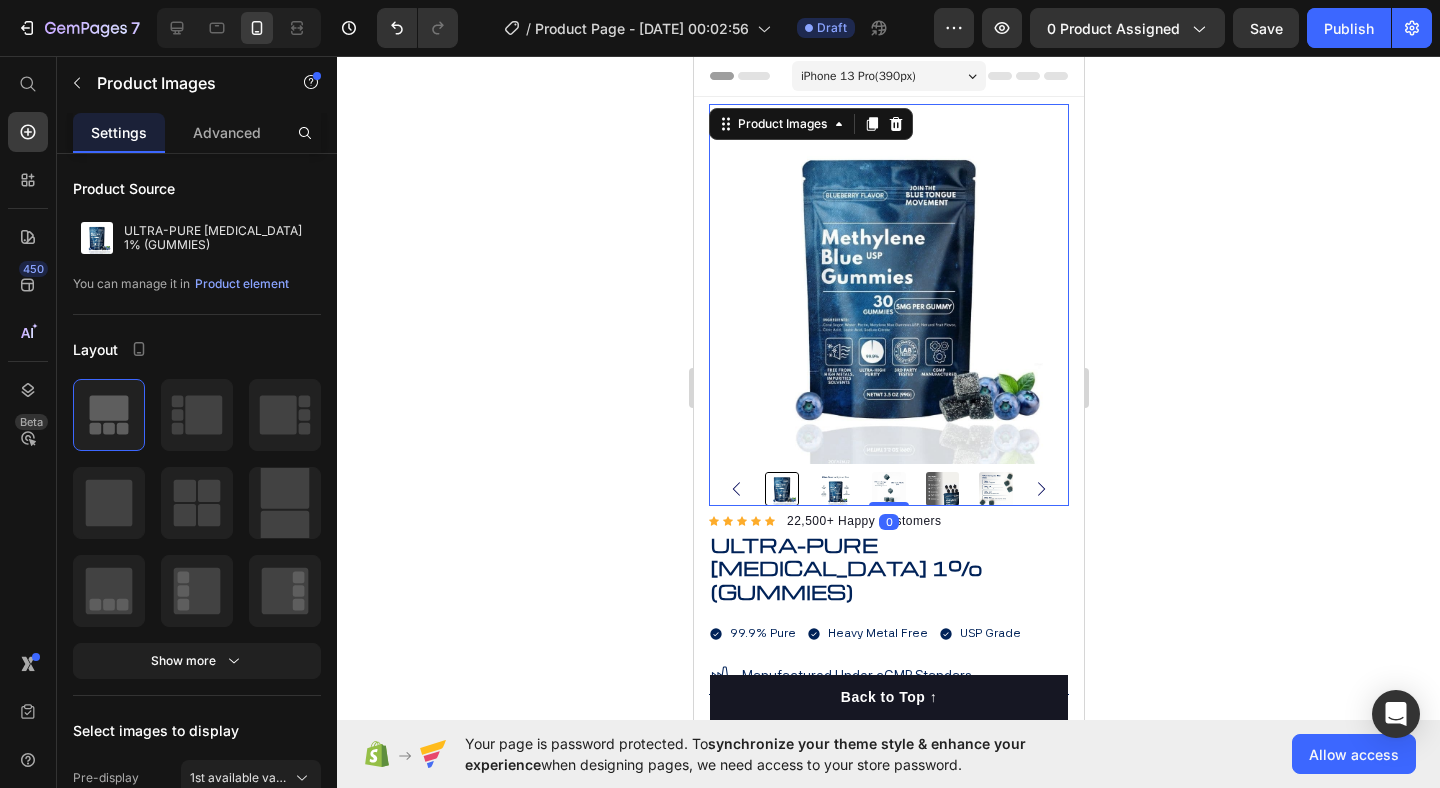 click at bounding box center (781, 489) 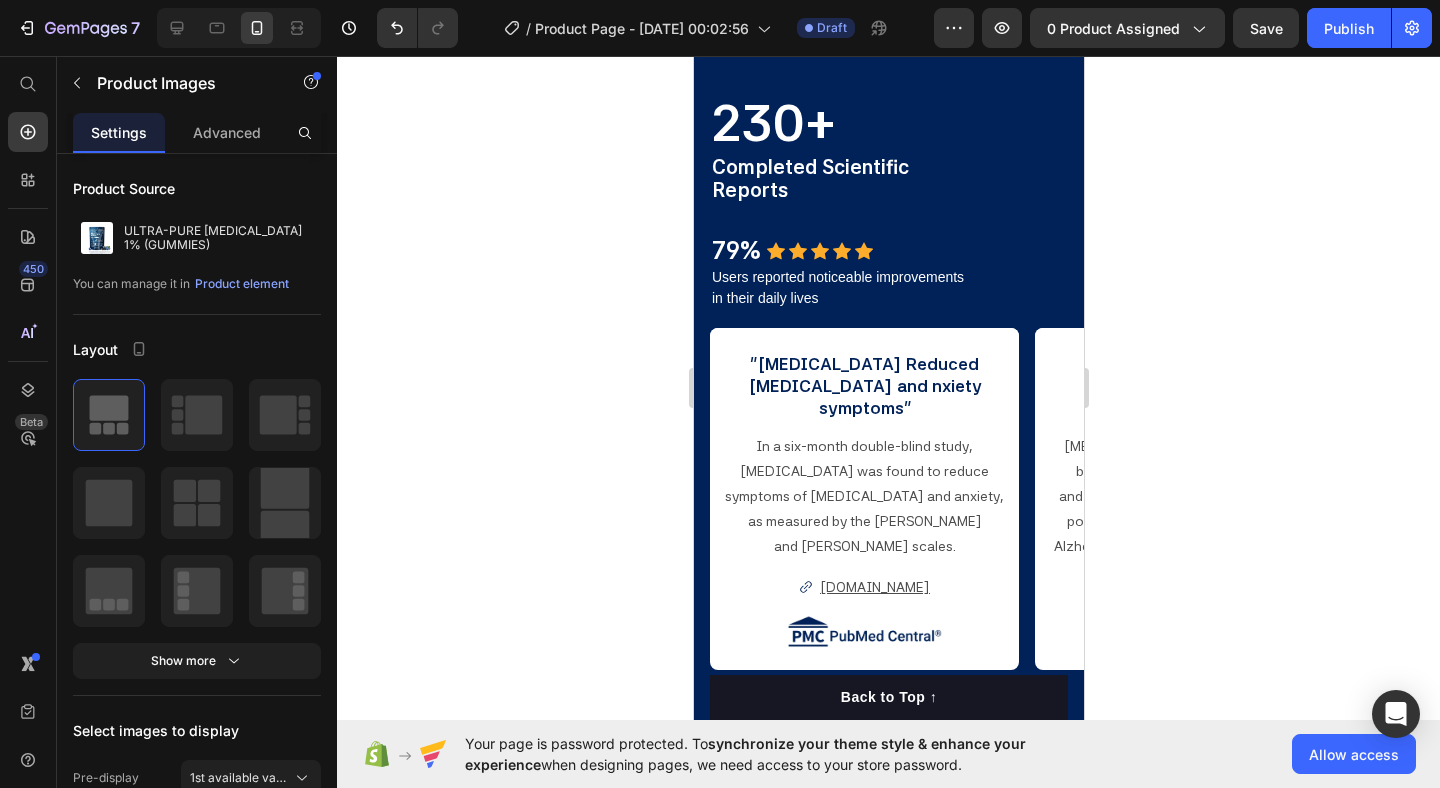 scroll, scrollTop: 2271, scrollLeft: 0, axis: vertical 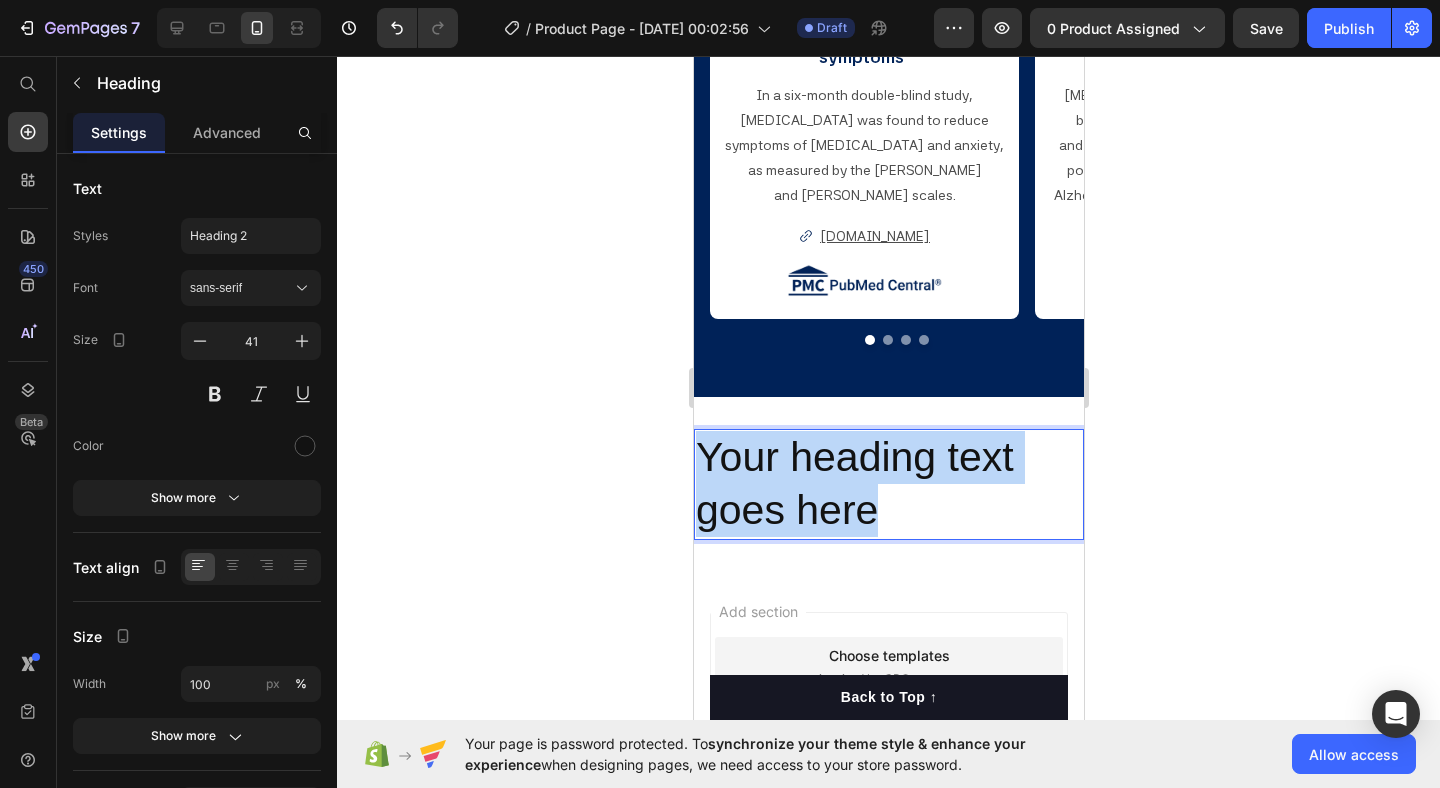 drag, startPoint x: 701, startPoint y: 450, endPoint x: 891, endPoint y: 500, distance: 196.46883 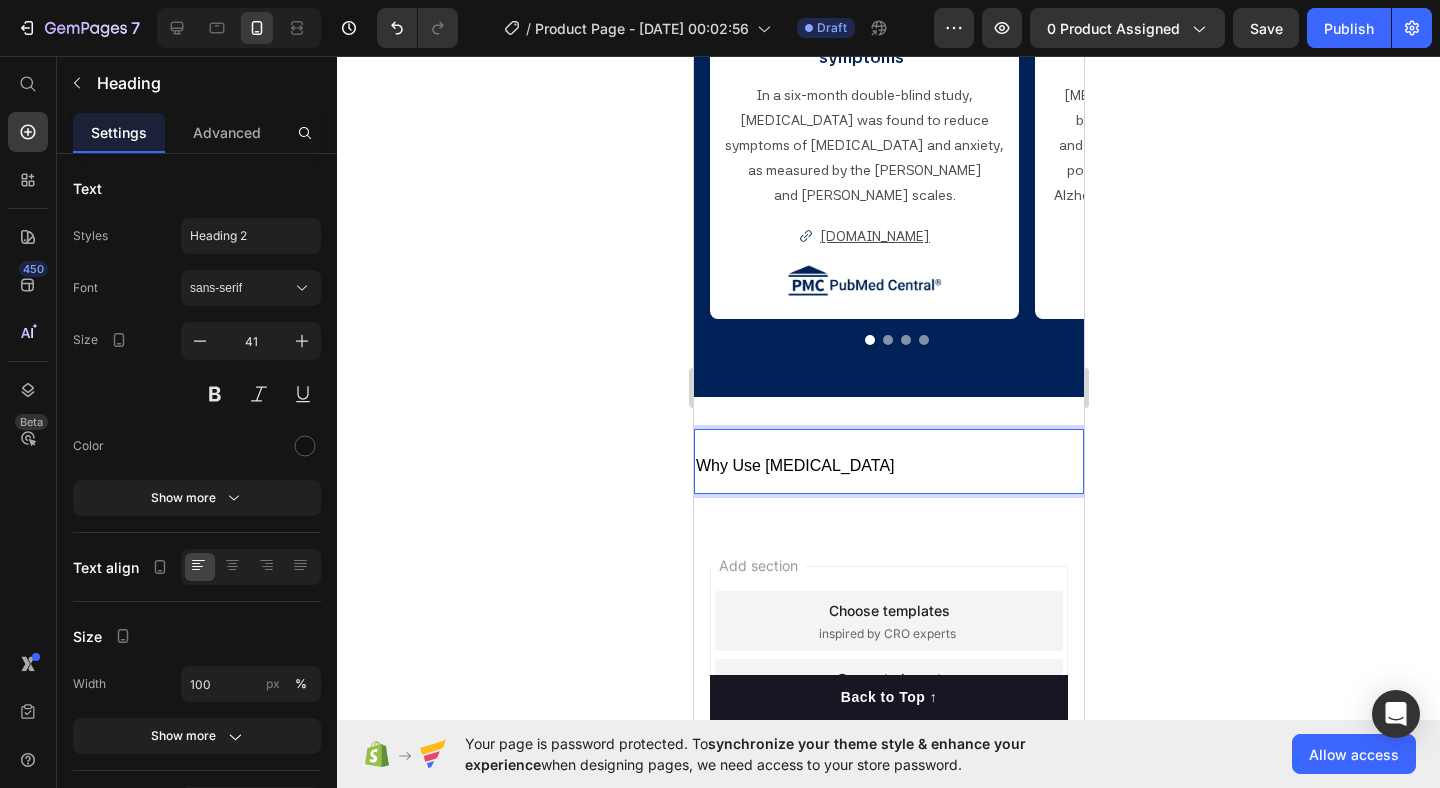 click on "Why Use [MEDICAL_DATA]" at bounding box center (888, 461) 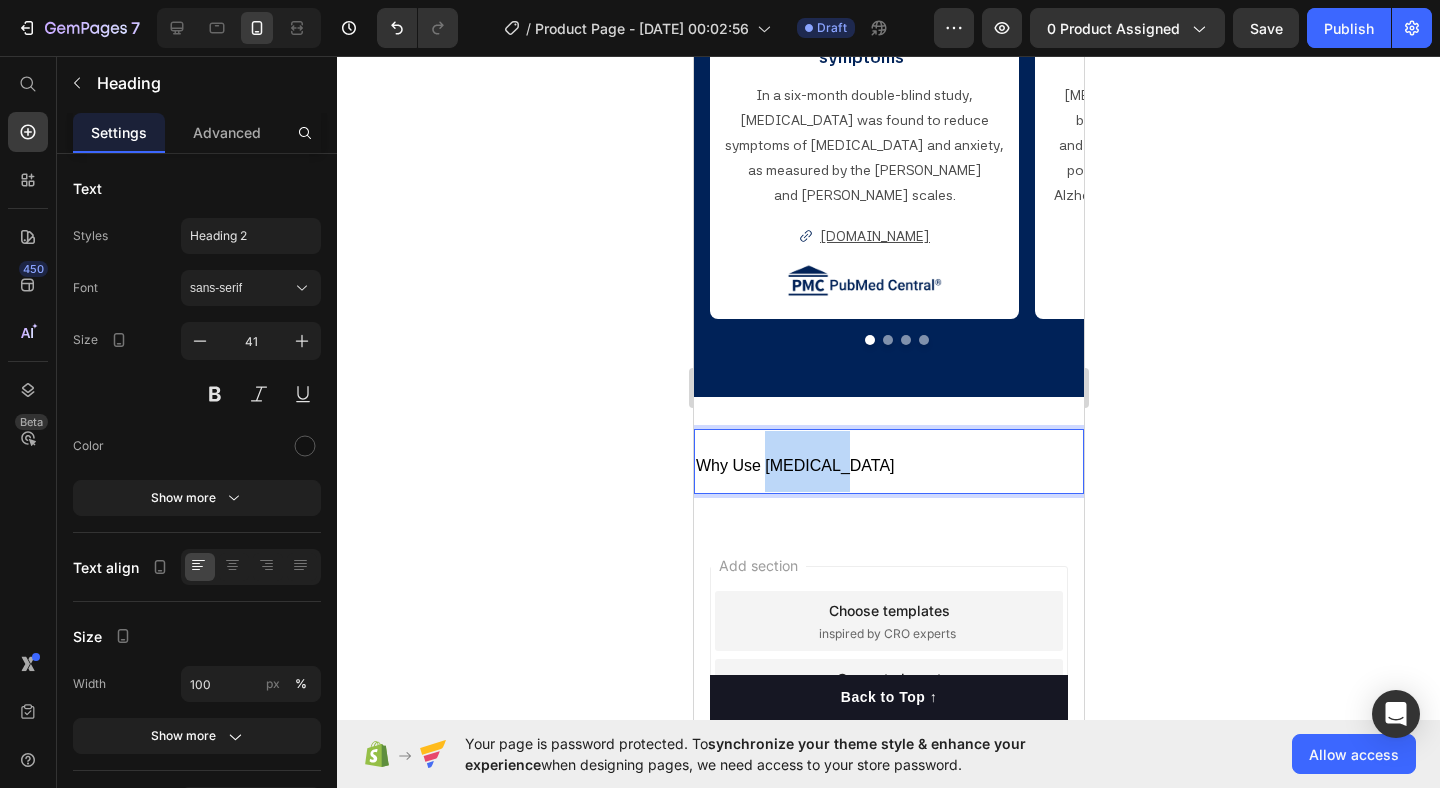 click on "Why Use [MEDICAL_DATA]" at bounding box center (794, 465) 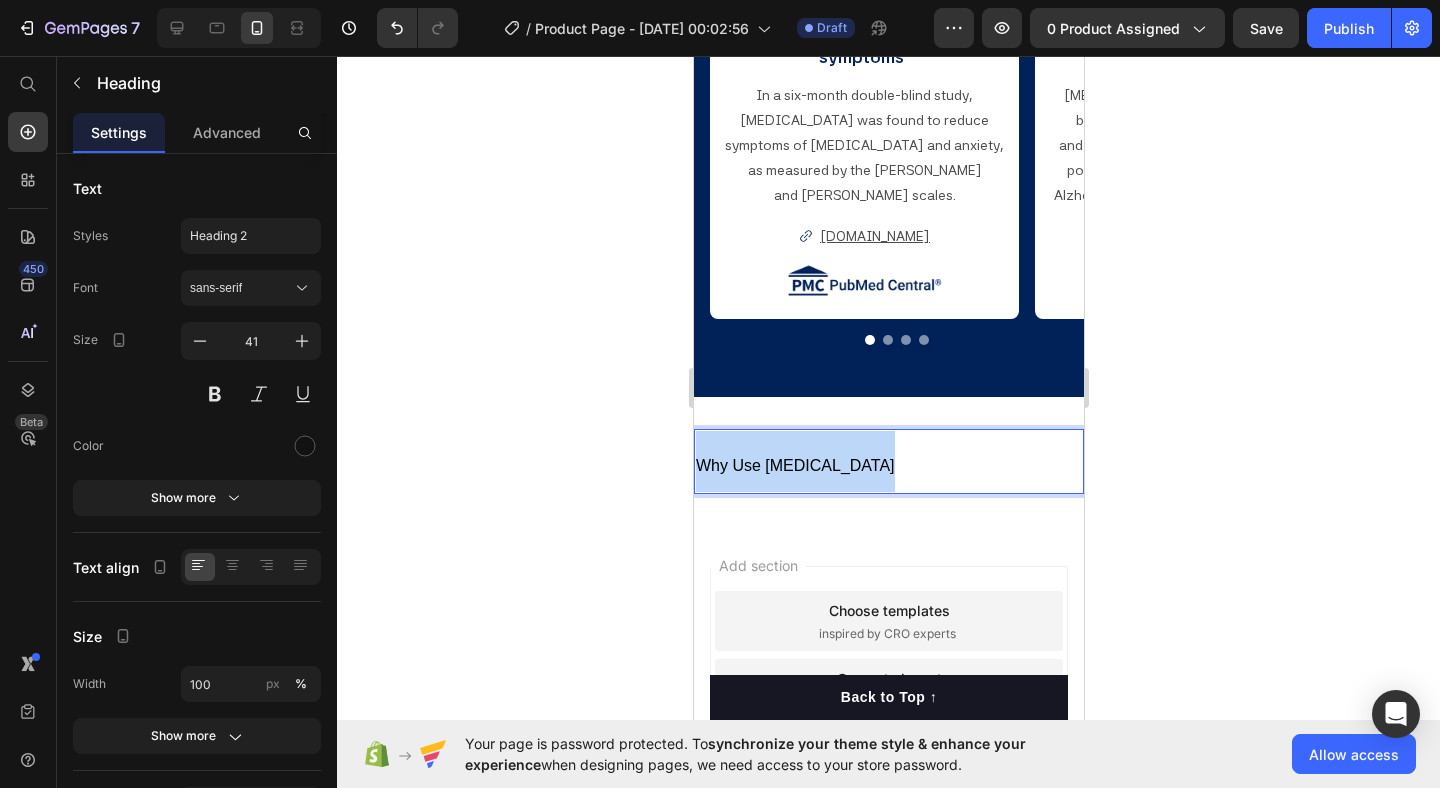 click on "Why Use [MEDICAL_DATA]" at bounding box center [794, 465] 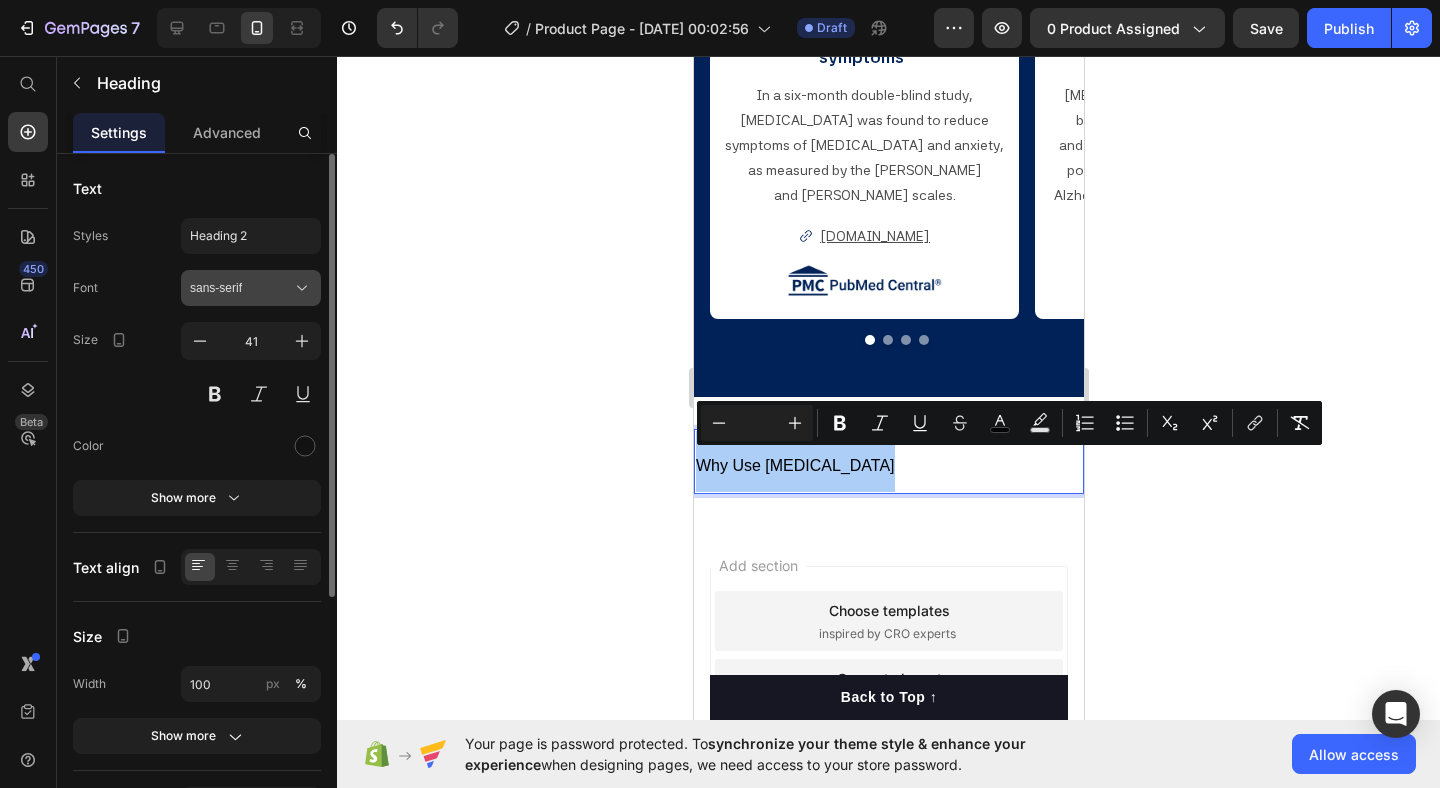 click on "sans-serif" at bounding box center [241, 288] 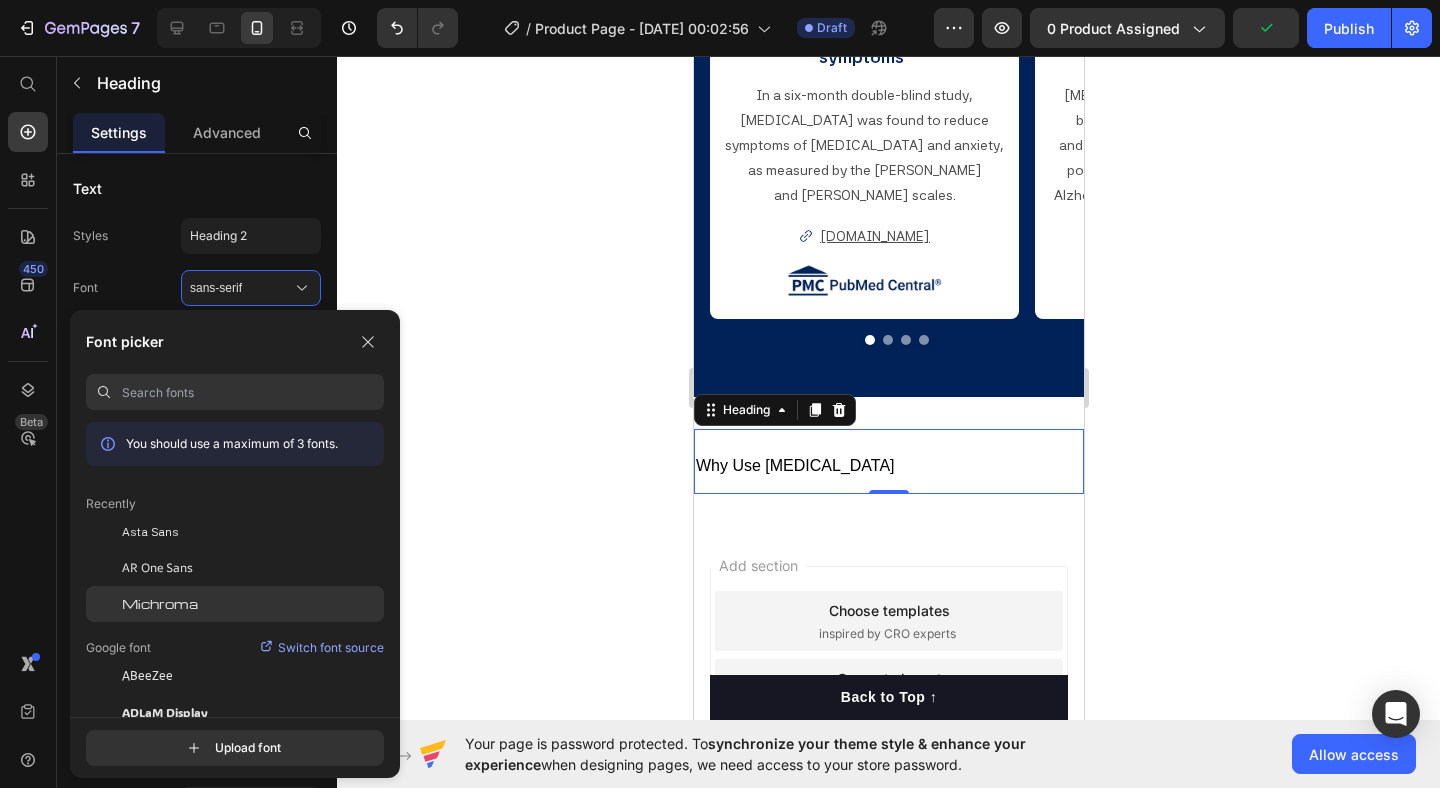 click on "Michroma" 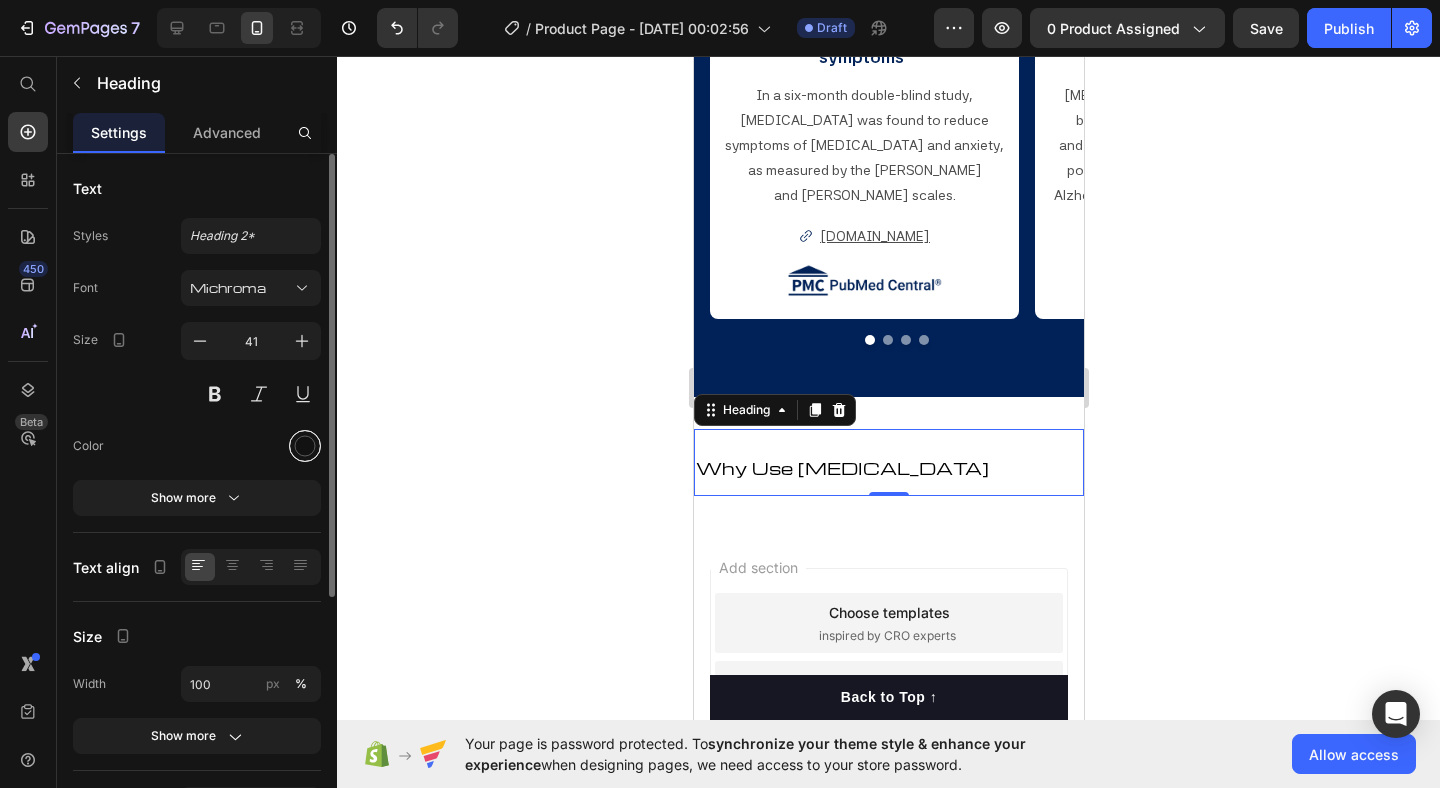 click at bounding box center (305, 446) 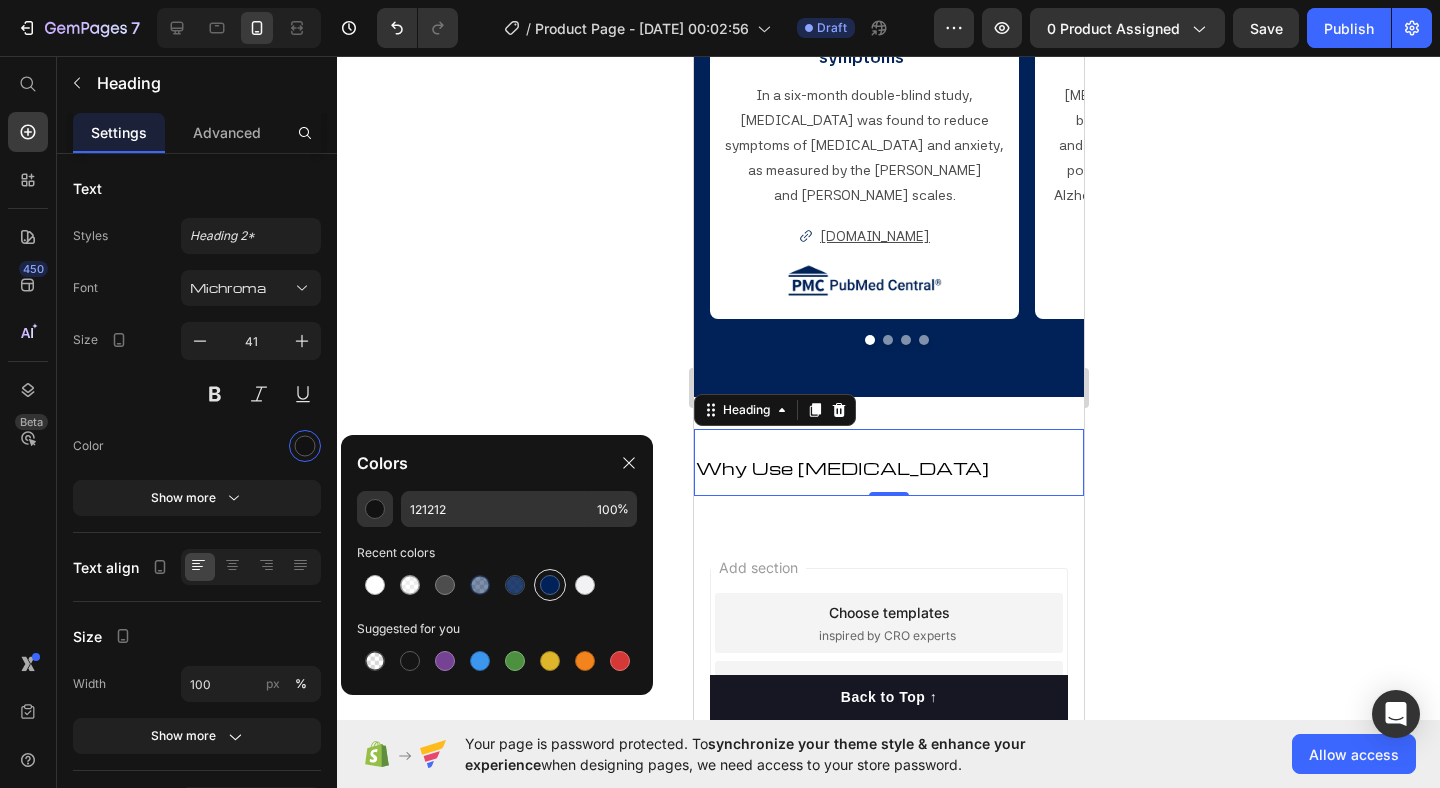 click at bounding box center [550, 585] 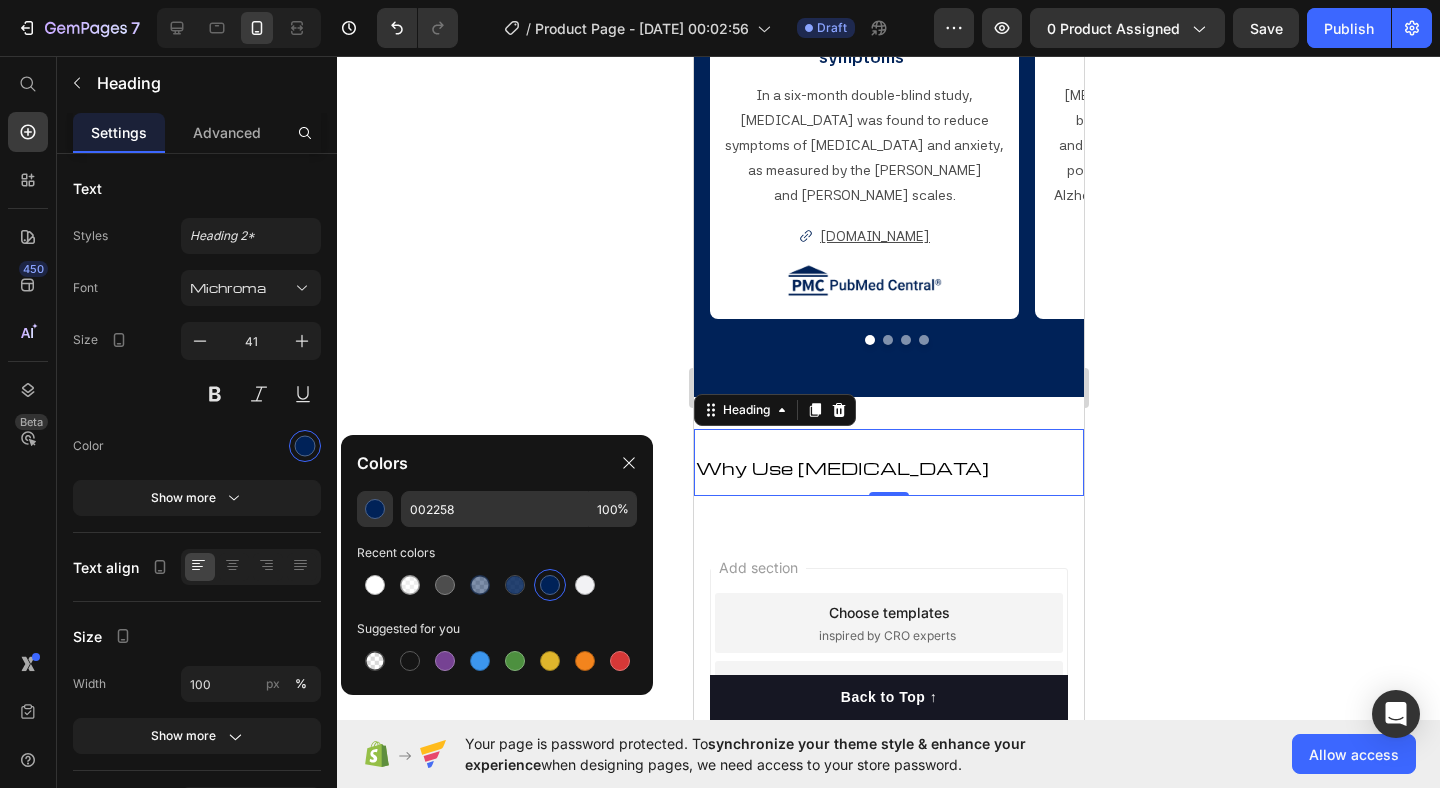 click on "Why Use [MEDICAL_DATA]" at bounding box center (841, 467) 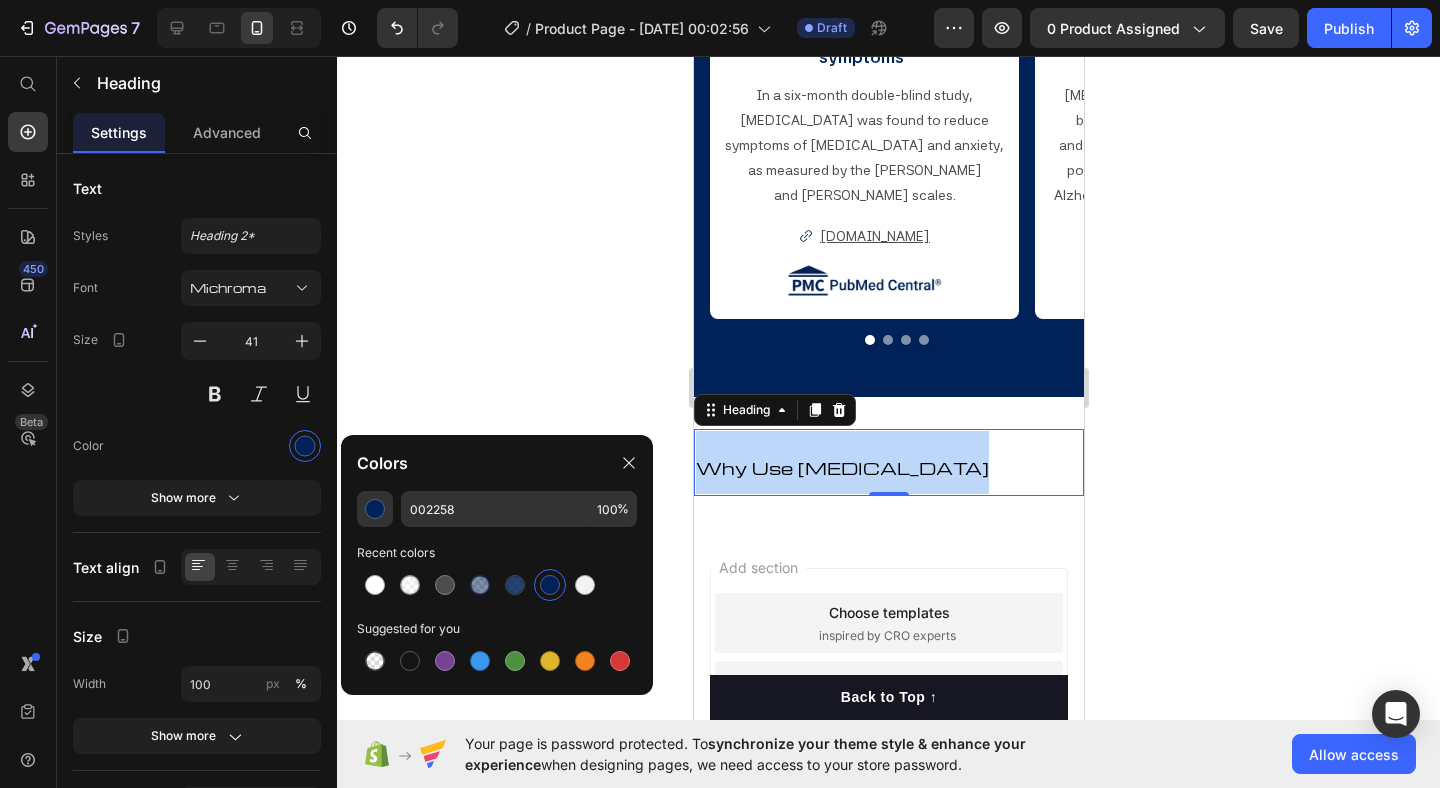 click on "Why Use [MEDICAL_DATA]" at bounding box center [841, 467] 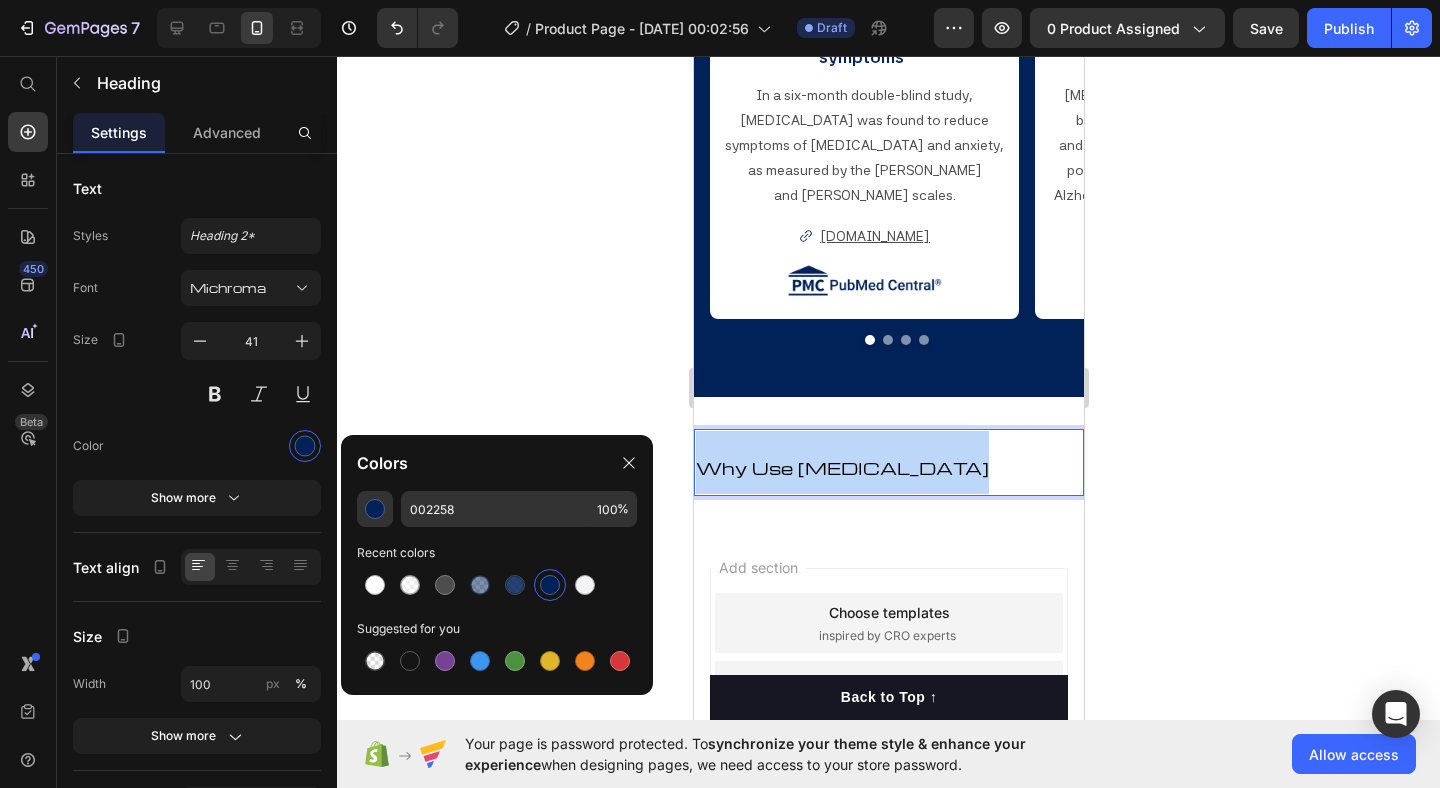 click on "Why Use [MEDICAL_DATA]" at bounding box center [841, 467] 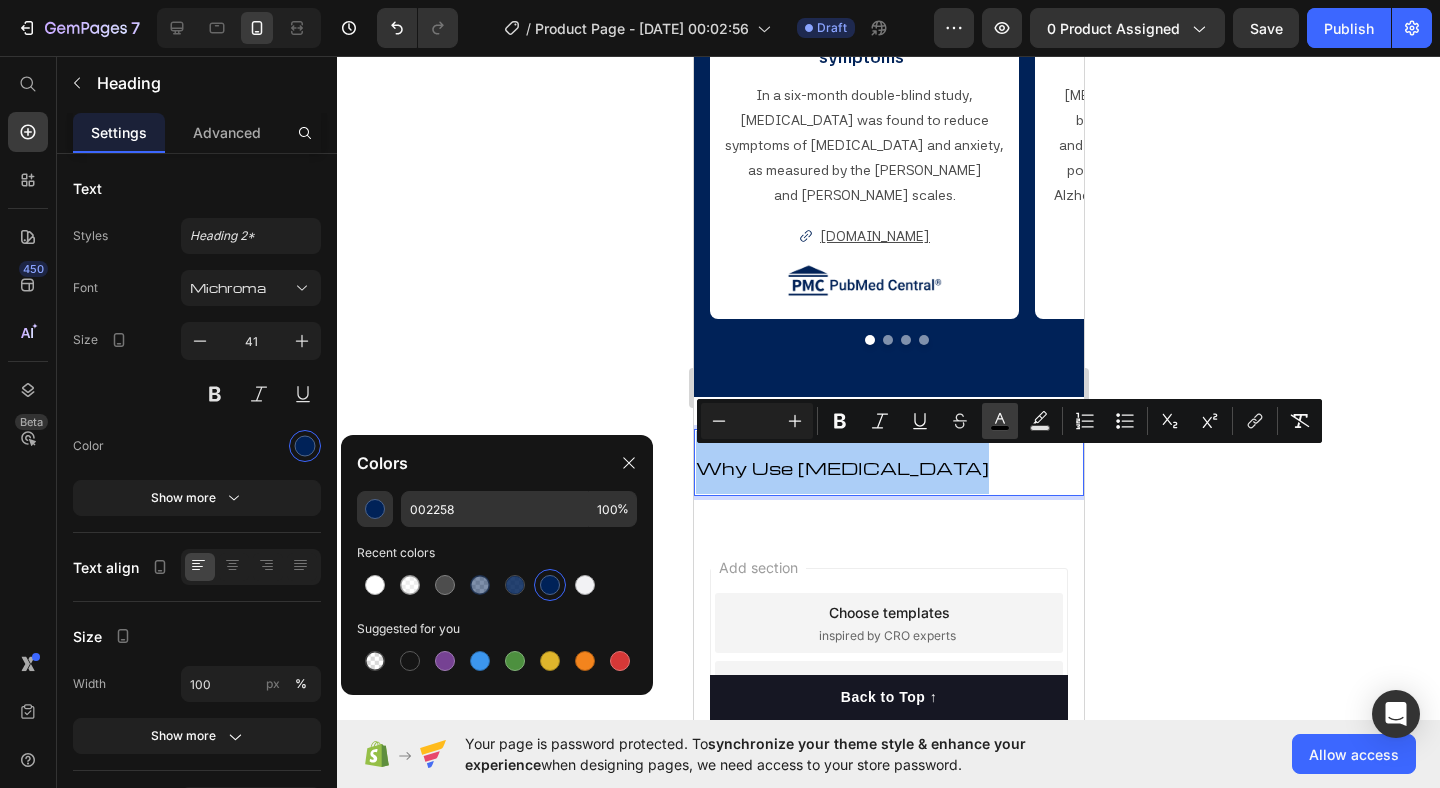 click 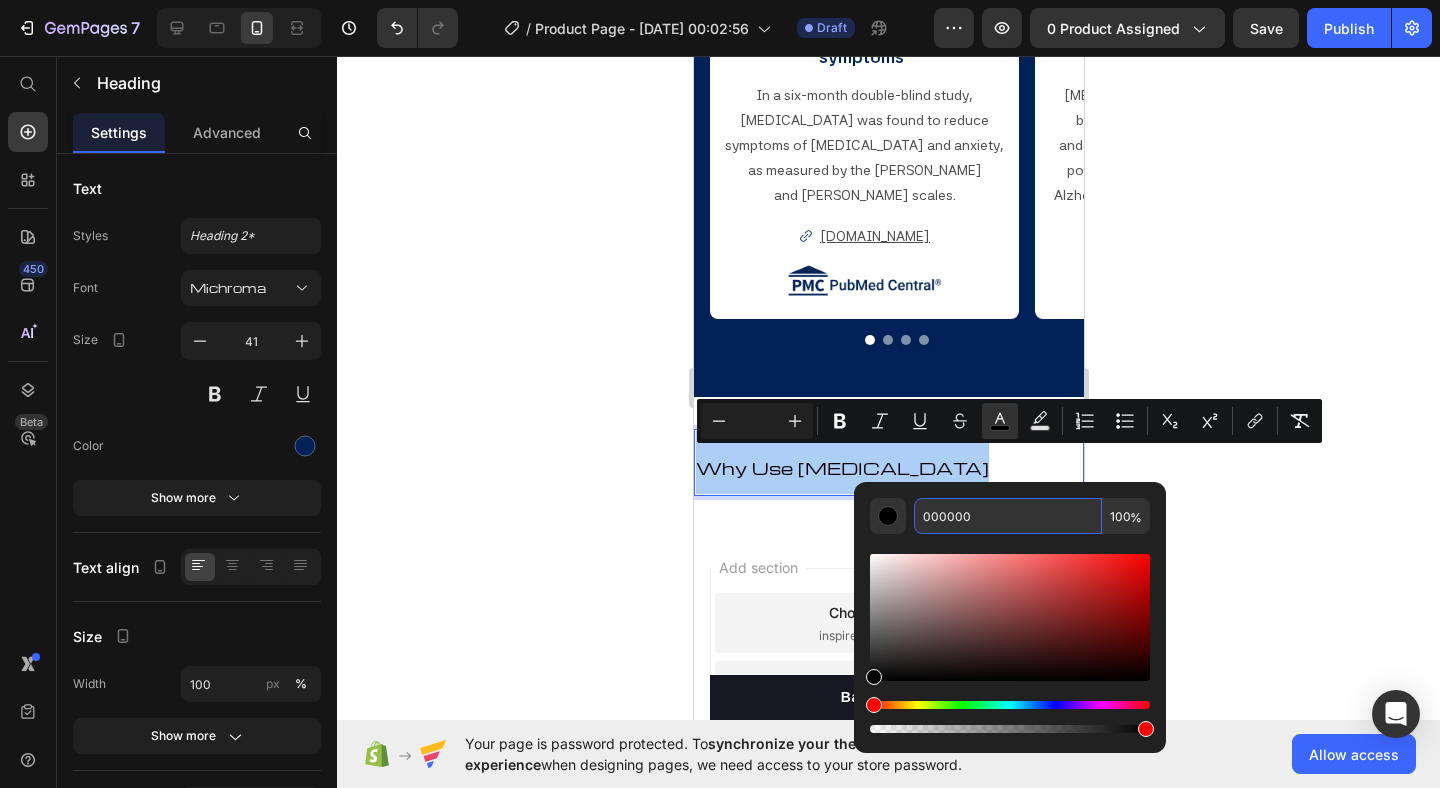 click on "000000" at bounding box center [1008, 516] 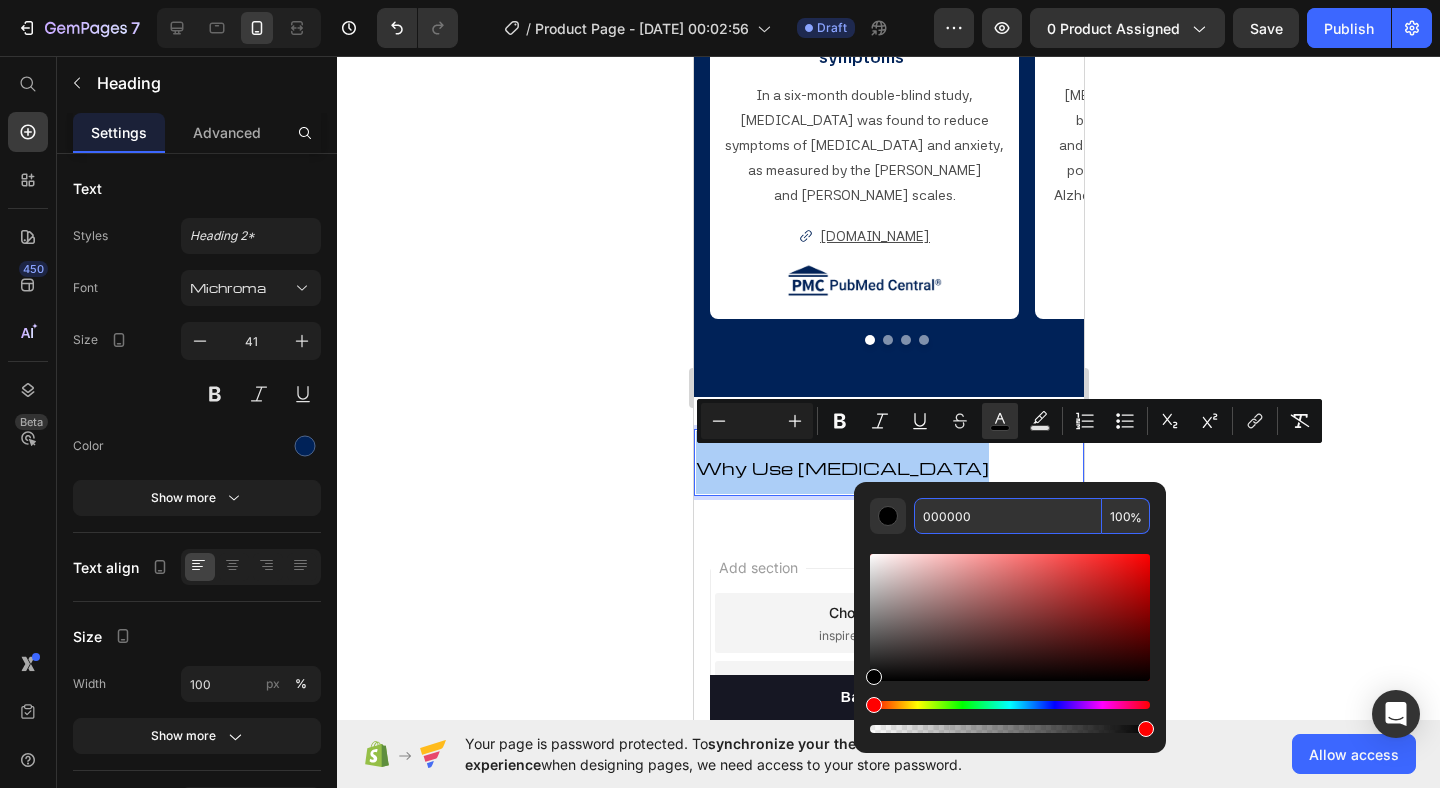 click on "000000" at bounding box center (1008, 516) 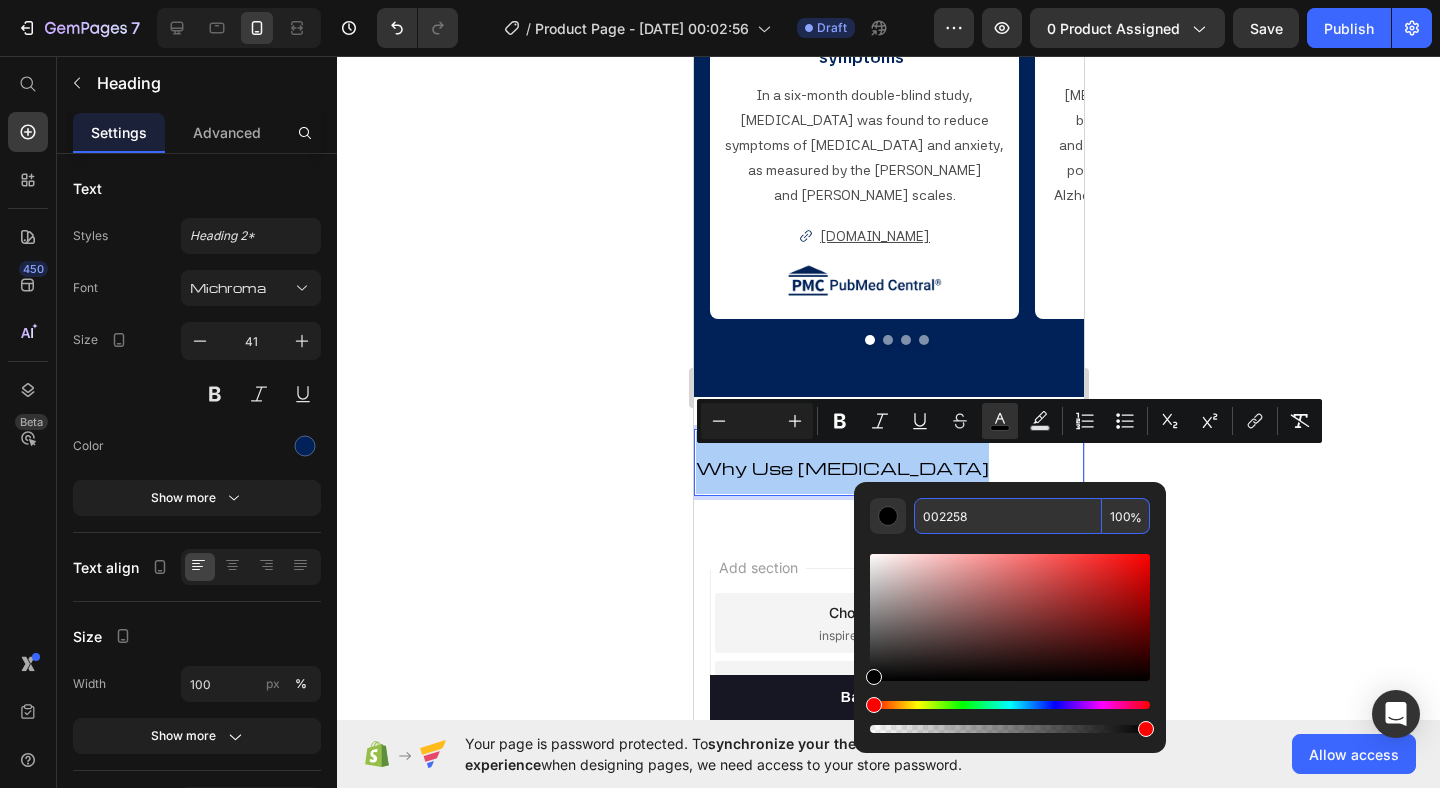 type on "002258" 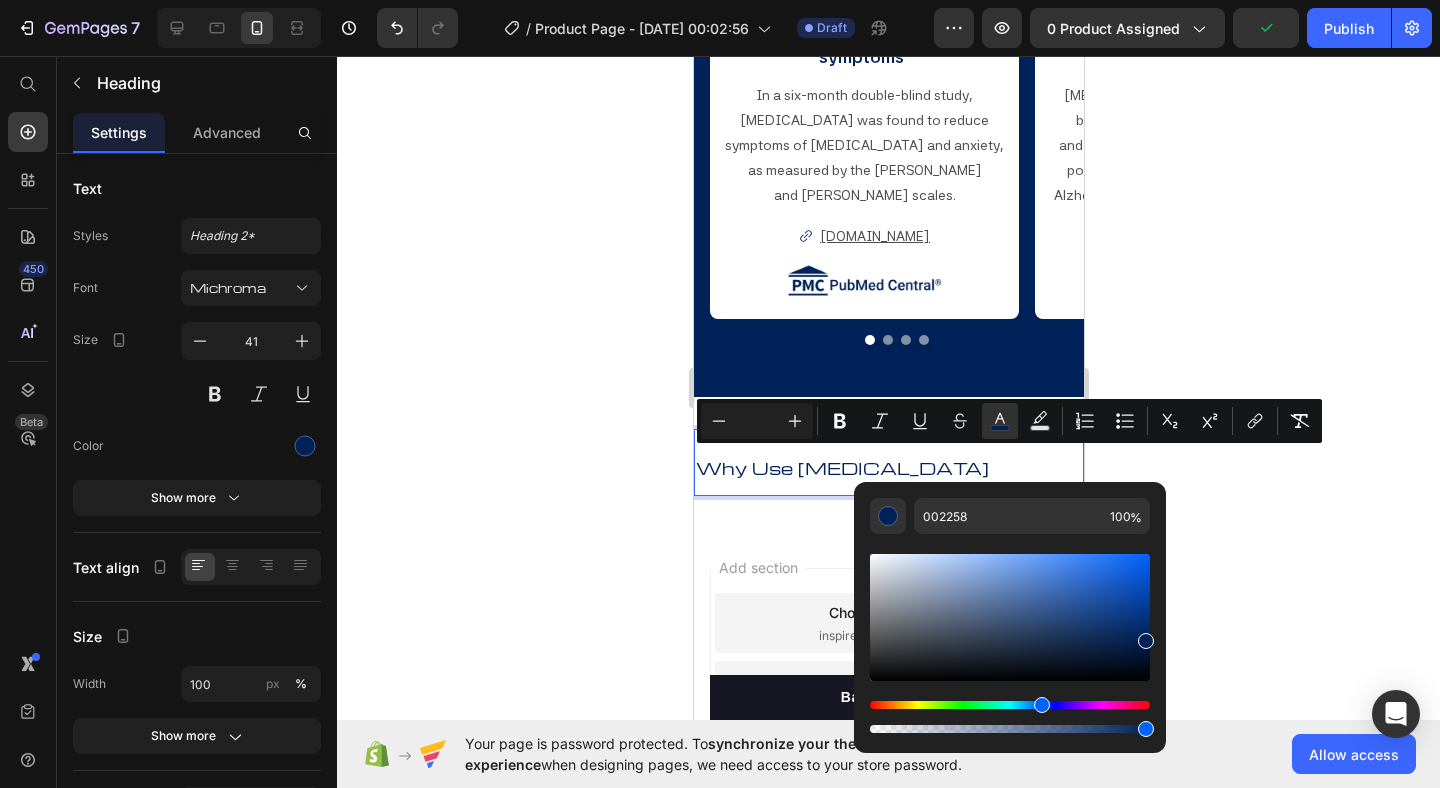 click 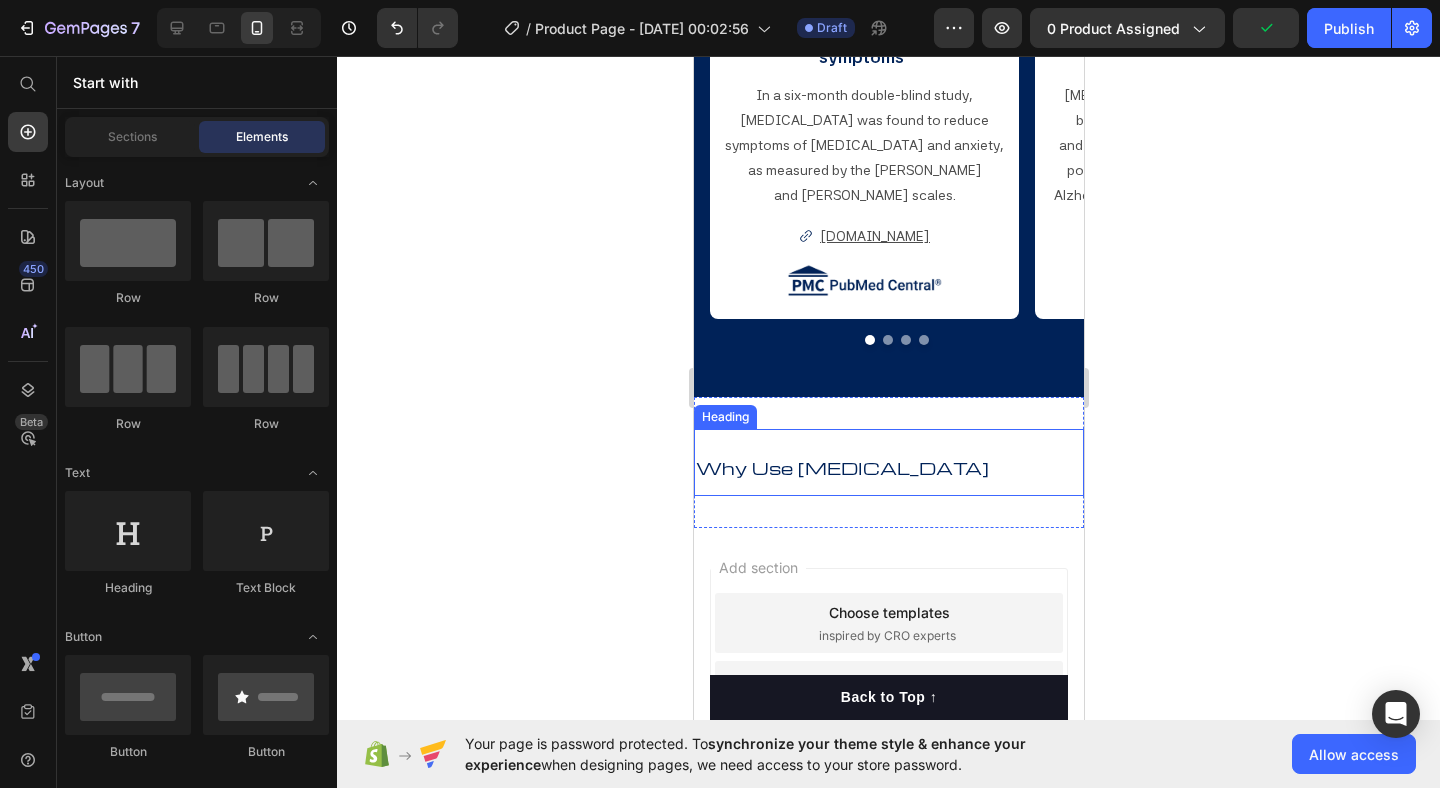 click on "Why Use [MEDICAL_DATA]" at bounding box center [841, 467] 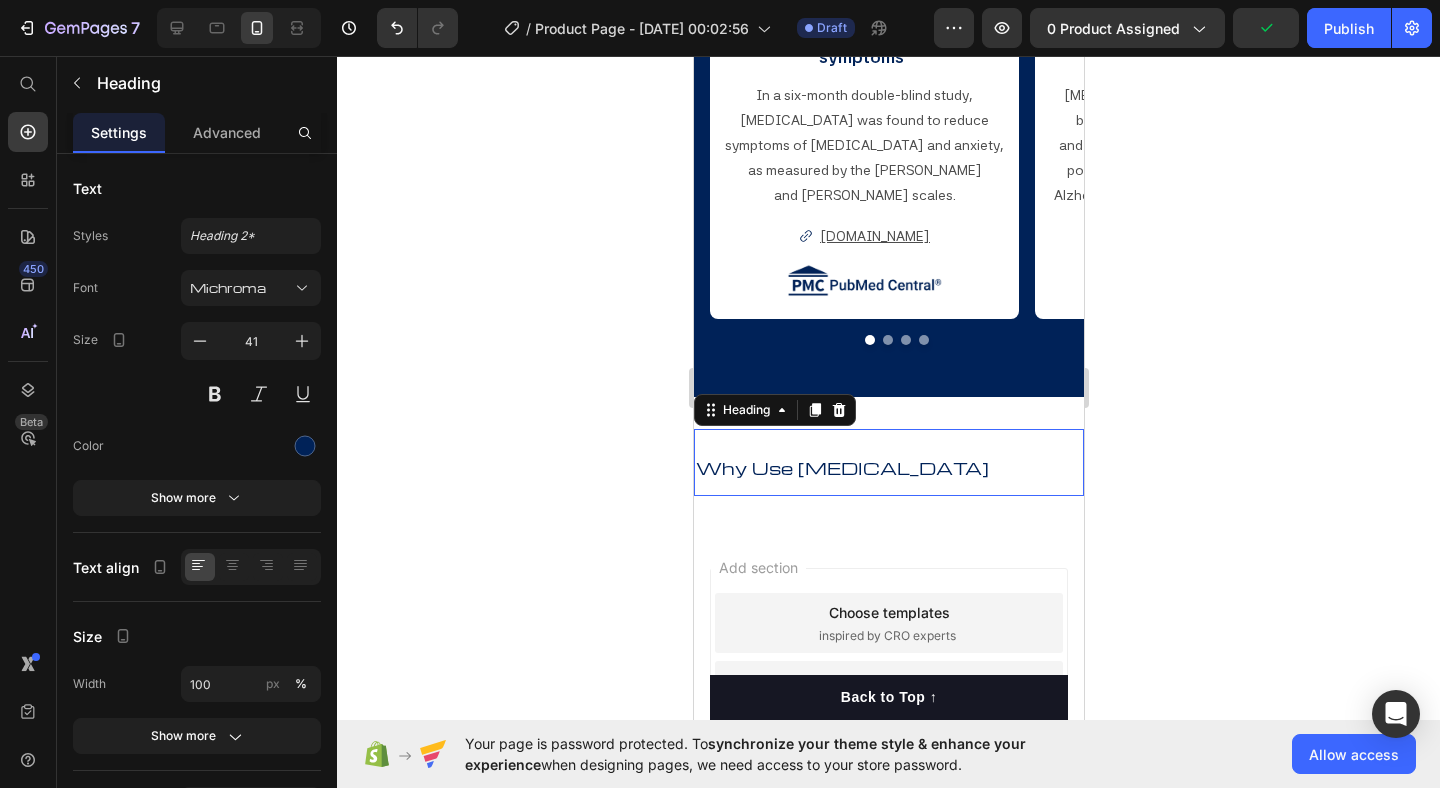 click on "Why Use [MEDICAL_DATA]" at bounding box center [841, 467] 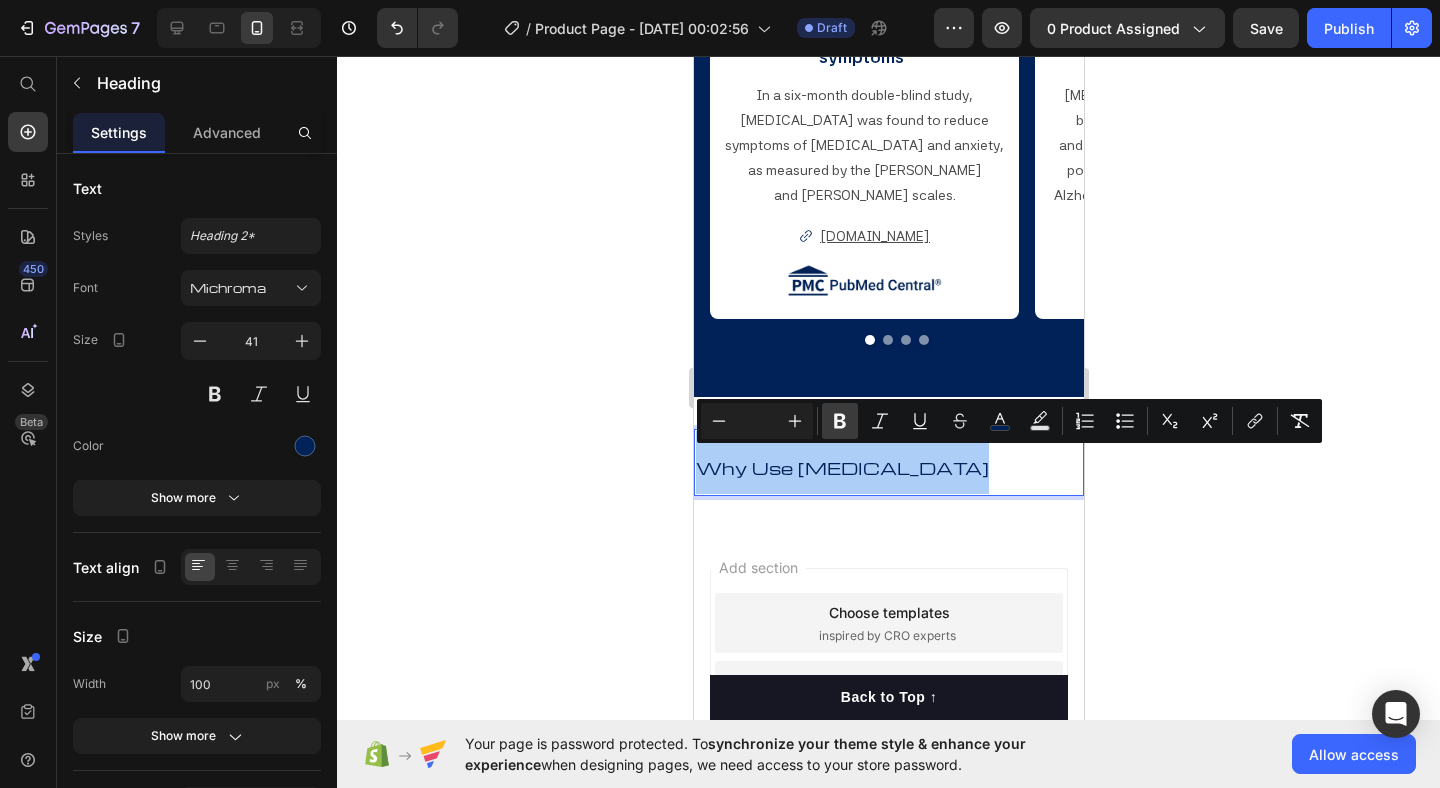 click 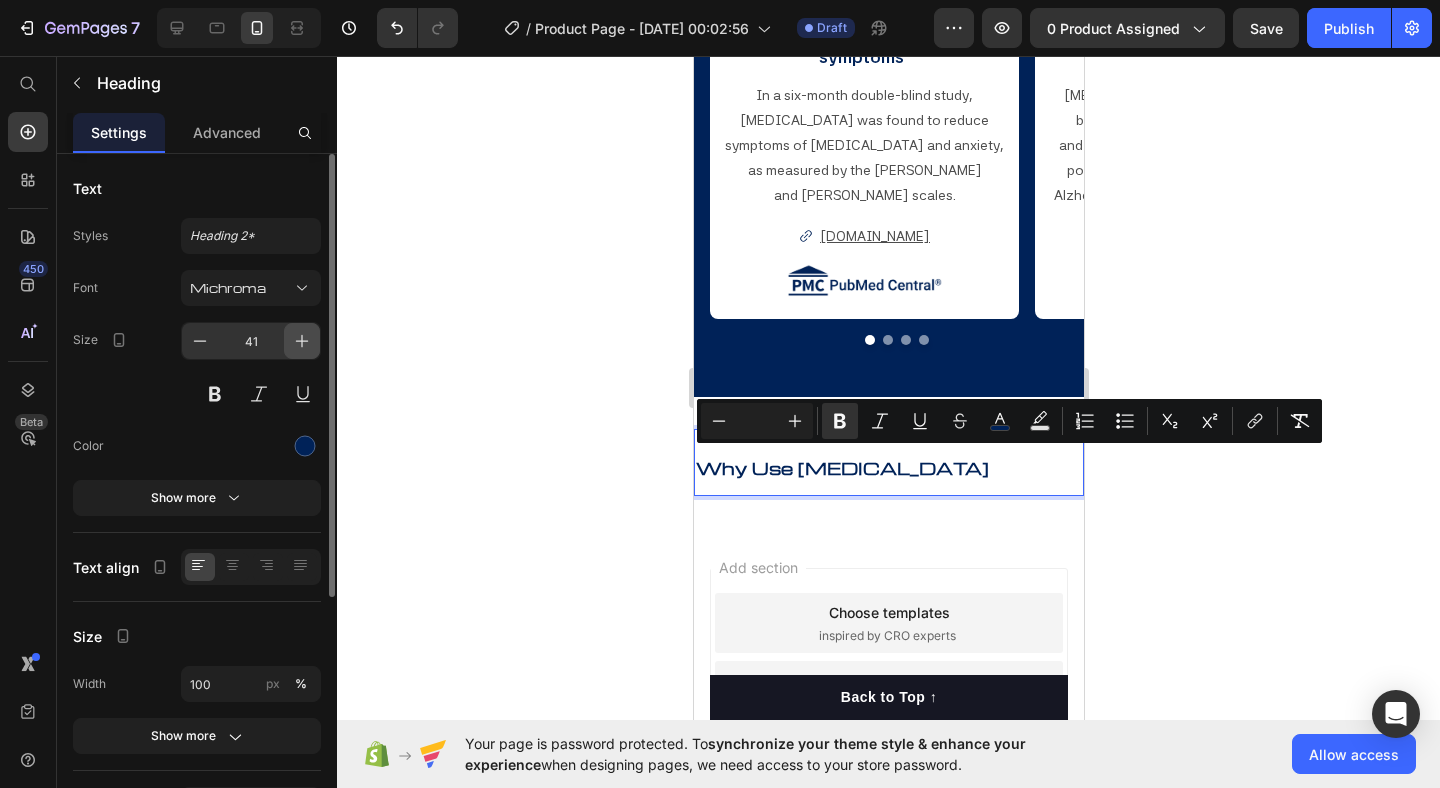 click 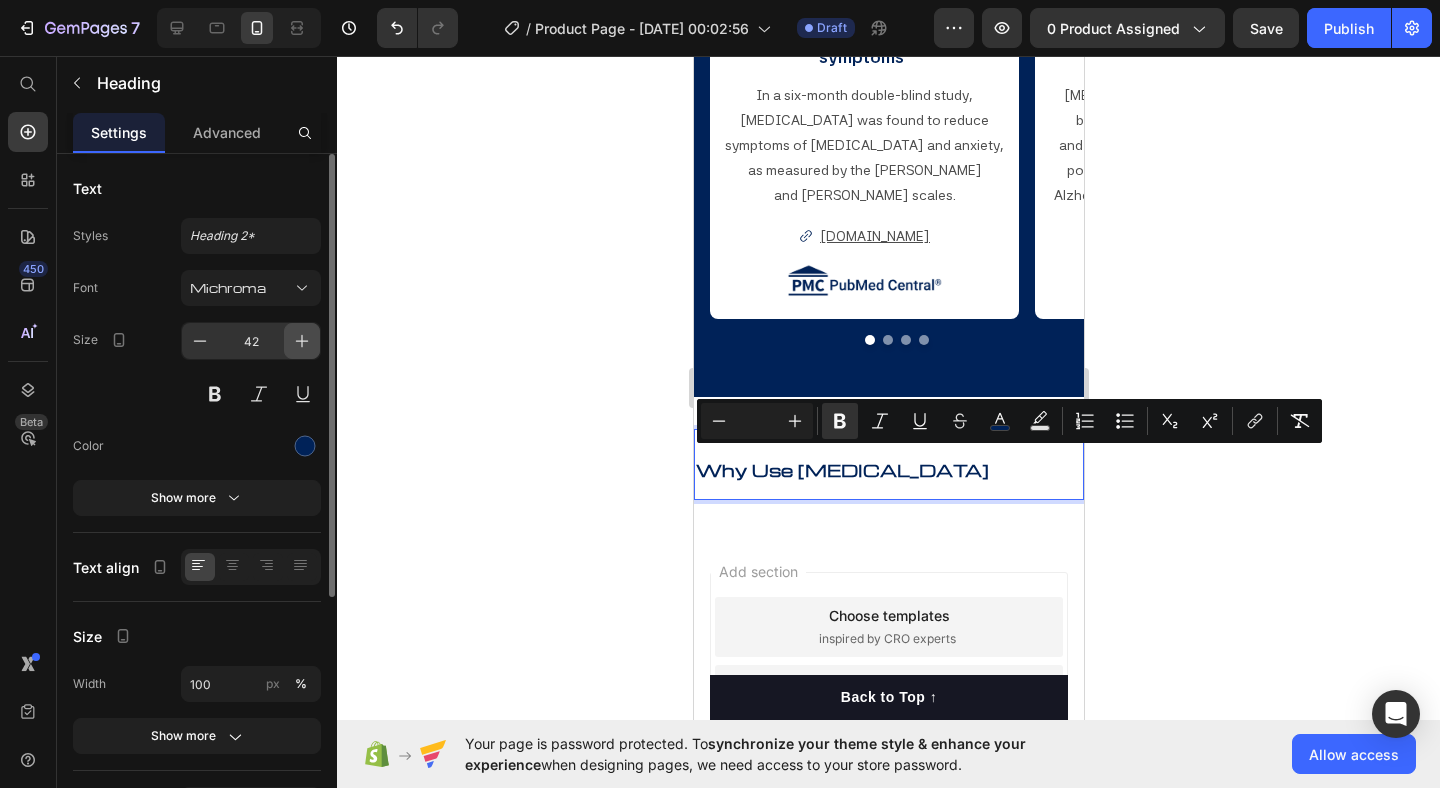 click 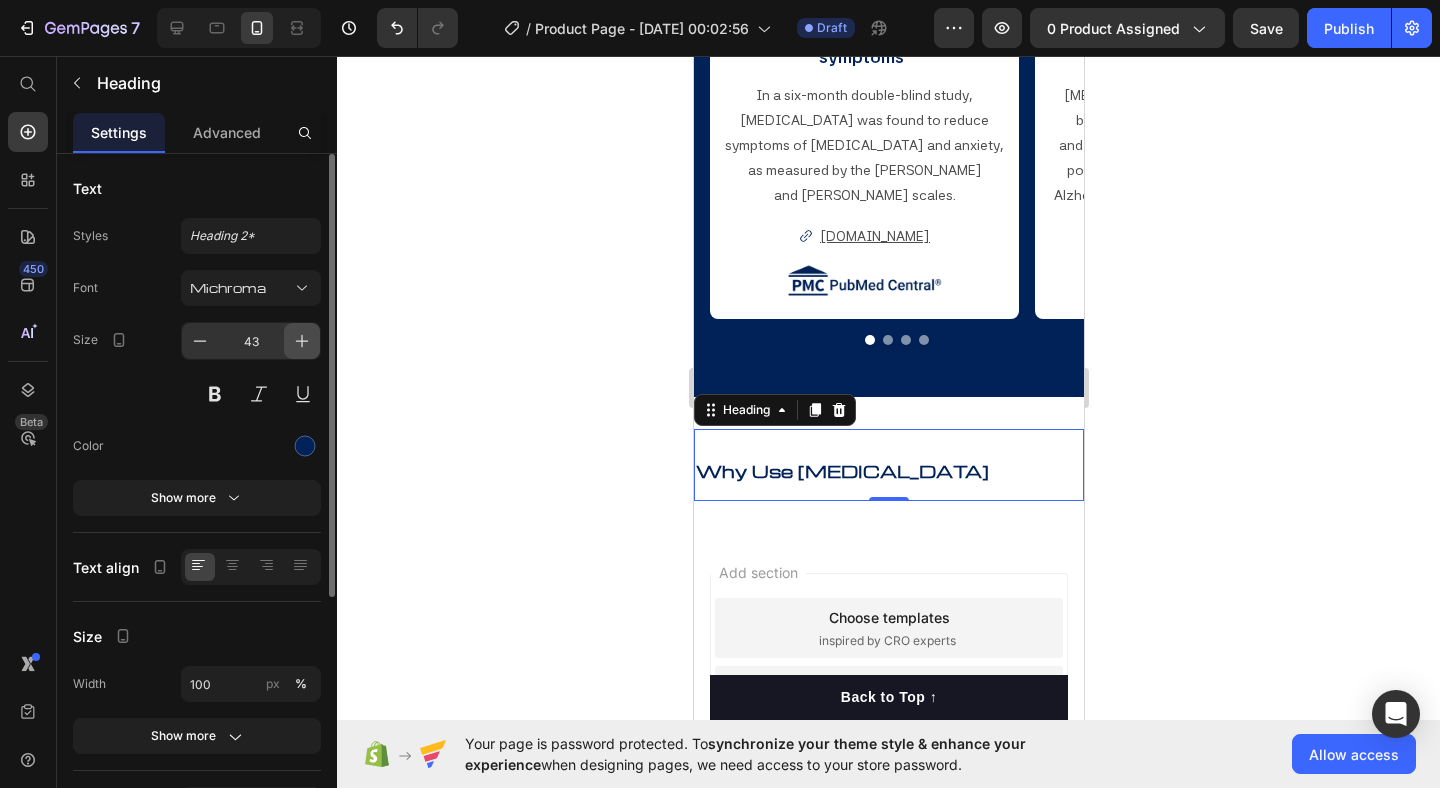 click 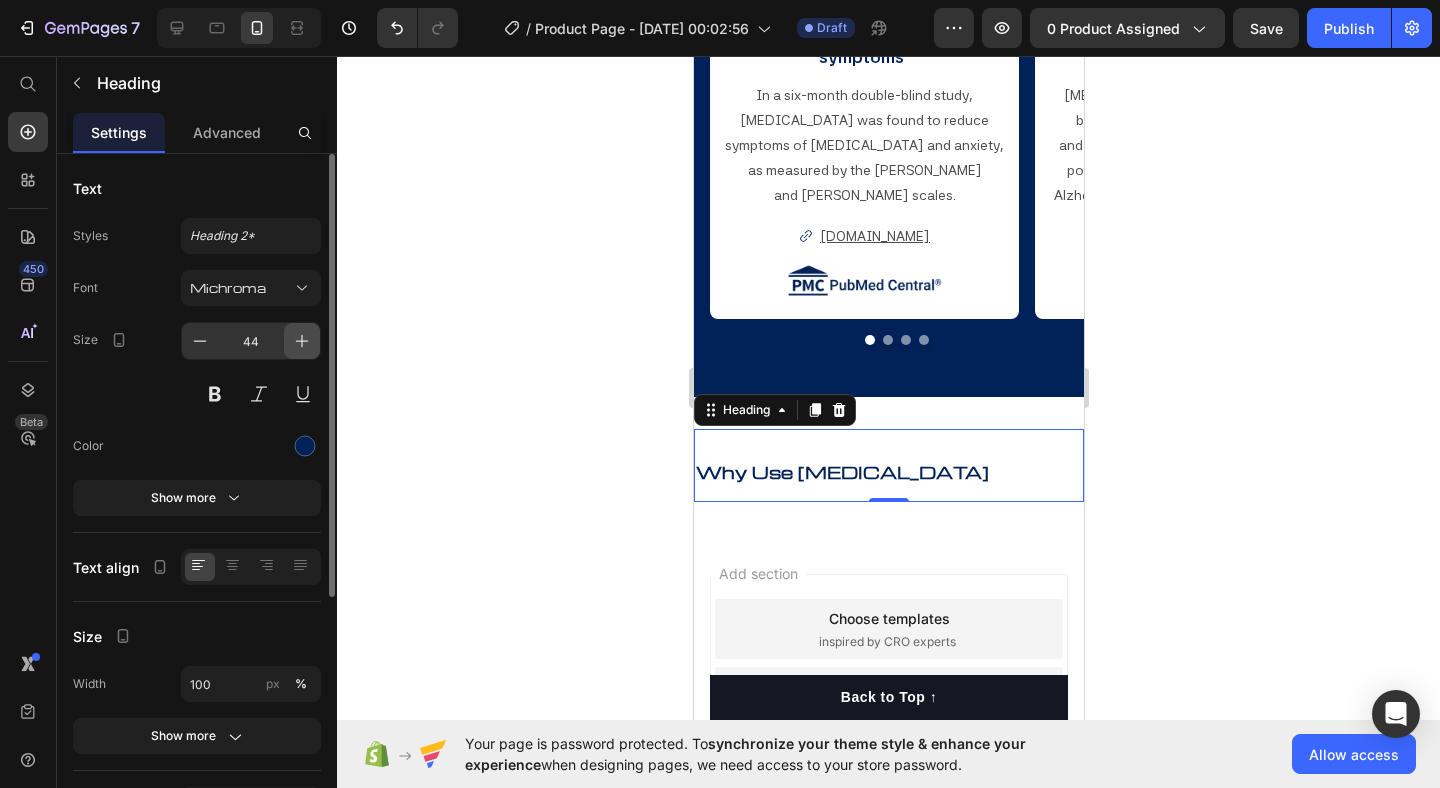click 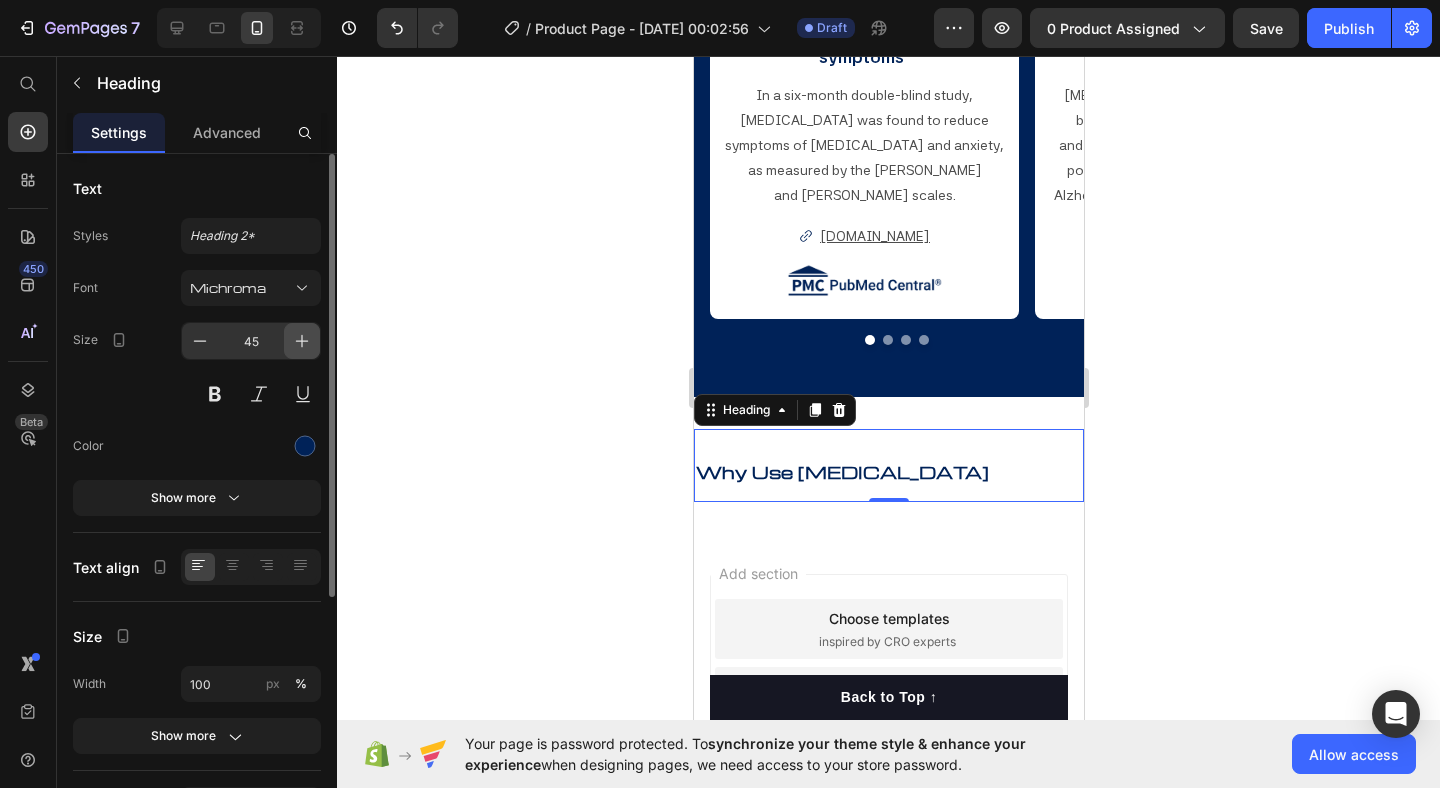 click 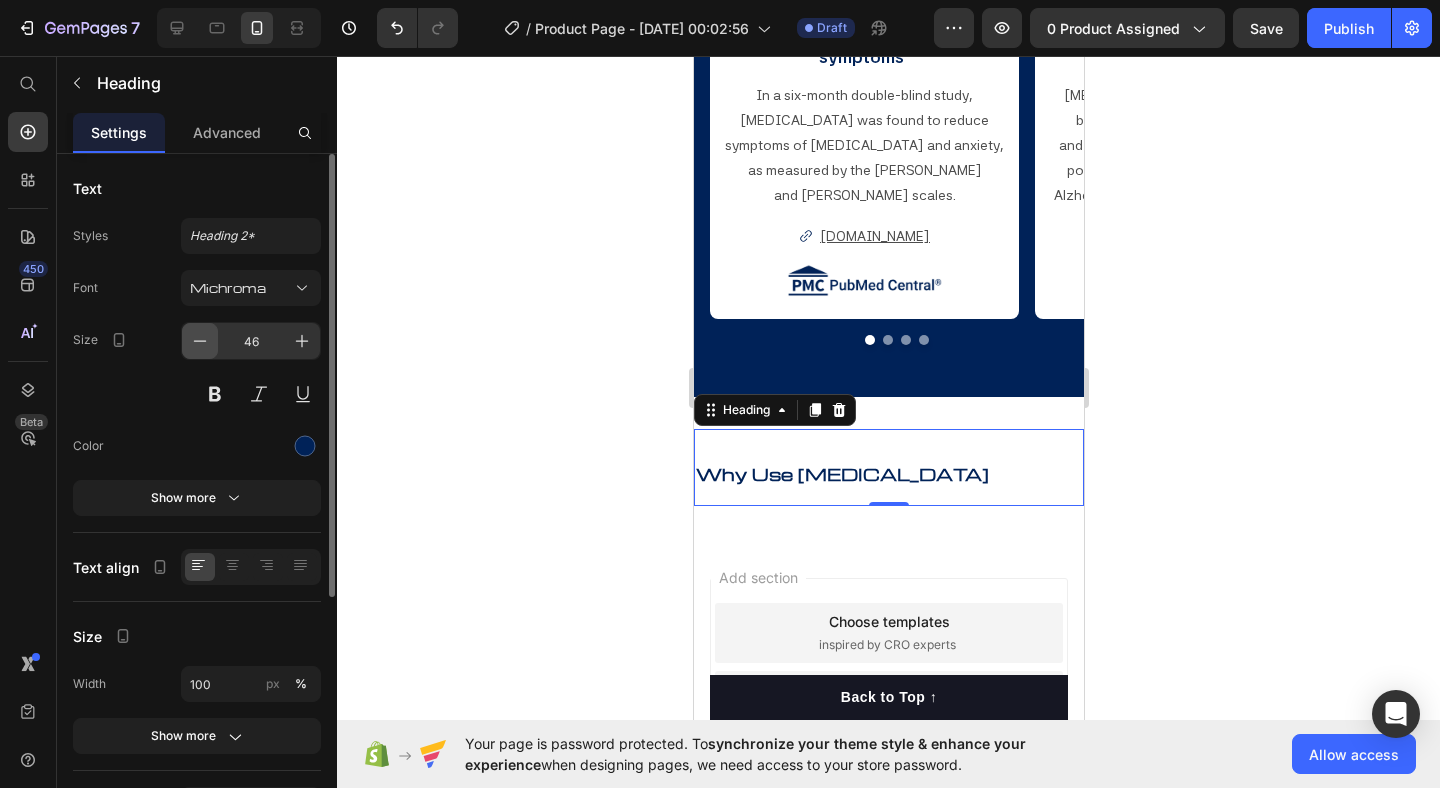 click 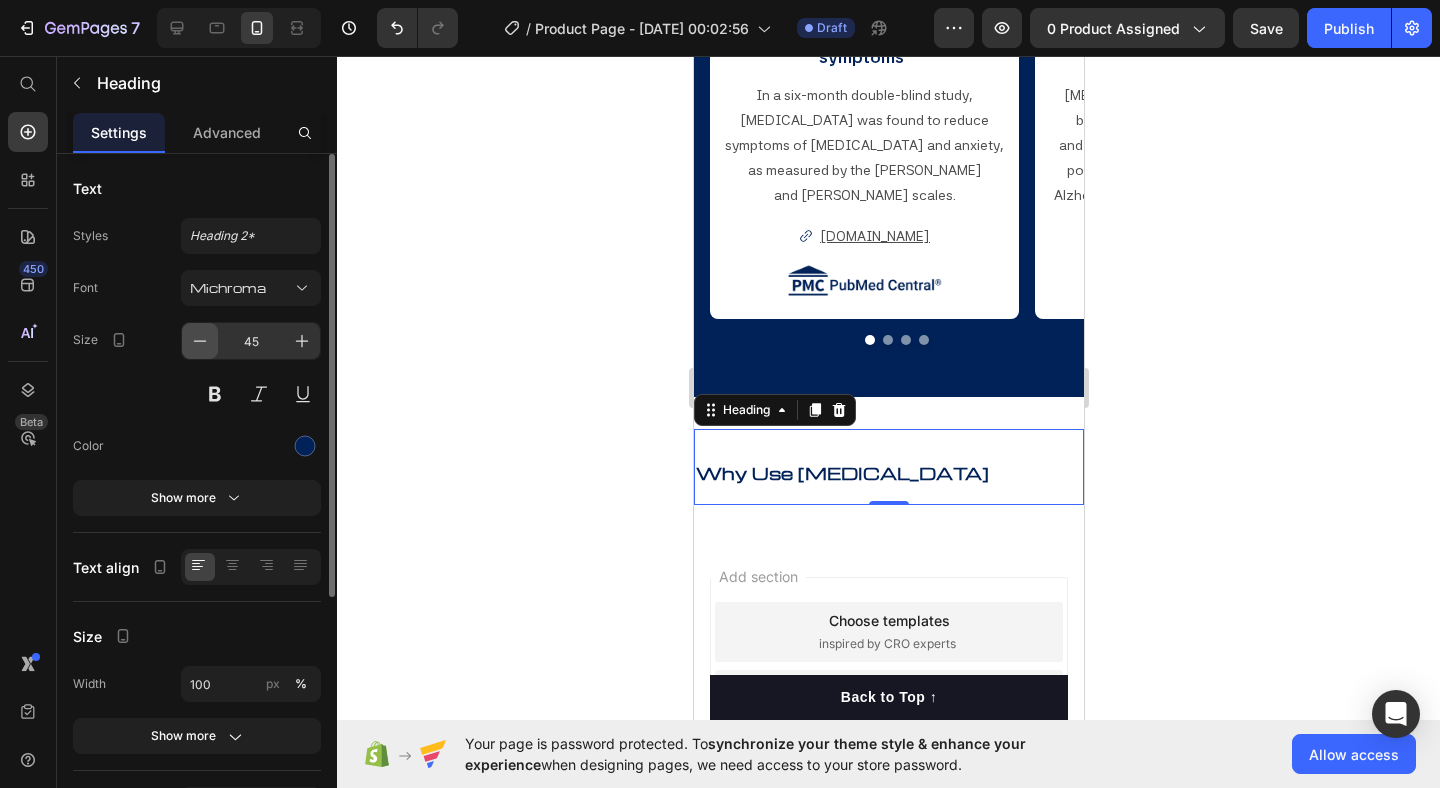 click 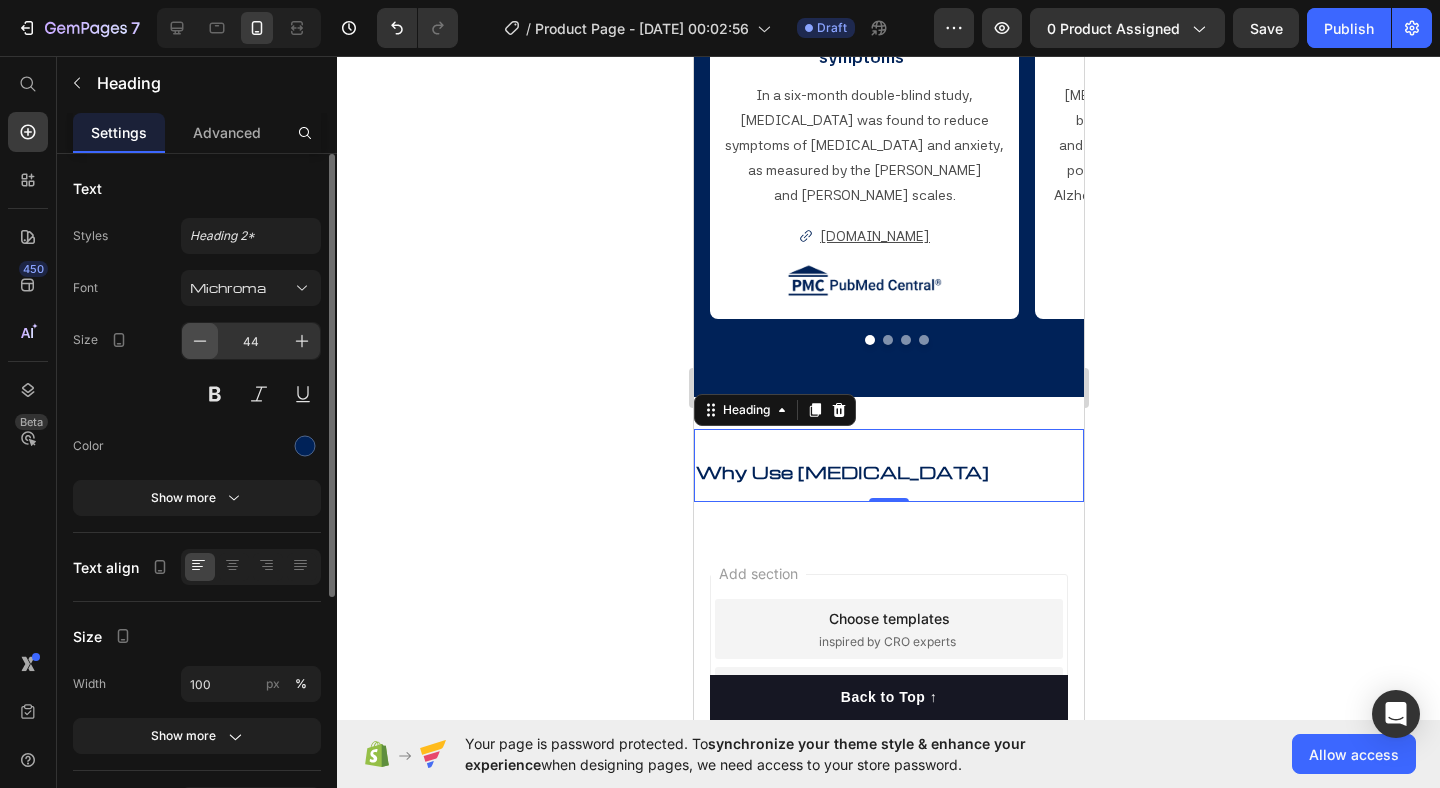 click 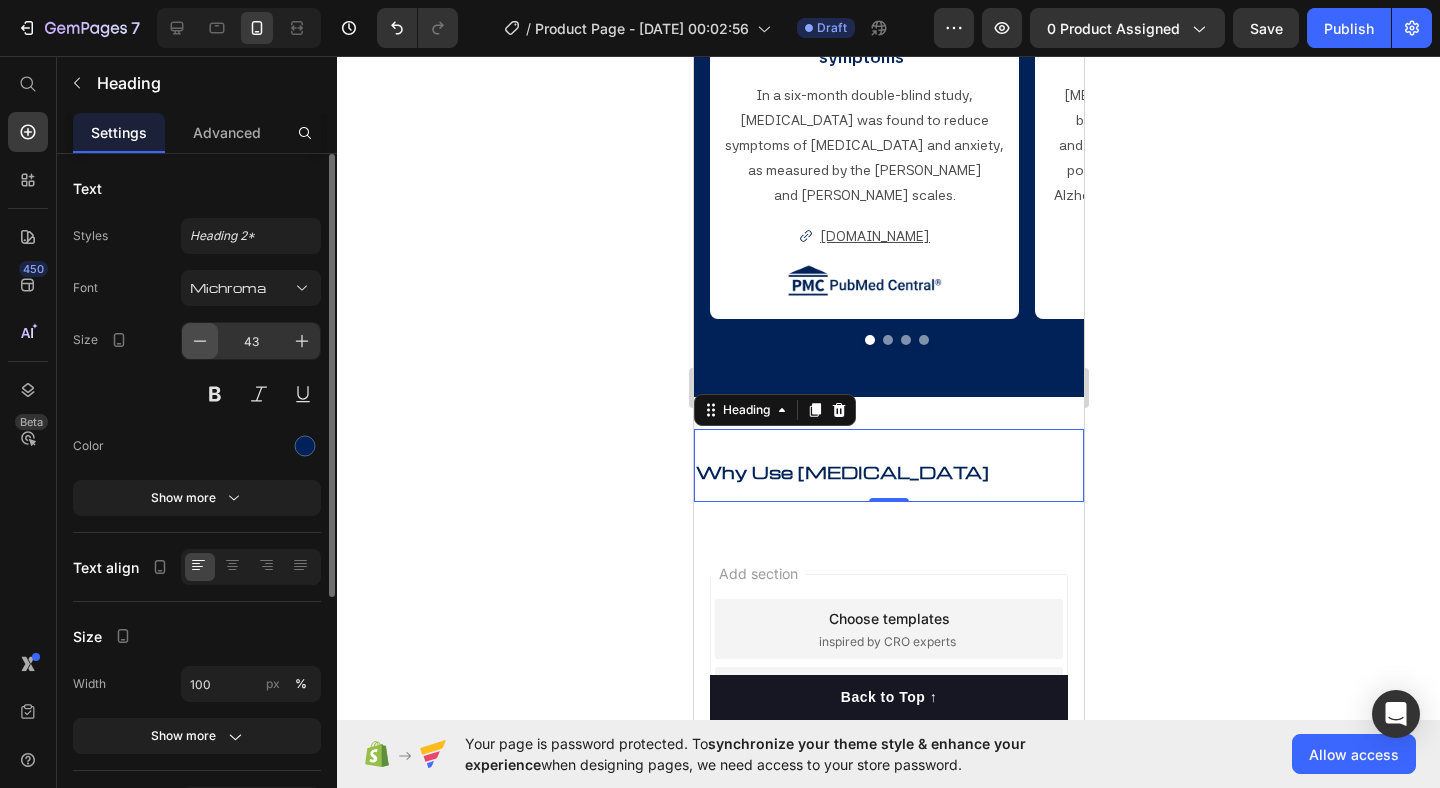 click 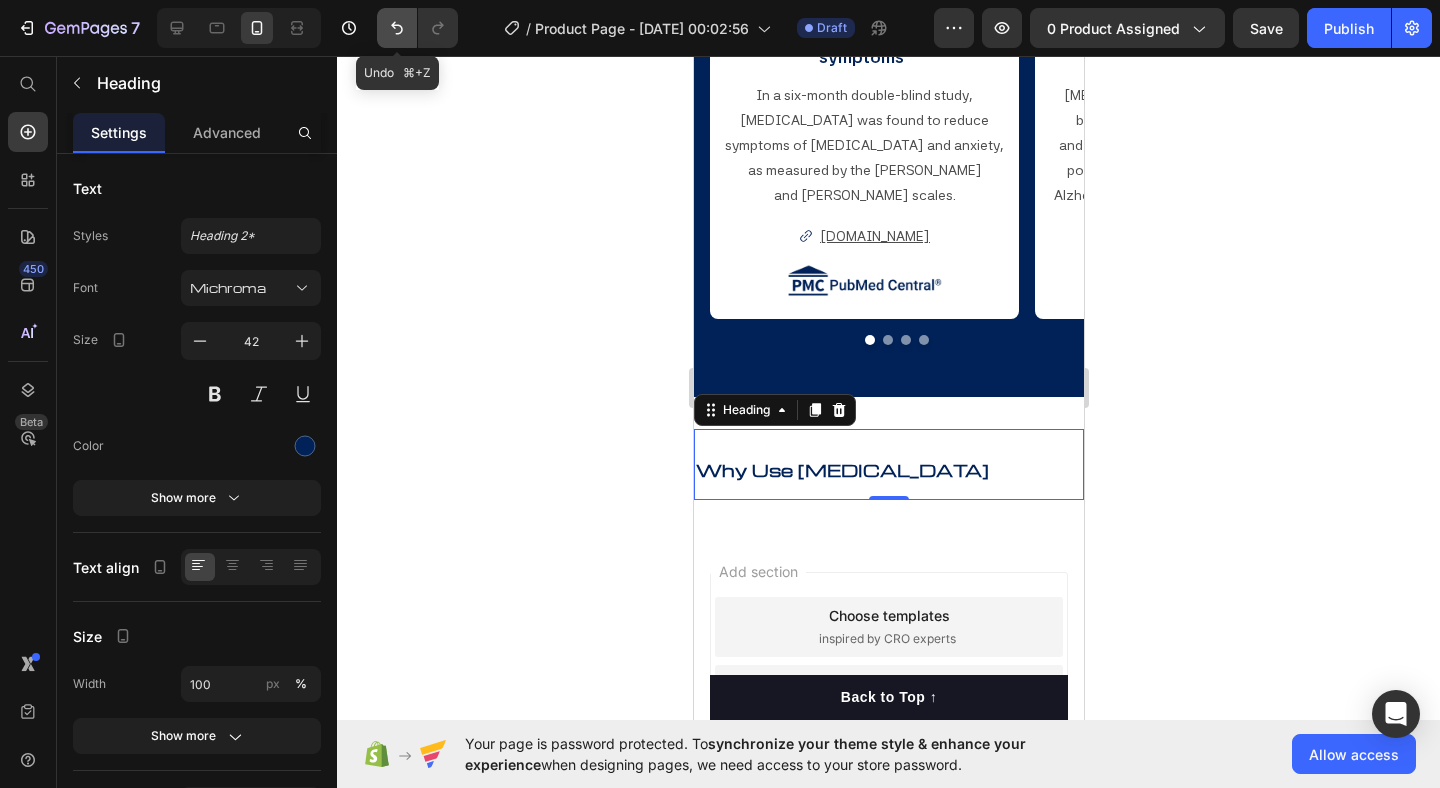 click 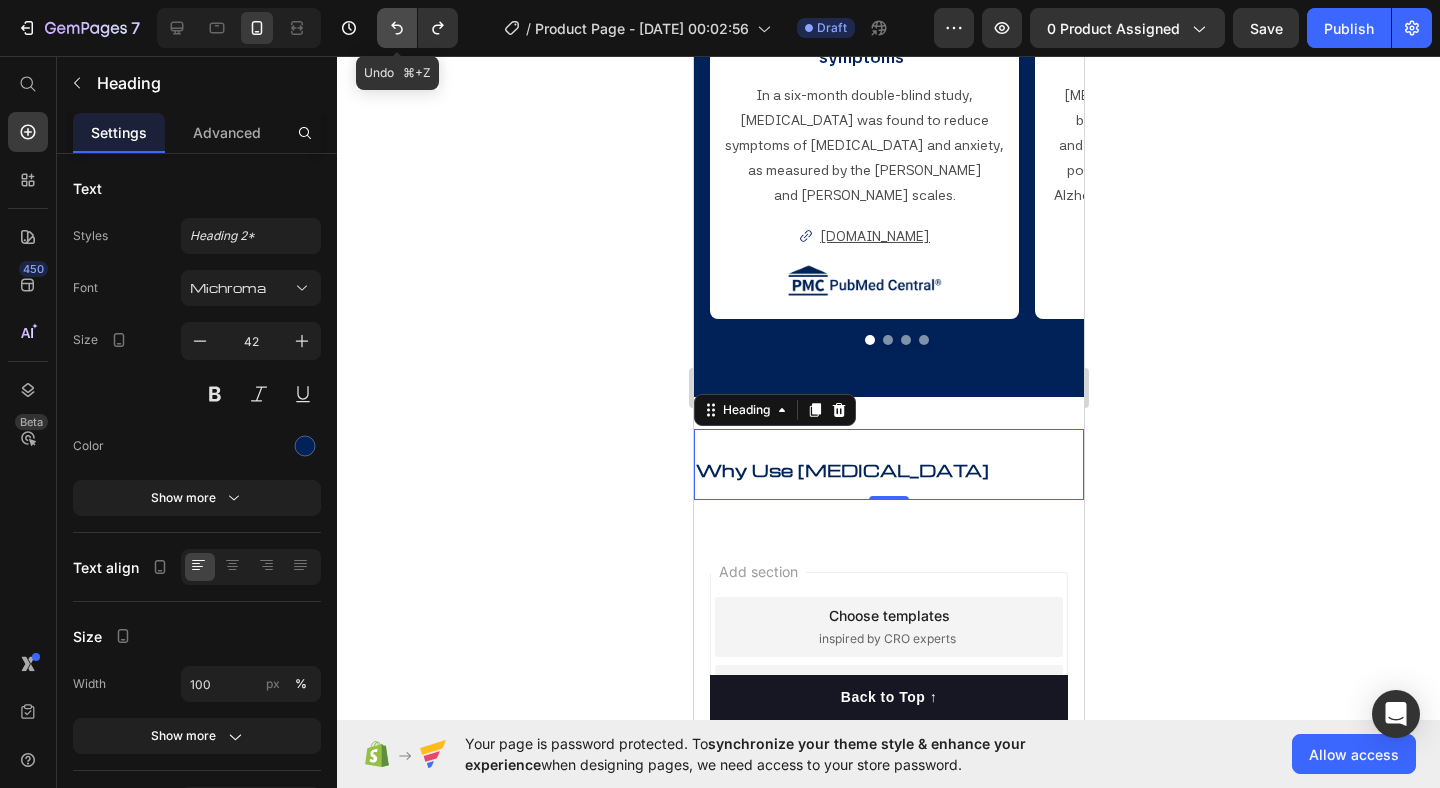 click 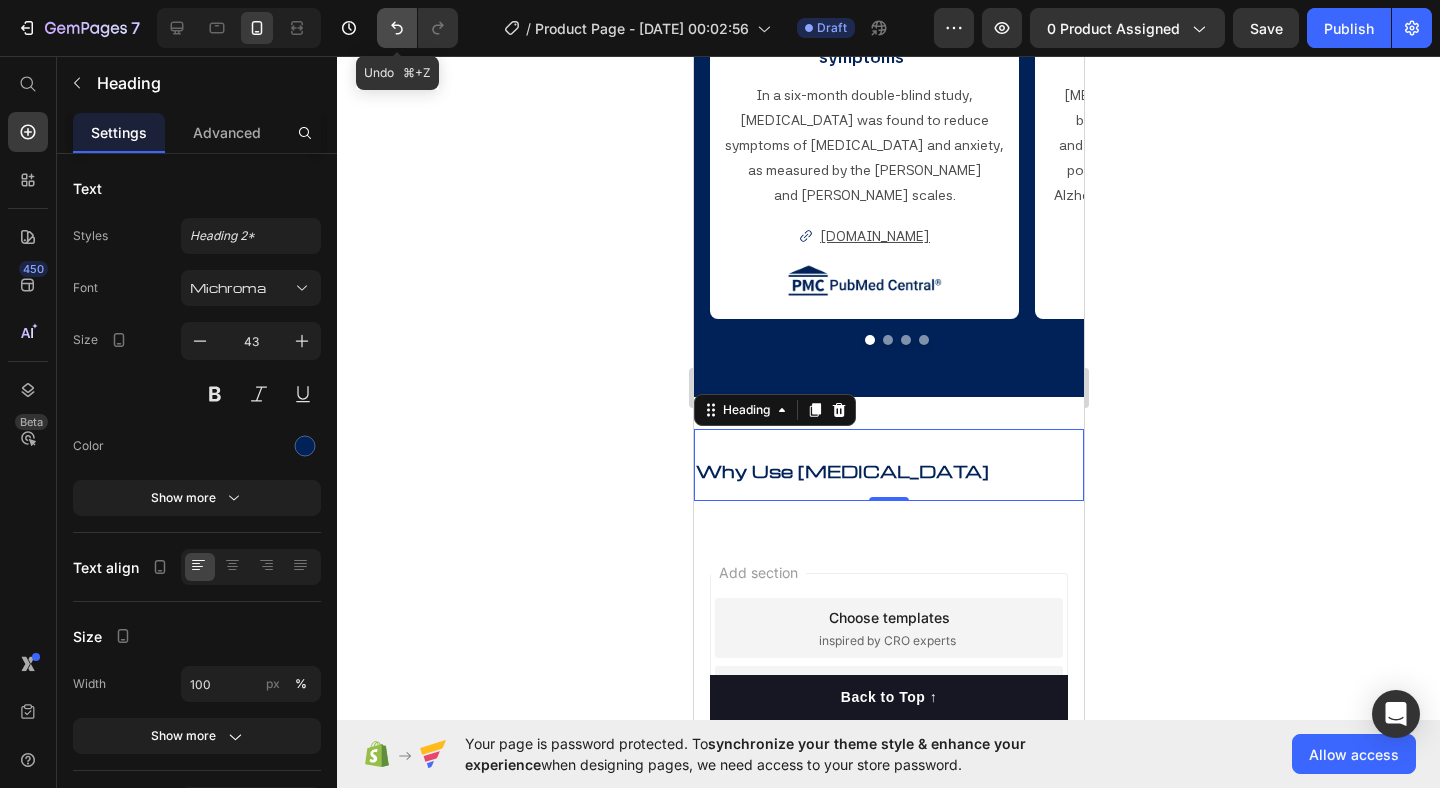 click 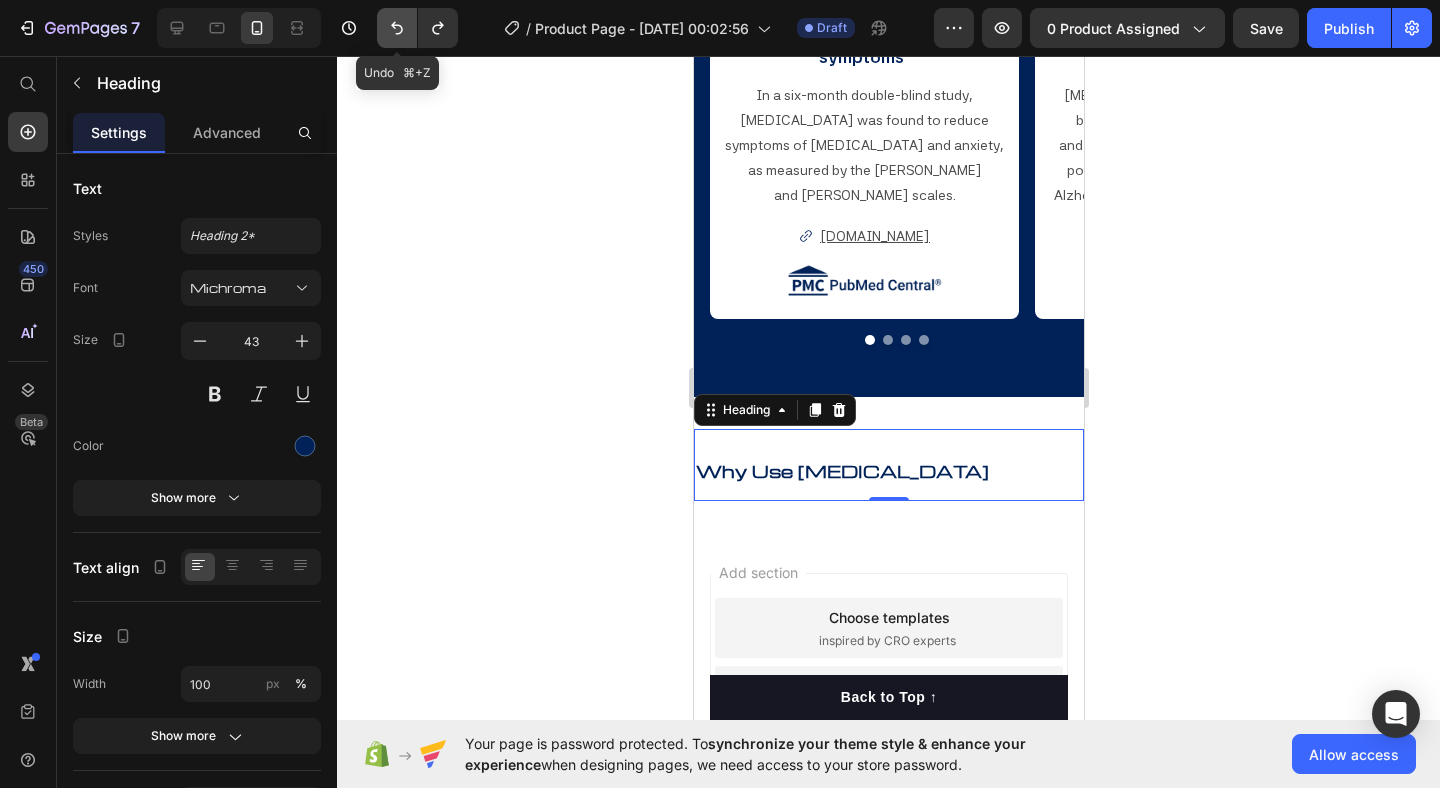 click 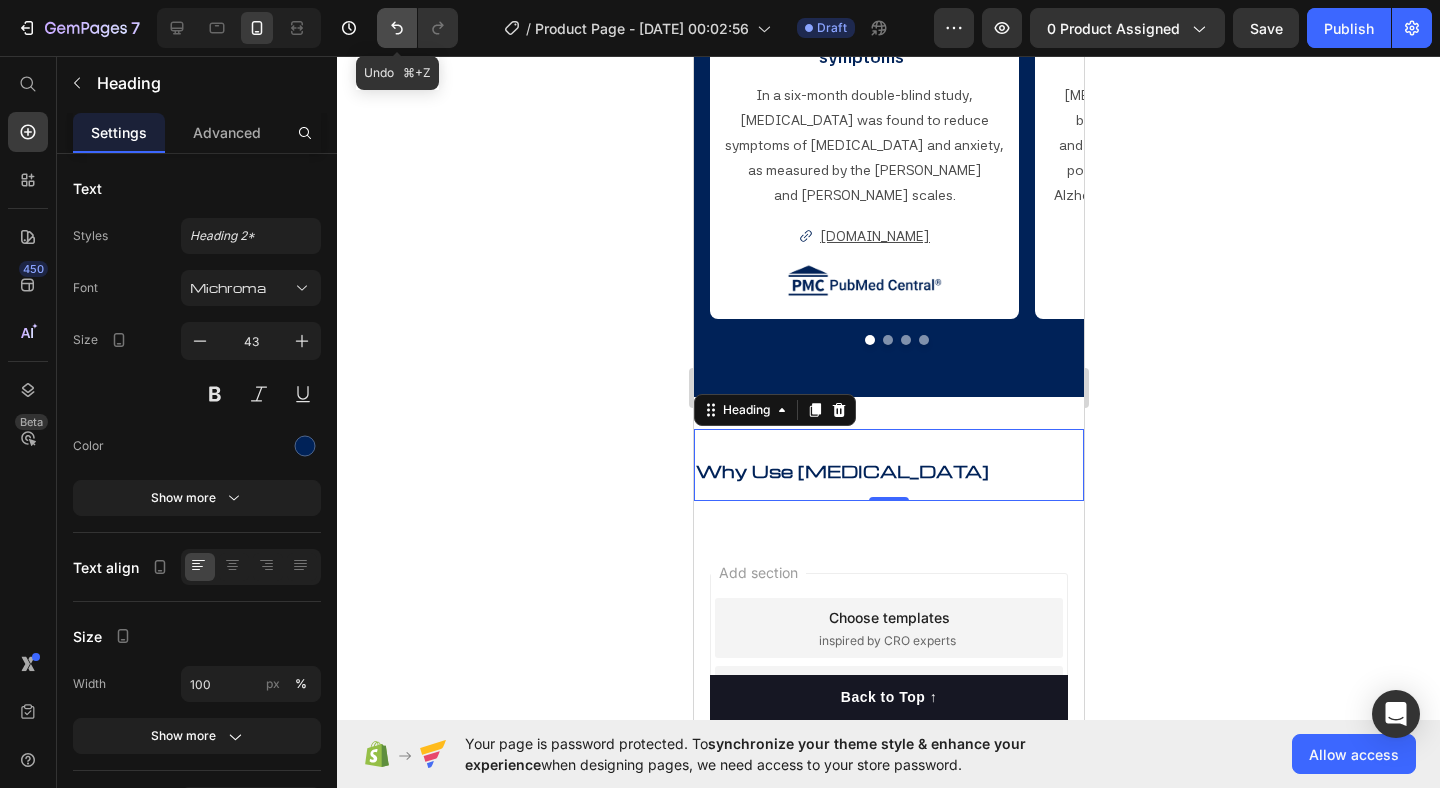 click 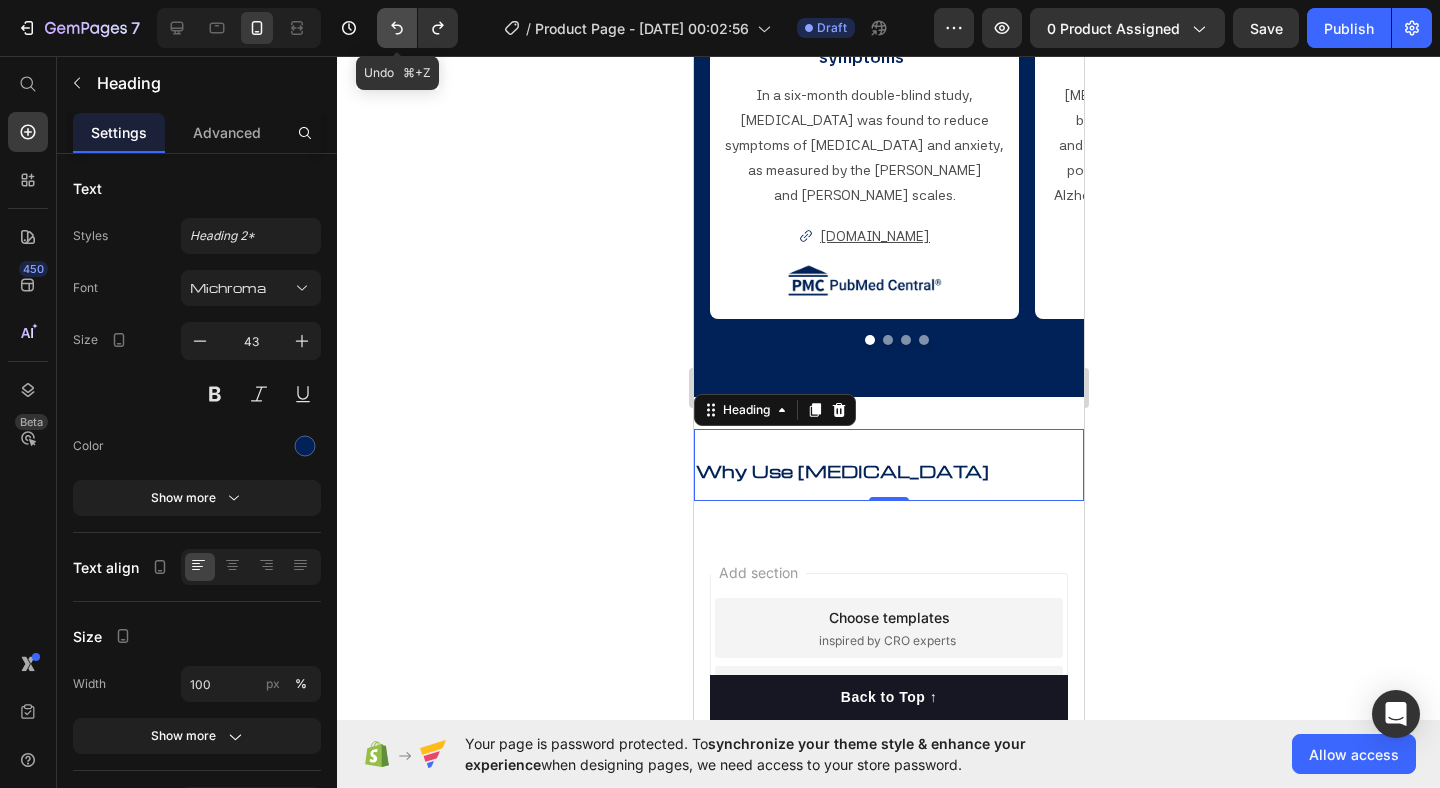 click 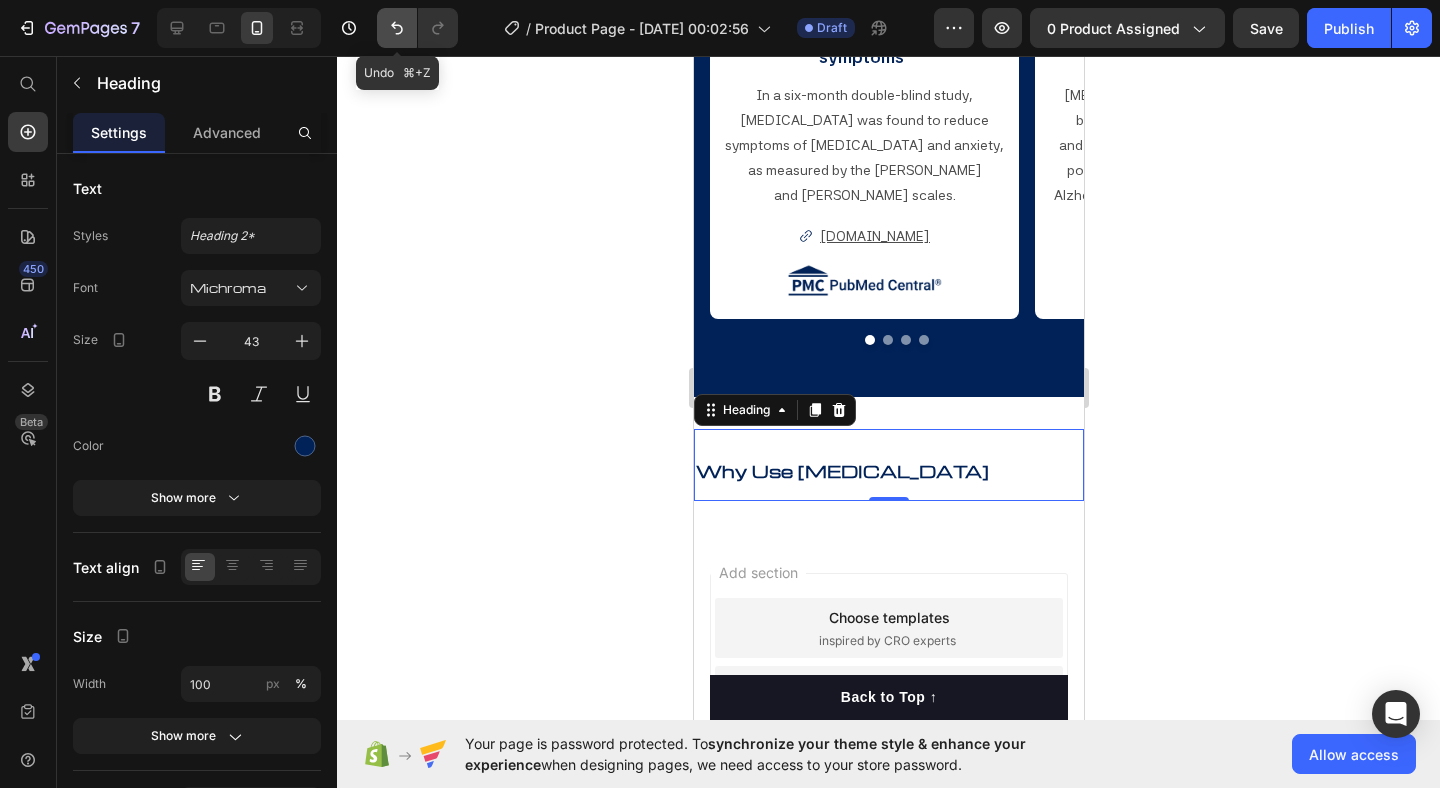 click 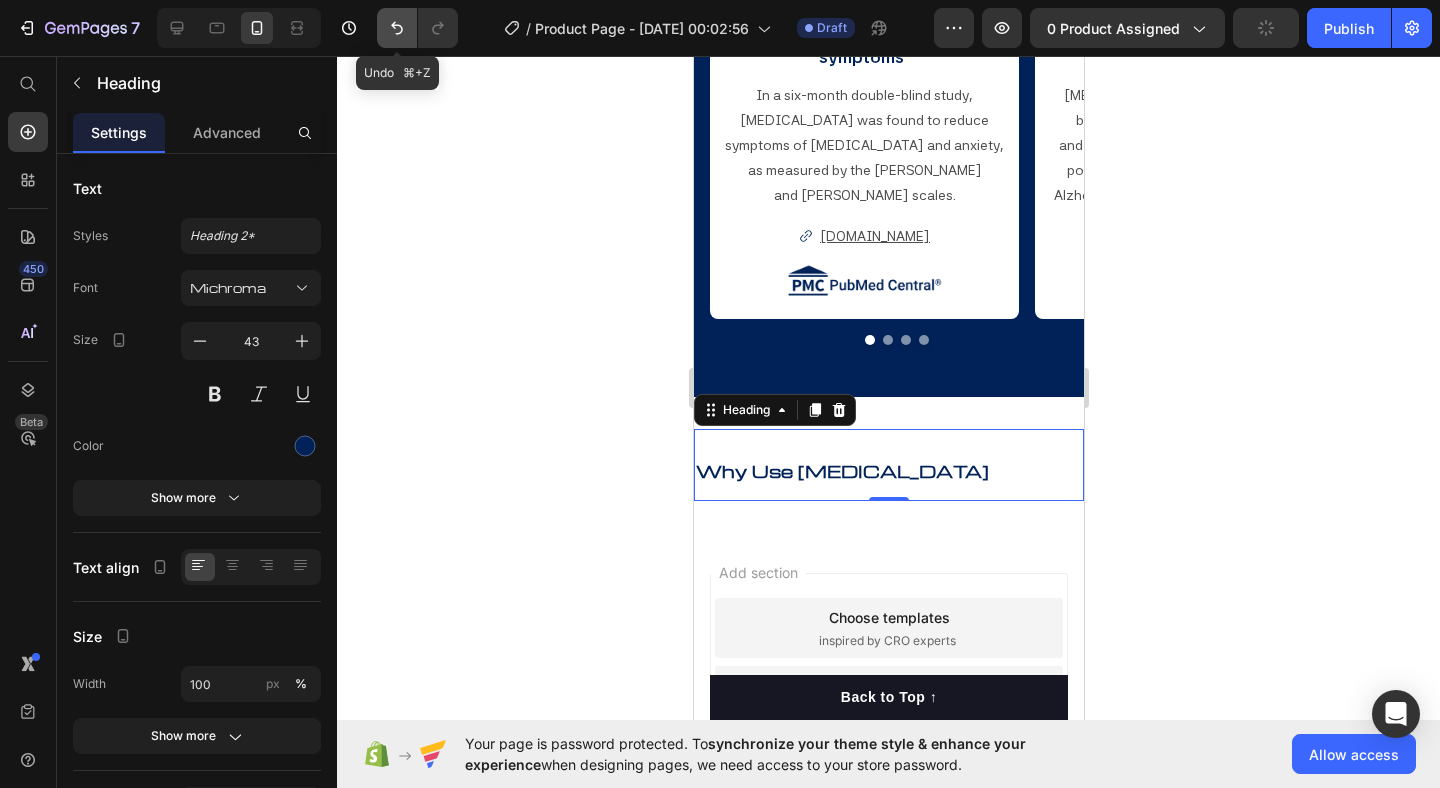 click 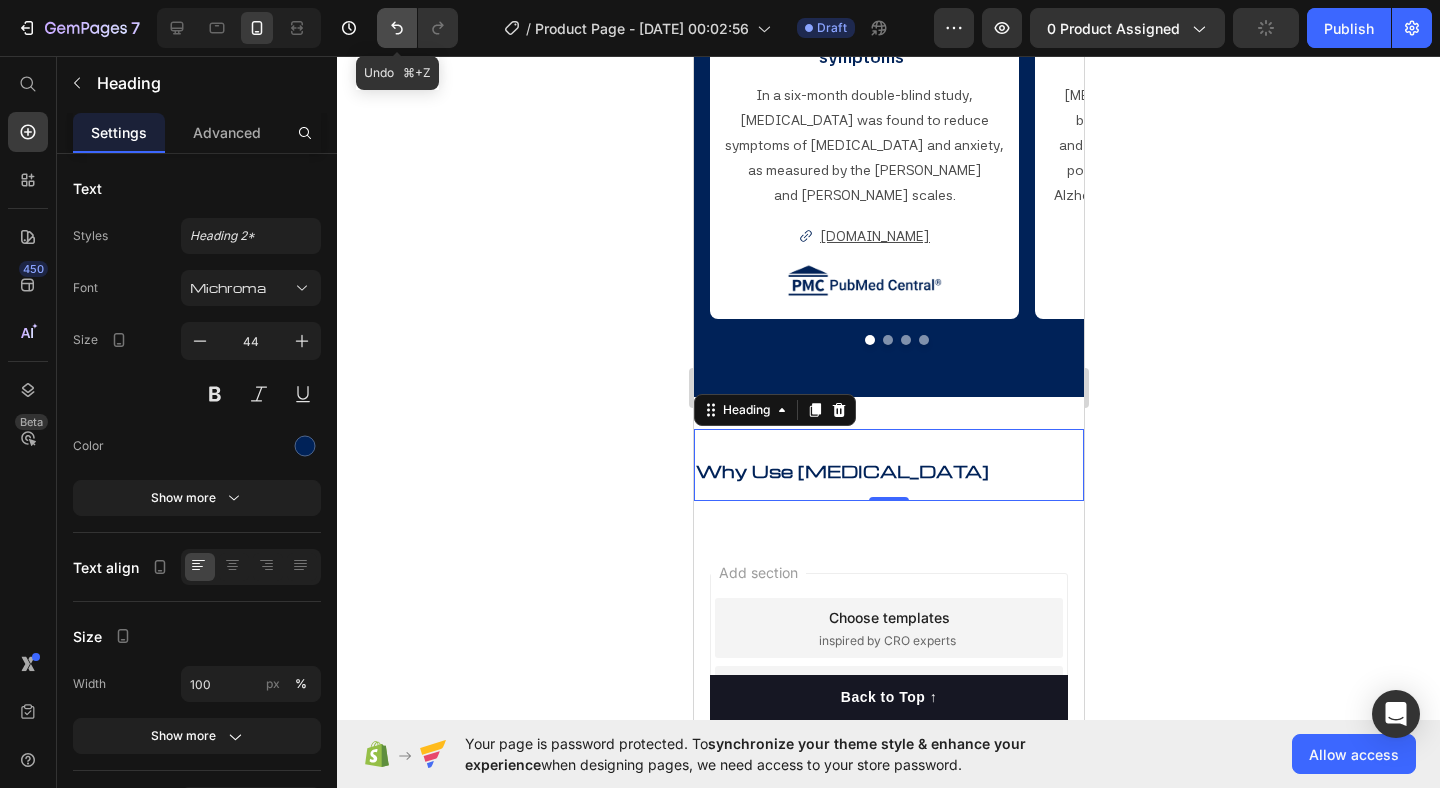 click 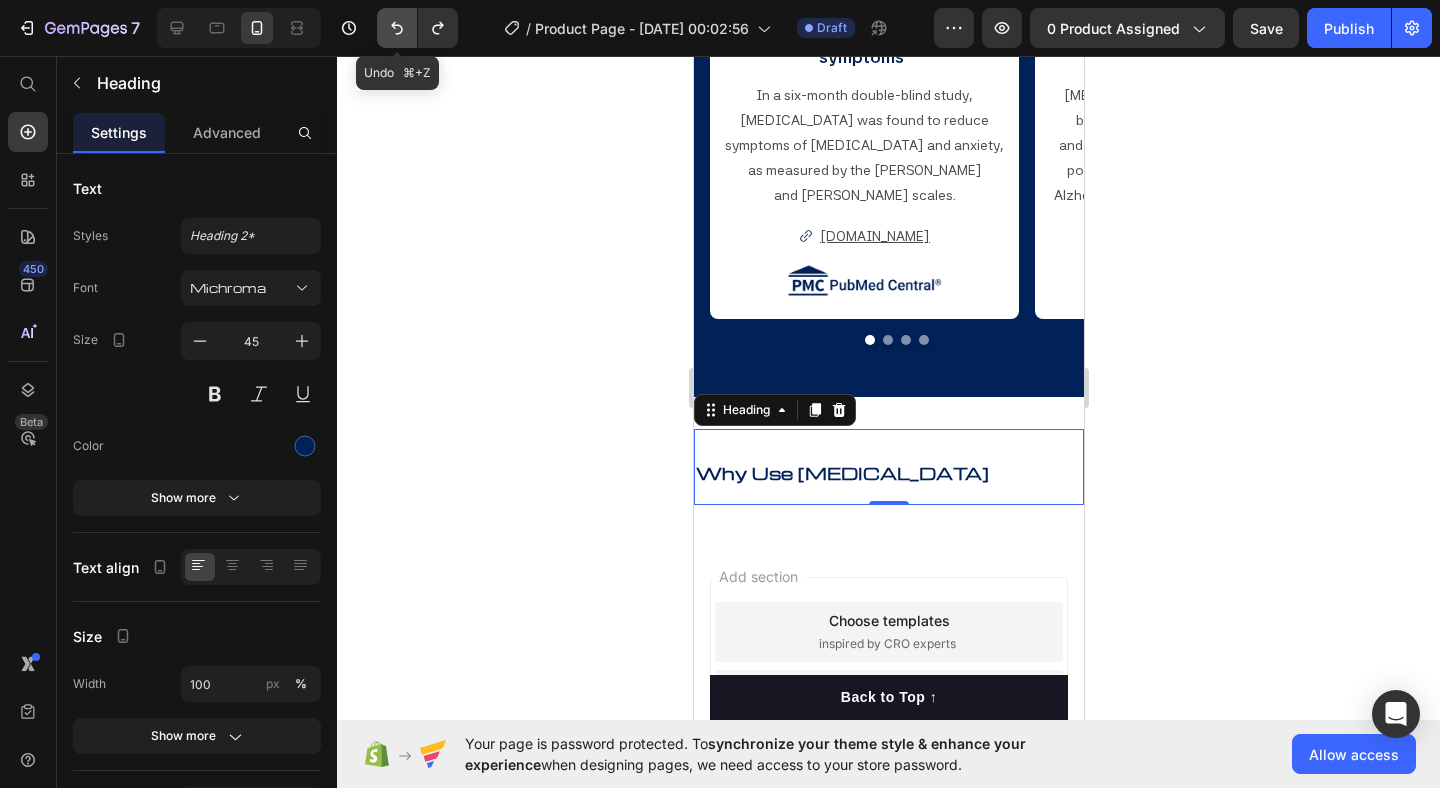 click 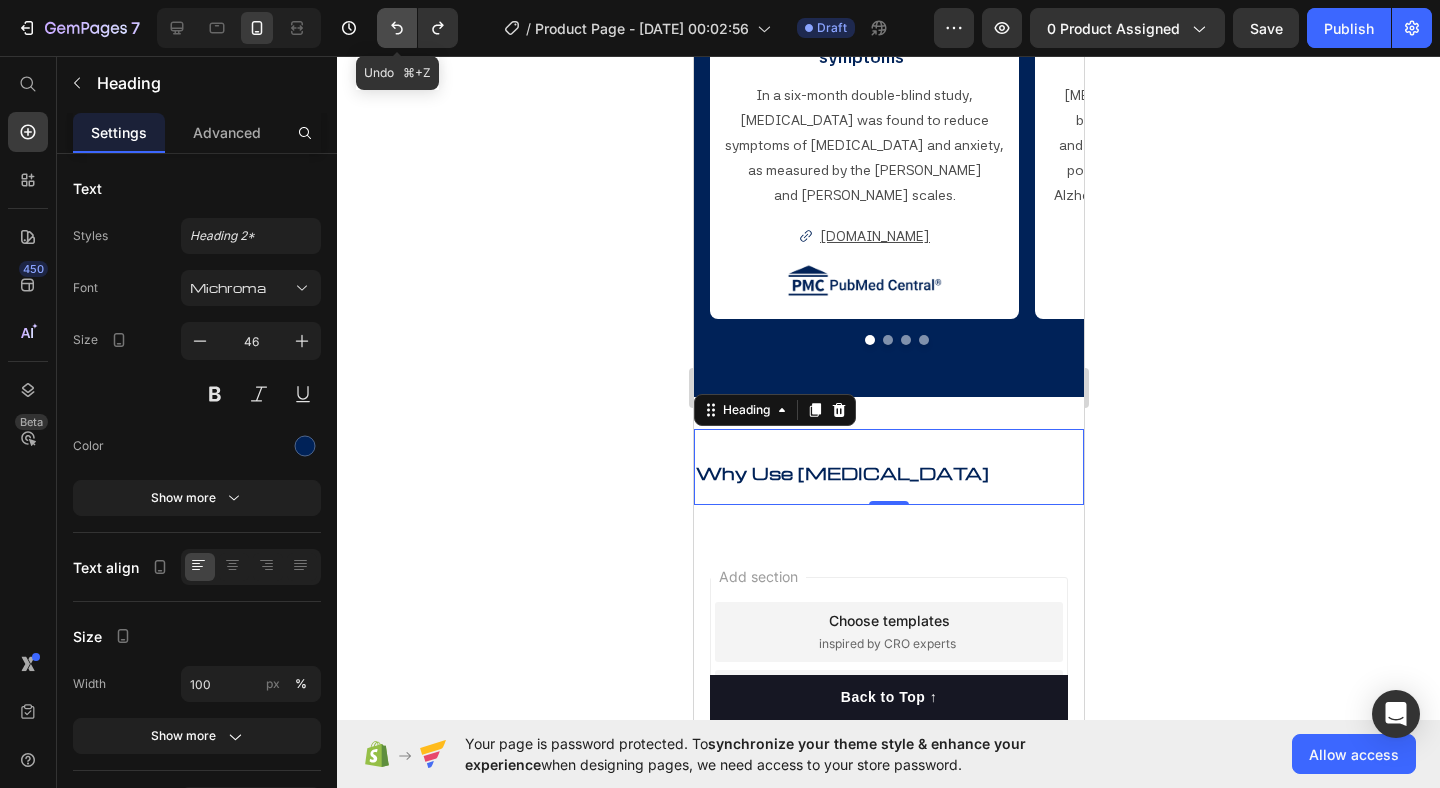 click 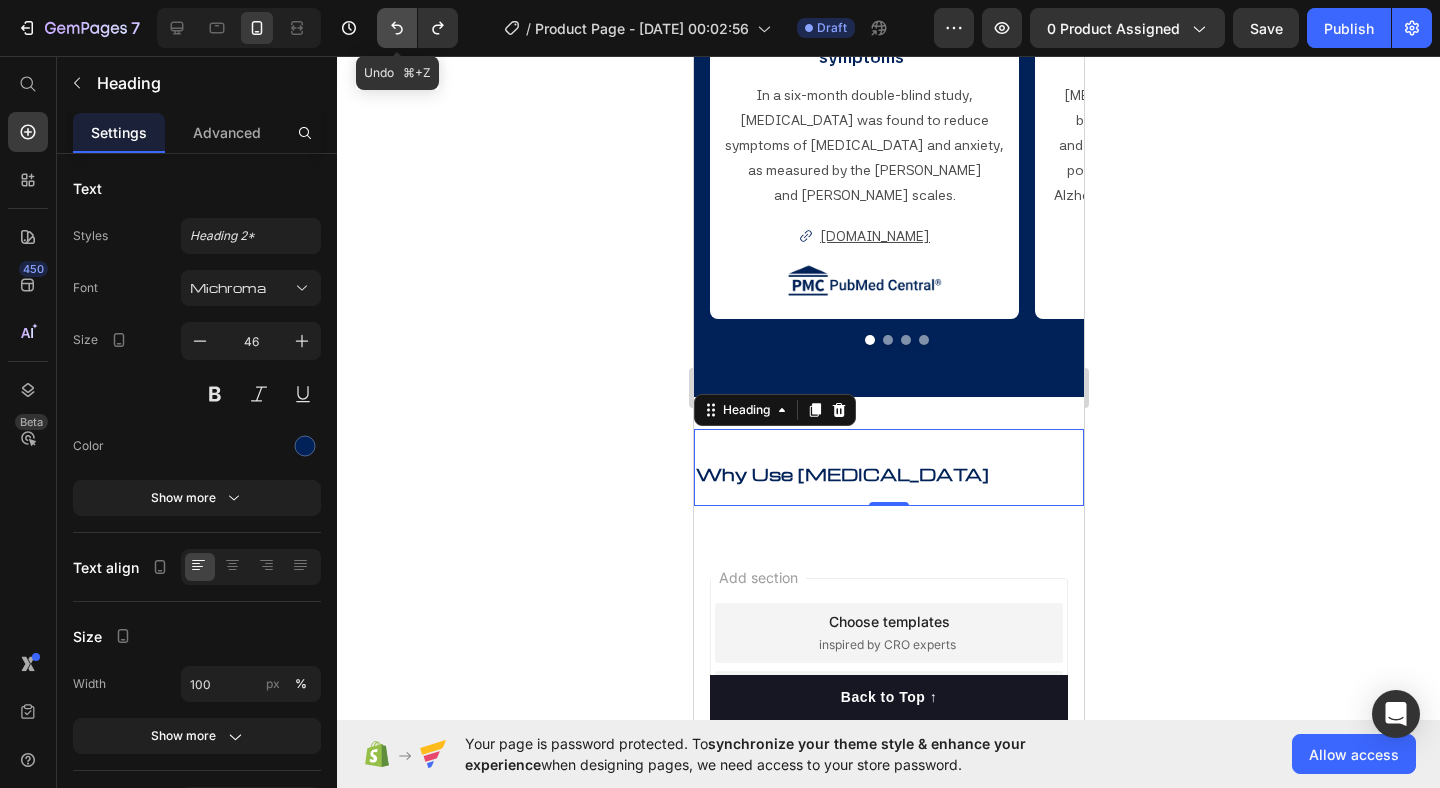 click 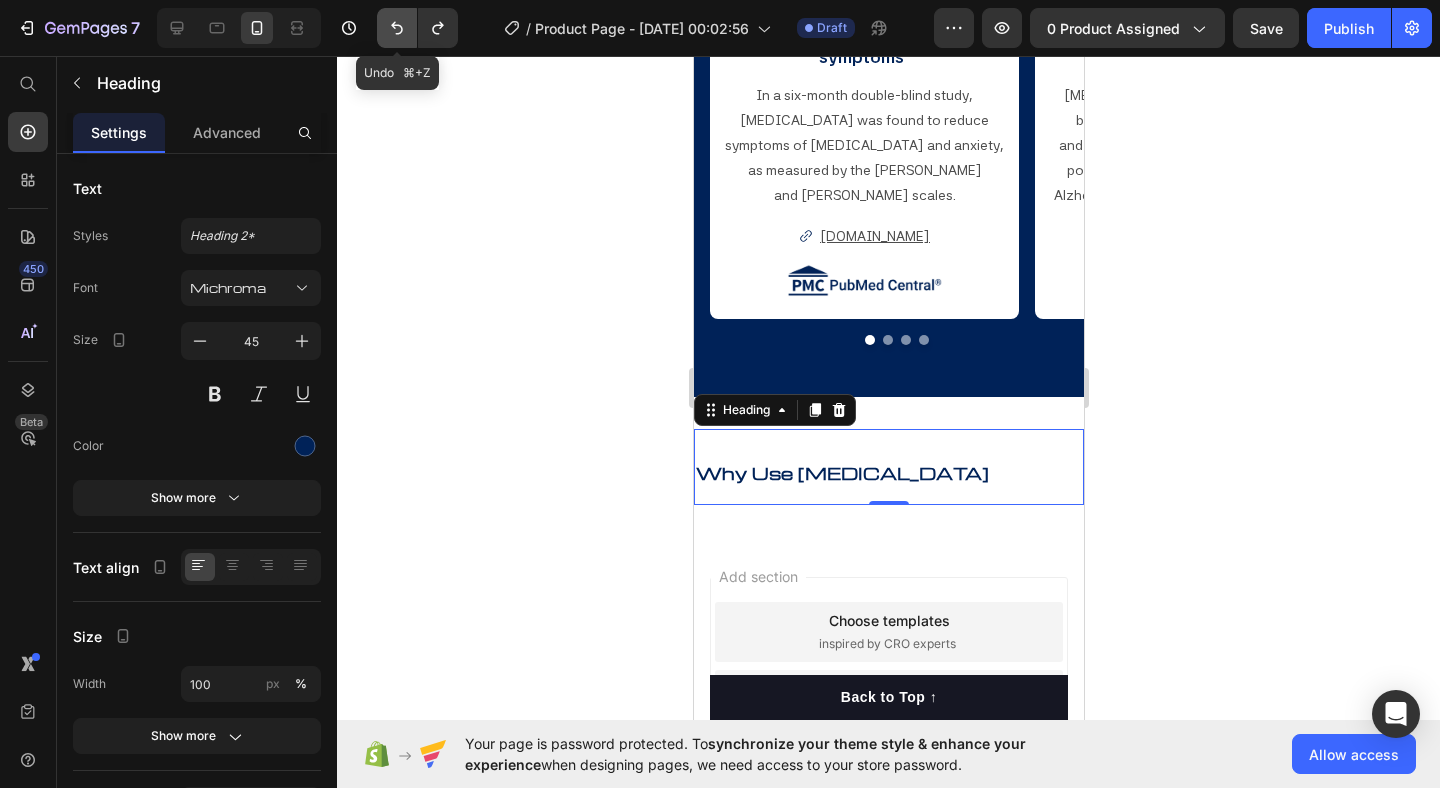 click 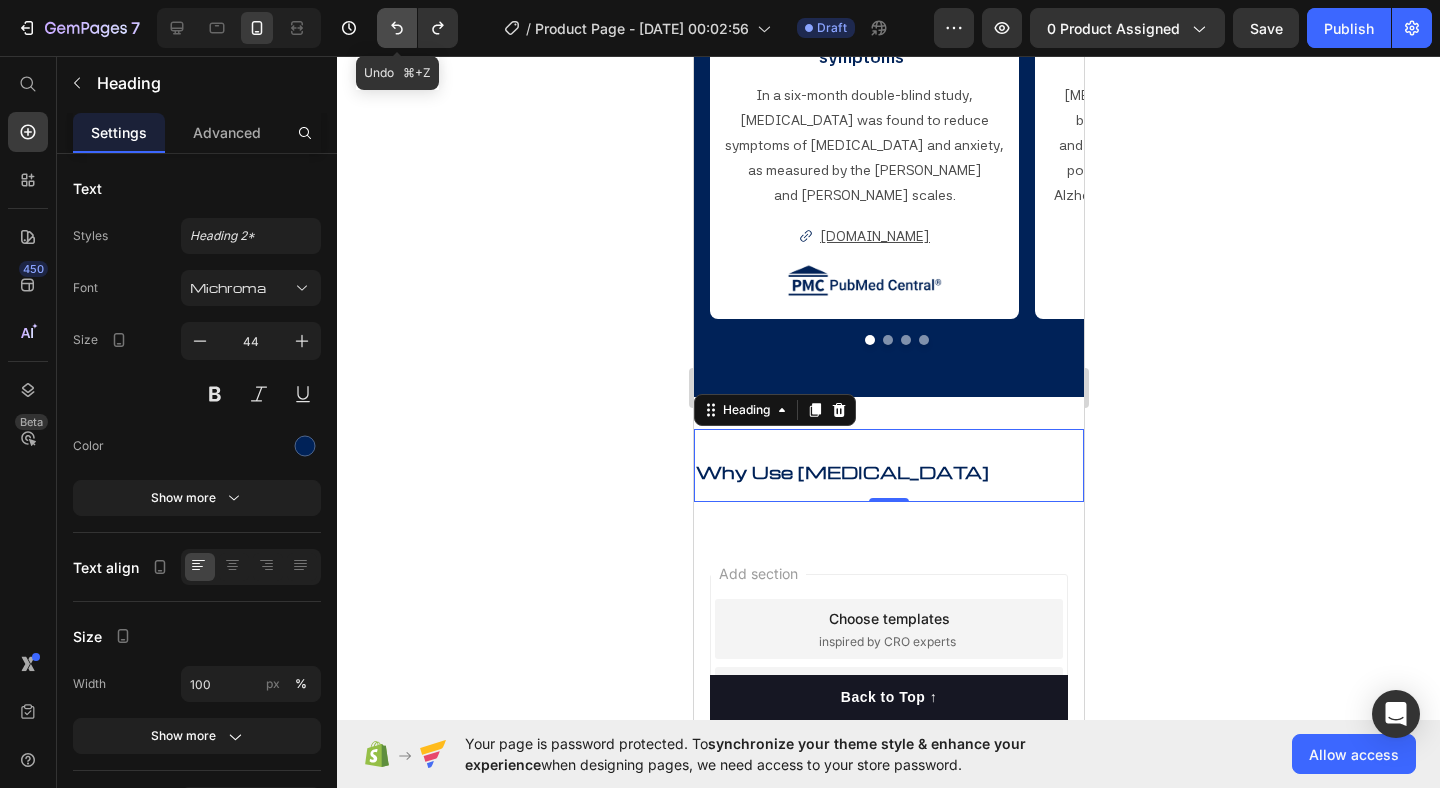 click 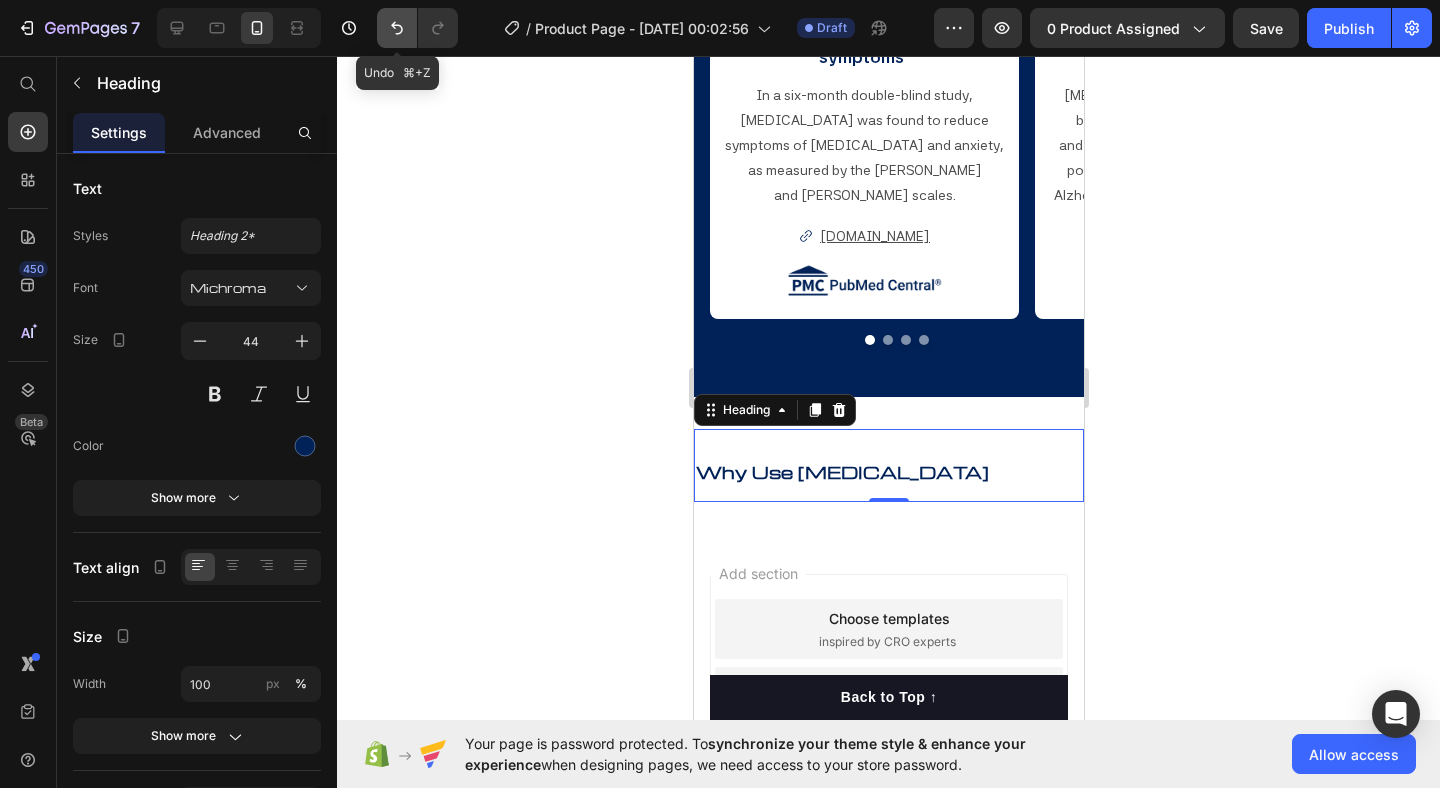 click 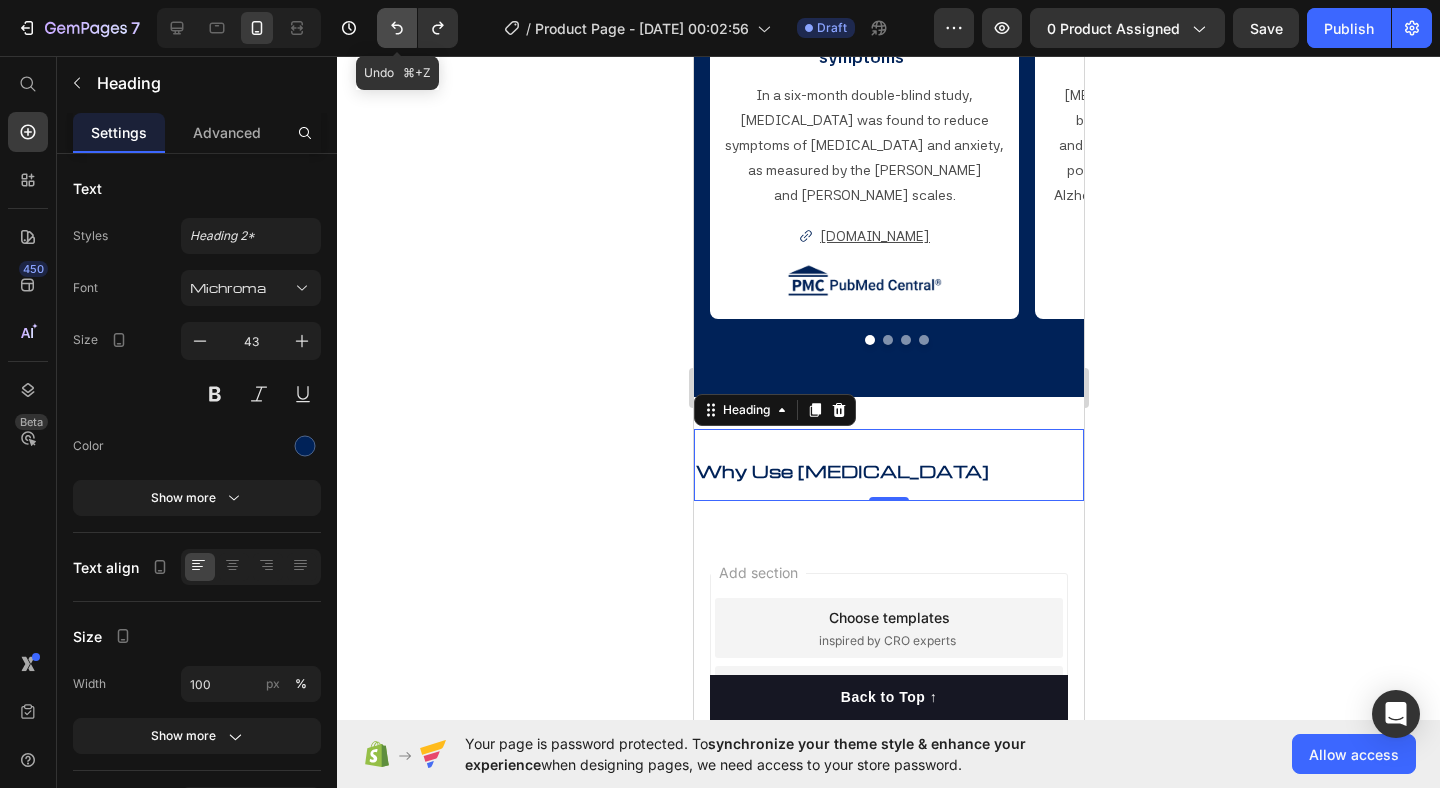 click 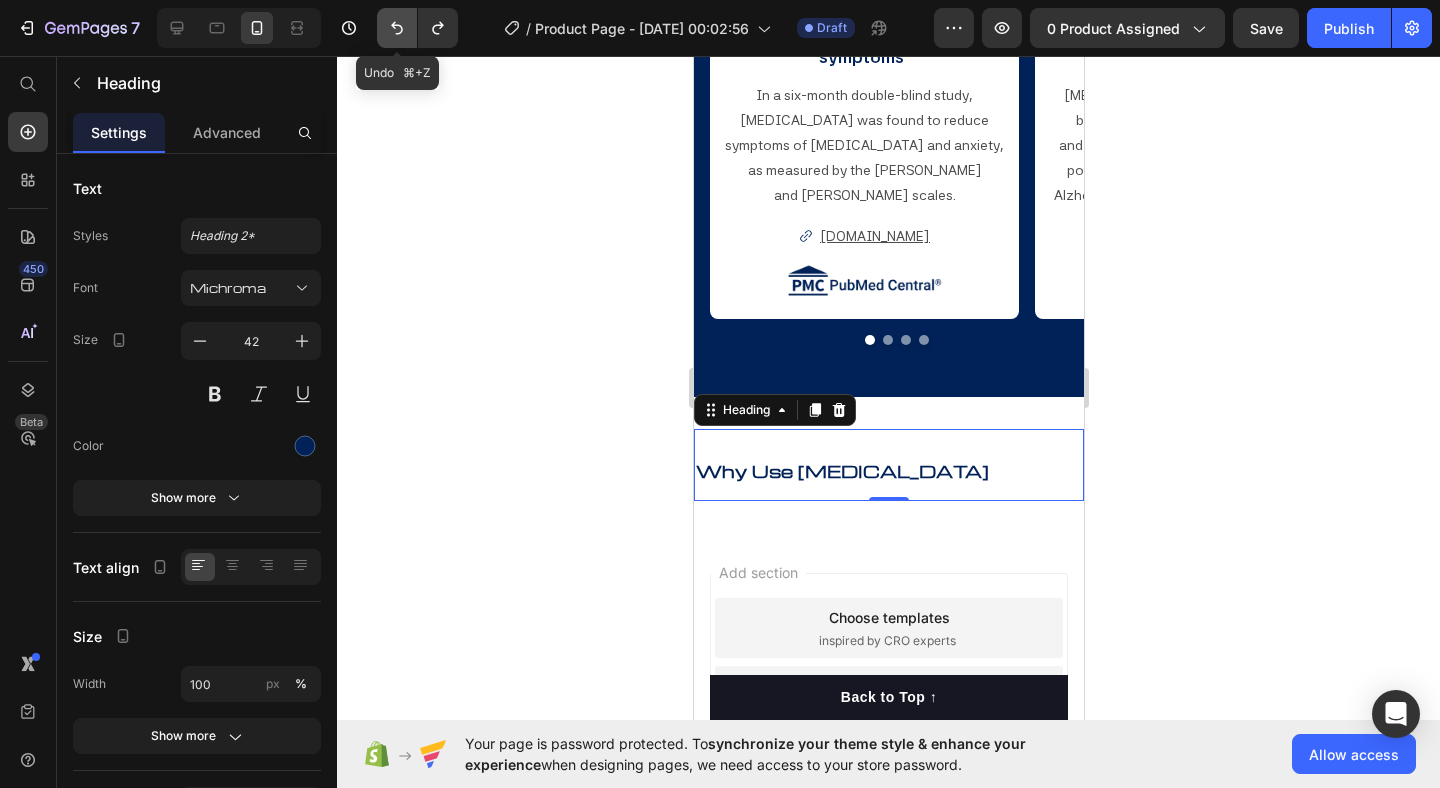 click 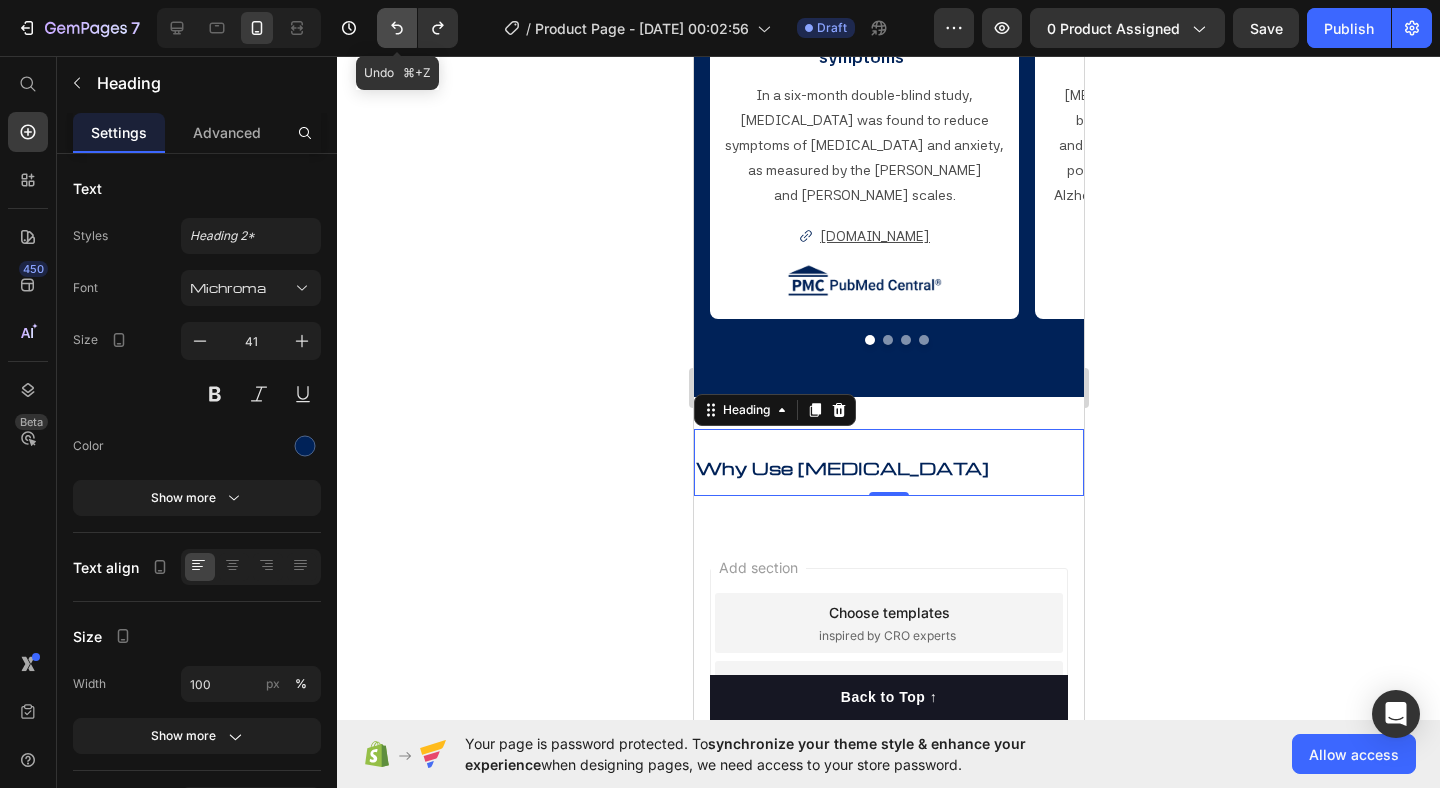 click 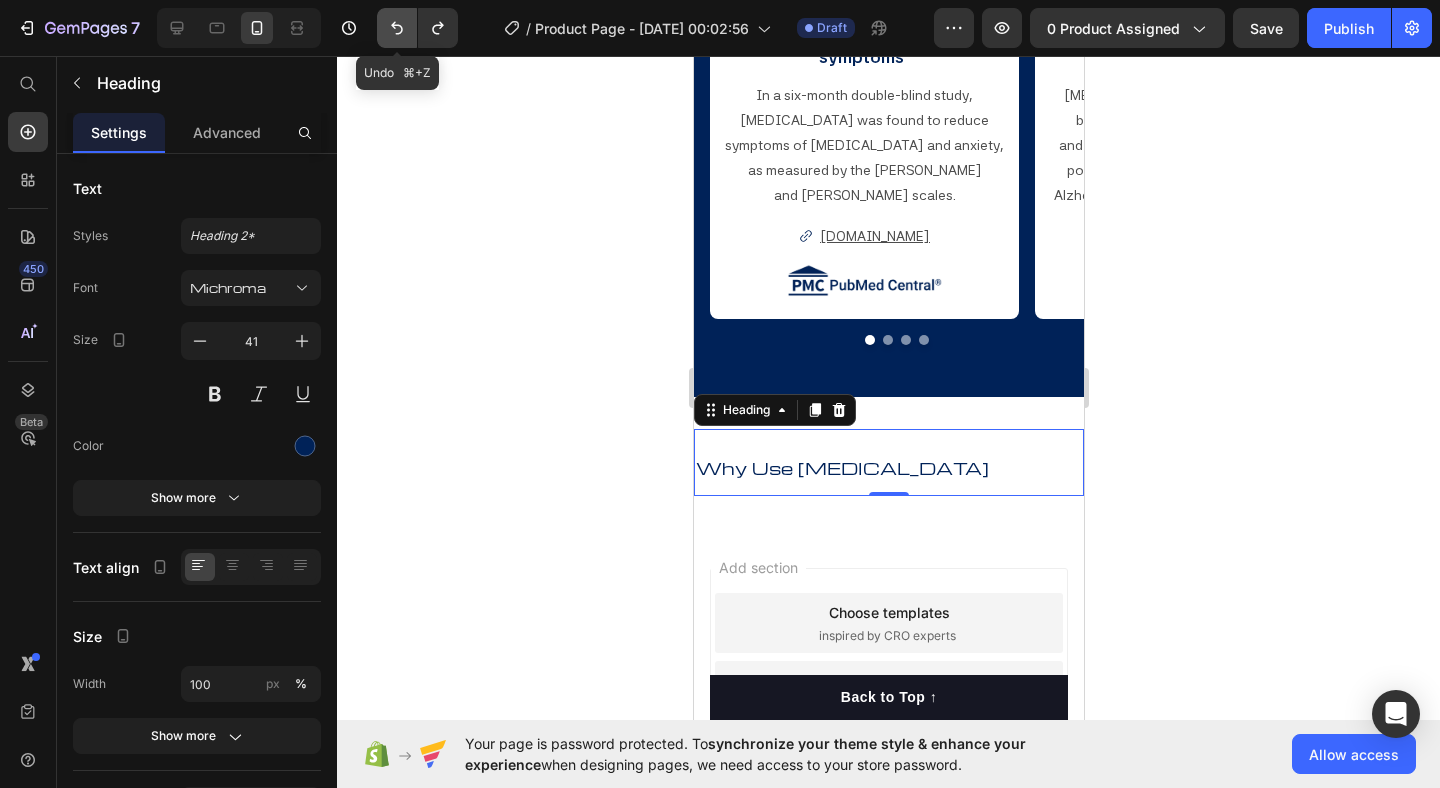 click 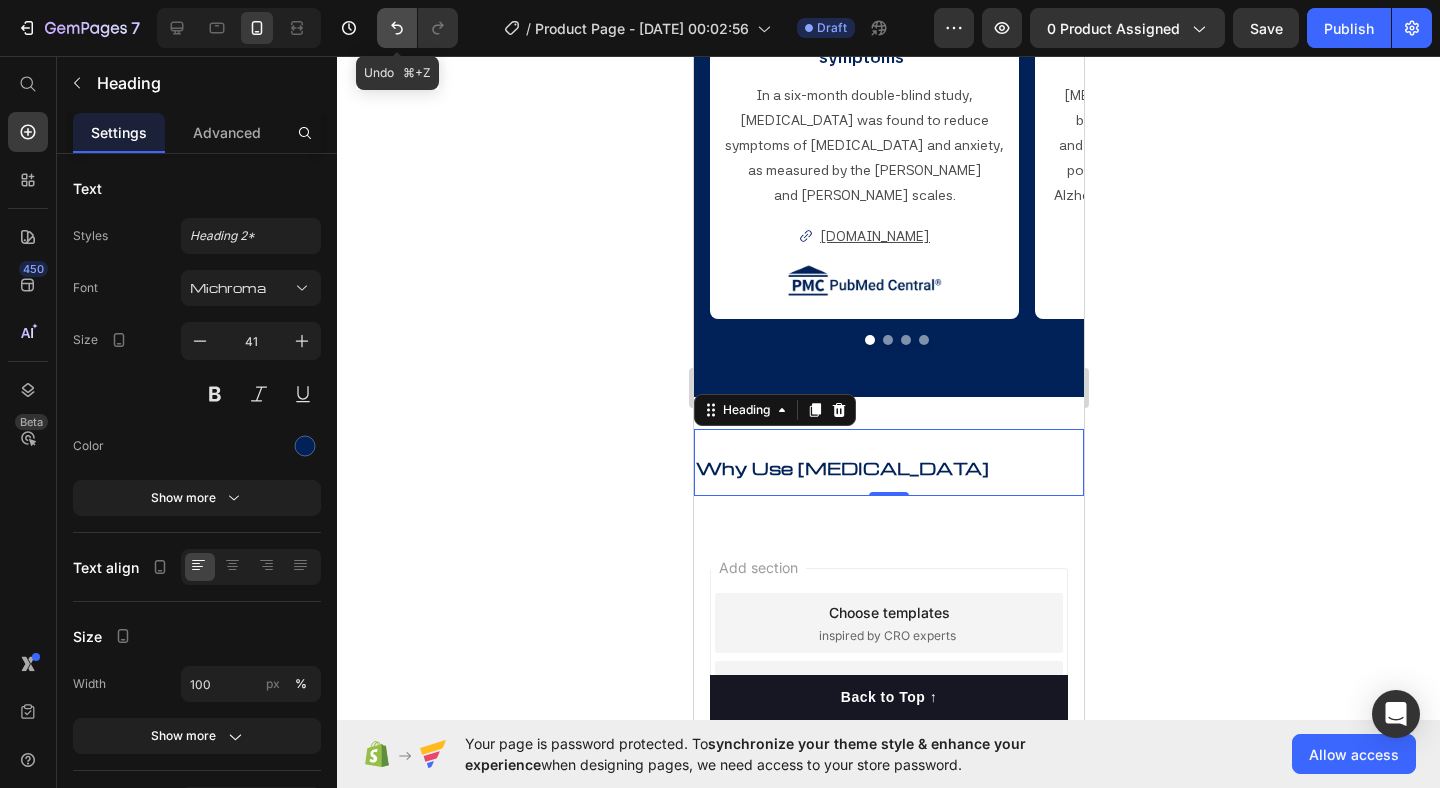 click 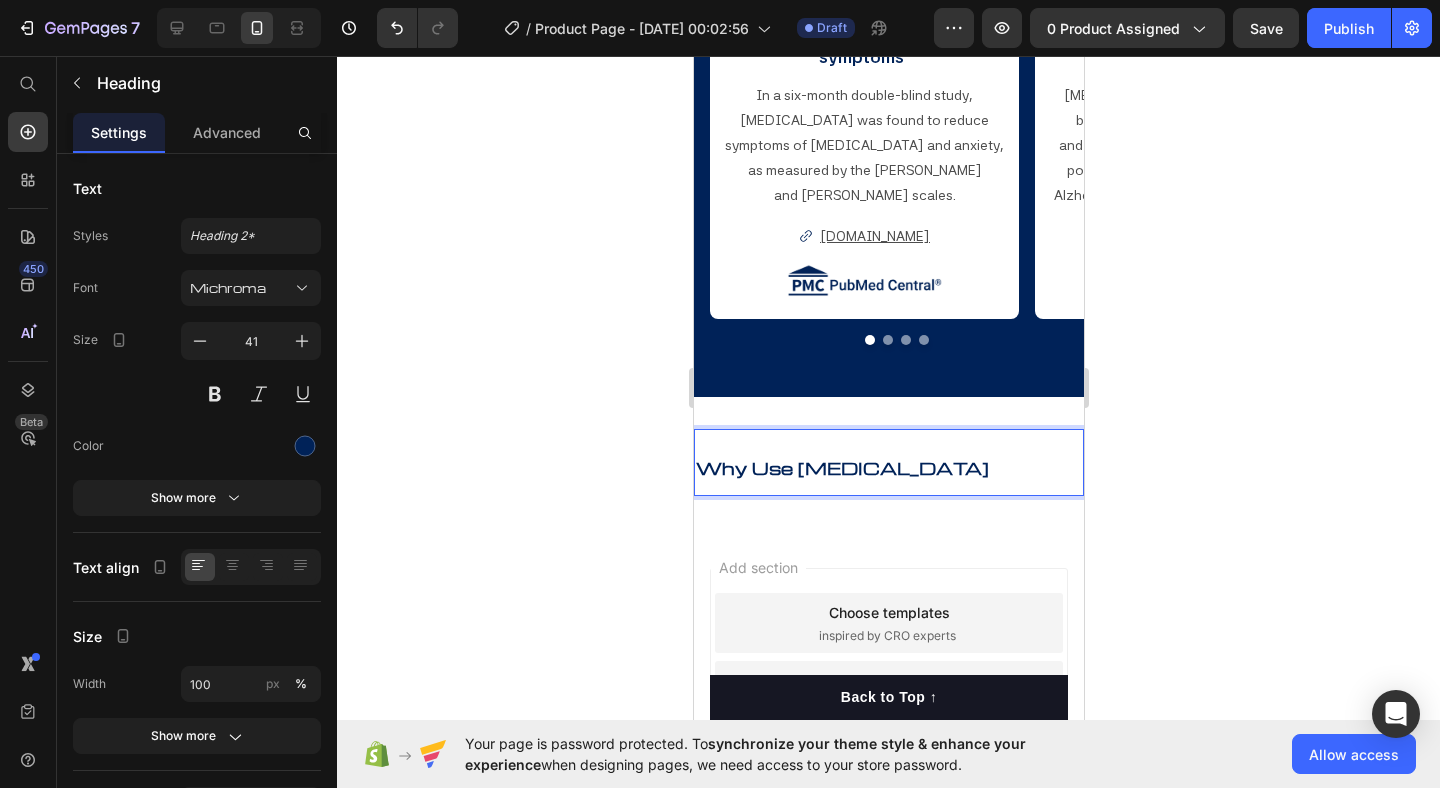 click on "Why Use [MEDICAL_DATA]" at bounding box center [841, 467] 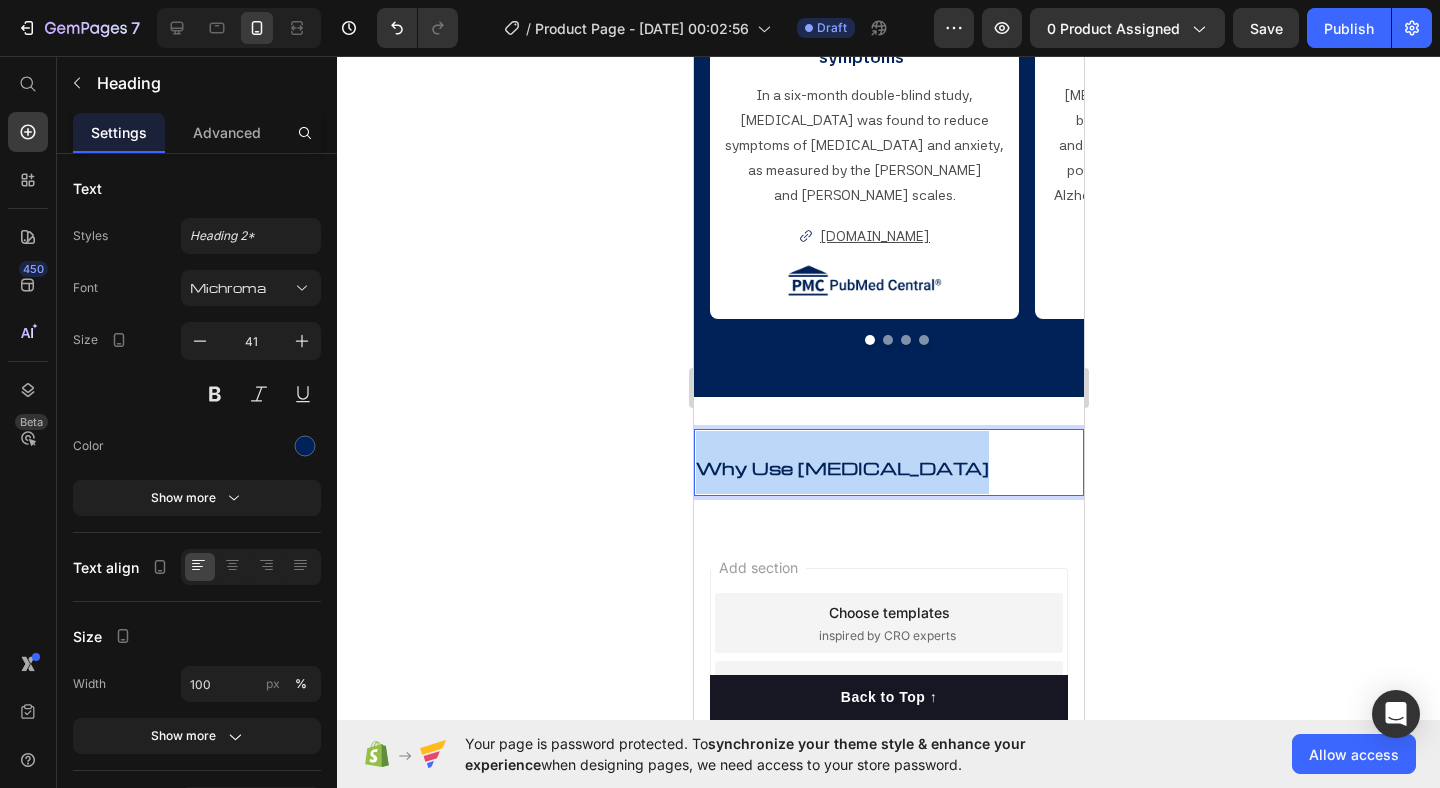 click on "Why Use [MEDICAL_DATA]" at bounding box center [841, 467] 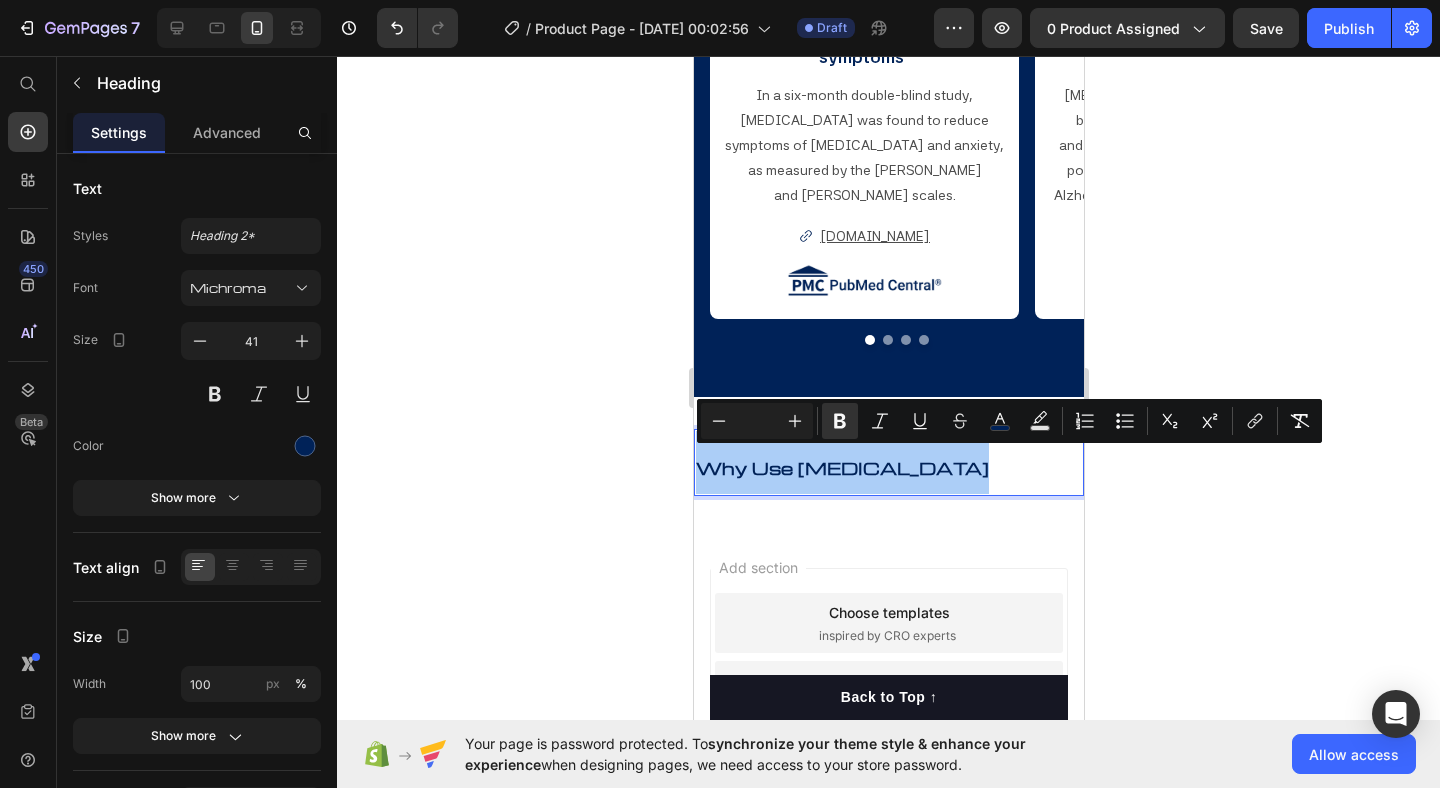 click at bounding box center [757, 421] 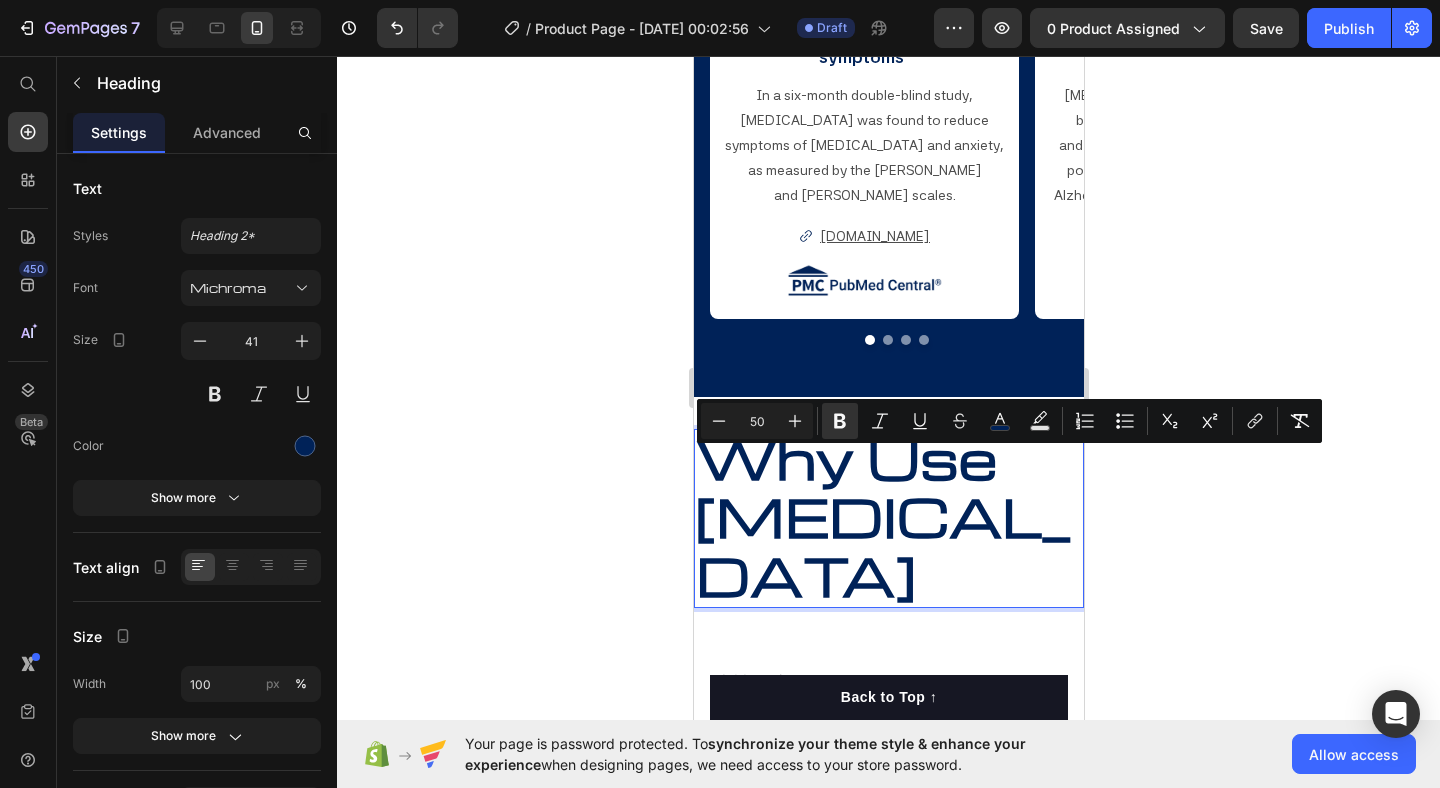 type on "5" 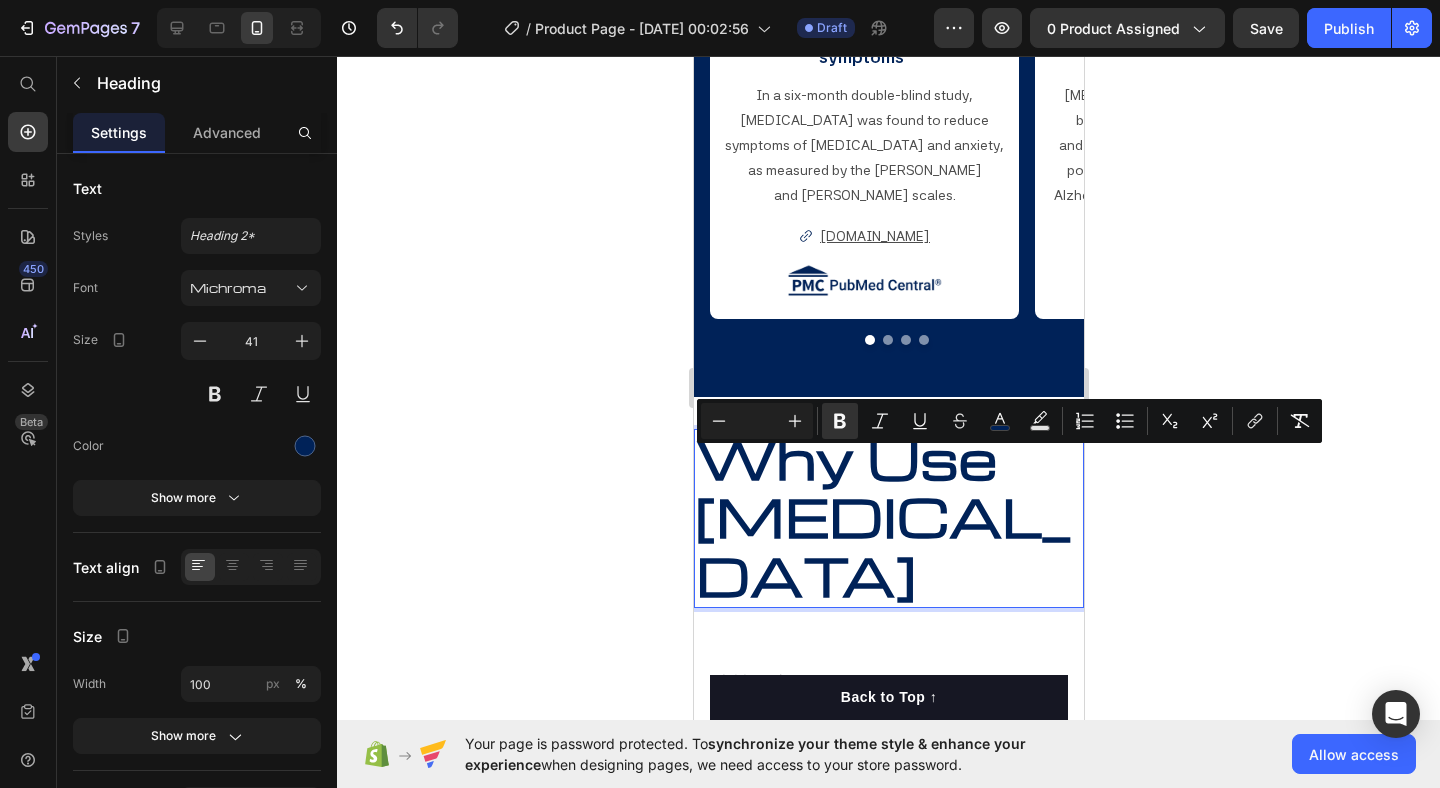 type 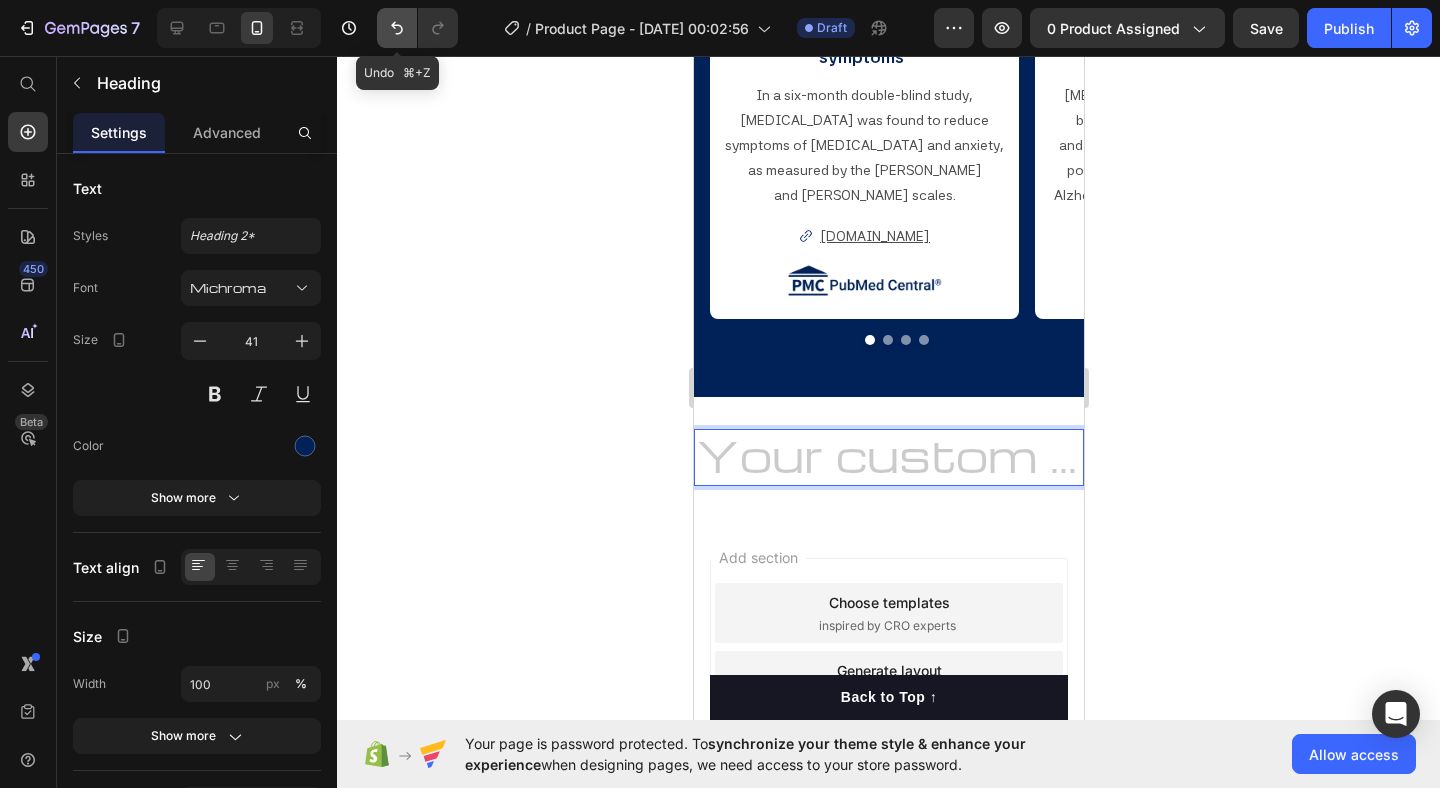 click 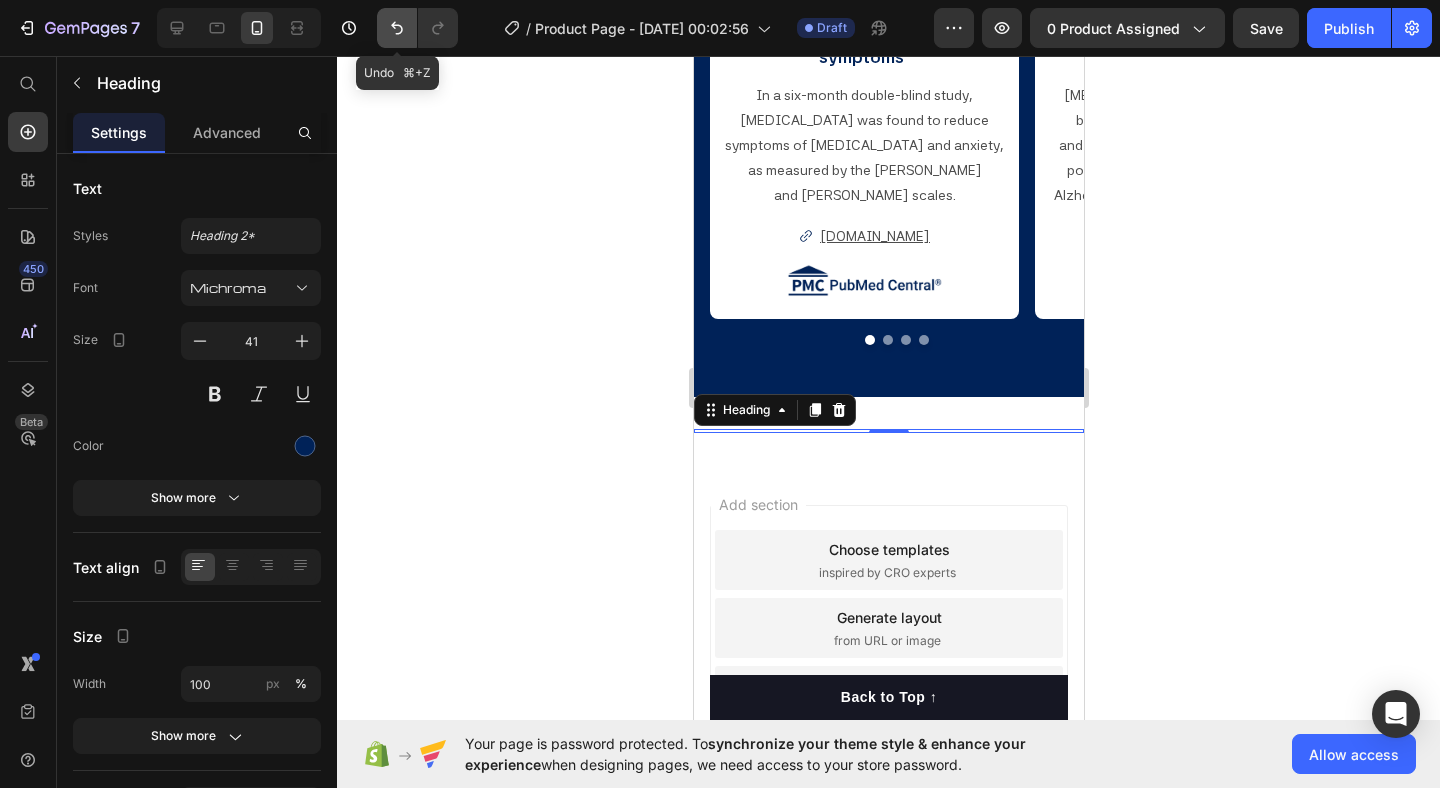 click 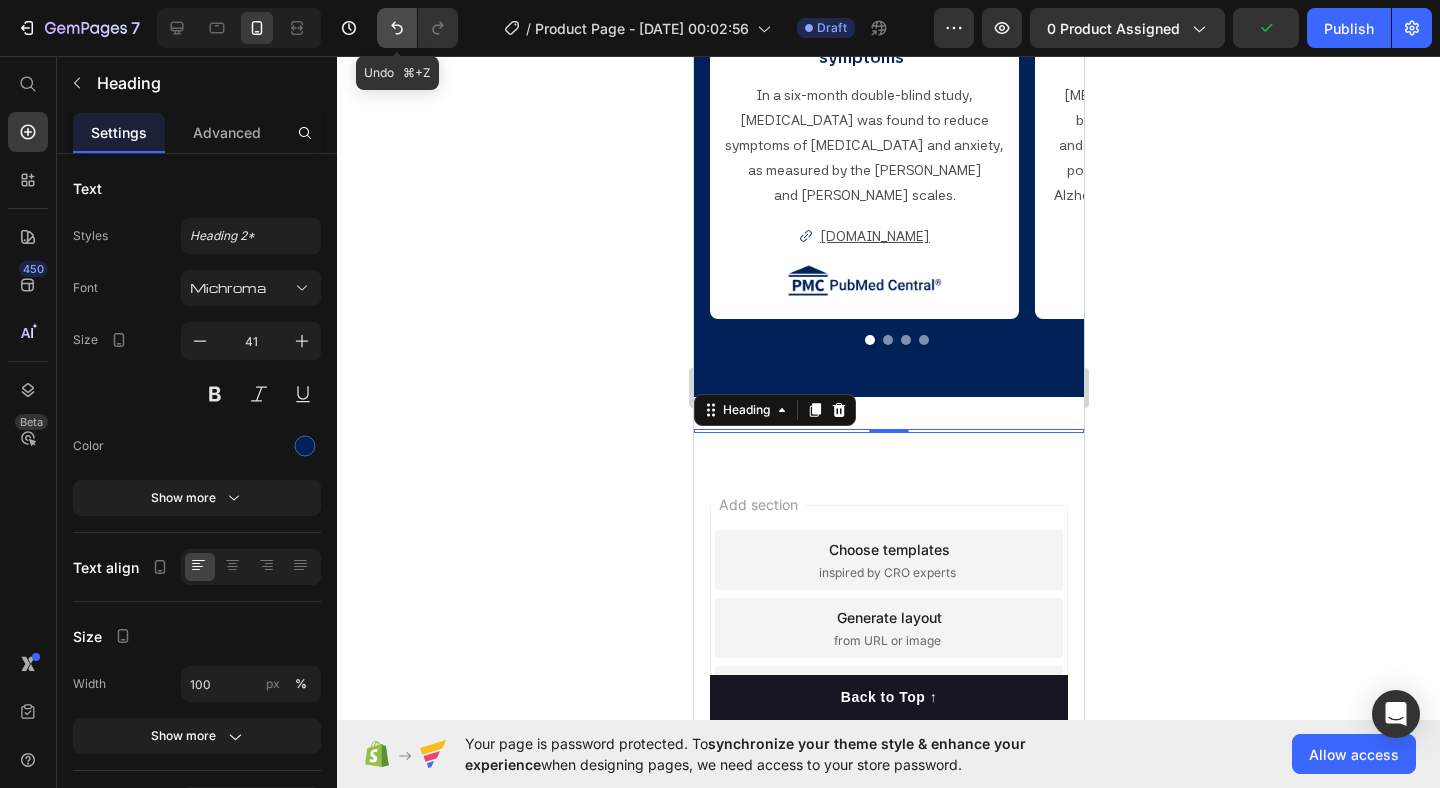 click 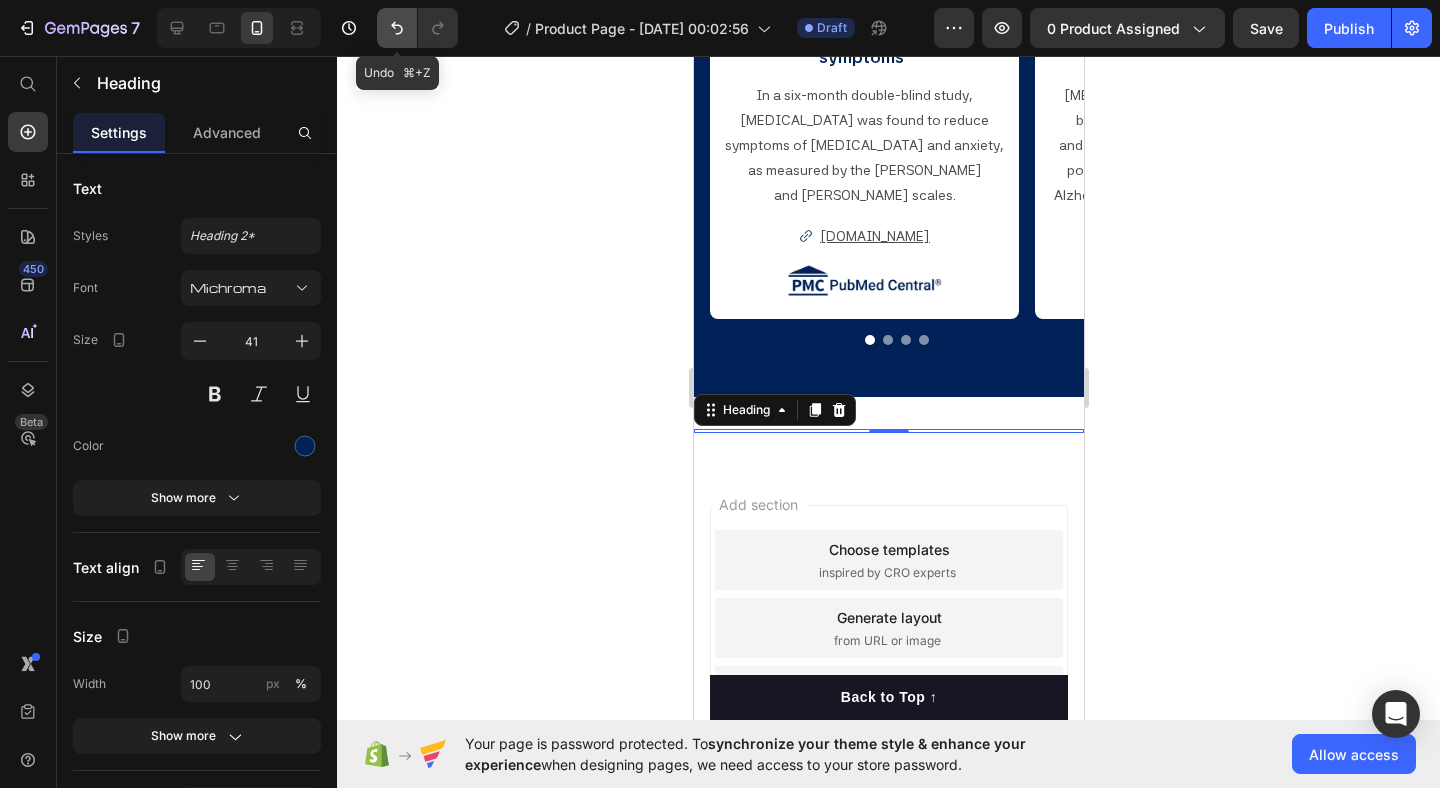 click 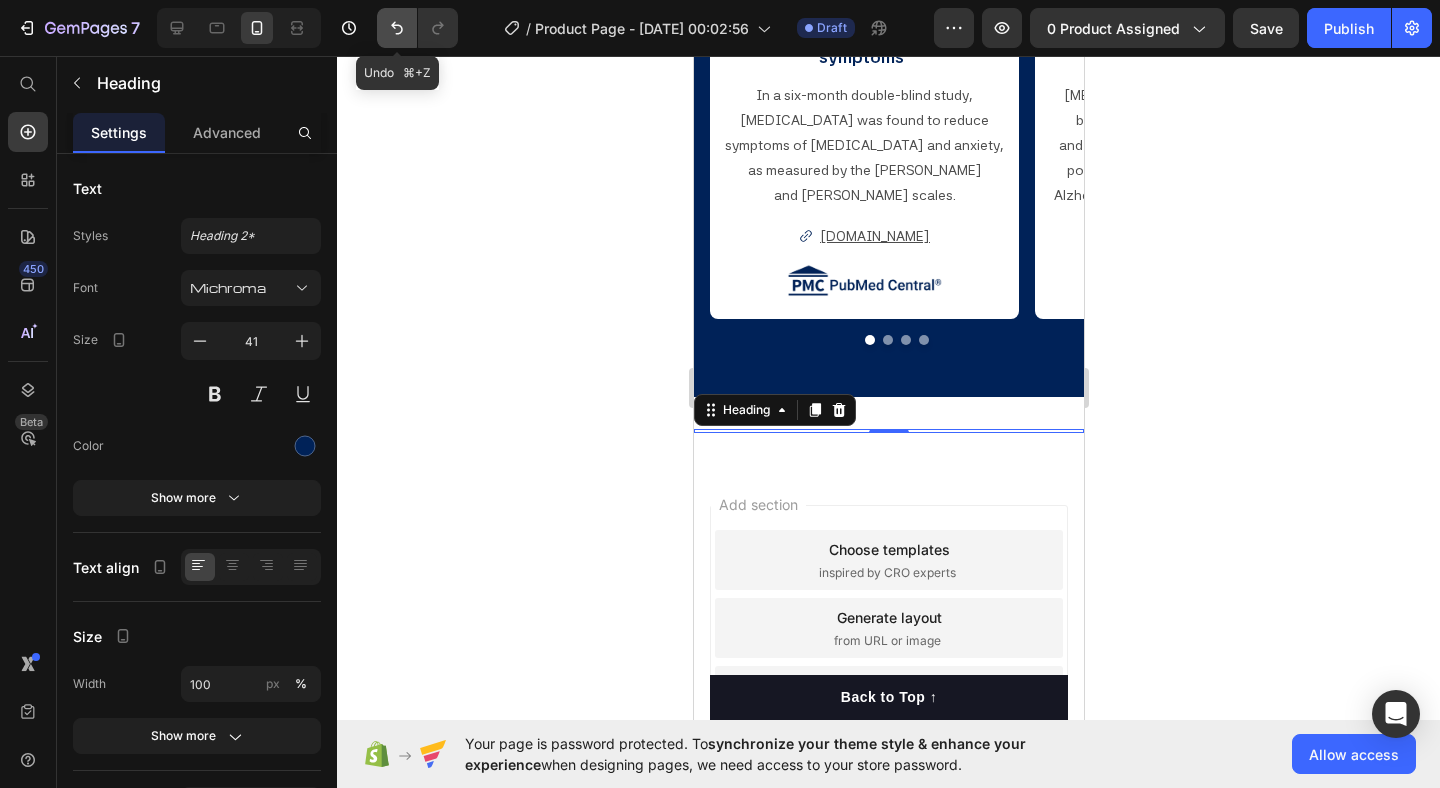 click 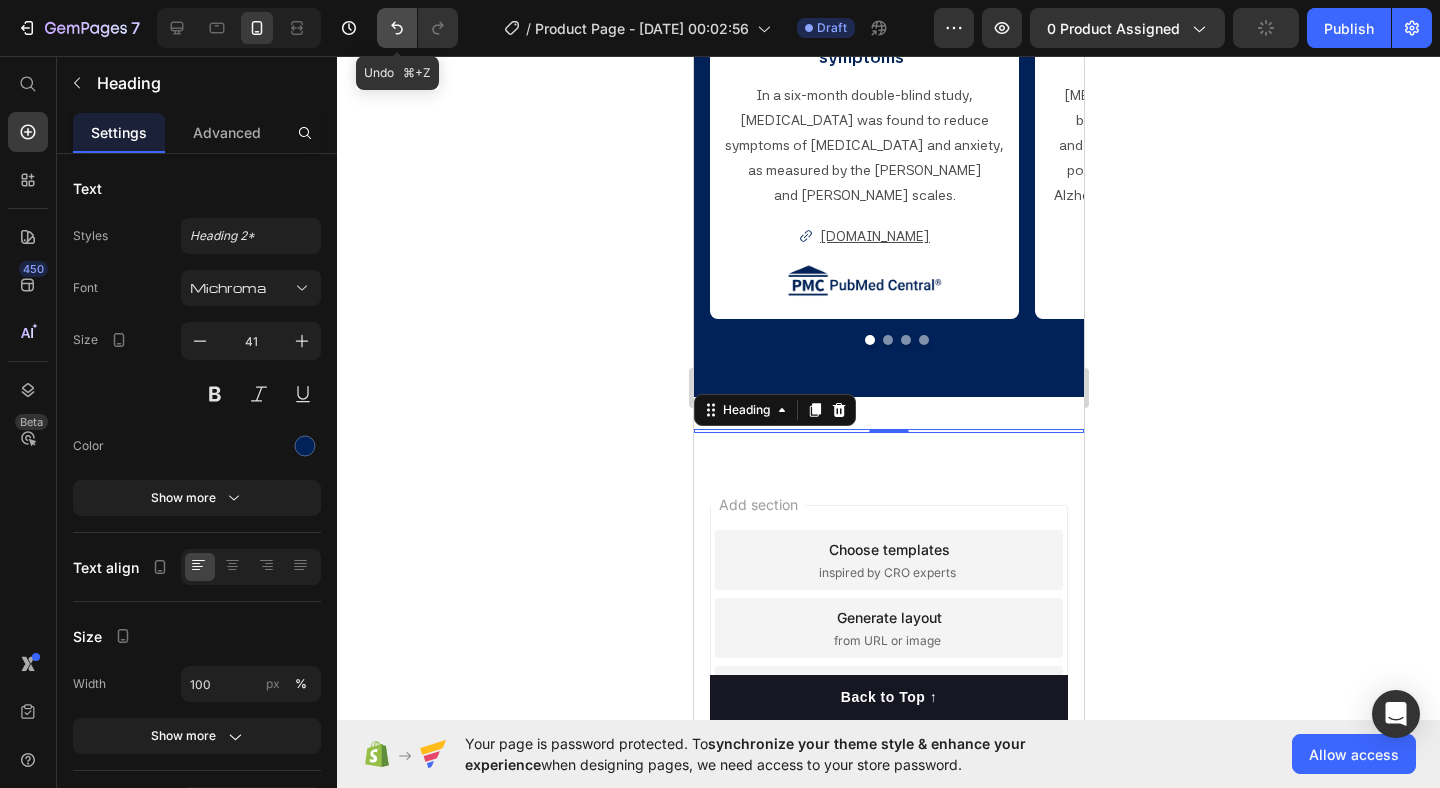 click 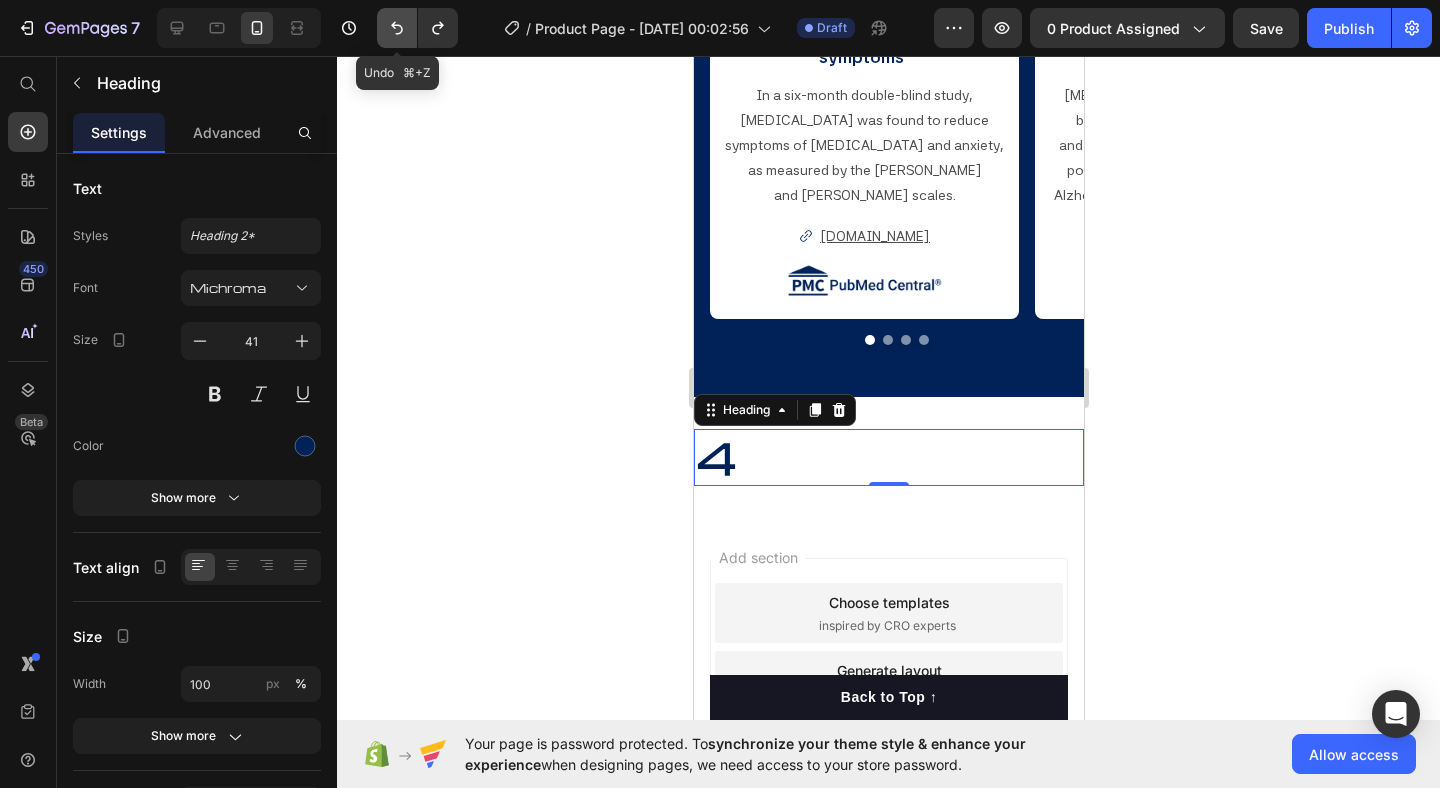 click 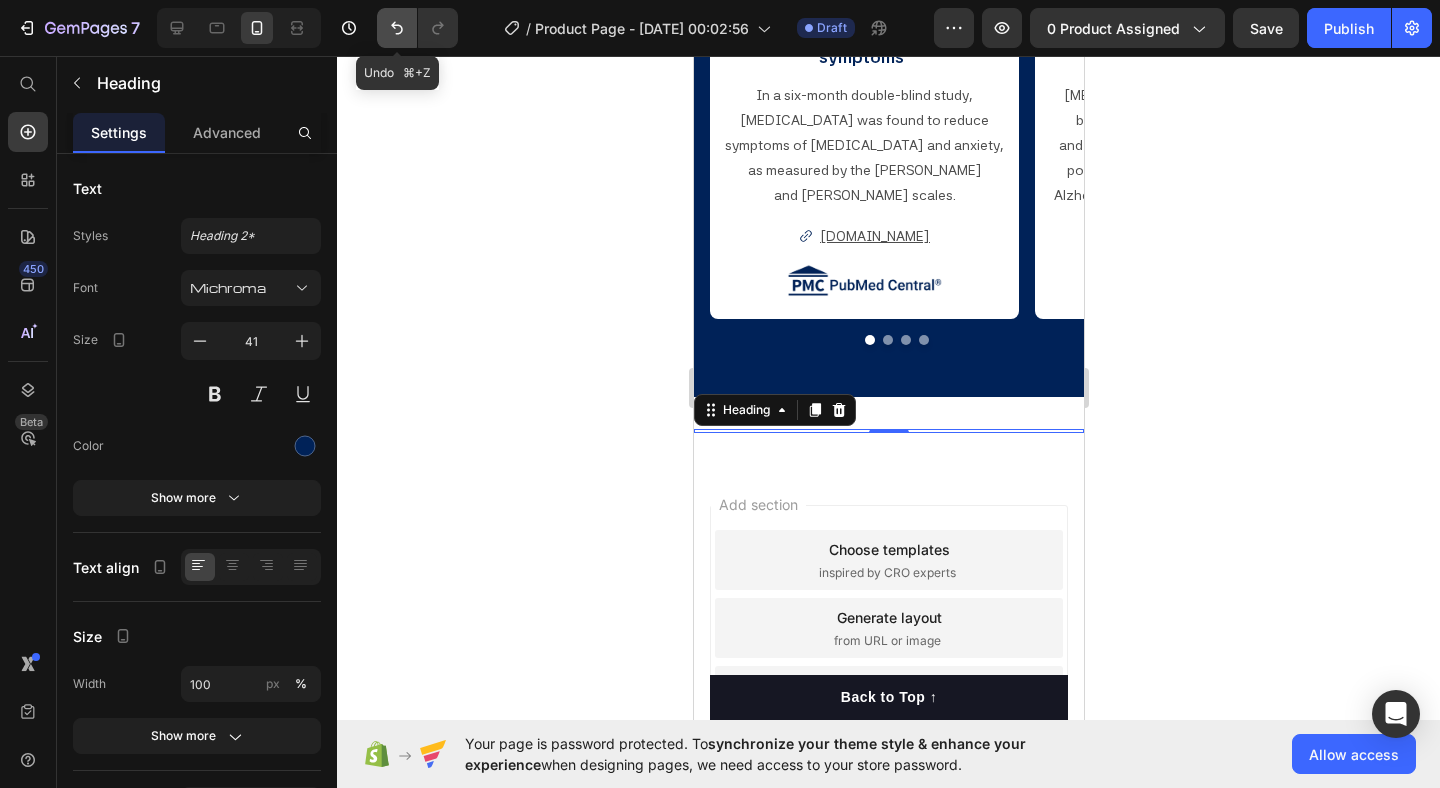 click 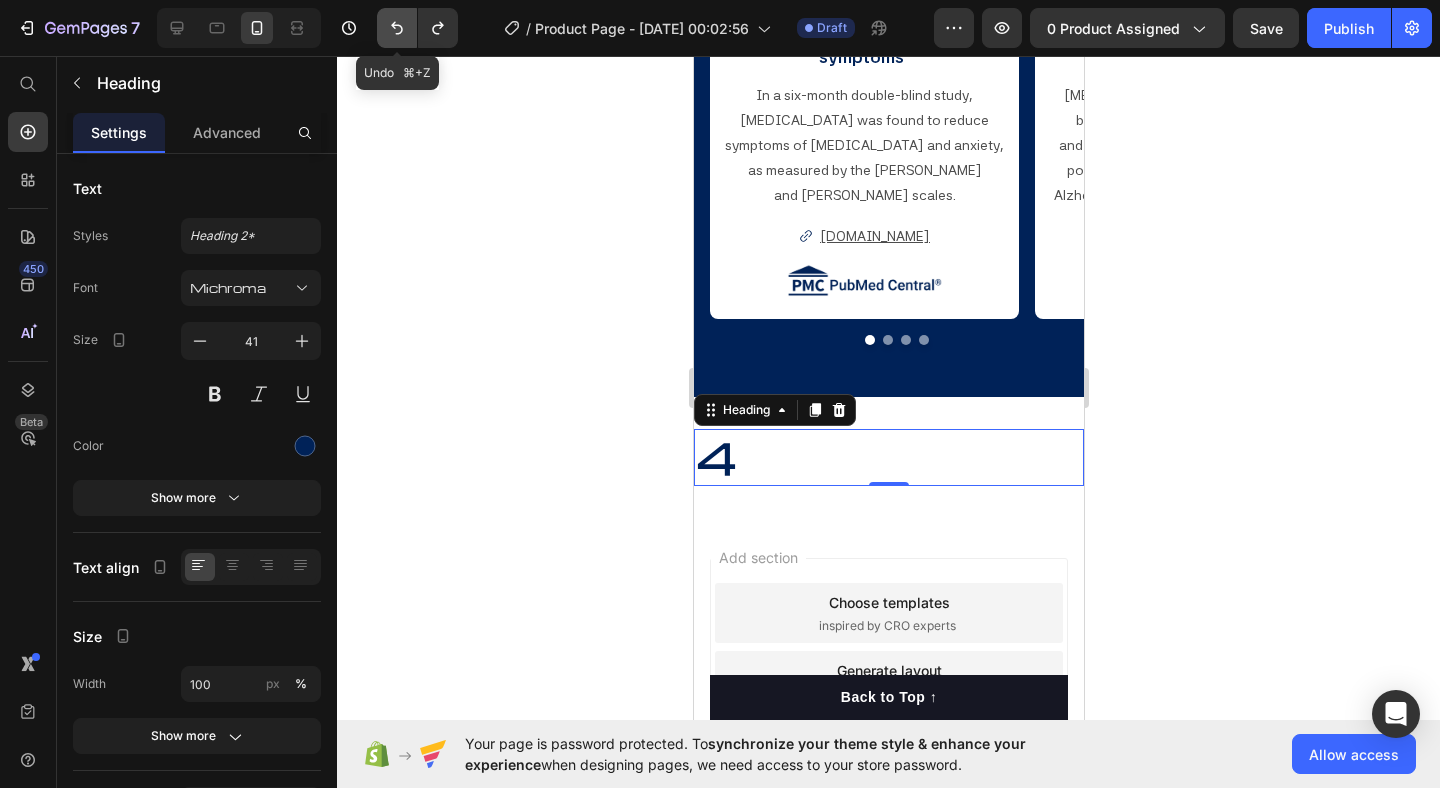 click 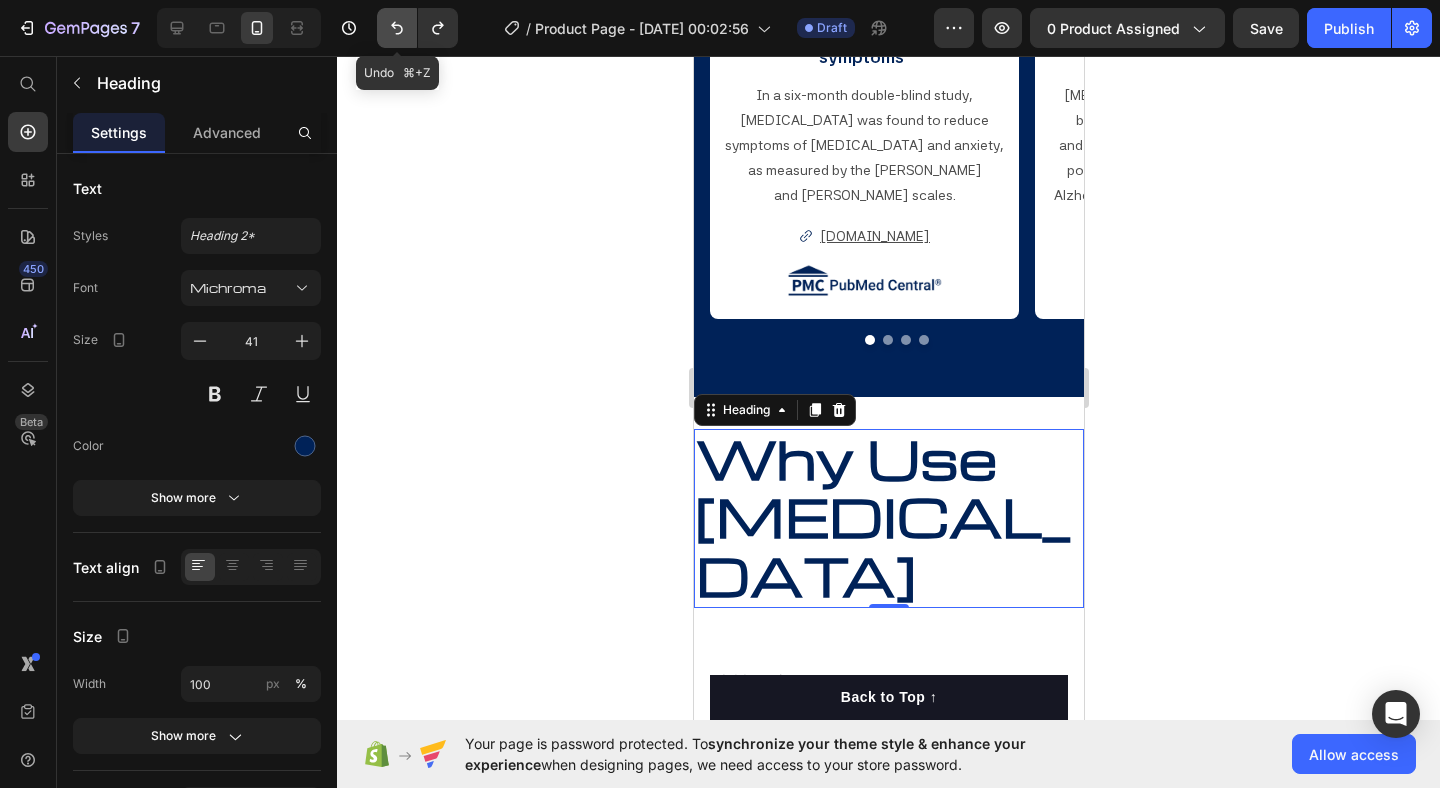click 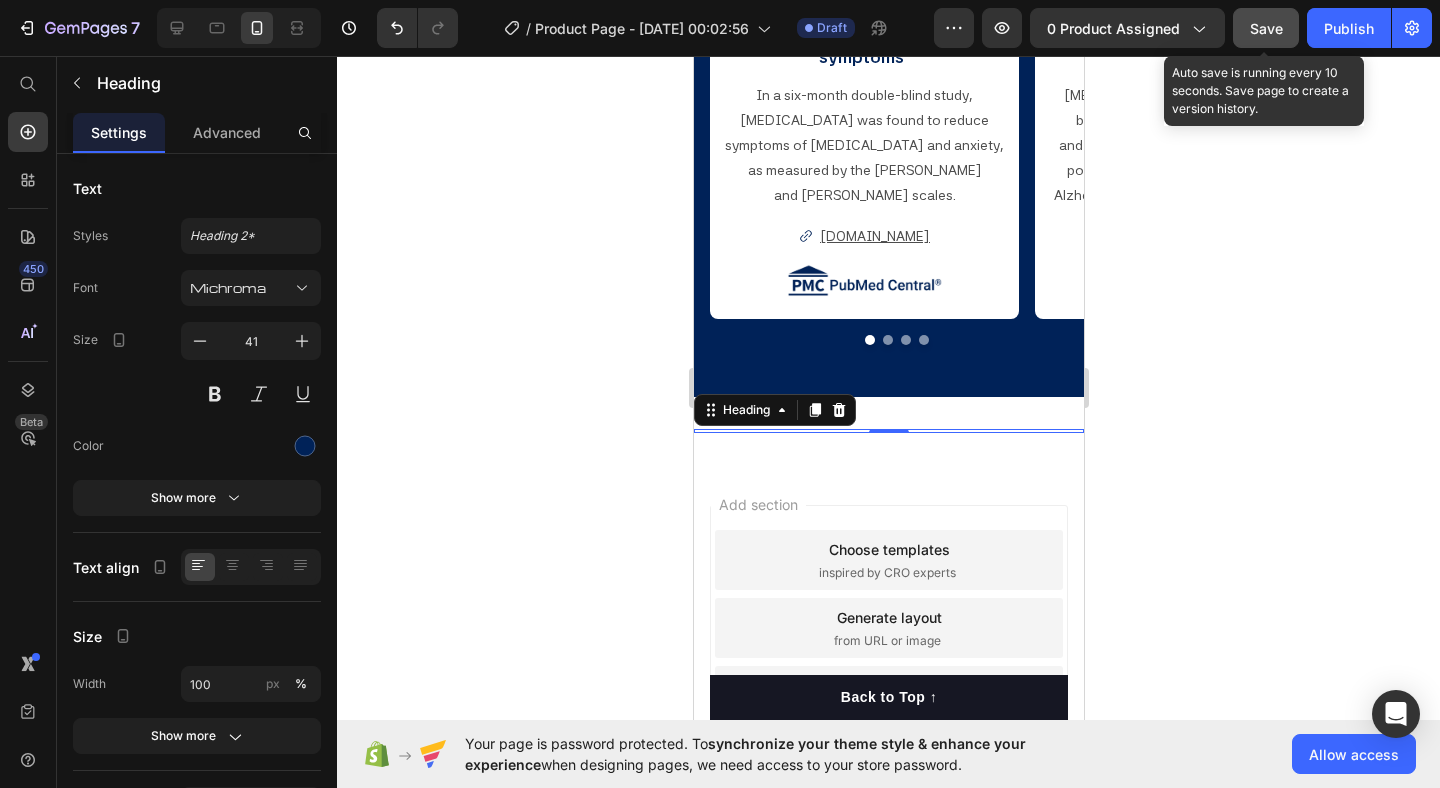 click on "Save" at bounding box center (1266, 28) 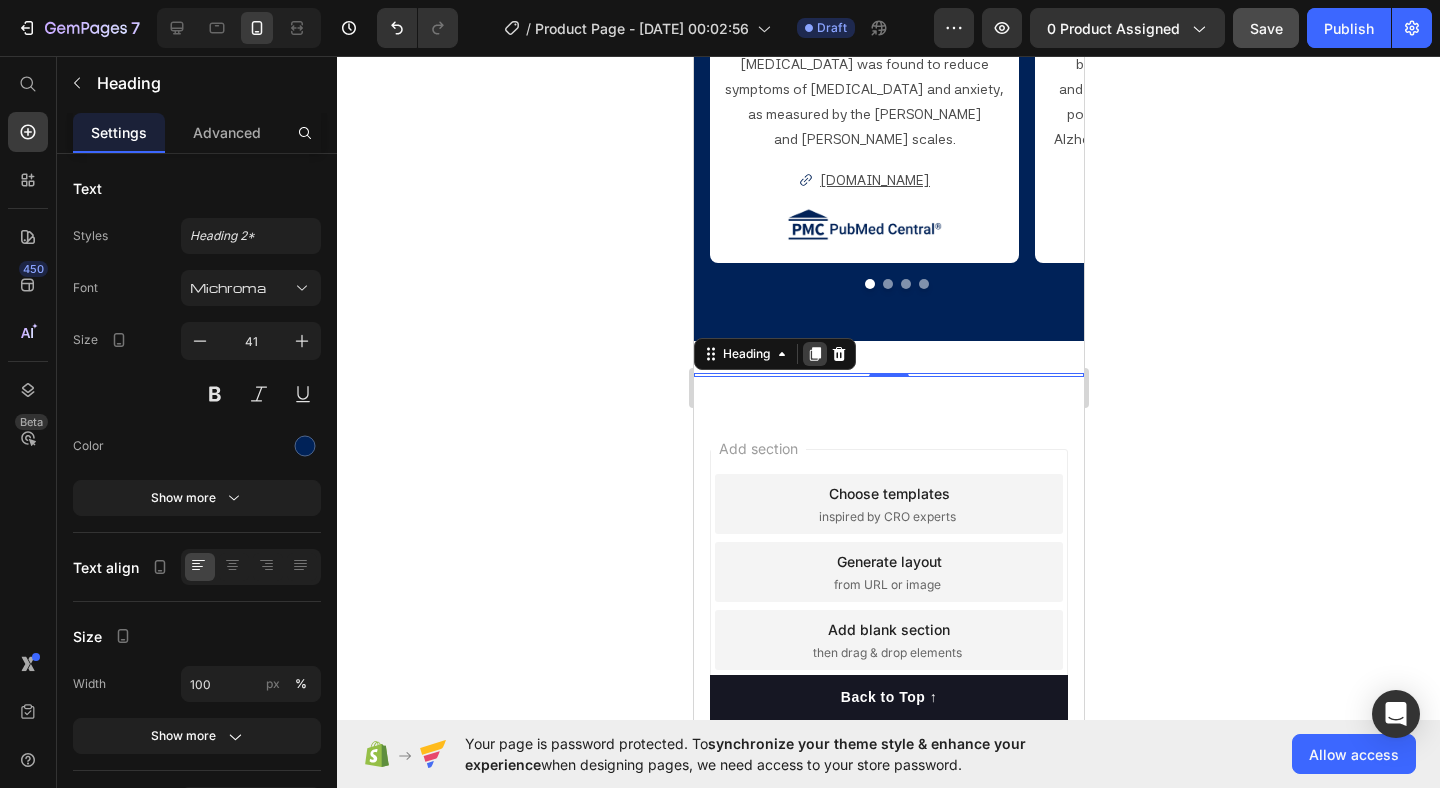 scroll, scrollTop: 2341, scrollLeft: 0, axis: vertical 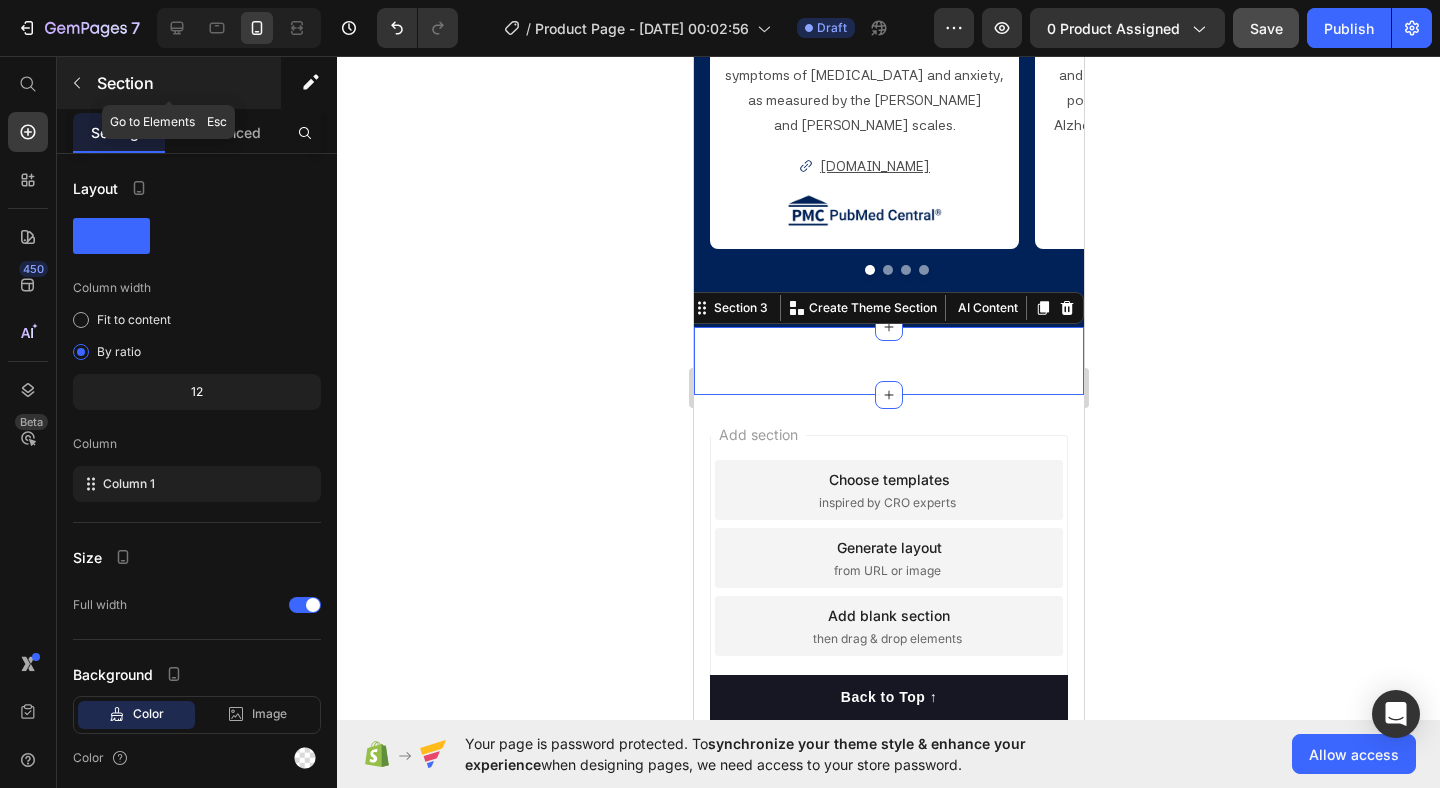 click on "Section" at bounding box center (187, 83) 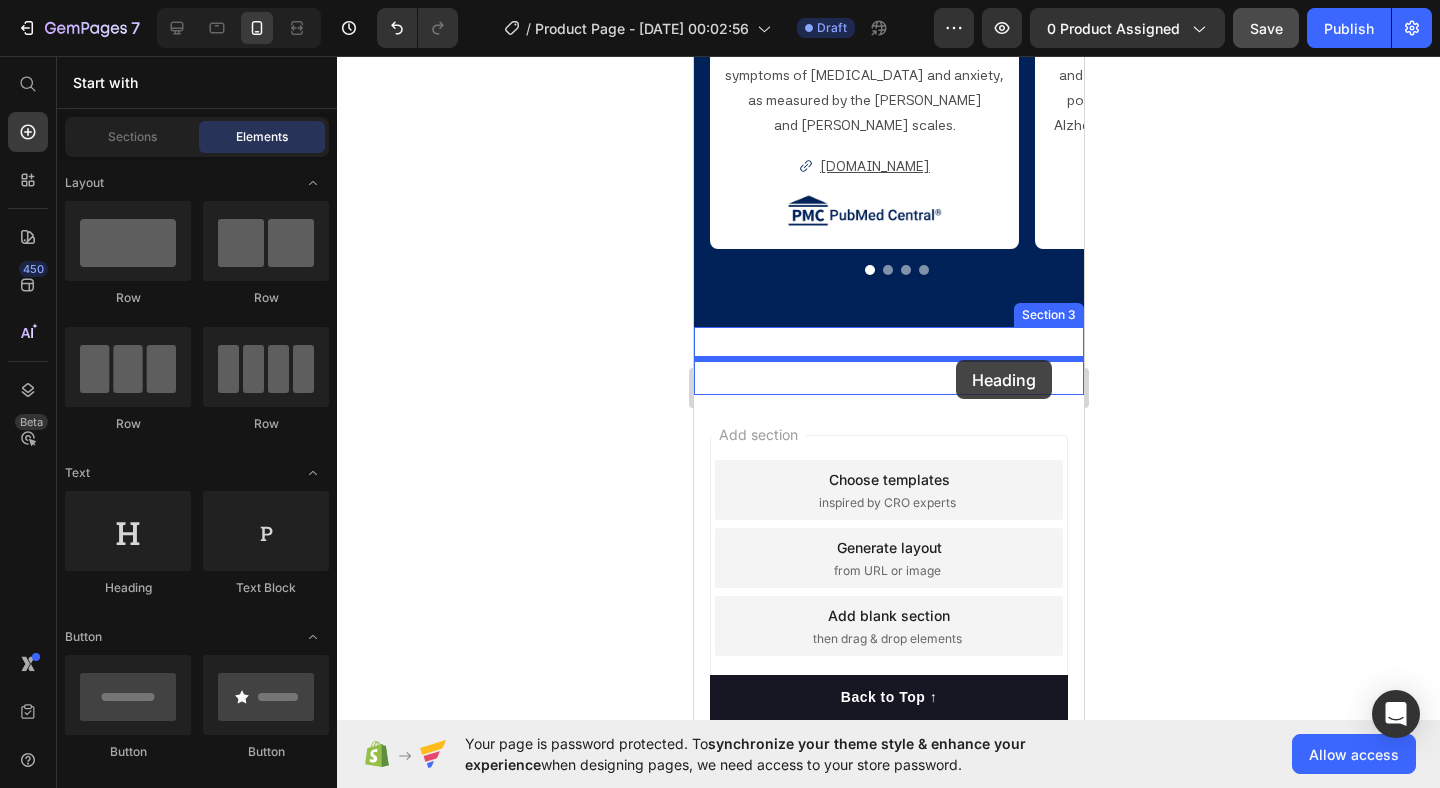 drag, startPoint x: 796, startPoint y: 594, endPoint x: 954, endPoint y: 357, distance: 284.83856 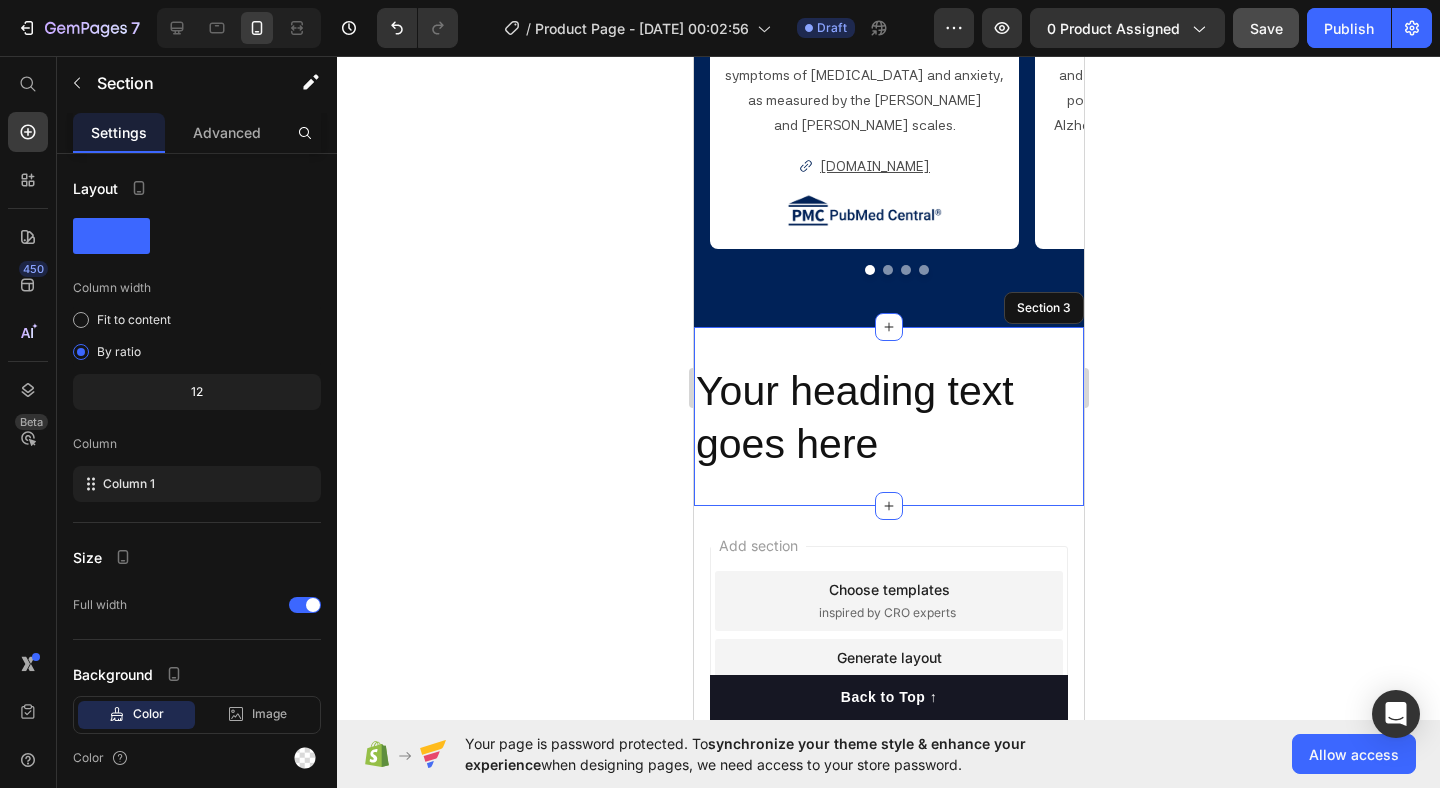click on "Heading Your heading text goes here Heading   0 Section 3" at bounding box center [888, 416] 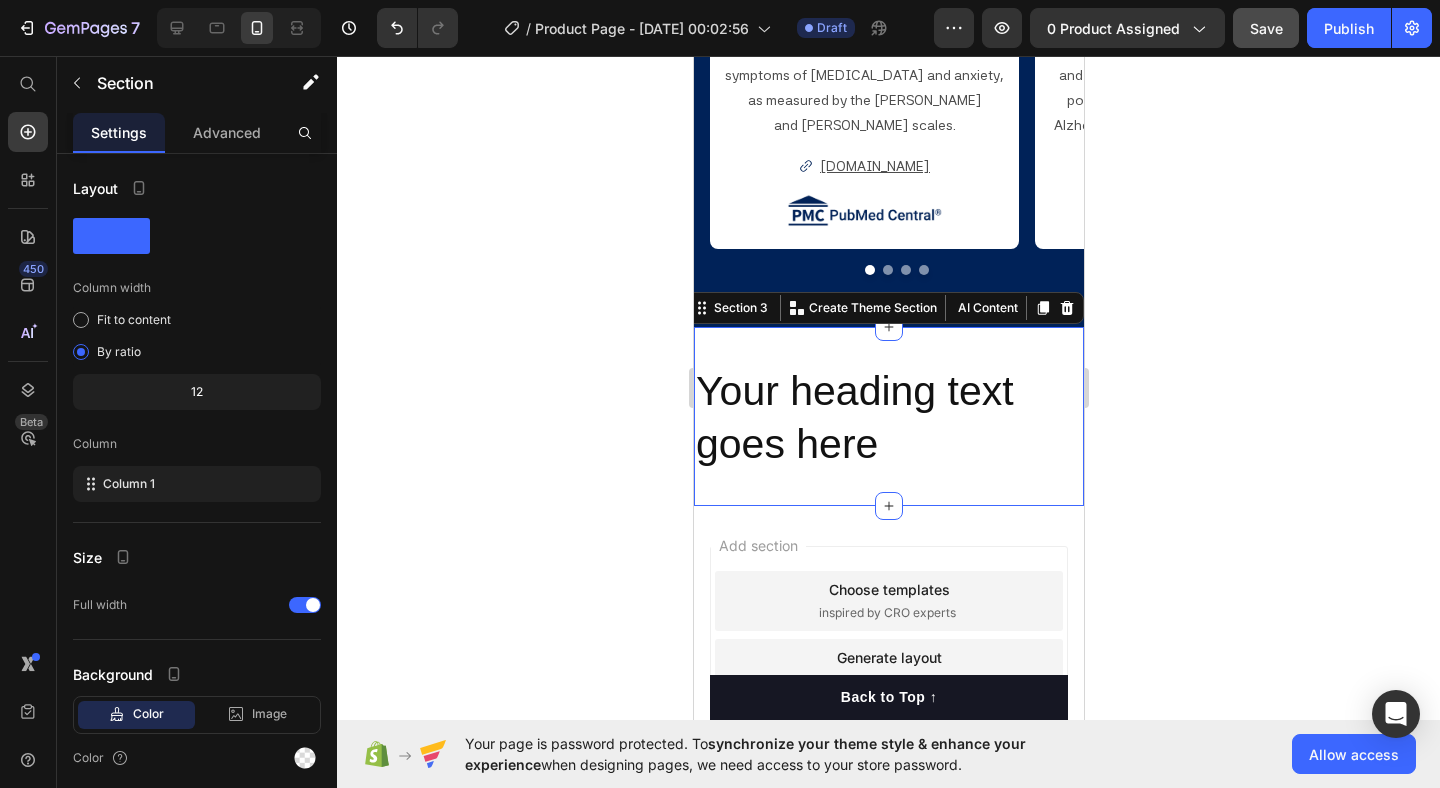 click on "Heading Your heading text goes here Heading Section 3   You can create reusable sections Create Theme Section AI Content Write with GemAI What would you like to describe here? Tone and Voice Persuasive Product ULTRA-PURE [MEDICAL_DATA] 1% (GUMMIES) Show more Generate" at bounding box center (888, 416) 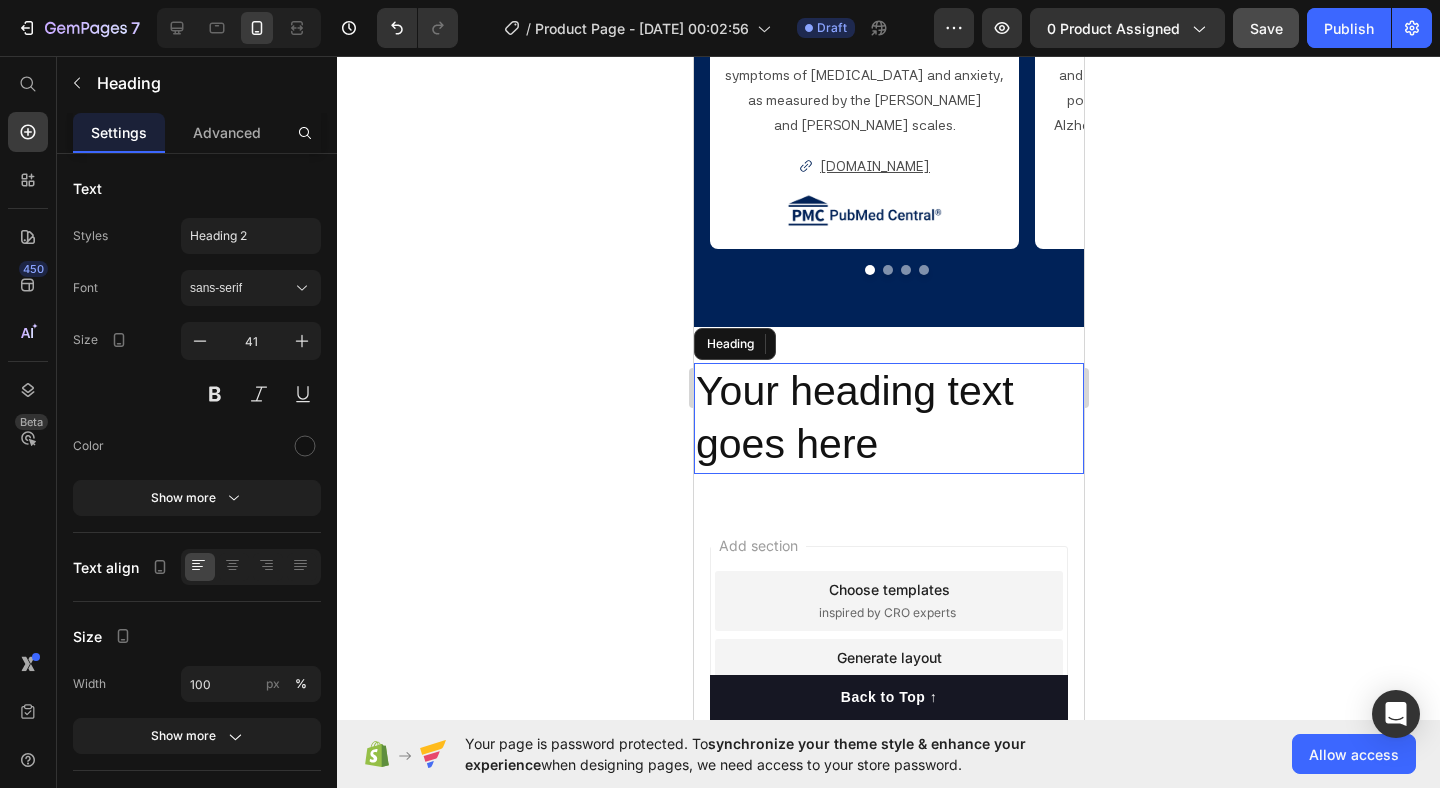 click on "Your heading text goes here" at bounding box center (888, 418) 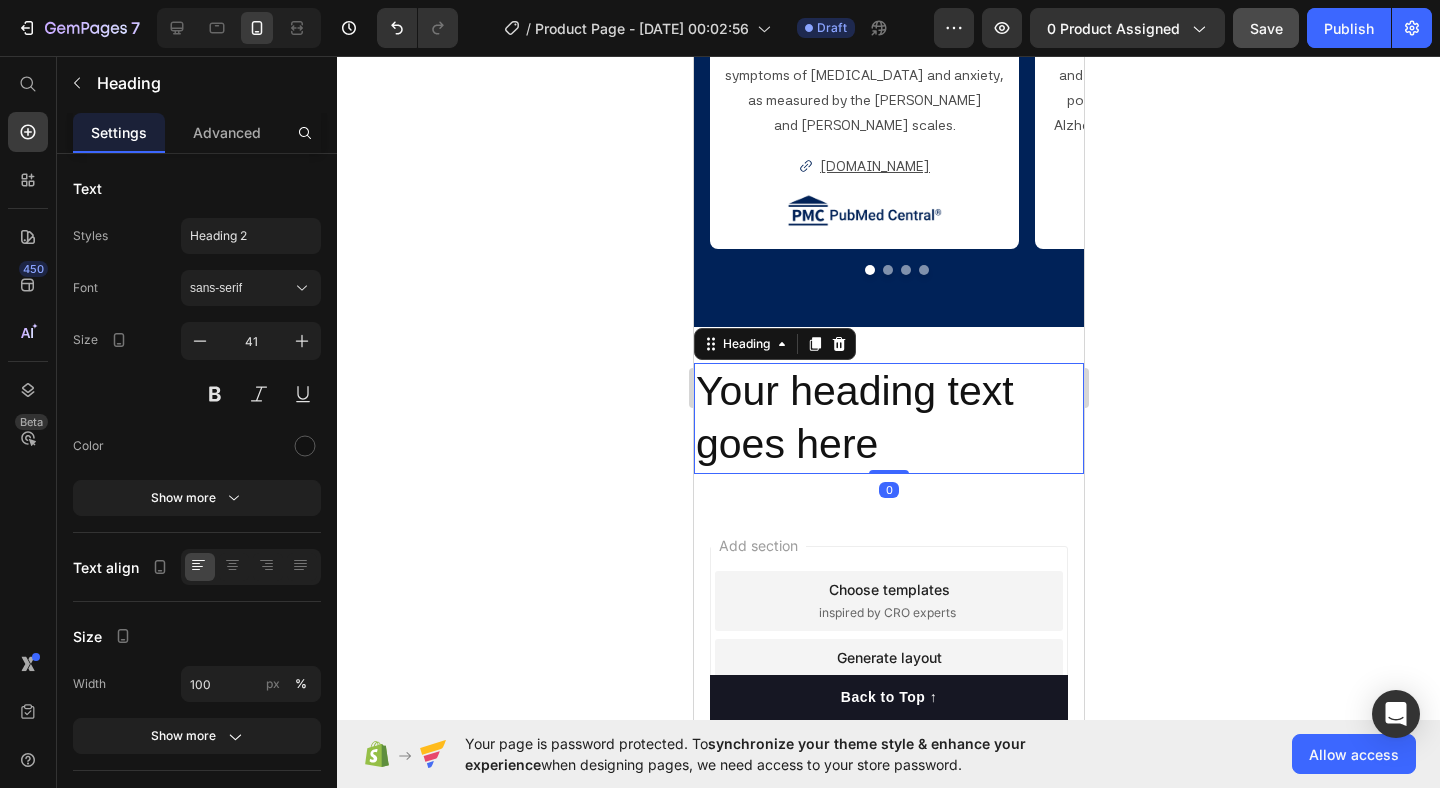 click on "Your heading text goes here" at bounding box center (888, 418) 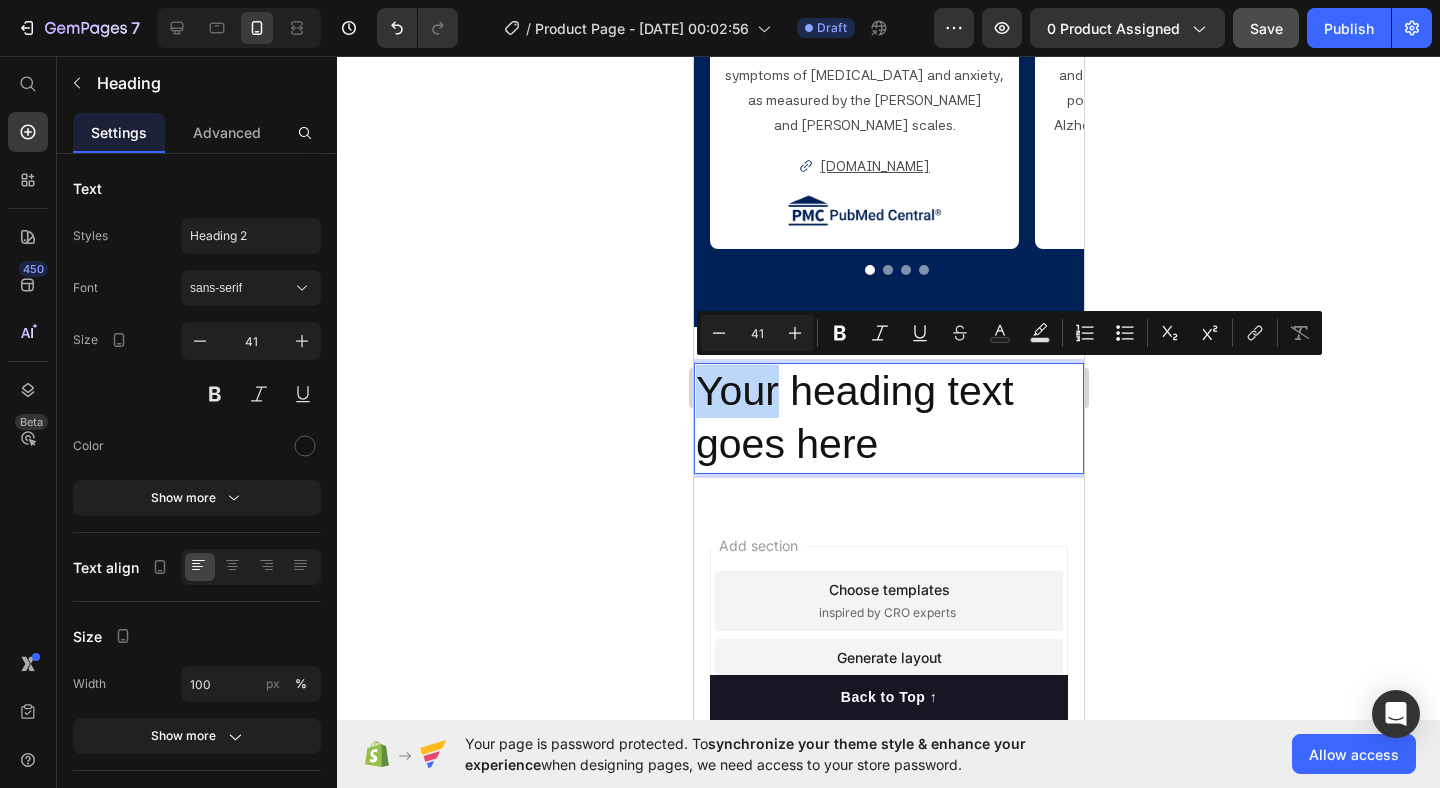 click on "Your heading text goes here" at bounding box center (888, 418) 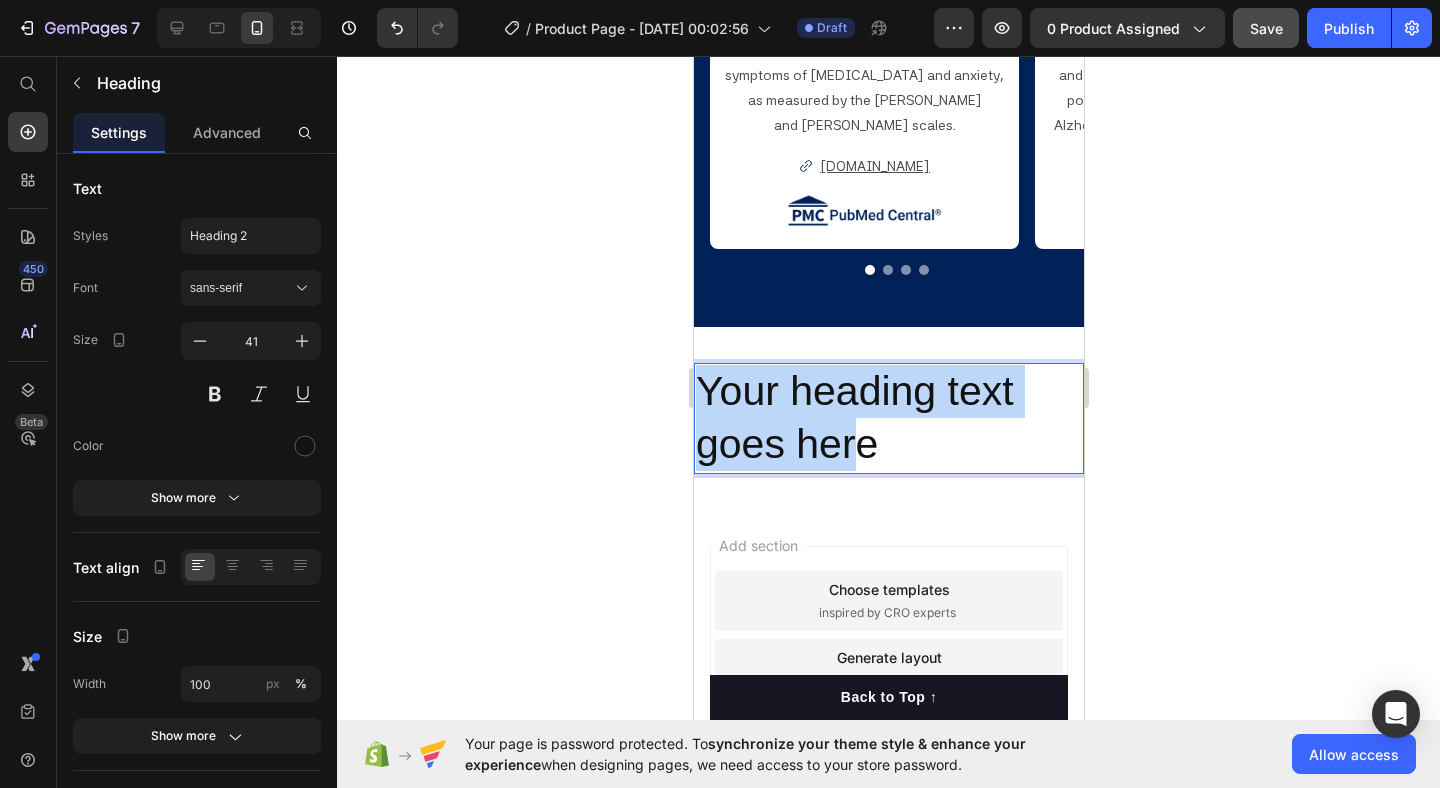 drag, startPoint x: 699, startPoint y: 389, endPoint x: 851, endPoint y: 422, distance: 155.54099 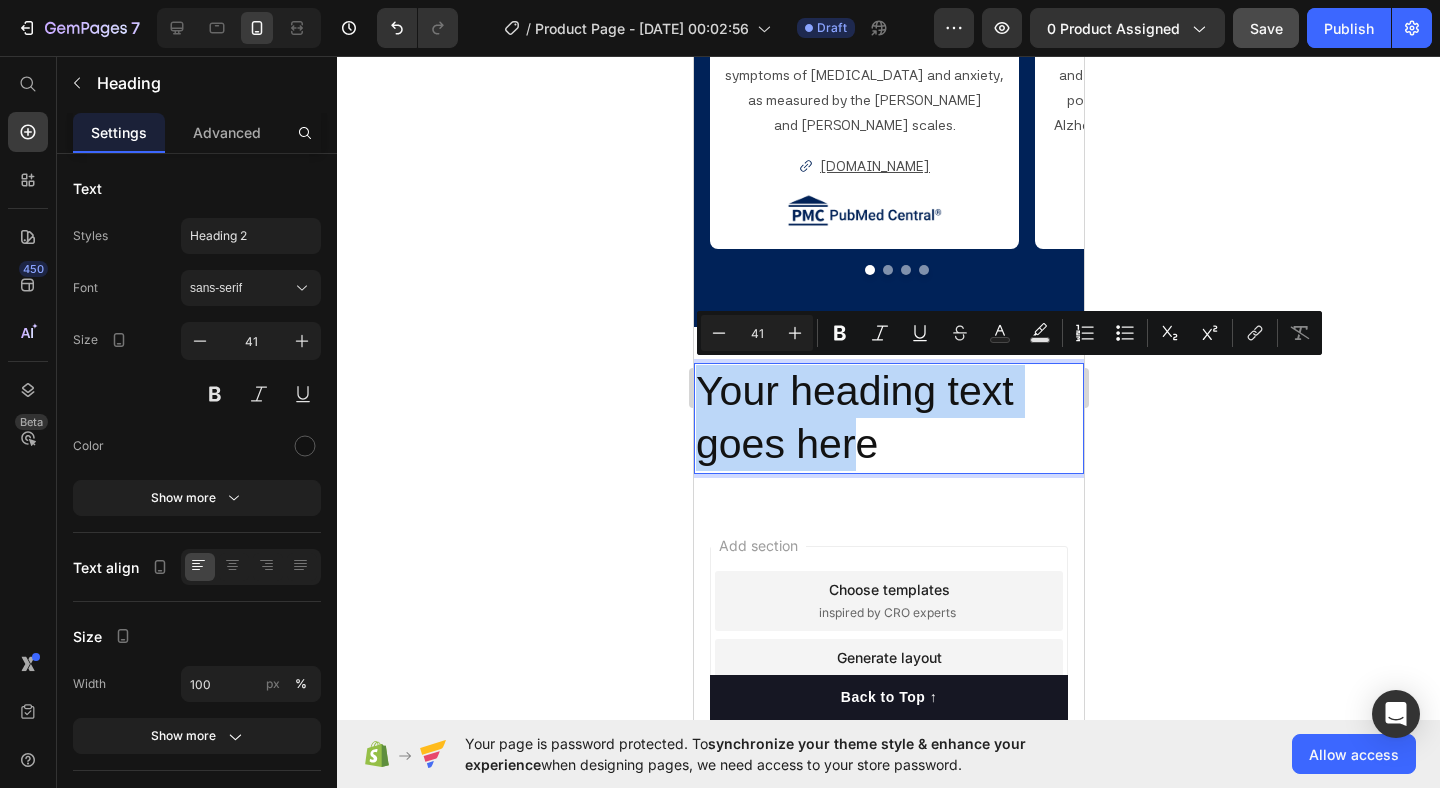 click on "Your heading text goes here" at bounding box center (888, 418) 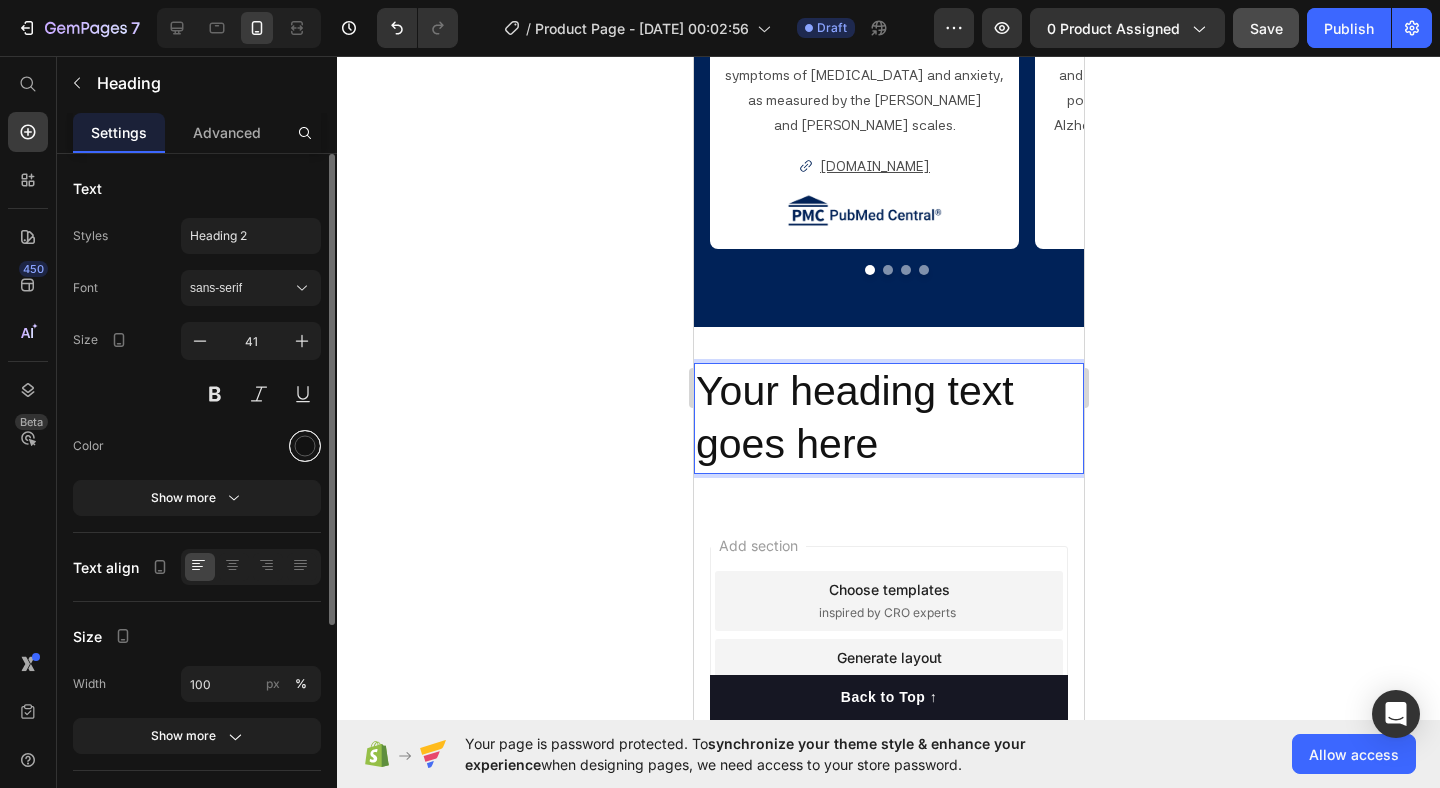 click at bounding box center [305, 446] 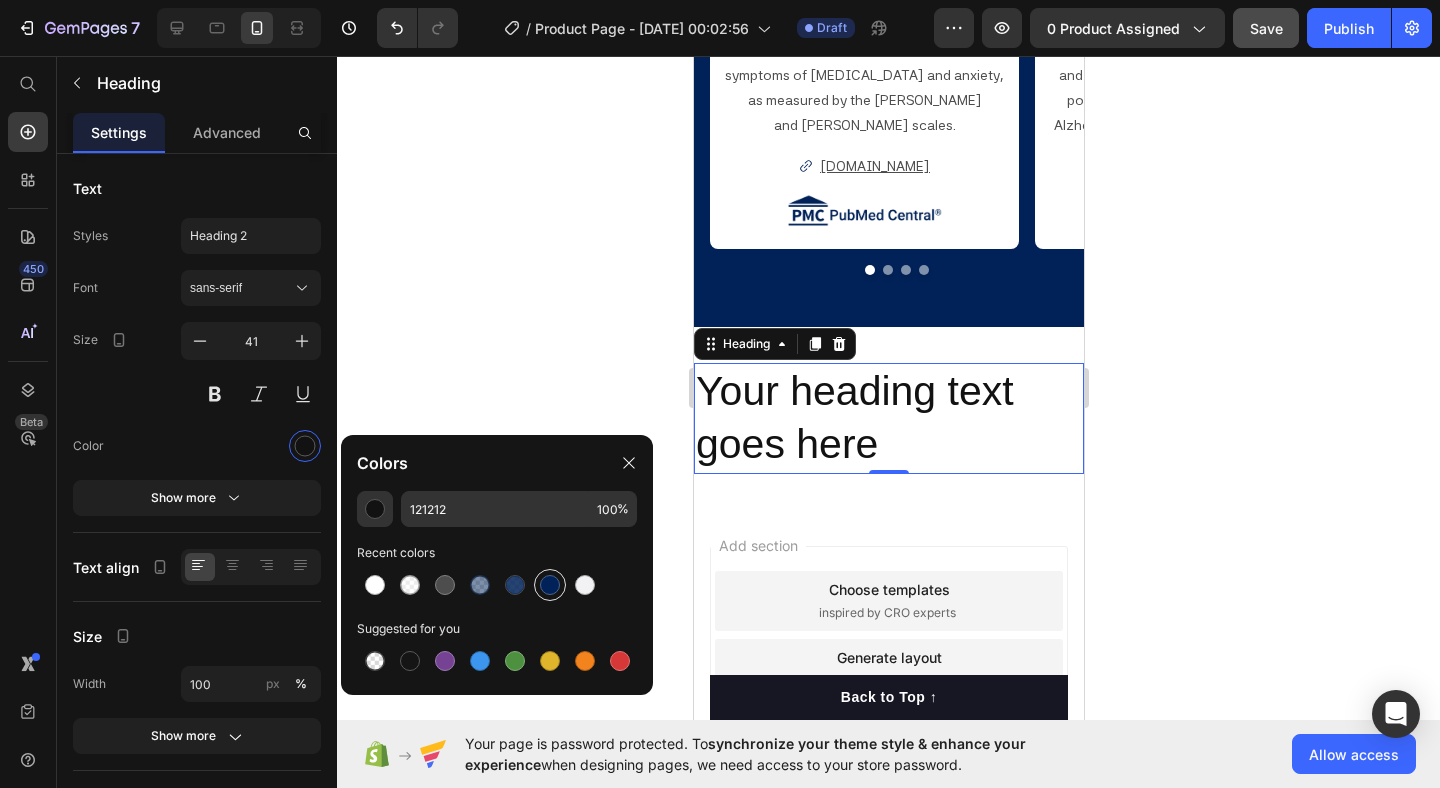 click at bounding box center [550, 585] 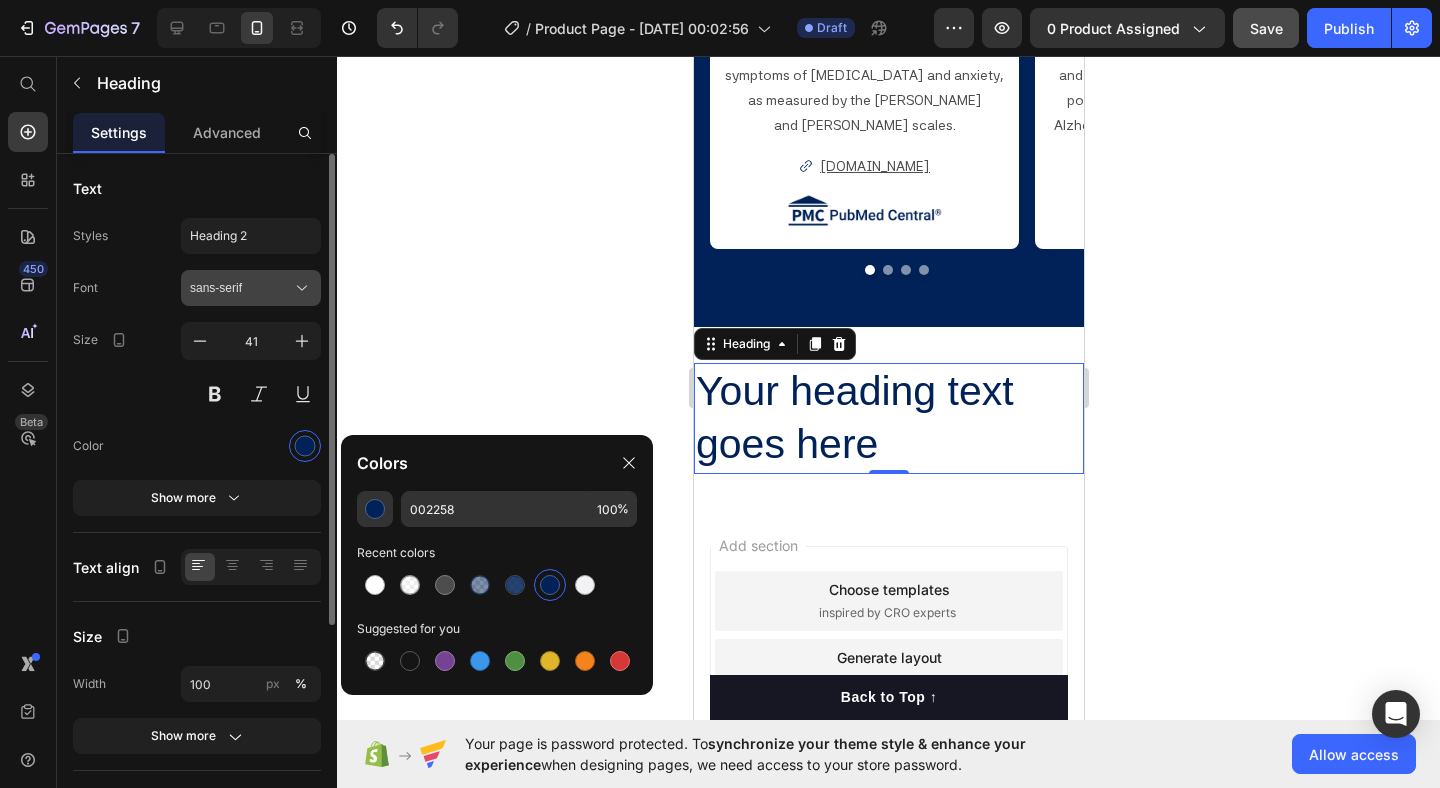 click on "sans-serif" at bounding box center [241, 288] 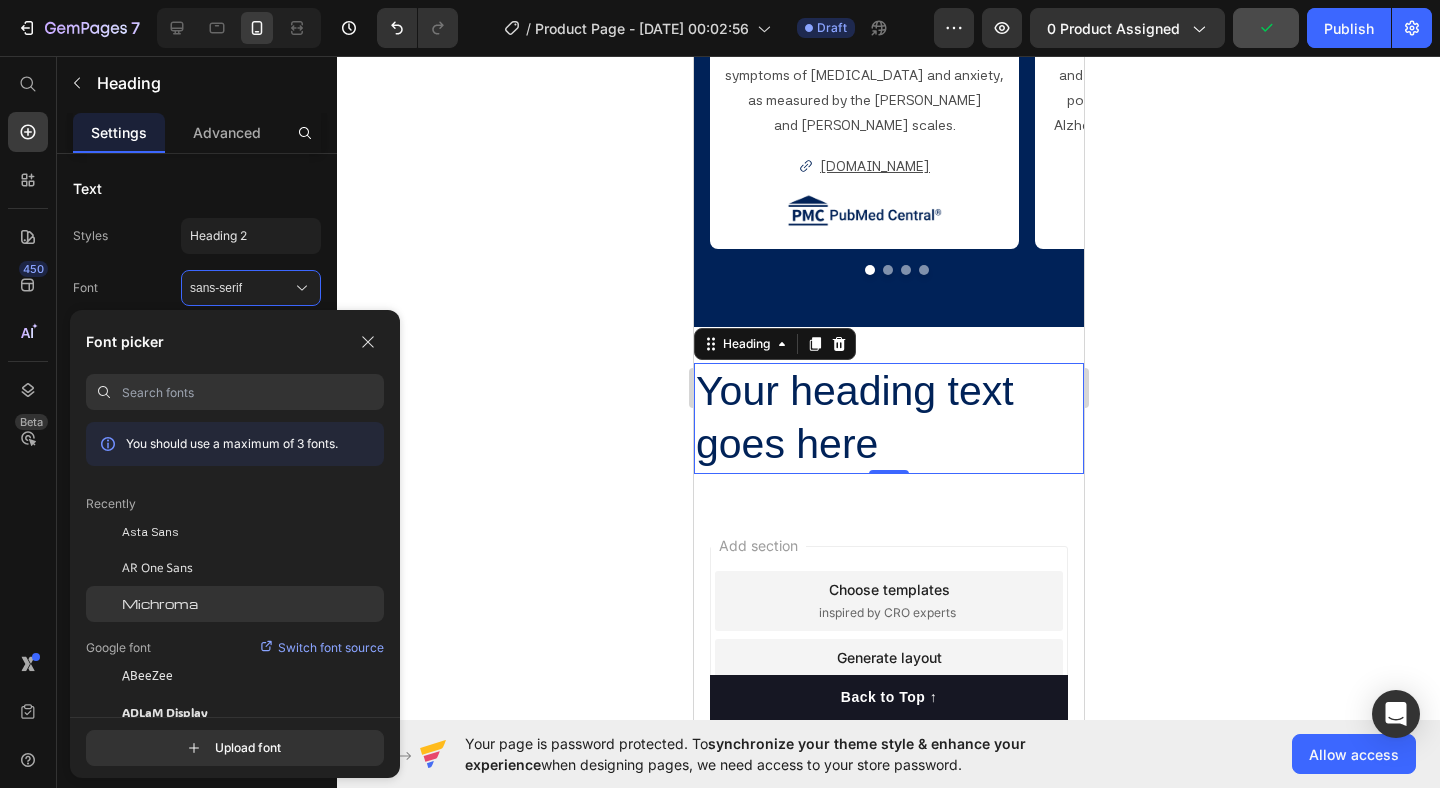 click on "Michroma" 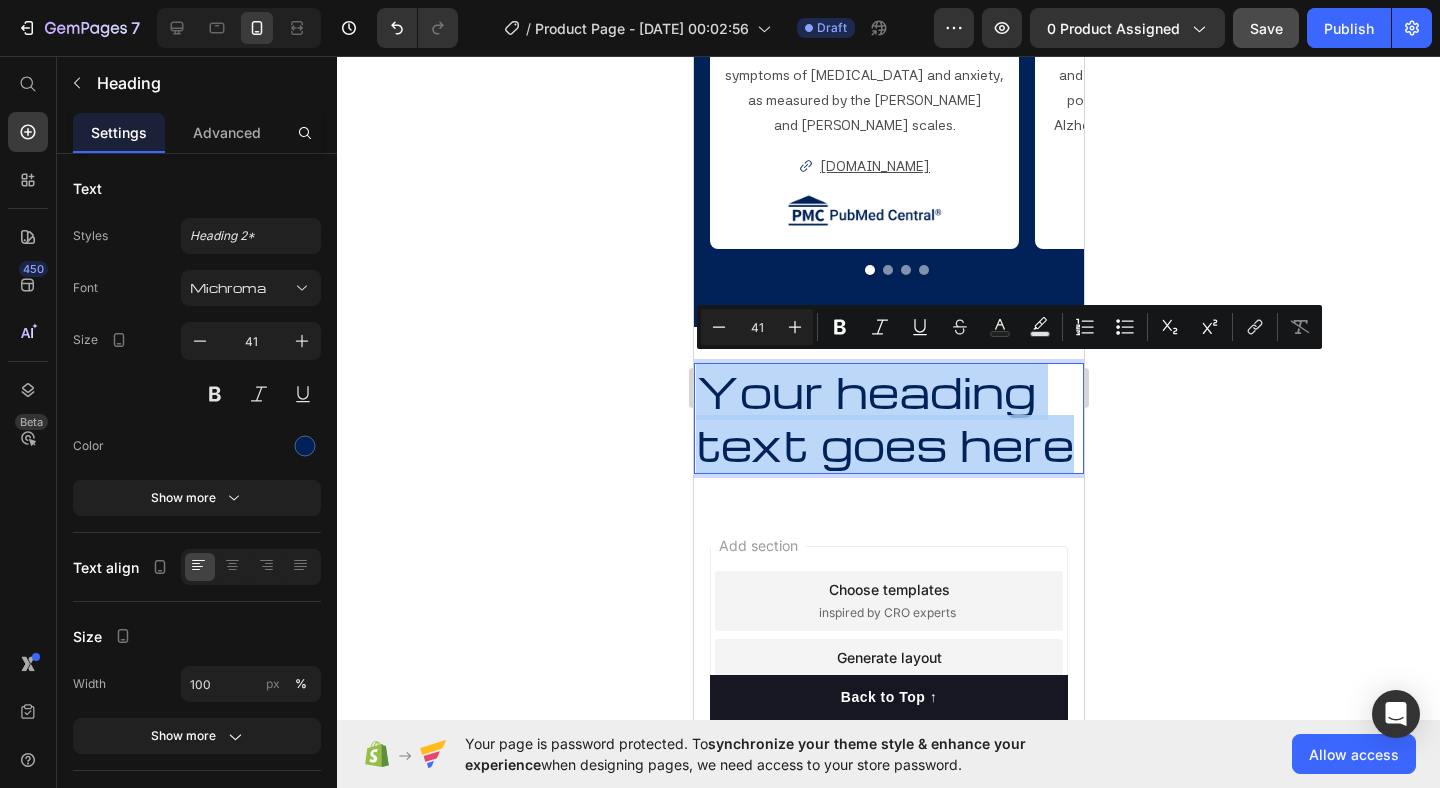 drag, startPoint x: 703, startPoint y: 385, endPoint x: 1094, endPoint y: 438, distance: 394.5757 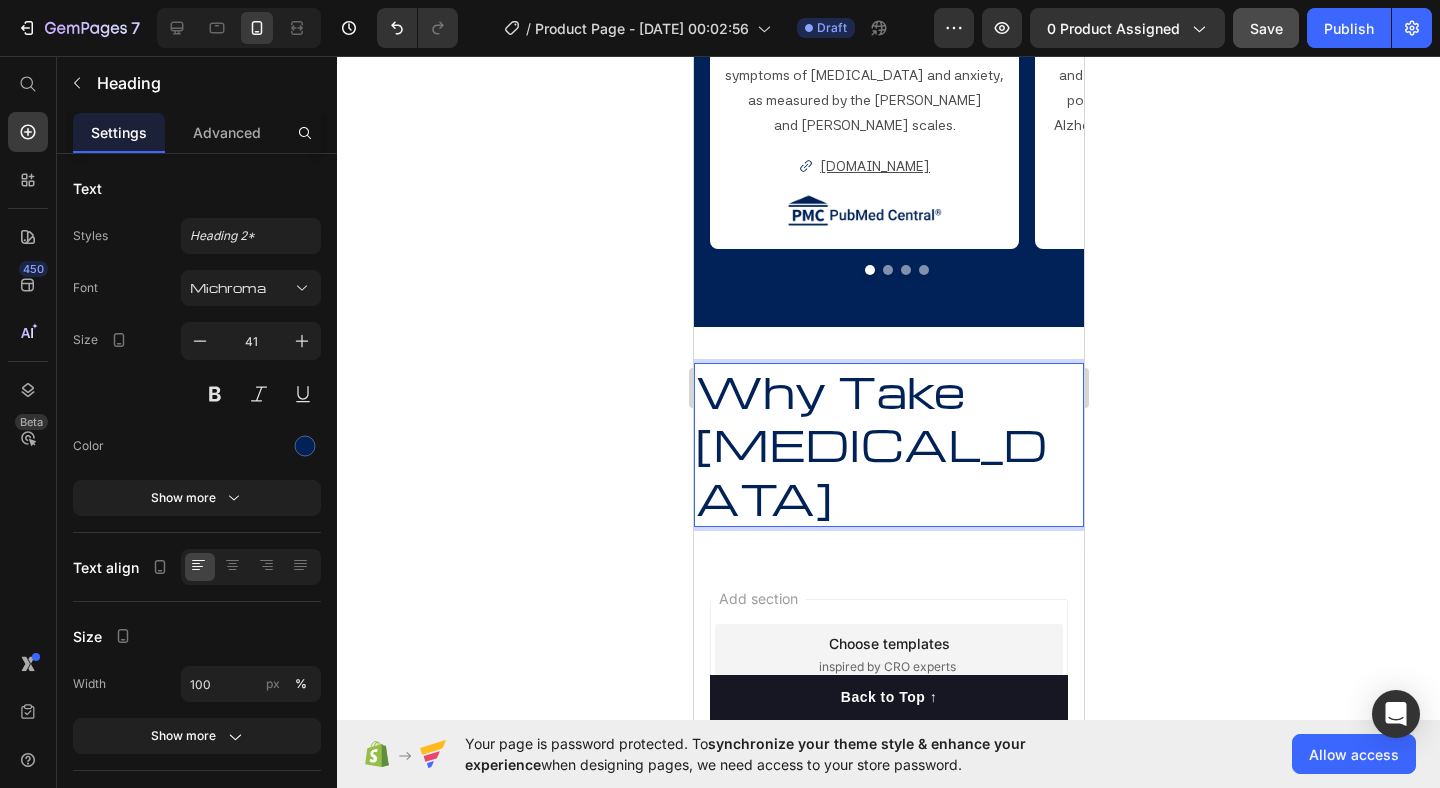 click 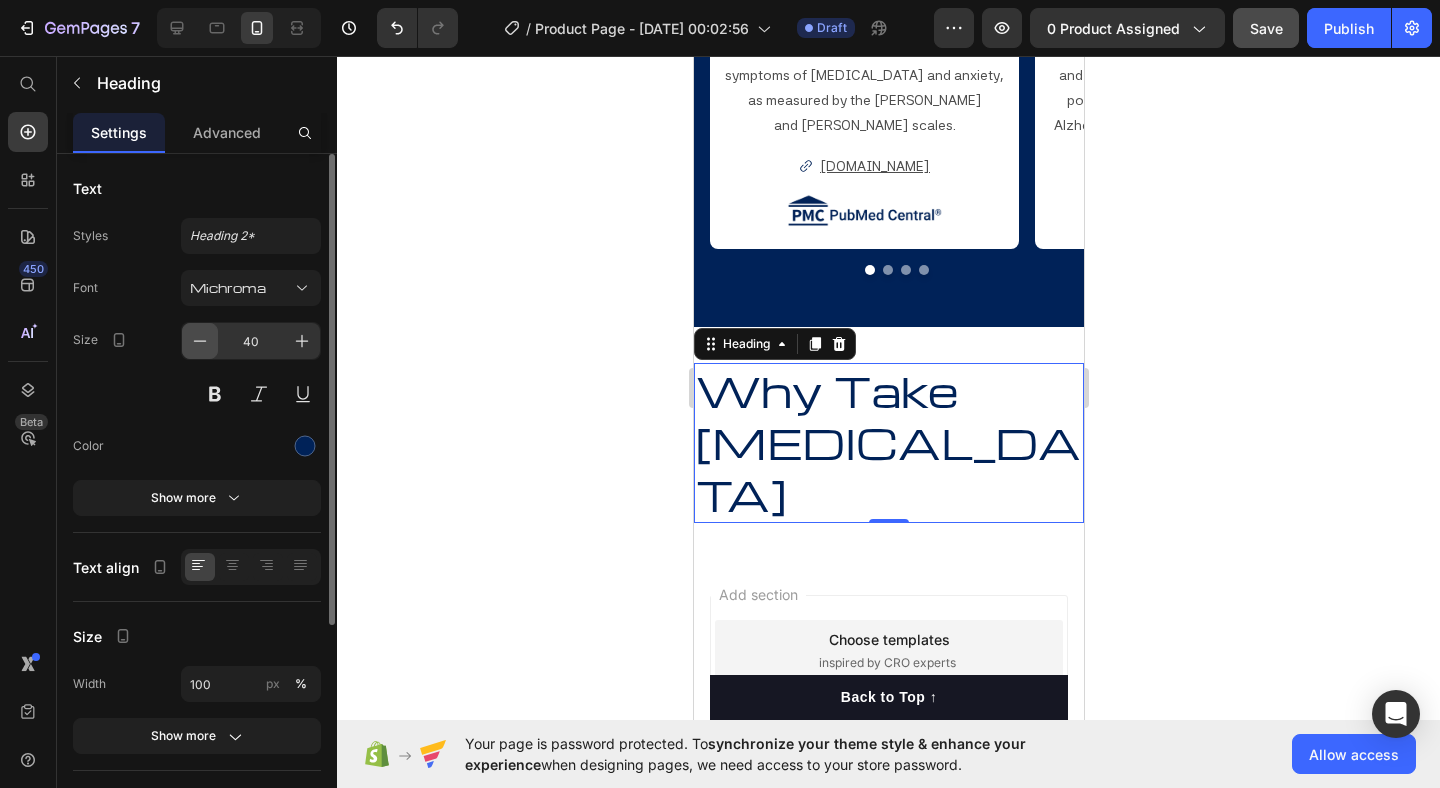 click 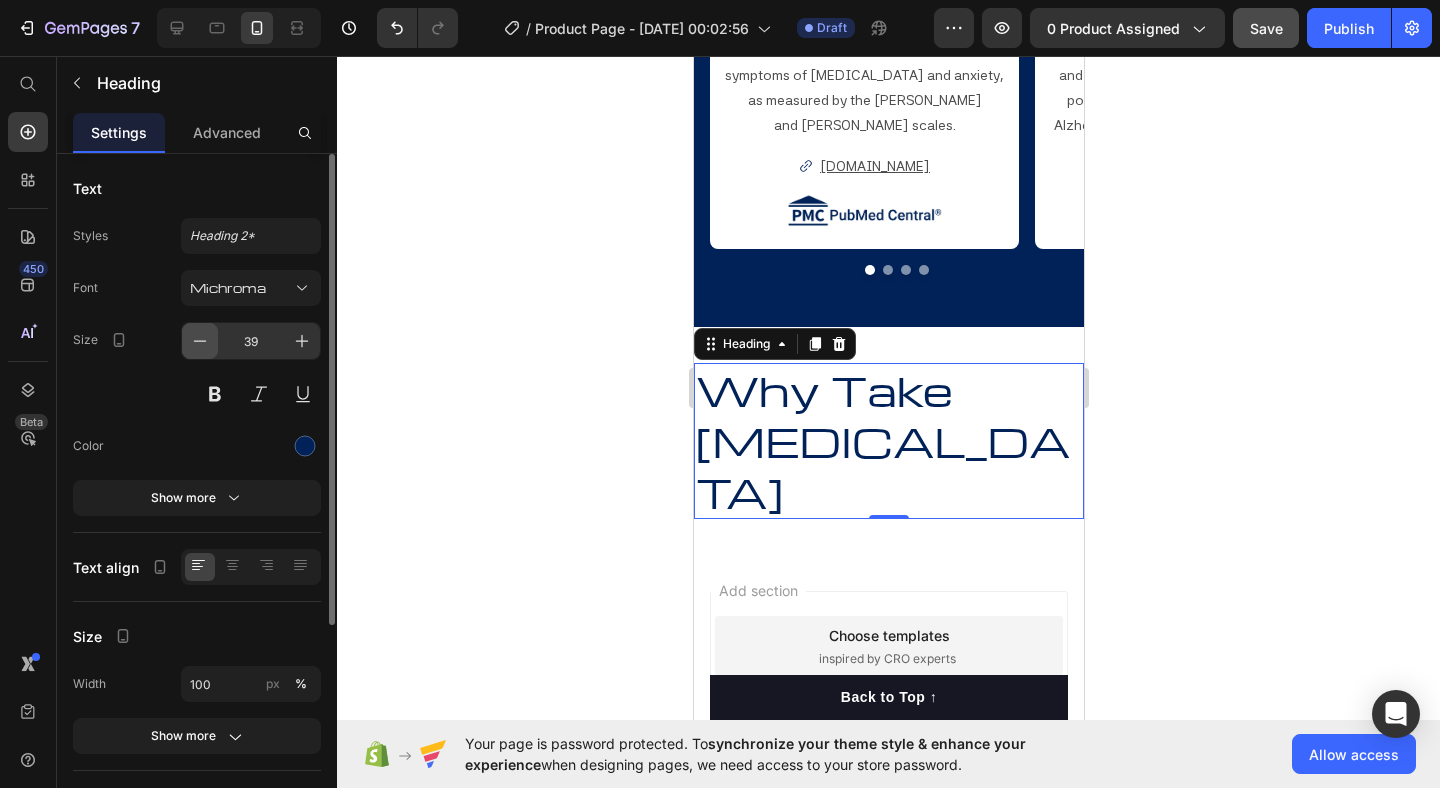 click 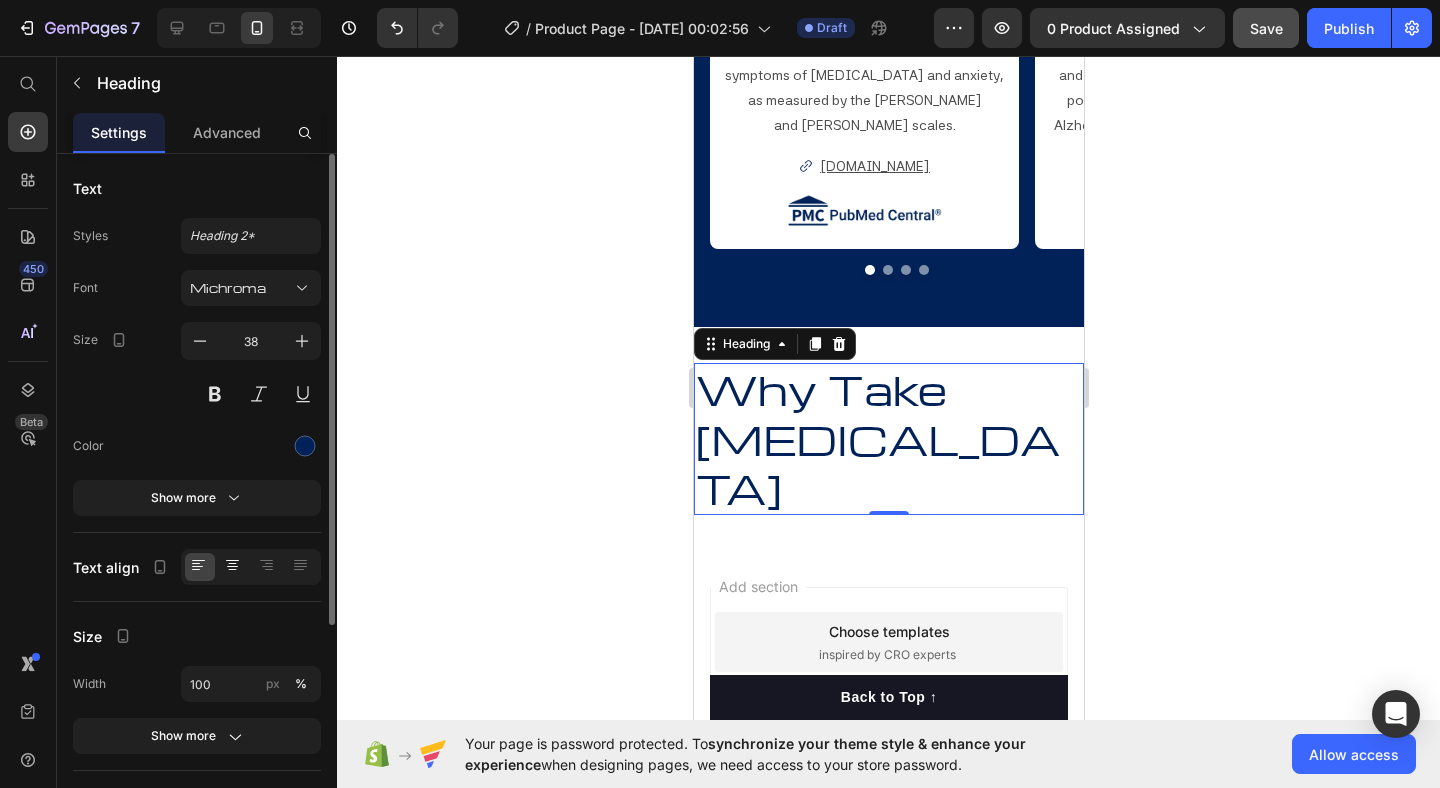 click 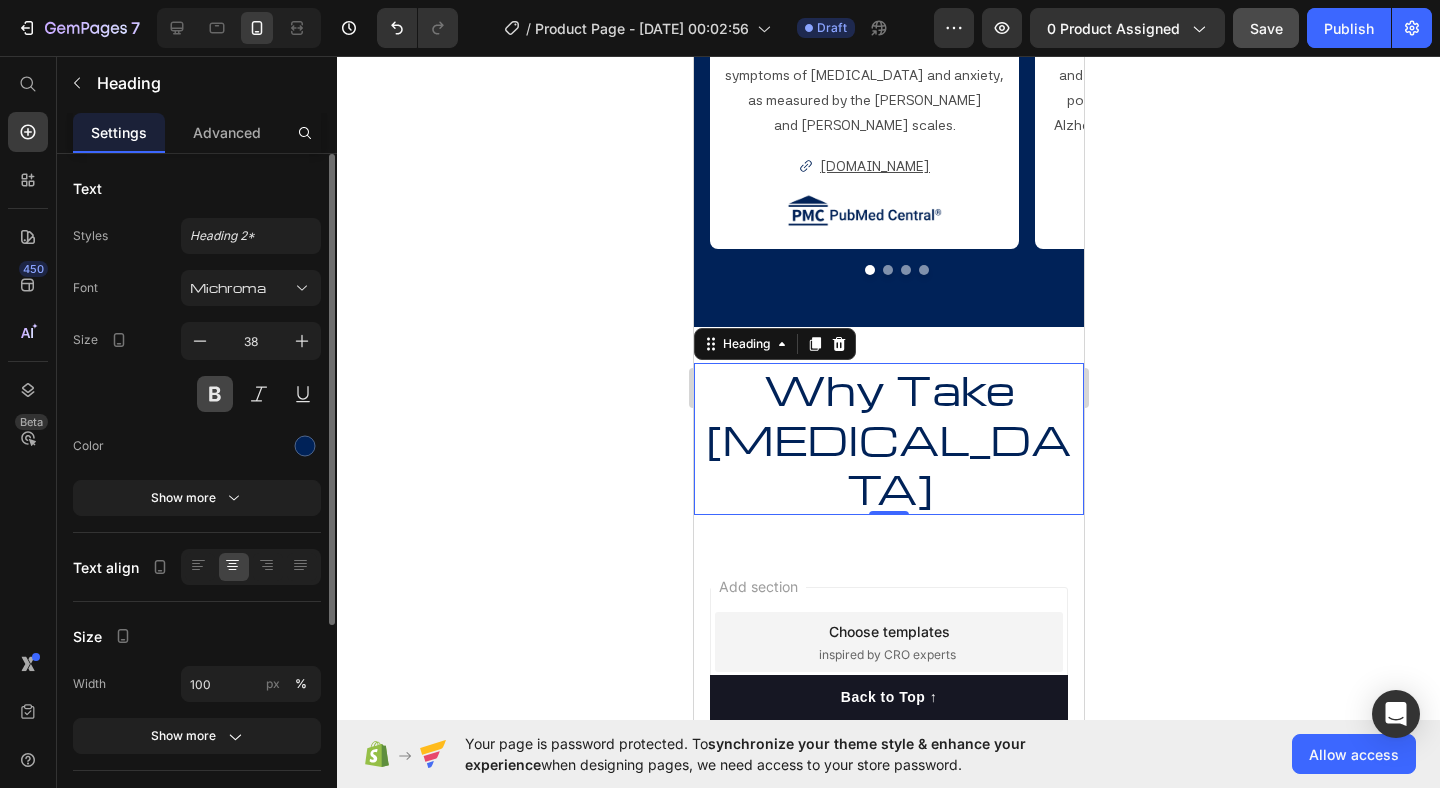 click at bounding box center (215, 394) 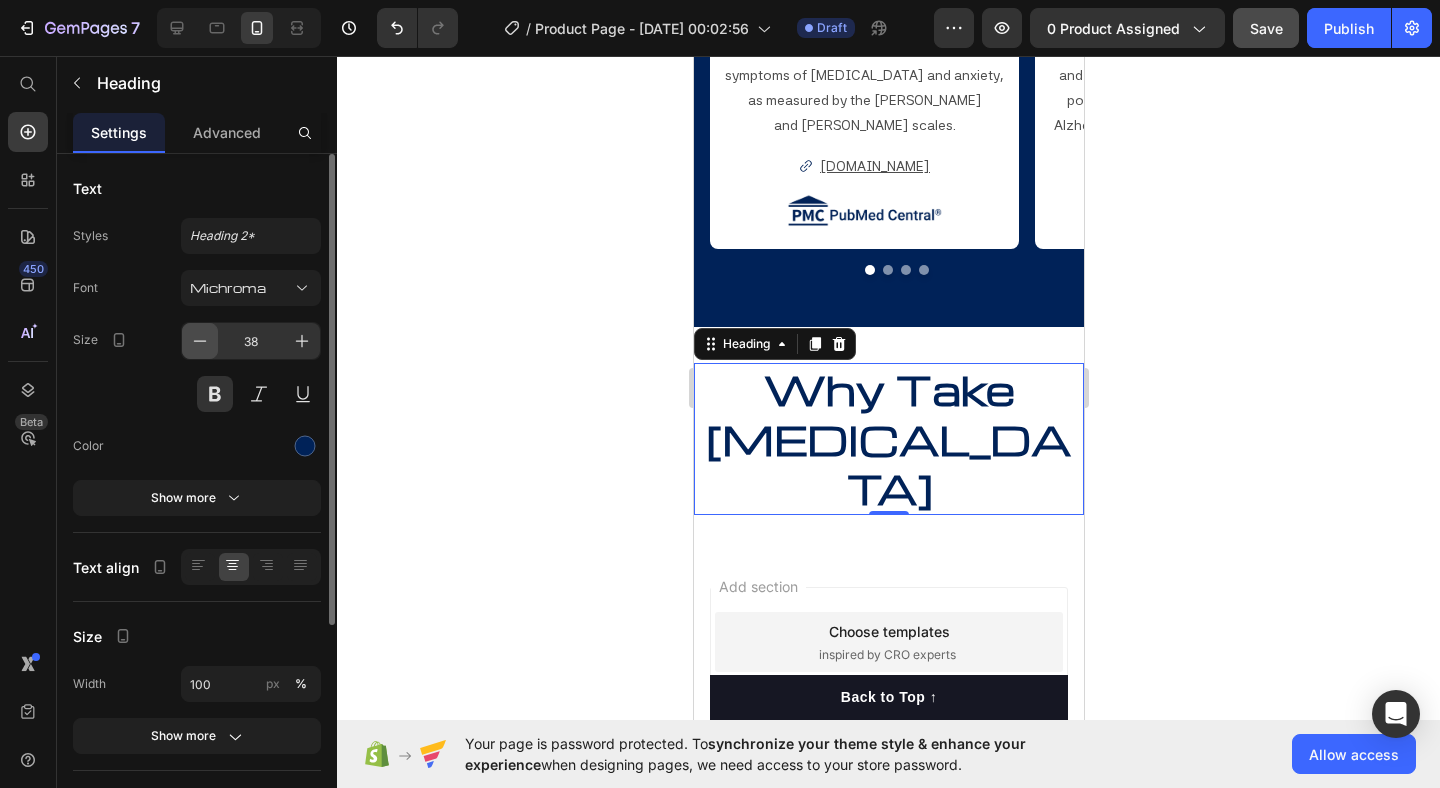click at bounding box center (200, 341) 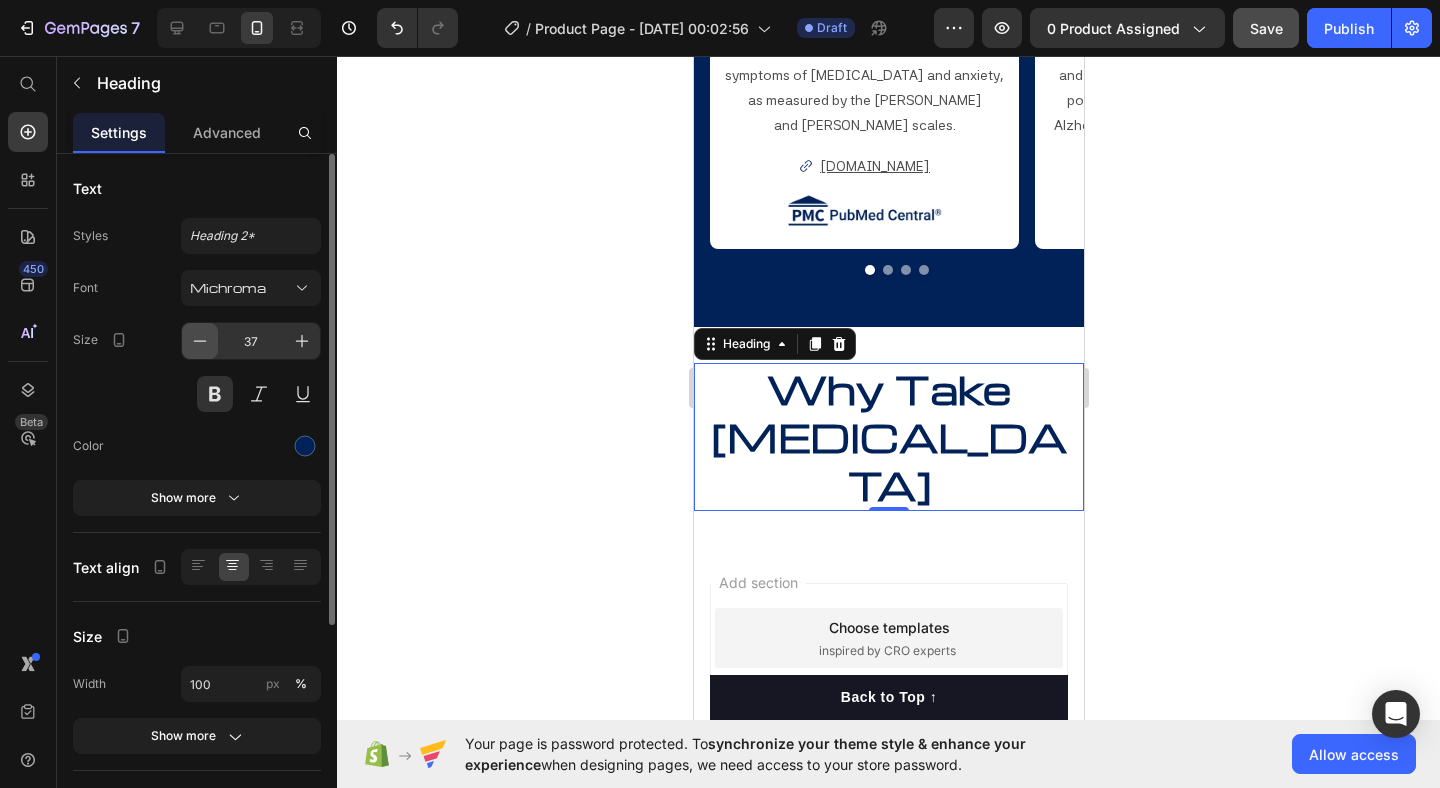 click at bounding box center (200, 341) 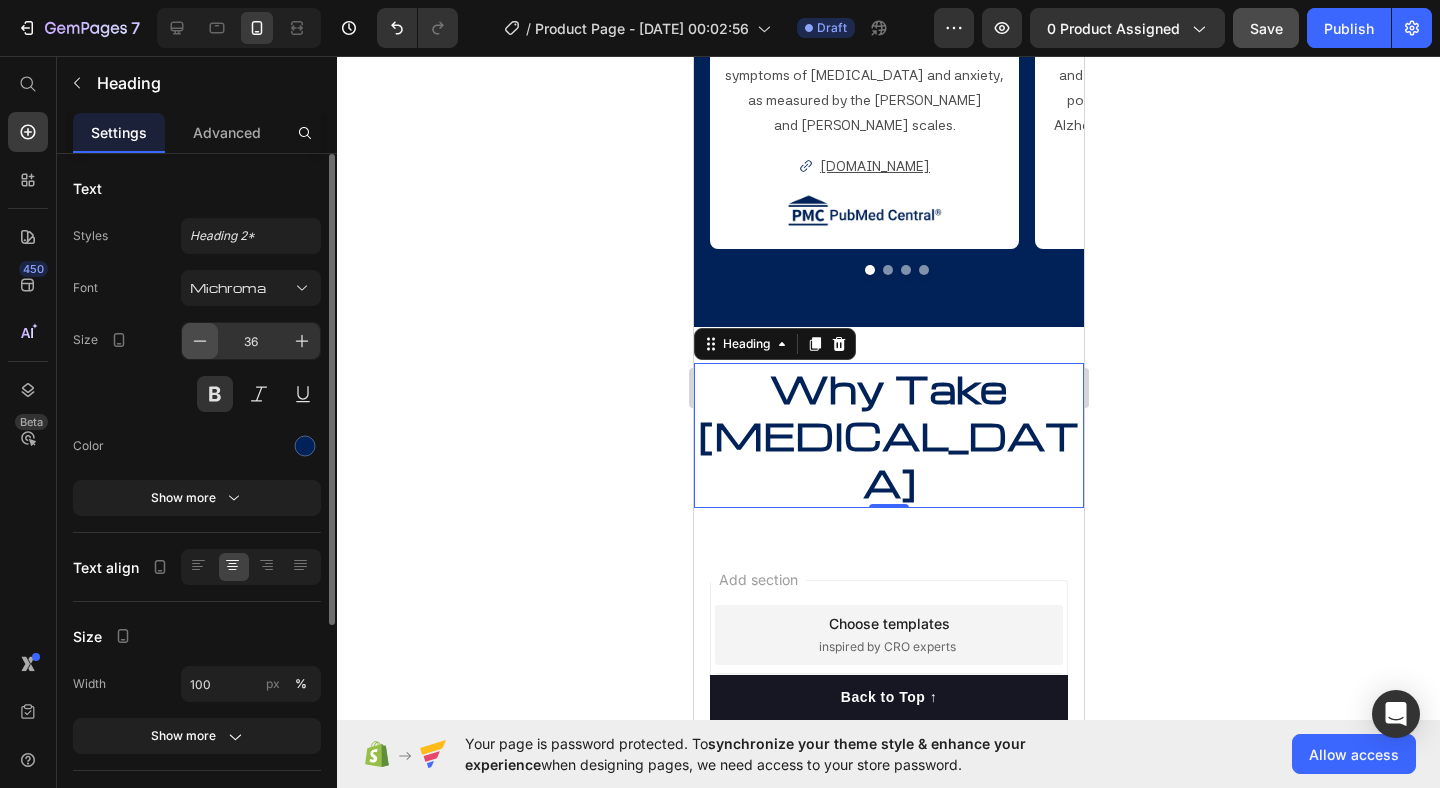 click at bounding box center [200, 341] 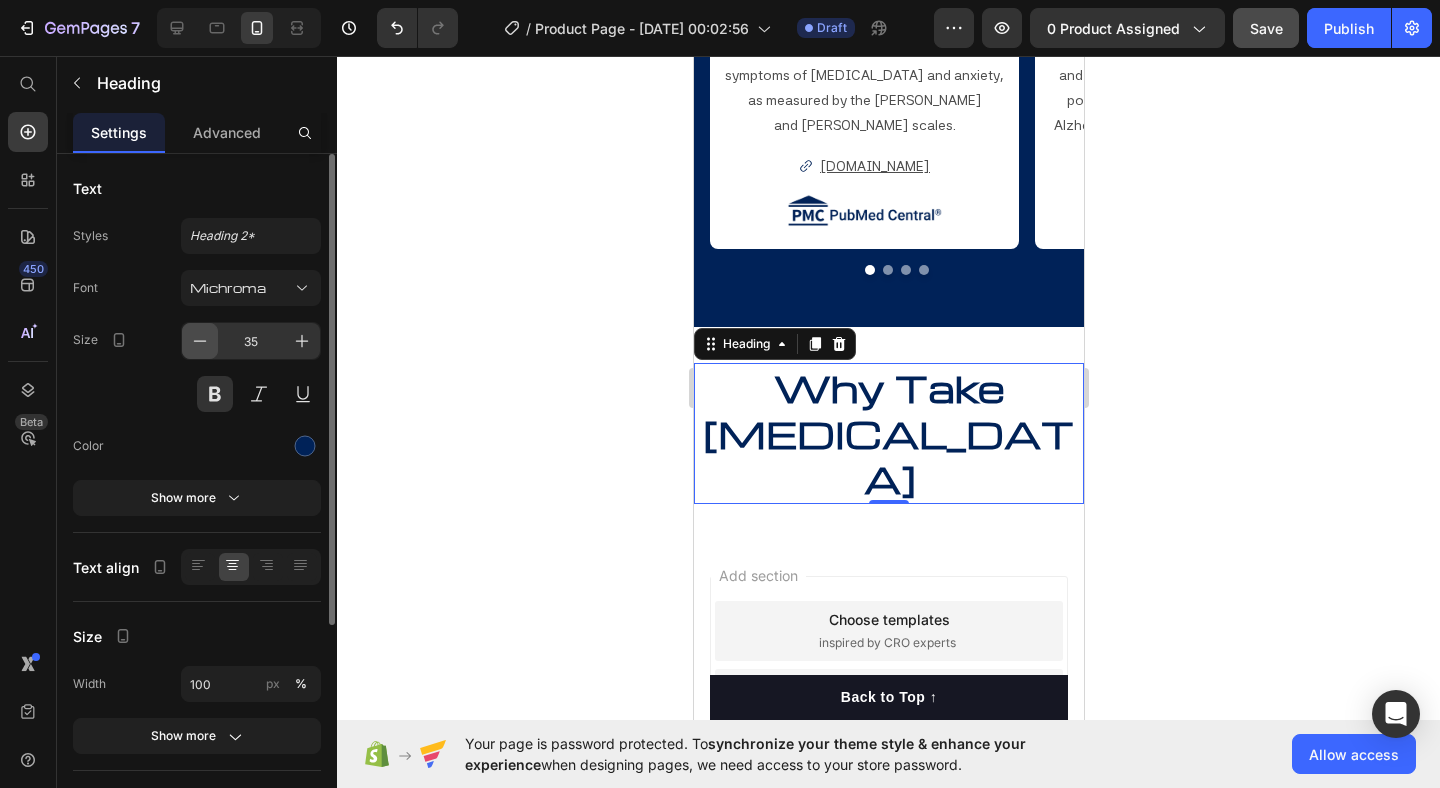 click at bounding box center (200, 341) 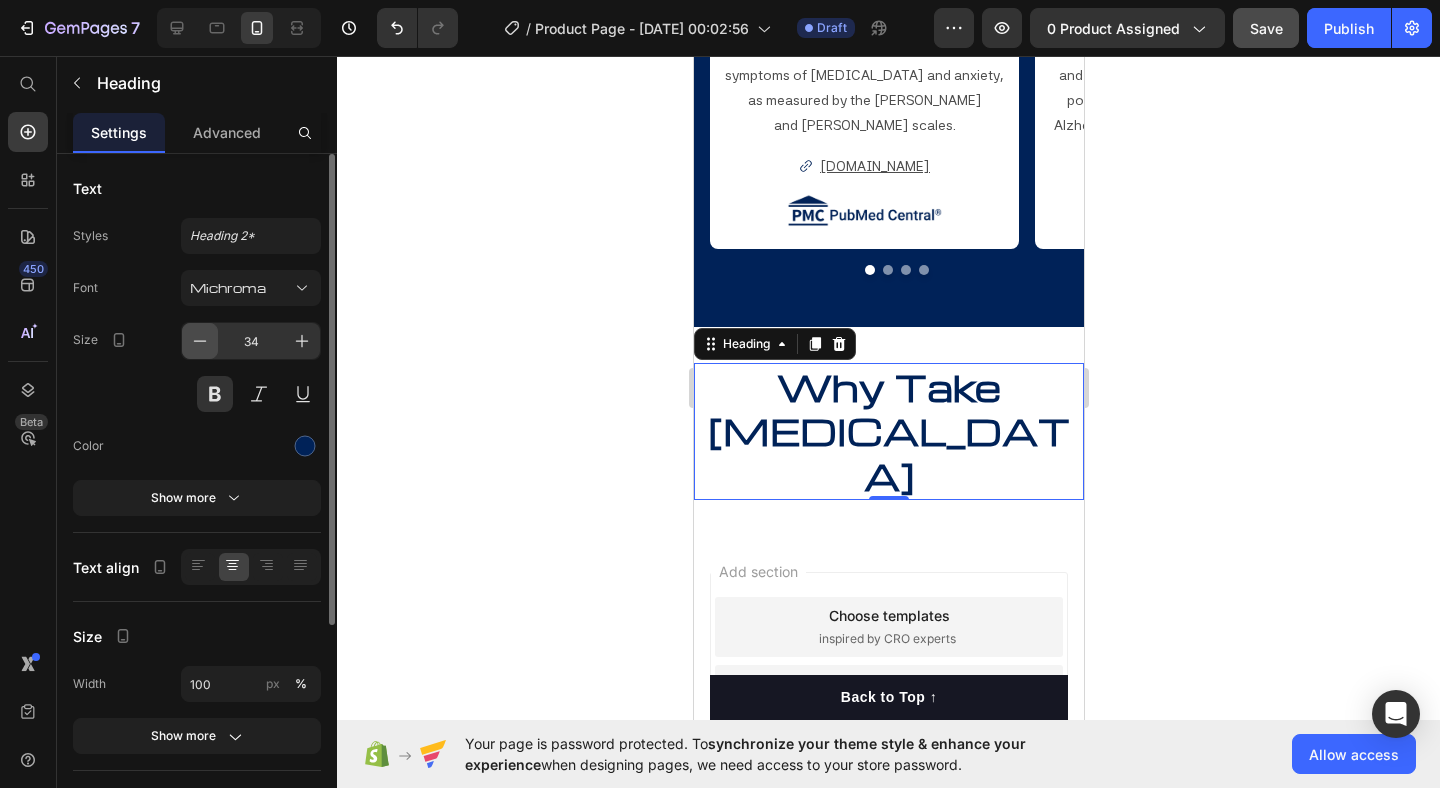 click at bounding box center [200, 341] 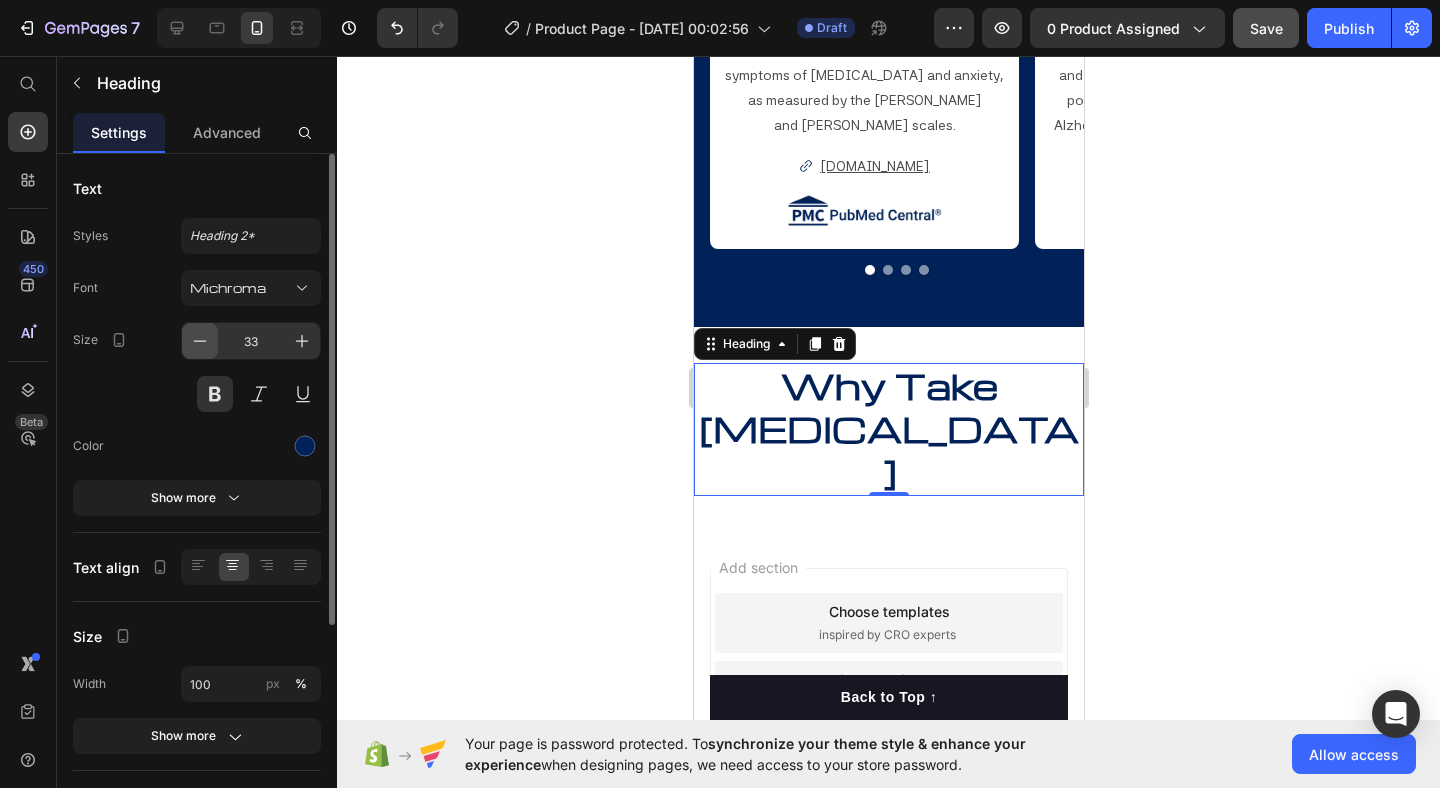 click at bounding box center (200, 341) 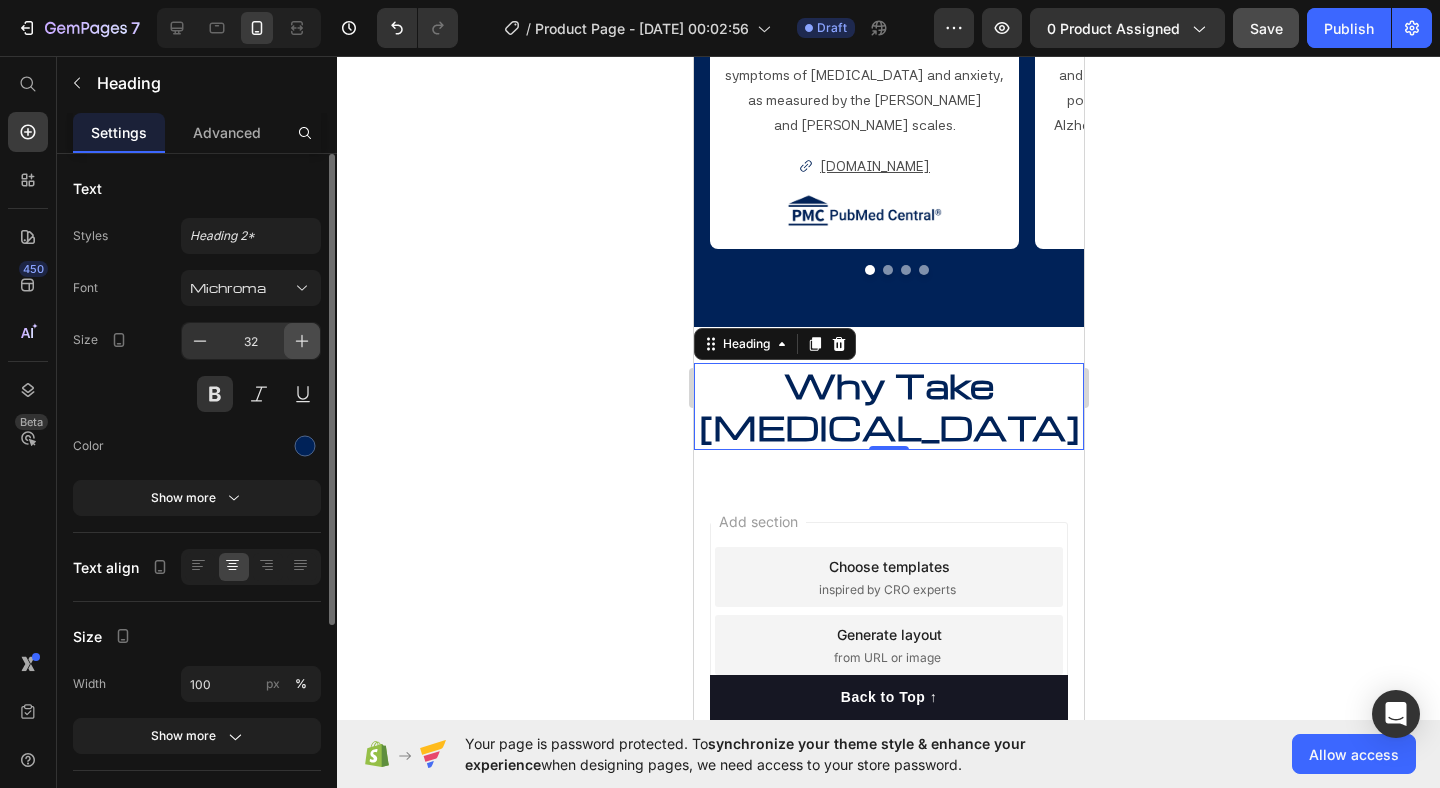 click 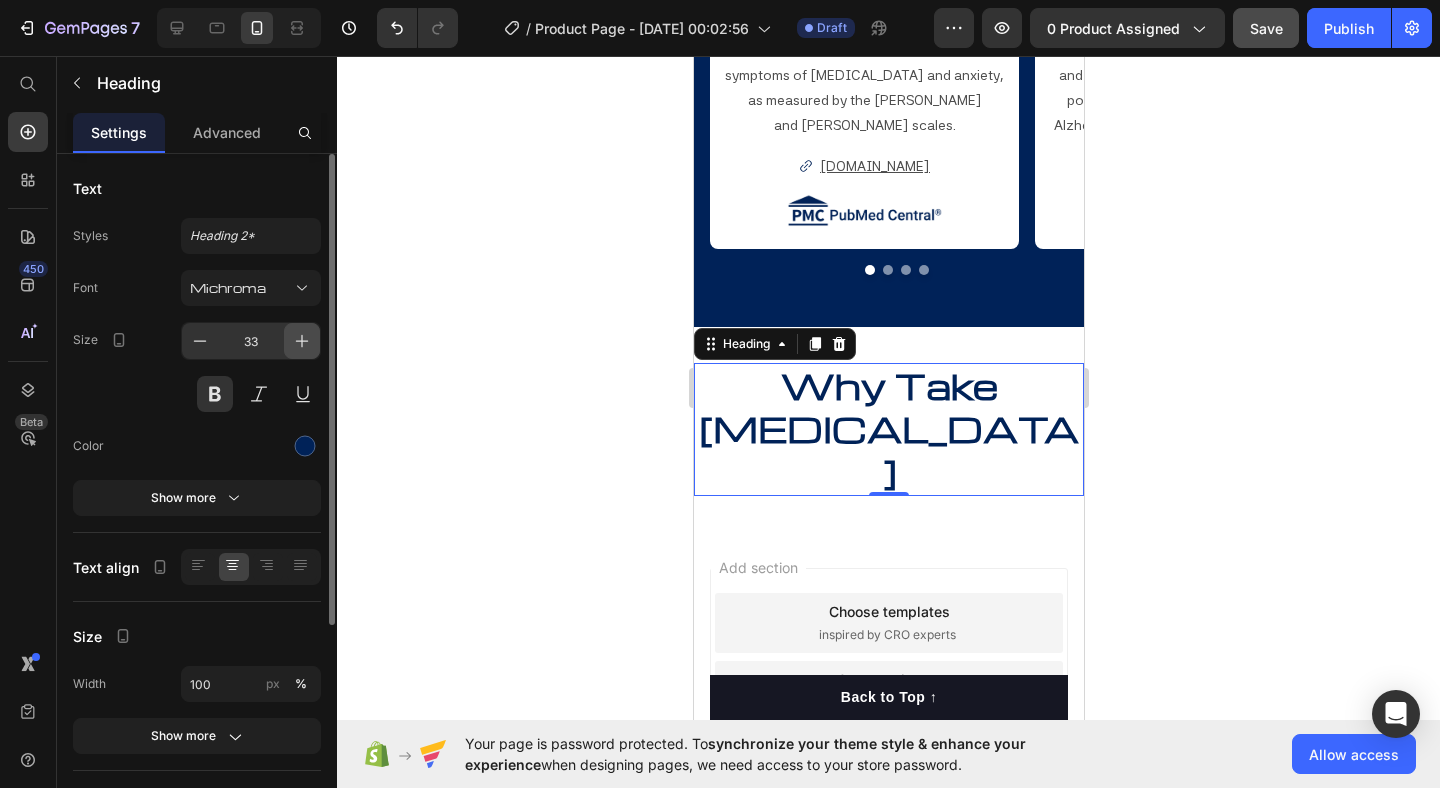 click 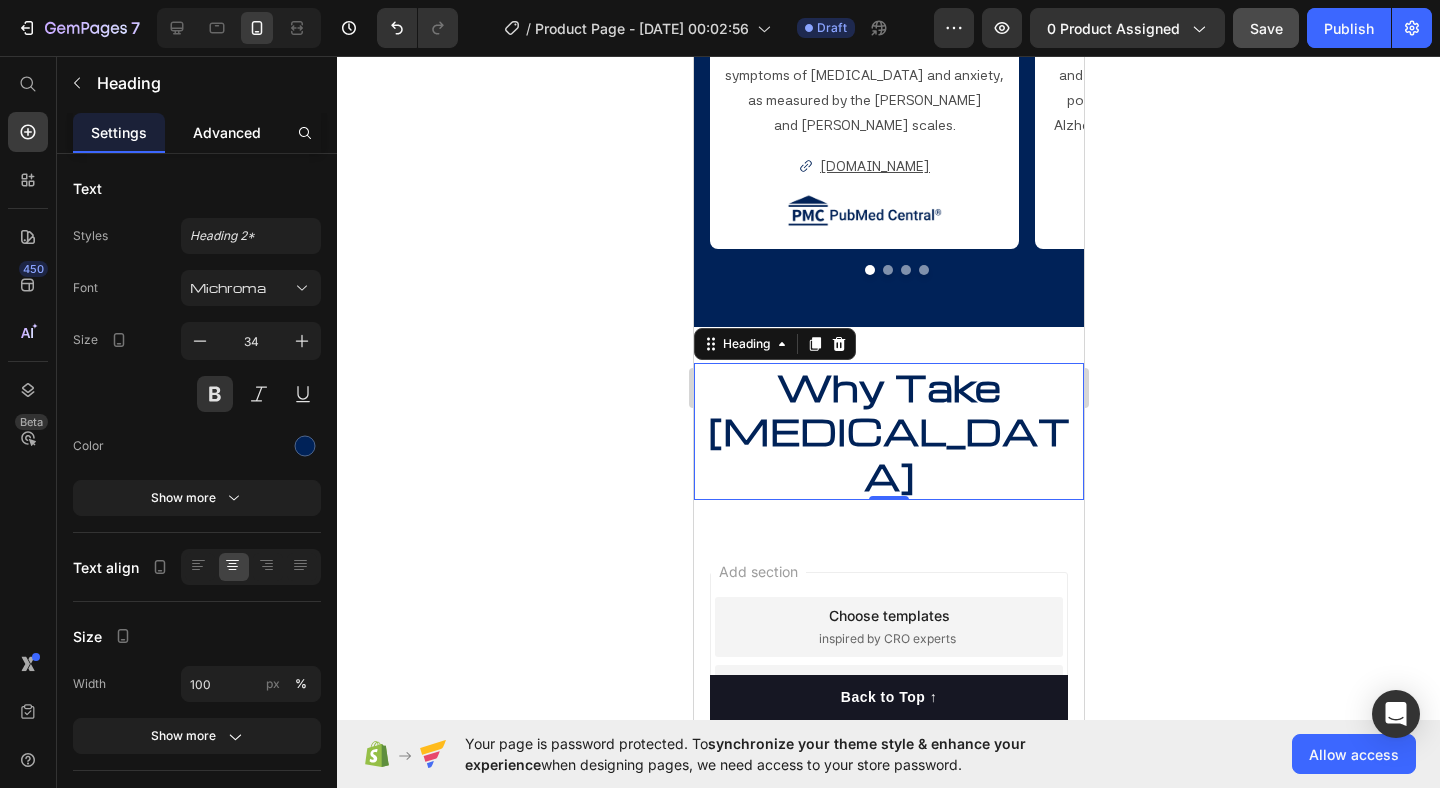 click on "Advanced" at bounding box center [227, 132] 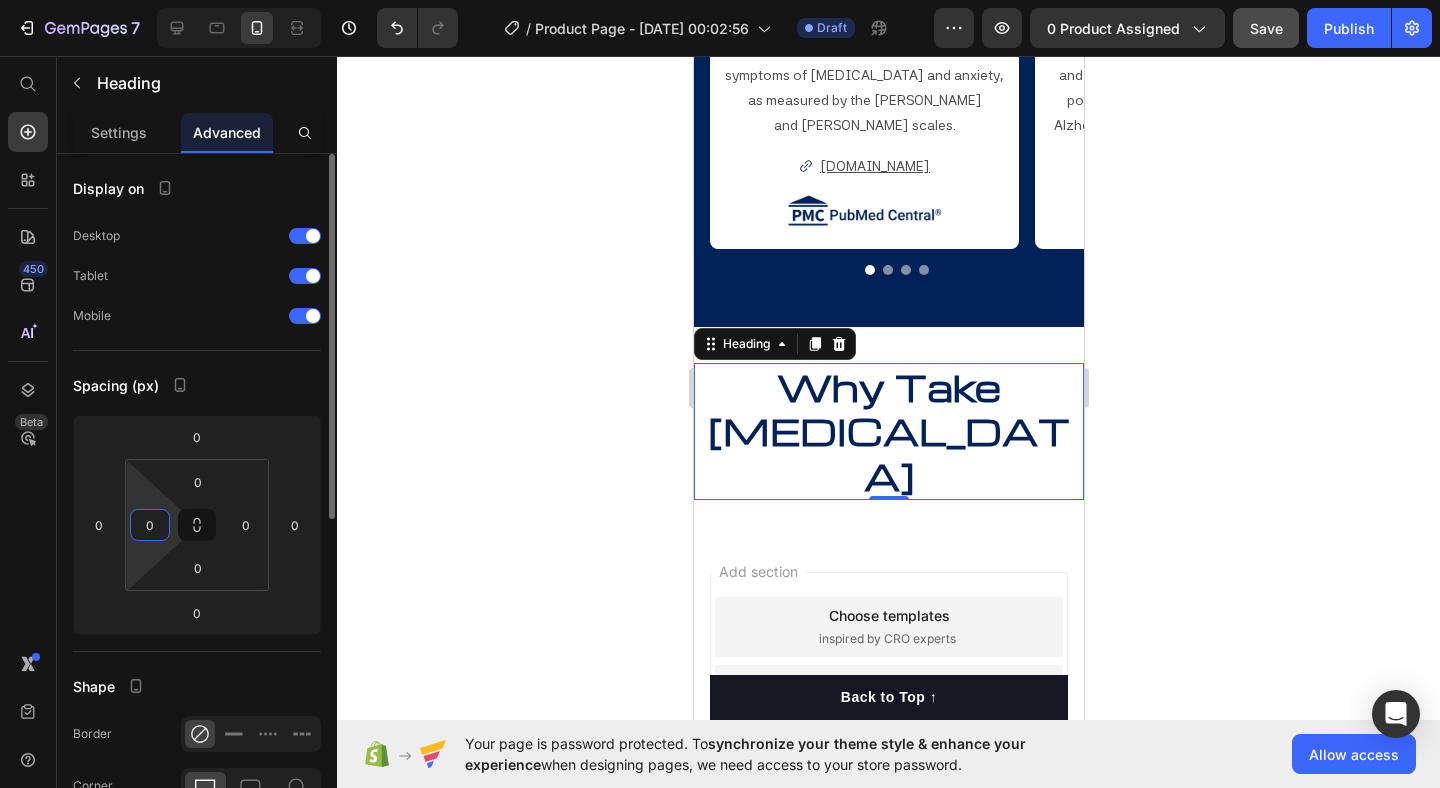 click on "0" at bounding box center (150, 525) 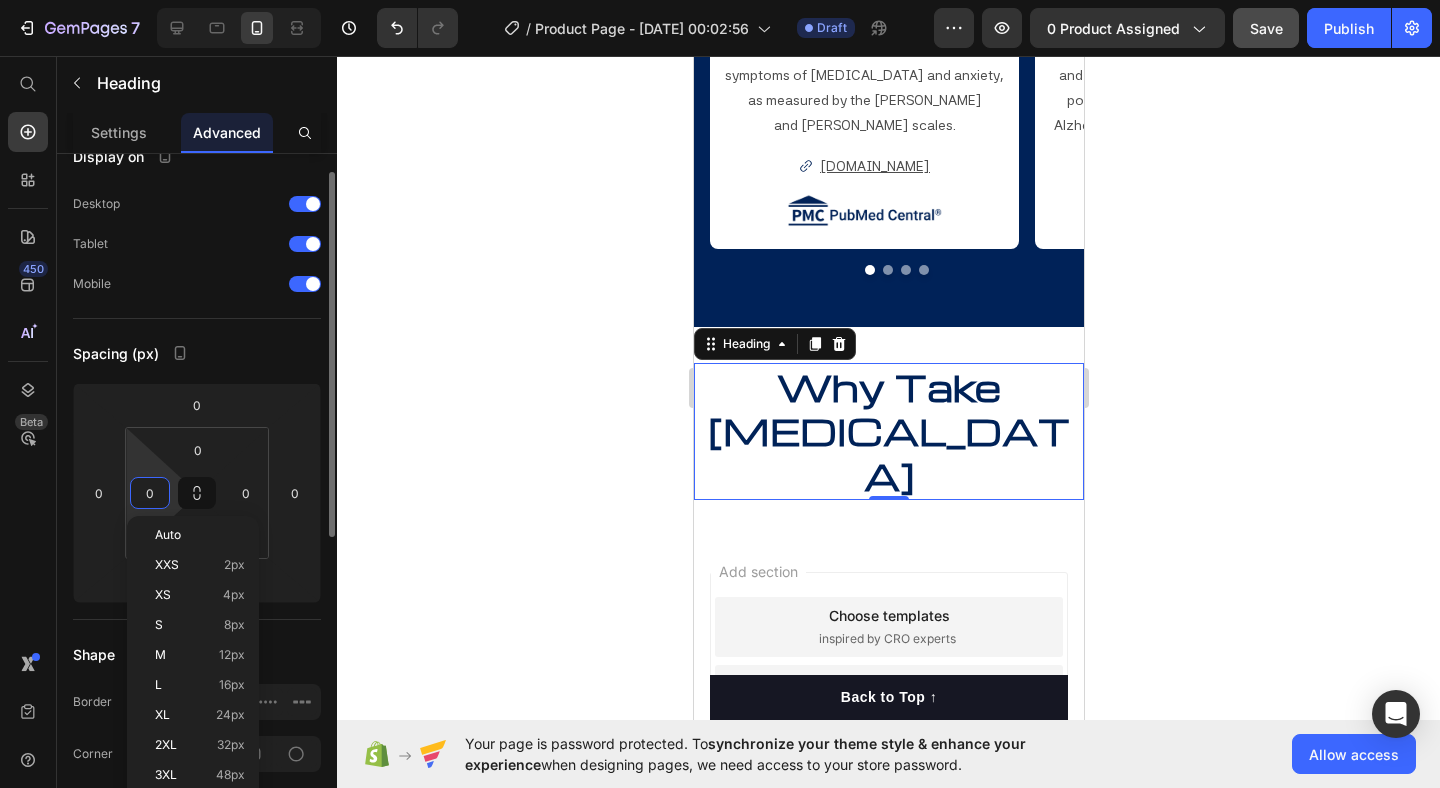 scroll, scrollTop: 33, scrollLeft: 0, axis: vertical 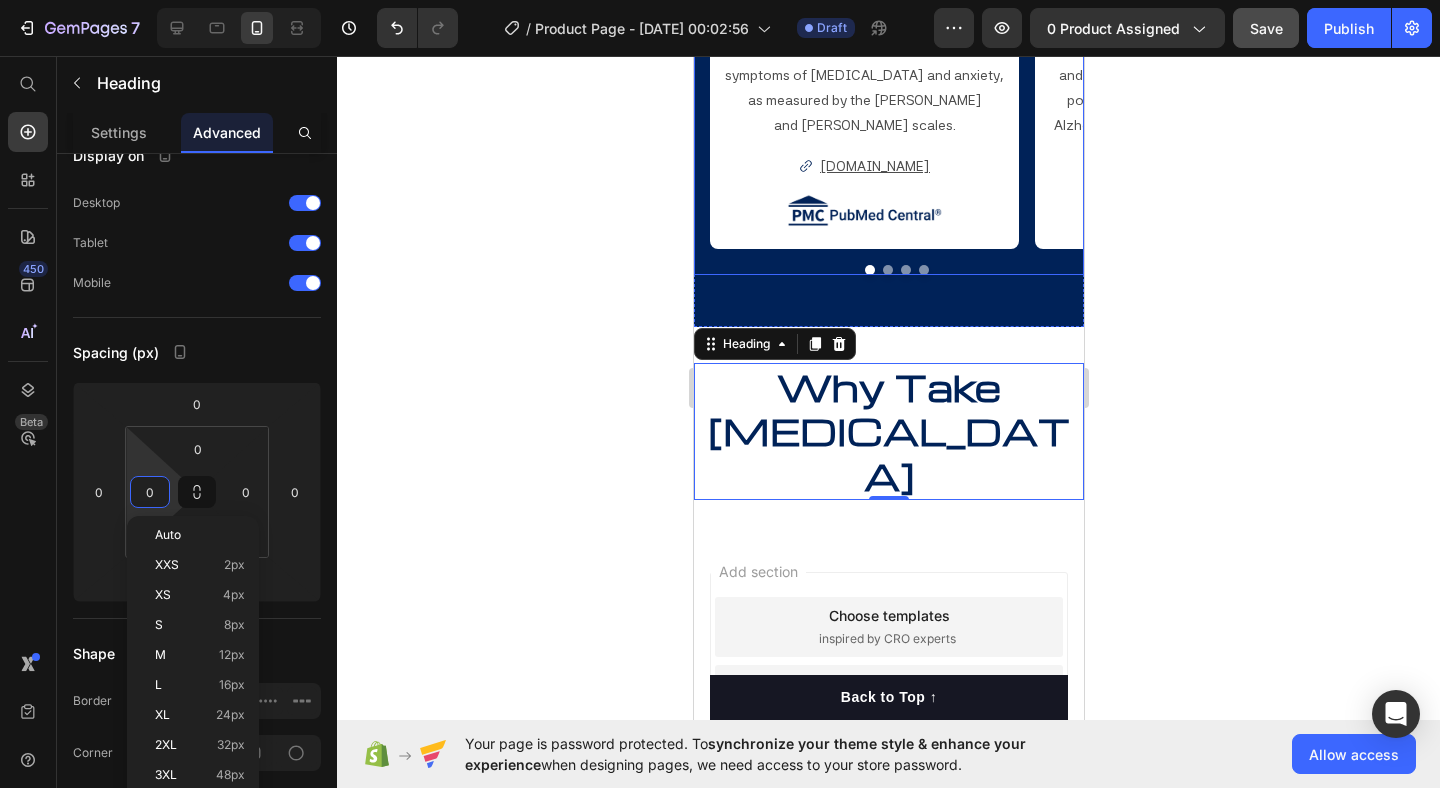 click on "" [MEDICAL_DATA] Reduced  [MEDICAL_DATA] and nxiety  symptoms " Text Block In a six-month double-blind study,  [MEDICAL_DATA] was found to reduce  symptoms of [MEDICAL_DATA] and anxiety,  as measured by the [PERSON_NAME]  and [PERSON_NAME] scales. Text Block
[DOMAIN_NAME] Button Image " [MEDICAL_DATA]  Targets Mitochondria for Neuroprotection " Text Block [MEDICAL_DATA] supports brain health  by improving mitochondrial function  and reducing [MEDICAL_DATA]. It shows  potential in treating brain disorders like Alzheimer’s, stroke, and [MEDICAL_DATA]. Text Block
[DOMAIN_NAME] Button Image "[MEDICAL_DATA] Slows Skin  Aging via Mitochondria" Text Block [MEDICAL_DATA] promotes healthy  aging by enhancing mitochondrial  function and reducing [MEDICAL_DATA],  with proven neuroprotective effects in  aging-related conditions. Text Block
[DOMAIN_NAME] Button Image "[MEDICAL_DATA] as an  Anti-Aging Agent" Text Block Text Block Button" at bounding box center [888, 91] 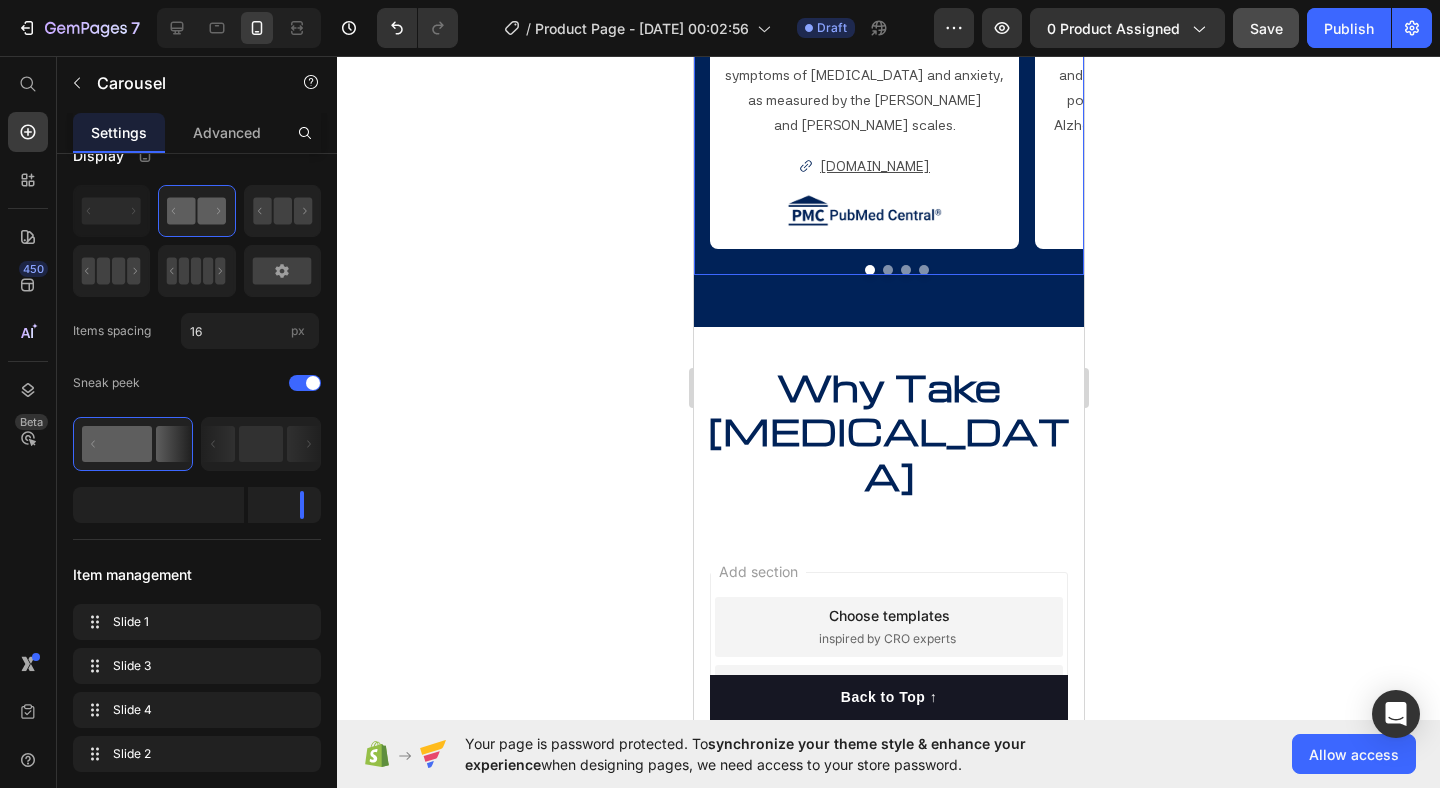 scroll, scrollTop: 0, scrollLeft: 0, axis: both 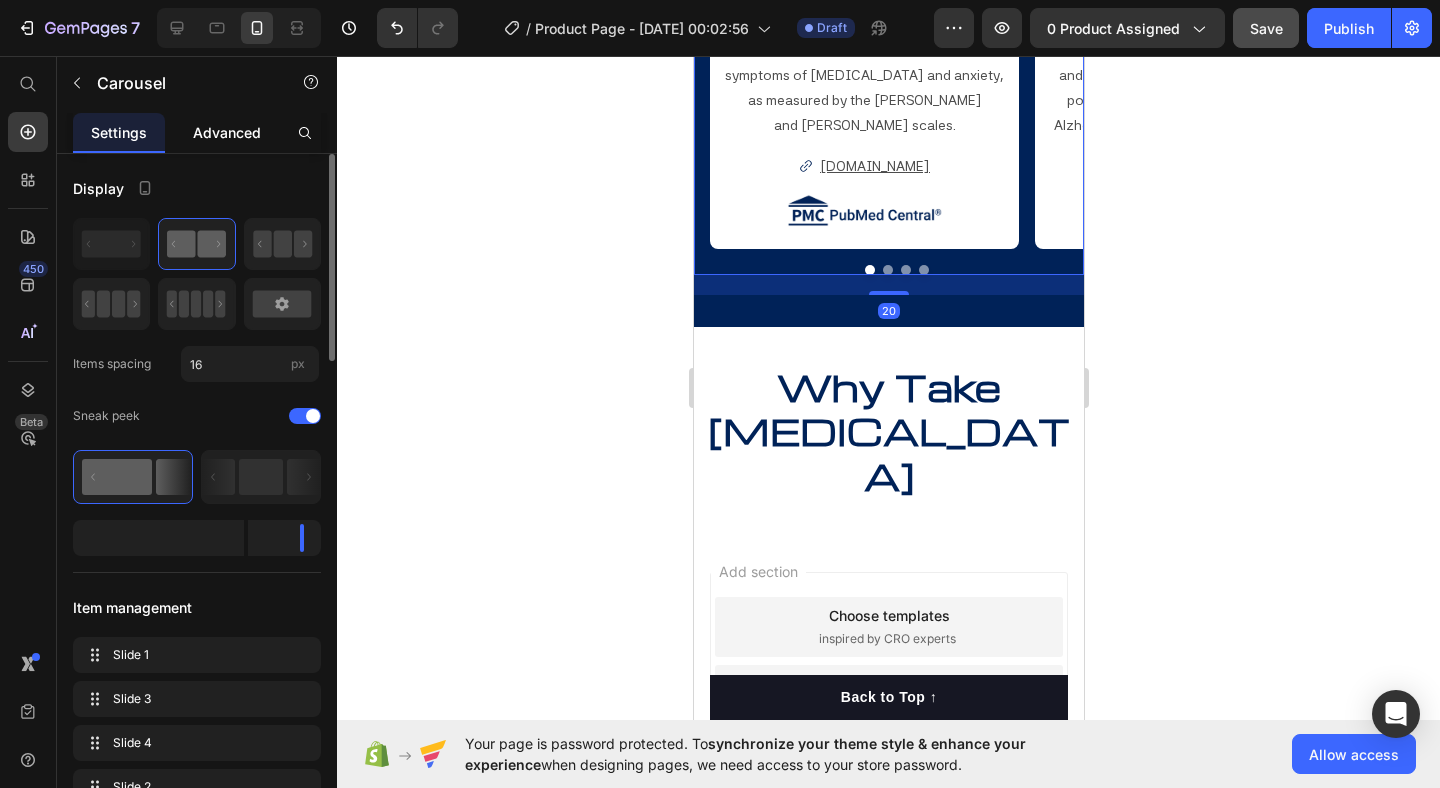 click on "Advanced" at bounding box center (227, 132) 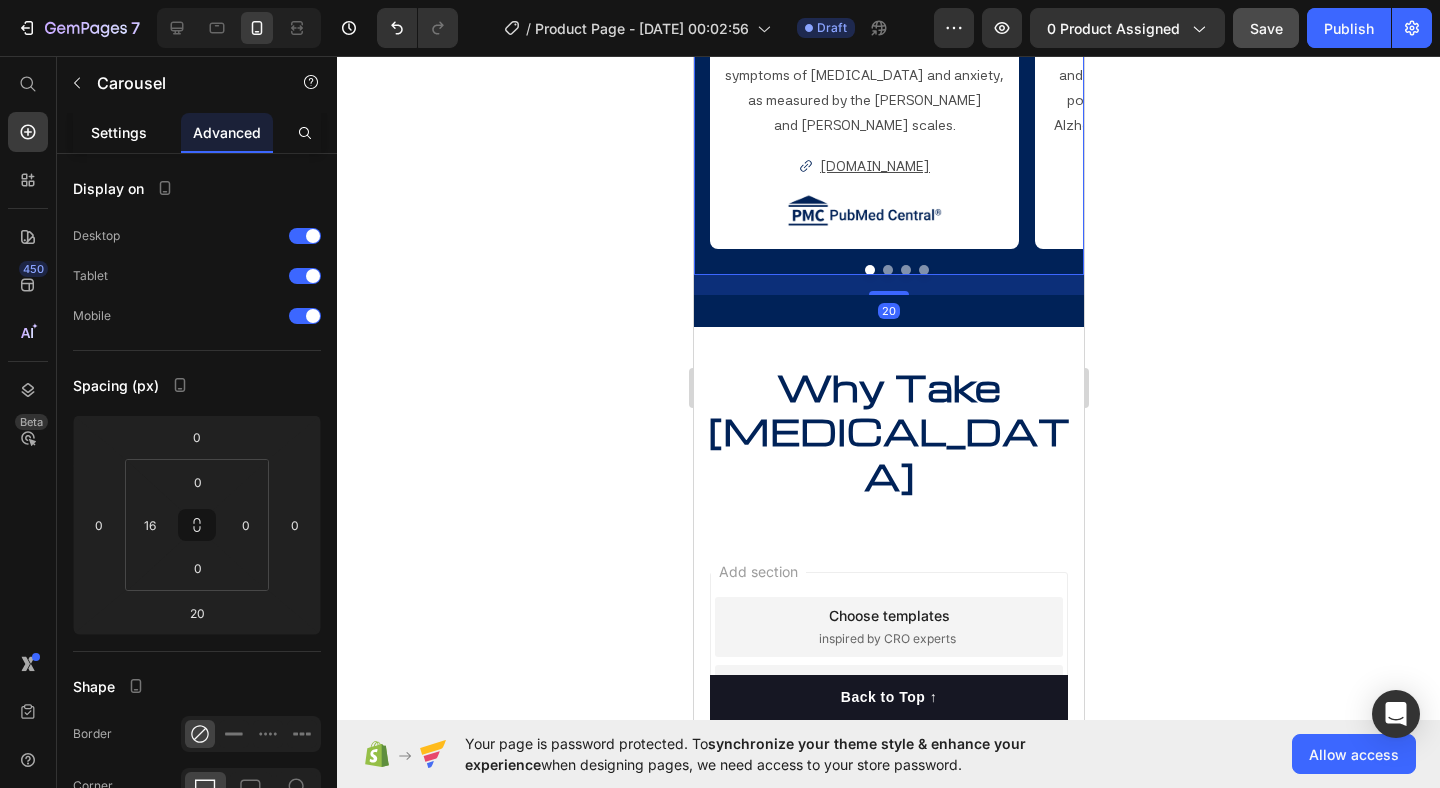 click on "Settings" at bounding box center [119, 132] 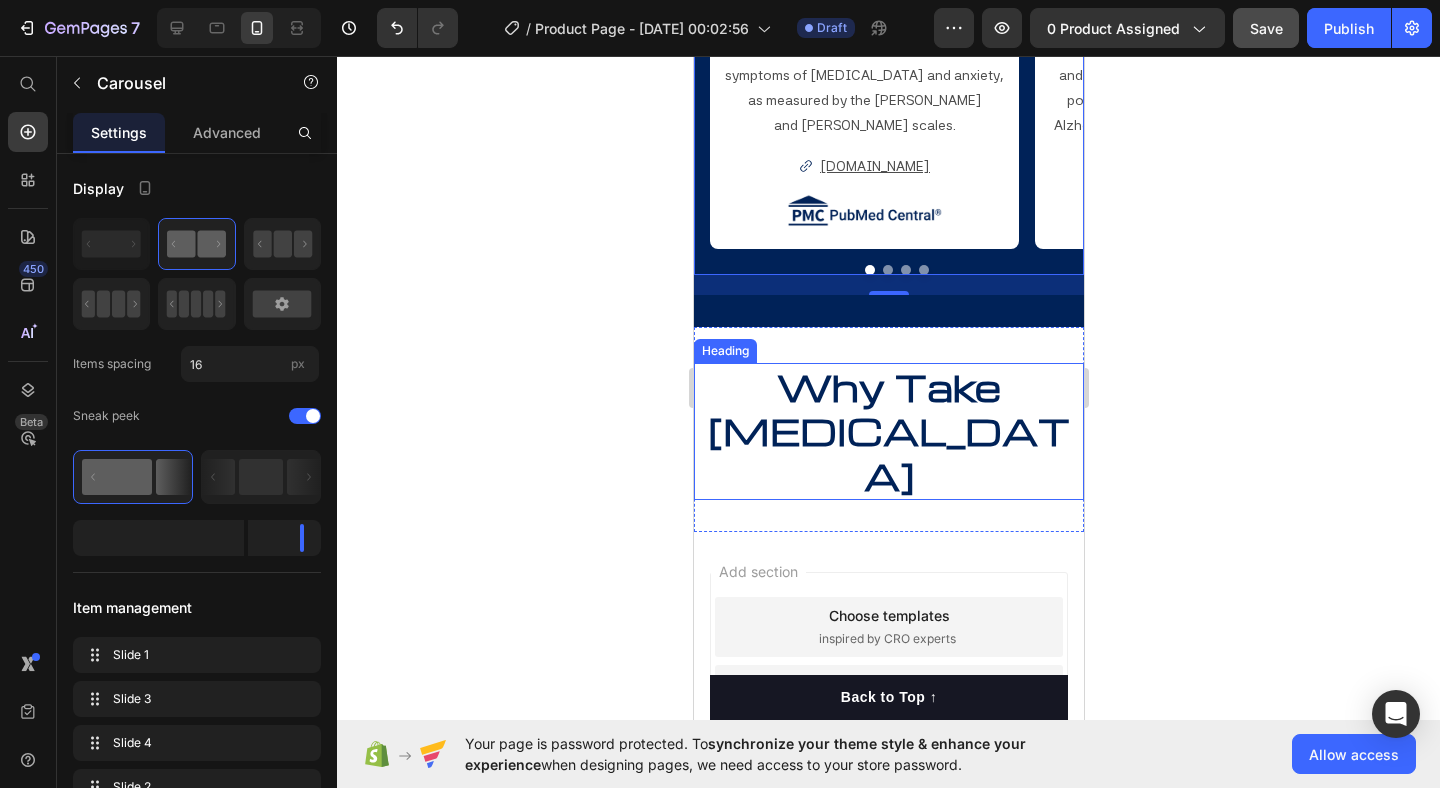 click on "Why Take [MEDICAL_DATA]" at bounding box center (888, 431) 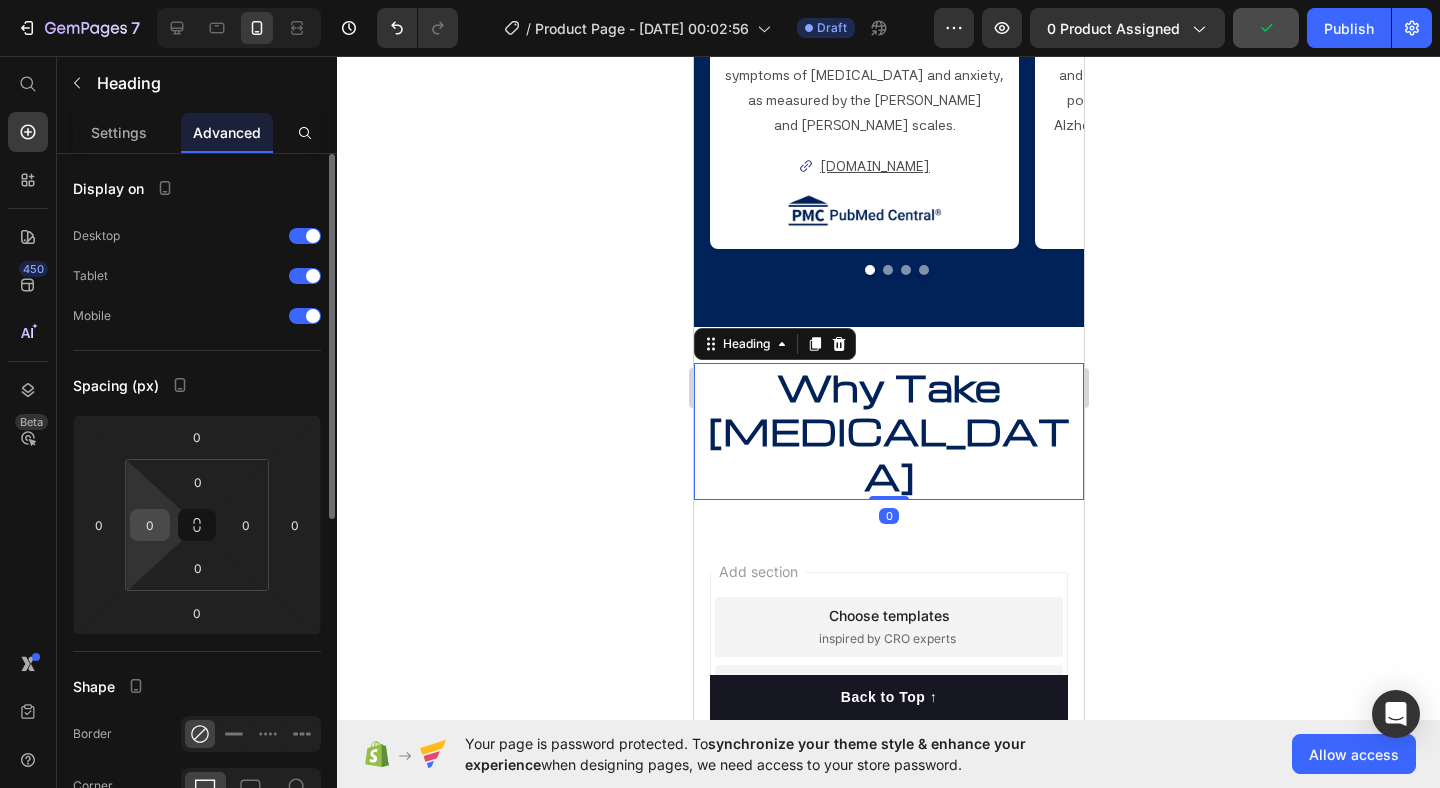 click on "0" at bounding box center [150, 525] 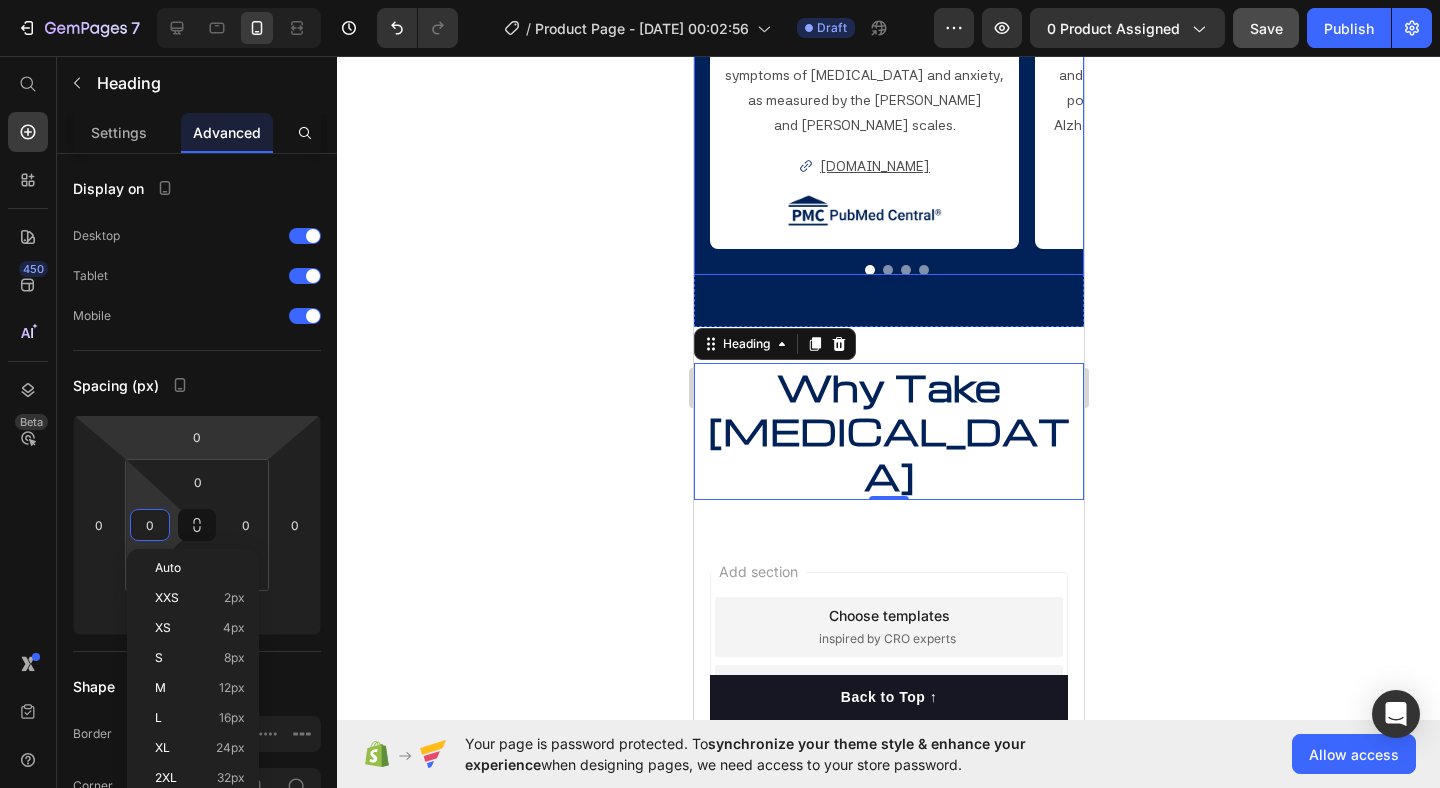 click on "" [MEDICAL_DATA] Reduced  [MEDICAL_DATA] and nxiety  symptoms " Text Block In a six-month double-blind study,  [MEDICAL_DATA] was found to reduce  symptoms of [MEDICAL_DATA] and anxiety,  as measured by the [PERSON_NAME]  and [PERSON_NAME] scales. Text Block
[DOMAIN_NAME] Button Image " [MEDICAL_DATA]  Targets Mitochondria for Neuroprotection " Text Block [MEDICAL_DATA] supports brain health  by improving mitochondrial function  and reducing [MEDICAL_DATA]. It shows  potential in treating brain disorders like Alzheimer’s, stroke, and [MEDICAL_DATA]. Text Block
[DOMAIN_NAME] Button Image "[MEDICAL_DATA] Slows Skin  Aging via Mitochondria" Text Block [MEDICAL_DATA] promotes healthy  aging by enhancing mitochondrial  function and reducing [MEDICAL_DATA],  with proven neuroprotective effects in  aging-related conditions. Text Block
[DOMAIN_NAME] Button Image "[MEDICAL_DATA] as an  Anti-Aging Agent" Text Block Text Block Button" at bounding box center [888, 91] 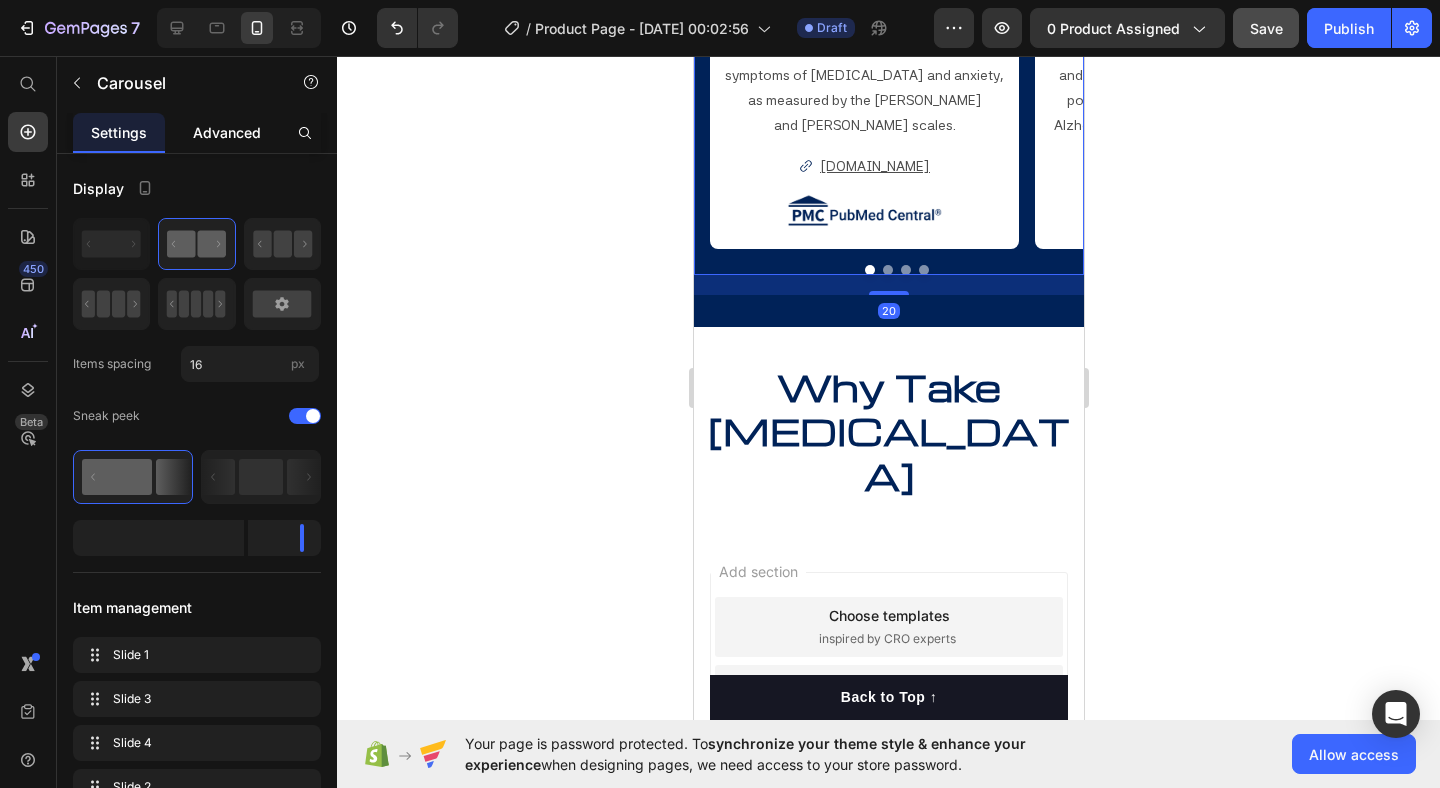 click on "Advanced" at bounding box center [227, 132] 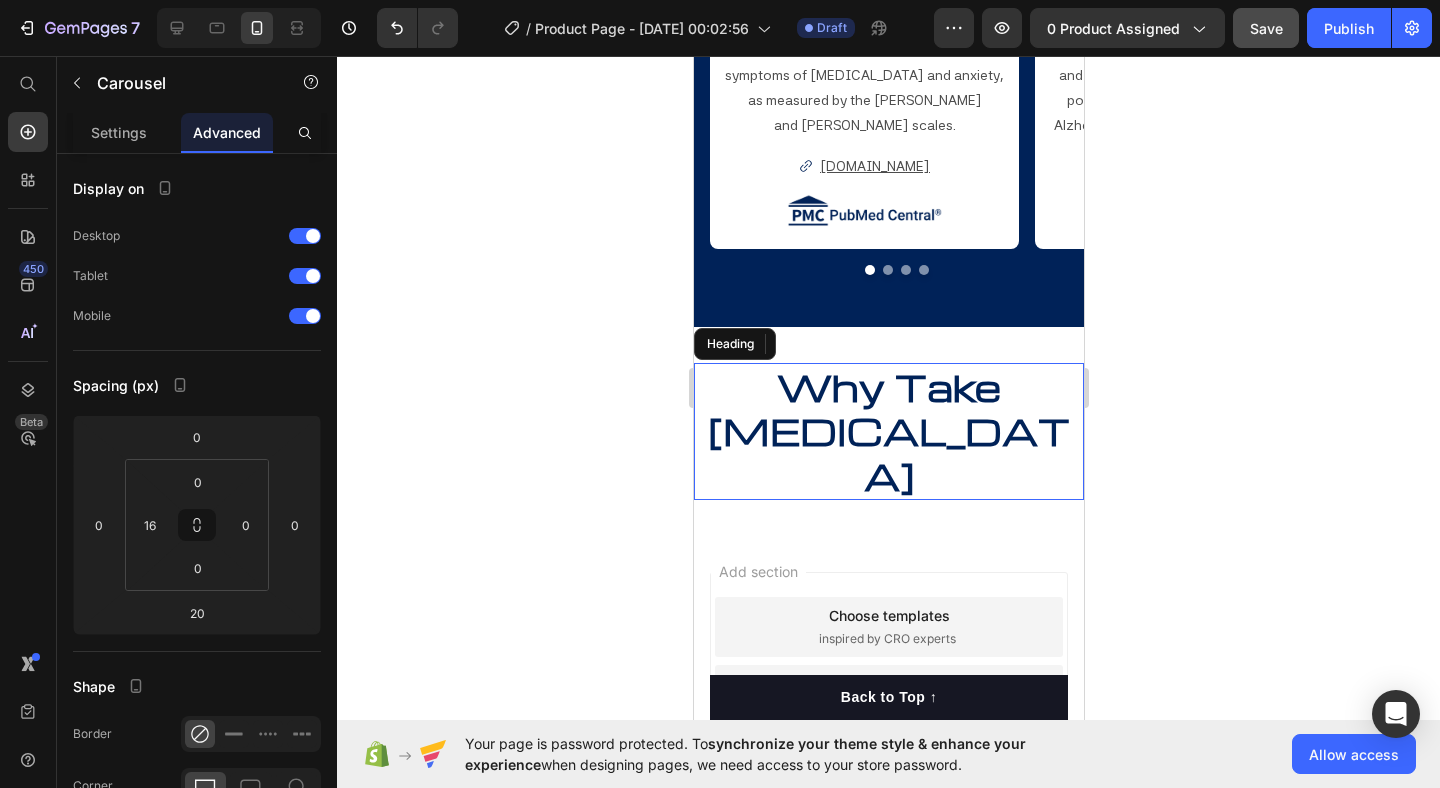 click on "Why Take [MEDICAL_DATA]" at bounding box center [888, 431] 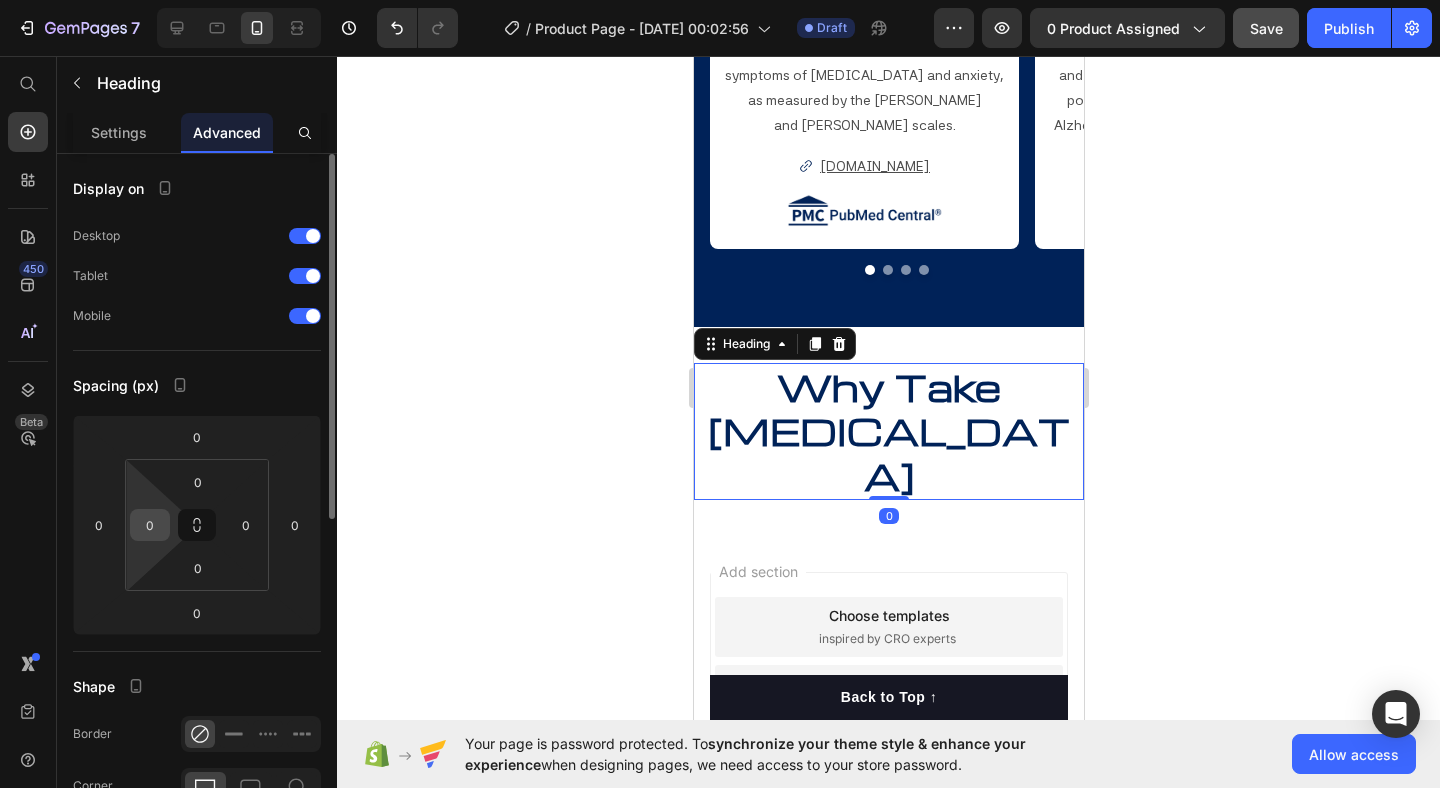 click on "0" at bounding box center (150, 525) 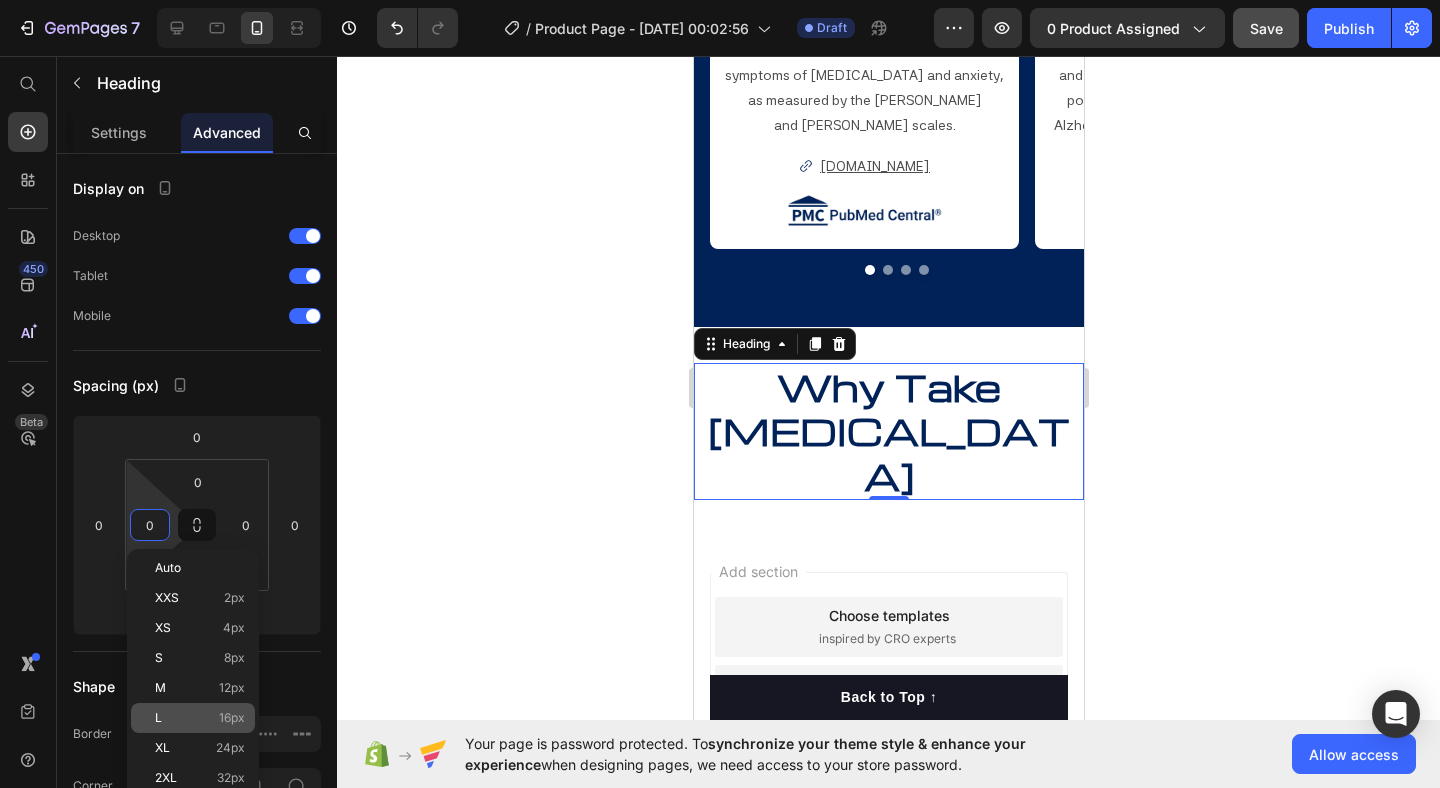 click on "L 16px" at bounding box center (200, 718) 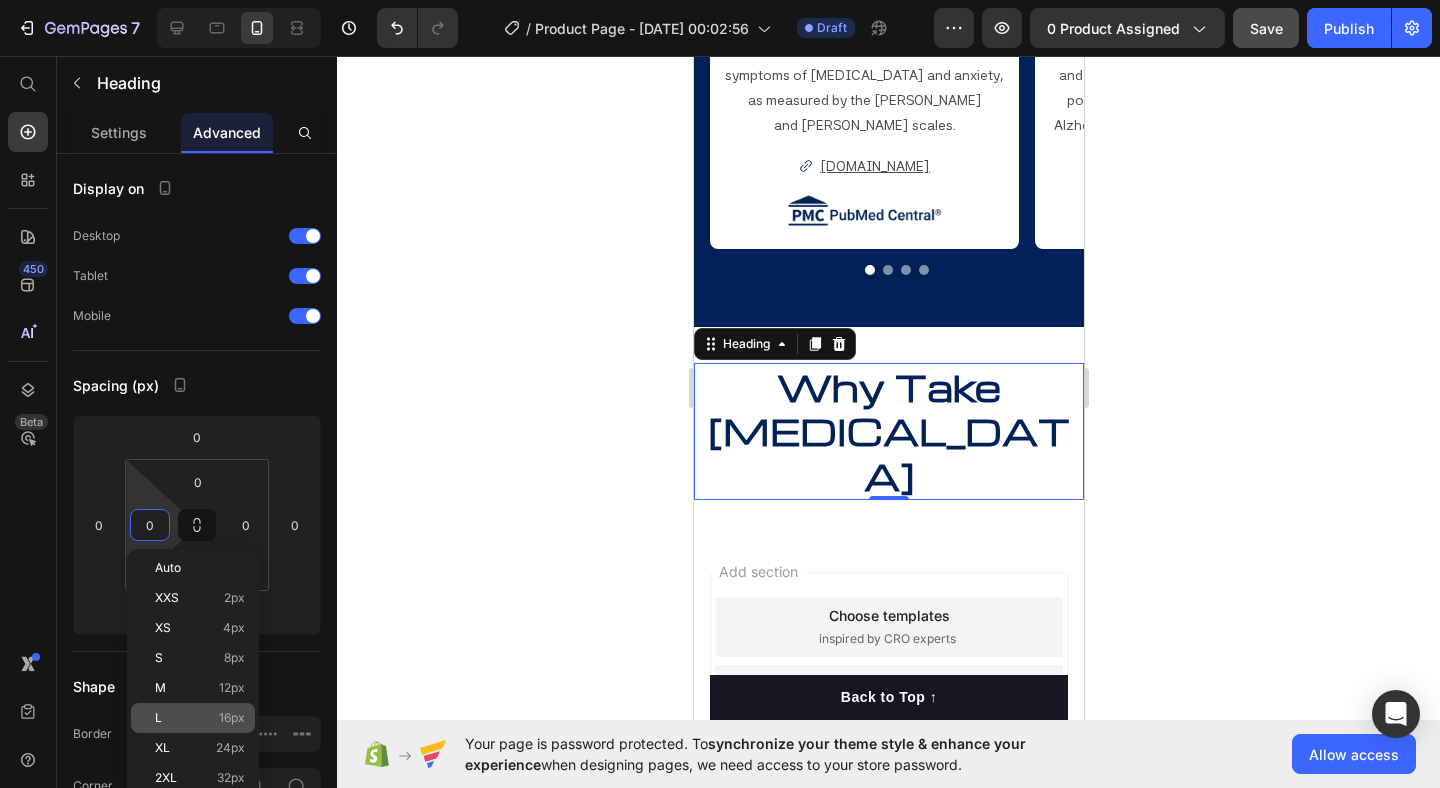 type on "16" 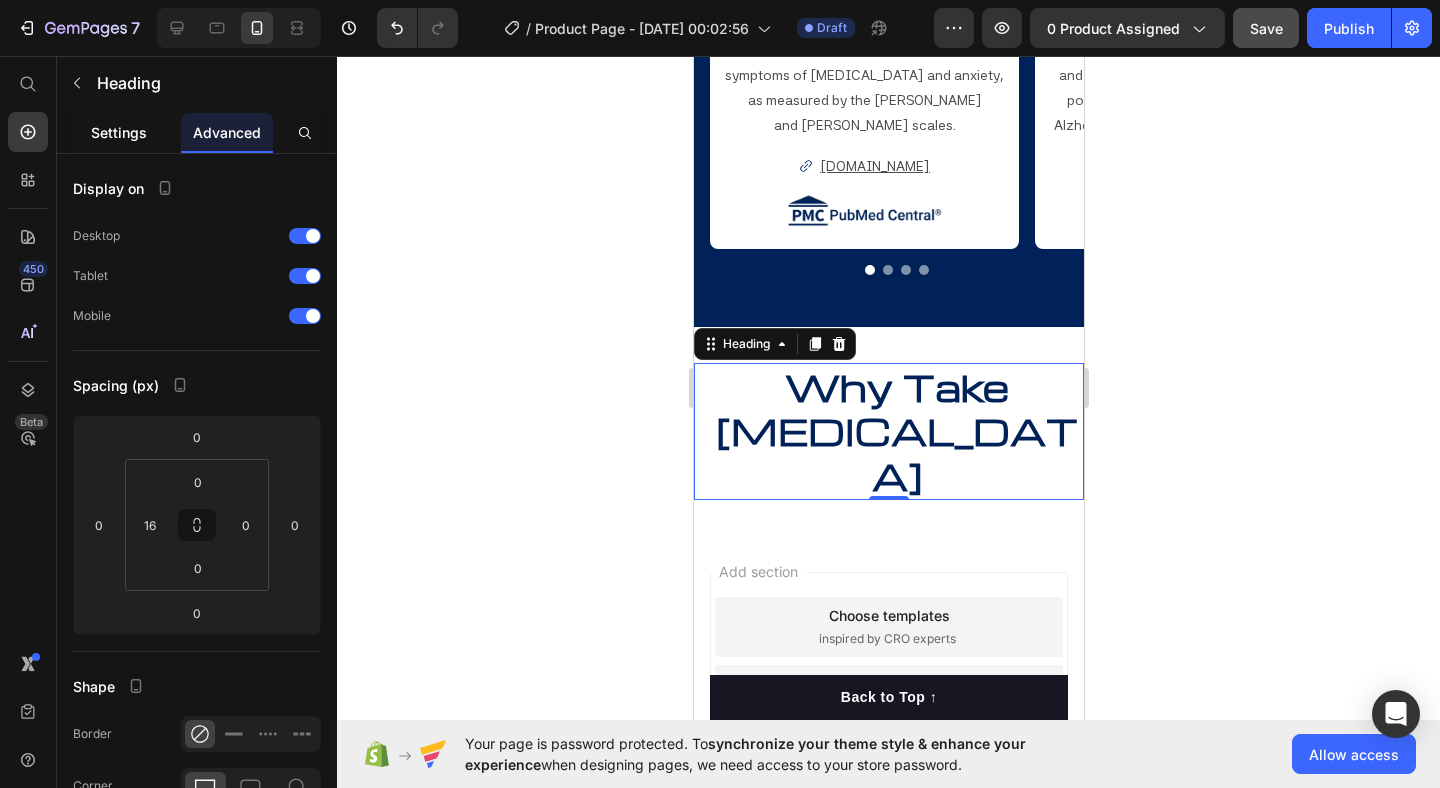 click on "Settings" 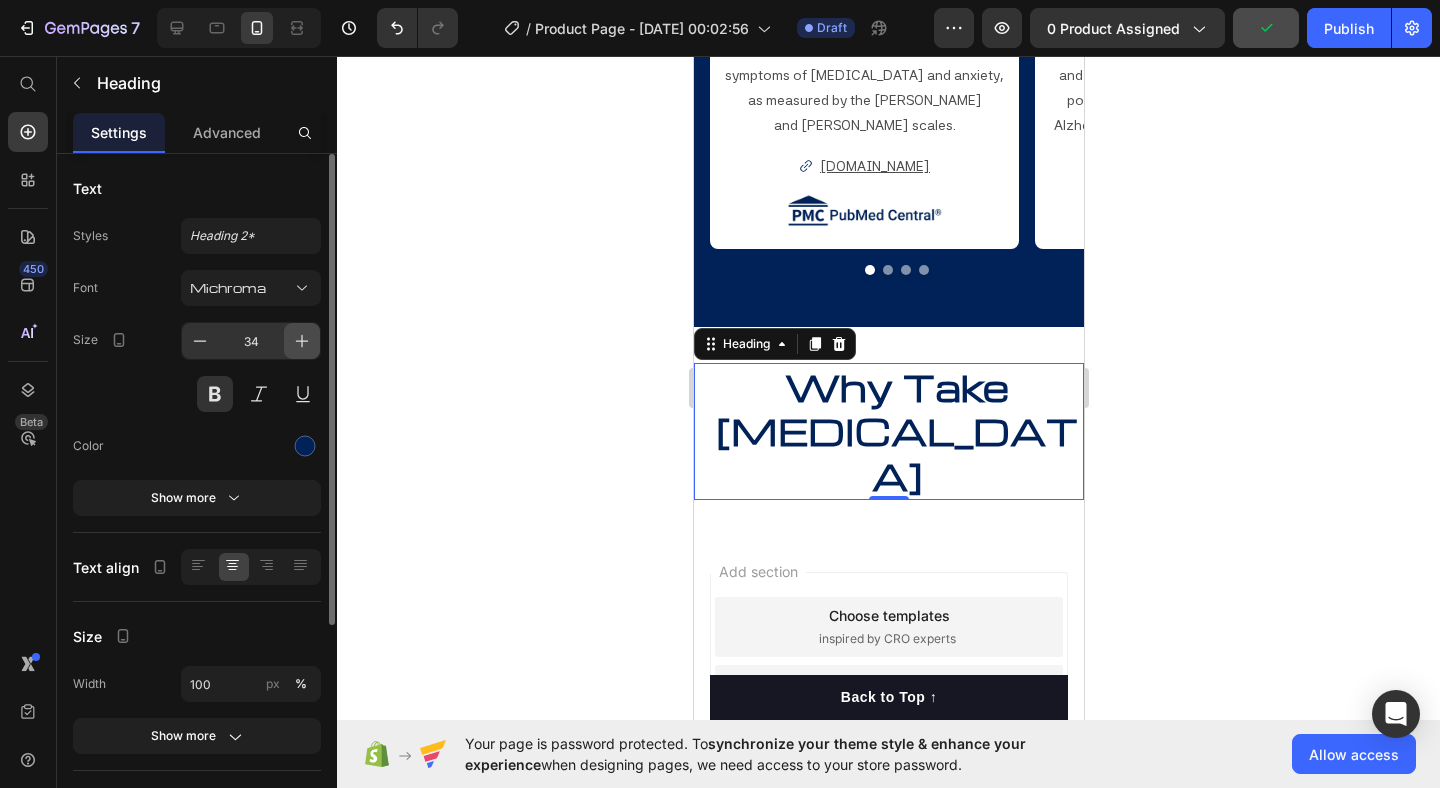 click 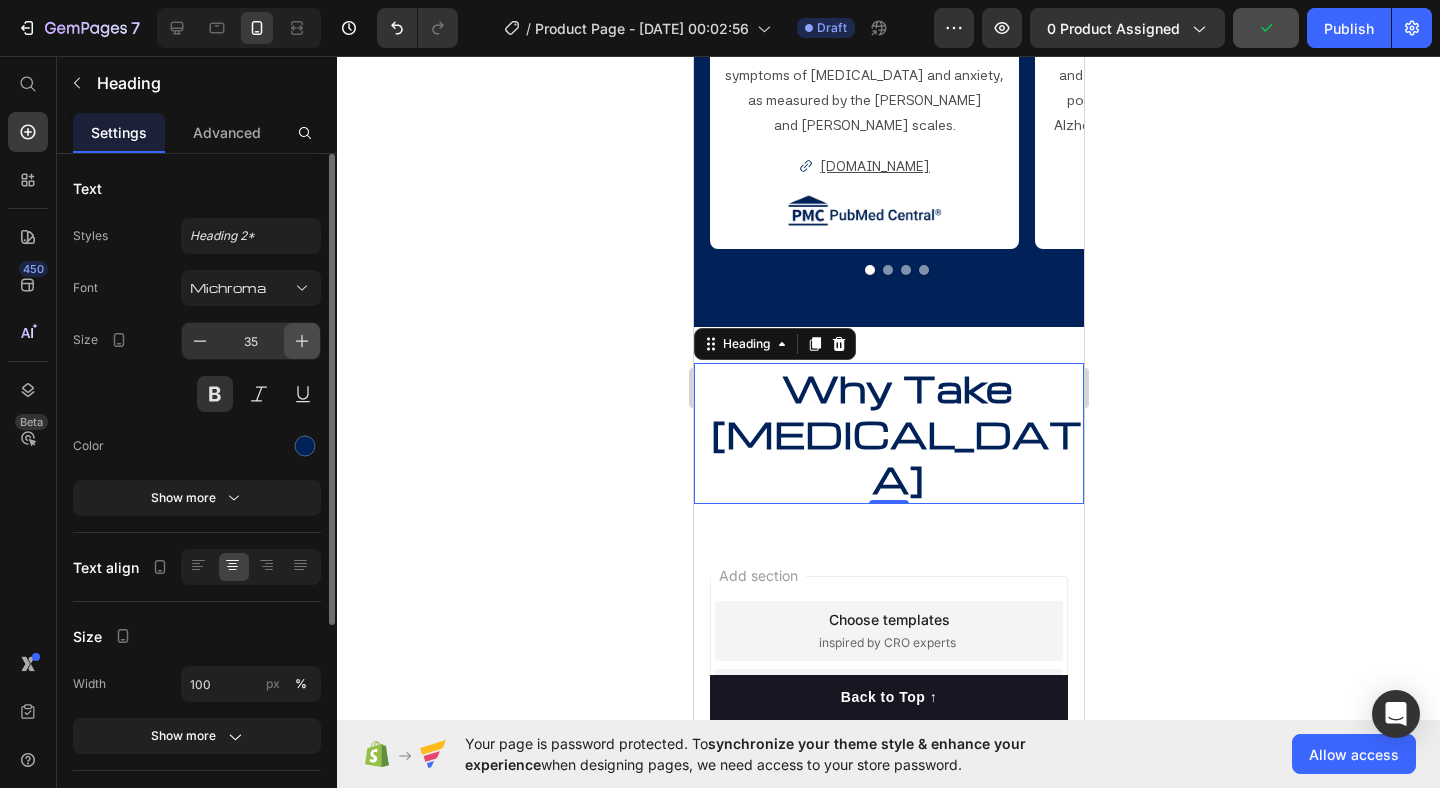 click 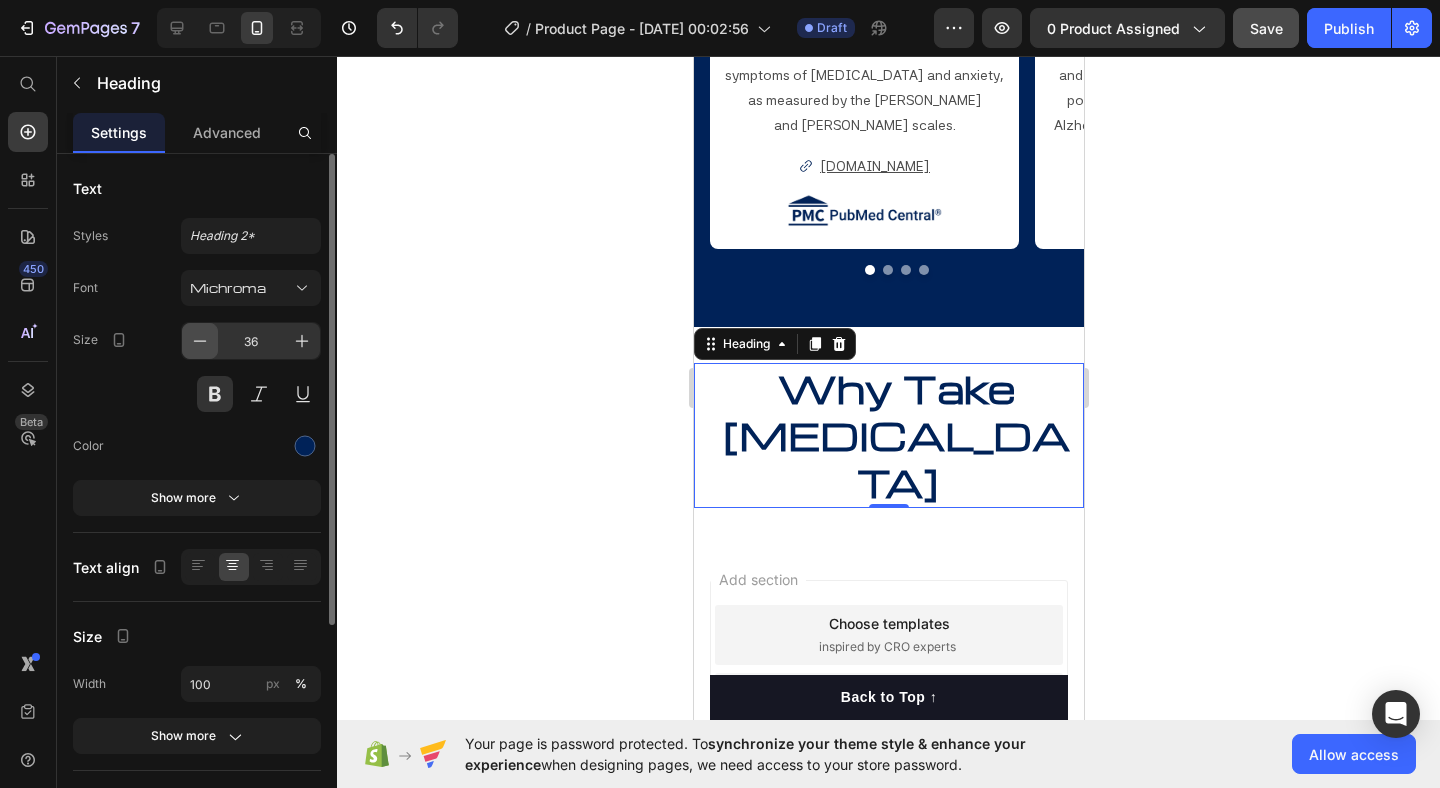 click 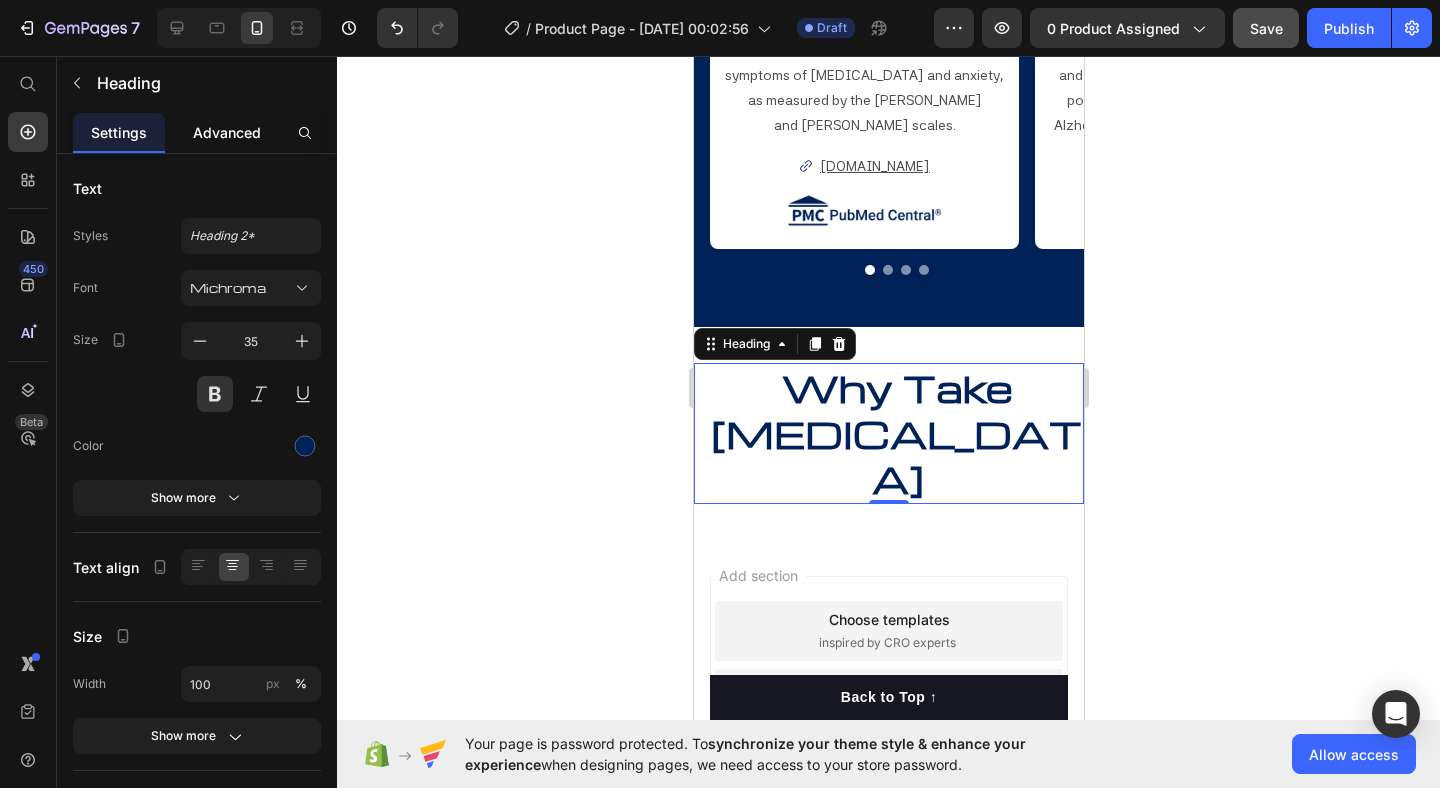 click on "Advanced" 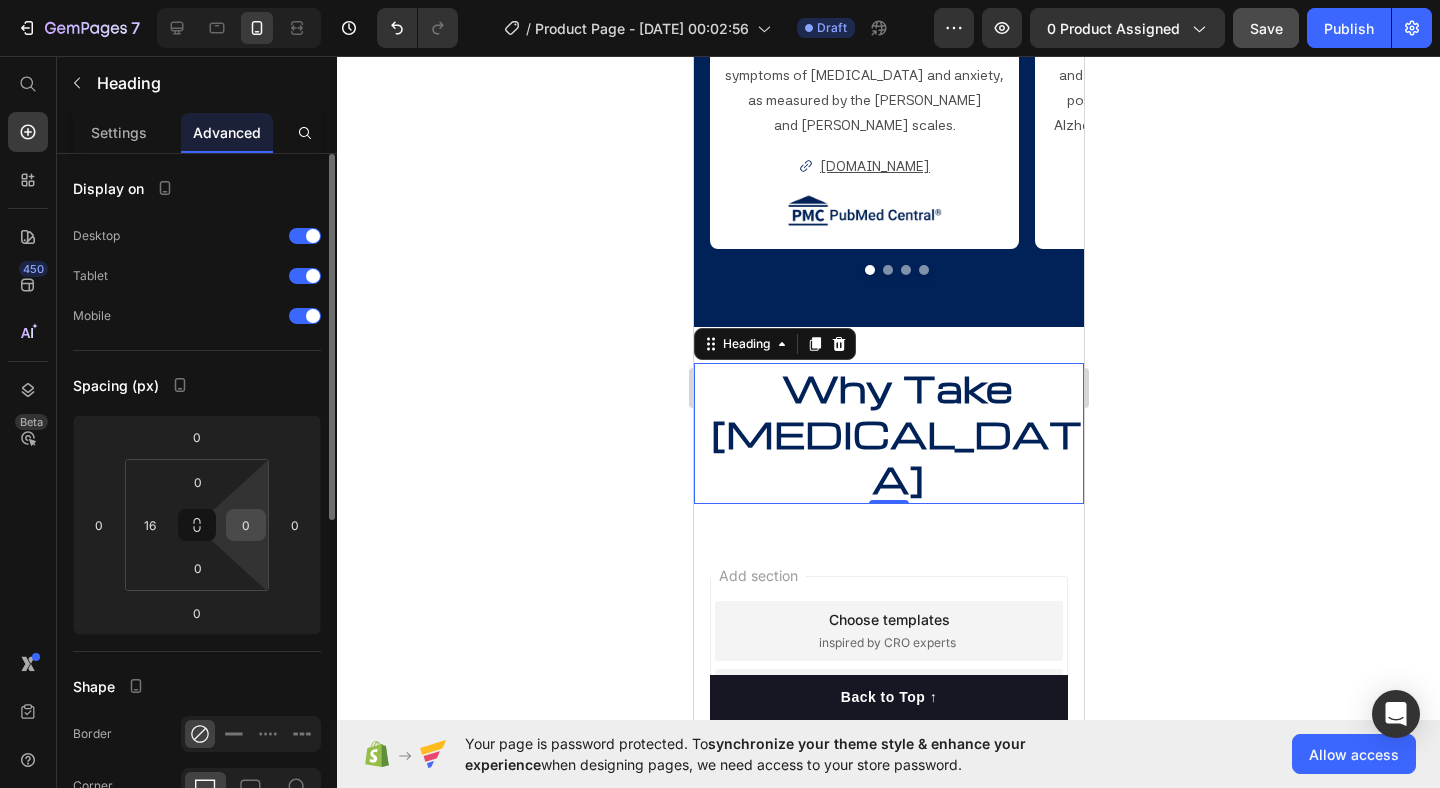 click on "0" at bounding box center [246, 525] 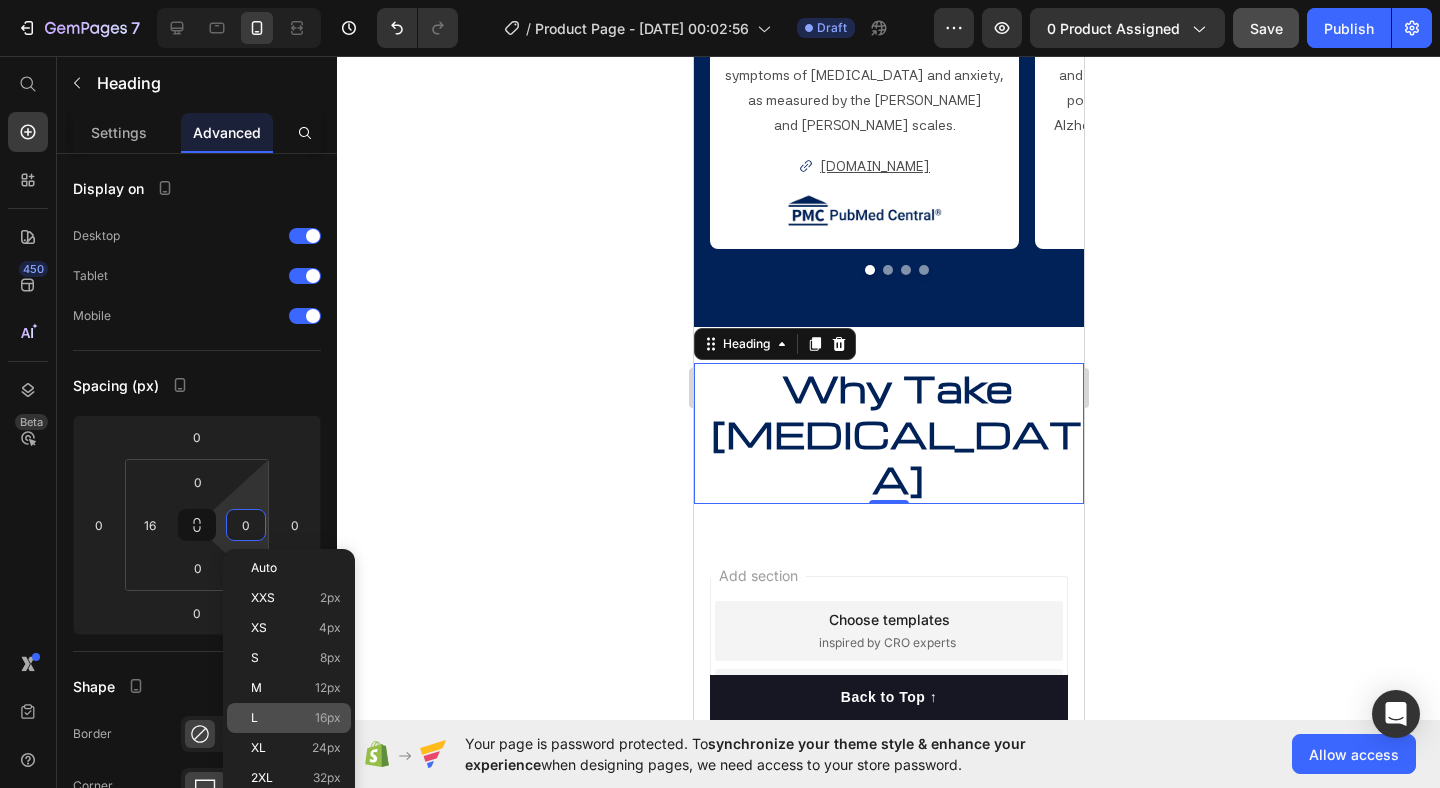 click on "L 16px" at bounding box center [296, 718] 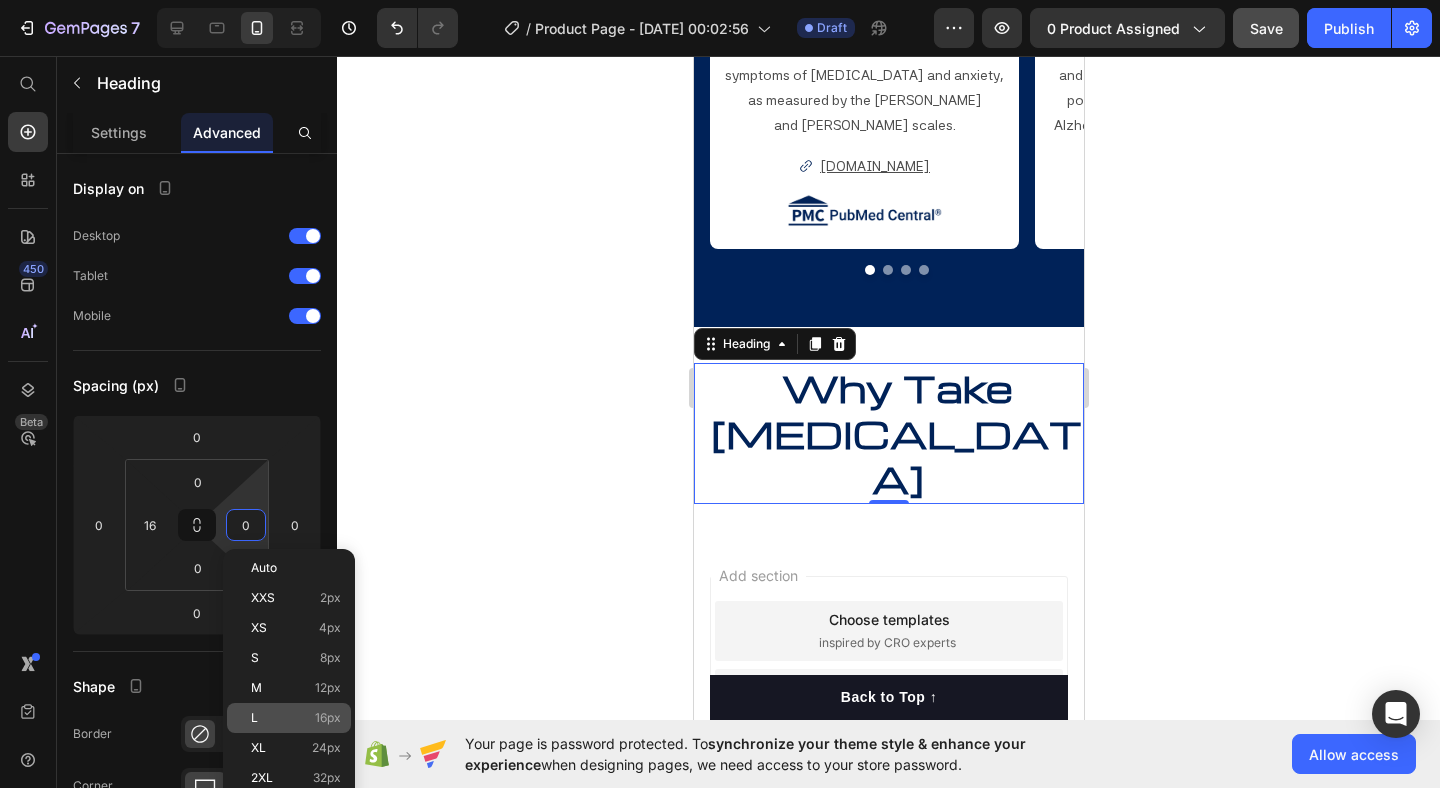 type on "16" 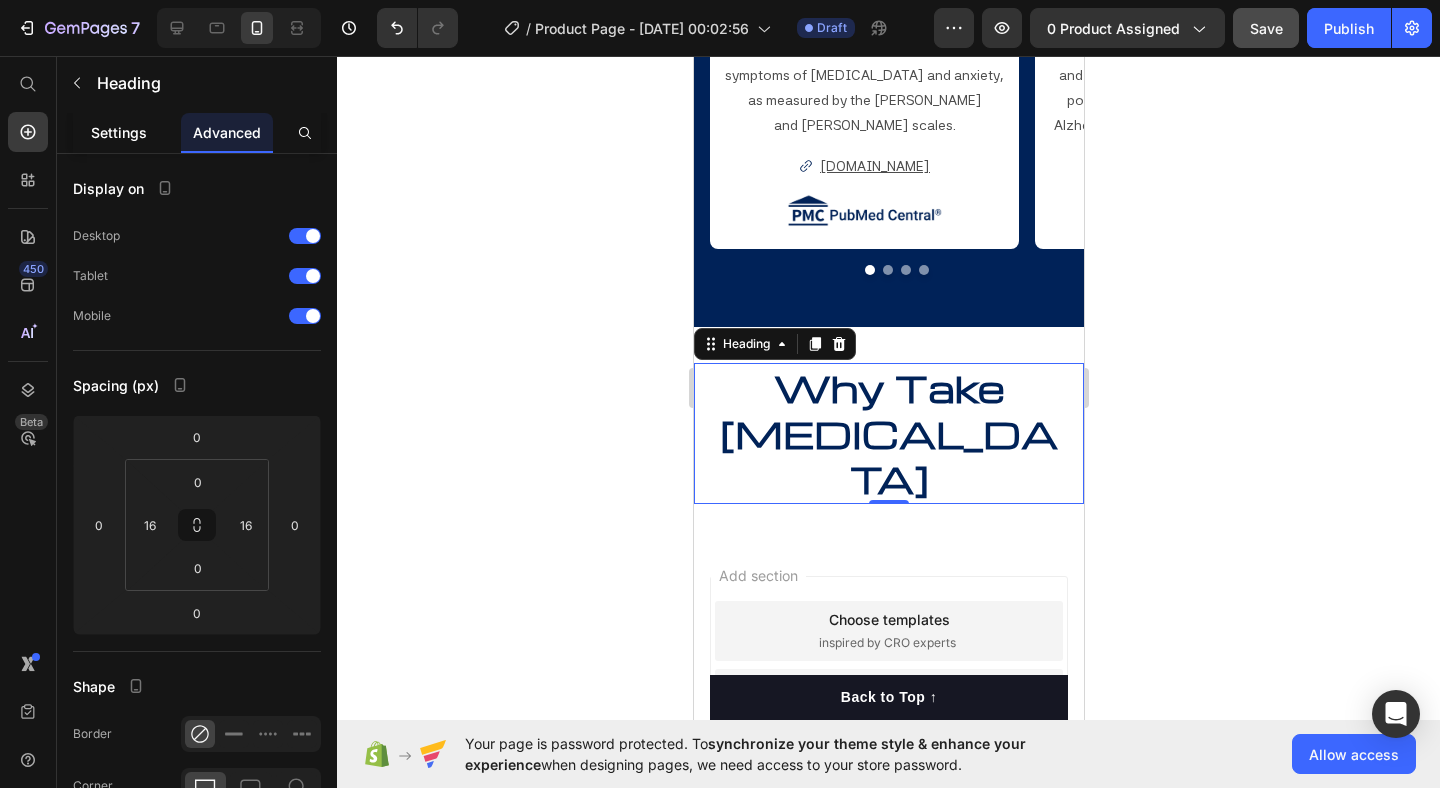 click on "Settings" 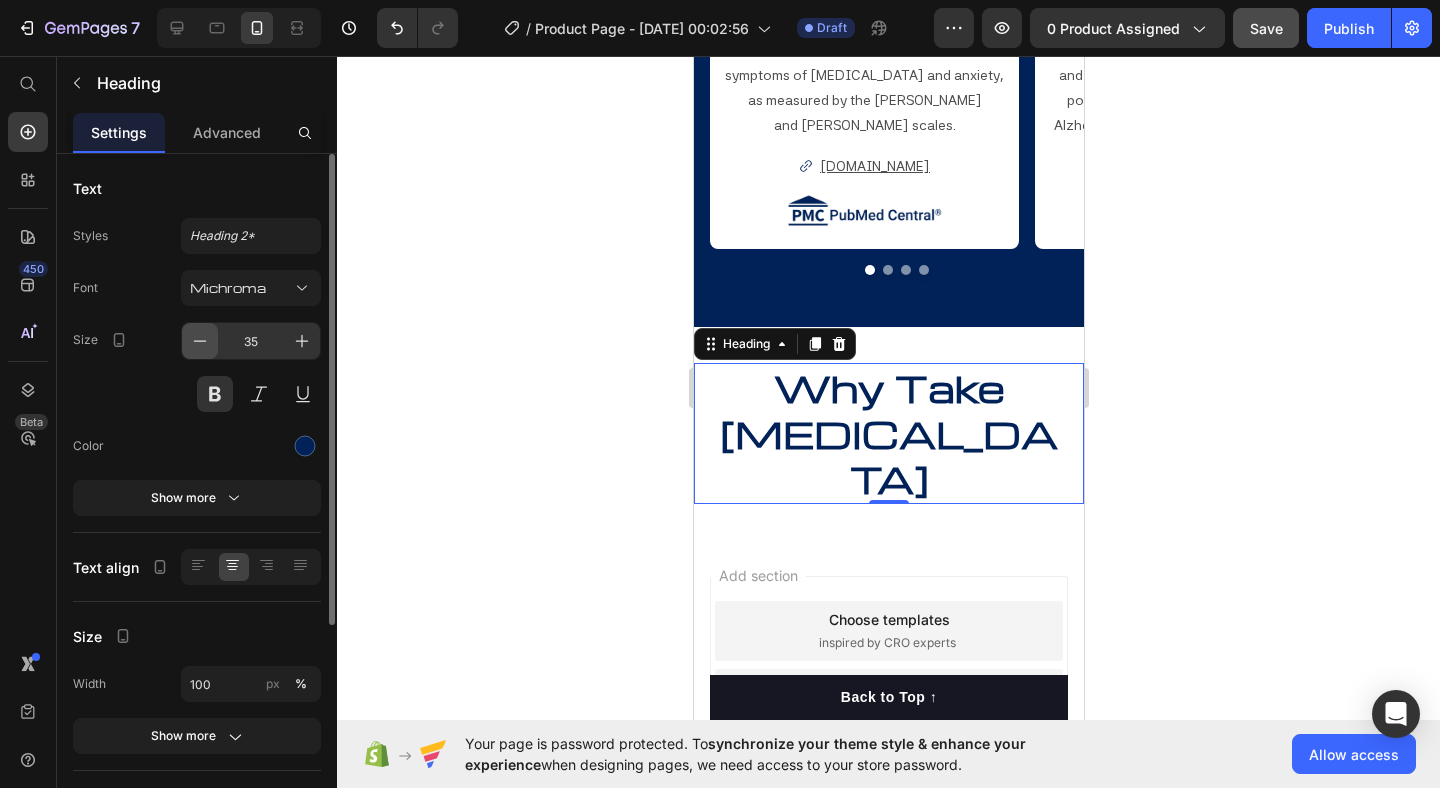 click 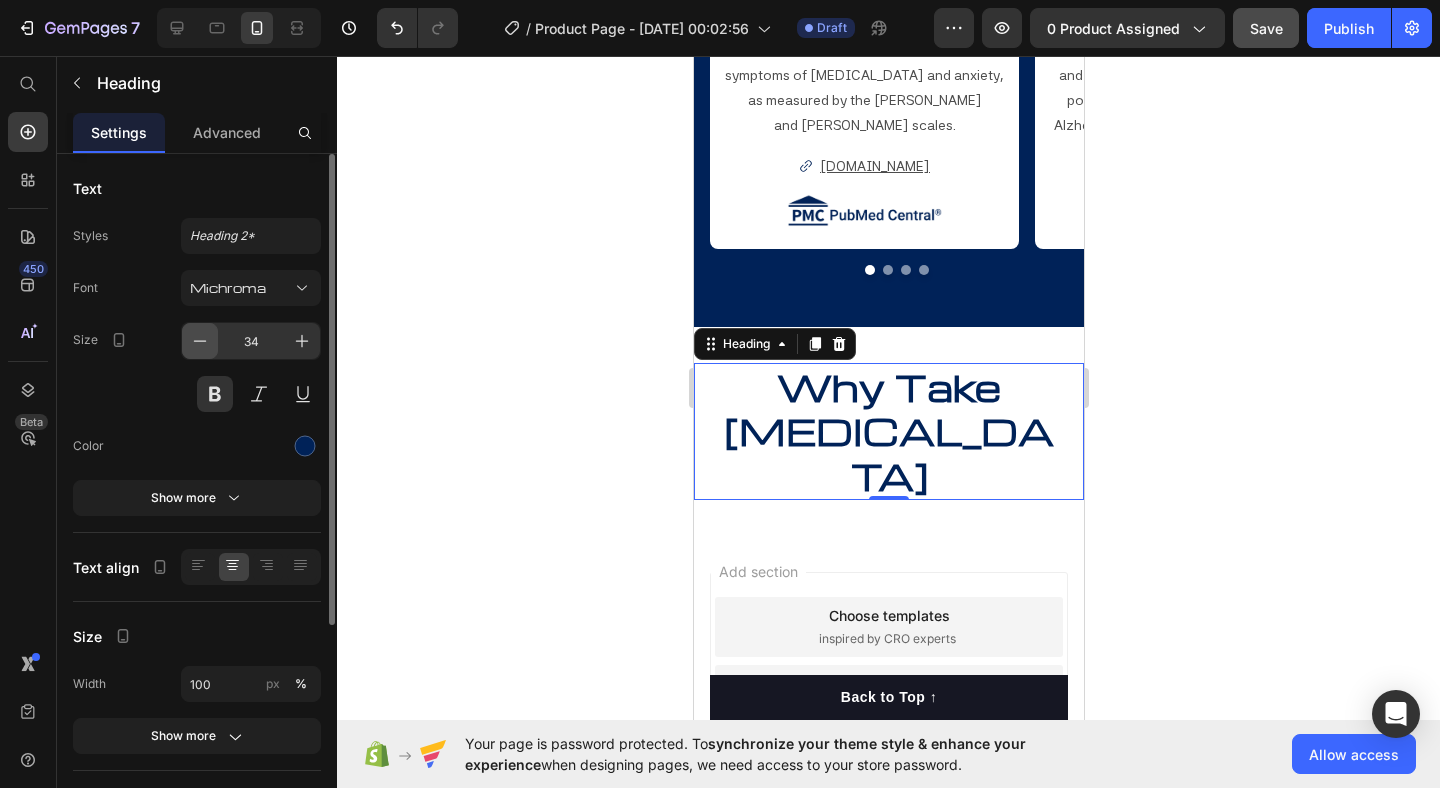 click 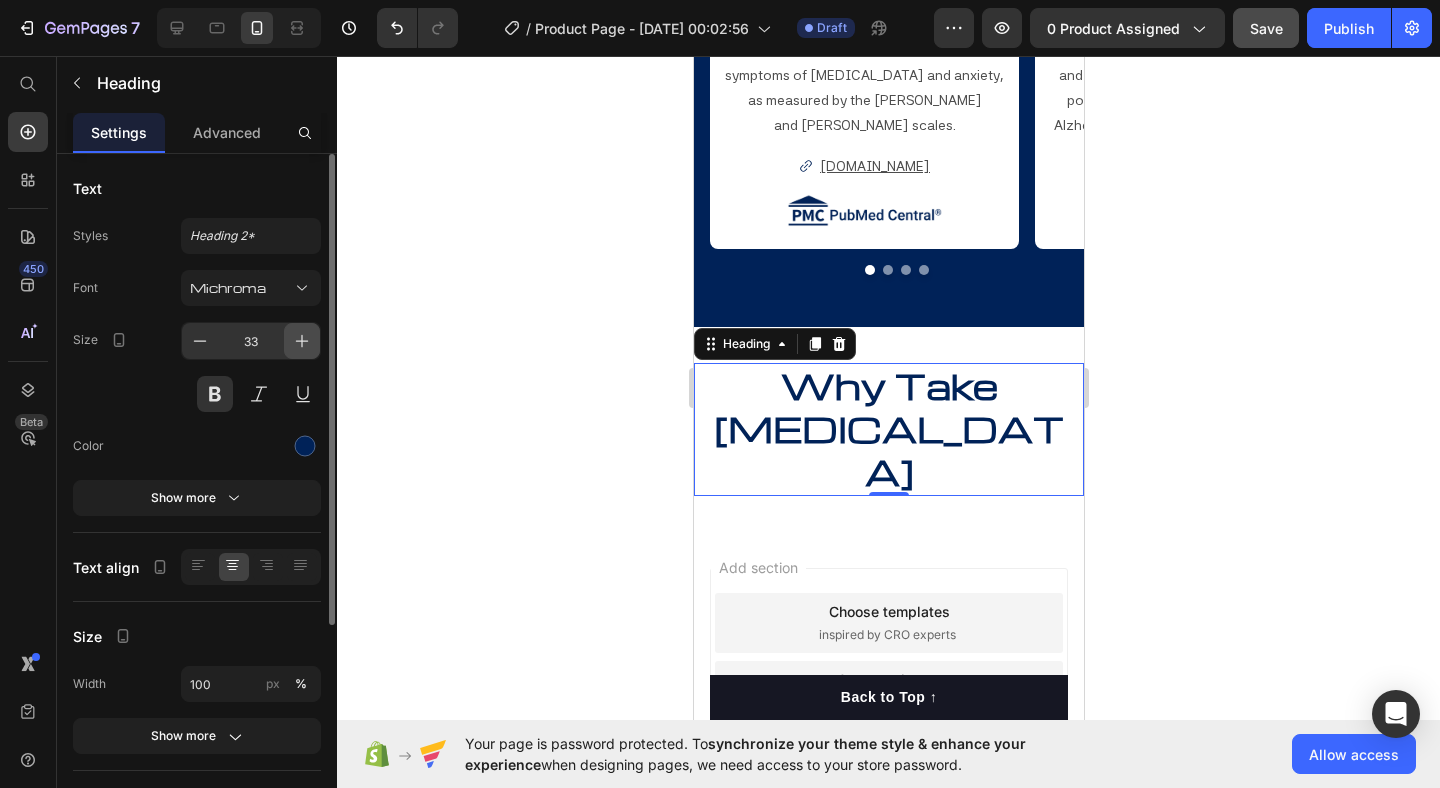 click at bounding box center [302, 341] 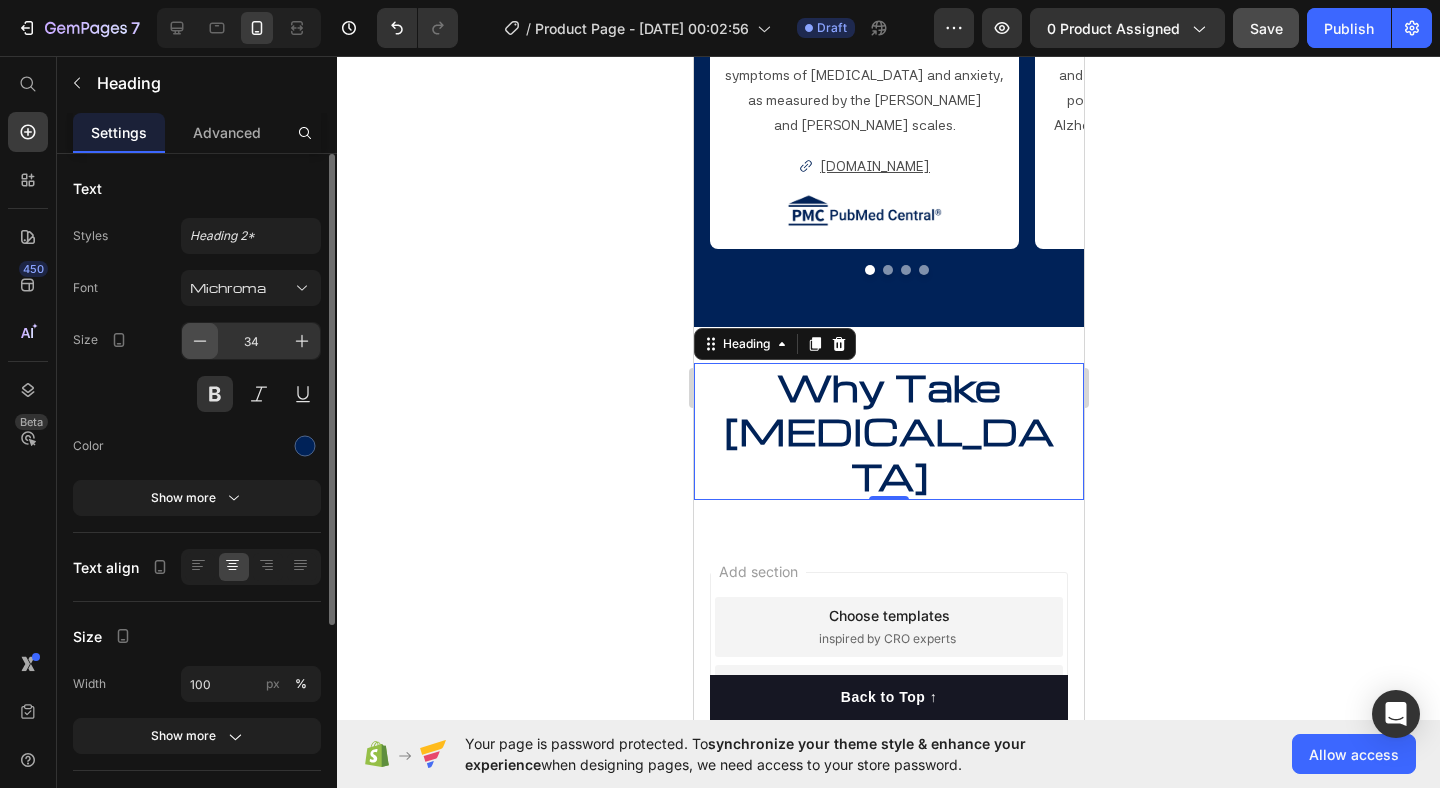 click at bounding box center (200, 341) 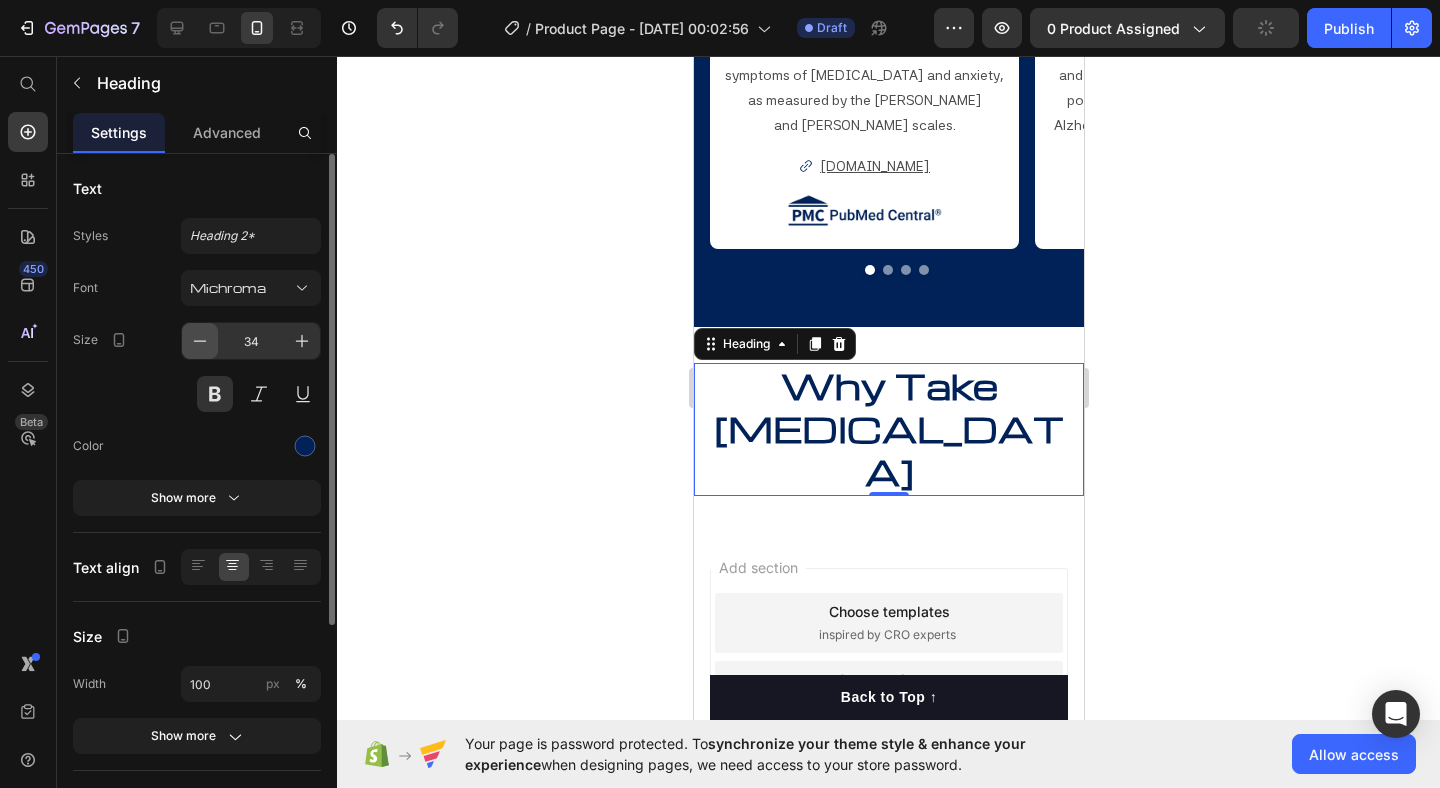 type on "33" 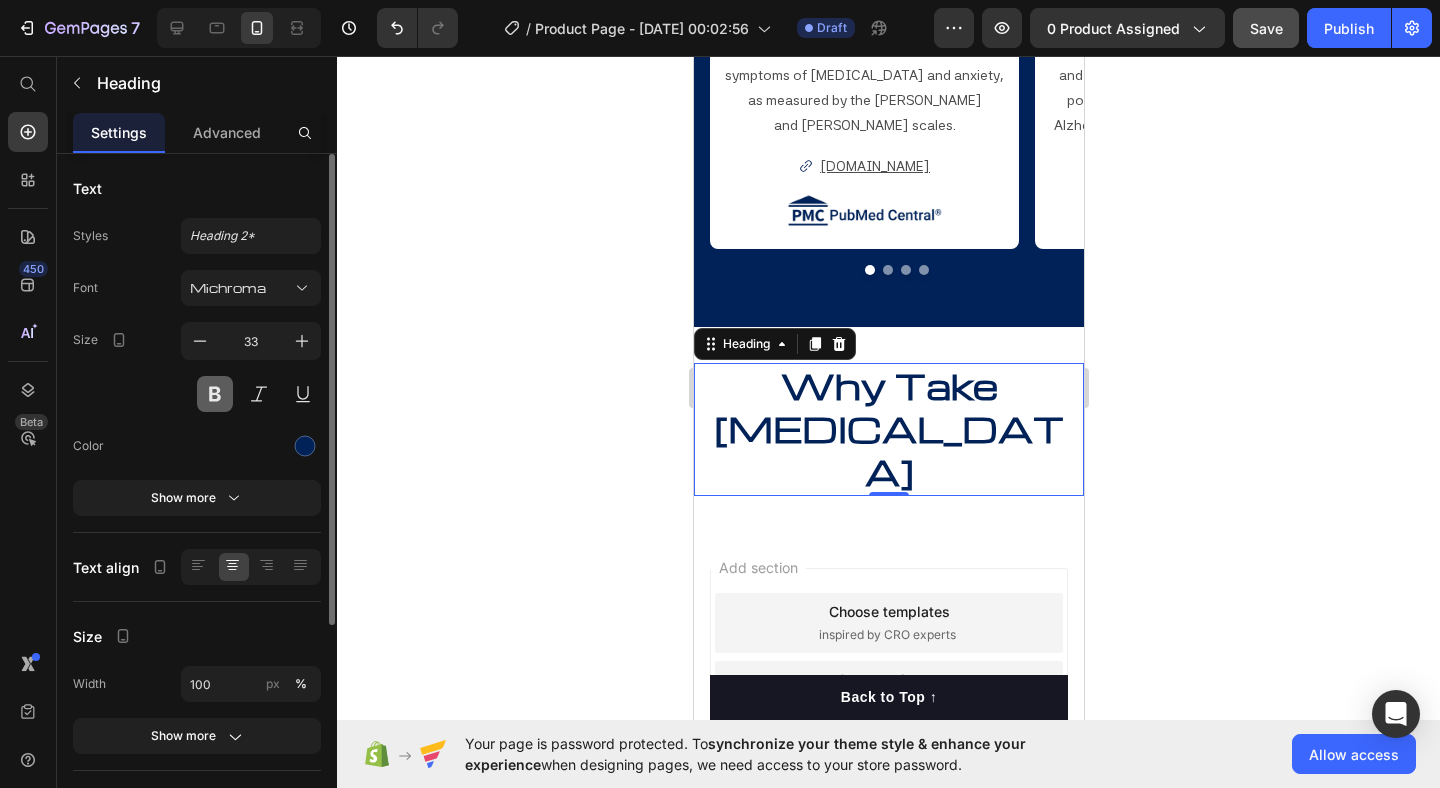 click at bounding box center [215, 394] 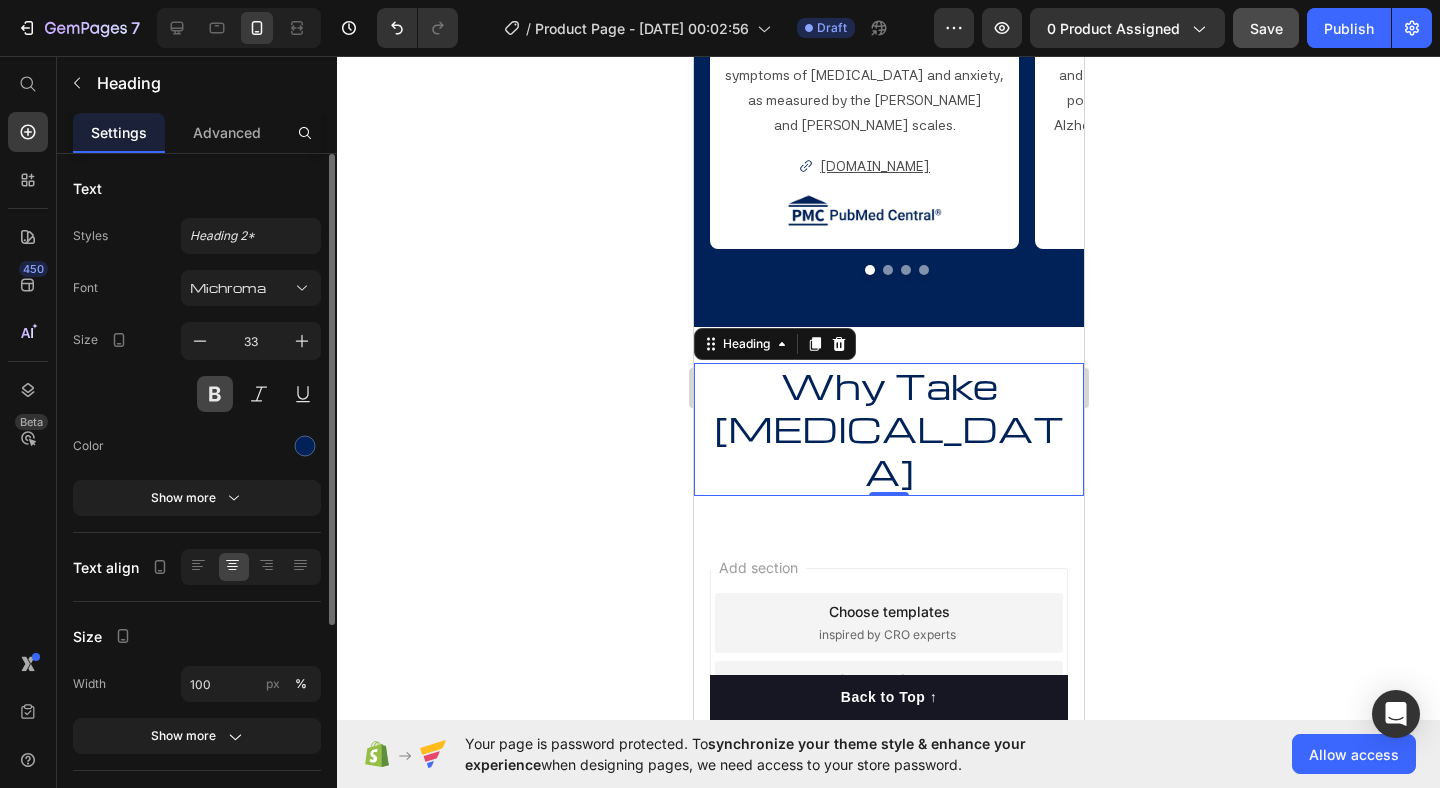 click at bounding box center (215, 394) 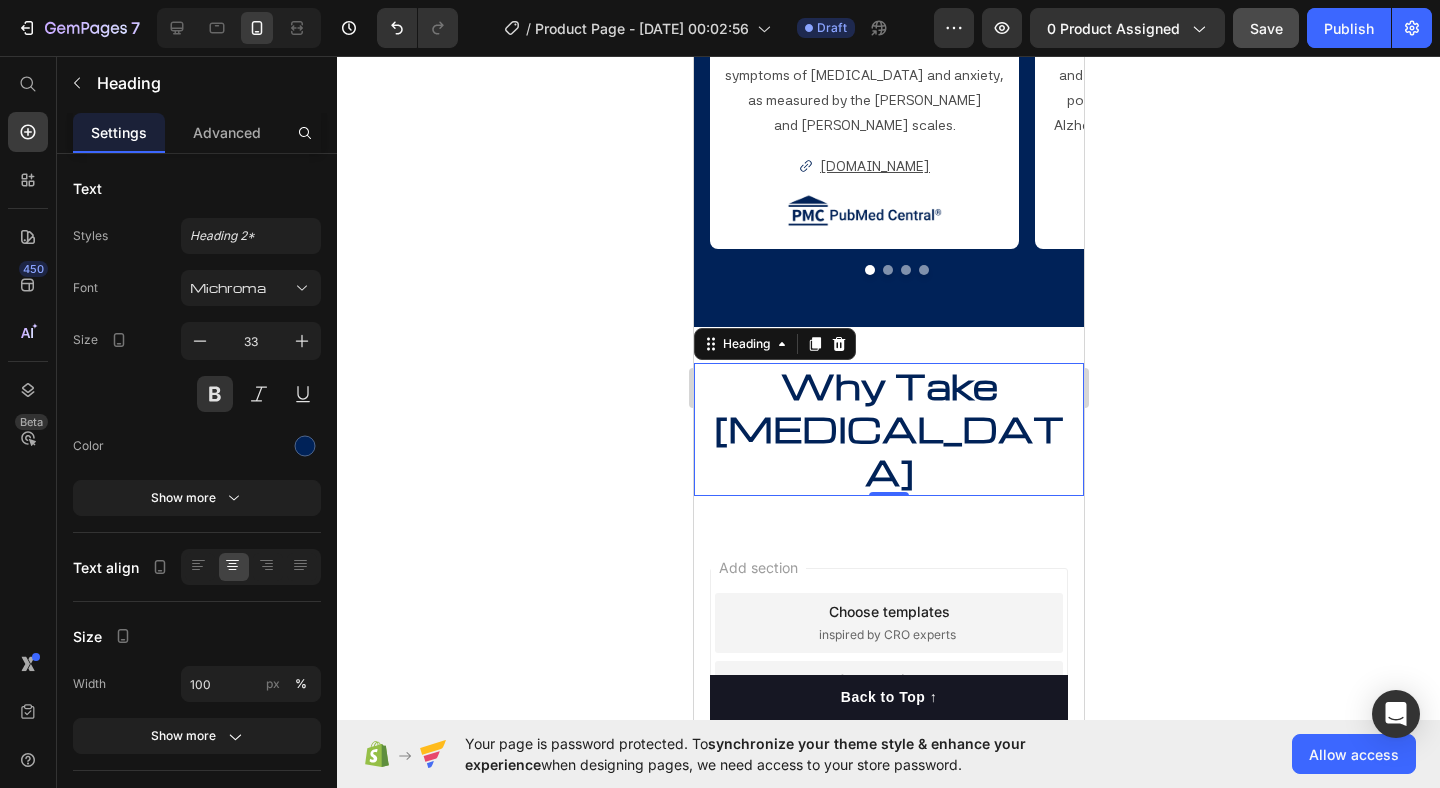 click 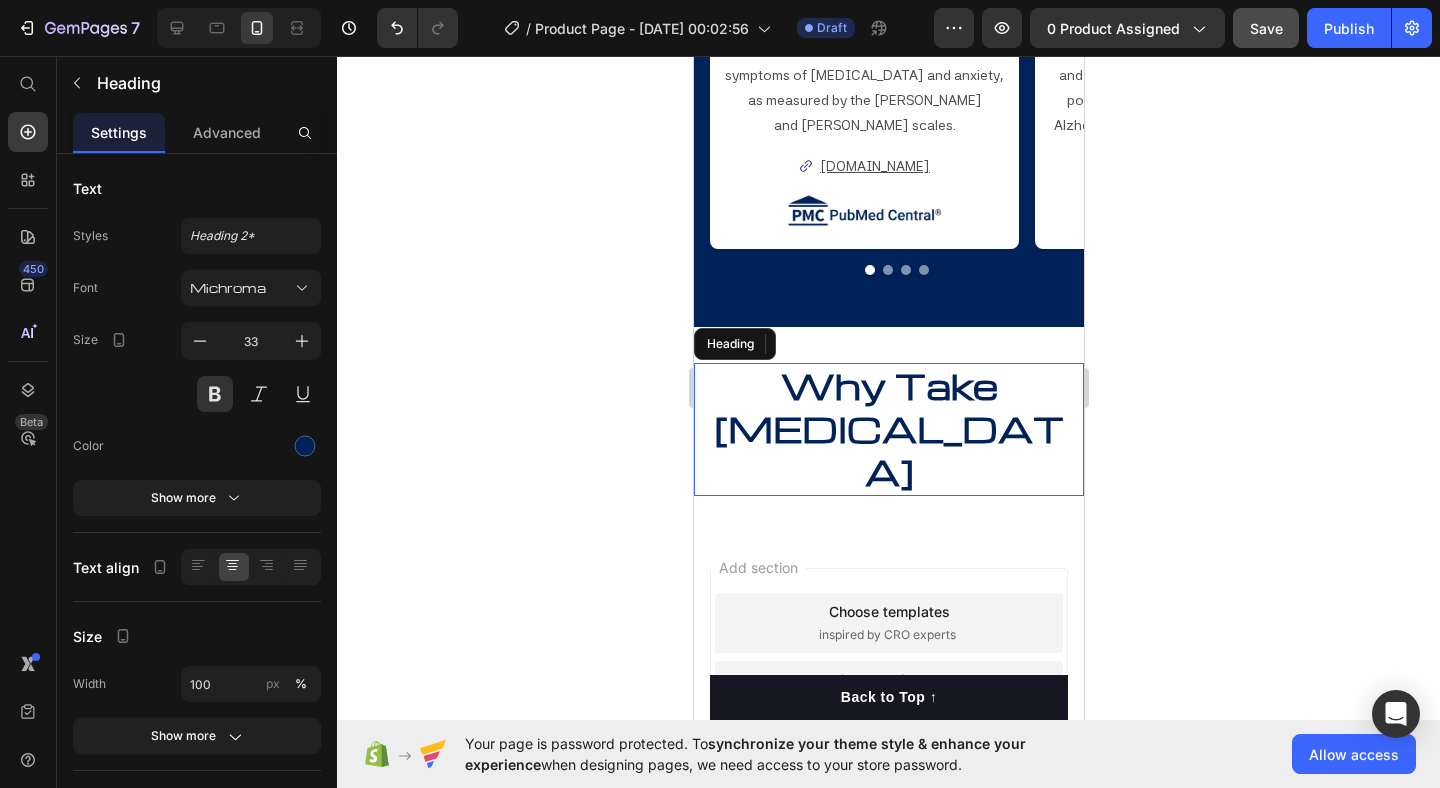 drag, startPoint x: 753, startPoint y: 373, endPoint x: 1082, endPoint y: 319, distance: 333.40216 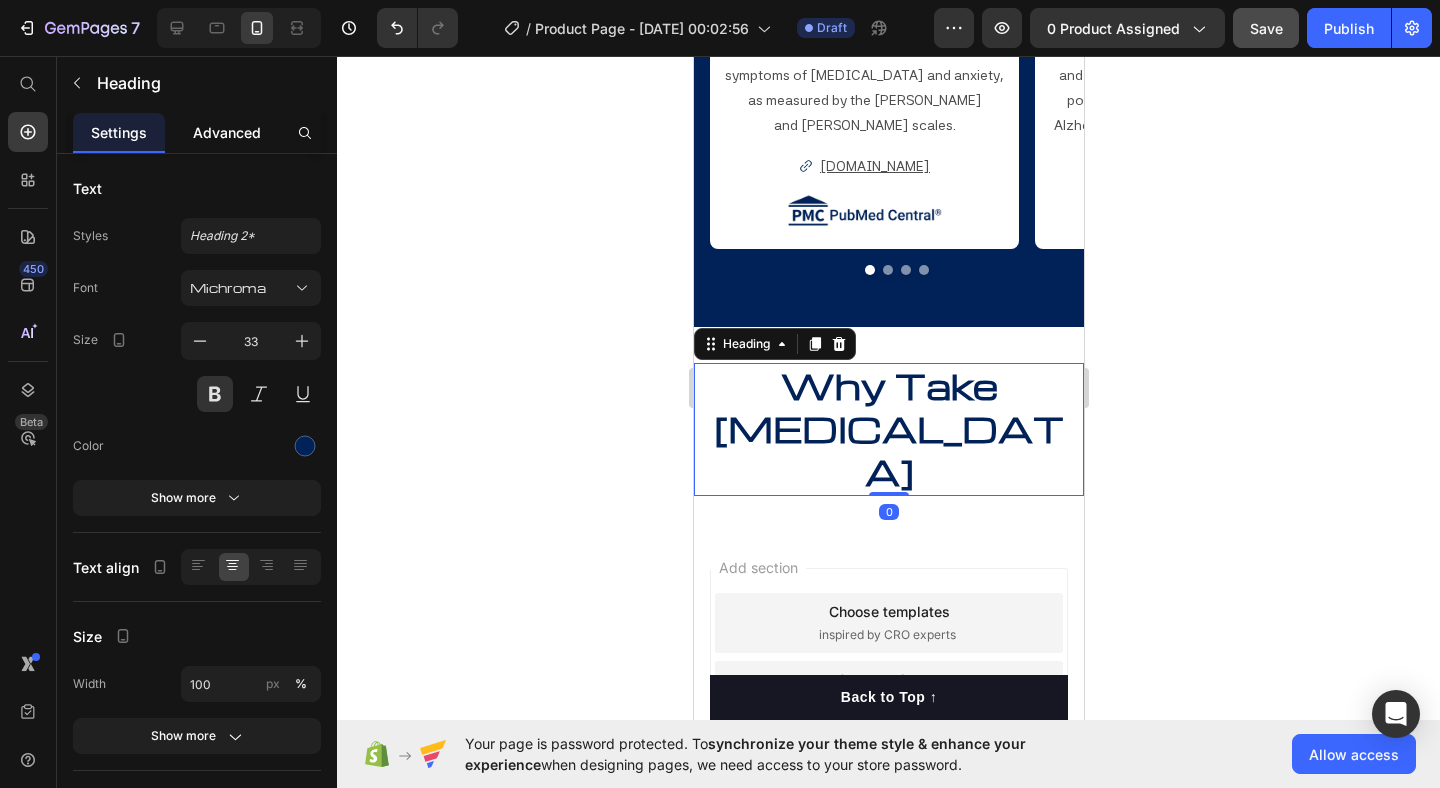 click on "Advanced" at bounding box center (227, 132) 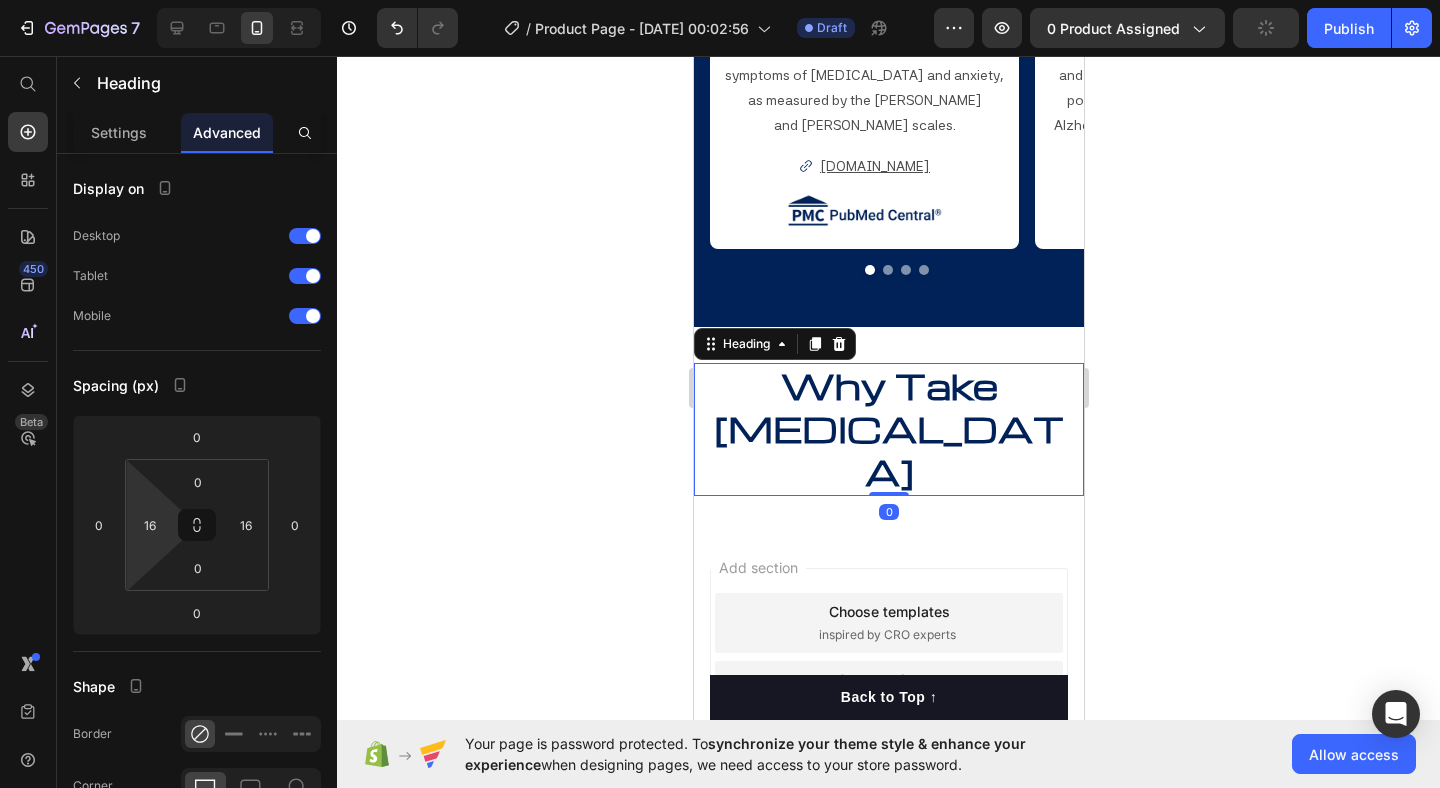 click on "7   /  Product Page - [DATE] 00:02:56 Draft Preview 0 product assigned  Publish  450 Beta Start with Sections Elements Hero Section Product Detail Brands Trusted Badges Guarantee Product Breakdown How to use Testimonials Compare Bundle FAQs Social Proof Brand Story Product List Collection Blog List Contact Sticky Add to Cart Custom Footer Browse Library 450 Layout
Row
Row
Row
Row Text
Heading
Text Block Button
Button
Button
Sticky Back to top Media
Image" at bounding box center (720, 0) 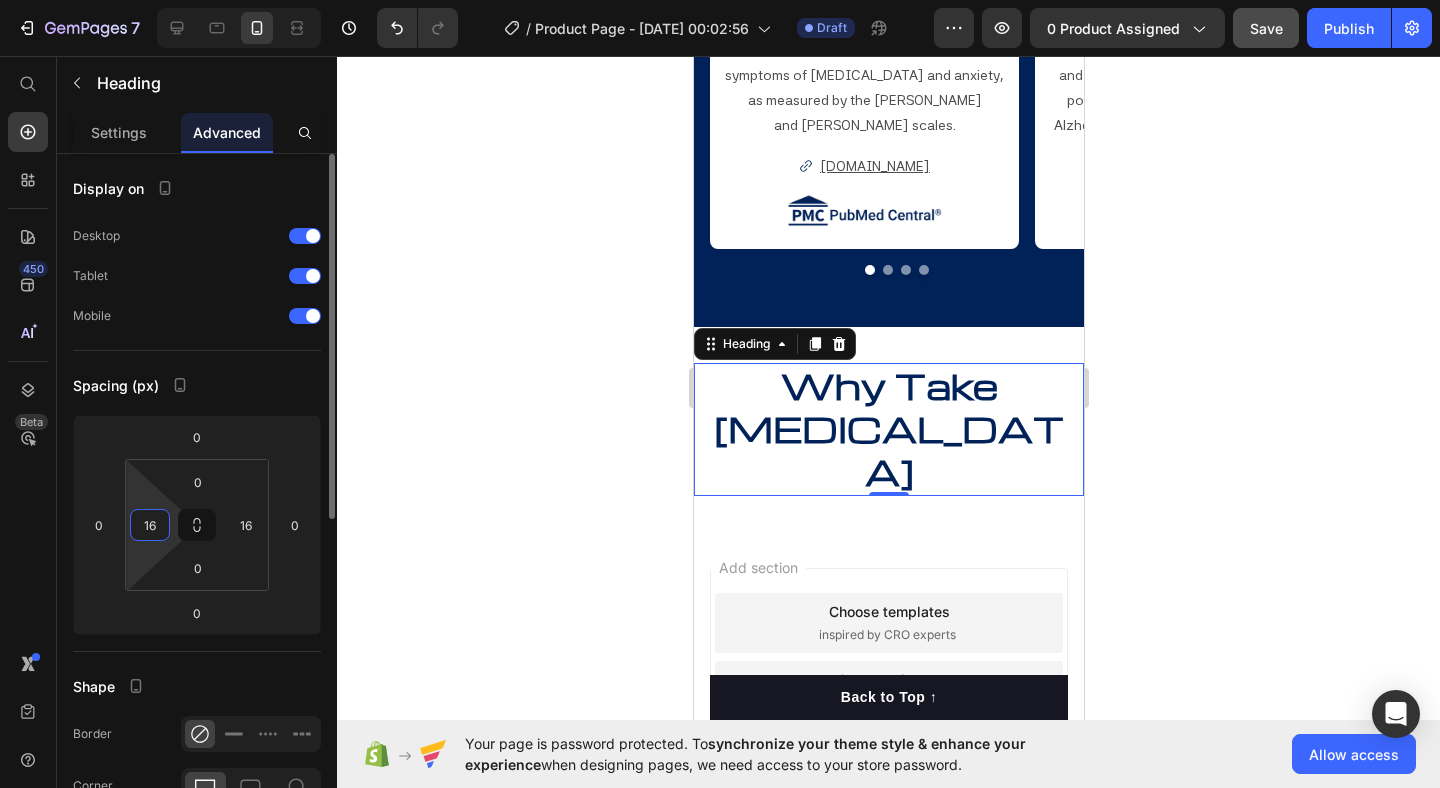 click on "16" at bounding box center (150, 525) 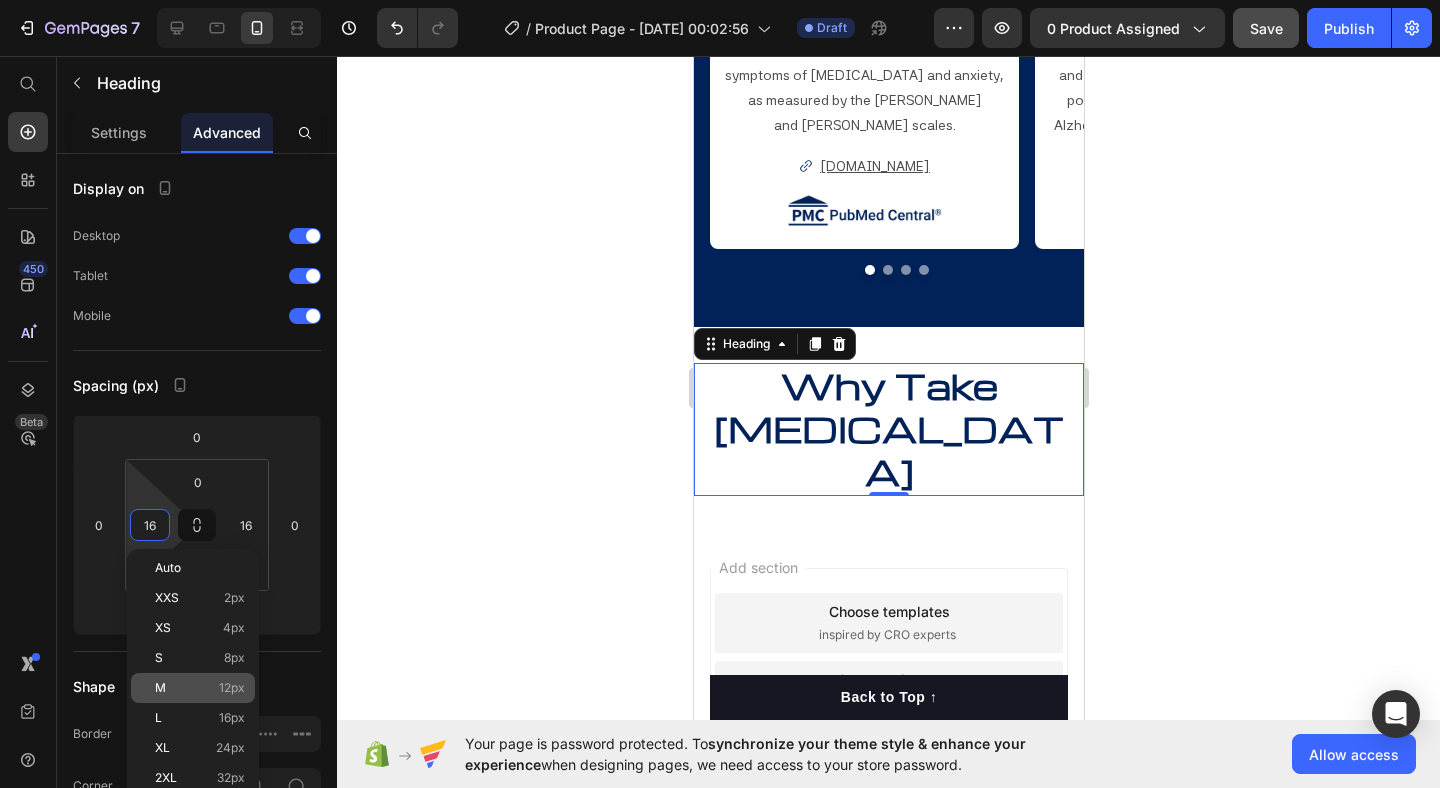 click on "M 12px" 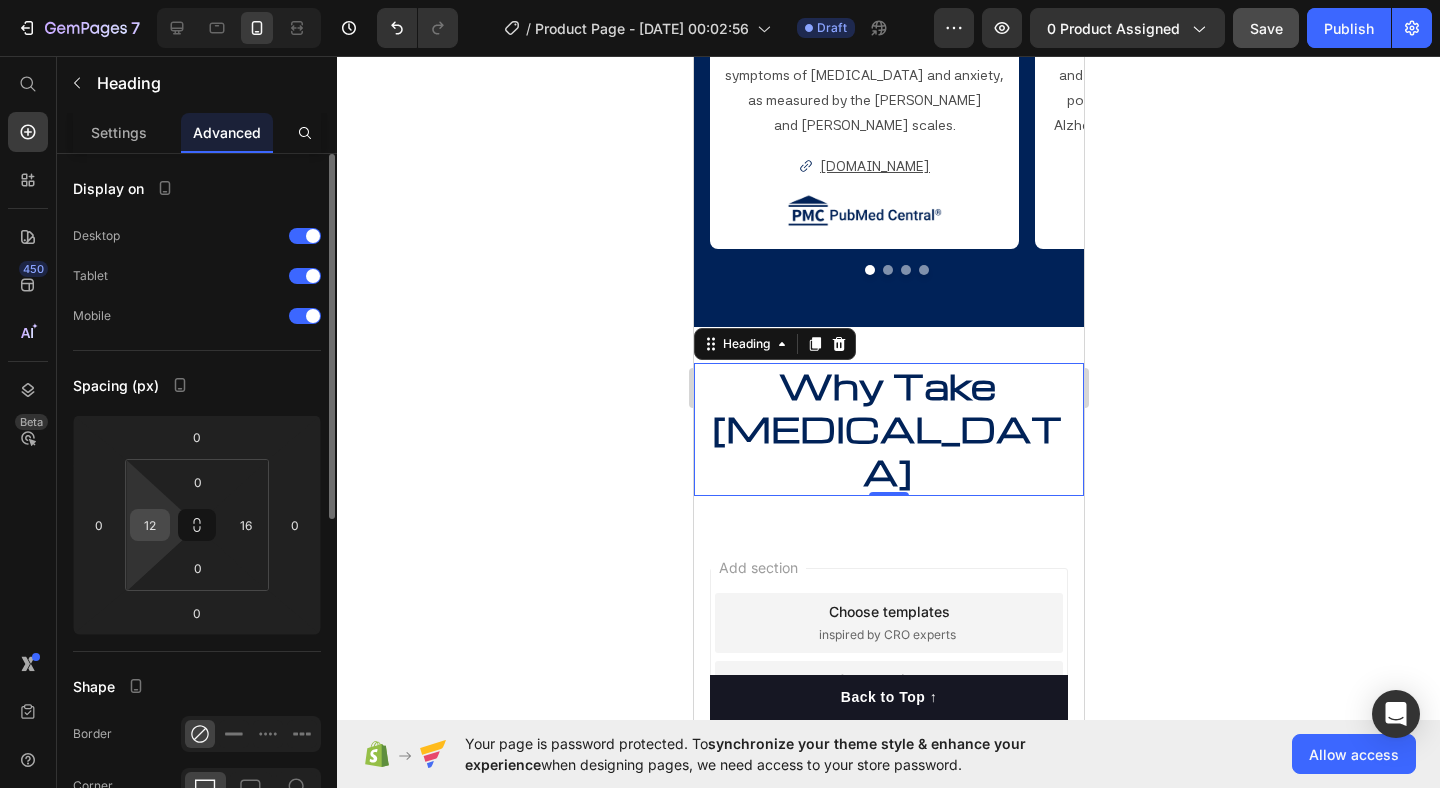 click on "12" at bounding box center (150, 525) 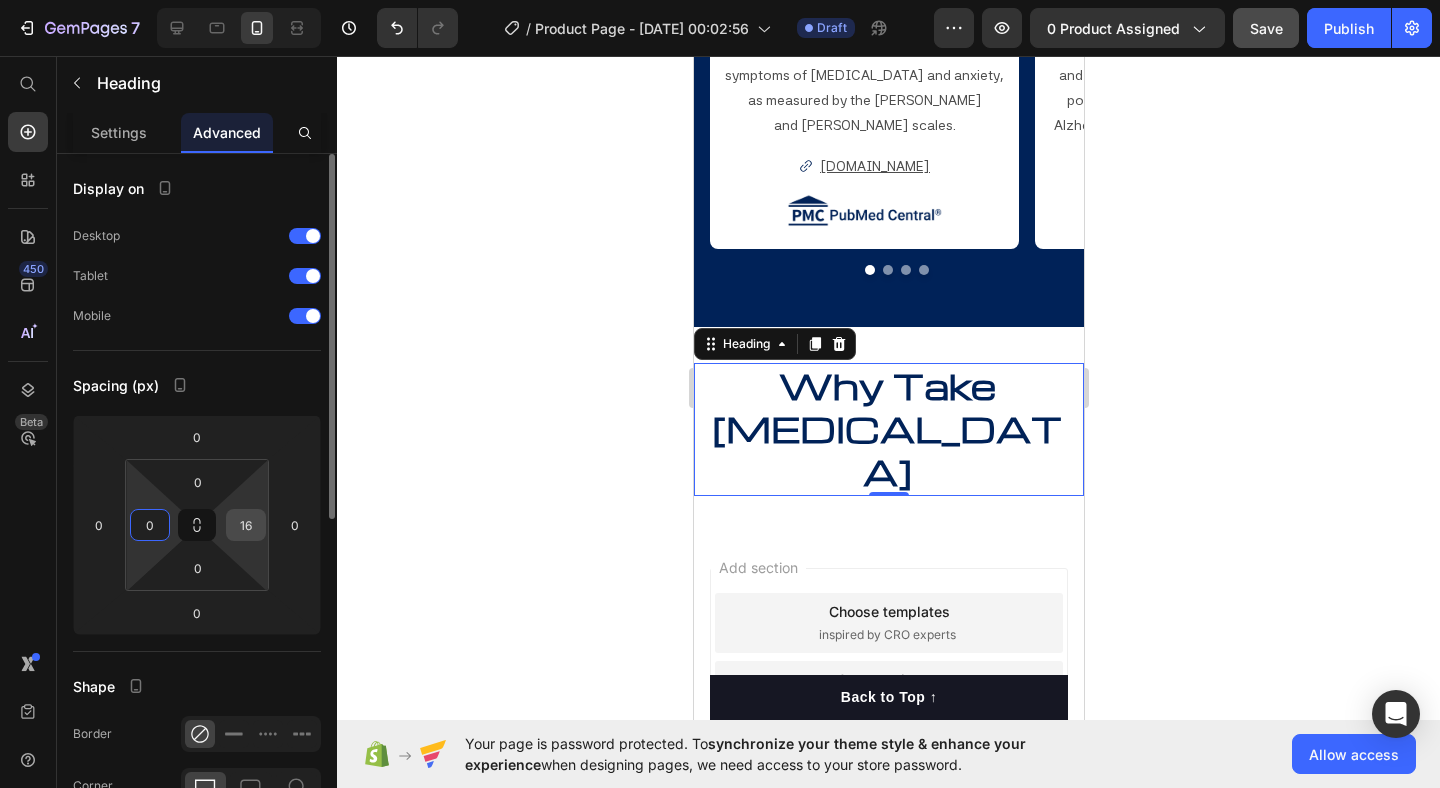 type on "0" 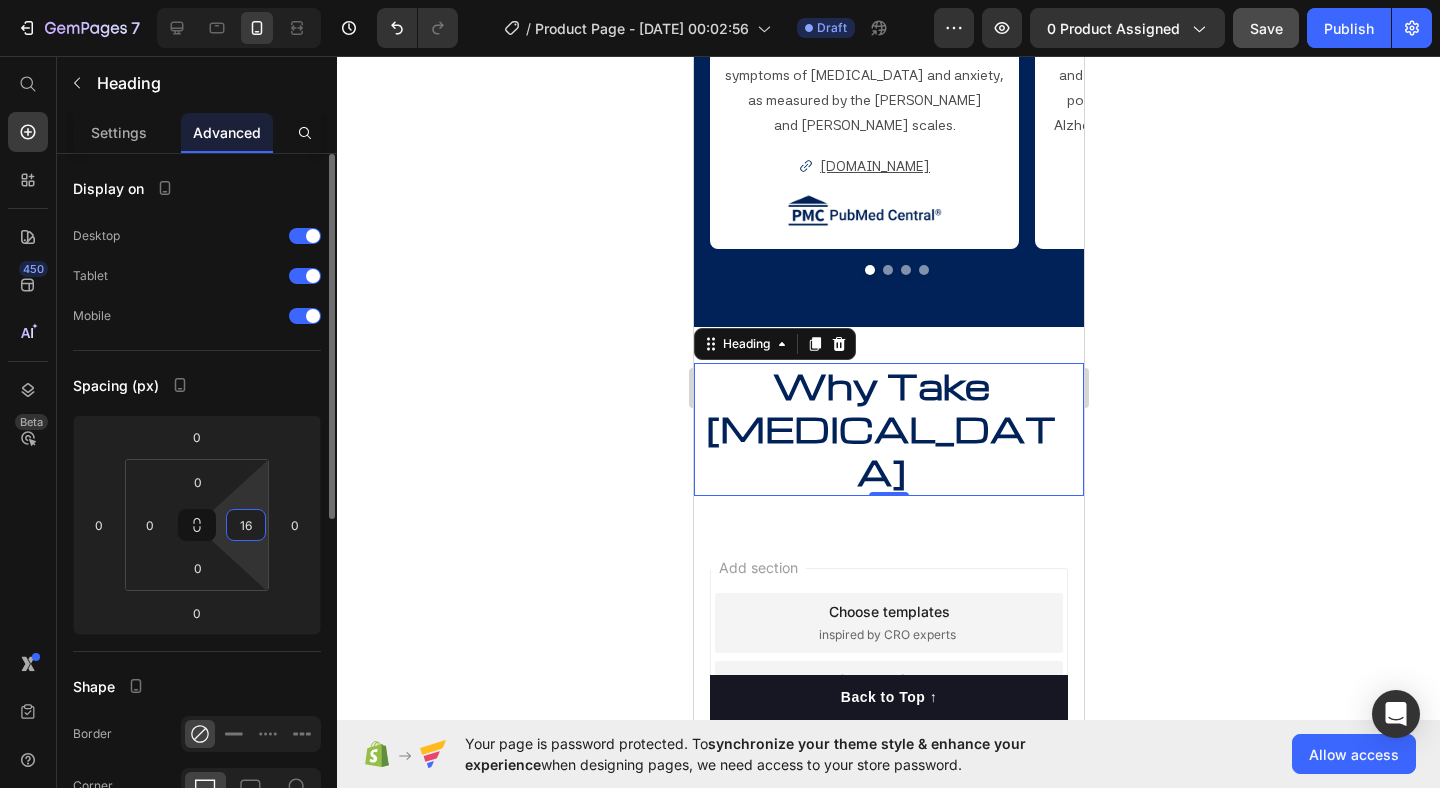 click on "16" at bounding box center [246, 525] 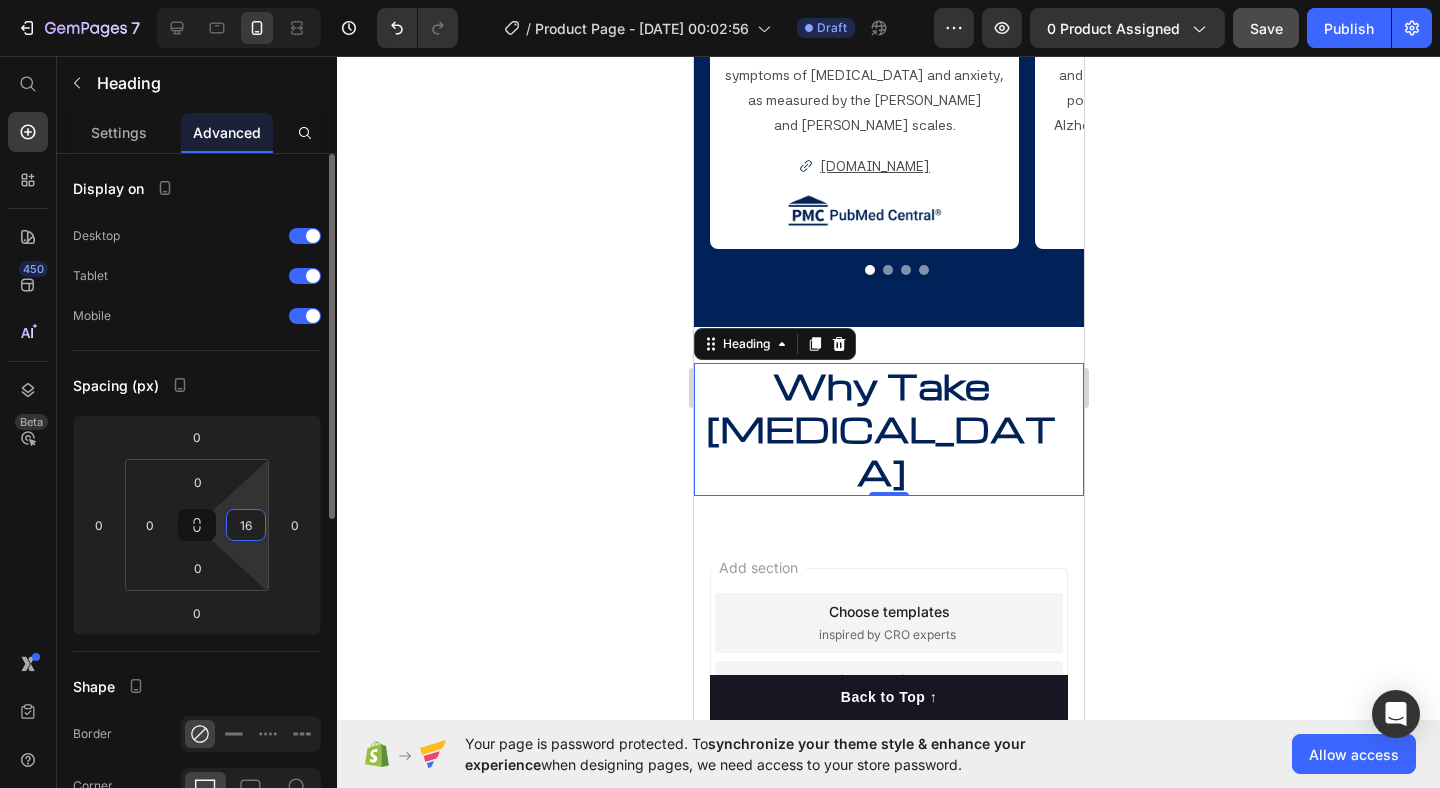 click on "16" at bounding box center (246, 525) 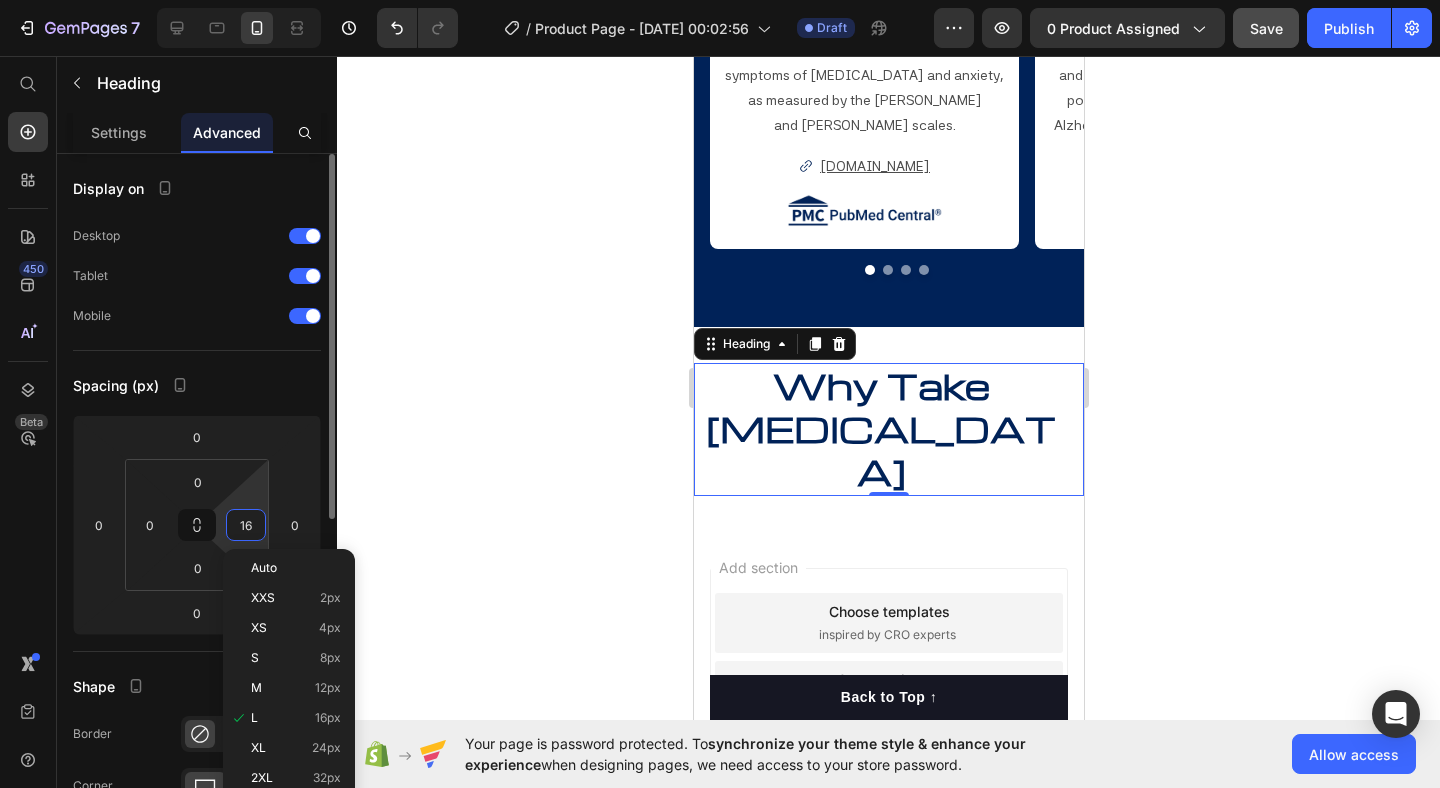type on "0" 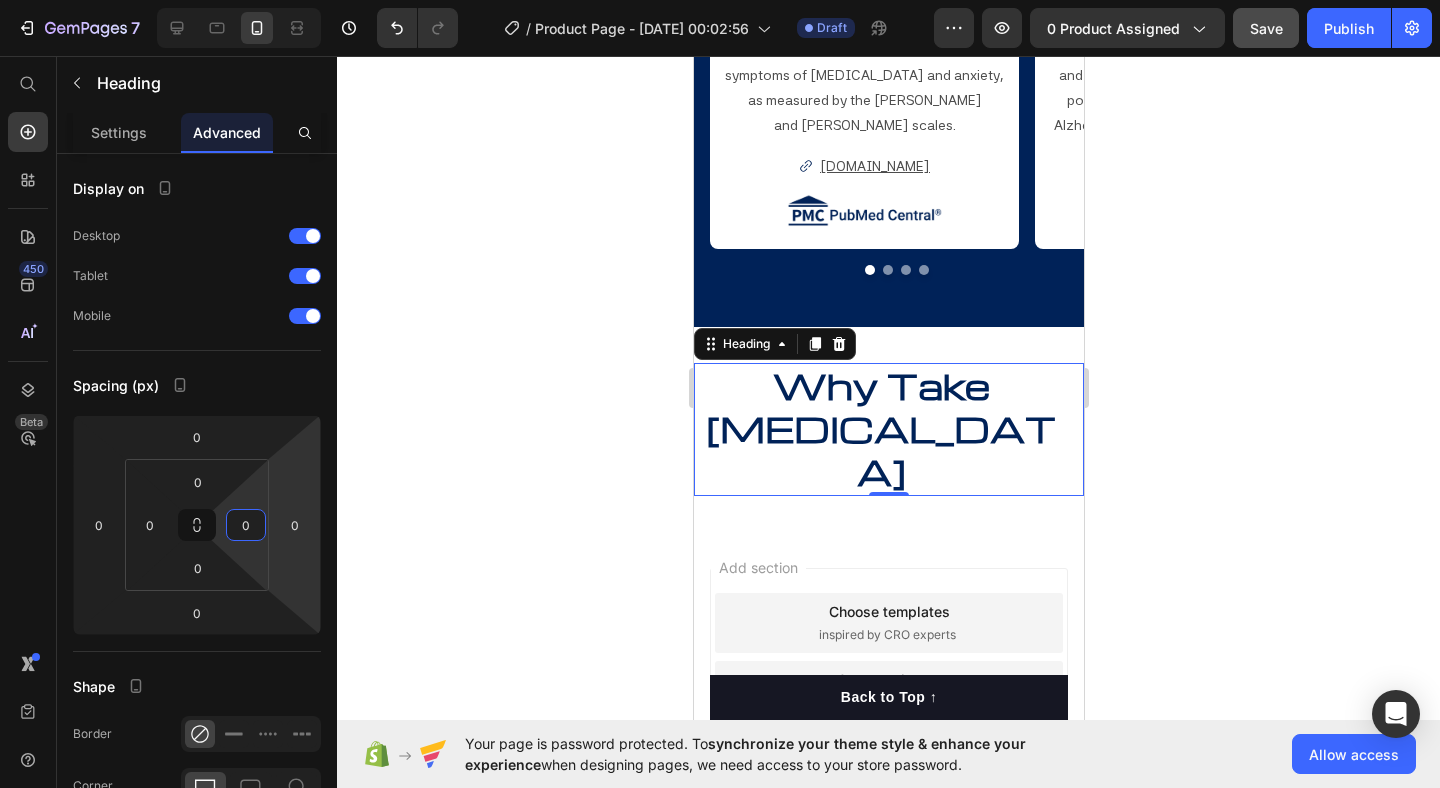 click 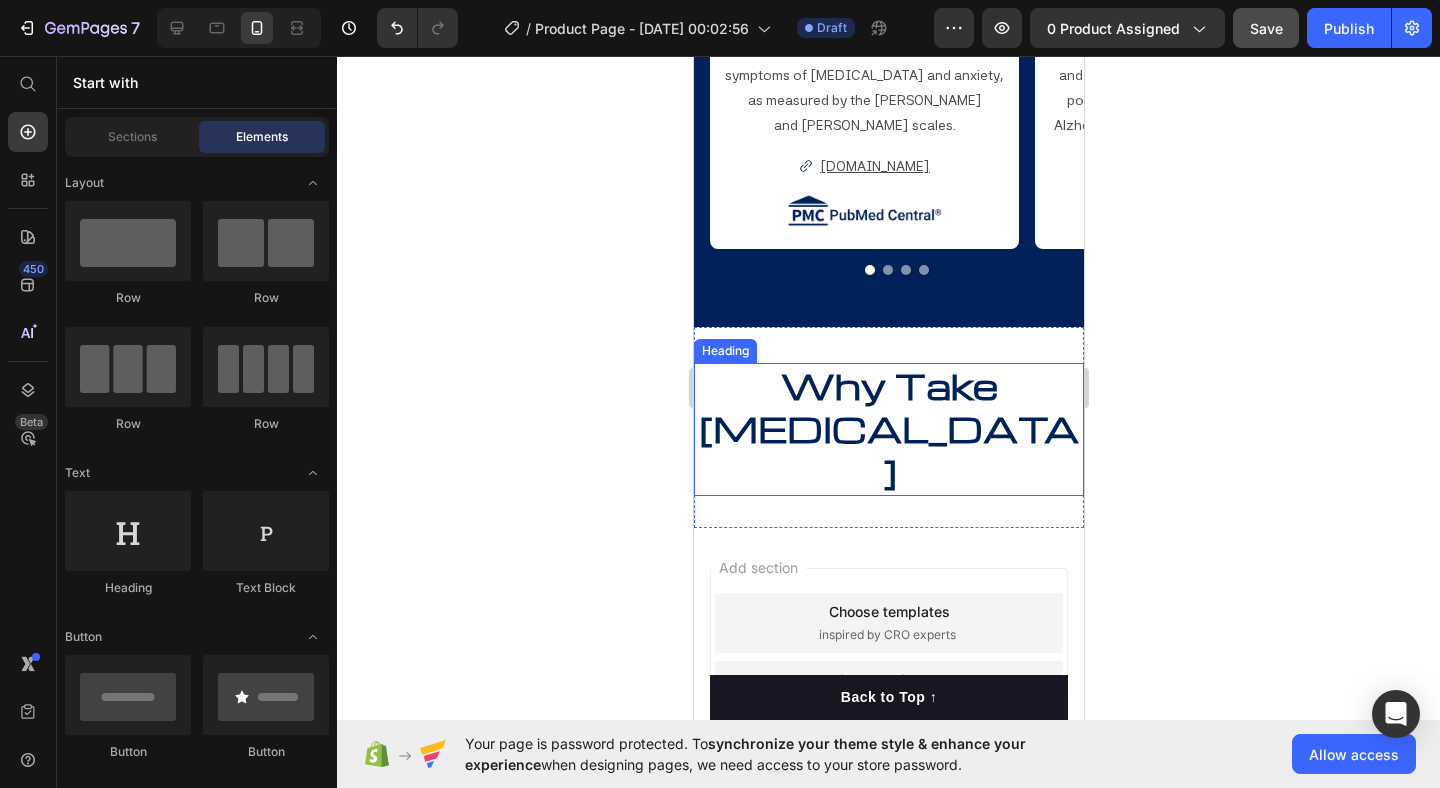 click on "Why Take [MEDICAL_DATA]" at bounding box center [888, 429] 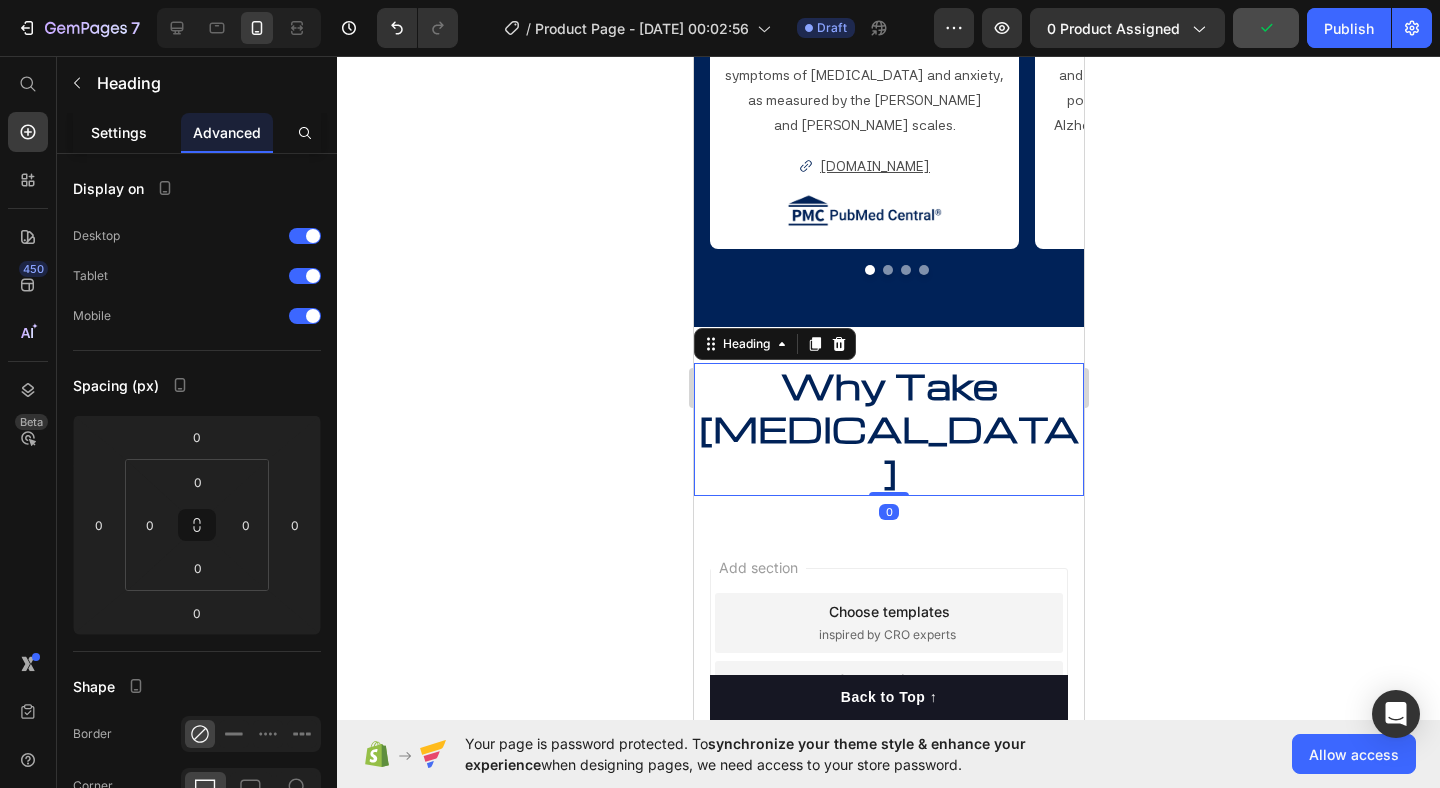 click on "Settings" at bounding box center (119, 132) 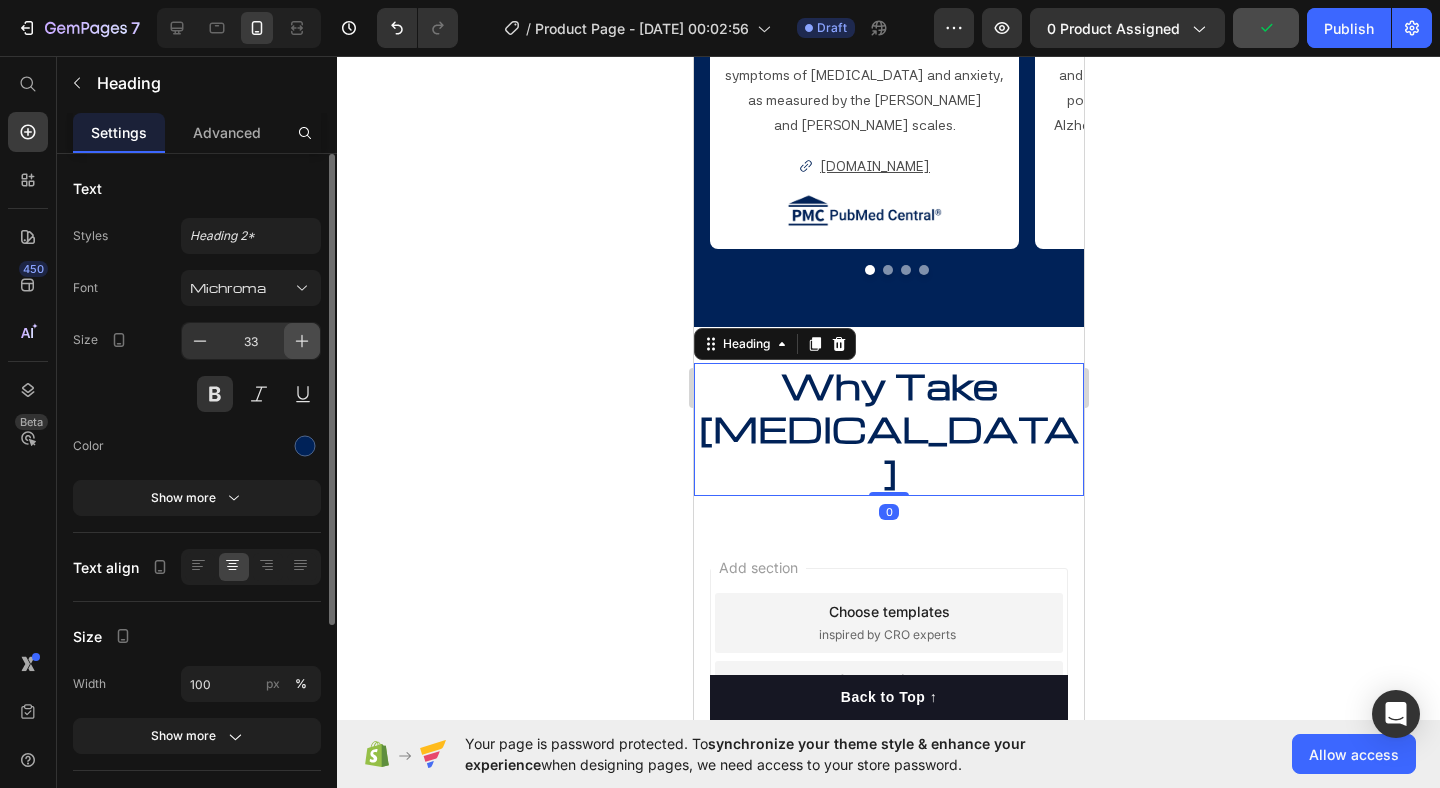 click 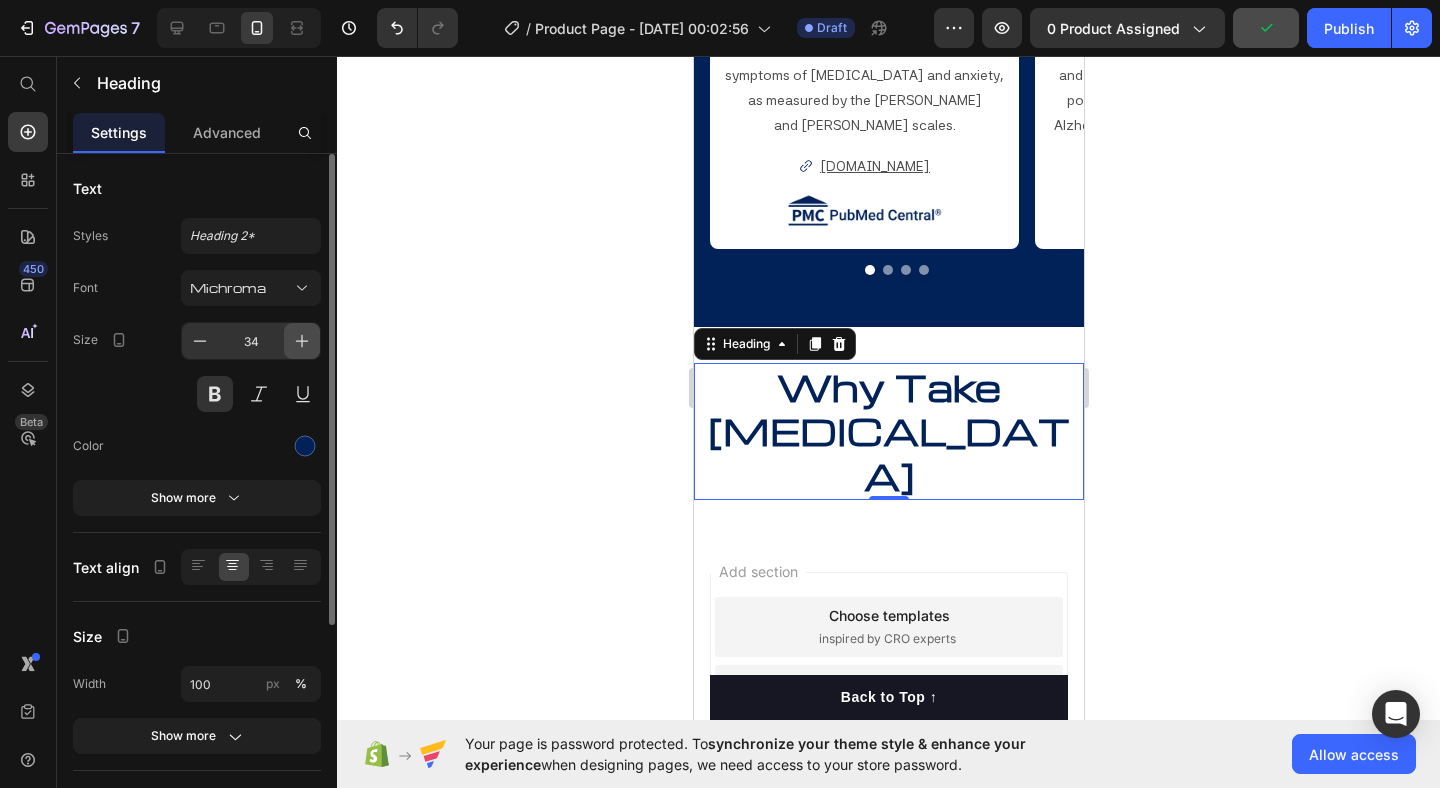 click 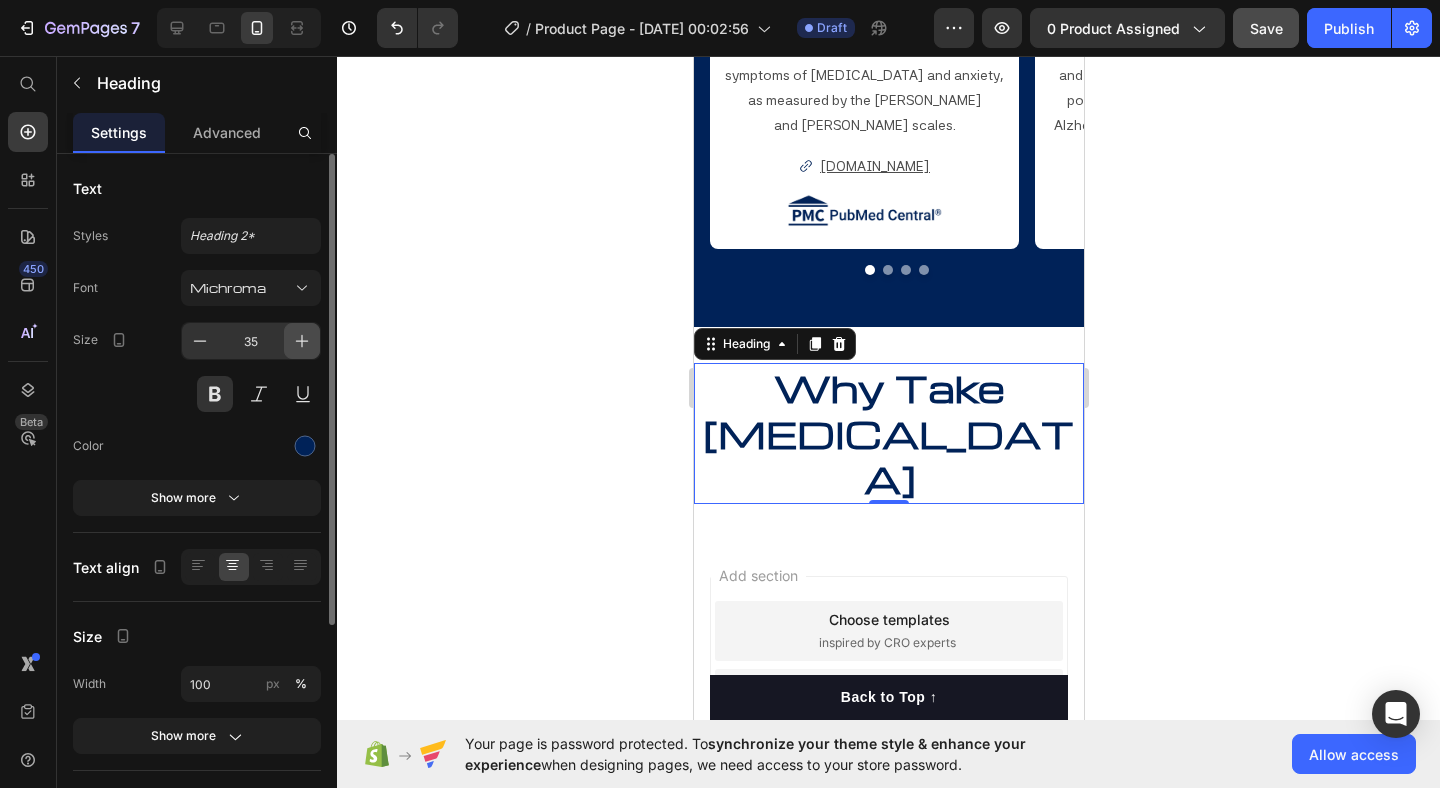 click 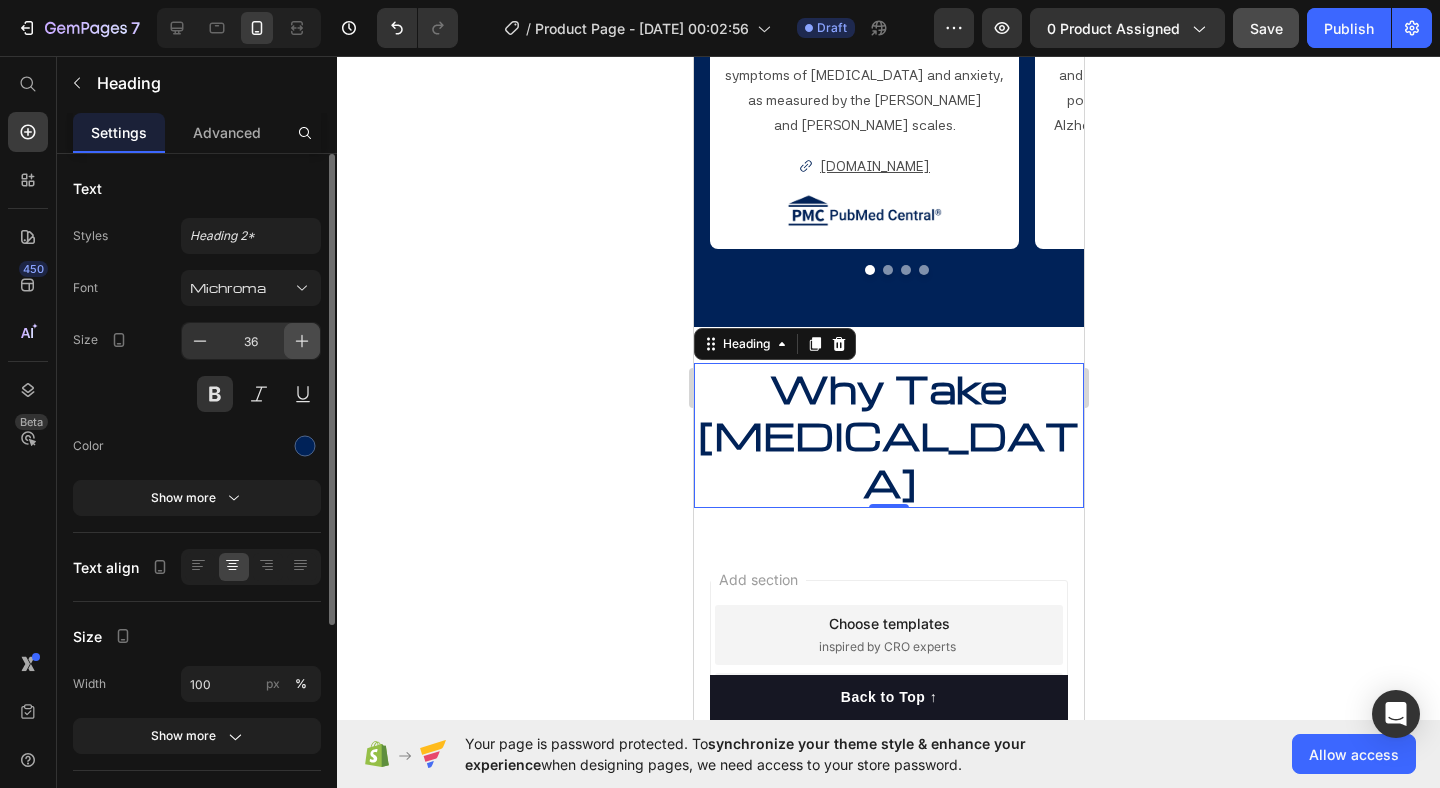 click 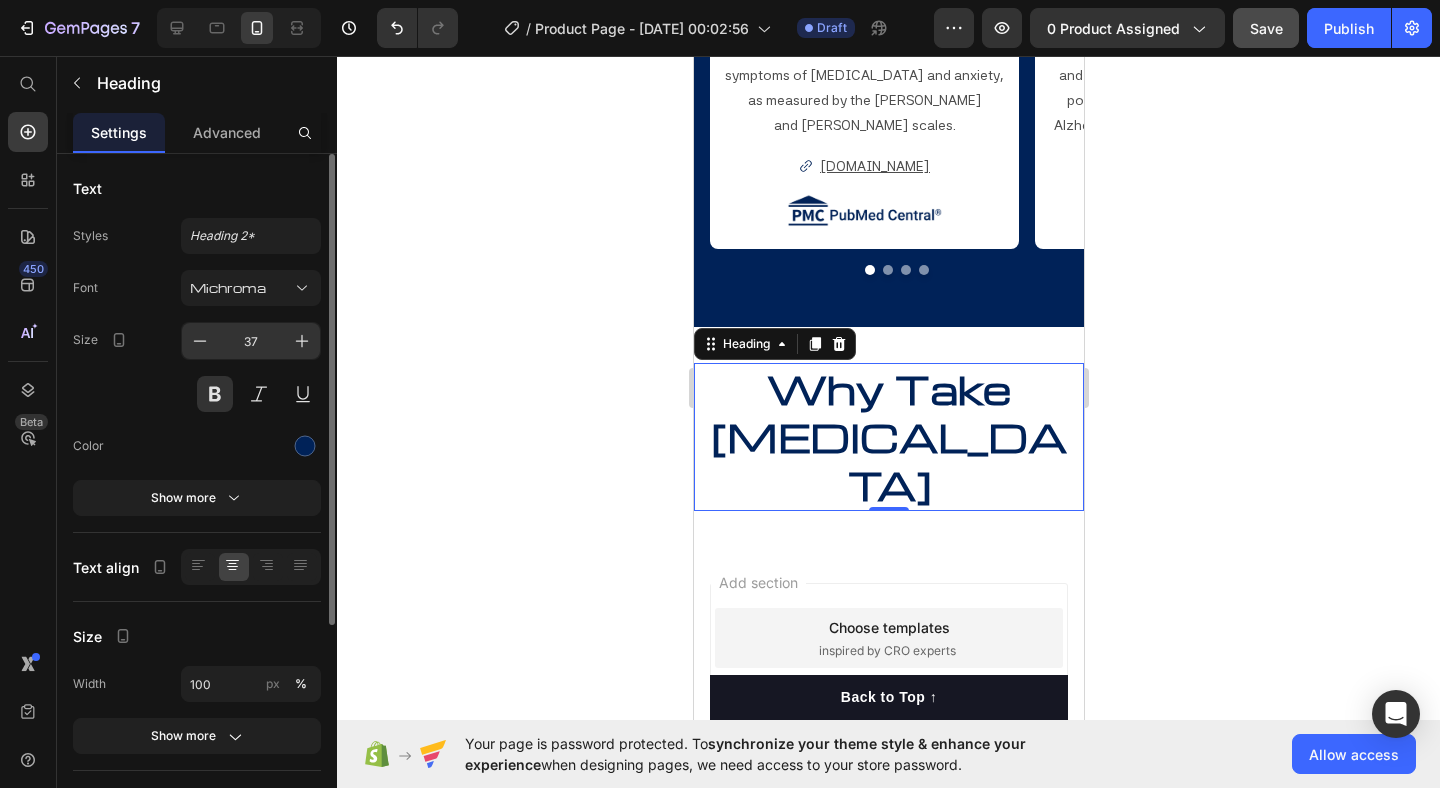 click on "37" 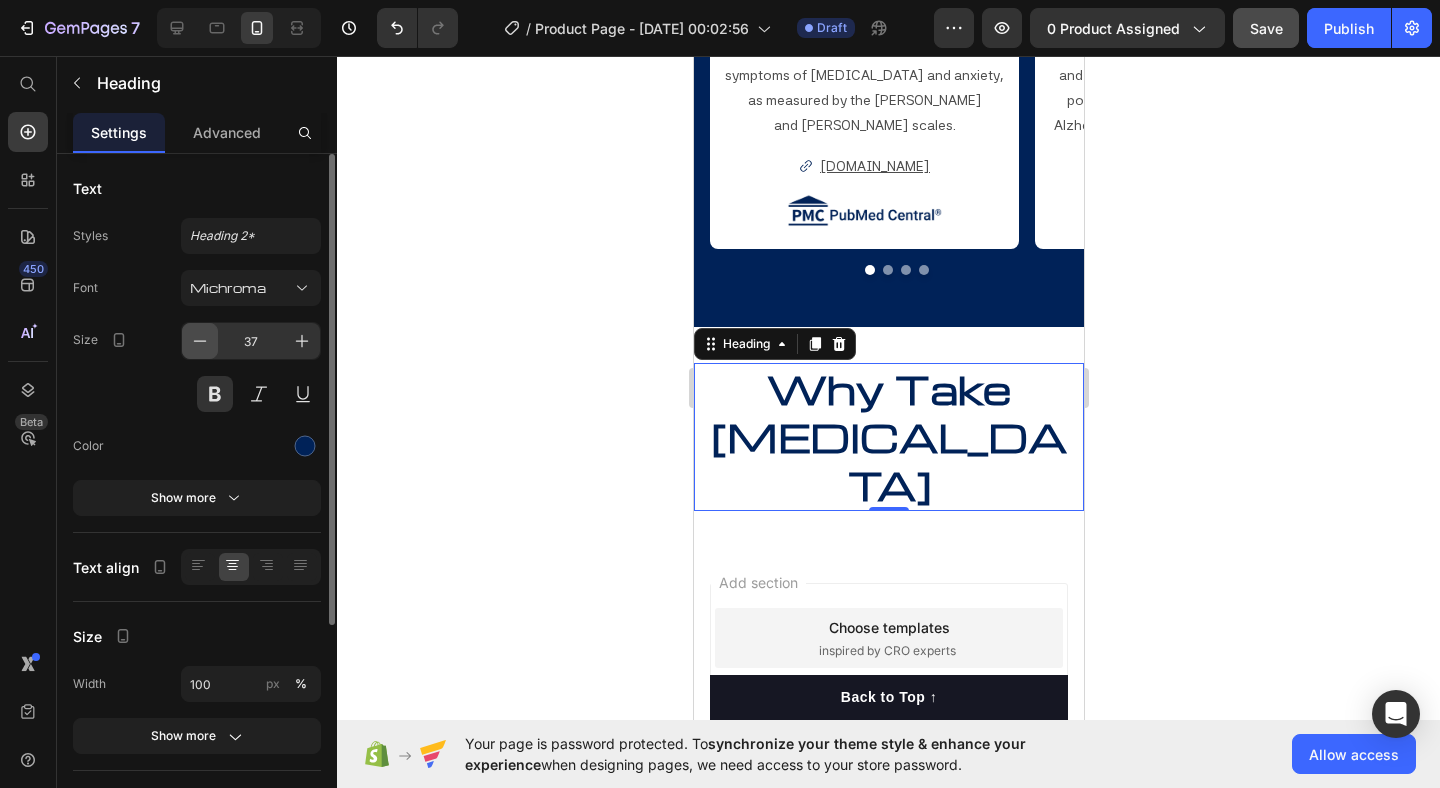 click 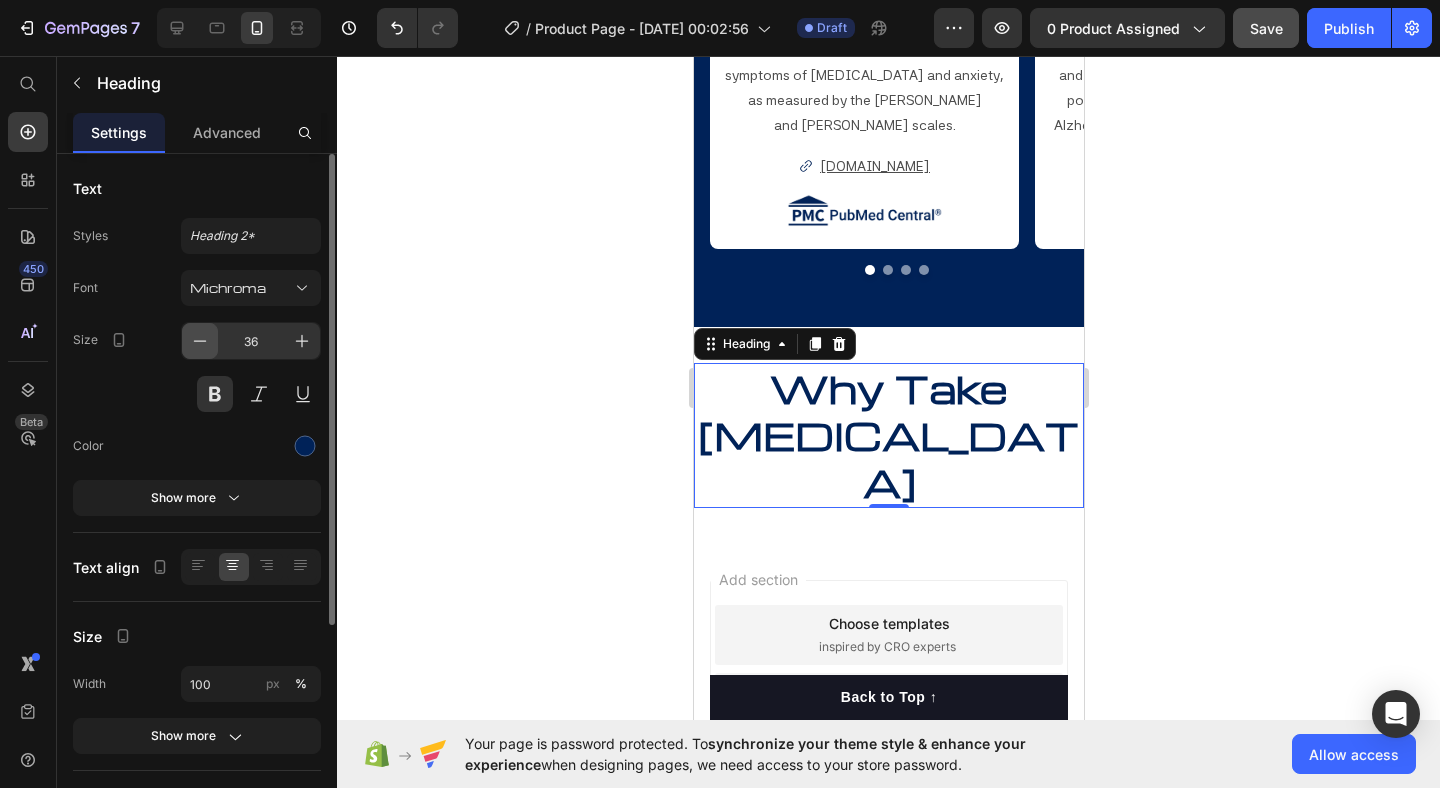 click 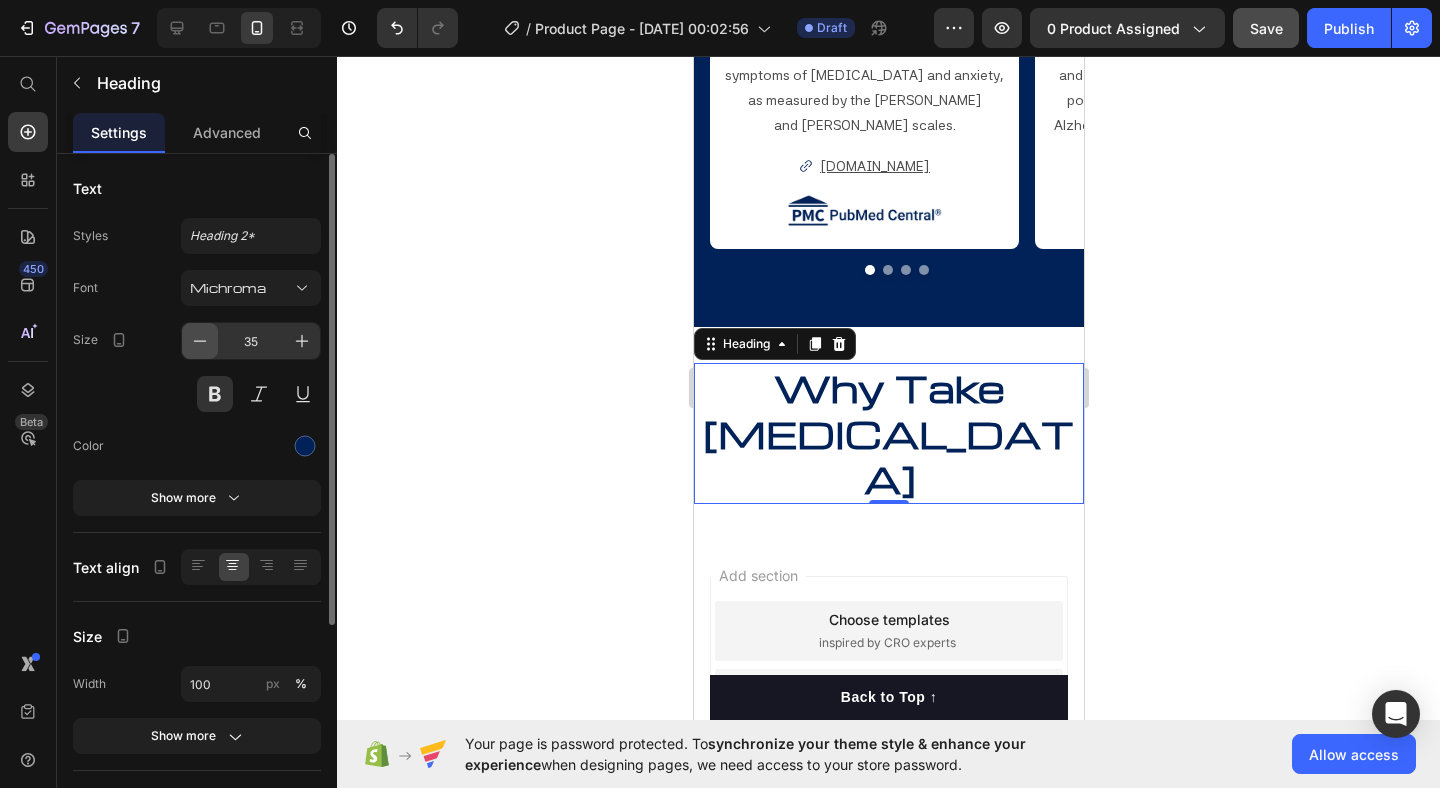 click at bounding box center (200, 341) 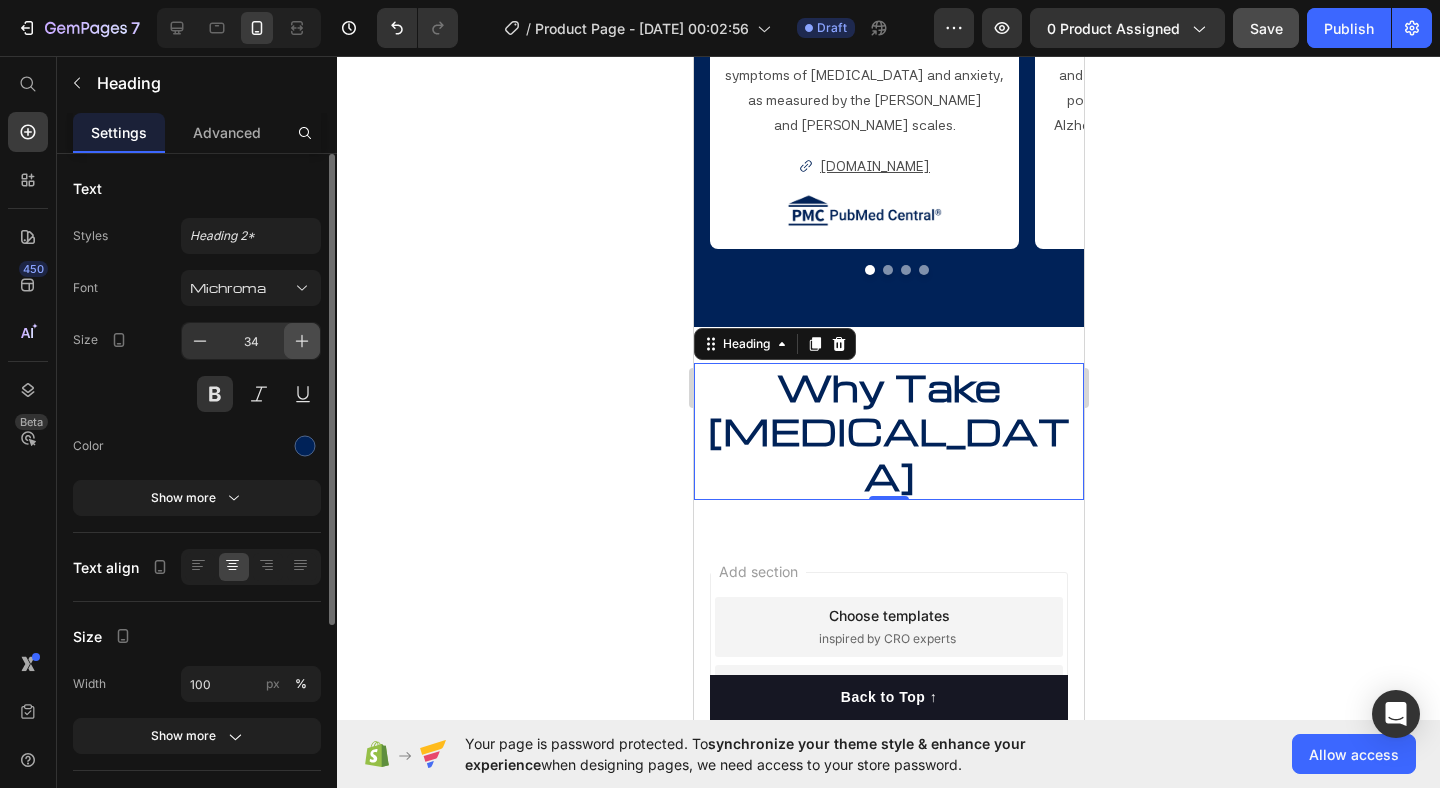 click 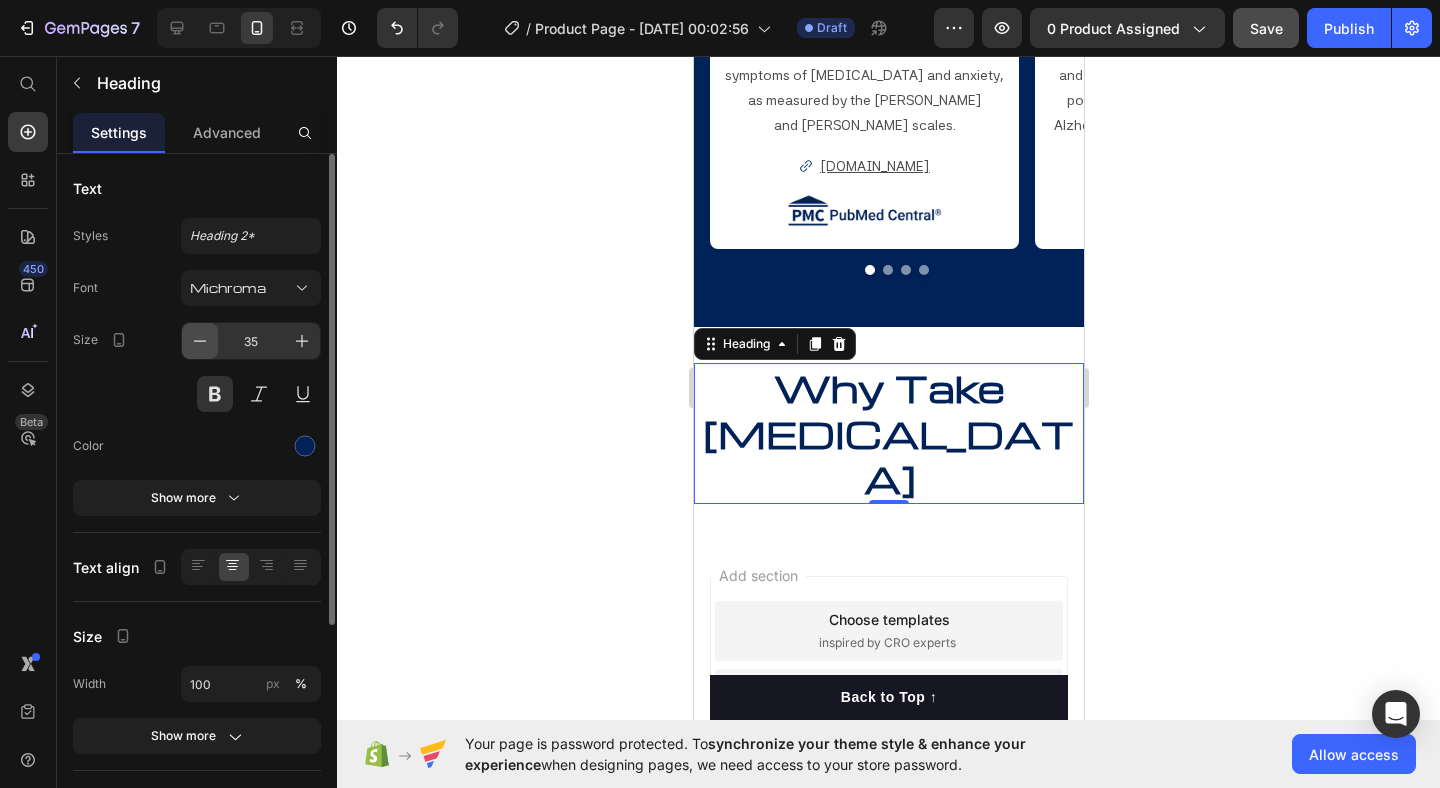 click 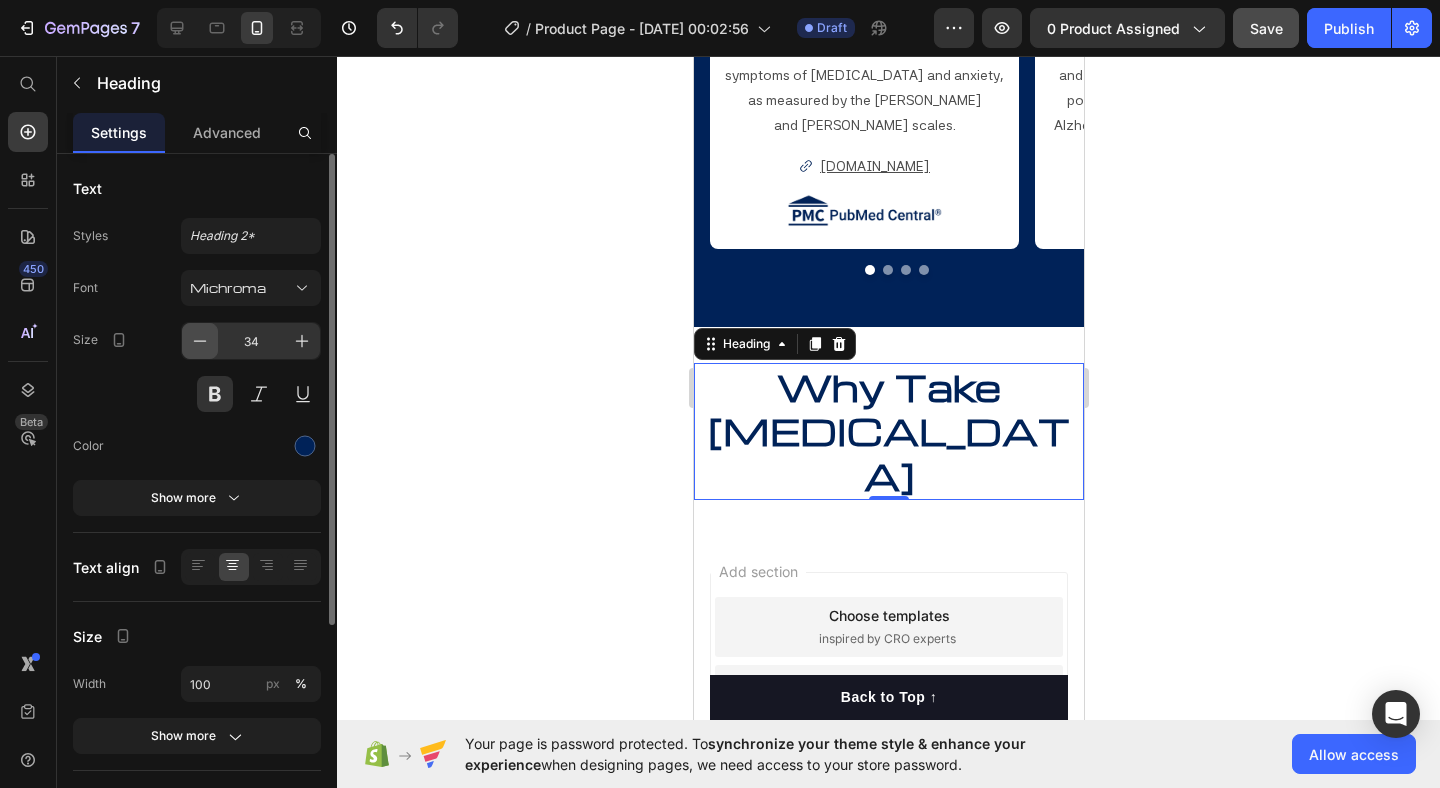 click 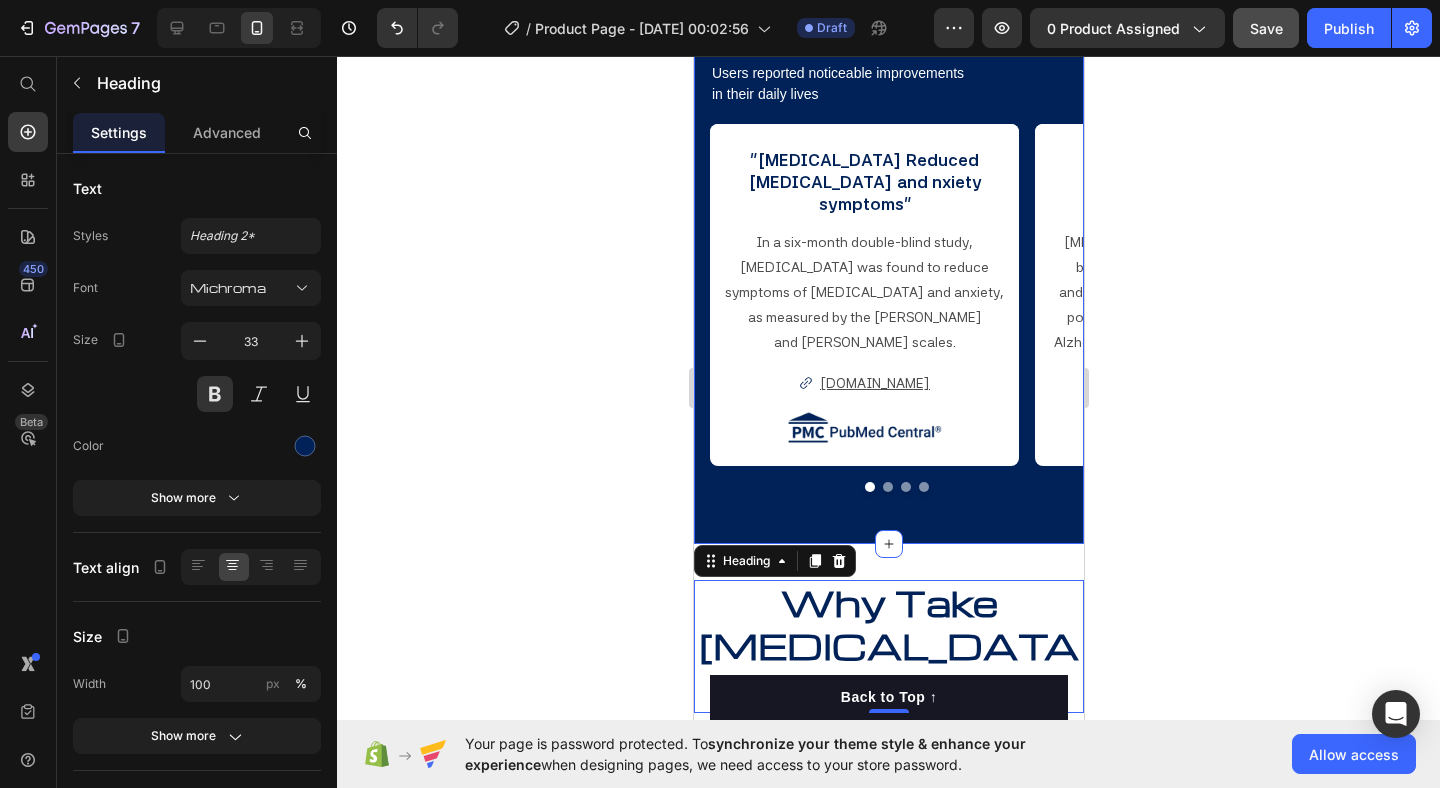 scroll, scrollTop: 2360, scrollLeft: 0, axis: vertical 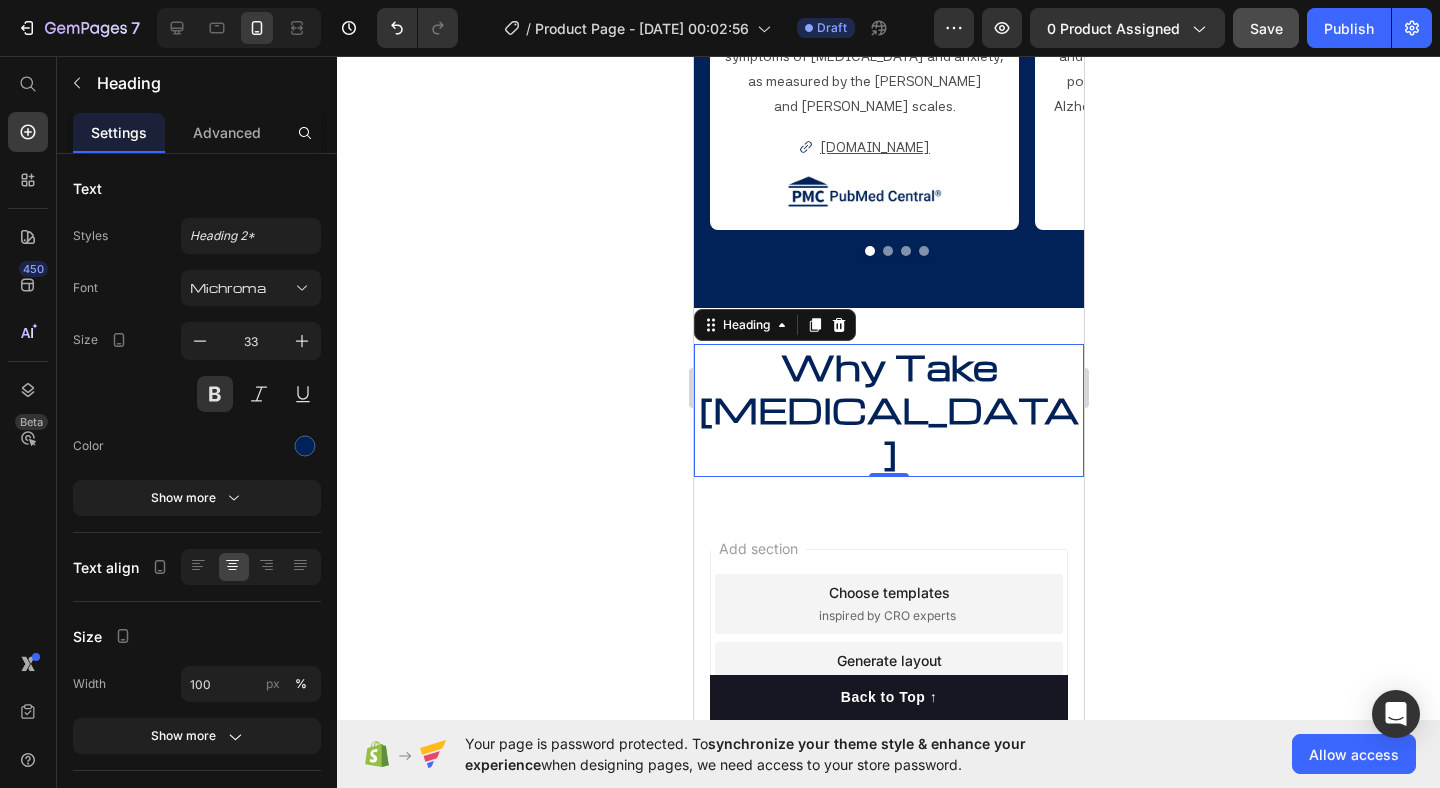 click 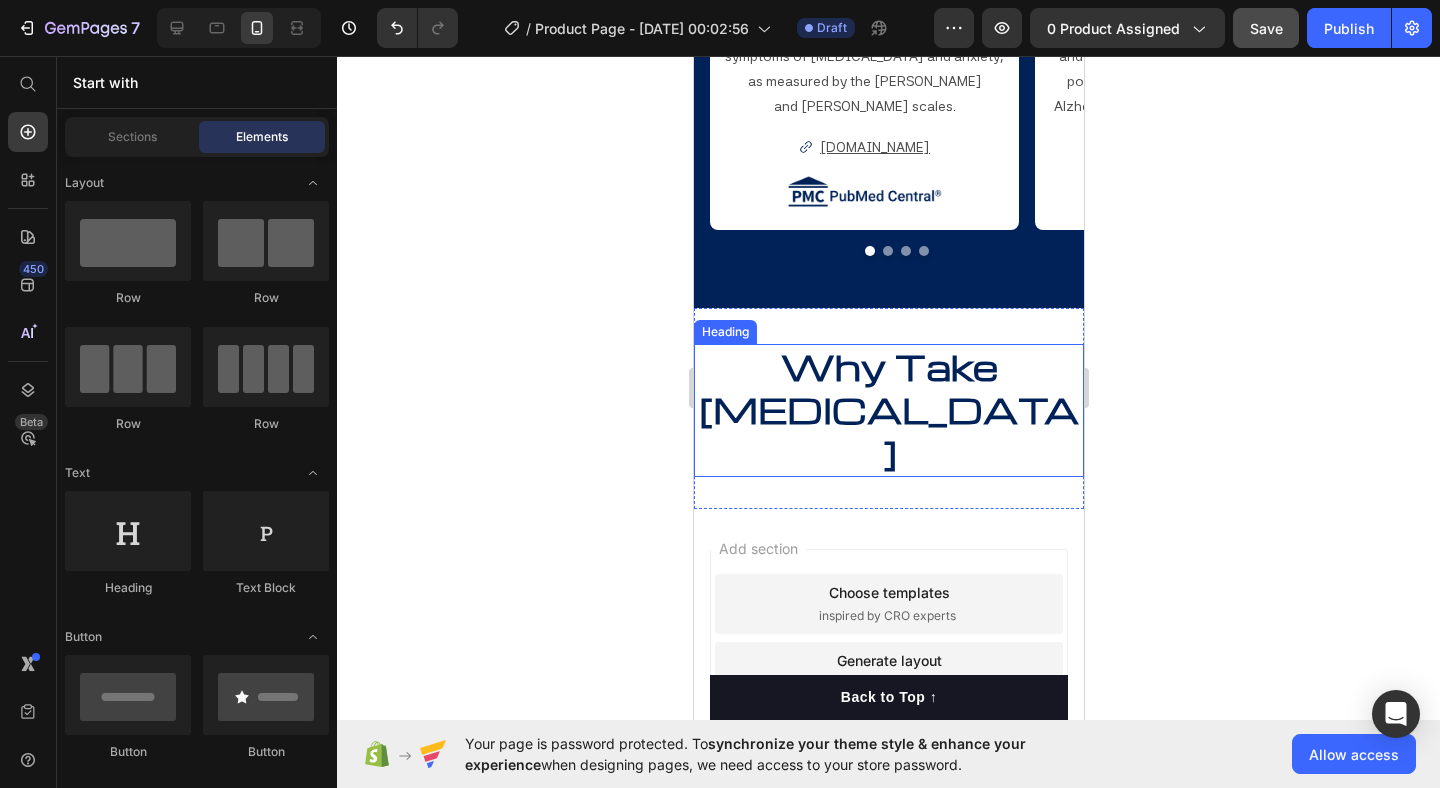 click on "Why Take [MEDICAL_DATA]" at bounding box center (888, 410) 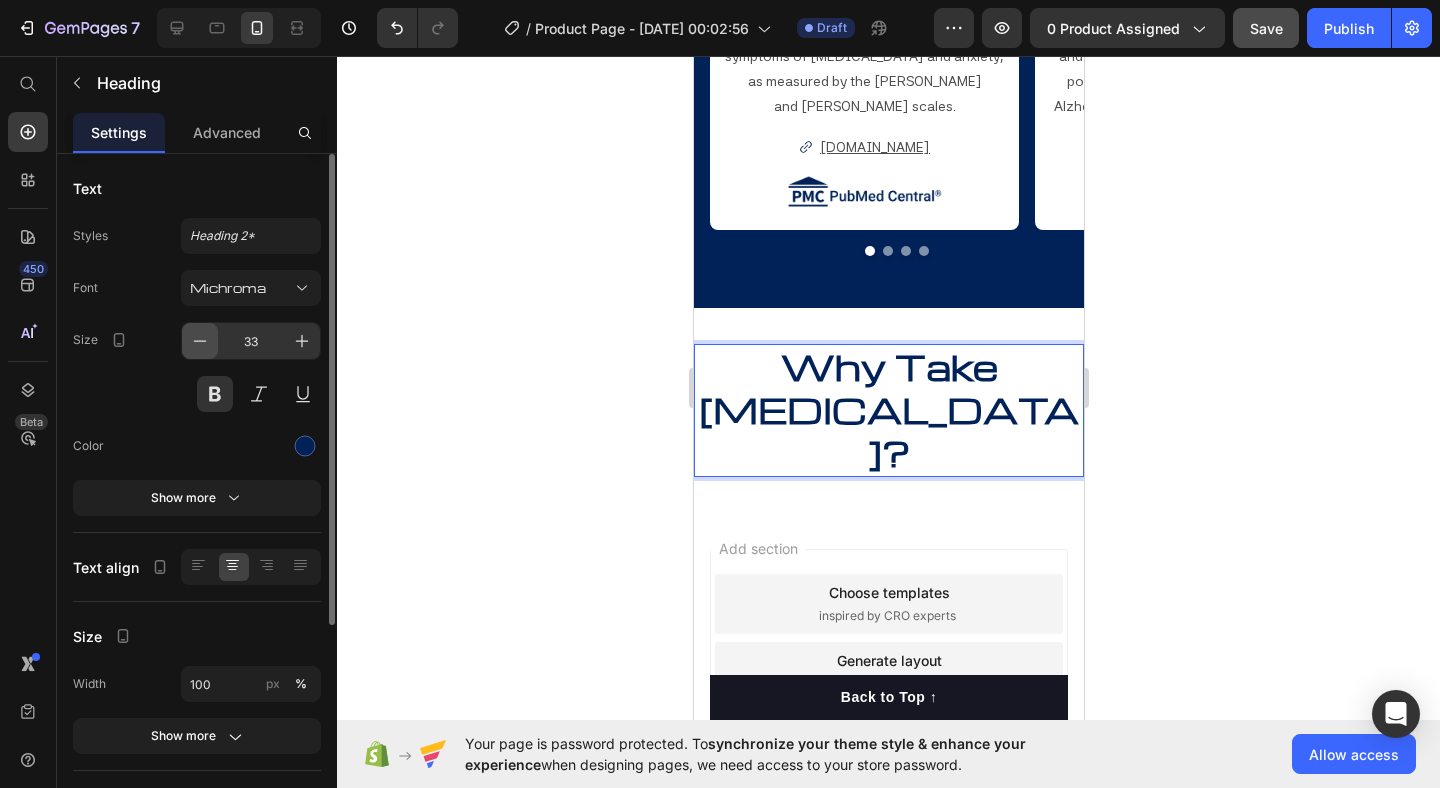 click 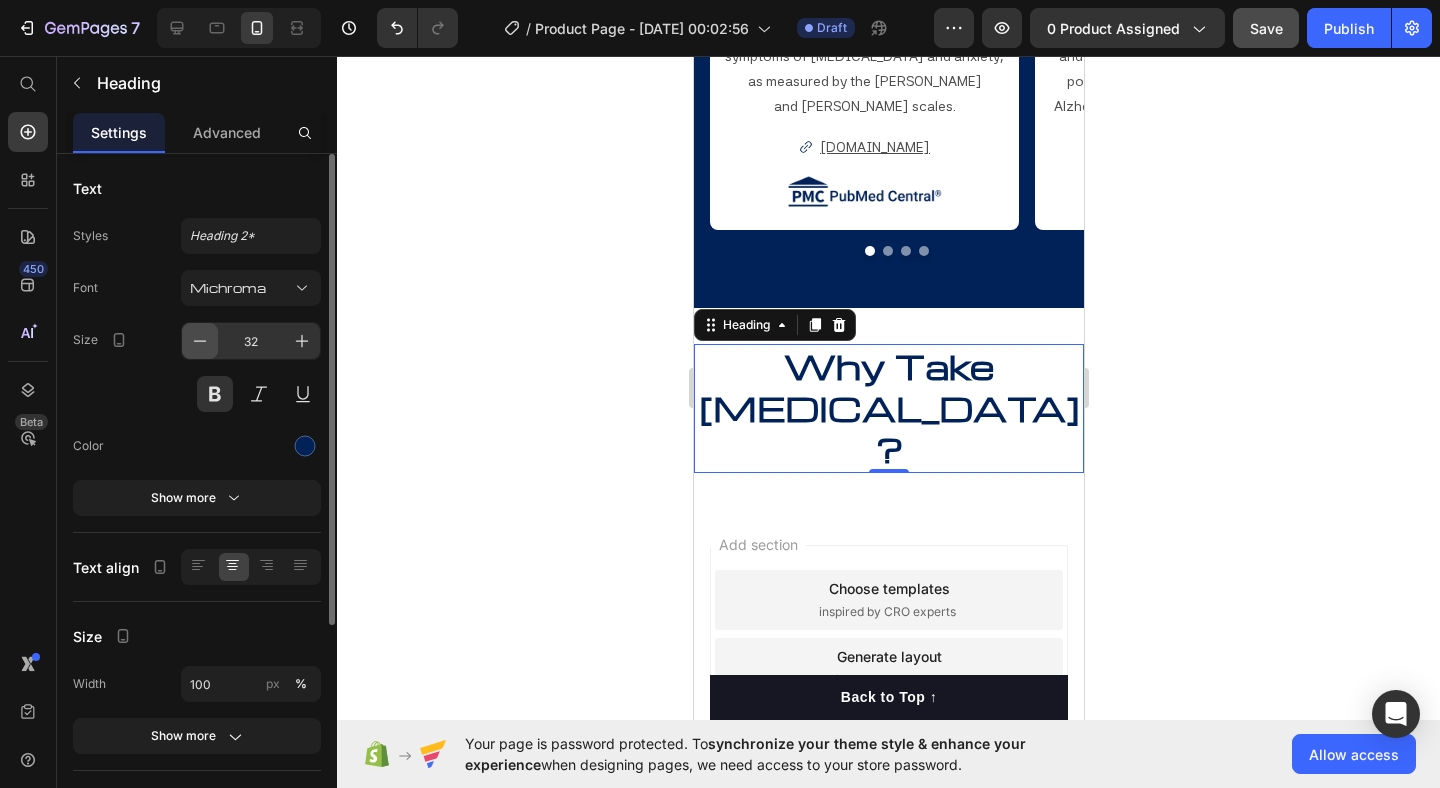 click 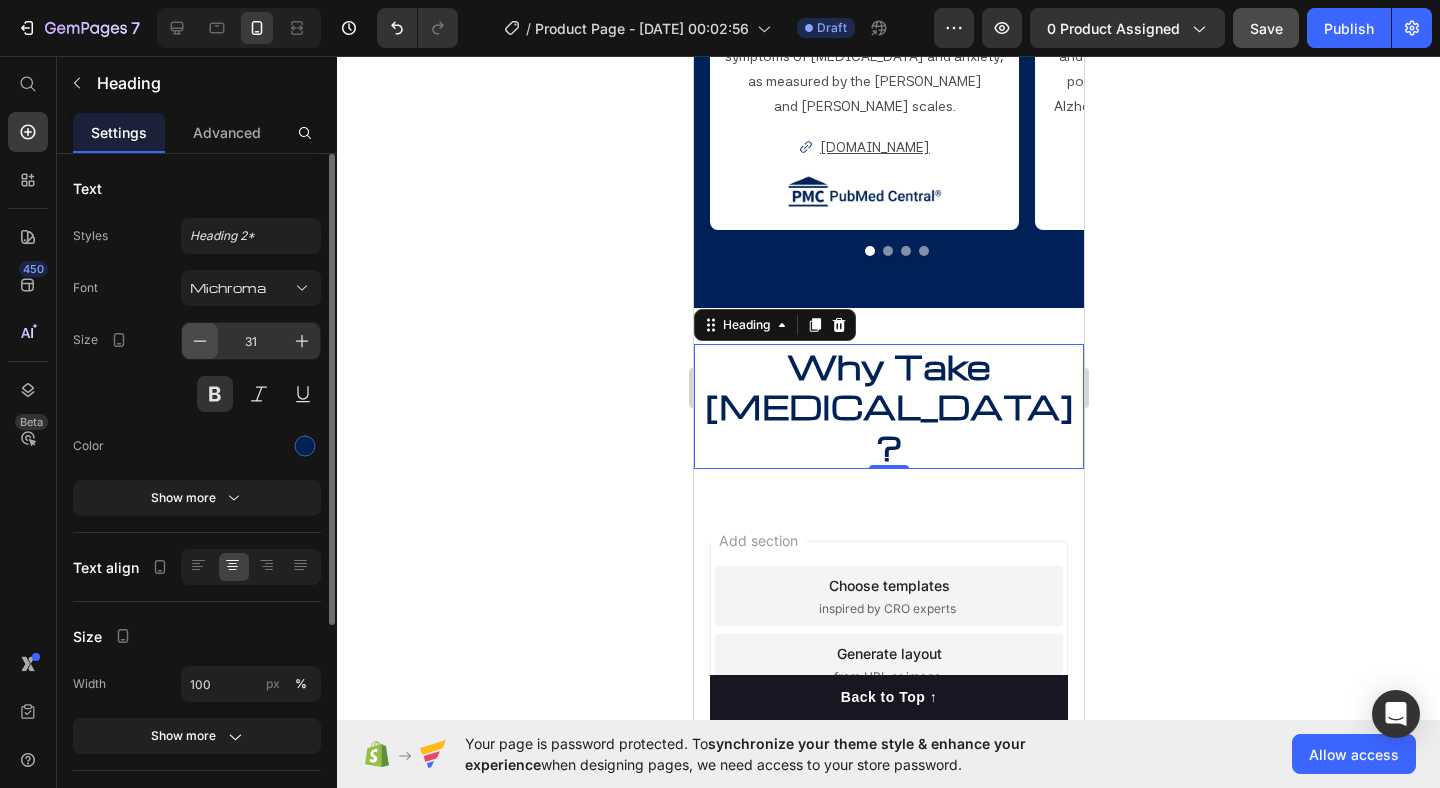 click 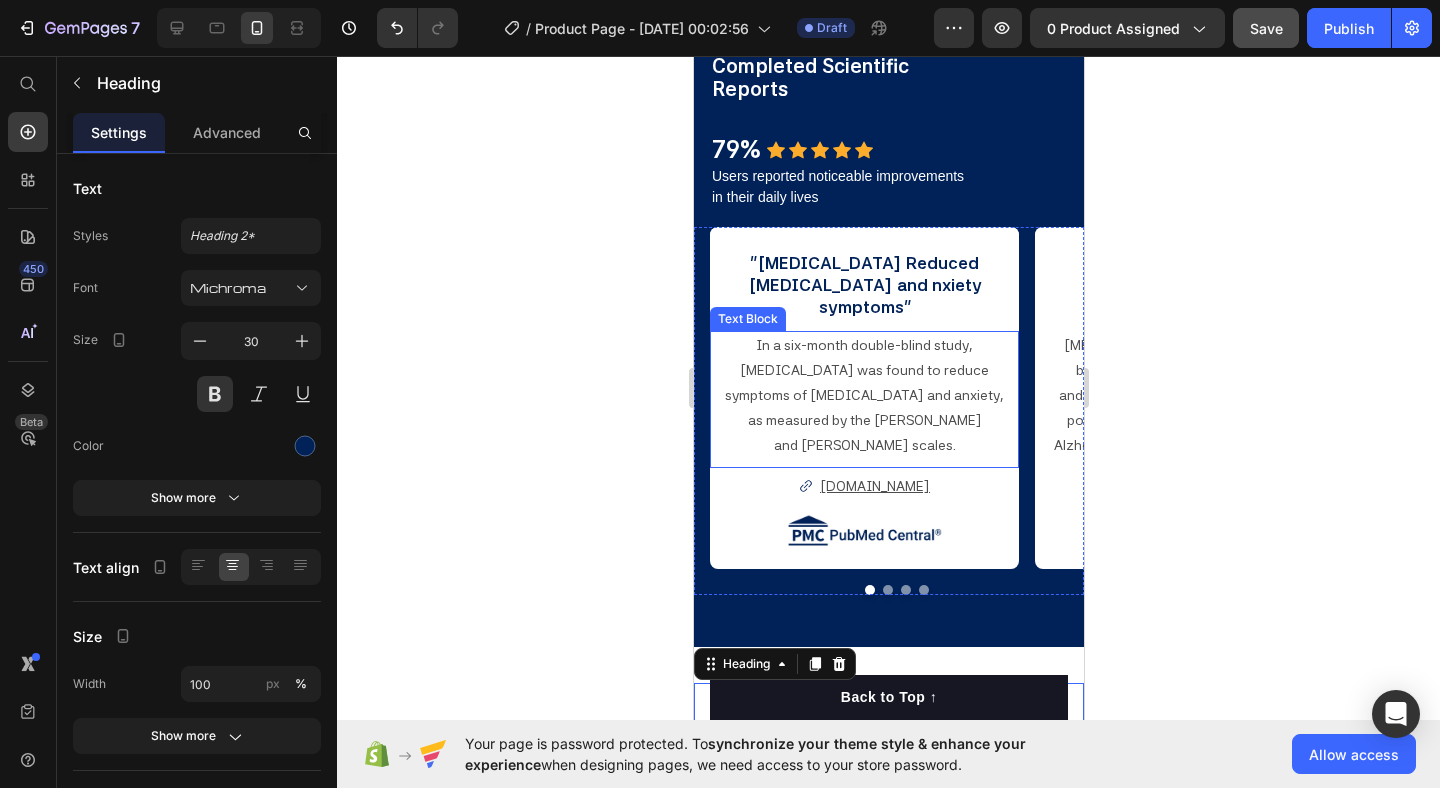 scroll, scrollTop: 2073, scrollLeft: 0, axis: vertical 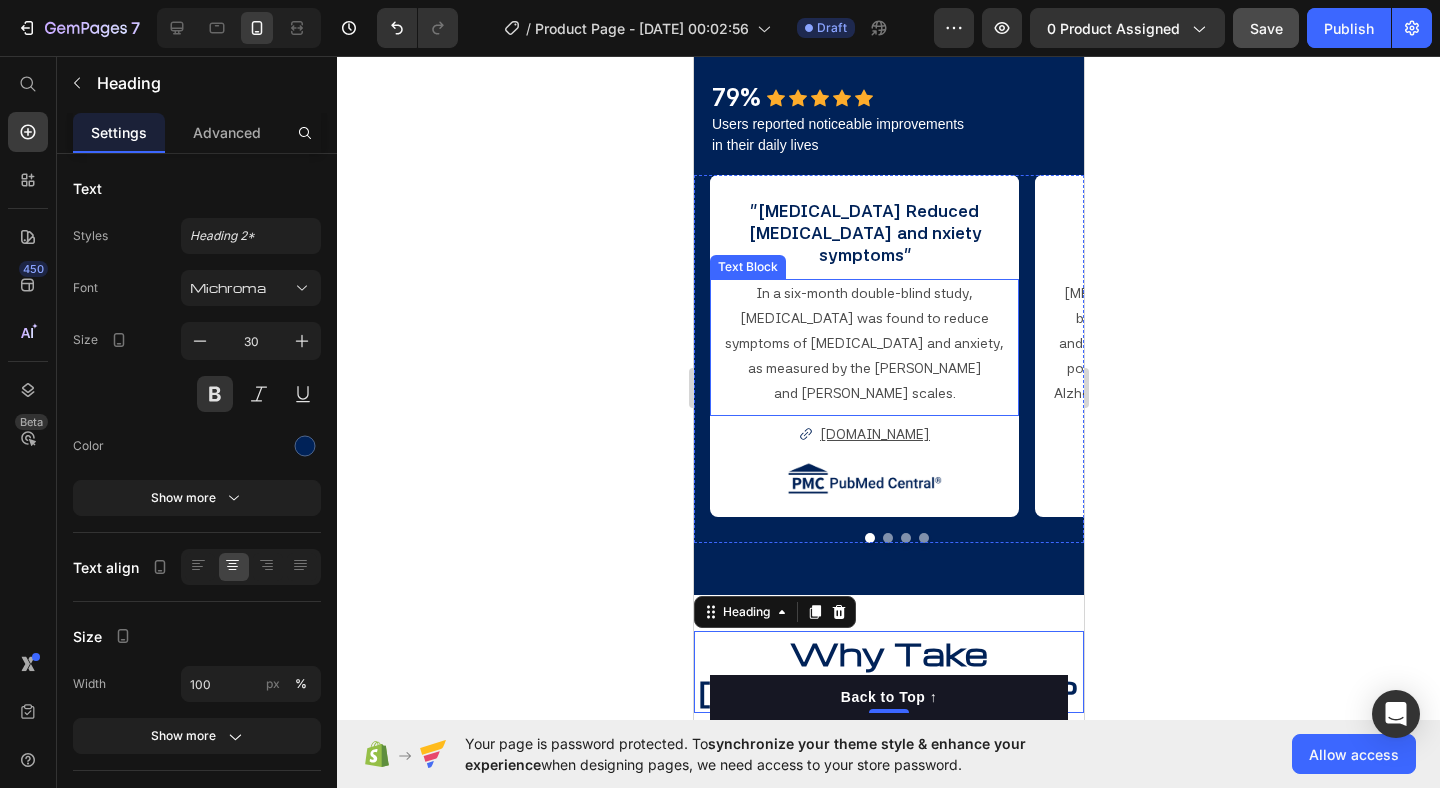 click 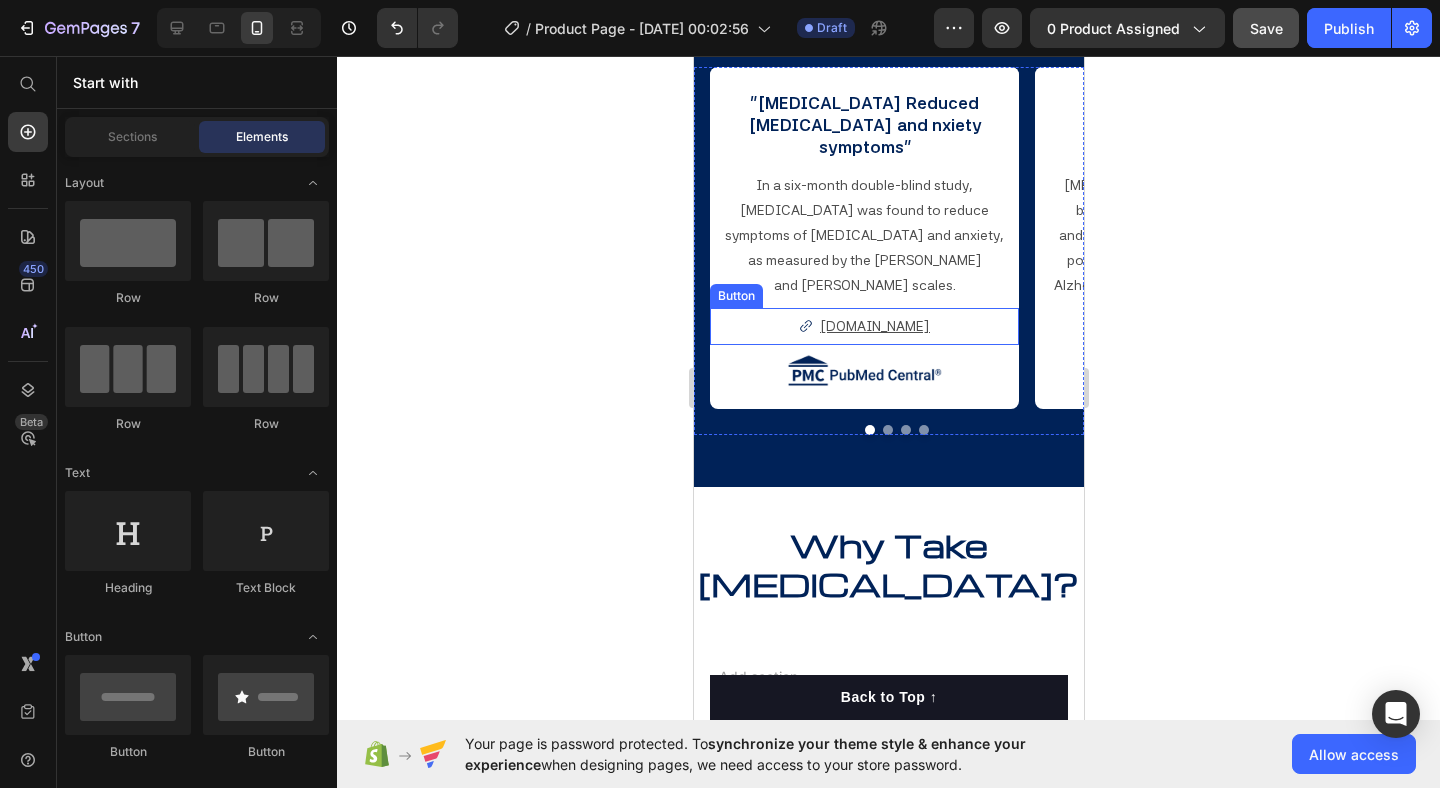 scroll, scrollTop: 2288, scrollLeft: 0, axis: vertical 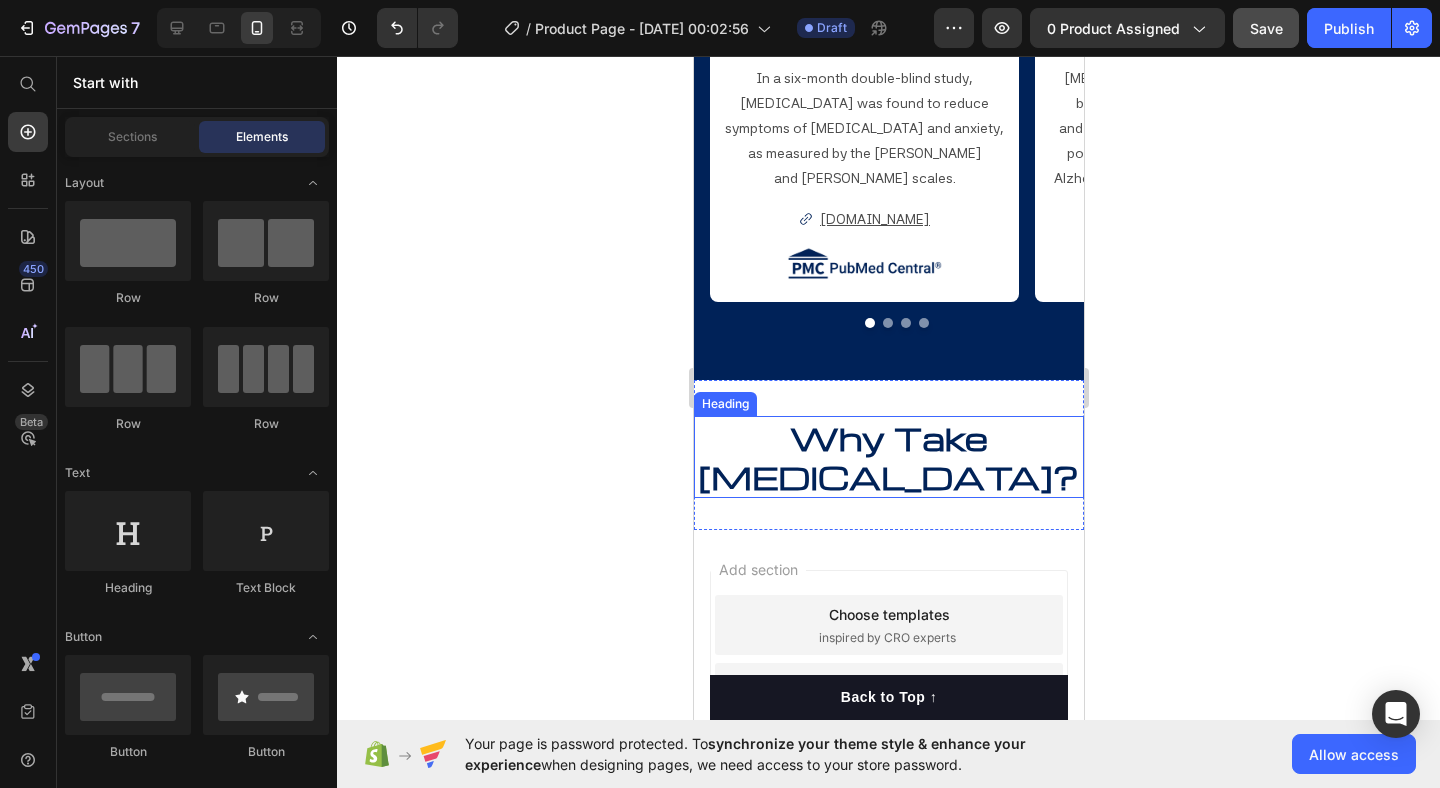 click on "Why Take [MEDICAL_DATA]?" at bounding box center (888, 457) 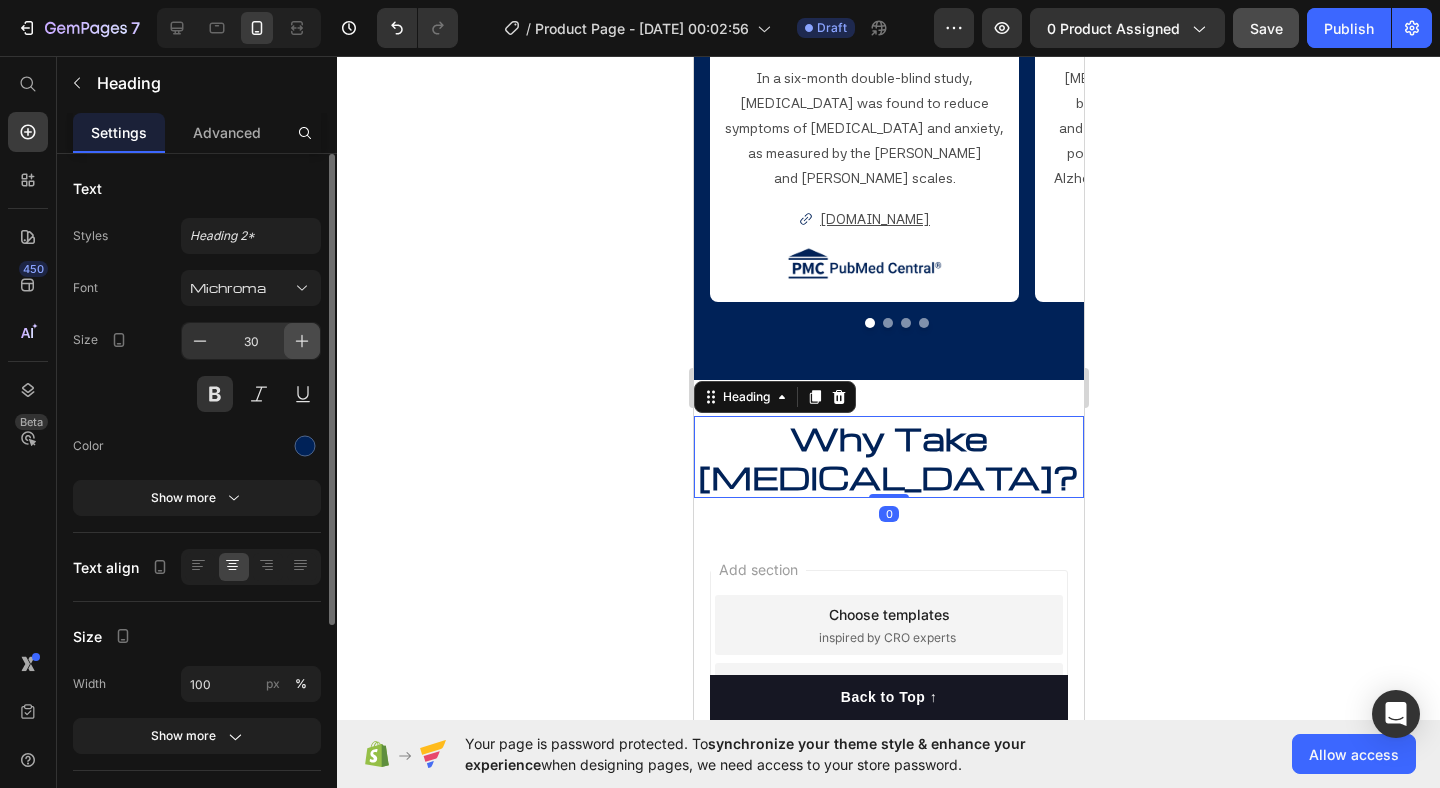 click 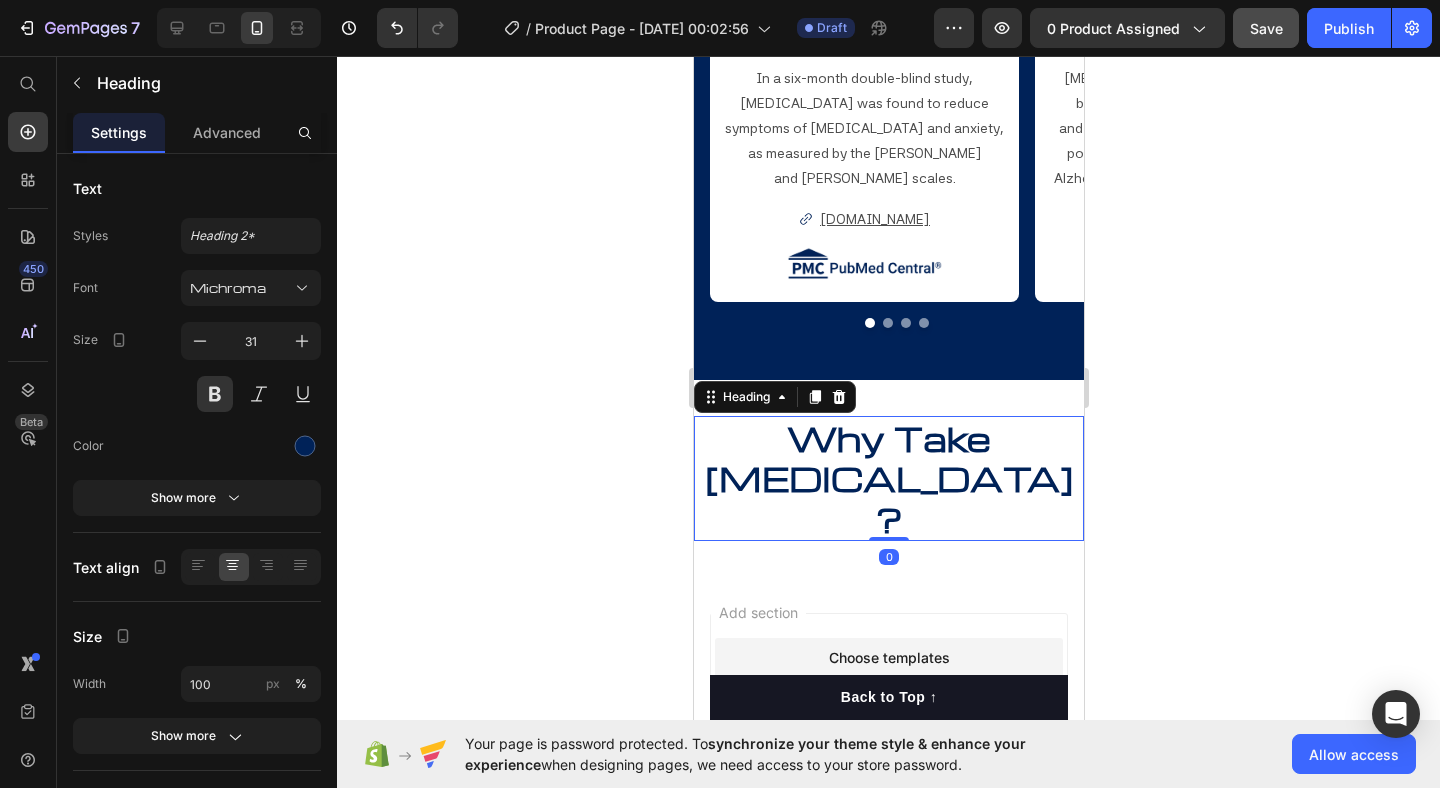 click 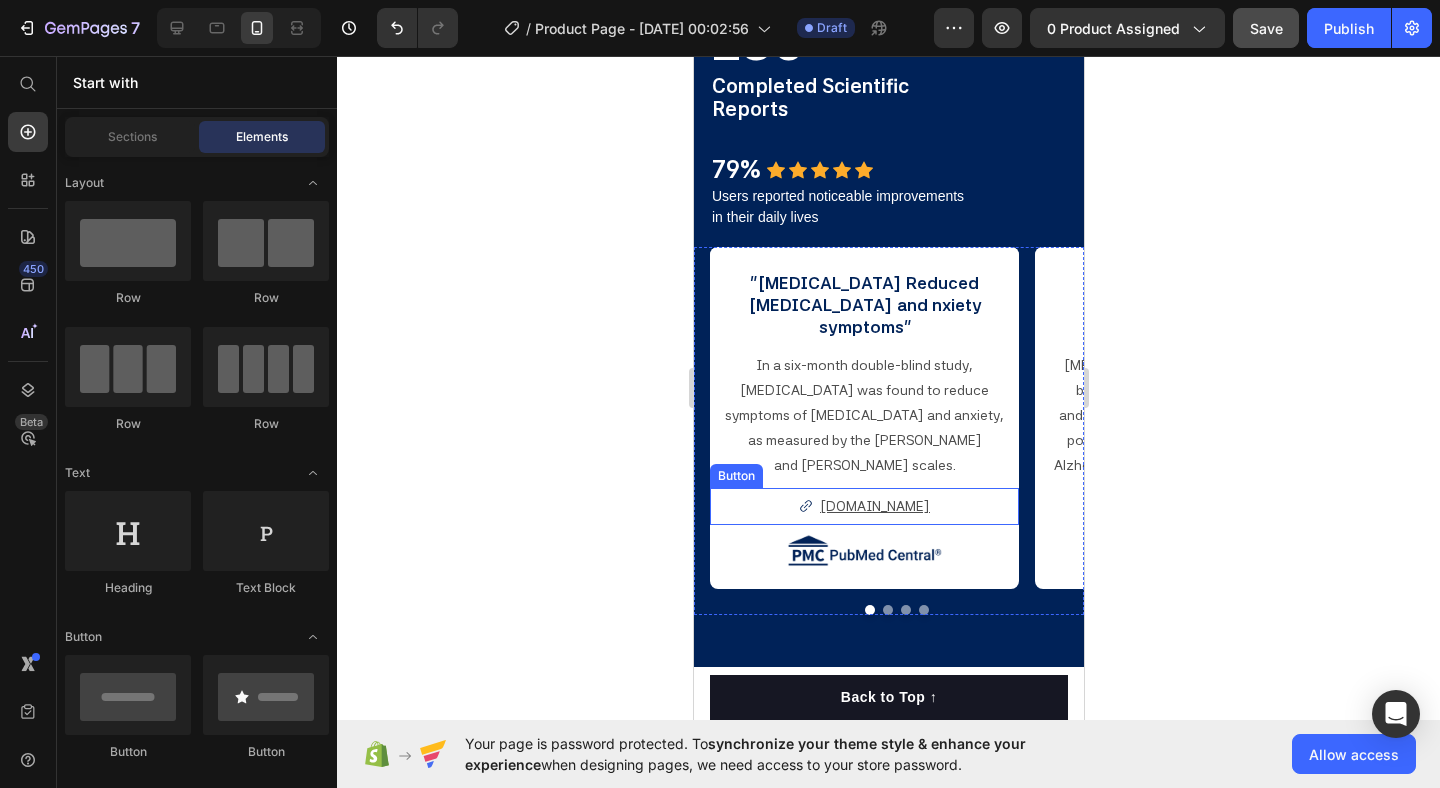 scroll, scrollTop: 1996, scrollLeft: 0, axis: vertical 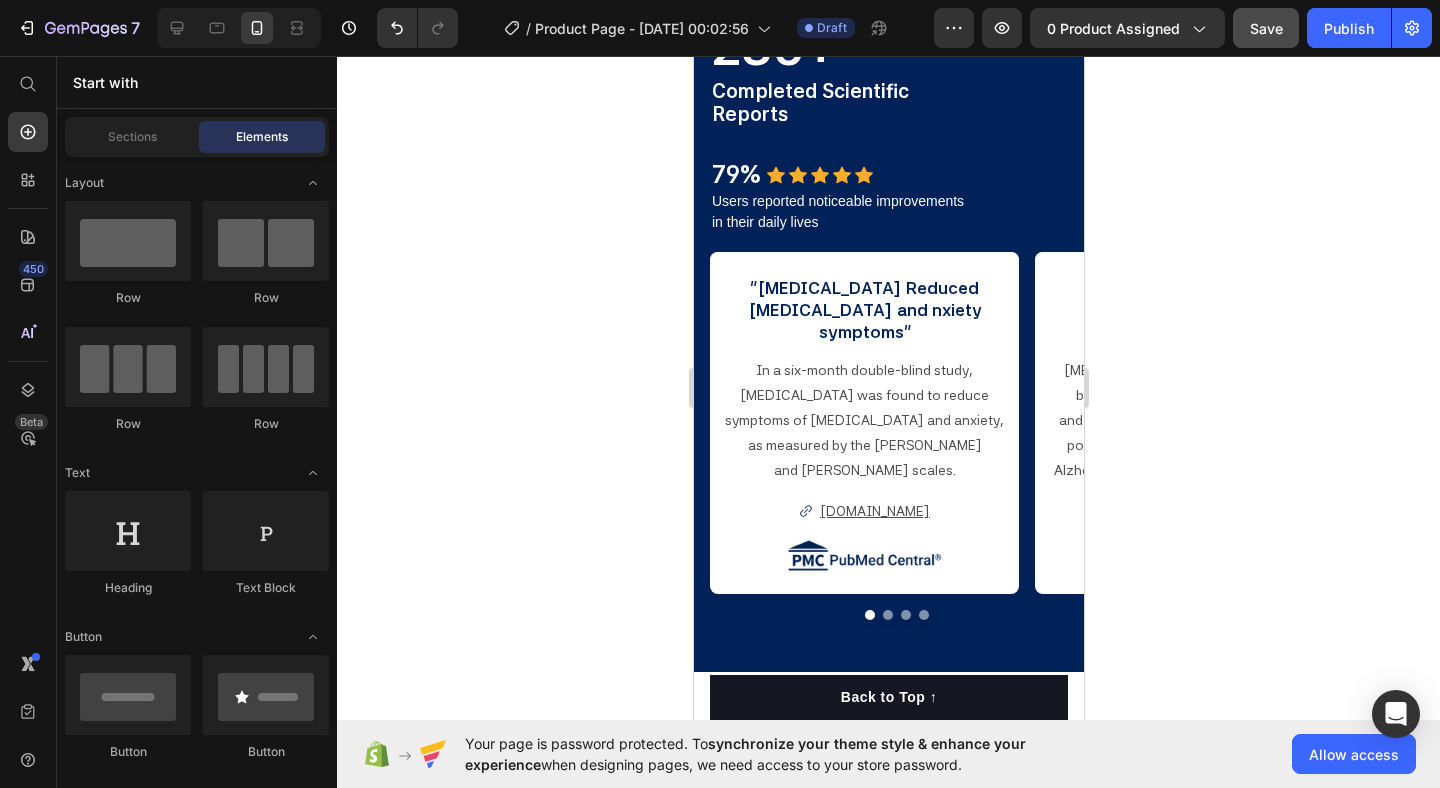 click 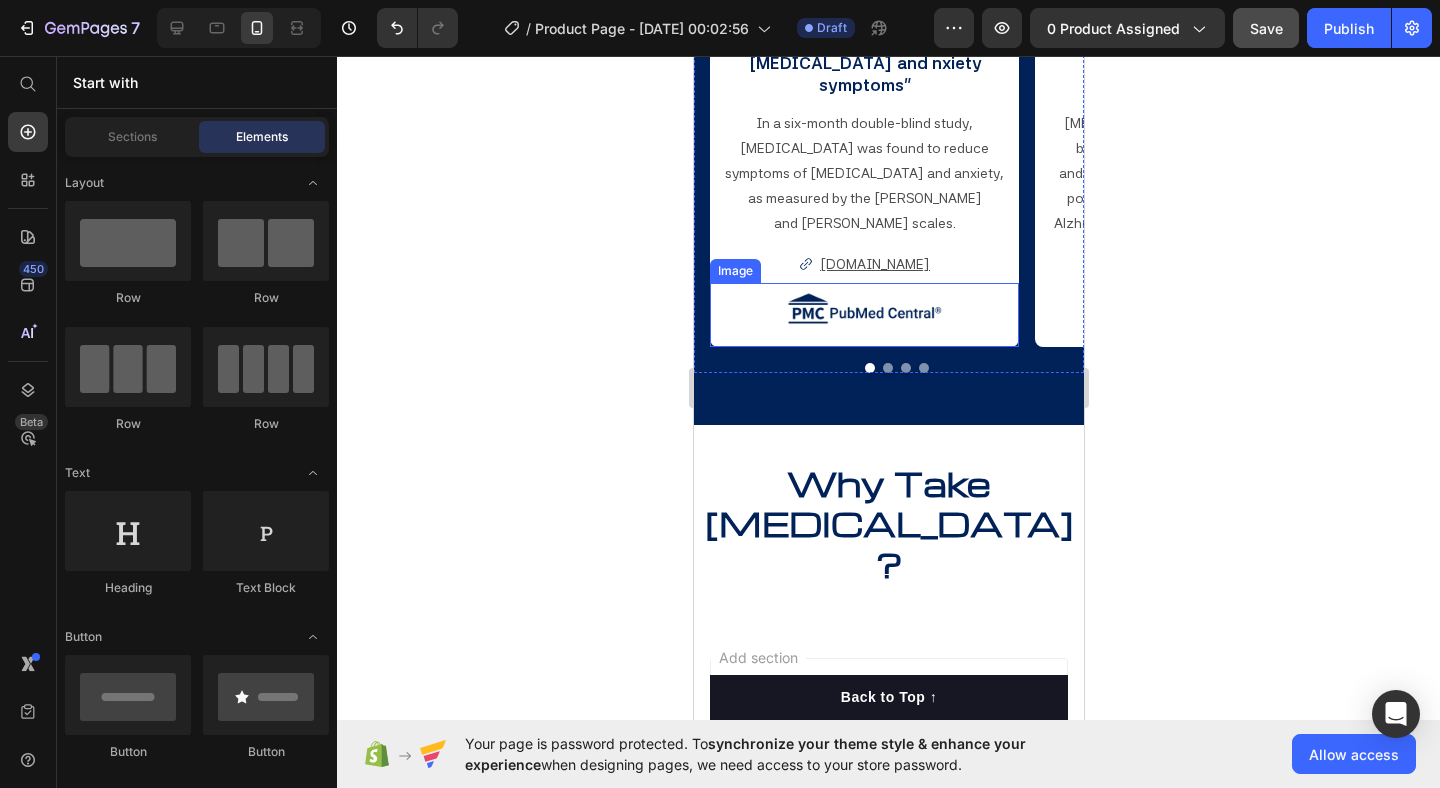 scroll, scrollTop: 2236, scrollLeft: 0, axis: vertical 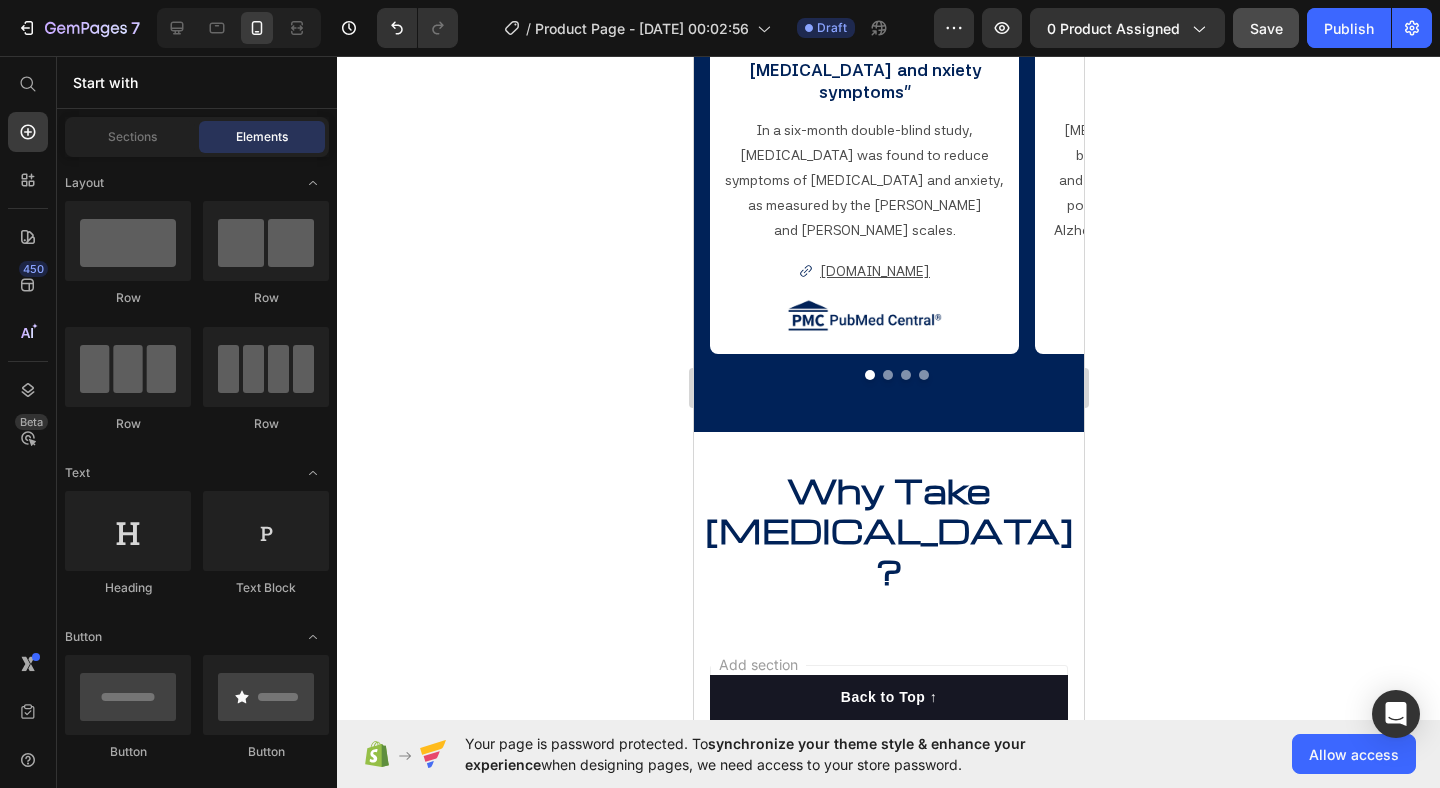 click on "Save" 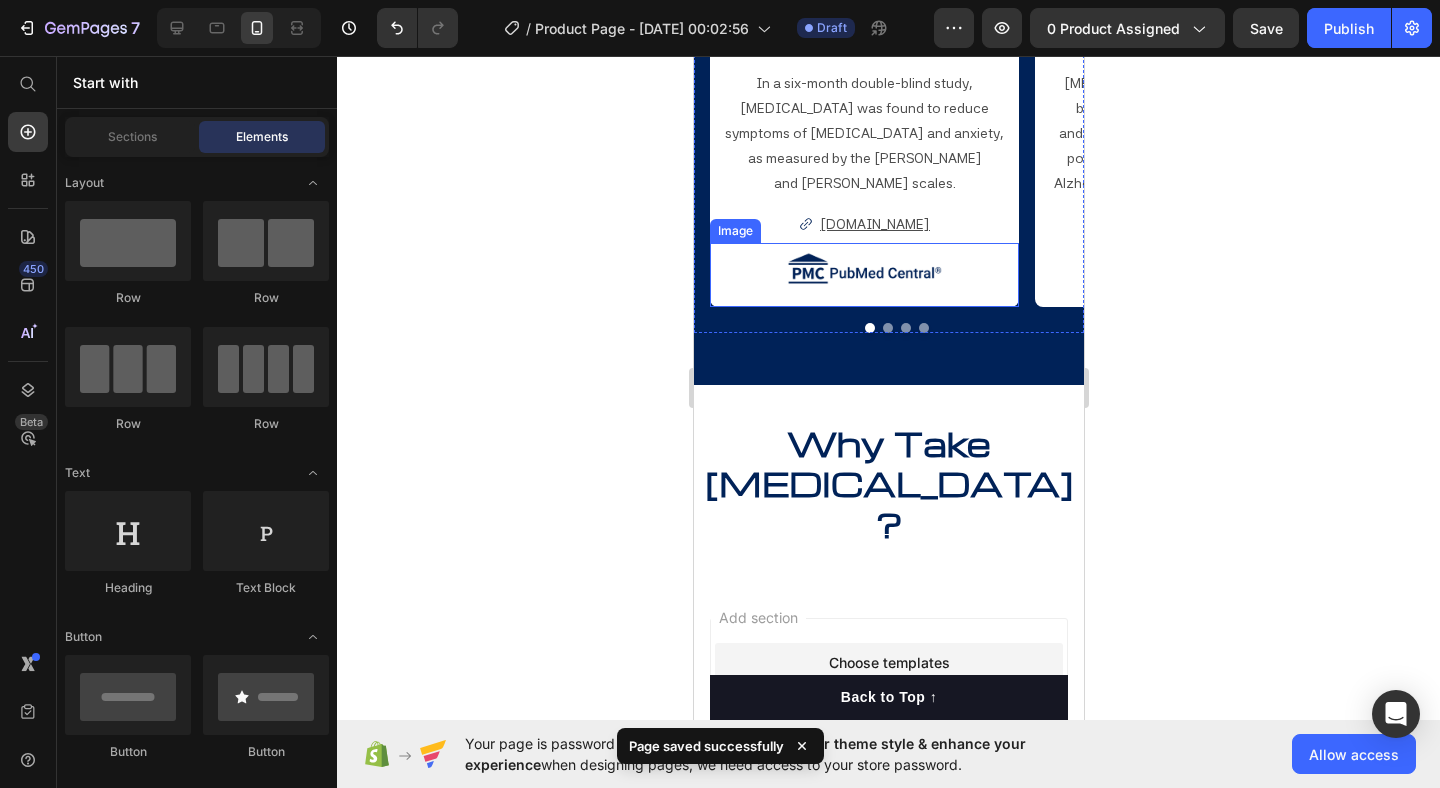 scroll, scrollTop: 2295, scrollLeft: 0, axis: vertical 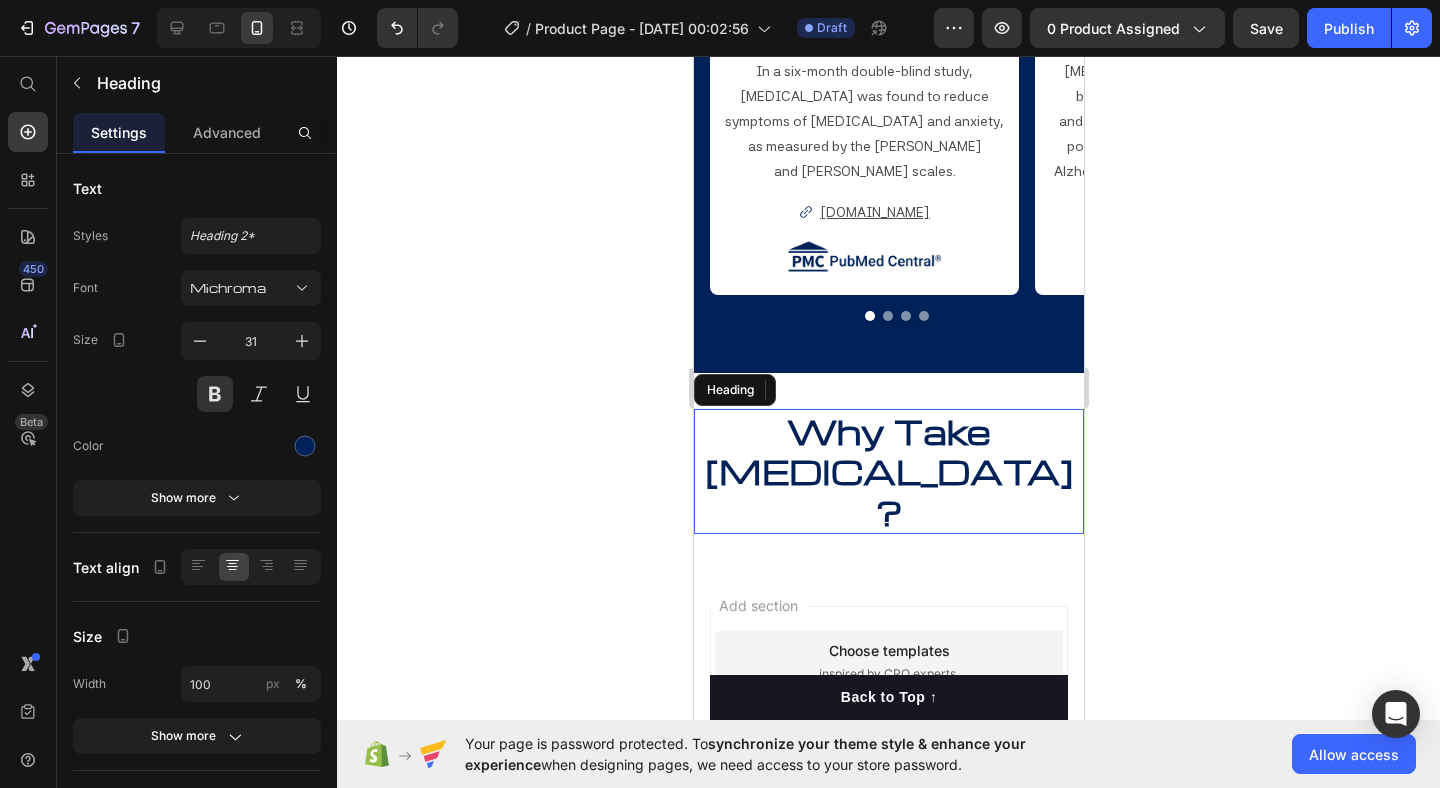 drag, startPoint x: 765, startPoint y: 437, endPoint x: 745, endPoint y: 431, distance: 20.880613 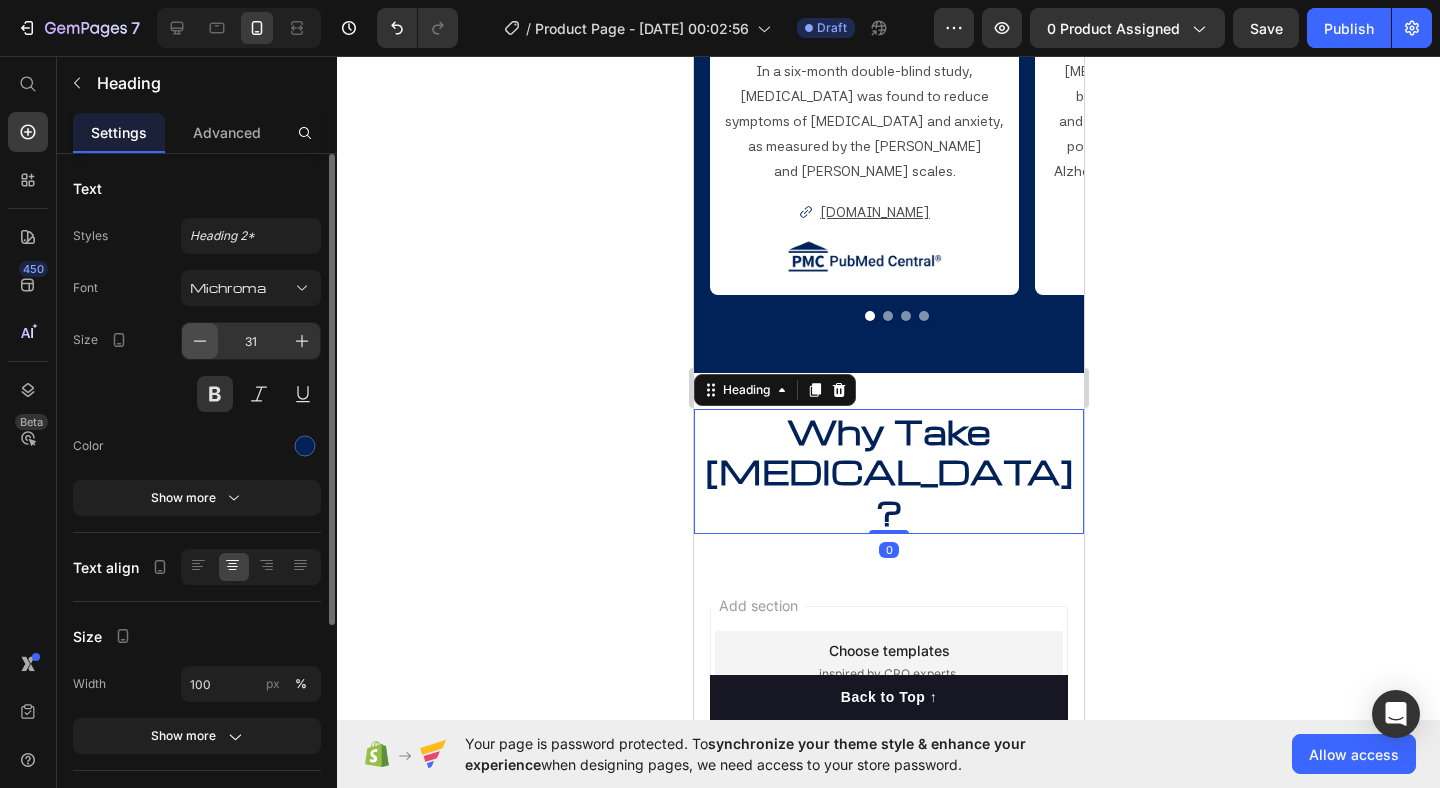 click 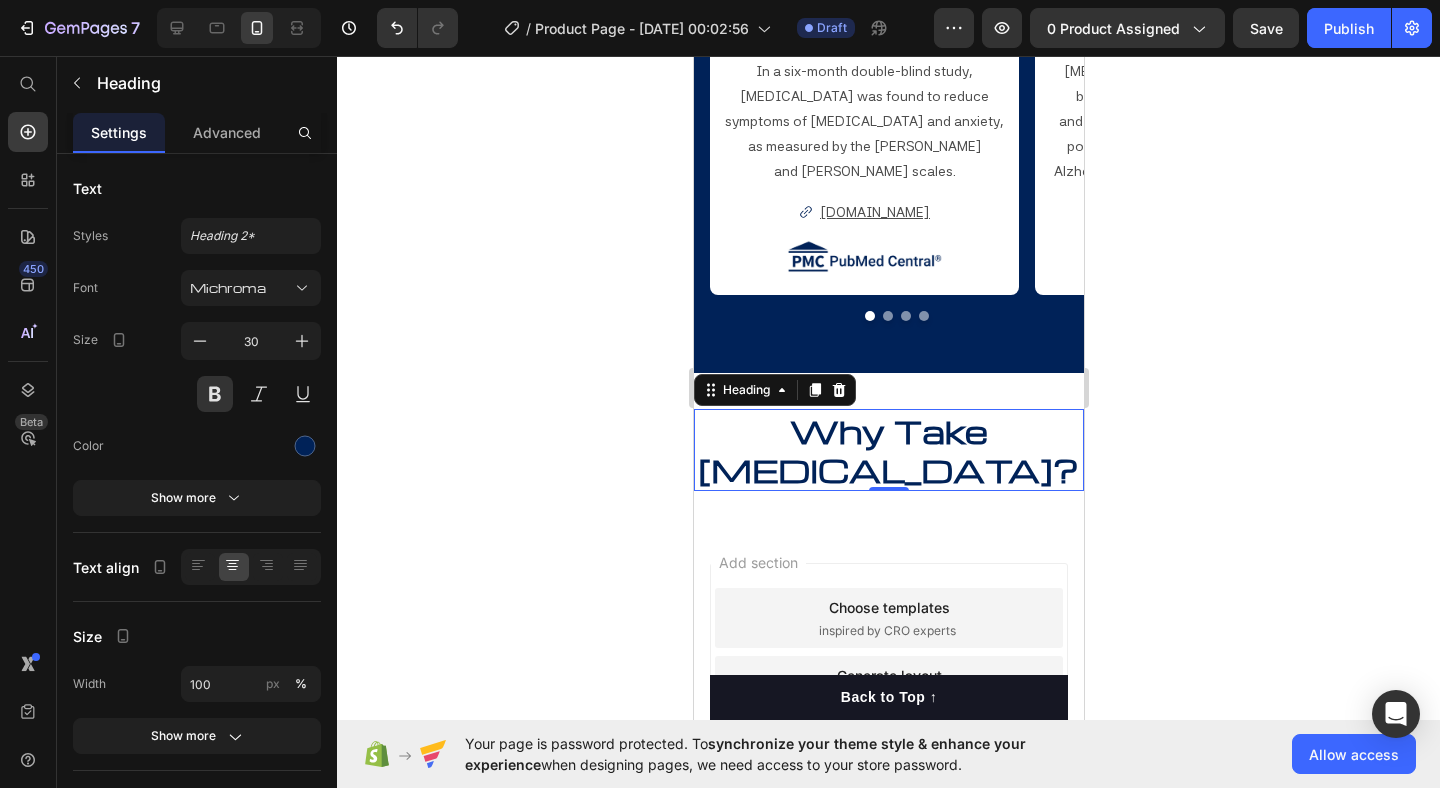 click 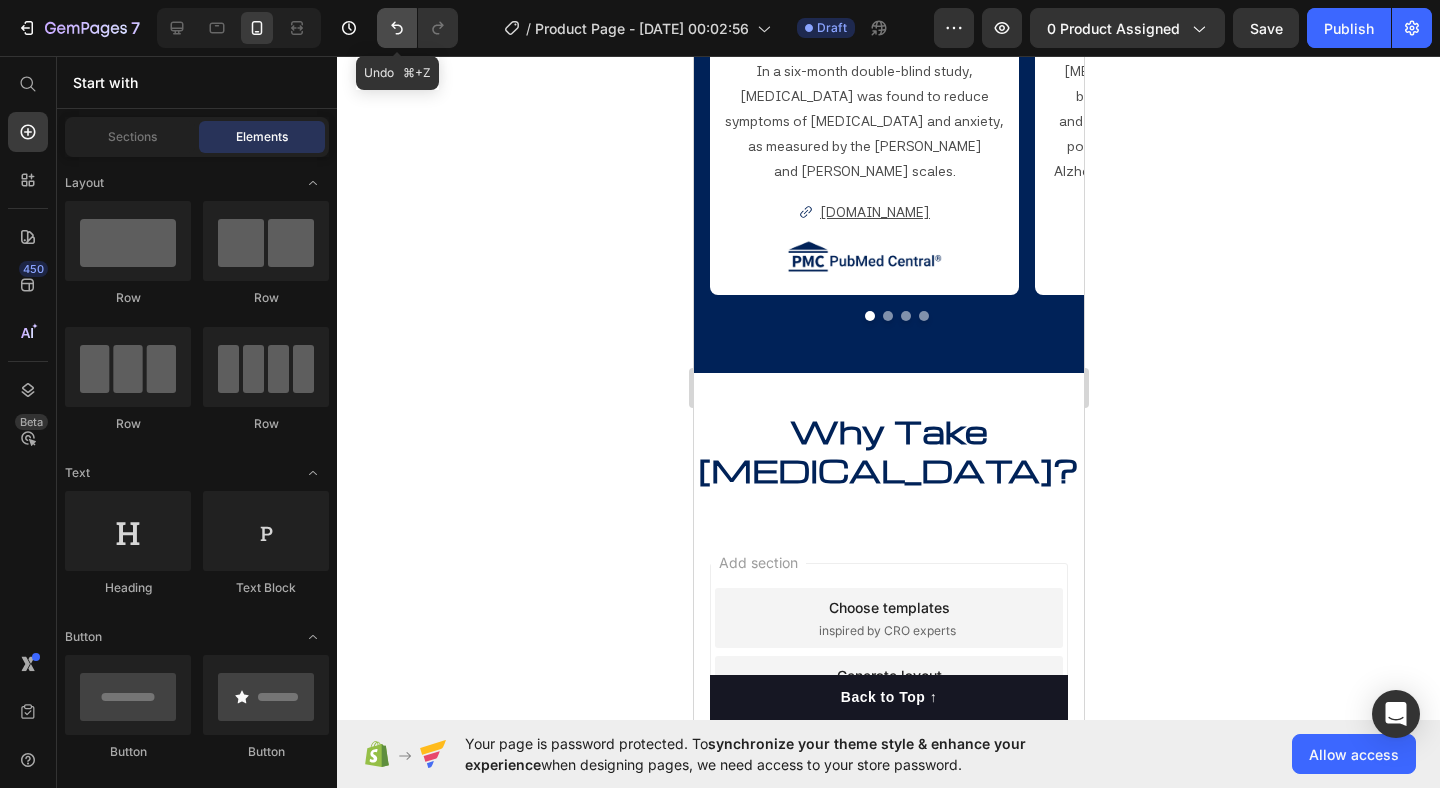 click 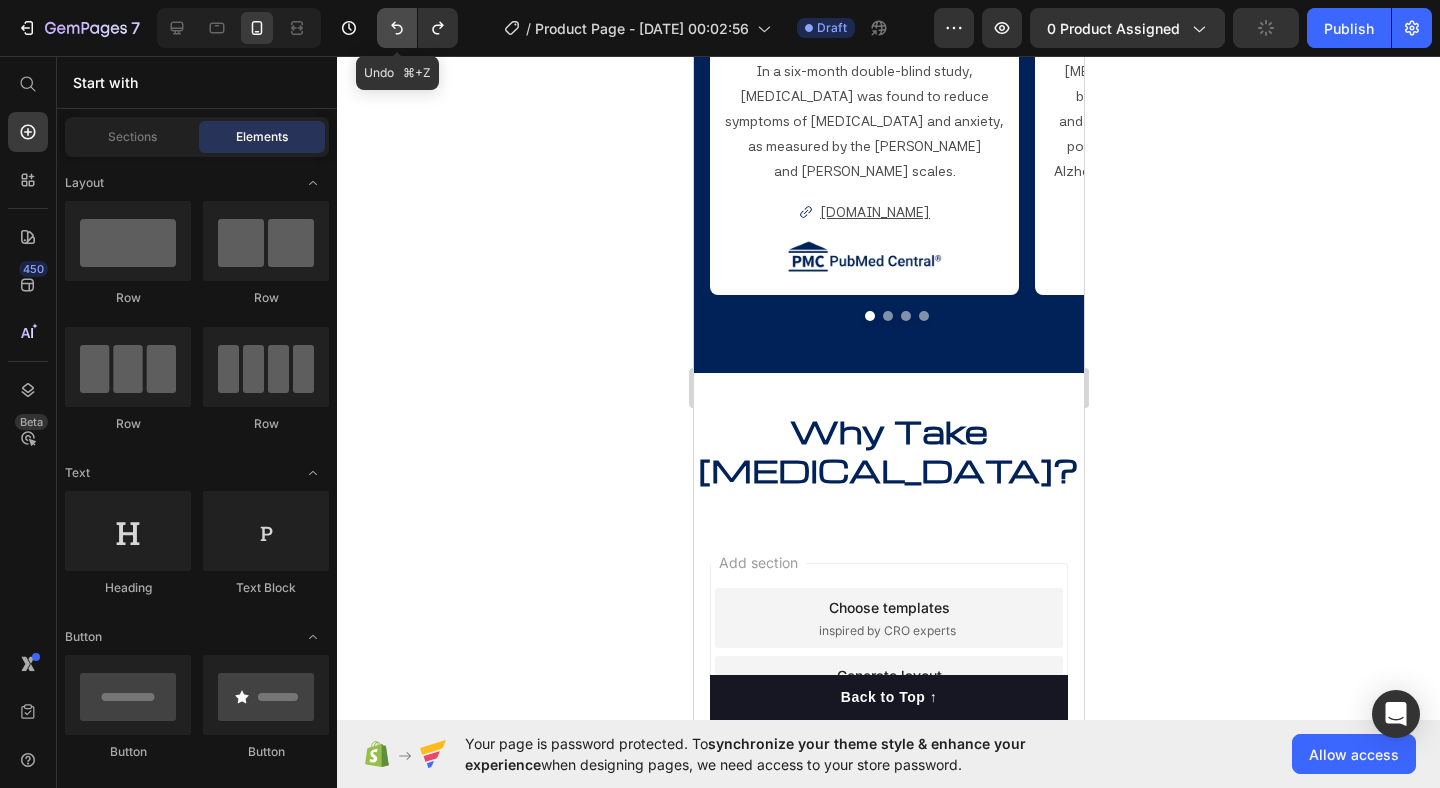 click 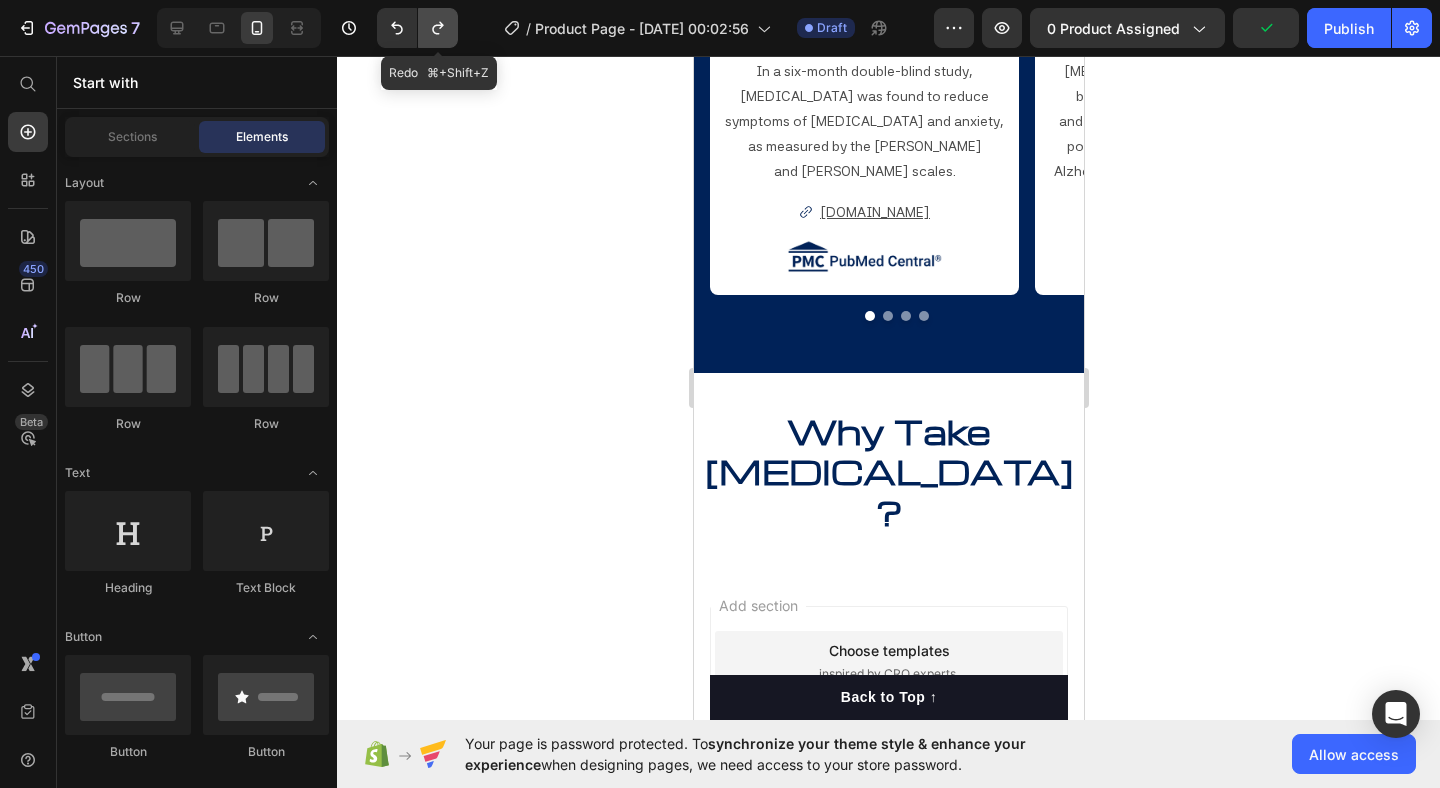 click 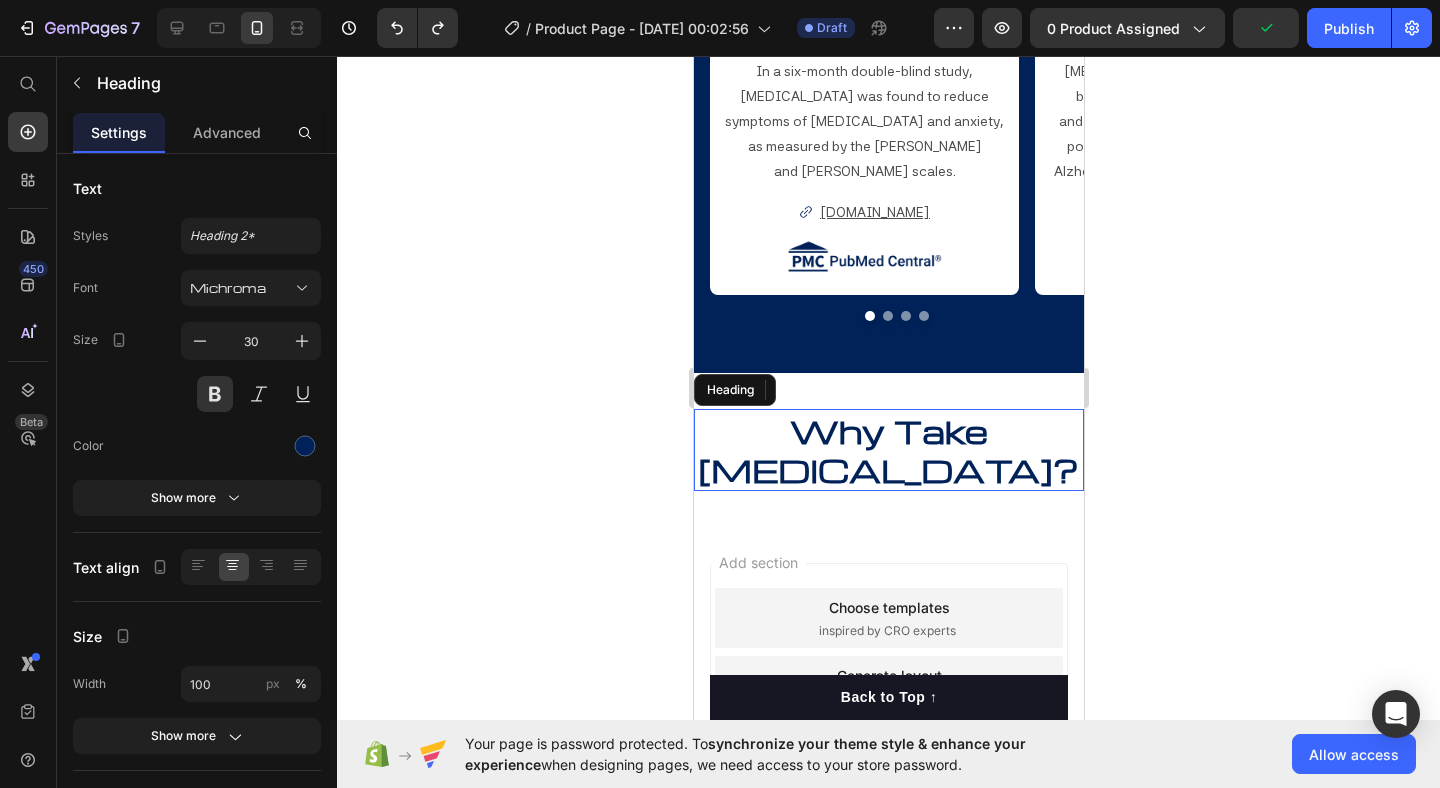 drag, startPoint x: 778, startPoint y: 423, endPoint x: 714, endPoint y: 406, distance: 66.21933 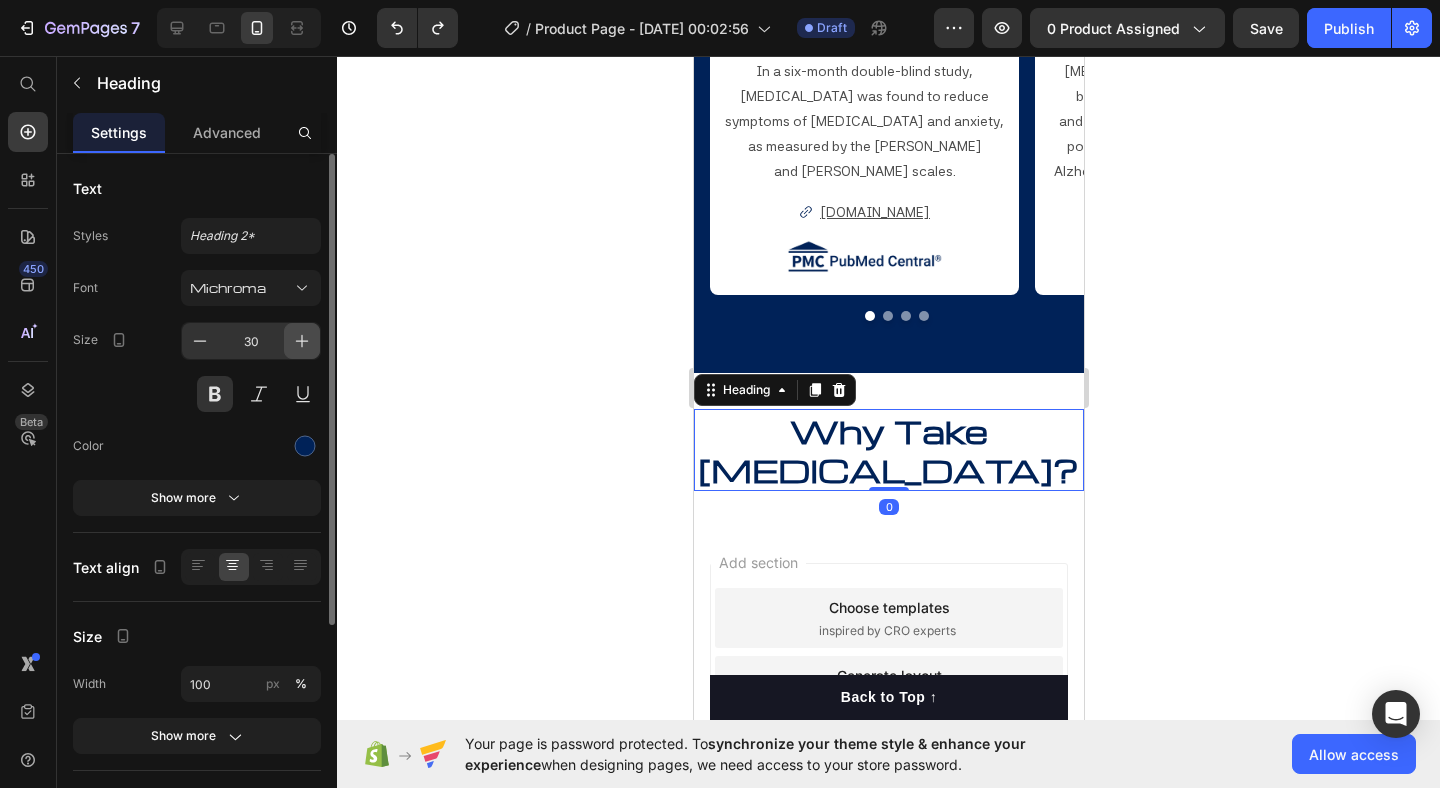click 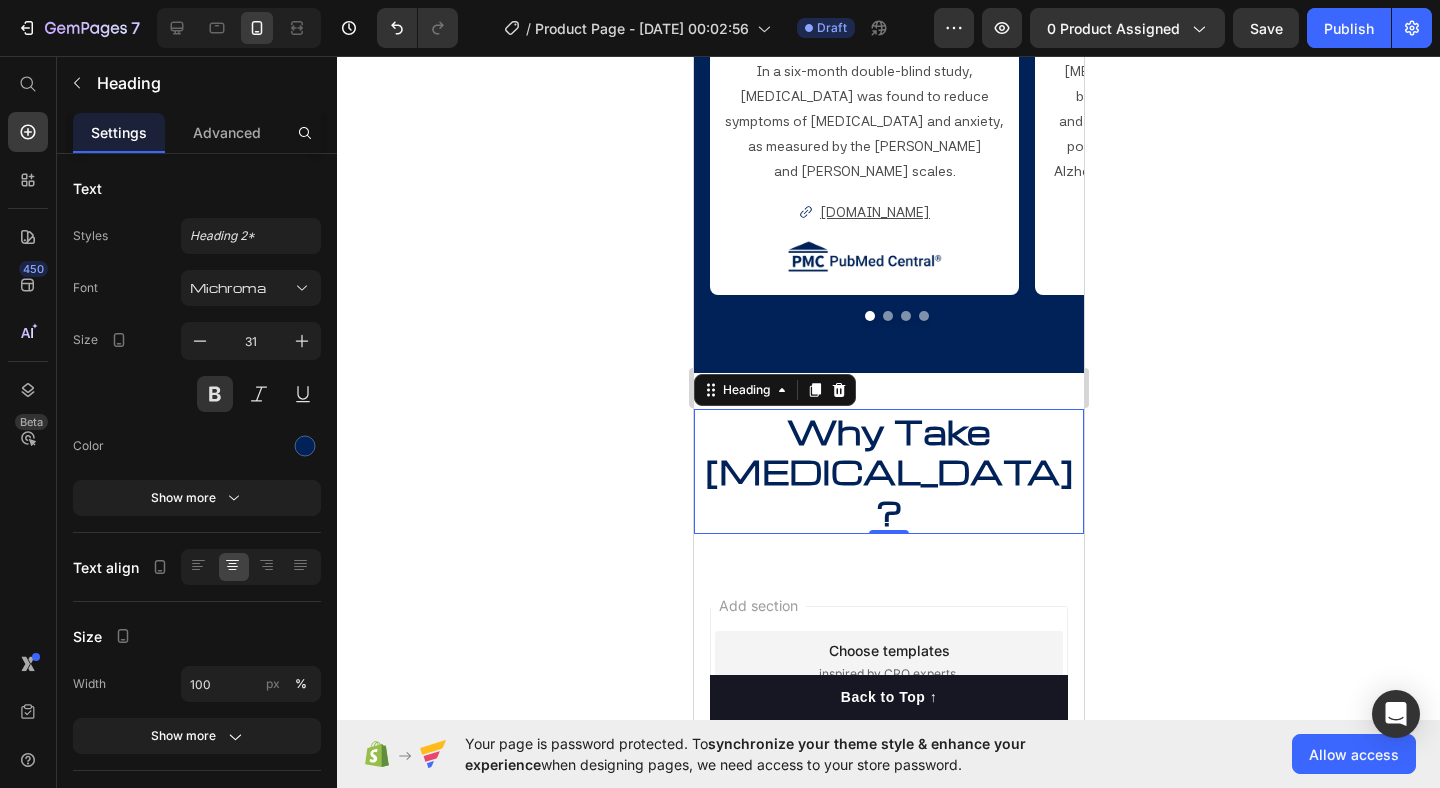 click 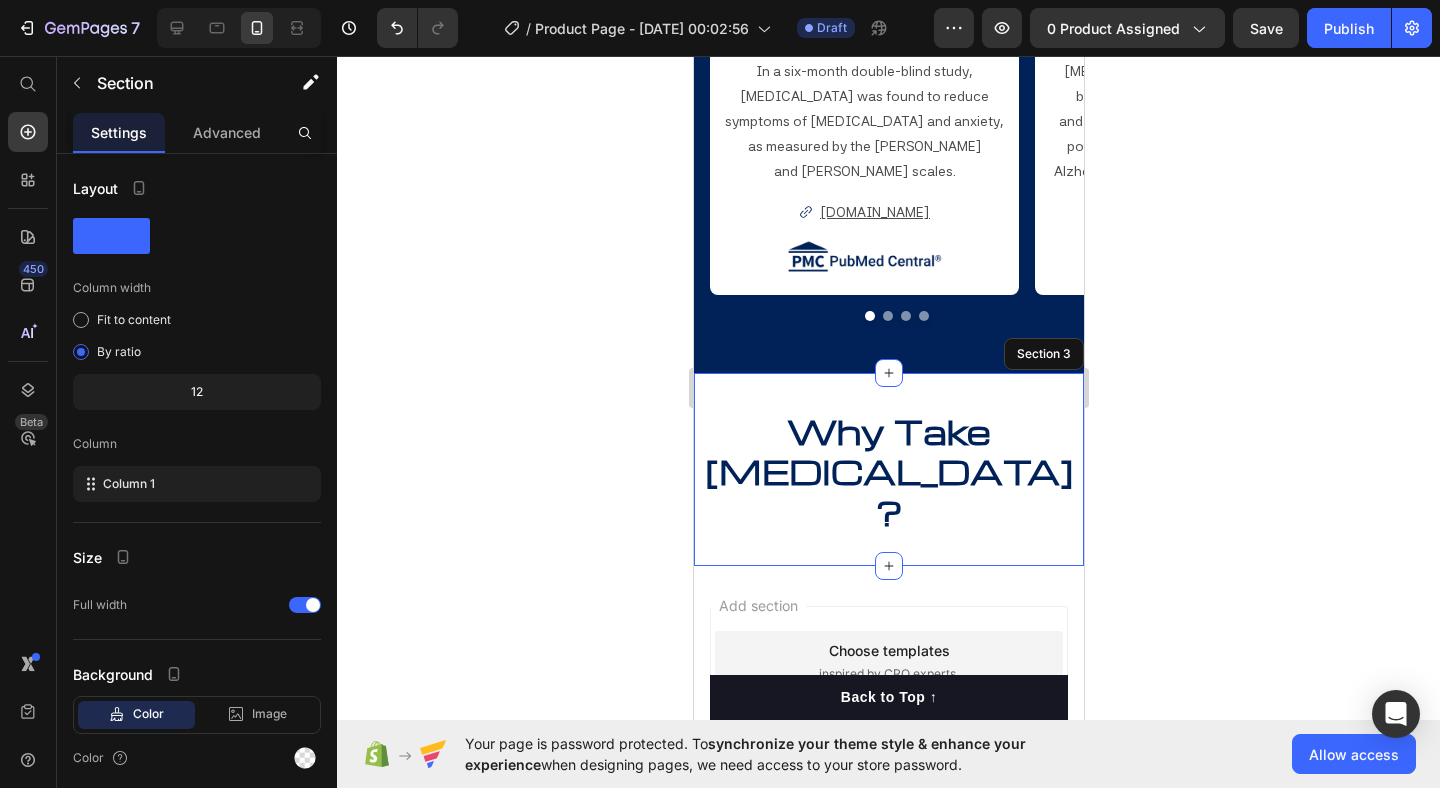 click on "Heading Why Take [MEDICAL_DATA]? Heading Section 3" at bounding box center [888, 469] 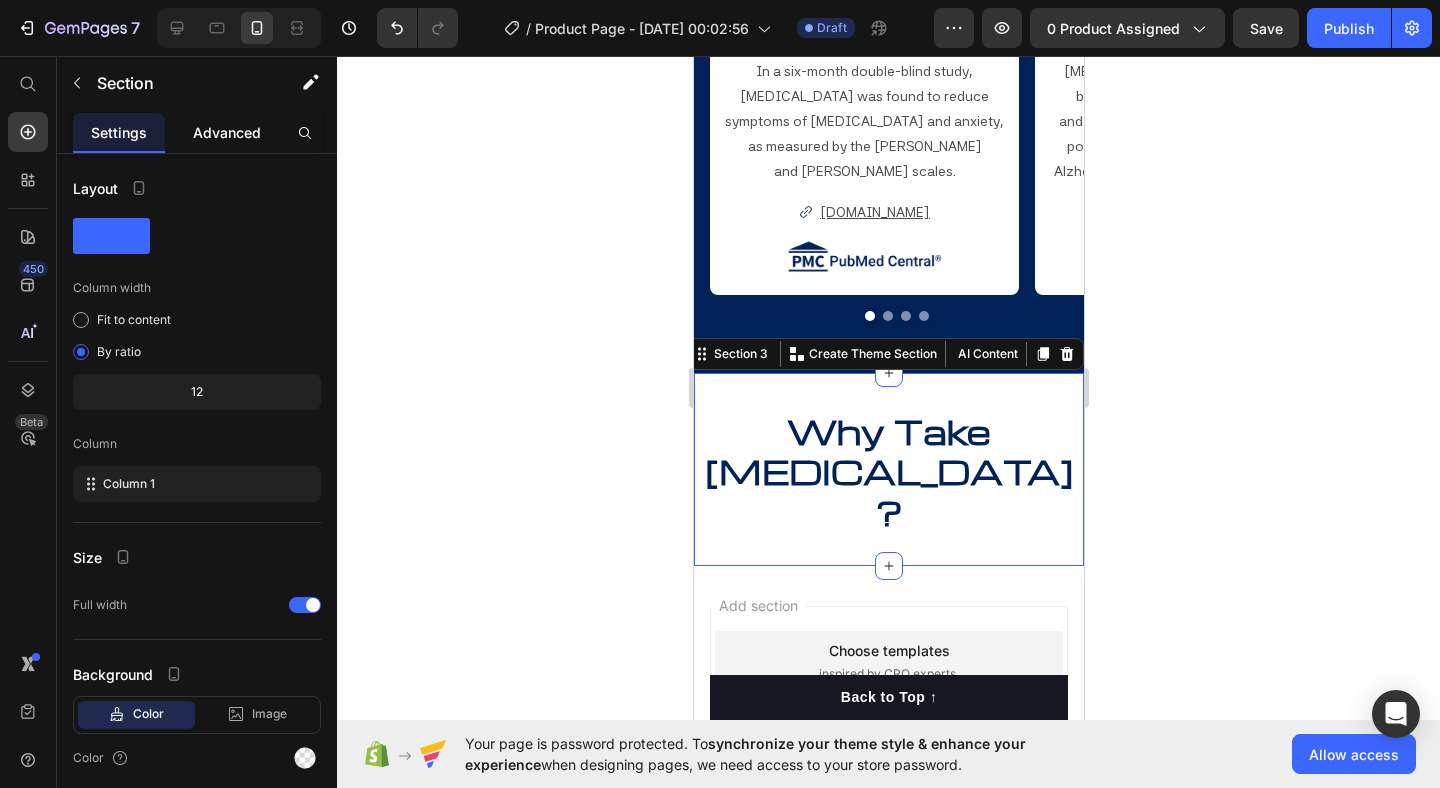 click on "Advanced" at bounding box center [227, 132] 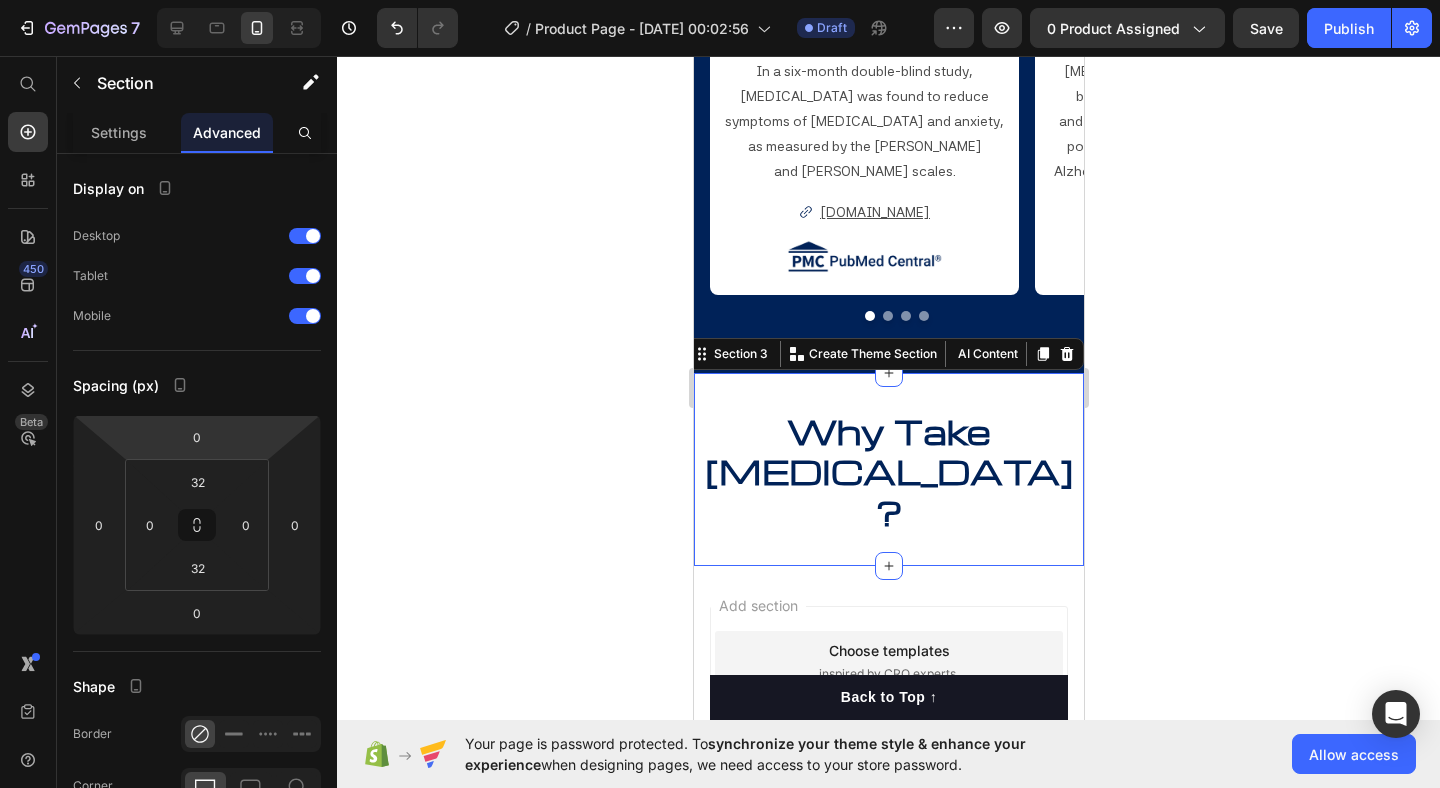 click 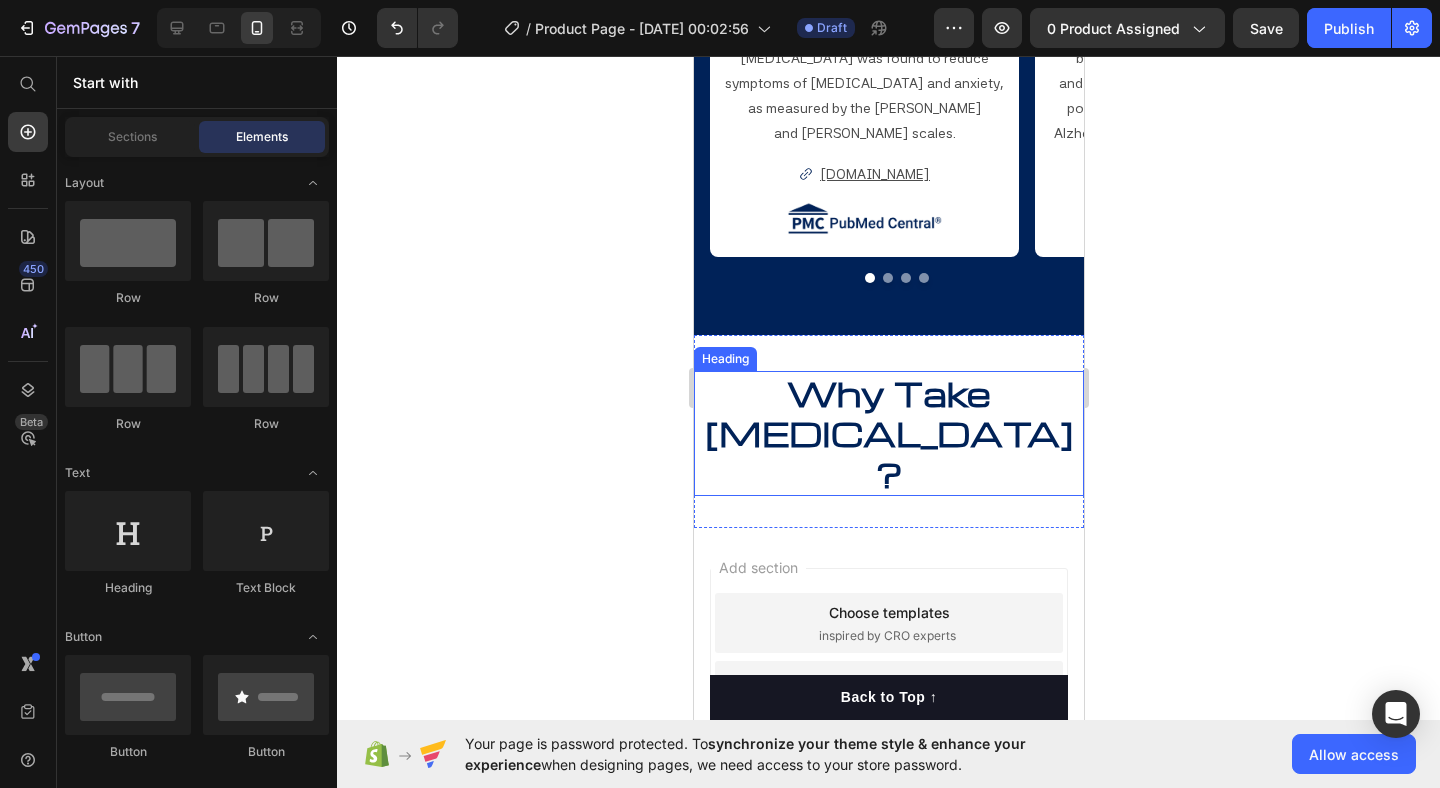 scroll, scrollTop: 2346, scrollLeft: 0, axis: vertical 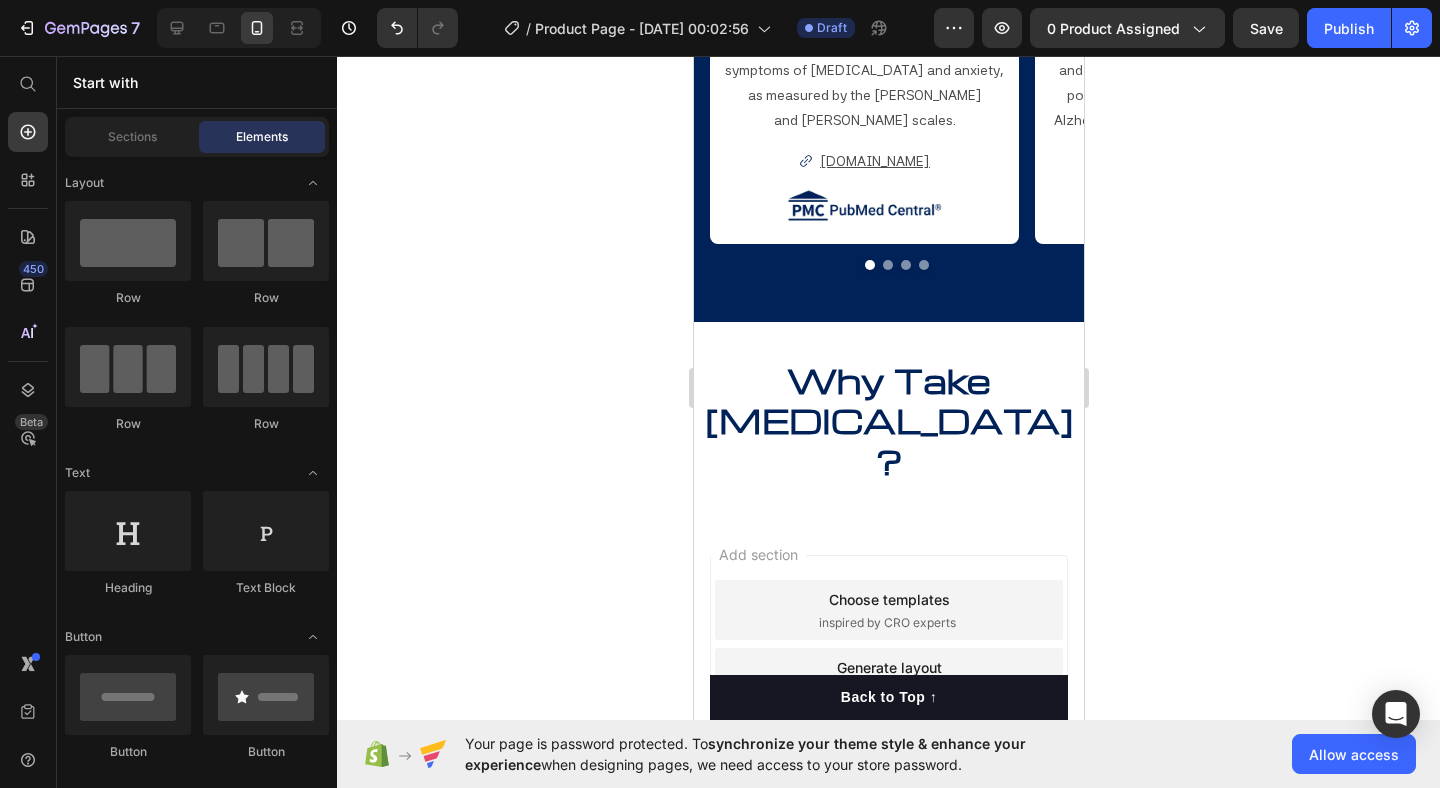 click 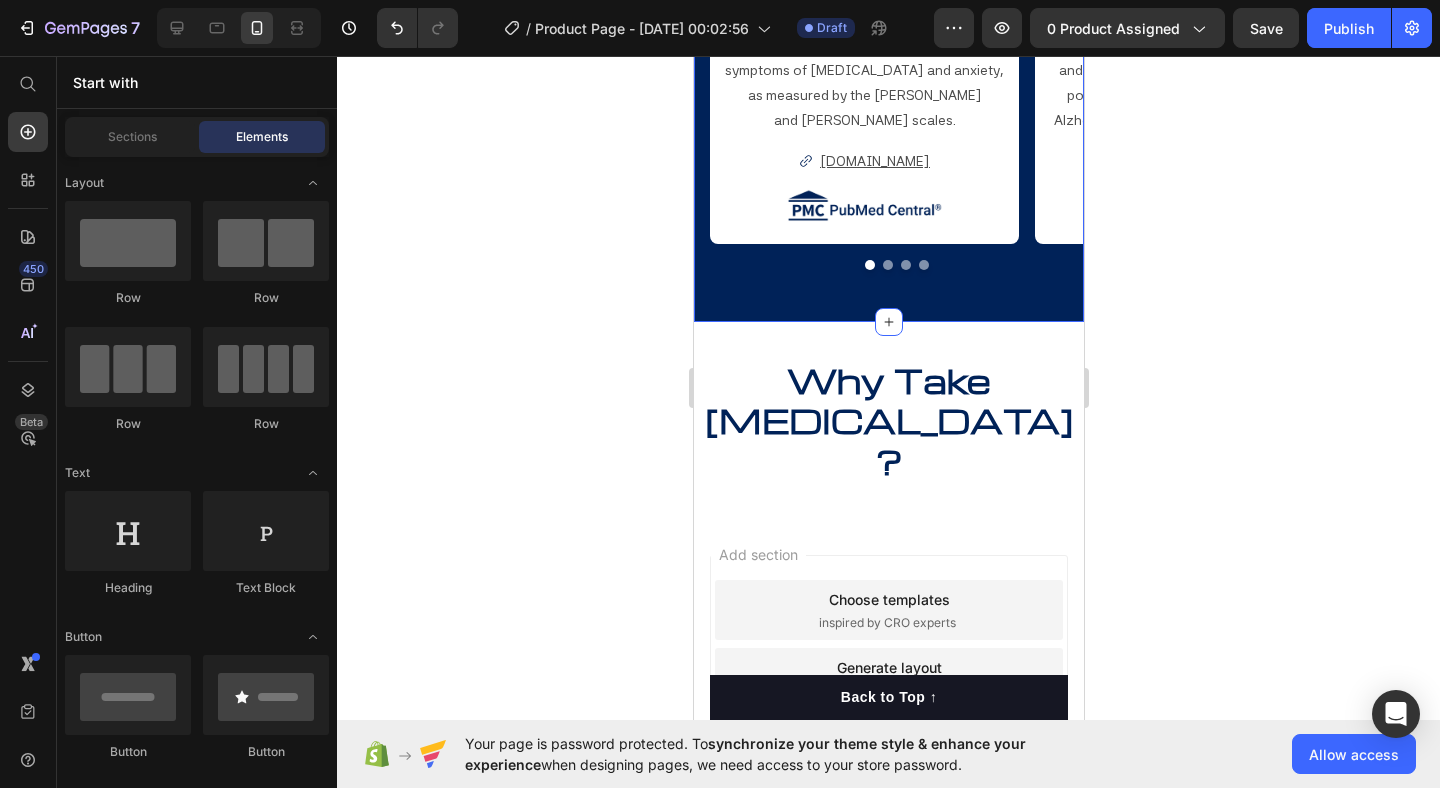 click on "Discover Advanced Supplement Driven by Science Heading Image 230+ Heading Completed Scientific  Reports Text Block 79% Text Block Icon Icon Icon Icon Icon Icon List Hoz Row Row Users reported noticeable improvements  in their daily lives Text Block " [MEDICAL_DATA] Reduced  [MEDICAL_DATA] and nxiety  symptoms " Text Block In a six-month double-blind study,  [MEDICAL_DATA] was found to reduce  symptoms of [MEDICAL_DATA] and anxiety,  as measured by the [PERSON_NAME]  and [PERSON_NAME] scales. Text Block
[DOMAIN_NAME] Button Image " [MEDICAL_DATA]  Targets Mitochondria for Neuroprotection " Text Block [MEDICAL_DATA] supports brain health  by improving mitochondrial function  and reducing [MEDICAL_DATA]. It shows  potential in treating brain disorders like Alzheimer’s, stroke, and [MEDICAL_DATA]. Text Block
[DOMAIN_NAME] Button Image "[MEDICAL_DATA] Slows Skin  Aging via Mitochondria" Text Block [MEDICAL_DATA] promotes healthy  Text Block Button" at bounding box center [888, -259] 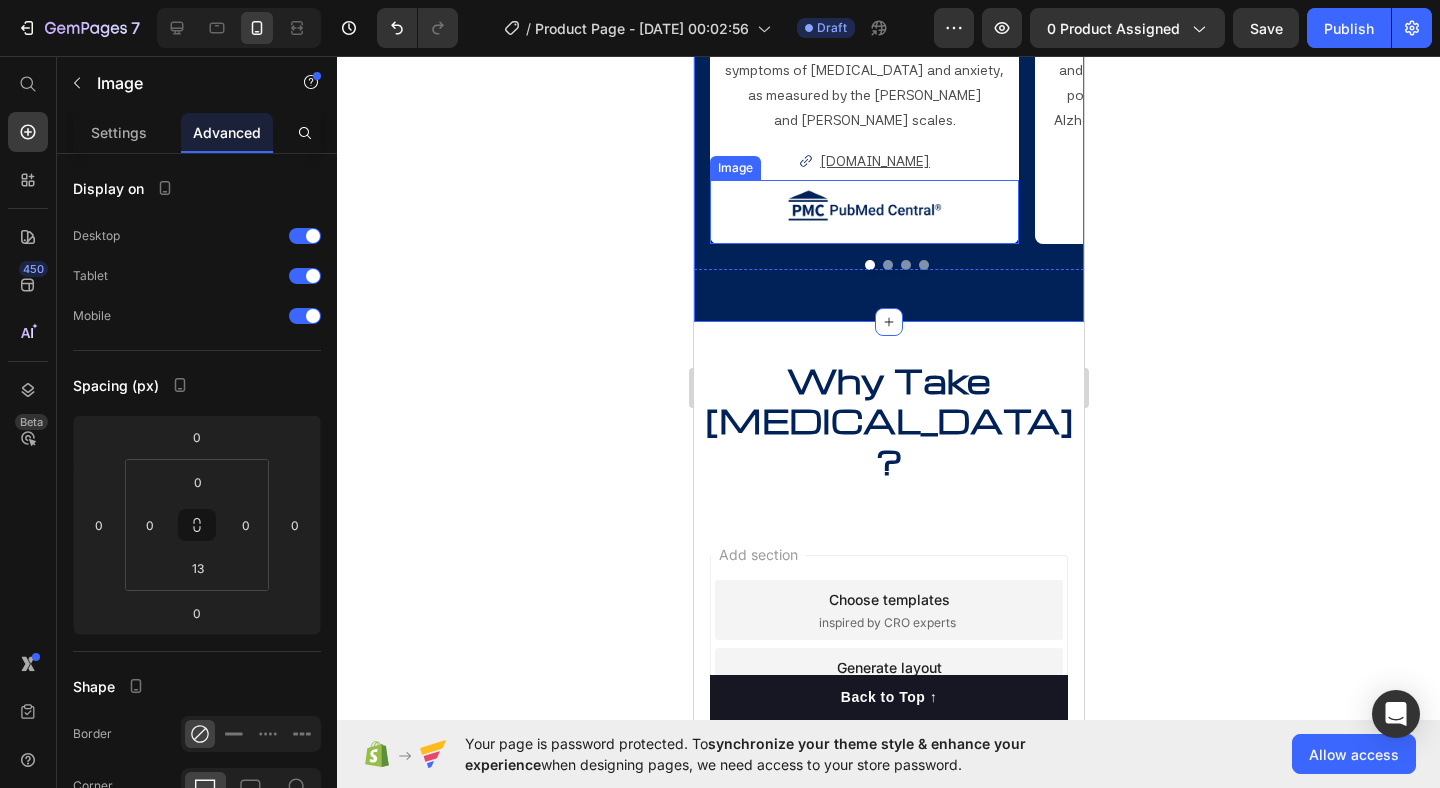 click at bounding box center (863, 212) 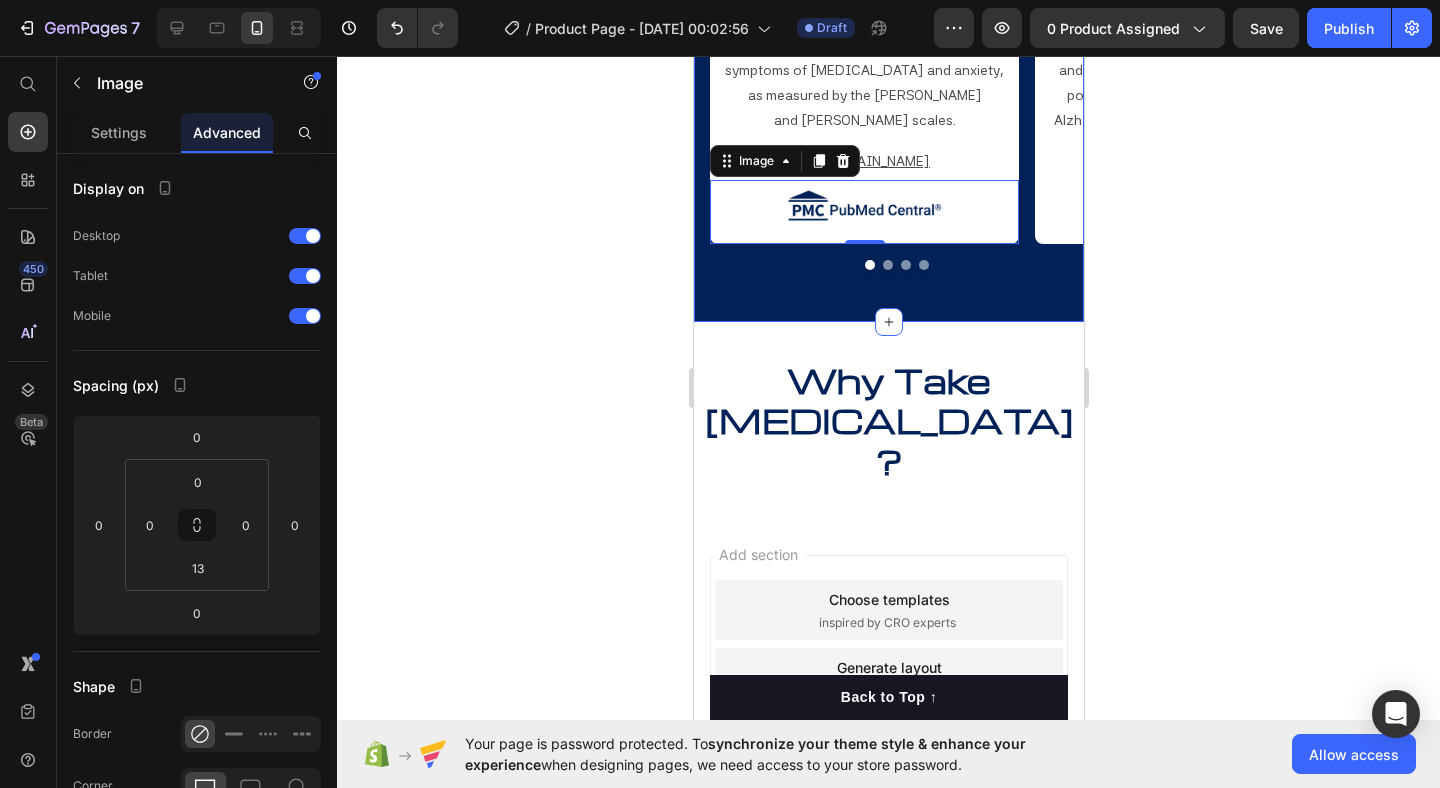 click on "" [MEDICAL_DATA] Reduced  [MEDICAL_DATA] and nxiety  symptoms " Text Block In a six-month double-blind study,  [MEDICAL_DATA] was found to reduce  symptoms of [MEDICAL_DATA] and anxiety,  as measured by the [PERSON_NAME]  and [PERSON_NAME] scales. Text Block
[DOMAIN_NAME] Button Image   0 " [MEDICAL_DATA]  Targets Mitochondria for Neuroprotection " Text Block [MEDICAL_DATA] supports brain health  by improving mitochondrial function  and reducing [MEDICAL_DATA]. It shows  potential in treating brain disorders like Alzheimer’s, stroke, and [MEDICAL_DATA]. Text Block
[DOMAIN_NAME] Button Image "[MEDICAL_DATA] Slows Skin  Aging via Mitochondria" Text Block [MEDICAL_DATA] promotes healthy  aging by enhancing mitochondrial  function and reducing [MEDICAL_DATA],  with proven neuroprotective effects in  aging-related conditions. Text Block
[DOMAIN_NAME] Button Image "[MEDICAL_DATA] as an  Anti-Aging Agent" Text Block Text Block" at bounding box center (888, 96) 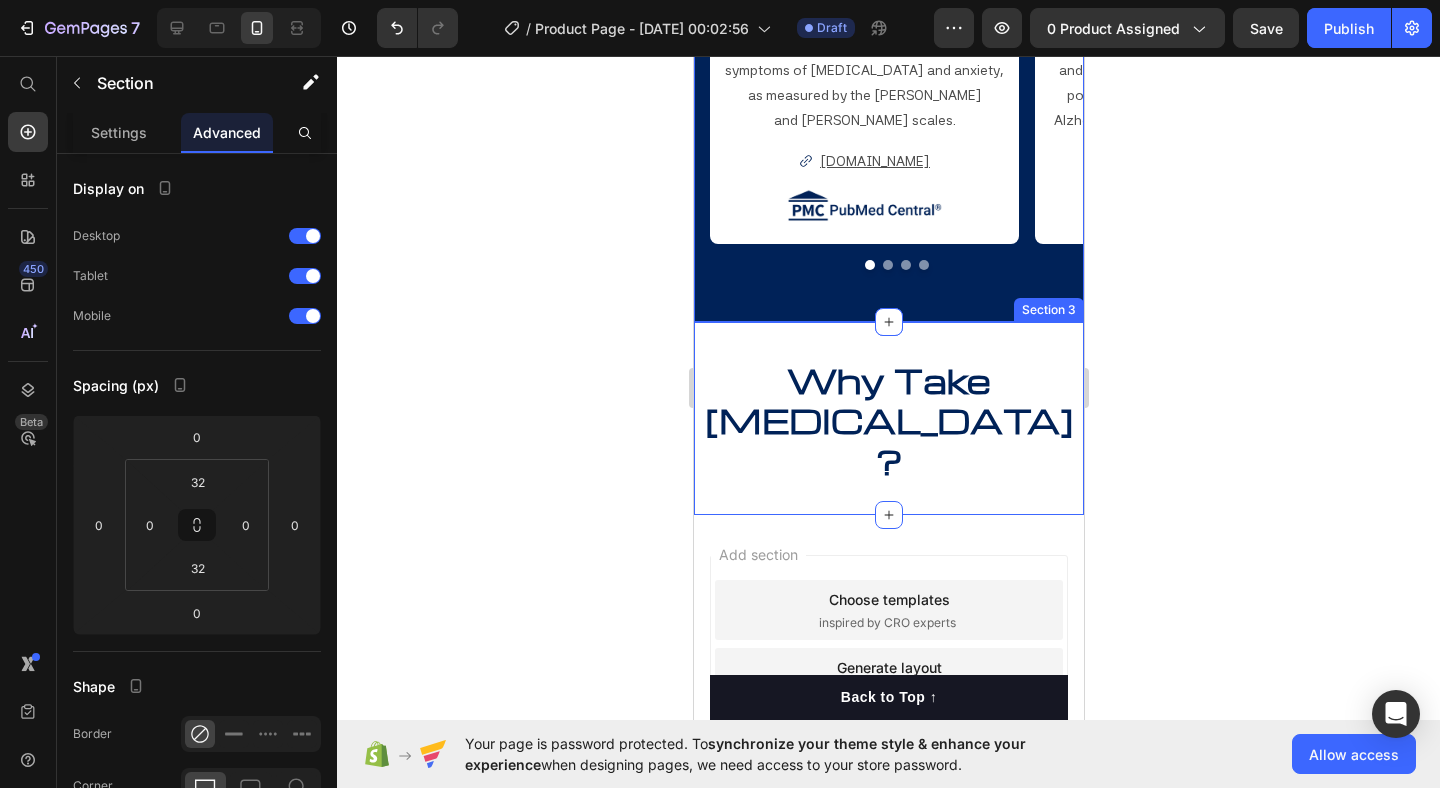 click on "Heading Why Take [MEDICAL_DATA]? Heading Section 3" at bounding box center [888, 418] 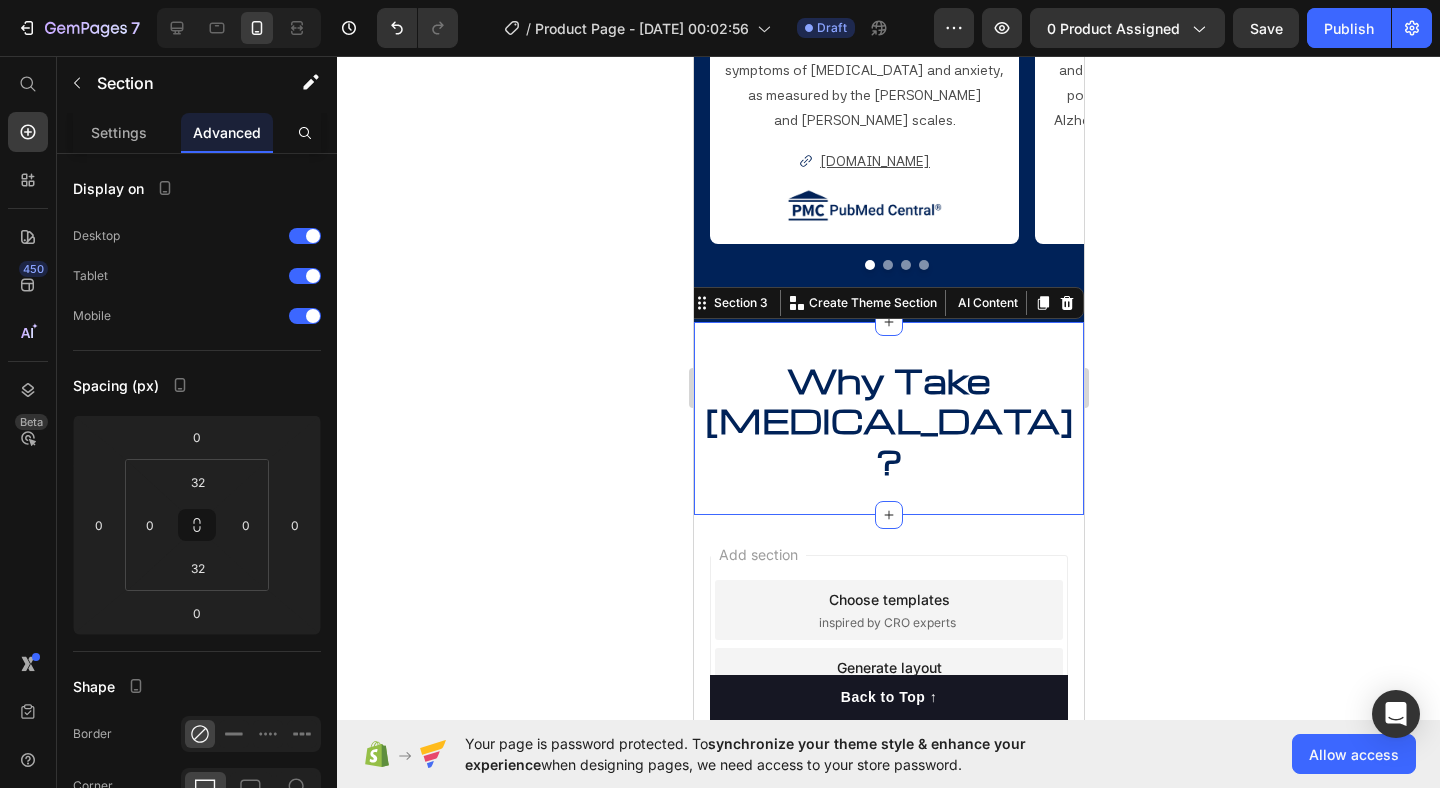 click 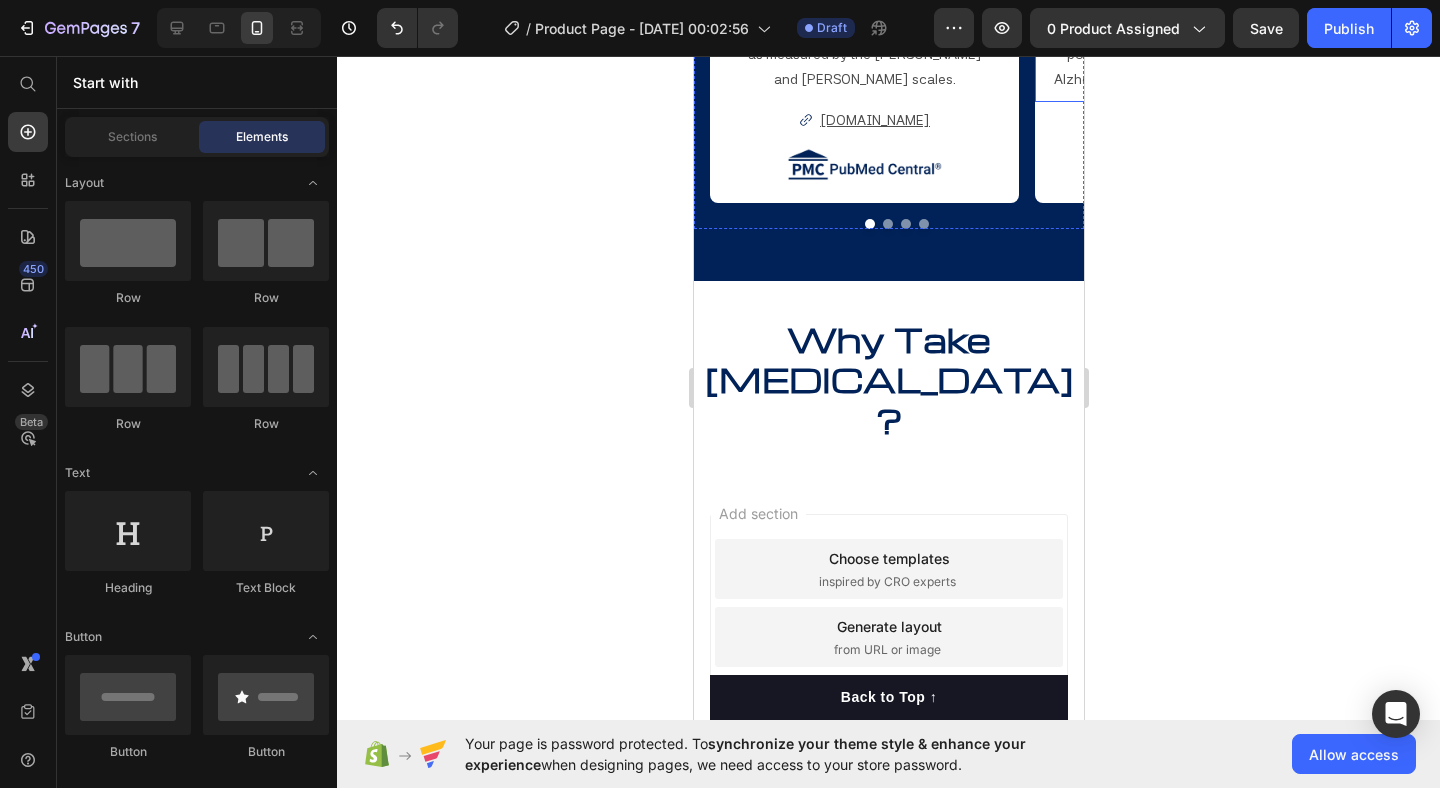 scroll, scrollTop: 2393, scrollLeft: 0, axis: vertical 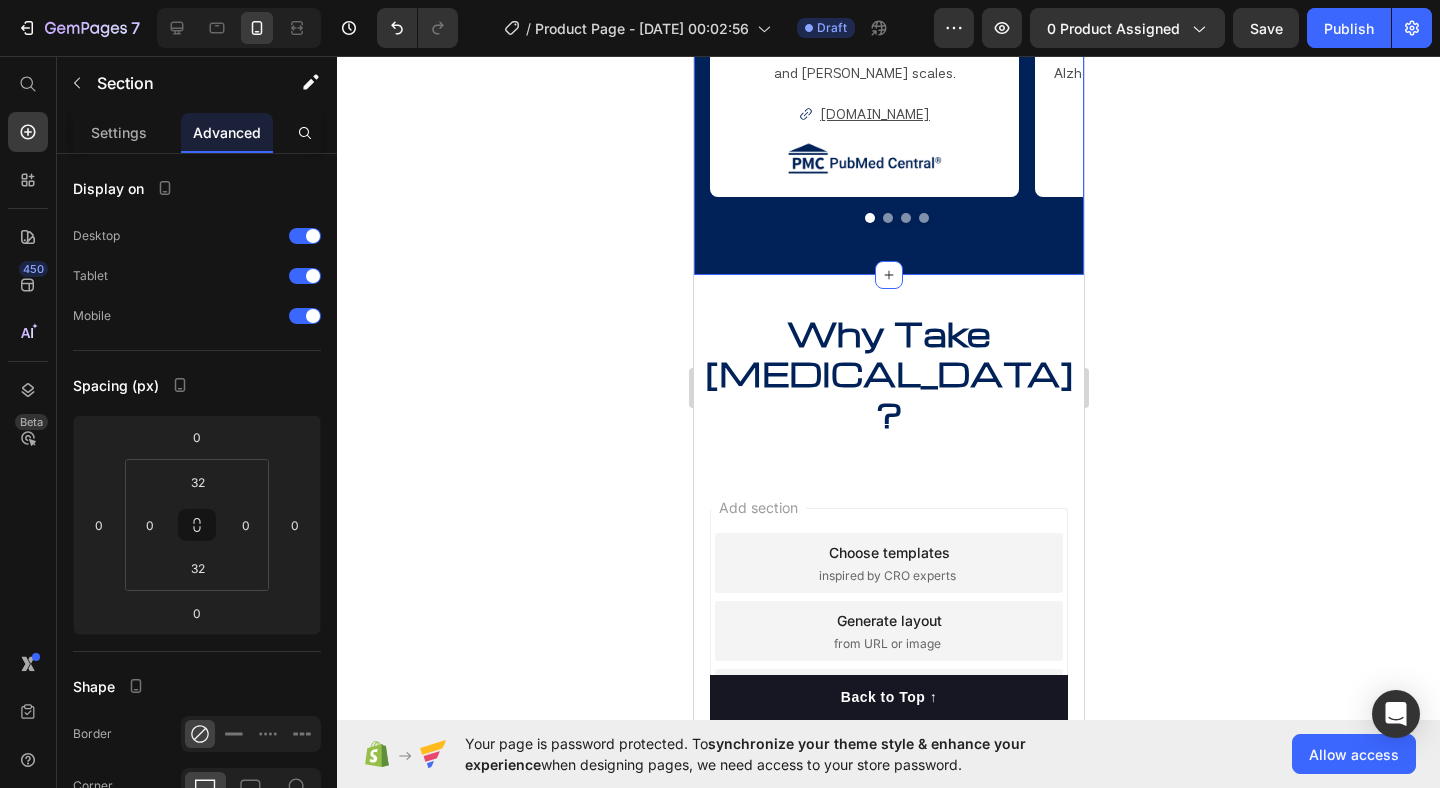 click on "" [MEDICAL_DATA] Reduced  [MEDICAL_DATA] and nxiety  symptoms " Text Block In a six-month double-blind study,  [MEDICAL_DATA] was found to reduce  symptoms of [MEDICAL_DATA] and anxiety,  as measured by the [PERSON_NAME]  and [PERSON_NAME] scales. Text Block
[DOMAIN_NAME] Button Image " [MEDICAL_DATA]  Targets Mitochondria for Neuroprotection " Text Block [MEDICAL_DATA] supports brain health  by improving mitochondrial function  and reducing [MEDICAL_DATA]. It shows  potential in treating brain disorders like Alzheimer’s, stroke, and [MEDICAL_DATA]. Text Block
[DOMAIN_NAME] Button Image "[MEDICAL_DATA] Slows Skin  Aging via Mitochondria" Text Block [MEDICAL_DATA] promotes healthy  aging by enhancing mitochondrial  function and reducing [MEDICAL_DATA],  with proven neuroprotective effects in  aging-related conditions. Text Block
[DOMAIN_NAME] Button Image "[MEDICAL_DATA] as an  Anti-Aging Agent" Text Block Text Block Button" at bounding box center (888, 49) 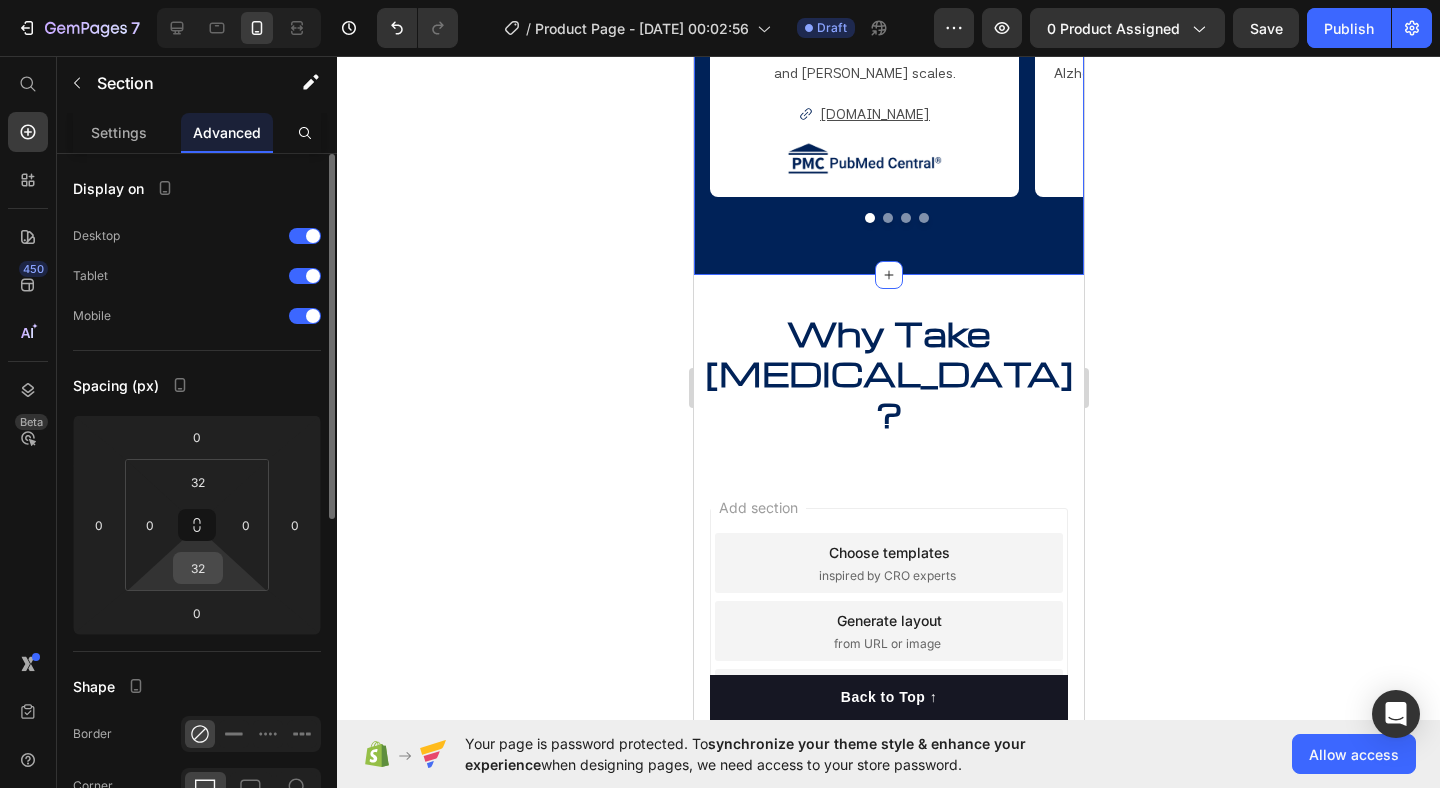 click on "32" at bounding box center [198, 568] 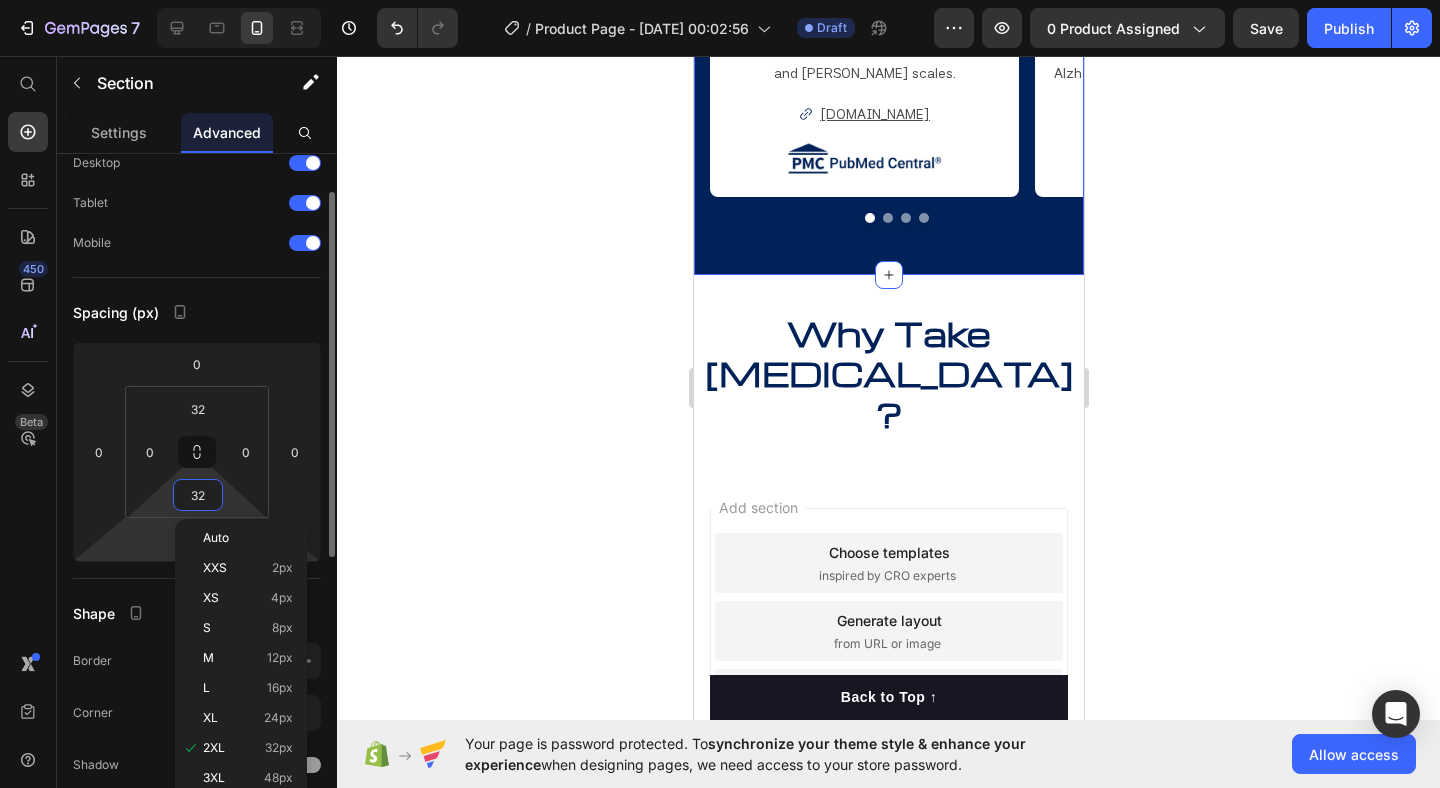 scroll, scrollTop: 73, scrollLeft: 0, axis: vertical 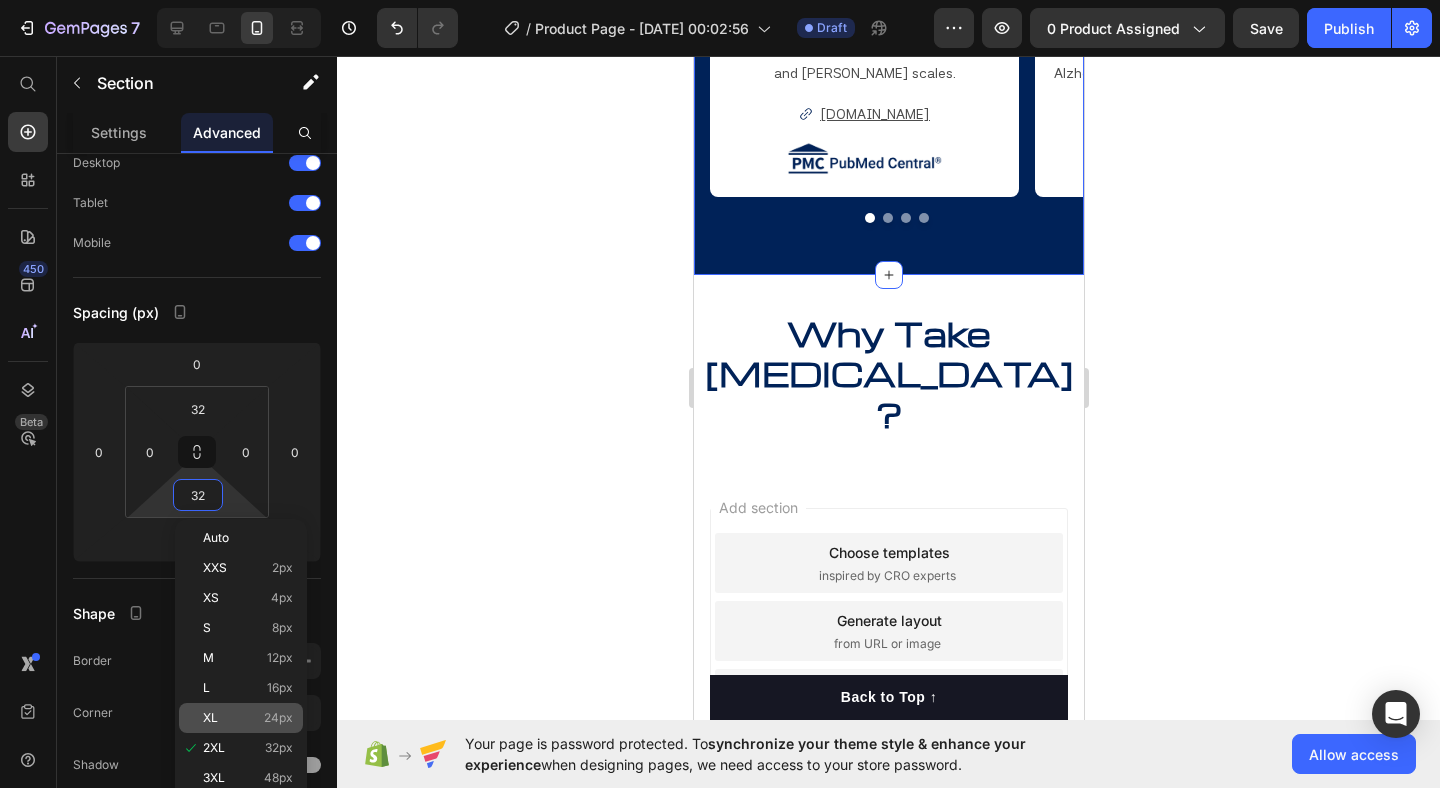 click on "XL 24px" at bounding box center [248, 718] 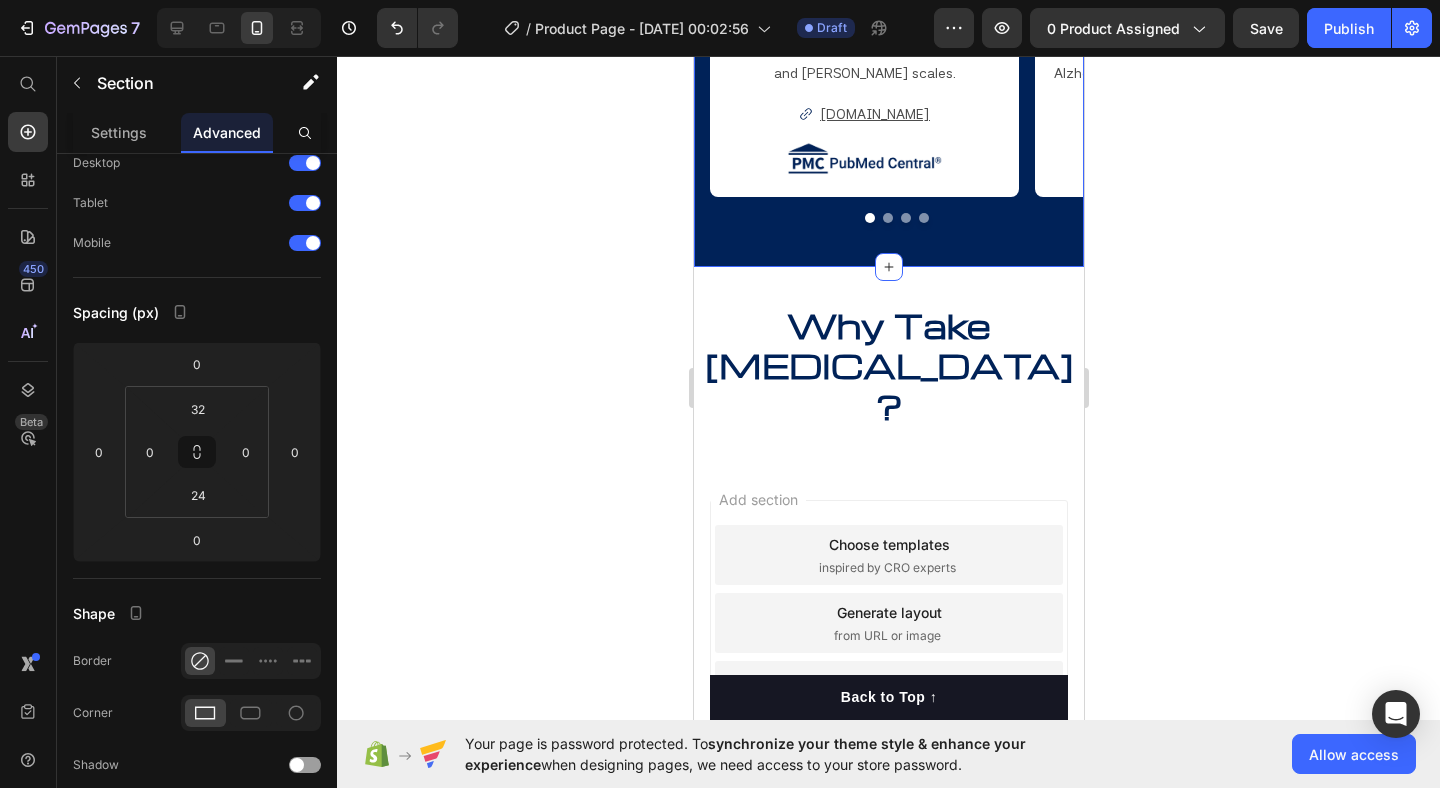 click 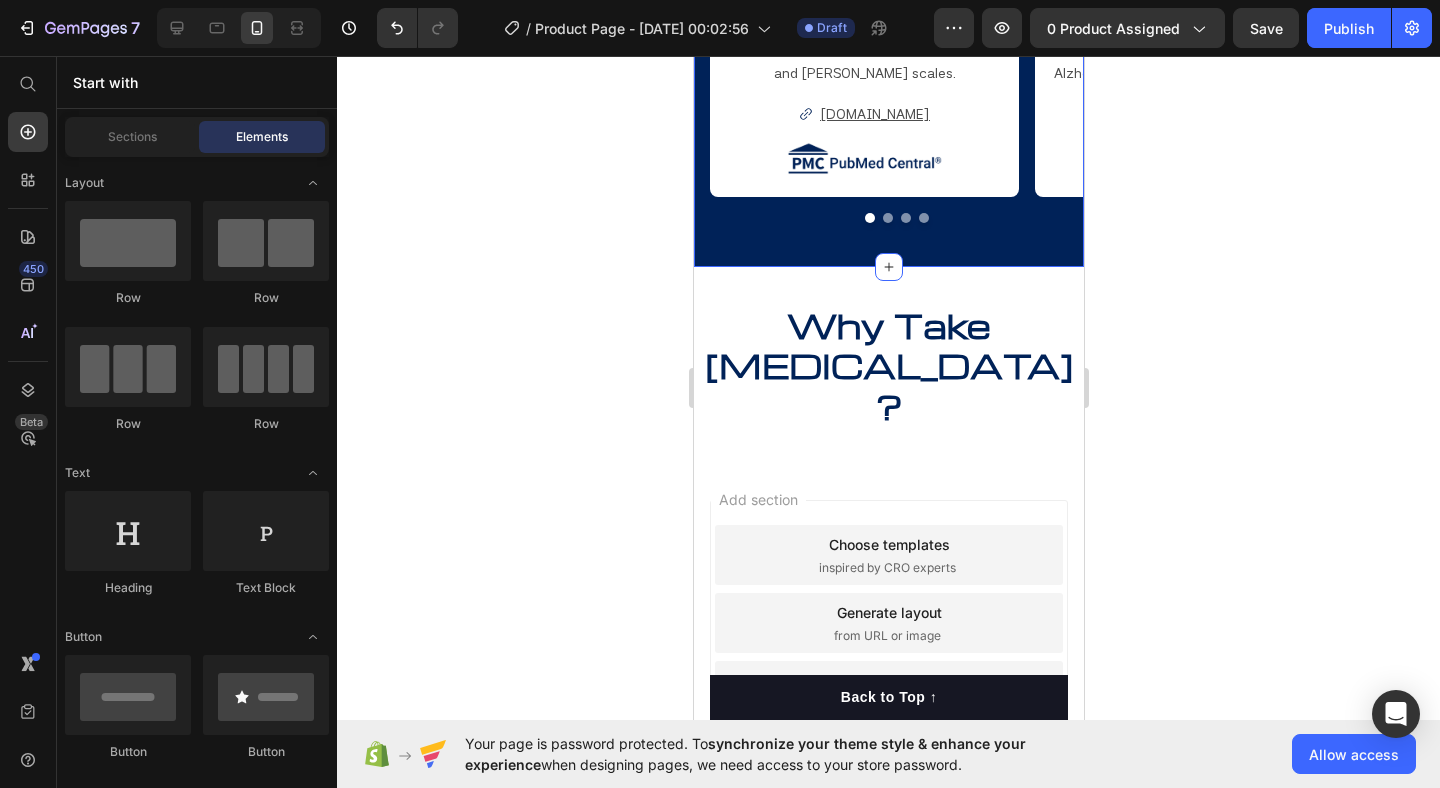 click on "Discover Advanced Supplement Driven by Science Heading Image 230+ Heading Completed Scientific  Reports Text Block 79% Text Block Icon Icon Icon Icon Icon Icon List Hoz Row Row Users reported noticeable improvements  in their daily lives Text Block " [MEDICAL_DATA] Reduced  [MEDICAL_DATA] and nxiety  symptoms " Text Block In a six-month double-blind study,  [MEDICAL_DATA] was found to reduce  symptoms of [MEDICAL_DATA] and anxiety,  as measured by the [PERSON_NAME]  and [PERSON_NAME] scales. Text Block
[DOMAIN_NAME] Button Image " [MEDICAL_DATA]  Targets Mitochondria for Neuroprotection " Text Block [MEDICAL_DATA] supports brain health  by improving mitochondrial function  and reducing [MEDICAL_DATA]. It shows  potential in treating brain disorders like Alzheimer’s, stroke, and [MEDICAL_DATA]. Text Block
[DOMAIN_NAME] Button Image "[MEDICAL_DATA] Slows Skin  Aging via Mitochondria" Text Block [MEDICAL_DATA] promotes healthy  Text Block Button" at bounding box center [888, -310] 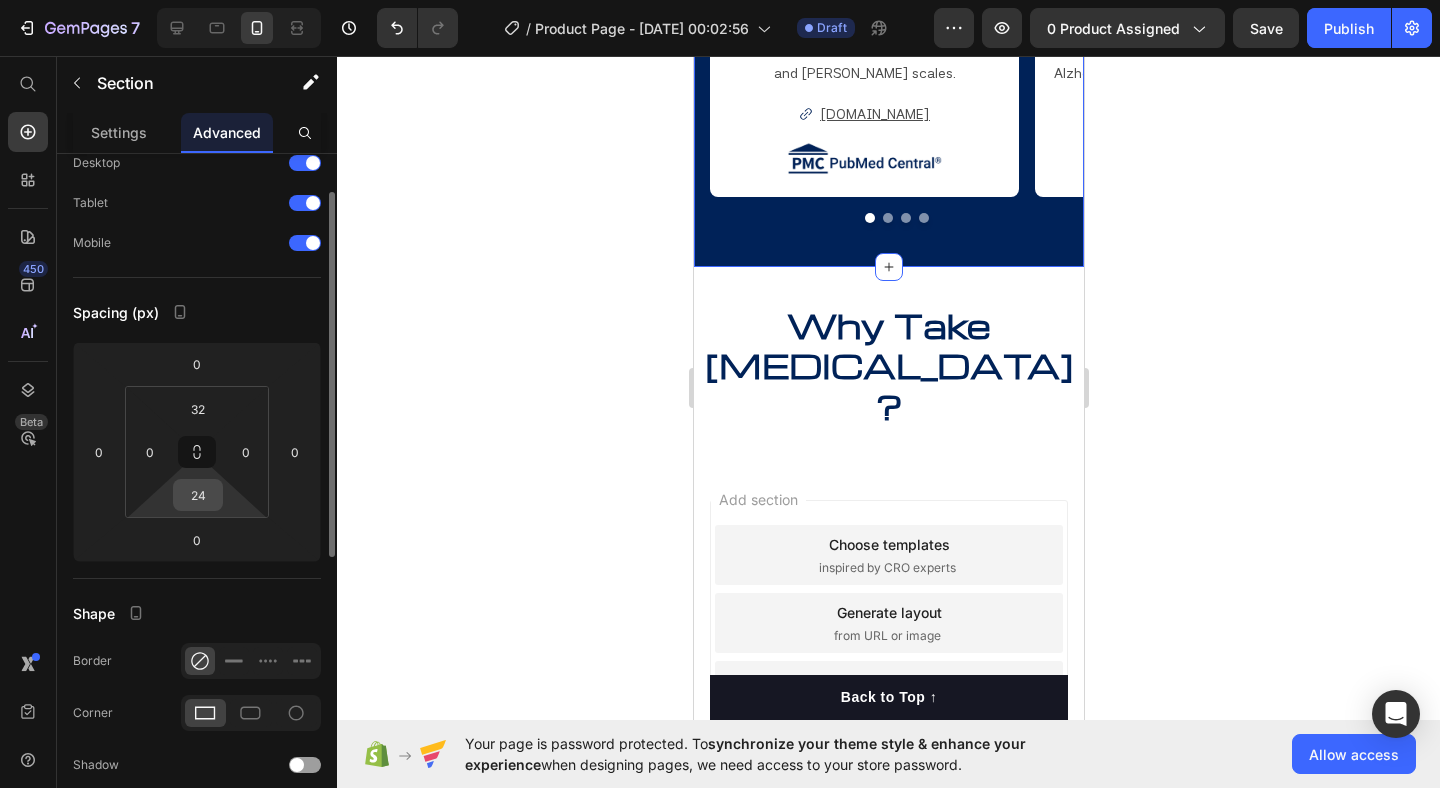 click on "24" at bounding box center (198, 495) 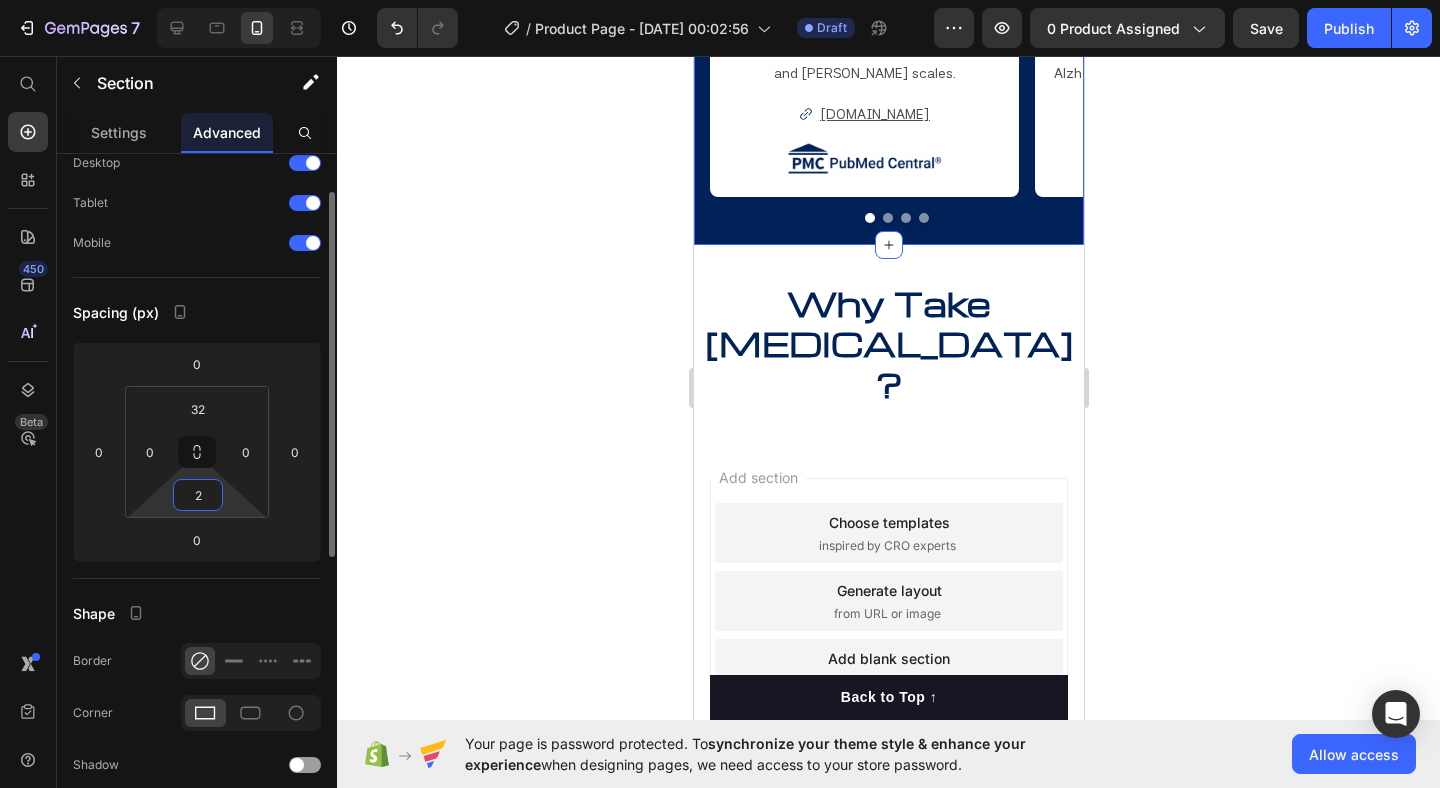 type on "28" 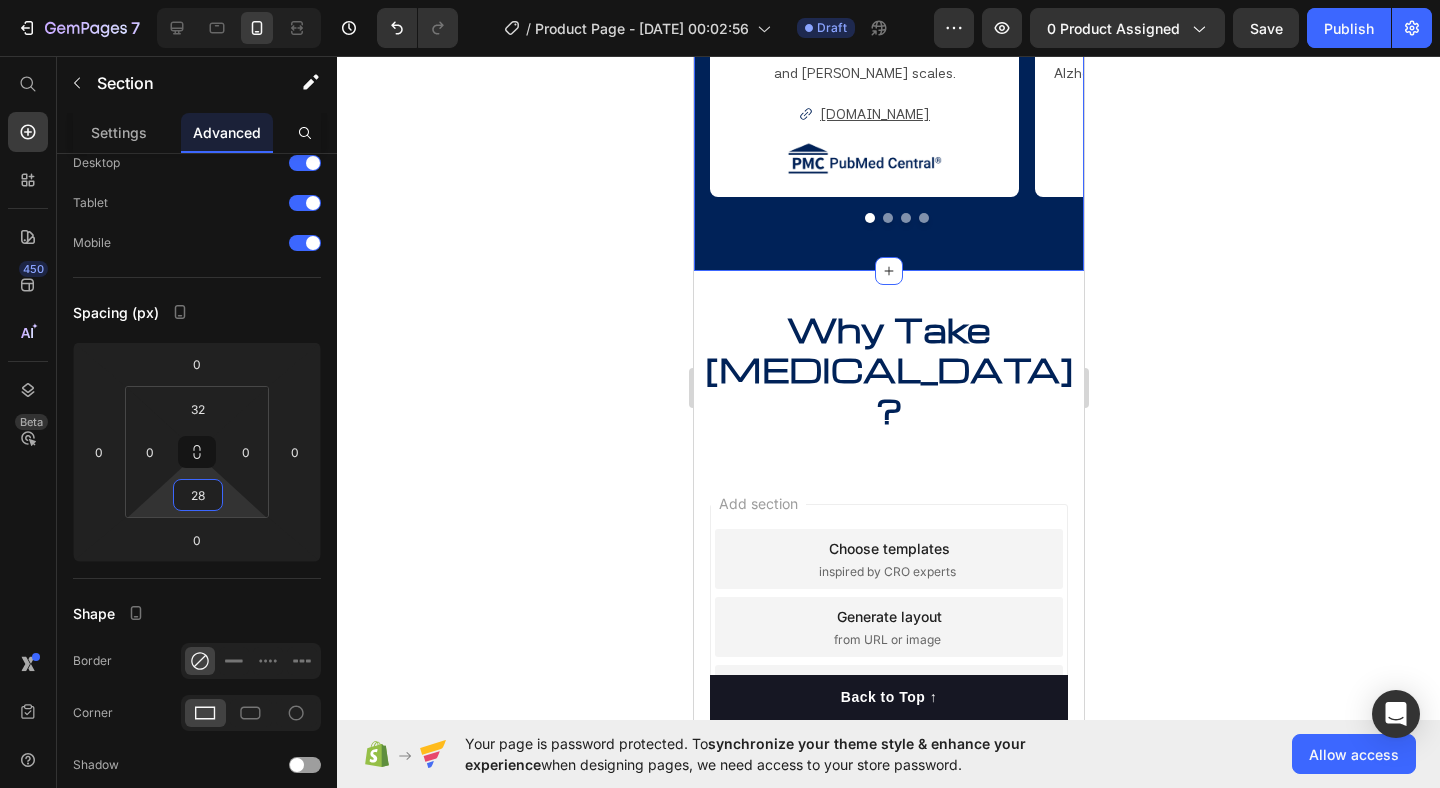 click 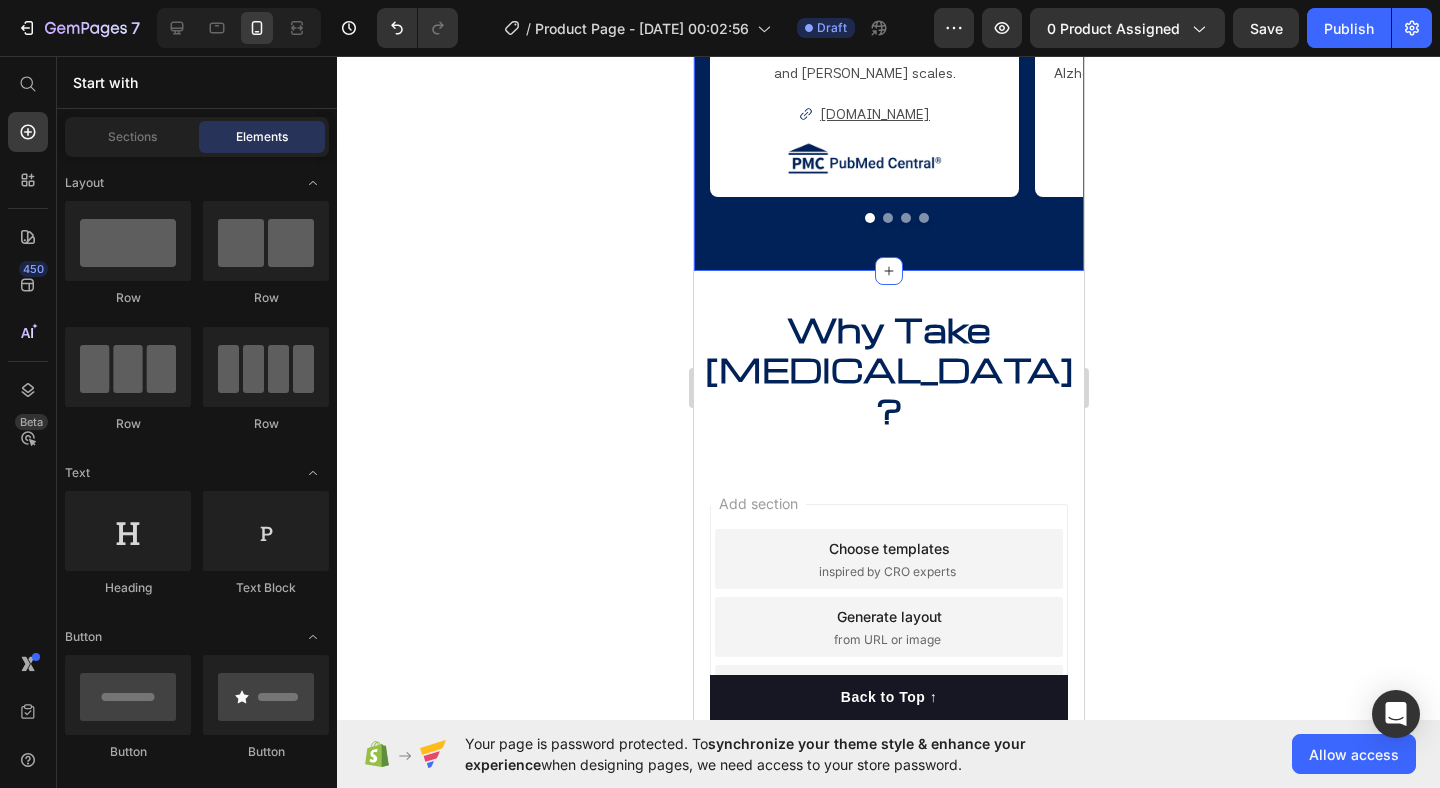 click on "" [MEDICAL_DATA] Reduced  [MEDICAL_DATA] and nxiety  symptoms " Text Block In a six-month double-blind study,  [MEDICAL_DATA] was found to reduce  symptoms of [MEDICAL_DATA] and anxiety,  as measured by the [PERSON_NAME]  and [PERSON_NAME] scales. Text Block
[DOMAIN_NAME] Button Image " [MEDICAL_DATA]  Targets Mitochondria for Neuroprotection " Text Block [MEDICAL_DATA] supports brain health  by improving mitochondrial function  and reducing [MEDICAL_DATA]. It shows  potential in treating brain disorders like Alzheimer’s, stroke, and [MEDICAL_DATA]. Text Block
[DOMAIN_NAME] Button Image "[MEDICAL_DATA] Slows Skin  Aging via Mitochondria" Text Block [MEDICAL_DATA] promotes healthy  aging by enhancing mitochondrial  function and reducing [MEDICAL_DATA],  with proven neuroprotective effects in  aging-related conditions. Text Block
[DOMAIN_NAME] Button Image "[MEDICAL_DATA] as an  Anti-Aging Agent" Text Block Text Block Button" at bounding box center [888, 49] 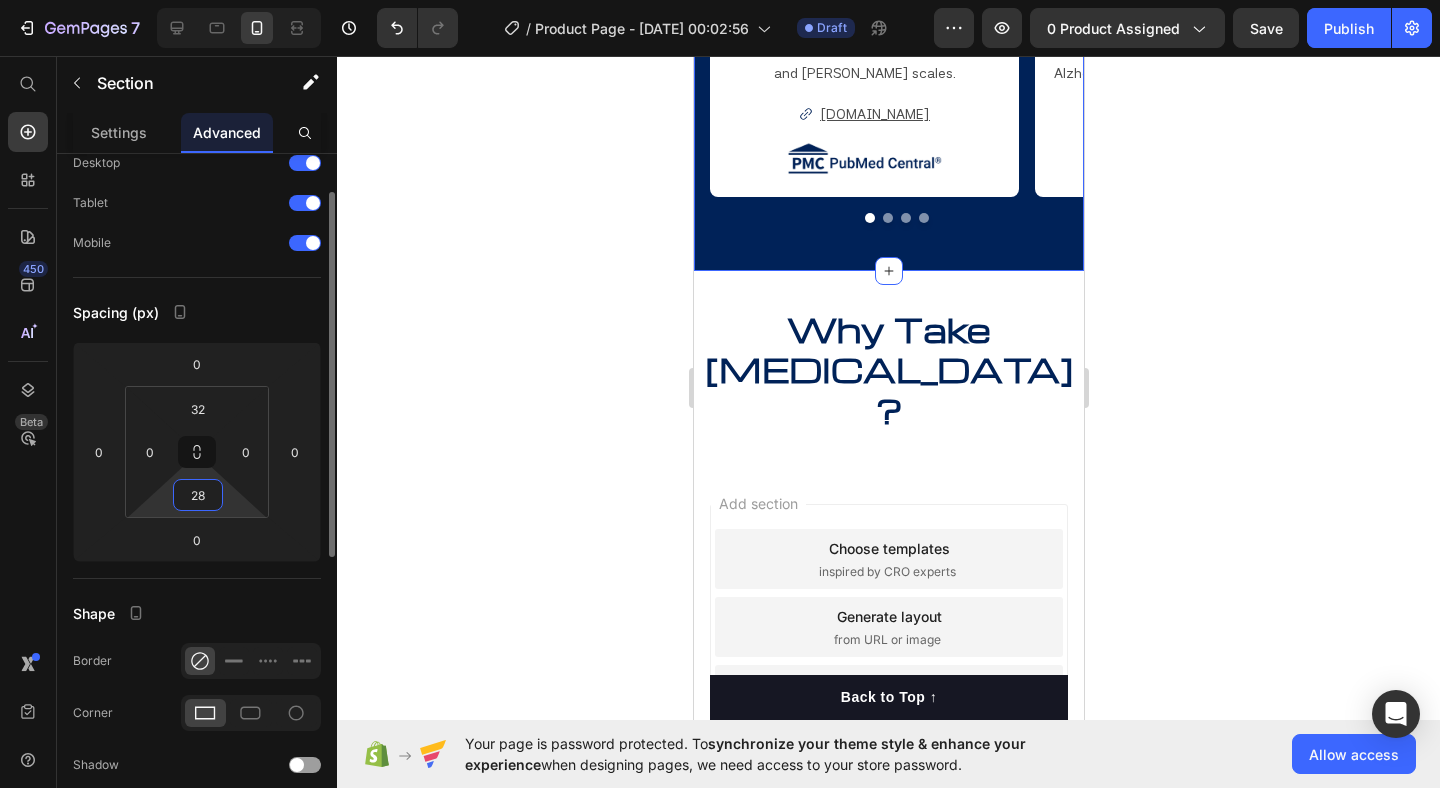 click on "28" at bounding box center [198, 495] 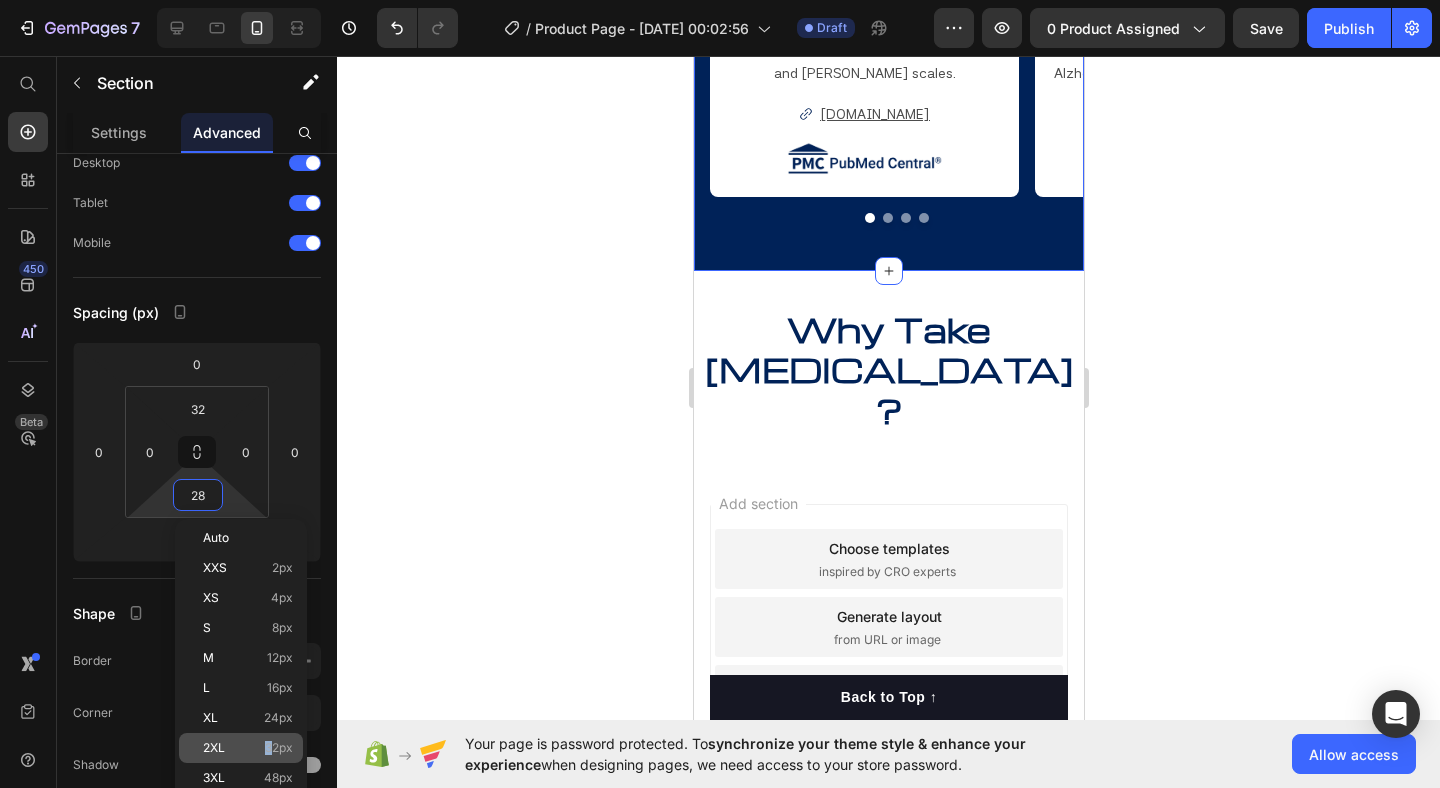 click on "2XL 32px" 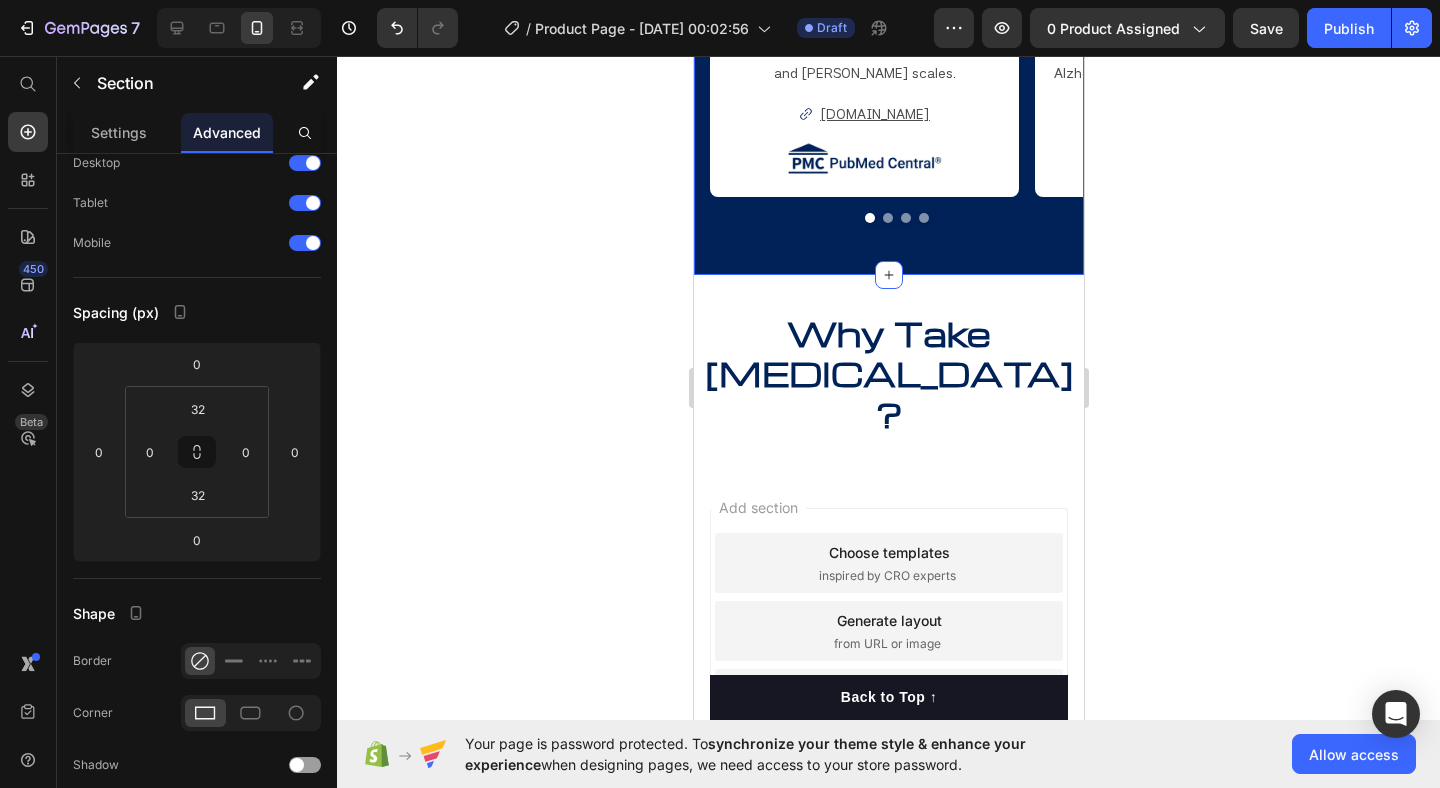 click 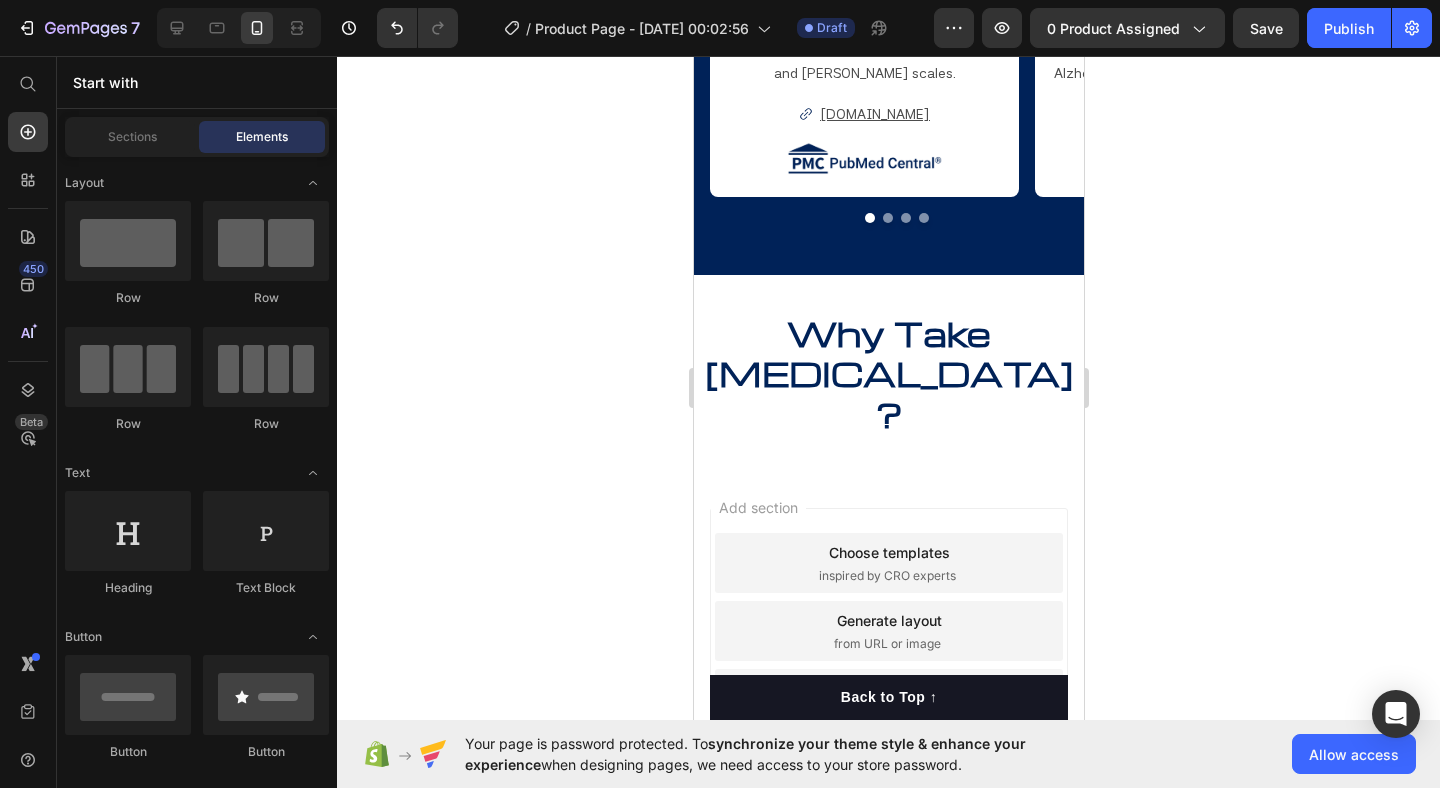 click on "Save" 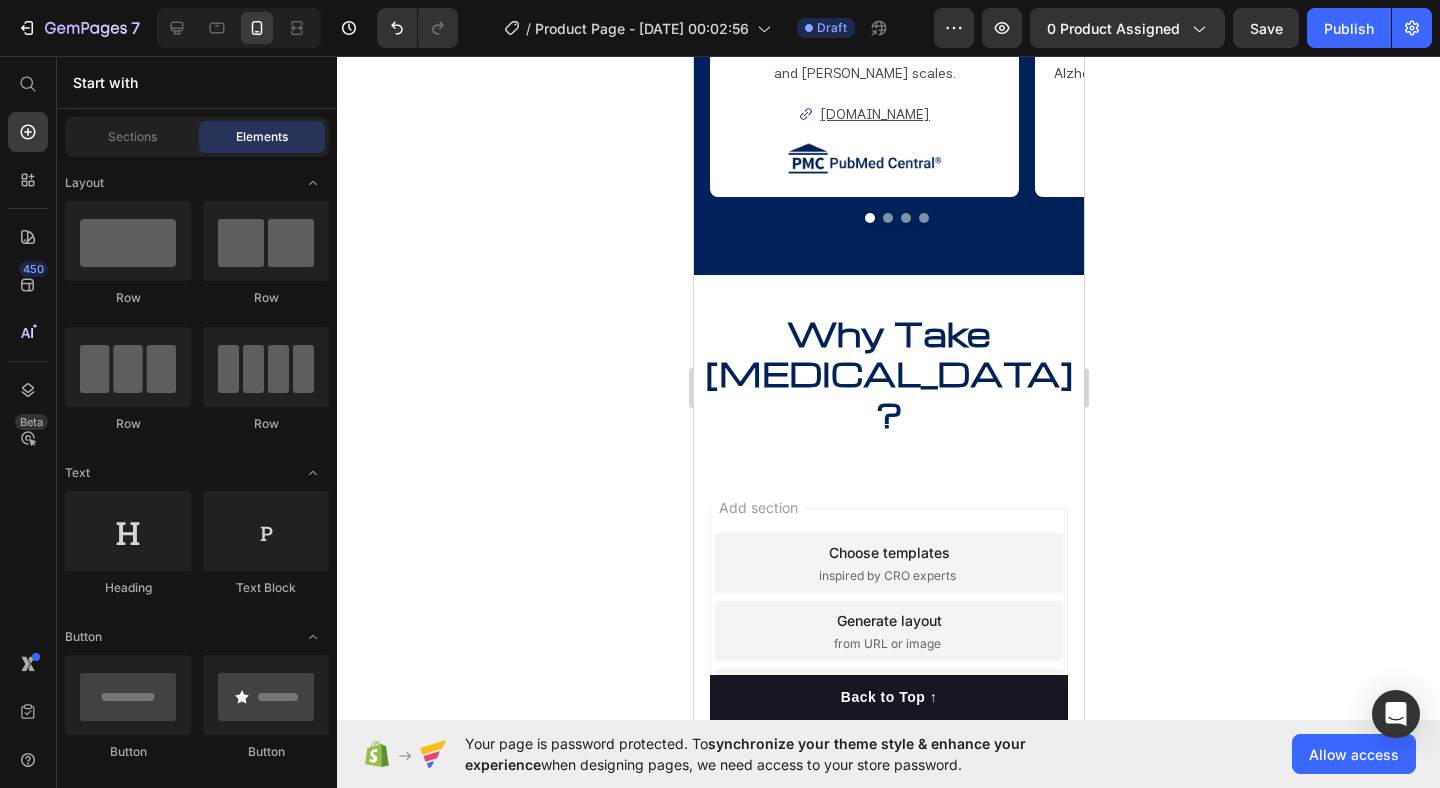 click 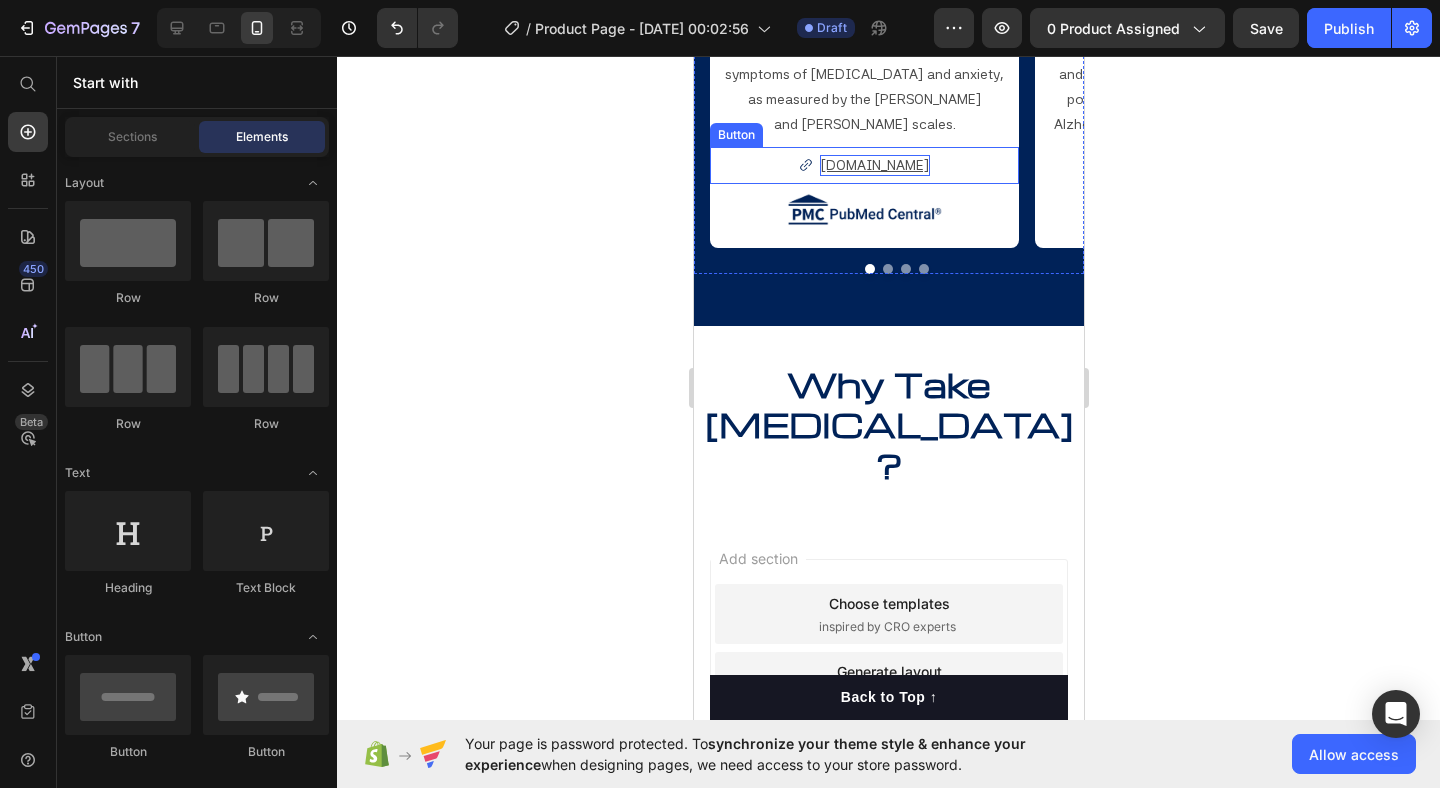 scroll, scrollTop: 2331, scrollLeft: 0, axis: vertical 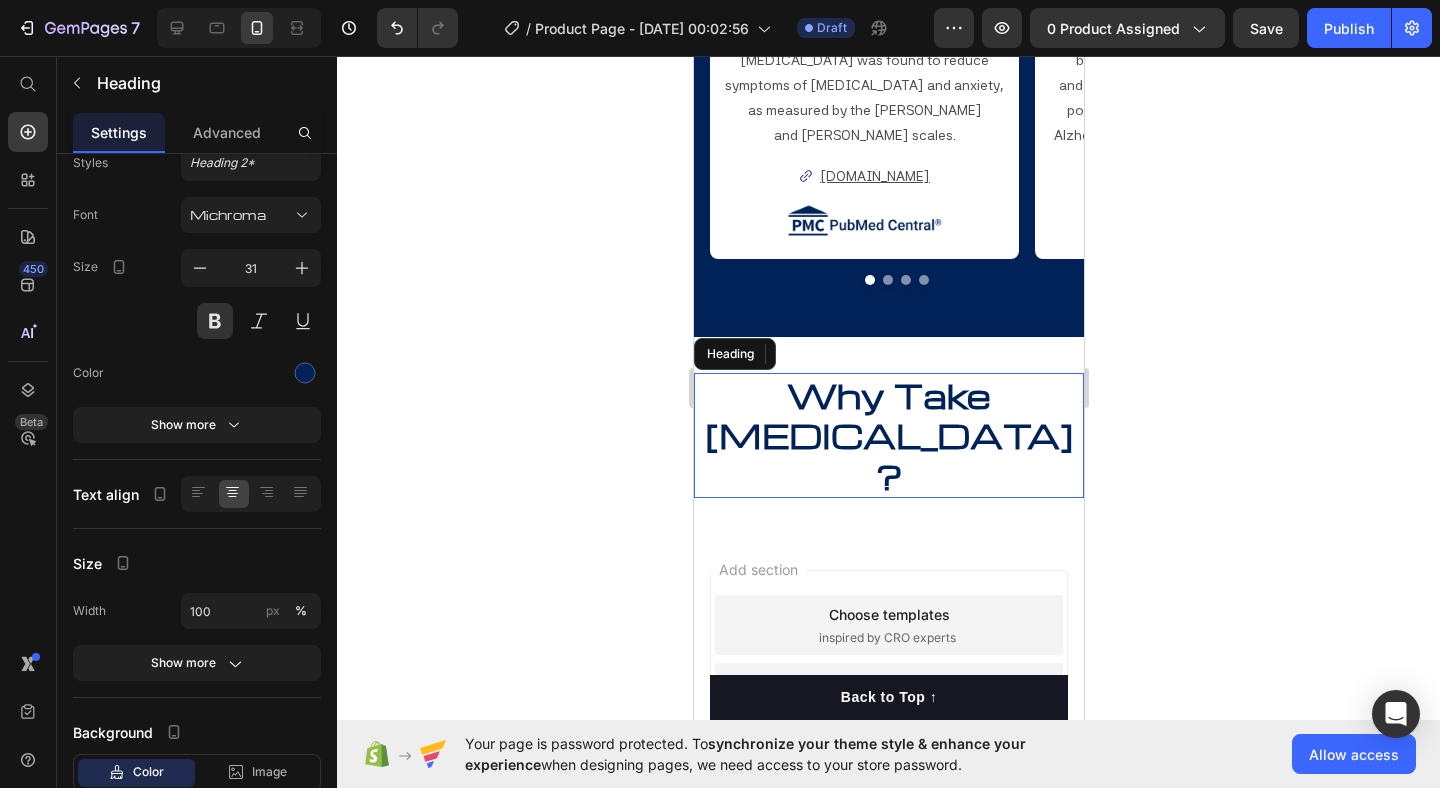 click on "Why Take [MEDICAL_DATA]?" at bounding box center [888, 435] 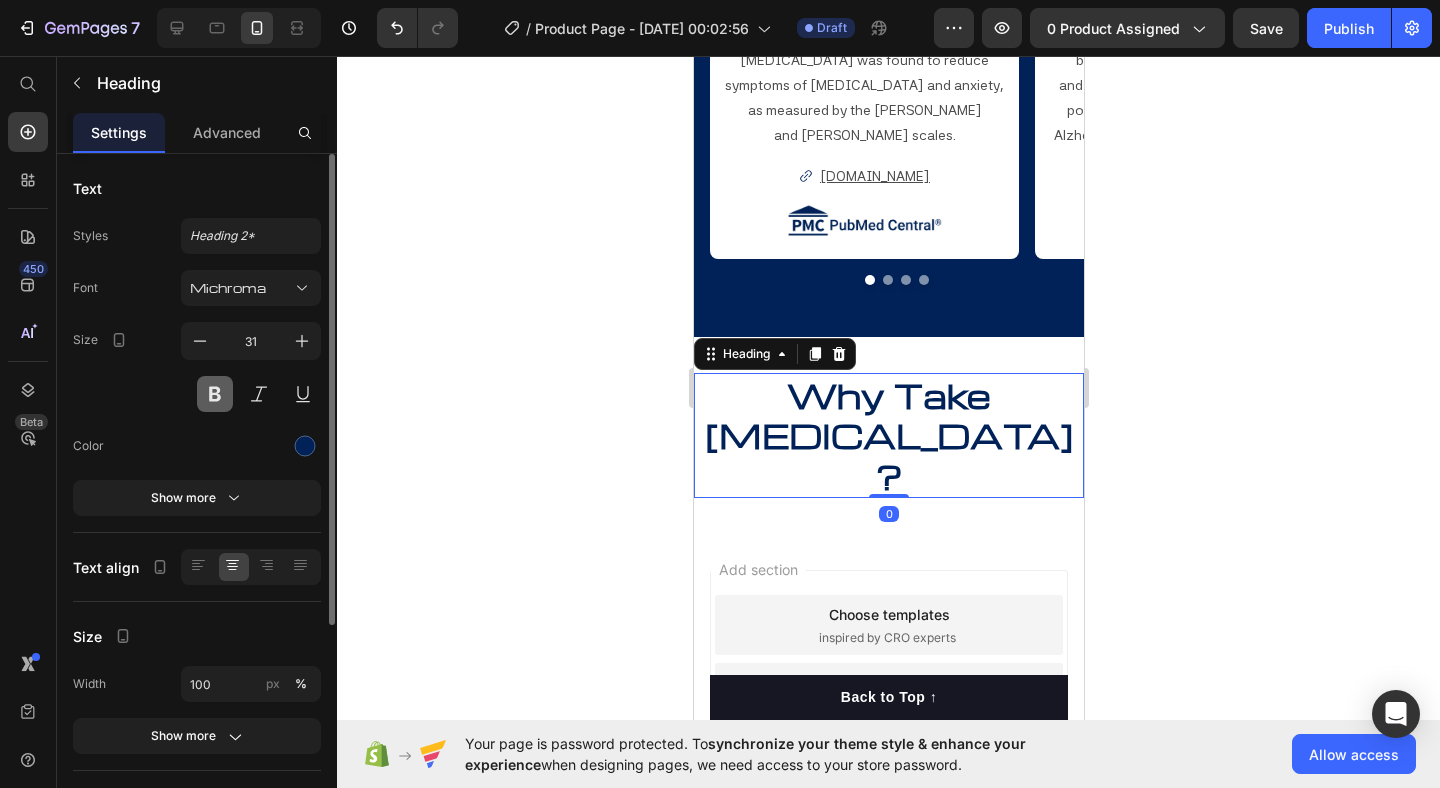click at bounding box center (215, 394) 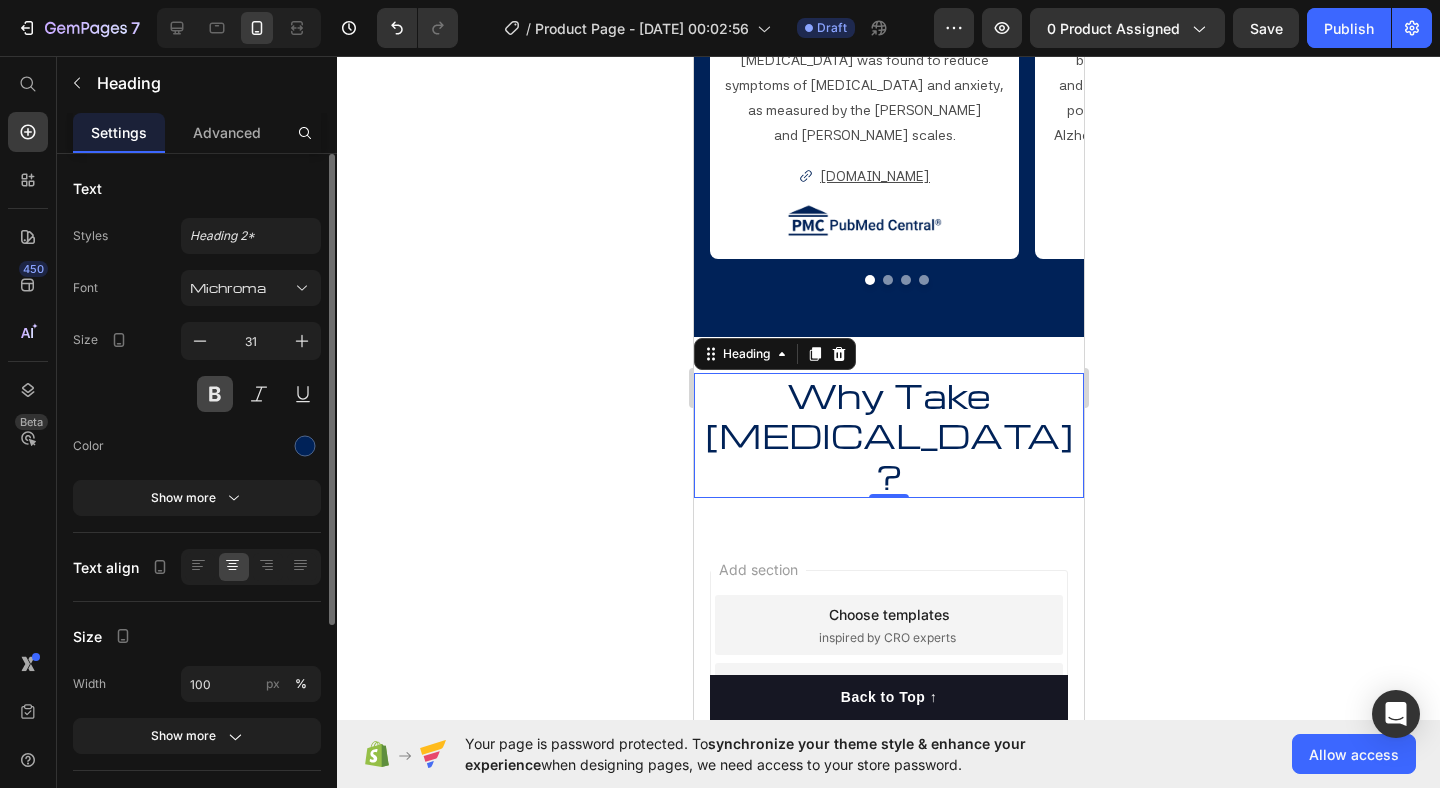 click at bounding box center [215, 394] 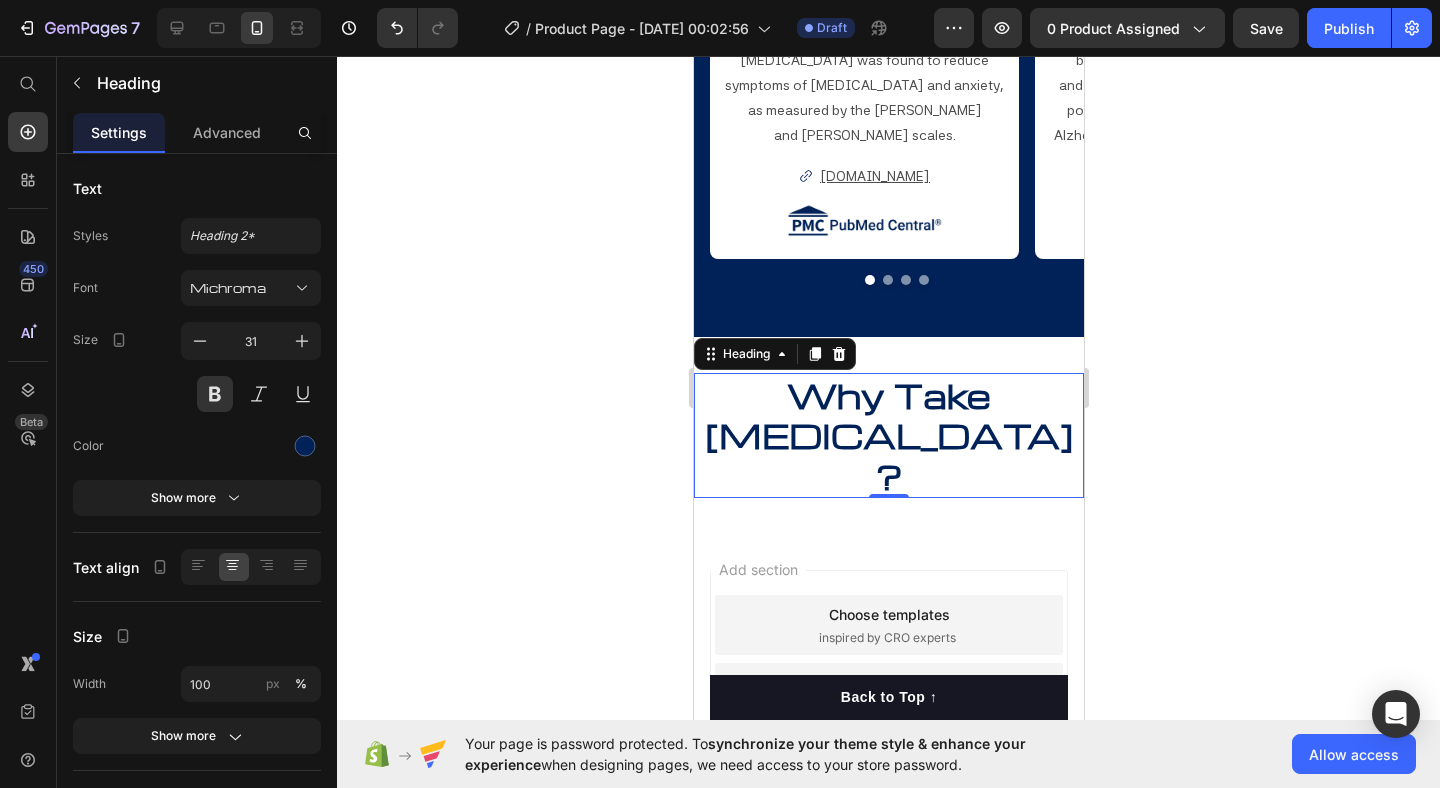 click 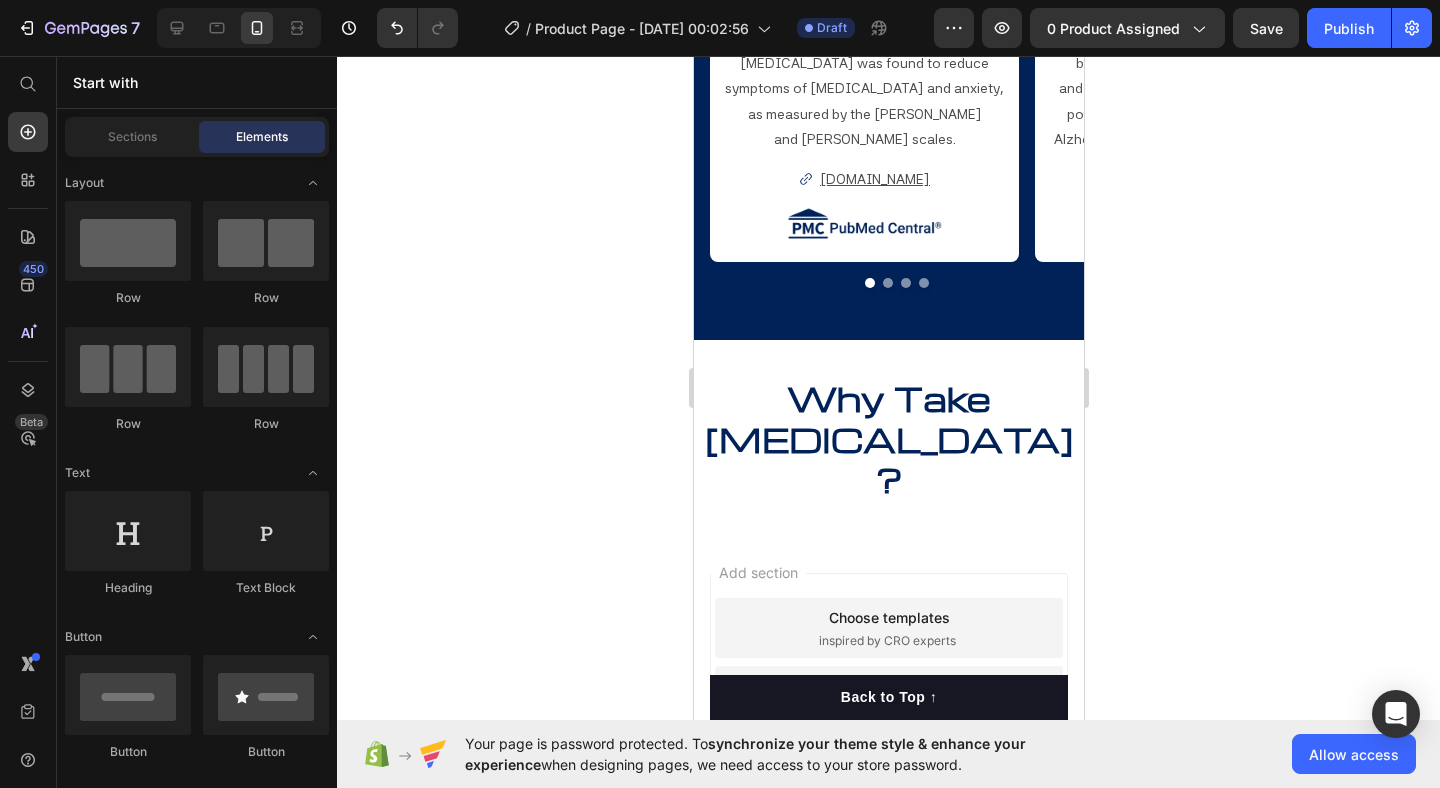 scroll, scrollTop: 0, scrollLeft: 0, axis: both 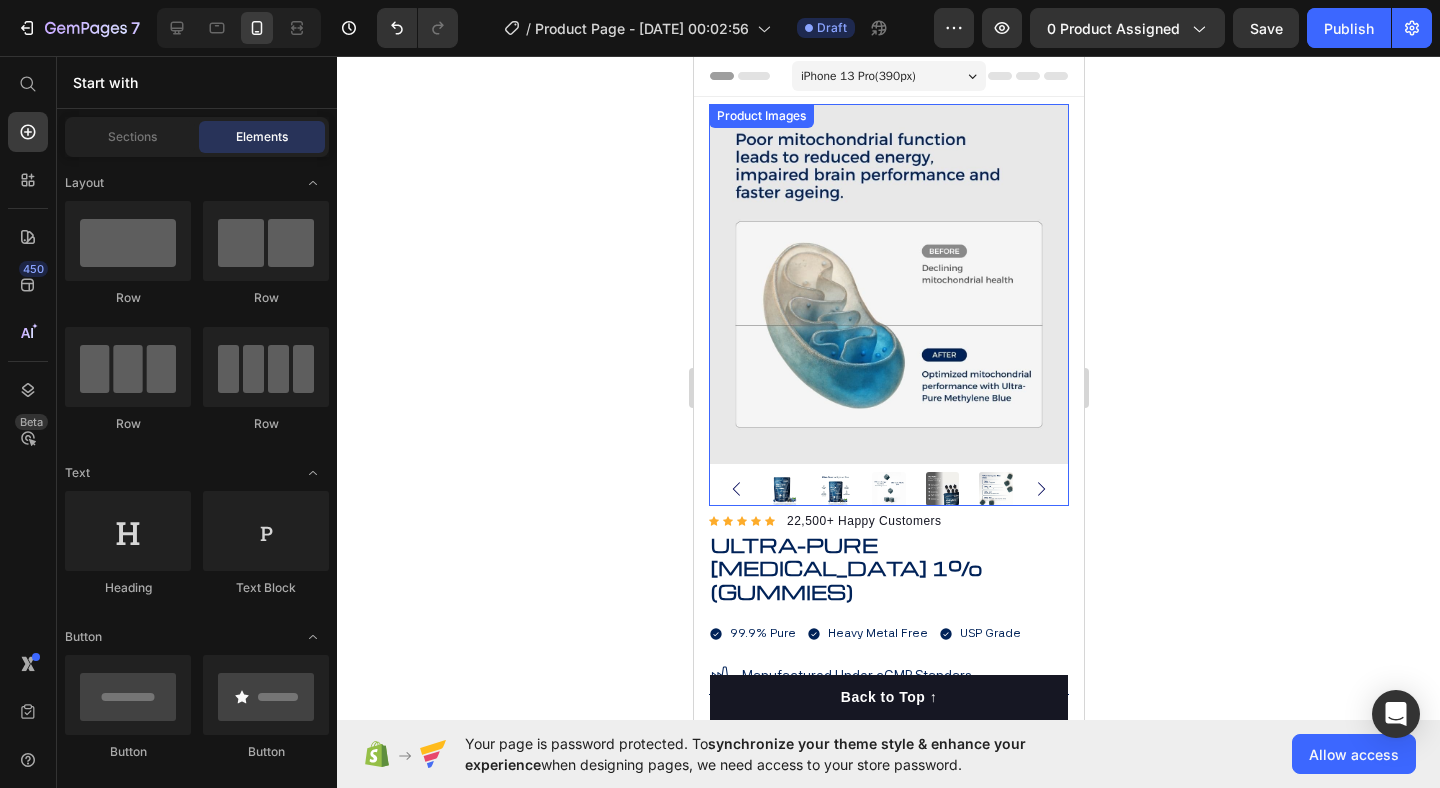 click at bounding box center [781, 489] 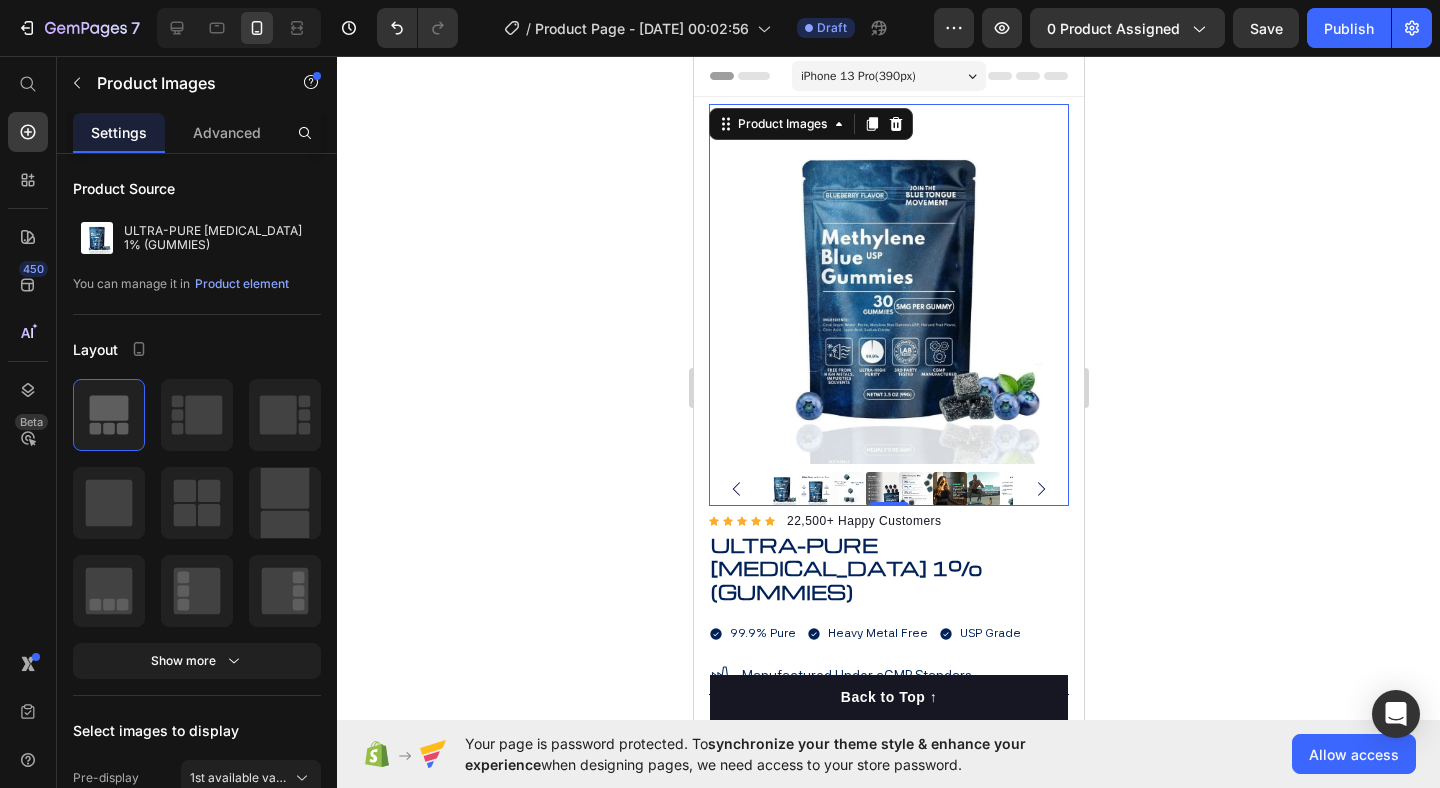 click at bounding box center [781, 489] 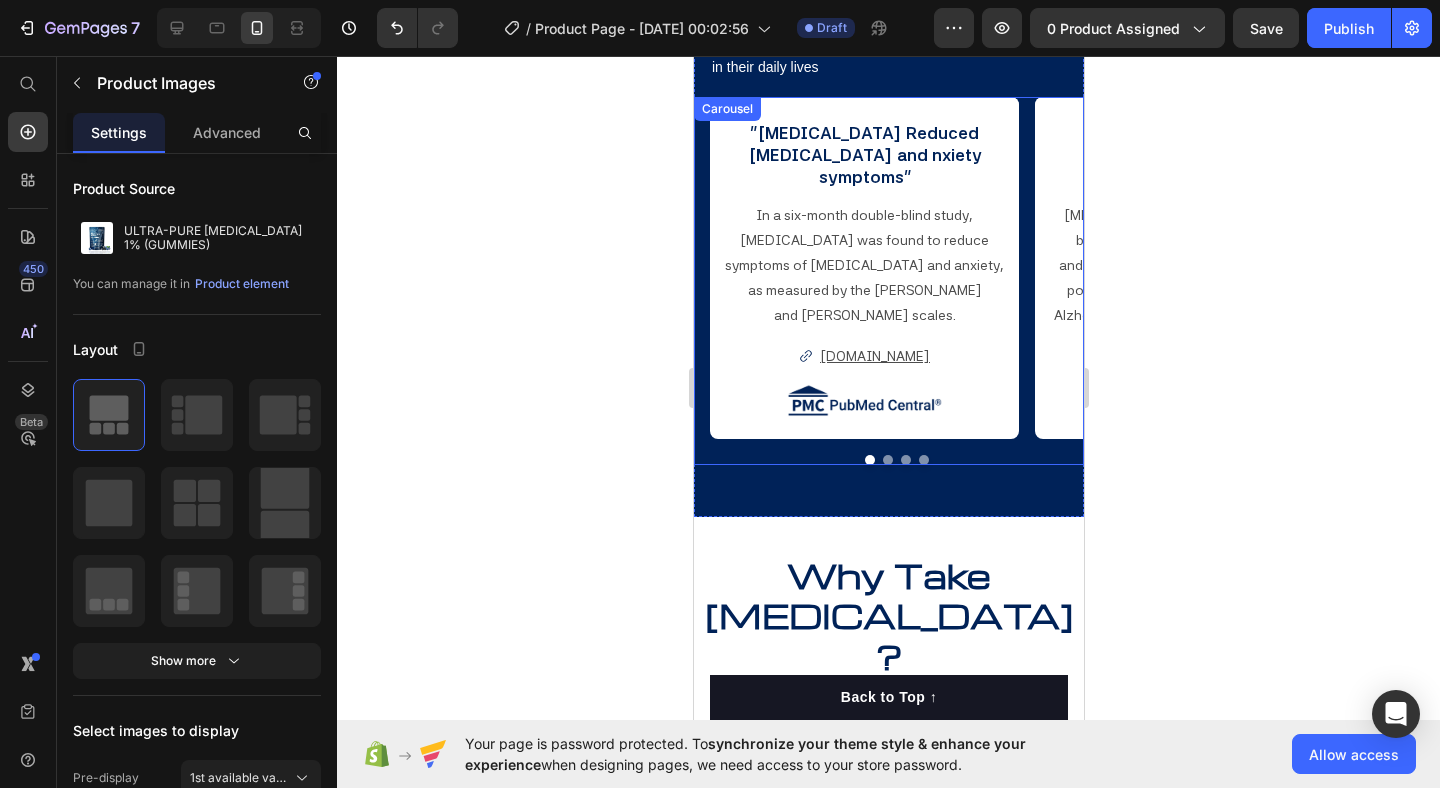 scroll, scrollTop: 2150, scrollLeft: 0, axis: vertical 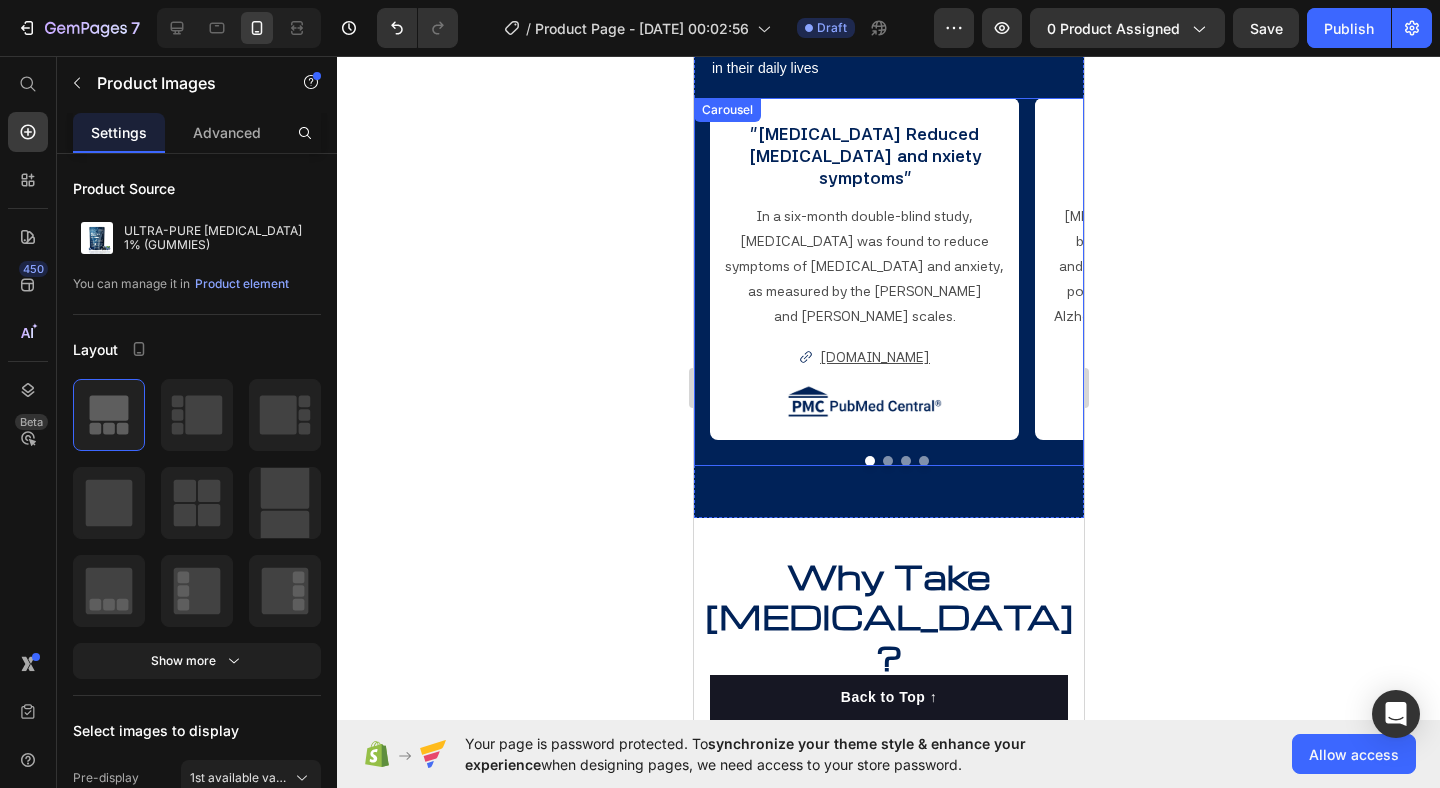 click at bounding box center [887, 461] 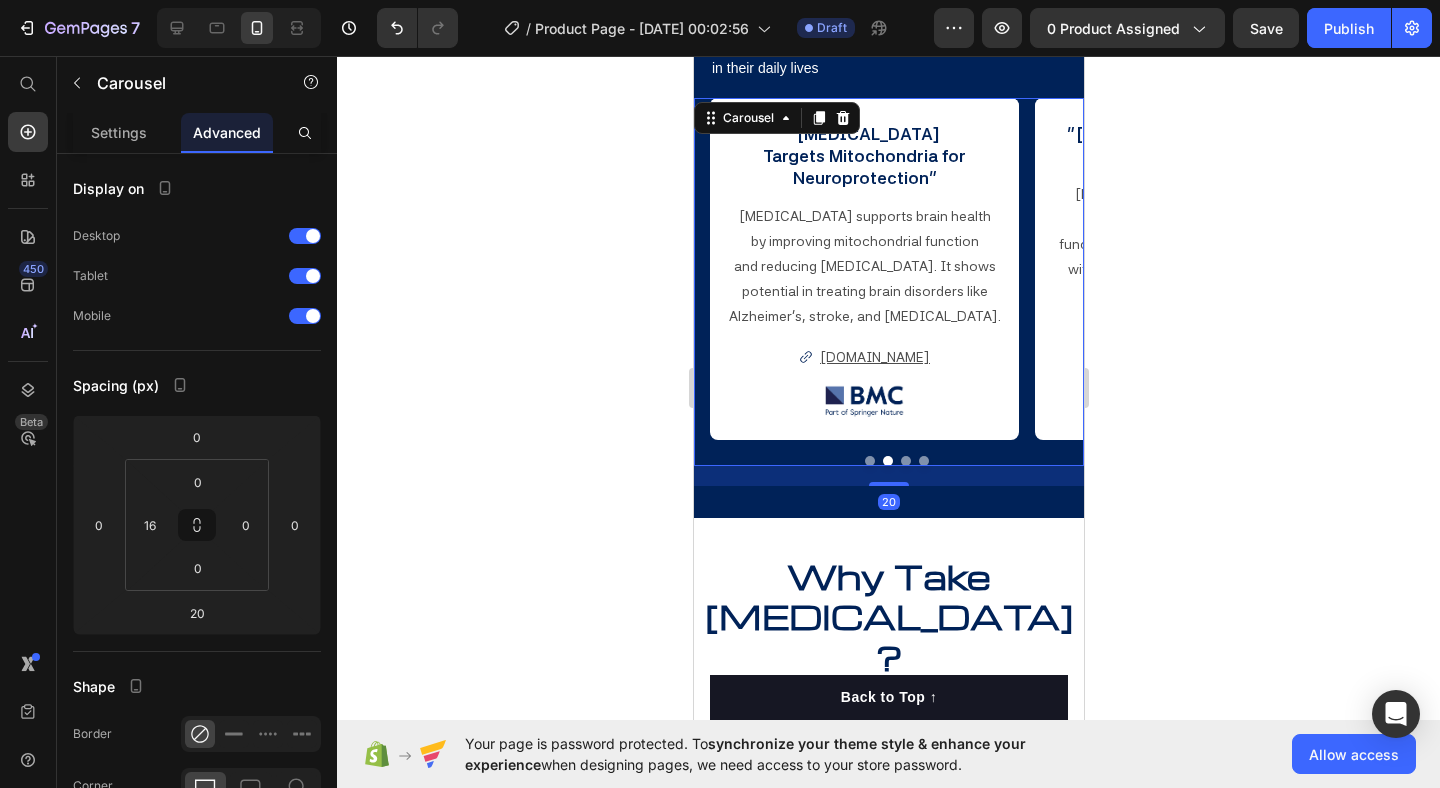 click at bounding box center [905, 461] 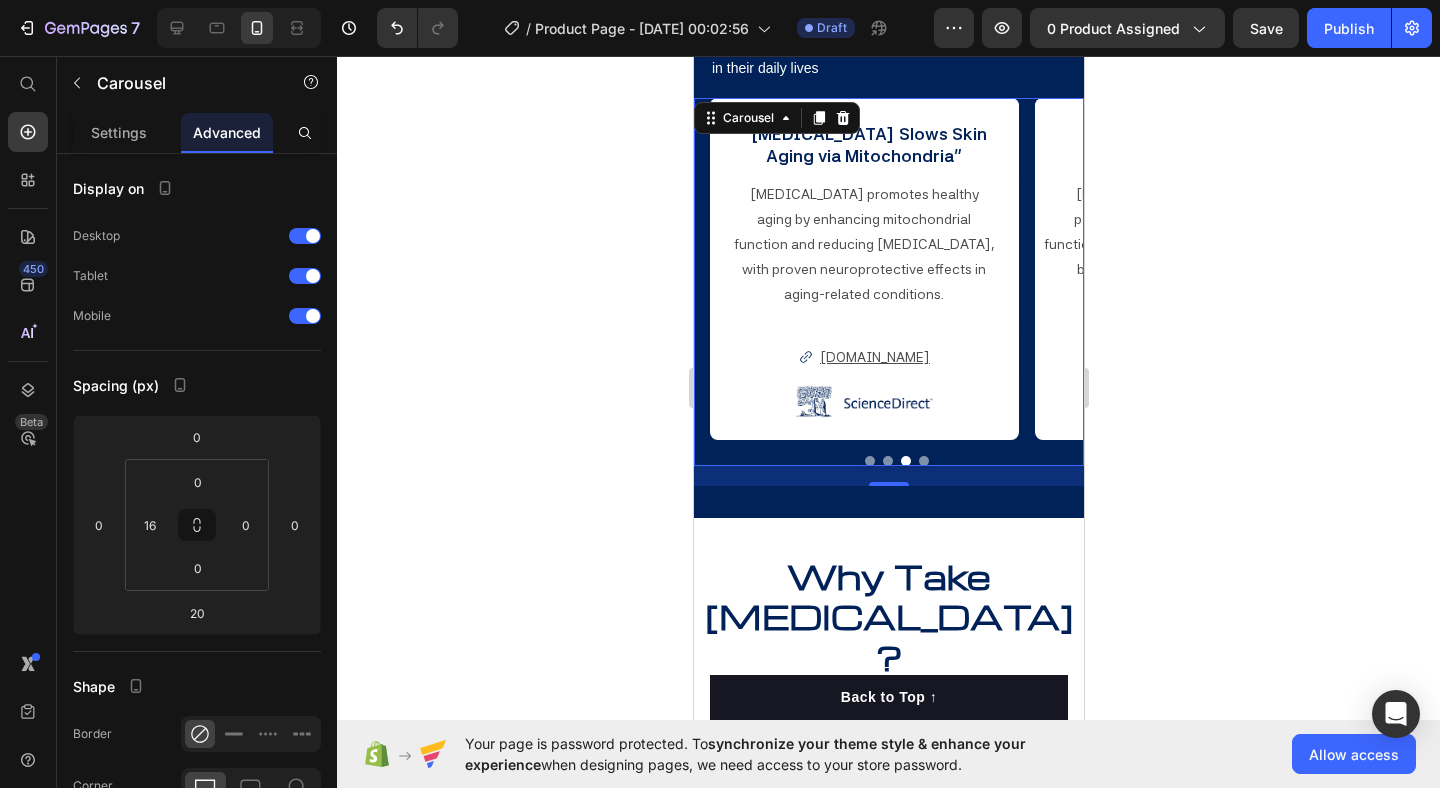 click at bounding box center [923, 461] 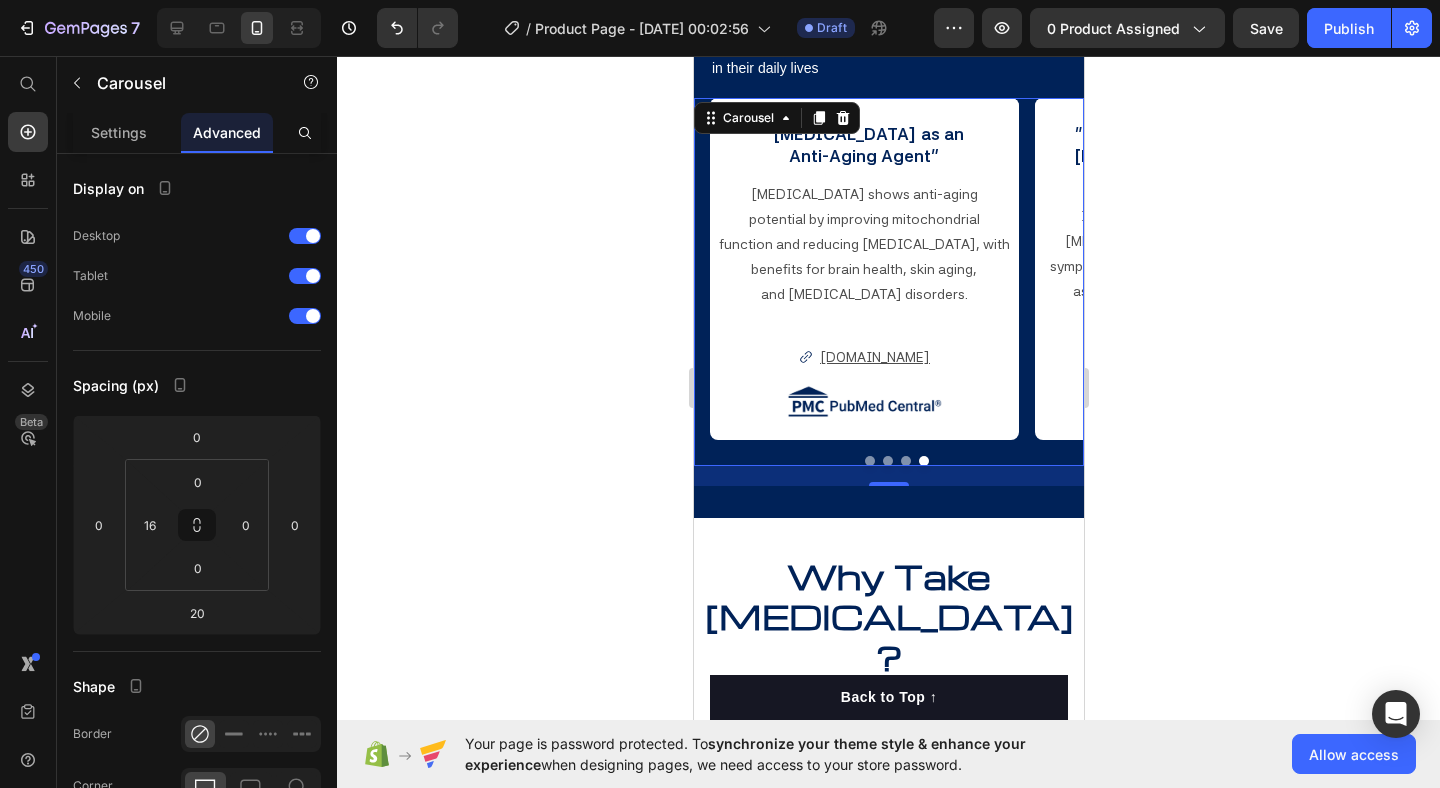 click at bounding box center [905, 461] 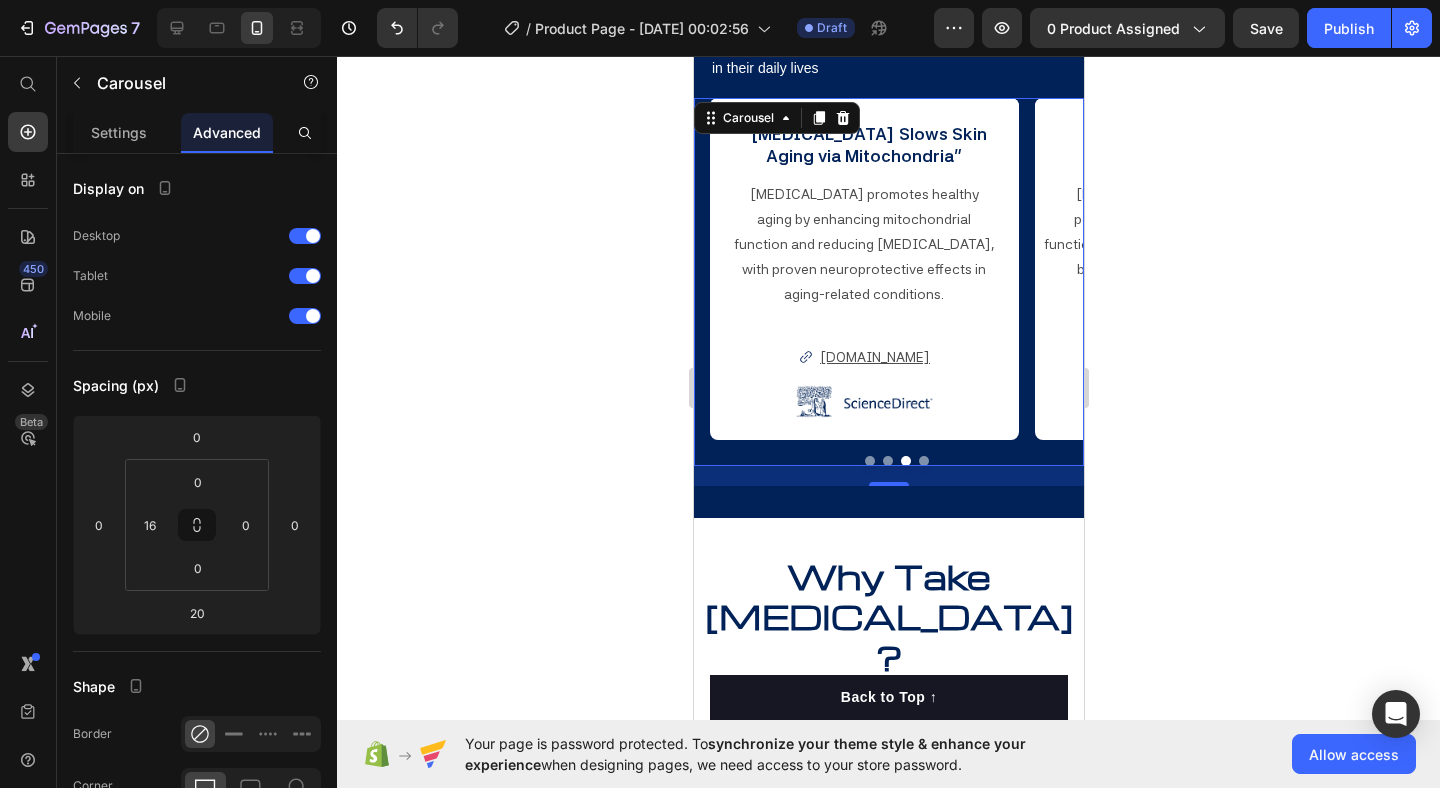 click at bounding box center [887, 461] 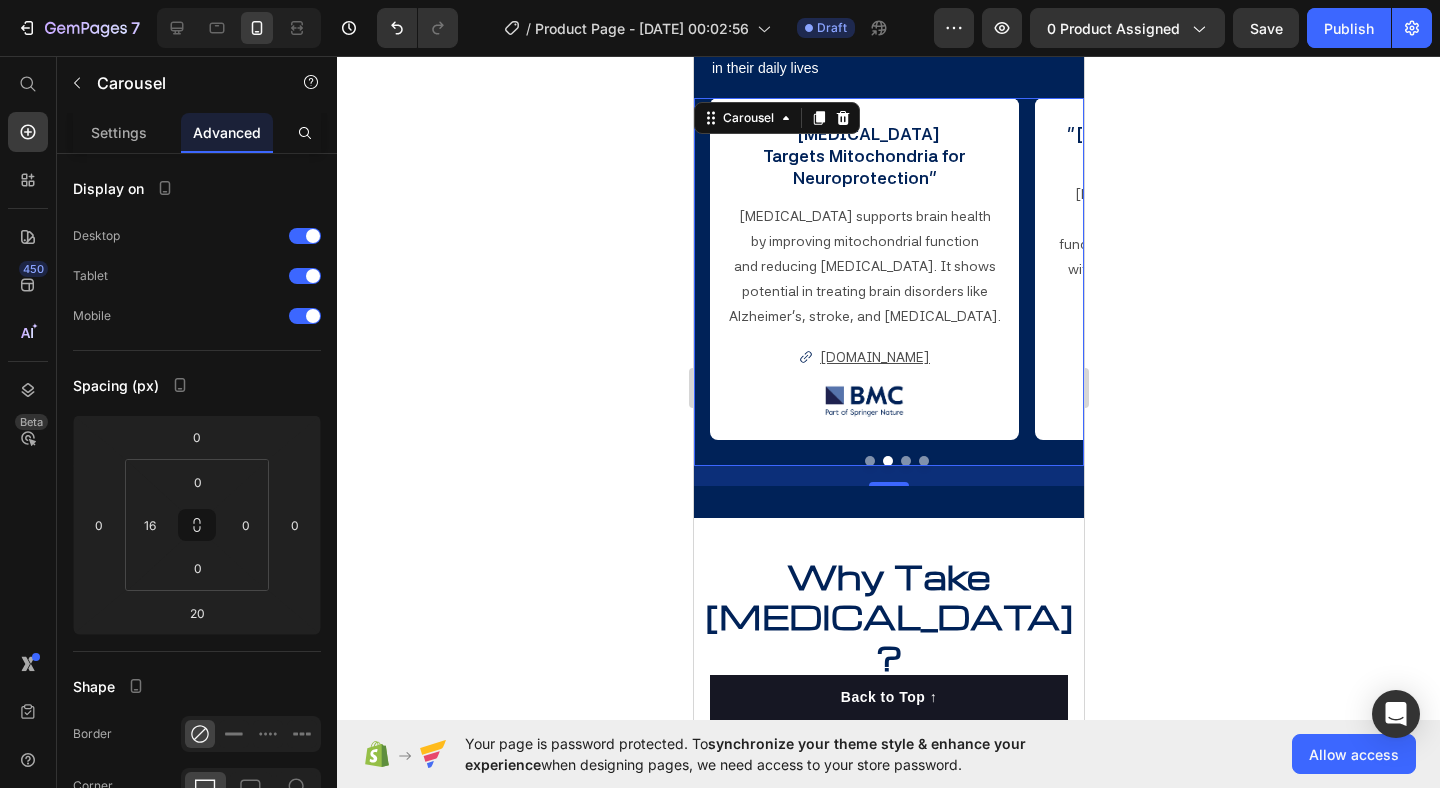 click at bounding box center (869, 461) 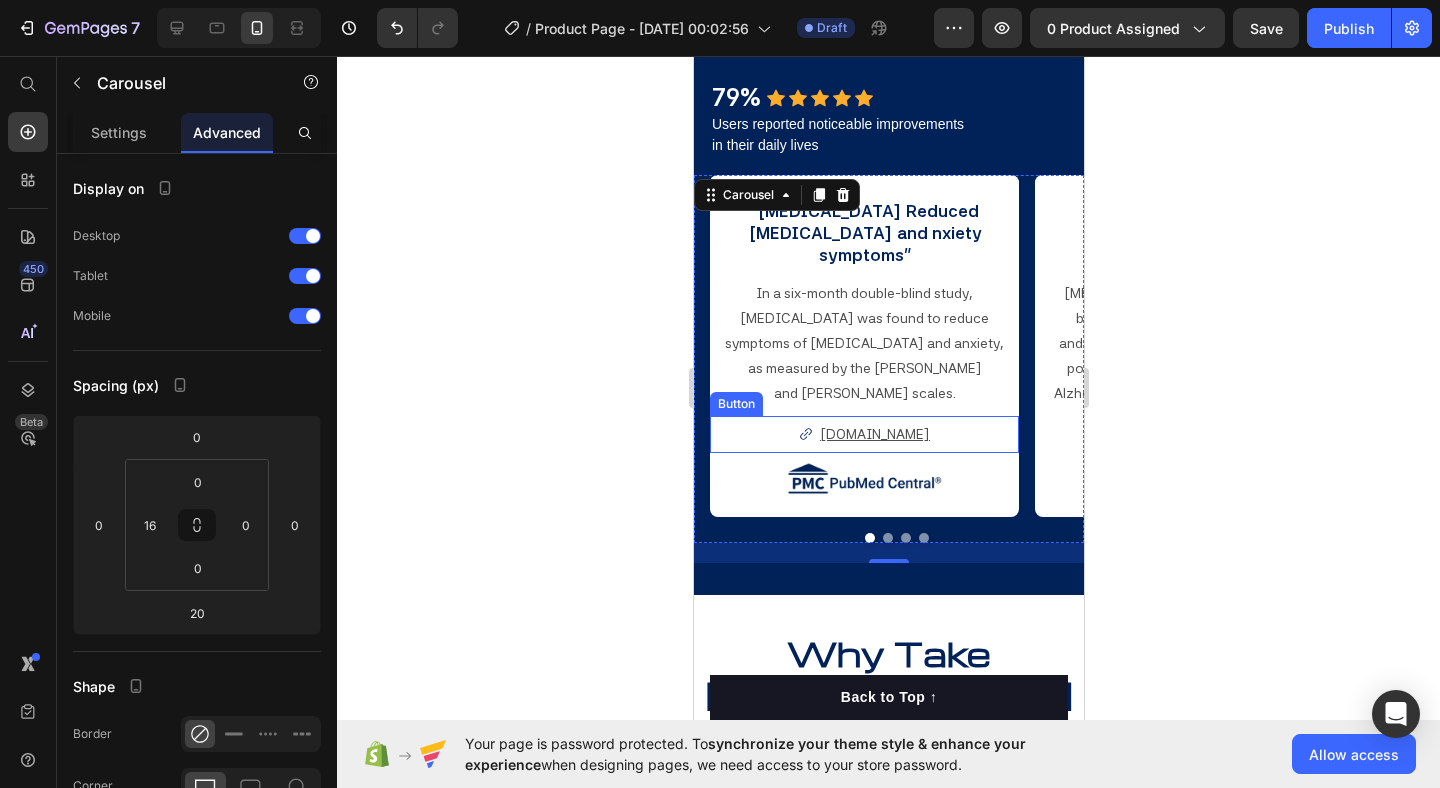 scroll, scrollTop: 2074, scrollLeft: 0, axis: vertical 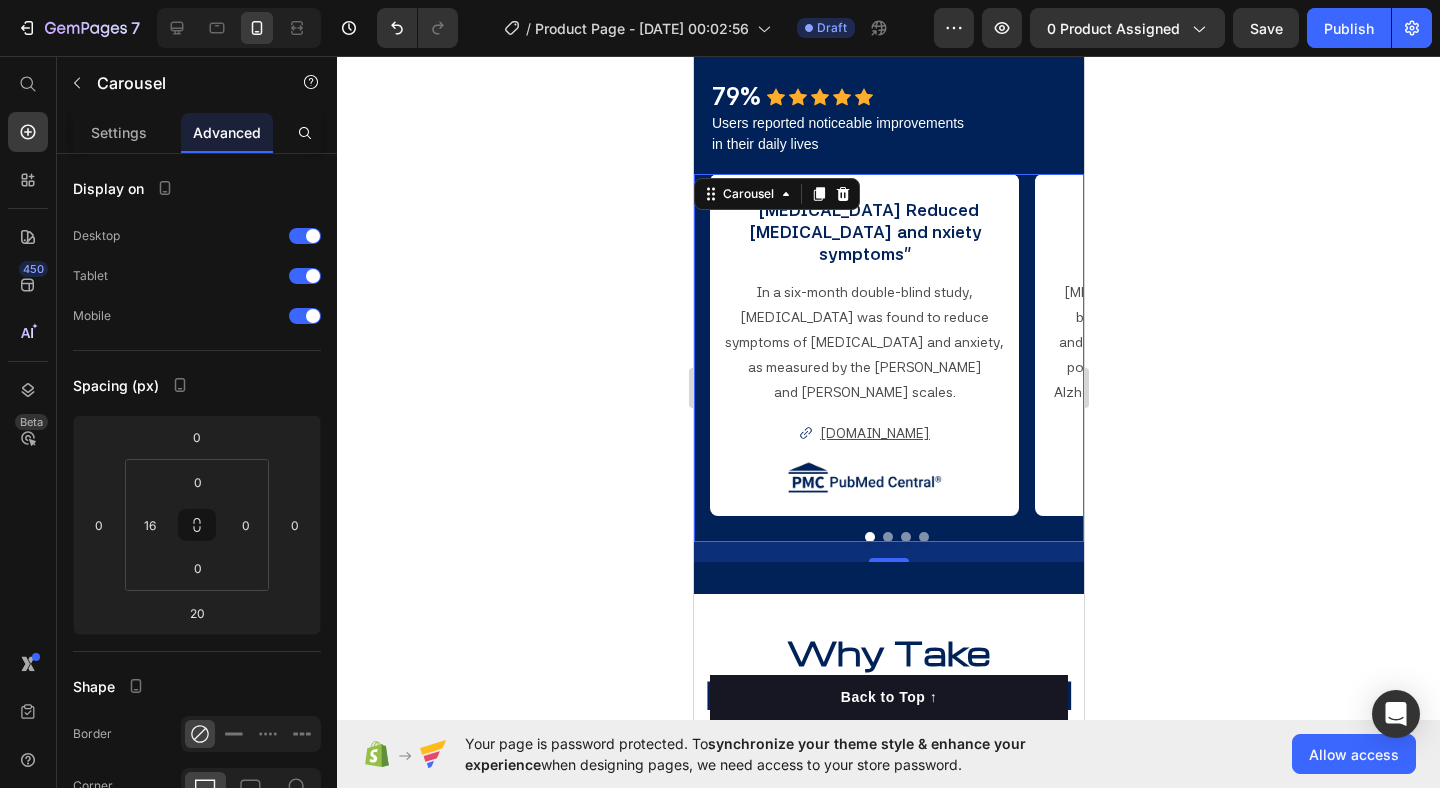 click at bounding box center (887, 537) 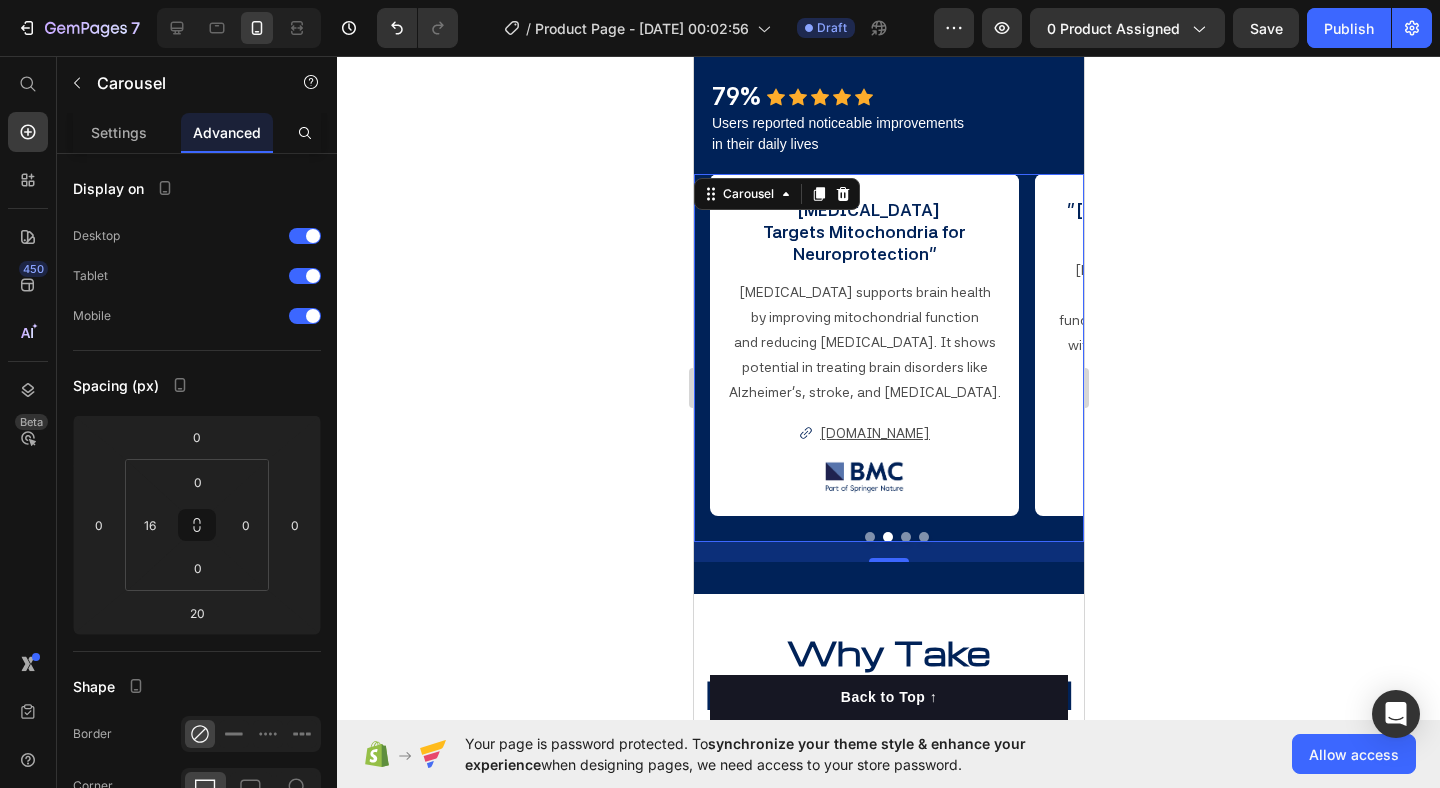 click at bounding box center [905, 537] 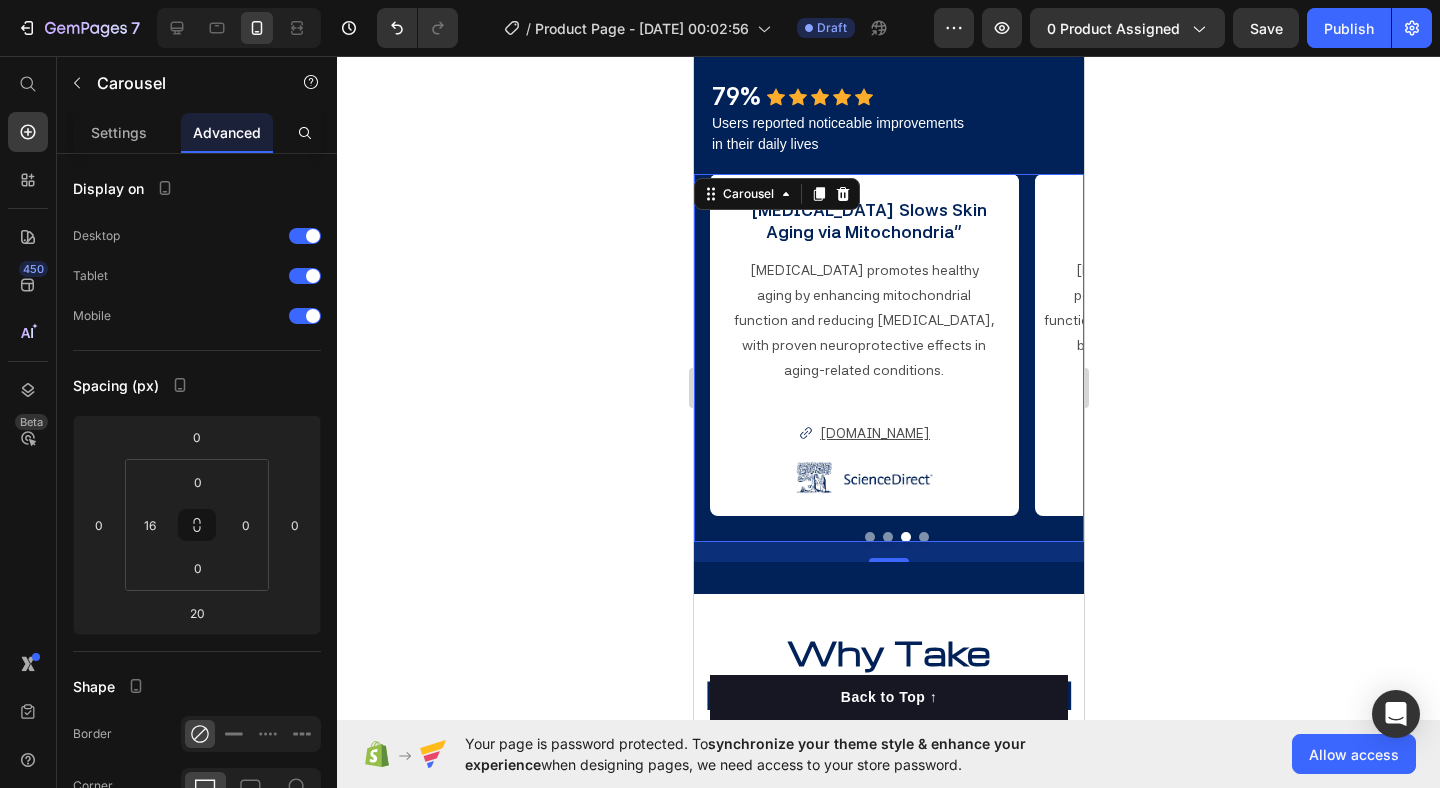 click at bounding box center (923, 537) 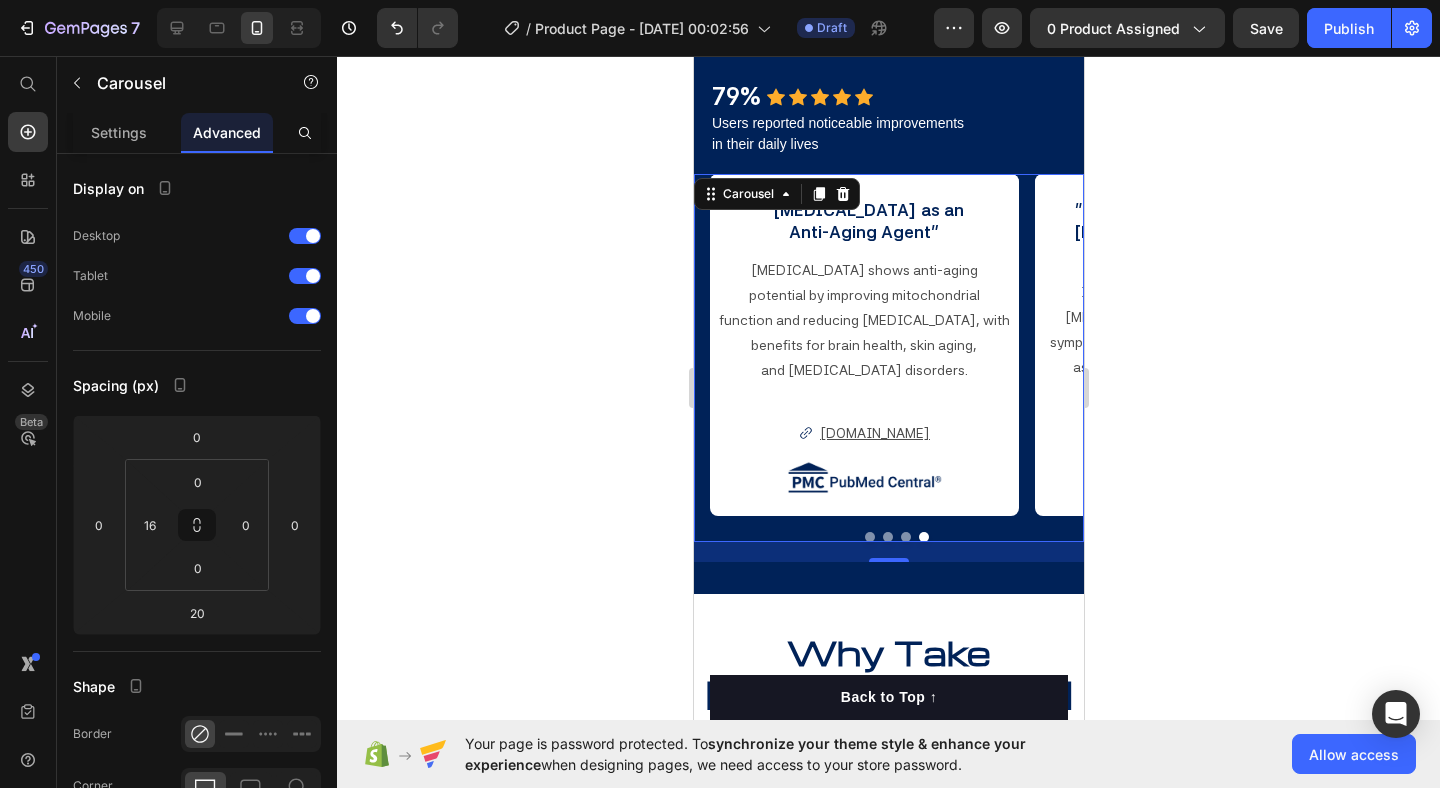 click at bounding box center [887, 537] 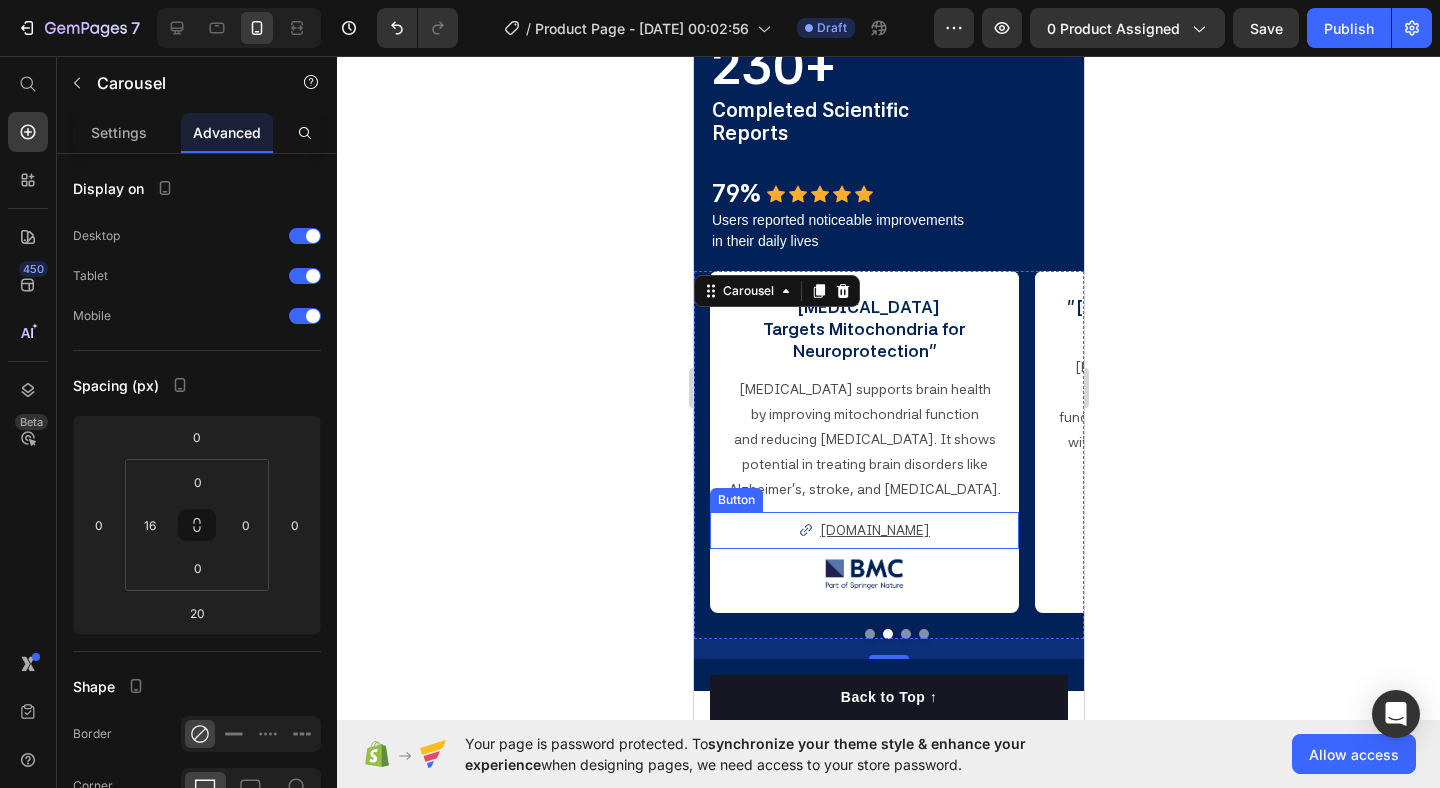 scroll, scrollTop: 1955, scrollLeft: 0, axis: vertical 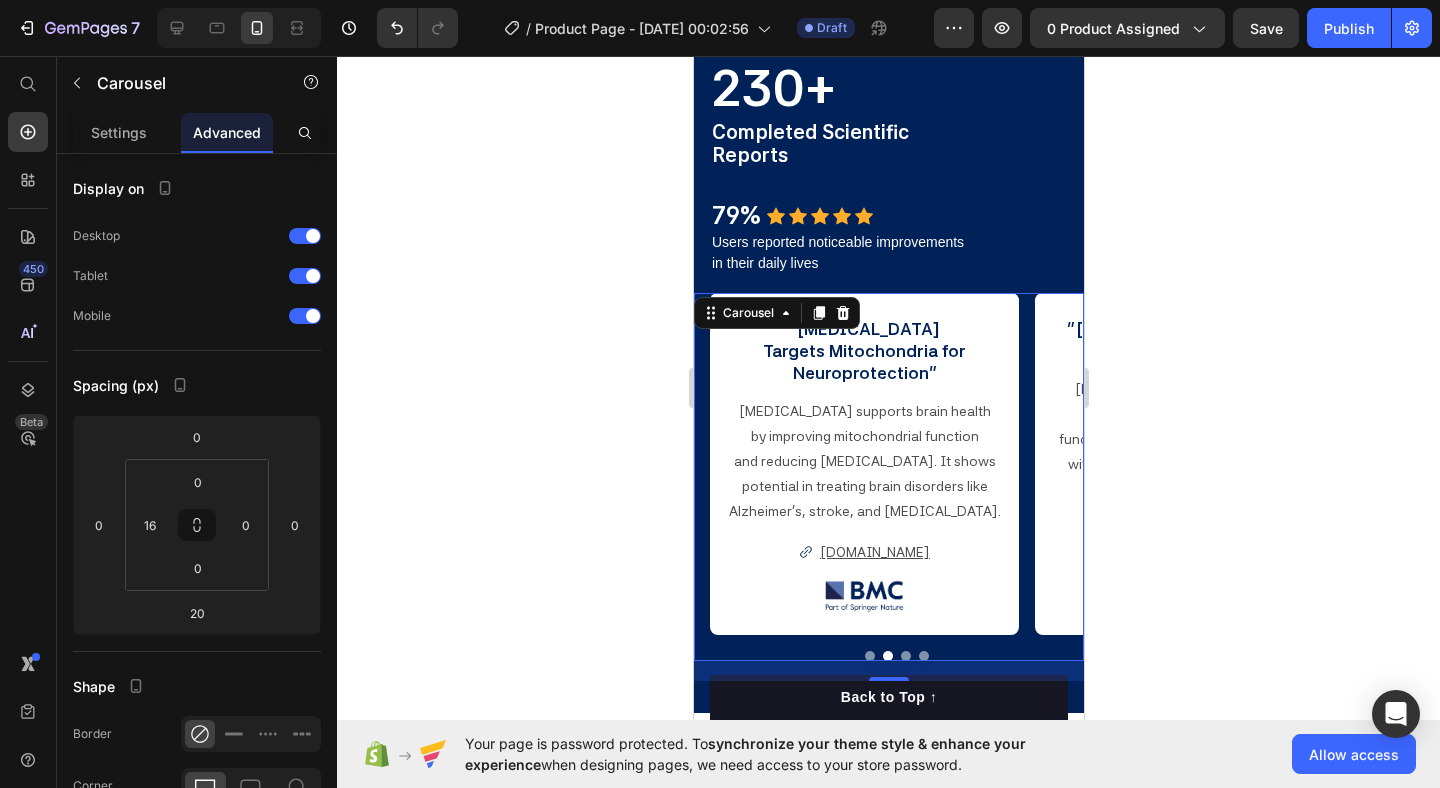 click on "" [MEDICAL_DATA] Reduced  [MEDICAL_DATA] and nxiety  symptoms " Text Block In a six-month double-blind study,  [MEDICAL_DATA] was found to reduce  symptoms of [MEDICAL_DATA] and anxiety,  as measured by the [PERSON_NAME]  and [PERSON_NAME] scales. Text Block
[DOMAIN_NAME] Button Image " [MEDICAL_DATA]  Targets Mitochondria for Neuroprotection " Text Block [MEDICAL_DATA] supports brain health  by improving mitochondrial function  and reducing [MEDICAL_DATA]. It shows  potential in treating brain disorders like Alzheimer’s, stroke, and [MEDICAL_DATA]. Text Block
[DOMAIN_NAME] Button Image "[MEDICAL_DATA] Slows Skin  Aging via Mitochondria" Text Block [MEDICAL_DATA] promotes healthy  aging by enhancing mitochondrial  function and reducing [MEDICAL_DATA],  with proven neuroprotective effects in  aging-related conditions. Text Block
[DOMAIN_NAME] Button Image "[MEDICAL_DATA] as an  Anti-Aging Agent" Text Block Text Block Button" at bounding box center [896, 477] 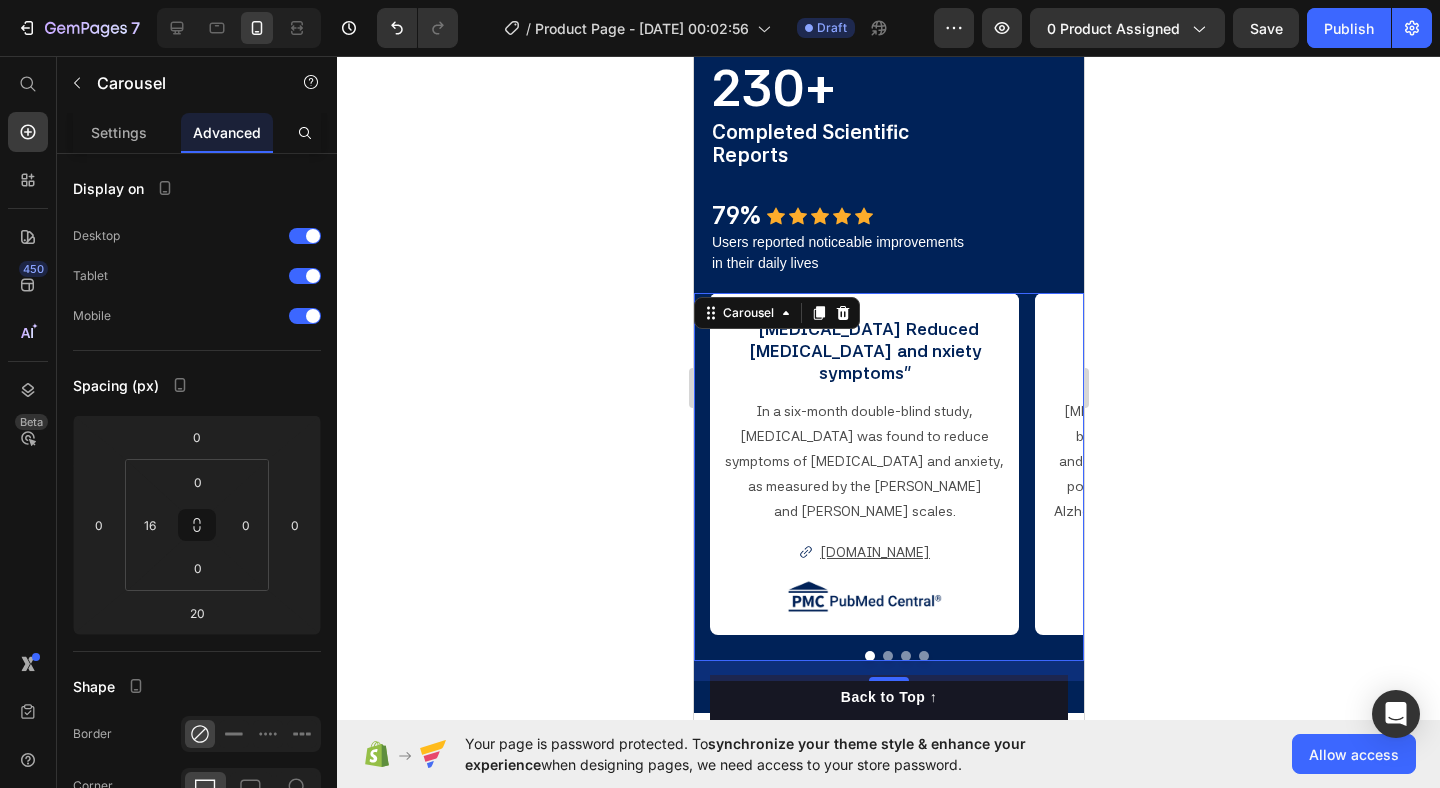 click at bounding box center [887, 656] 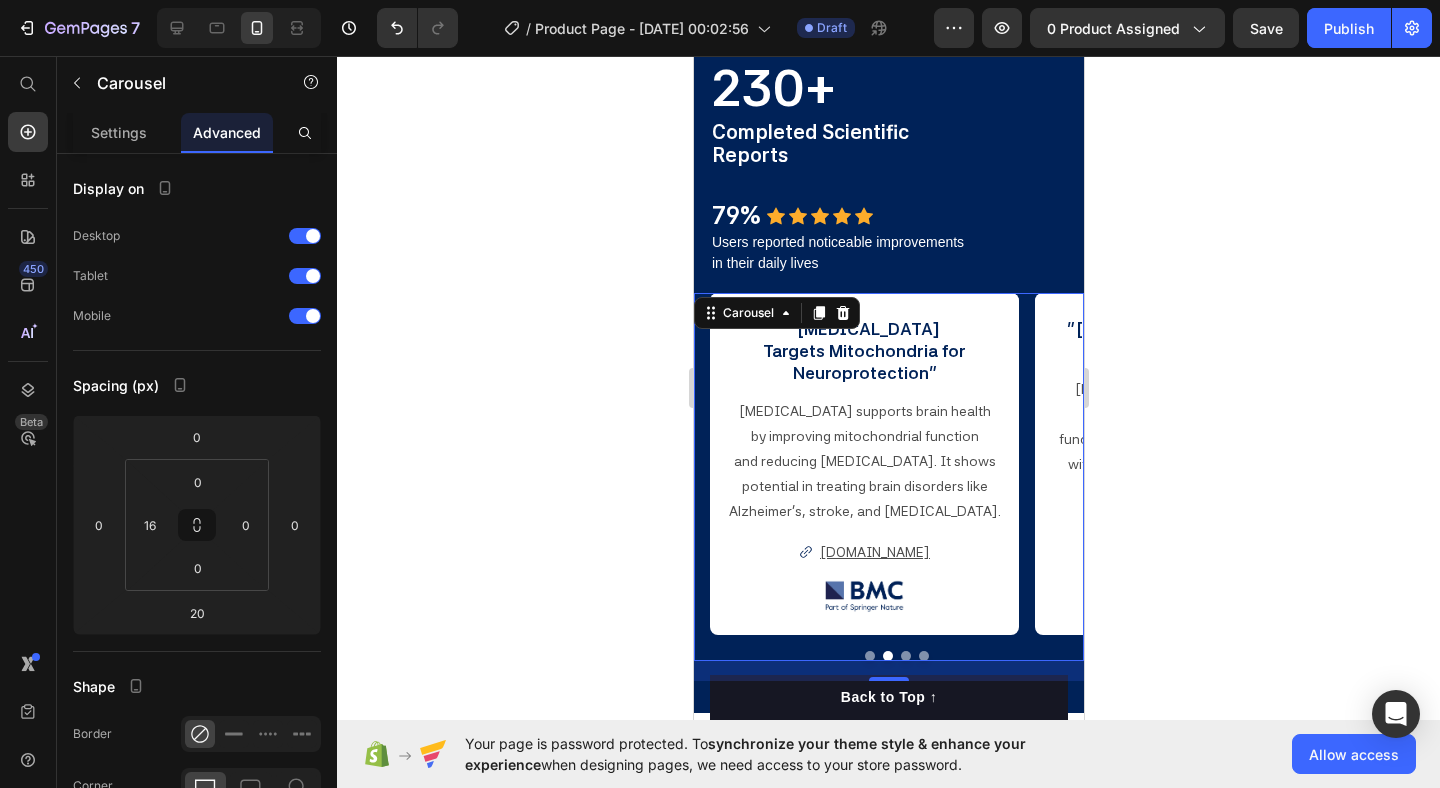 click at bounding box center [905, 656] 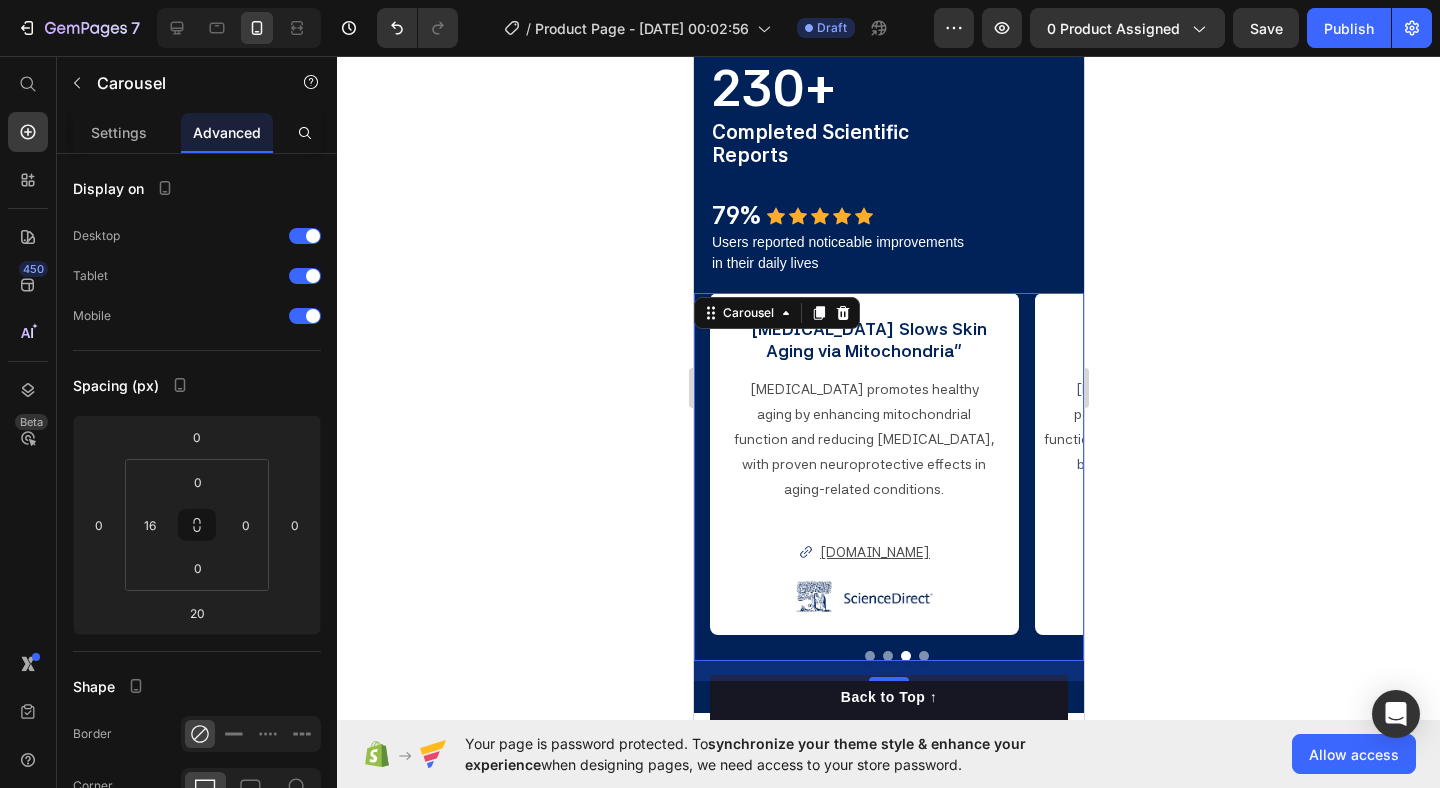 click at bounding box center (887, 656) 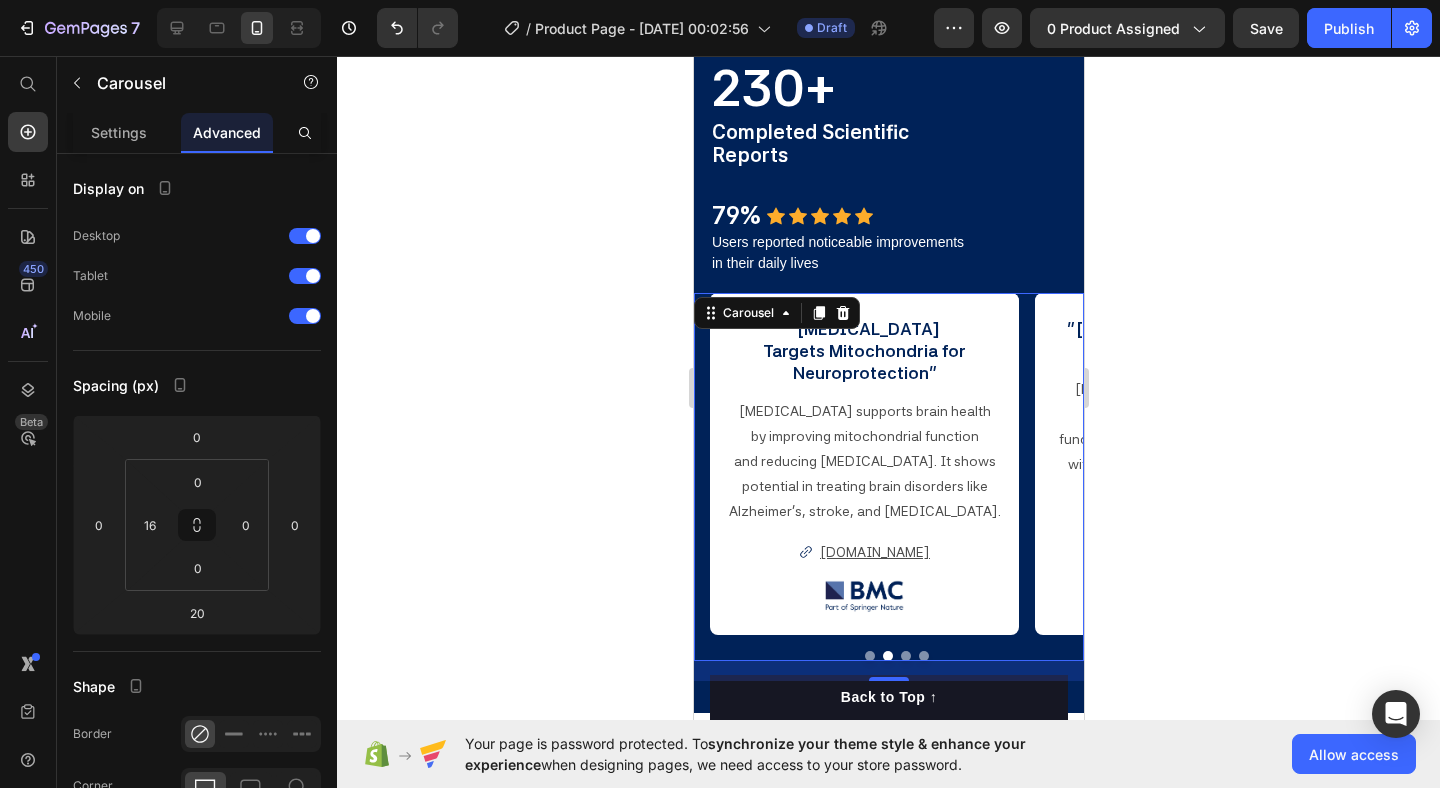 scroll, scrollTop: 1997, scrollLeft: 0, axis: vertical 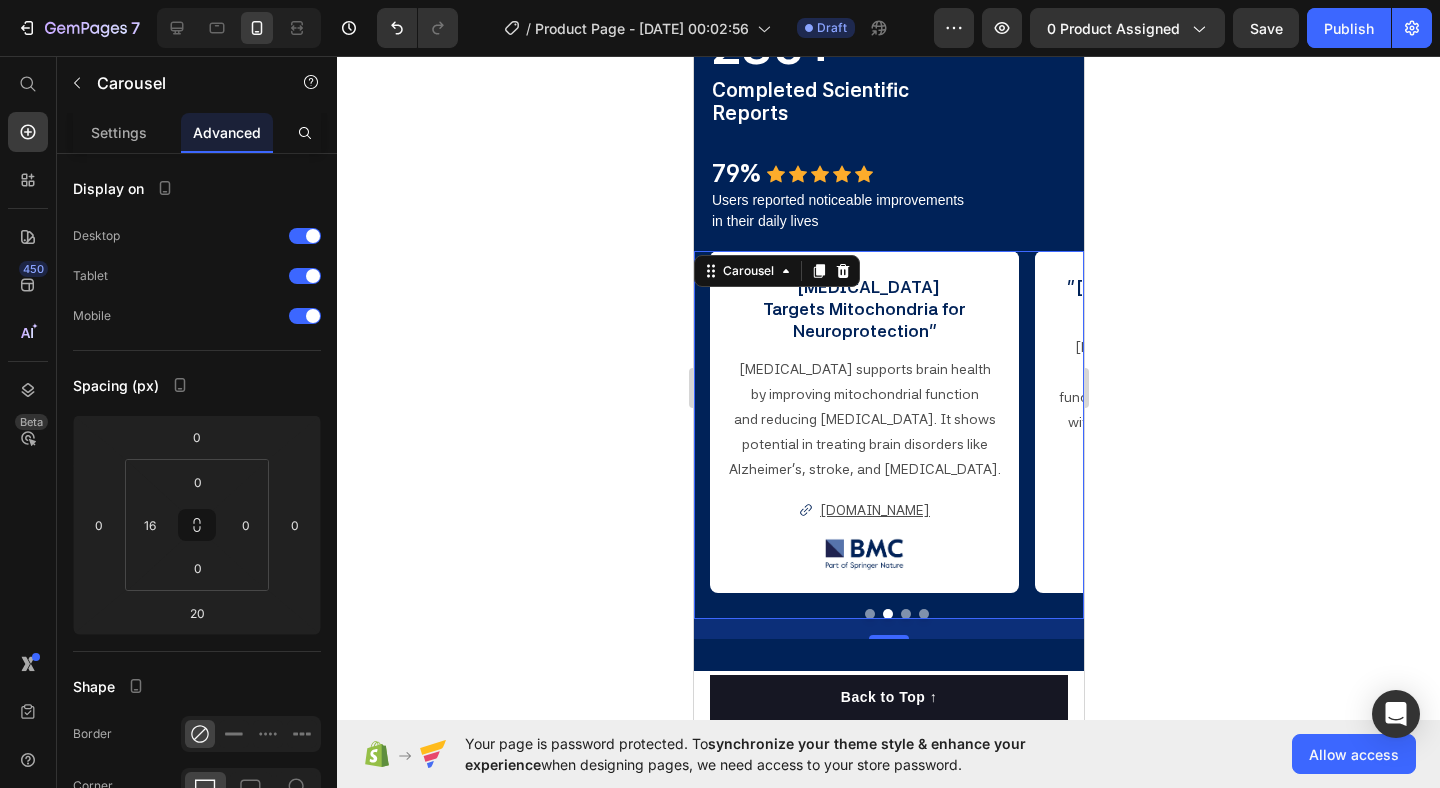click at bounding box center (869, 614) 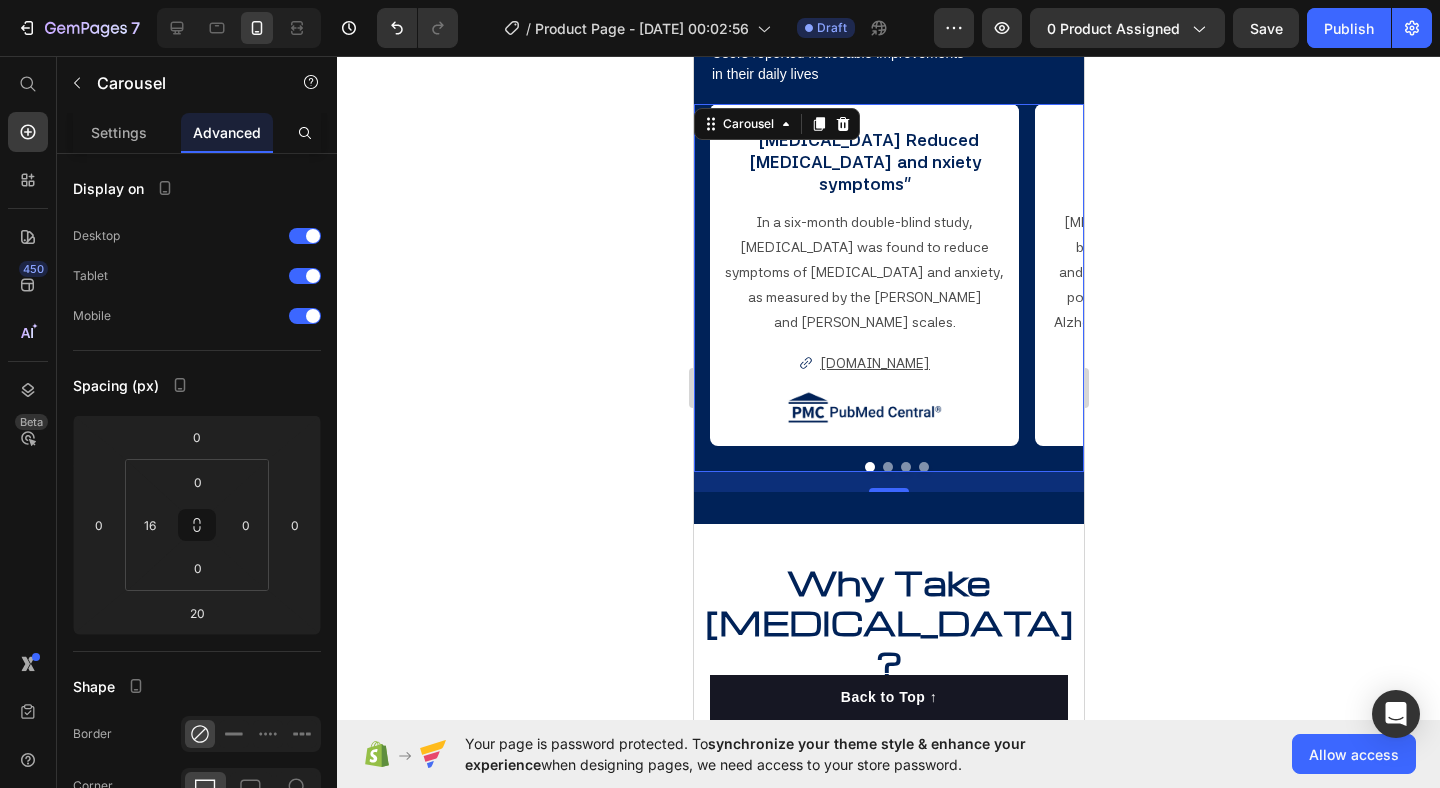 scroll, scrollTop: 2149, scrollLeft: 0, axis: vertical 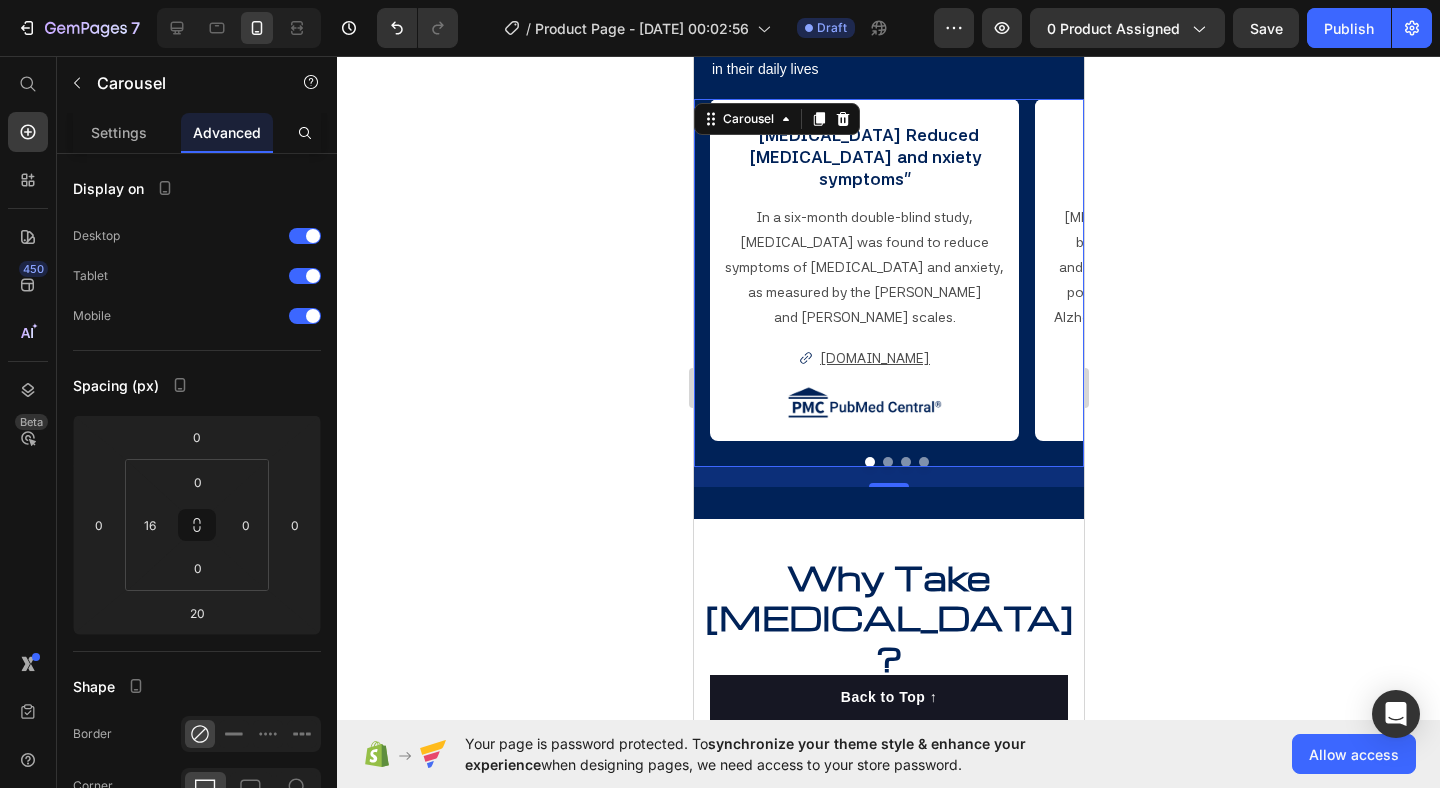 click at bounding box center [887, 462] 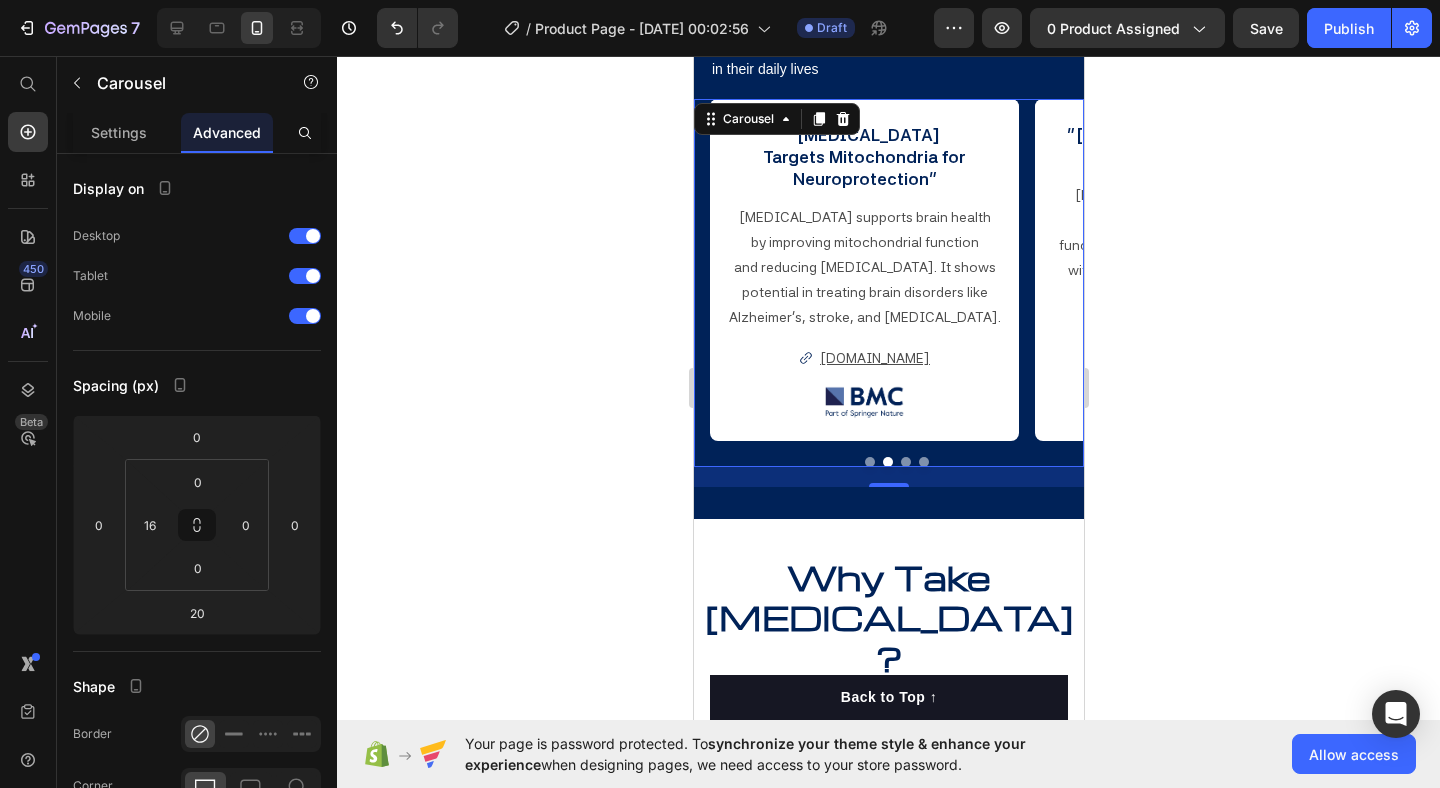 click at bounding box center (905, 462) 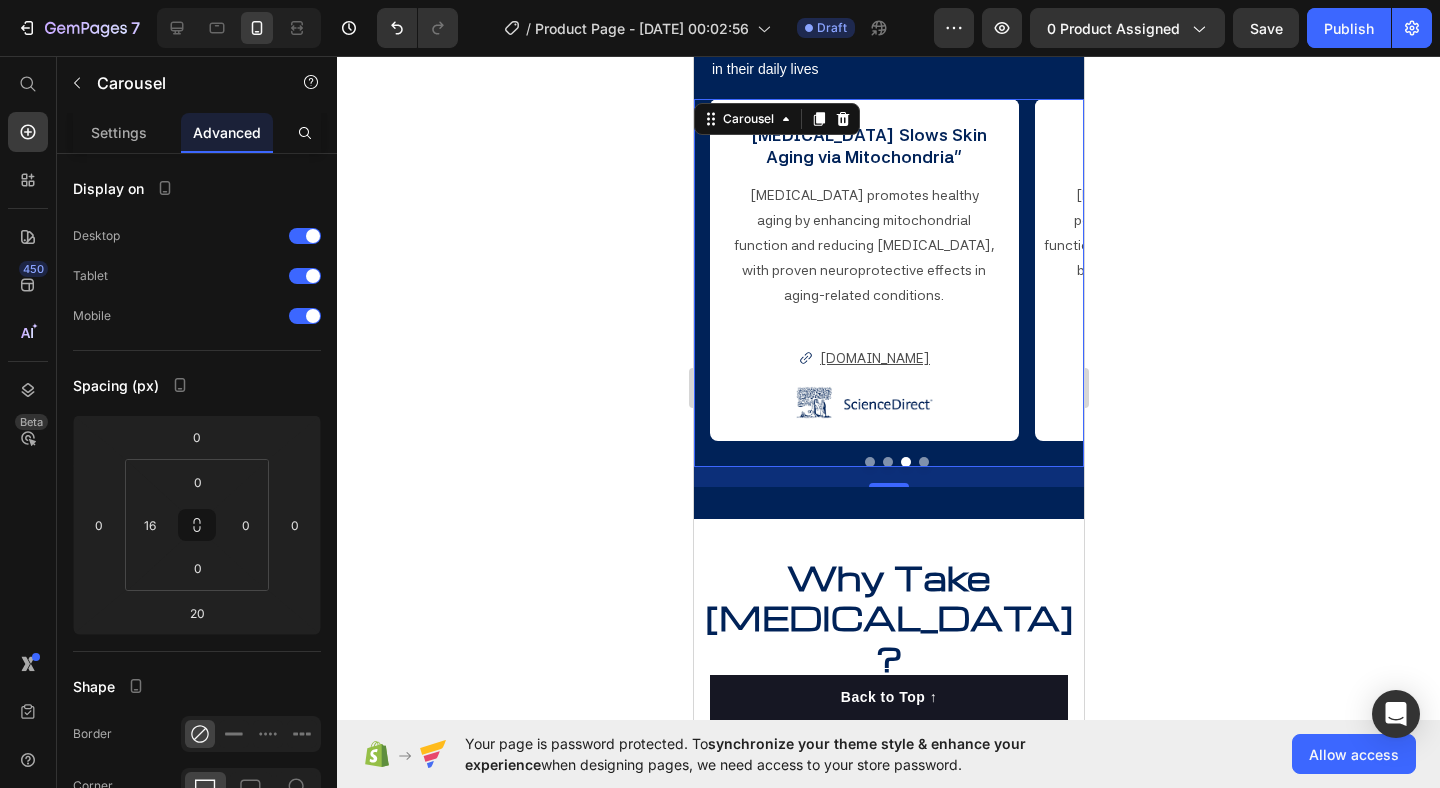 click at bounding box center [923, 462] 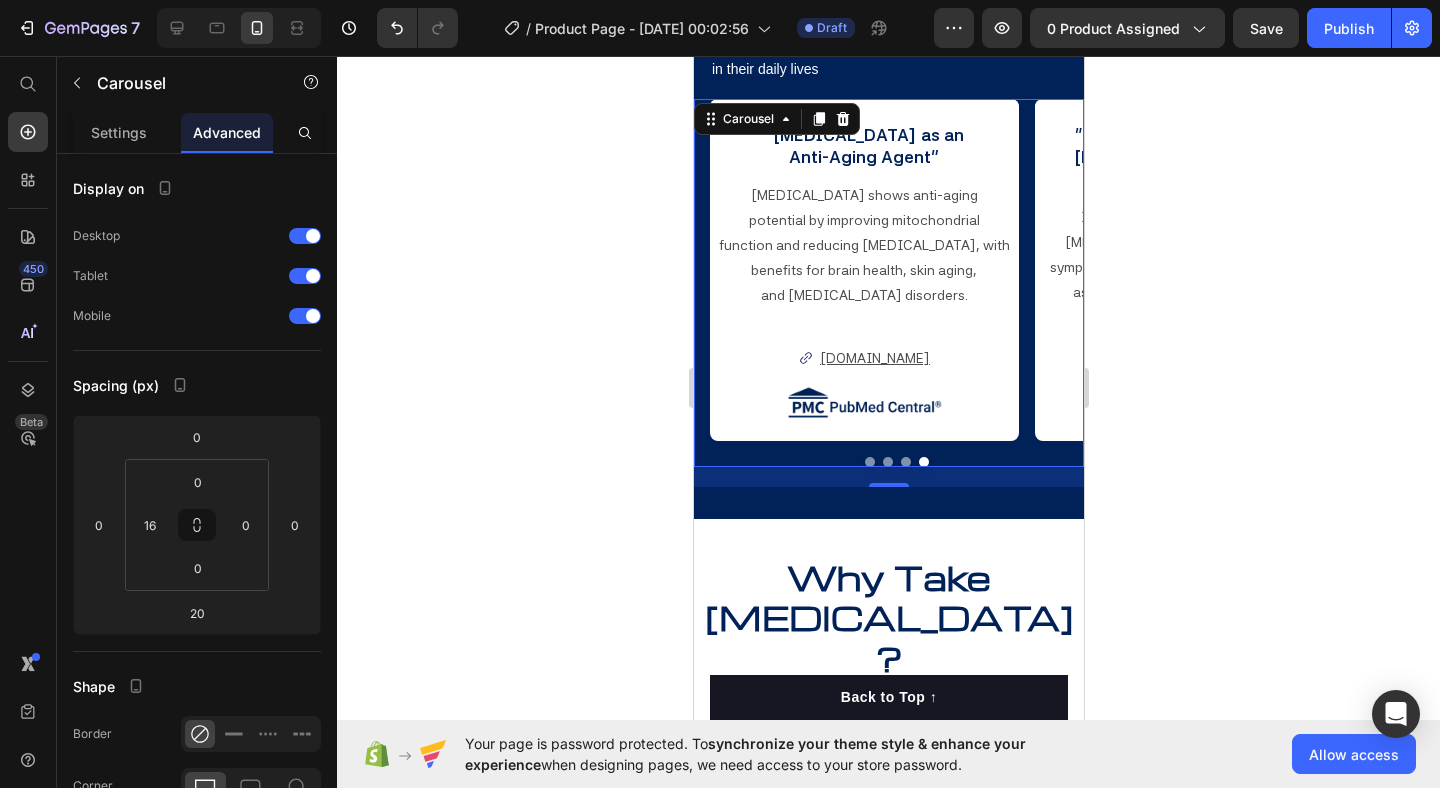 click at bounding box center [869, 462] 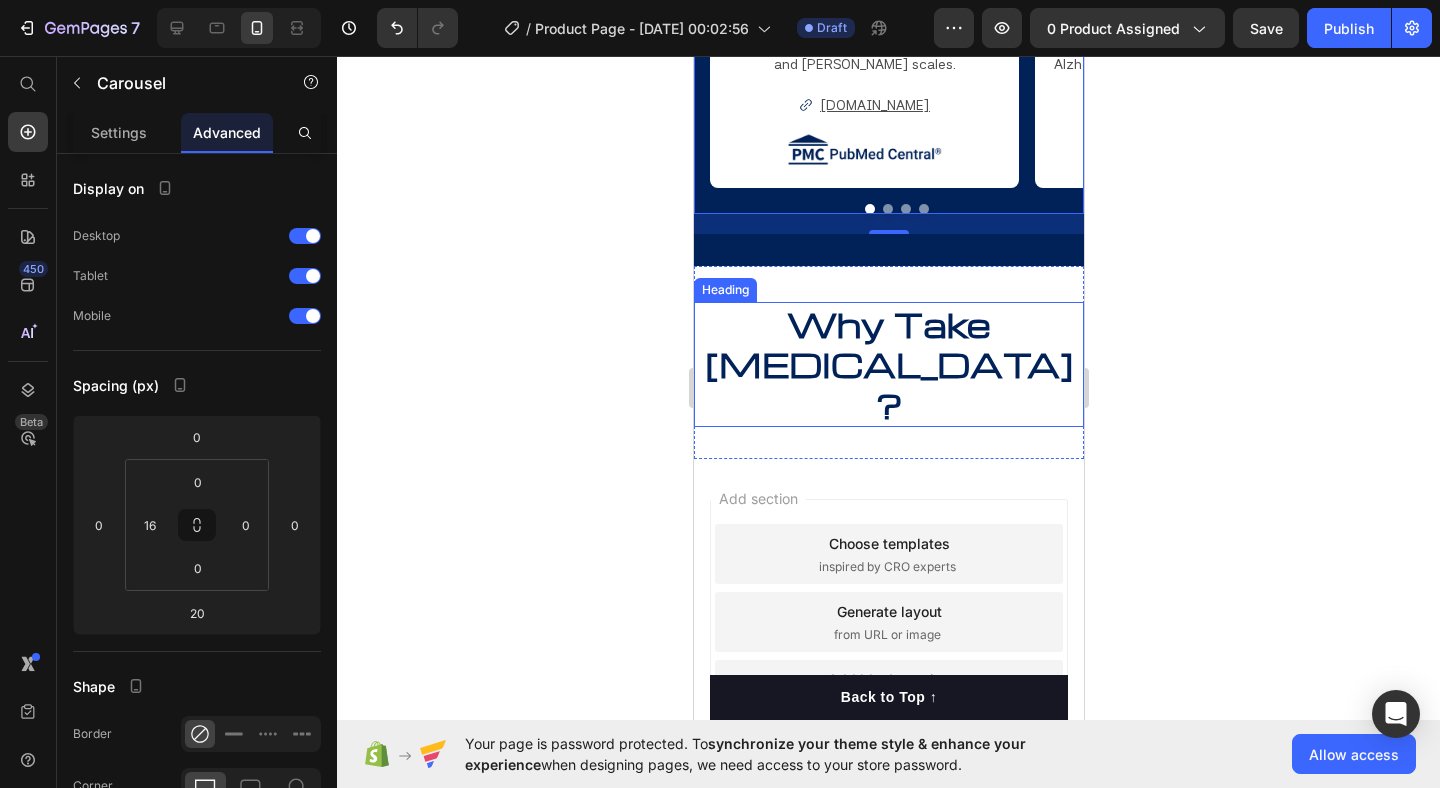 scroll, scrollTop: 2480, scrollLeft: 0, axis: vertical 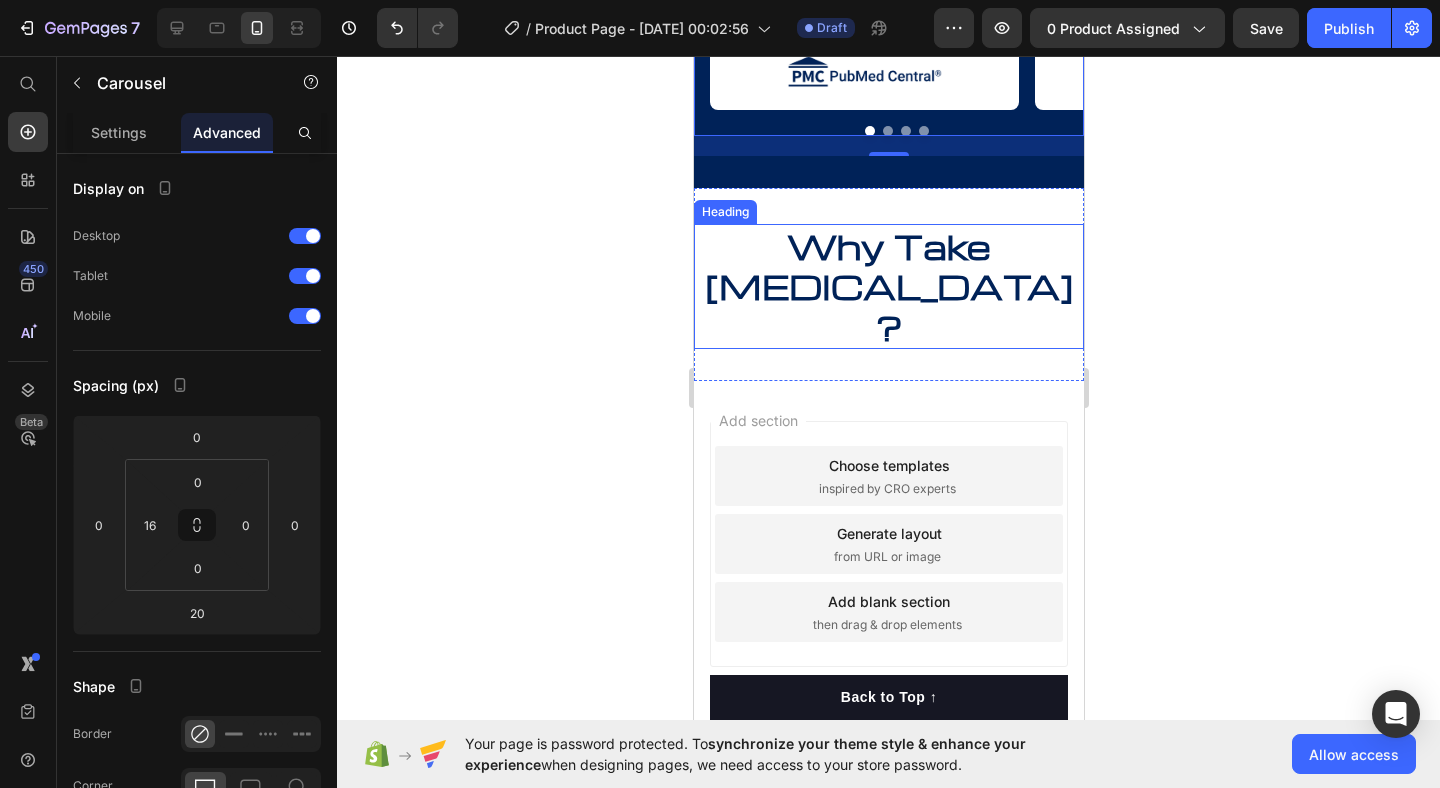 click on "Why Take [MEDICAL_DATA]?" at bounding box center (888, 286) 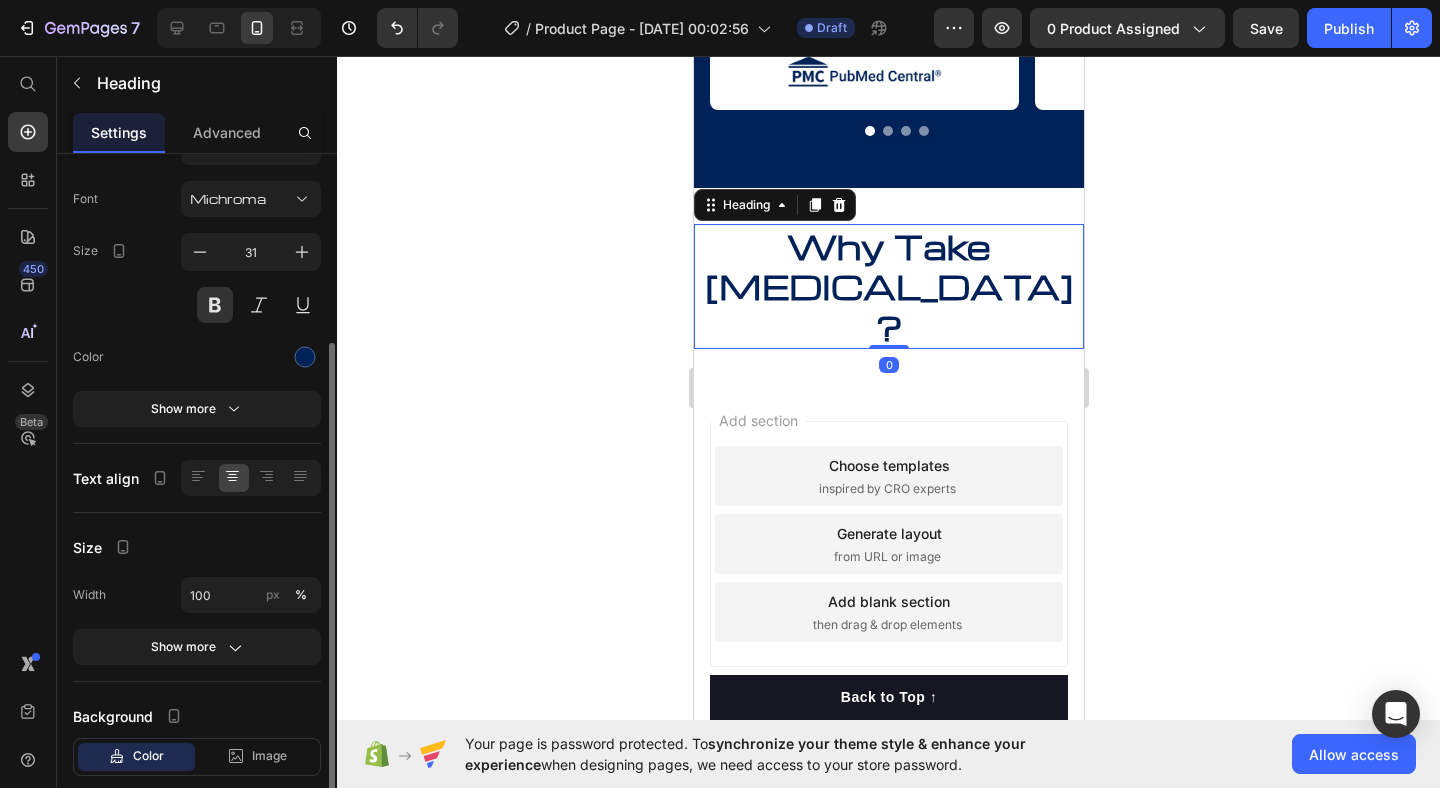 scroll, scrollTop: 165, scrollLeft: 0, axis: vertical 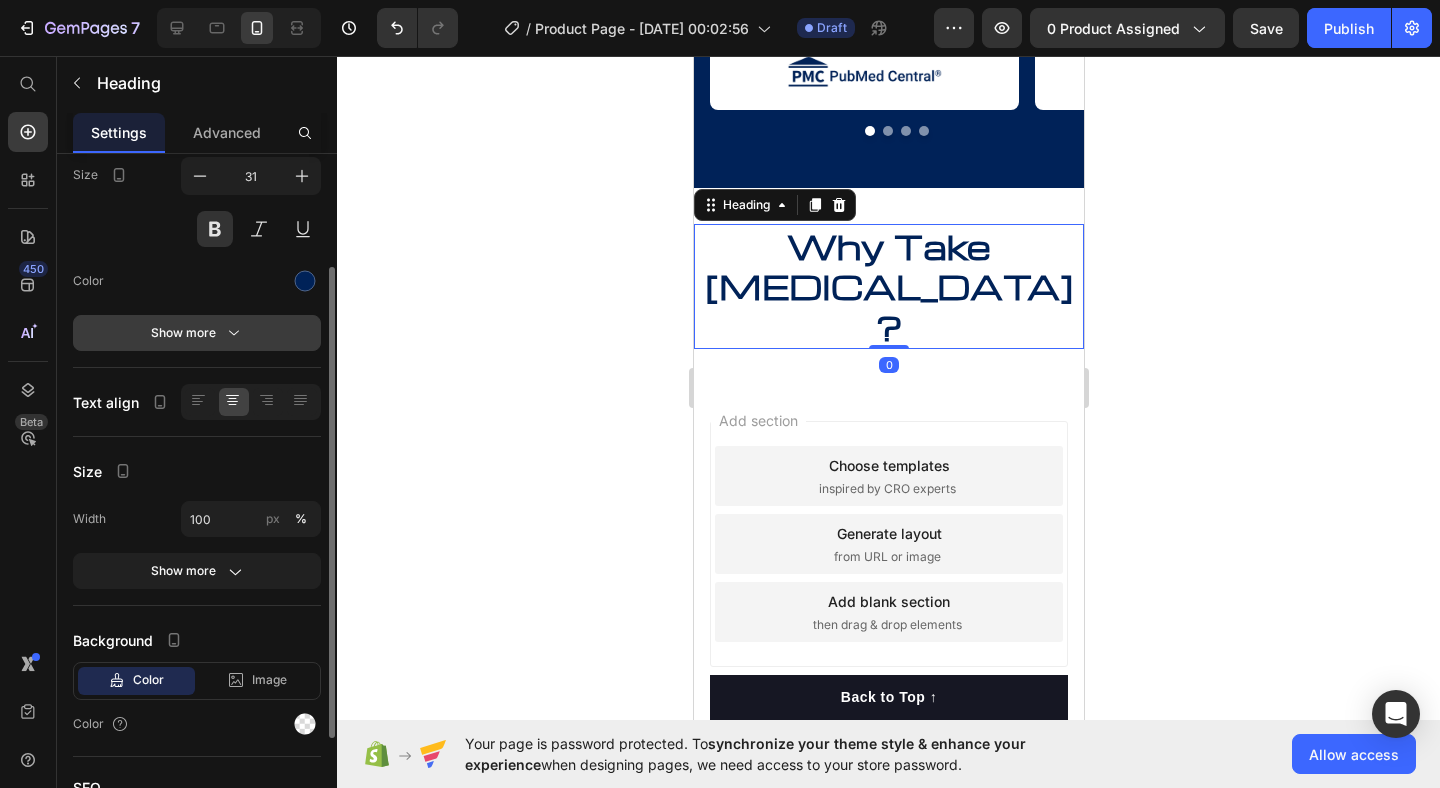 click on "Show more" at bounding box center [197, 333] 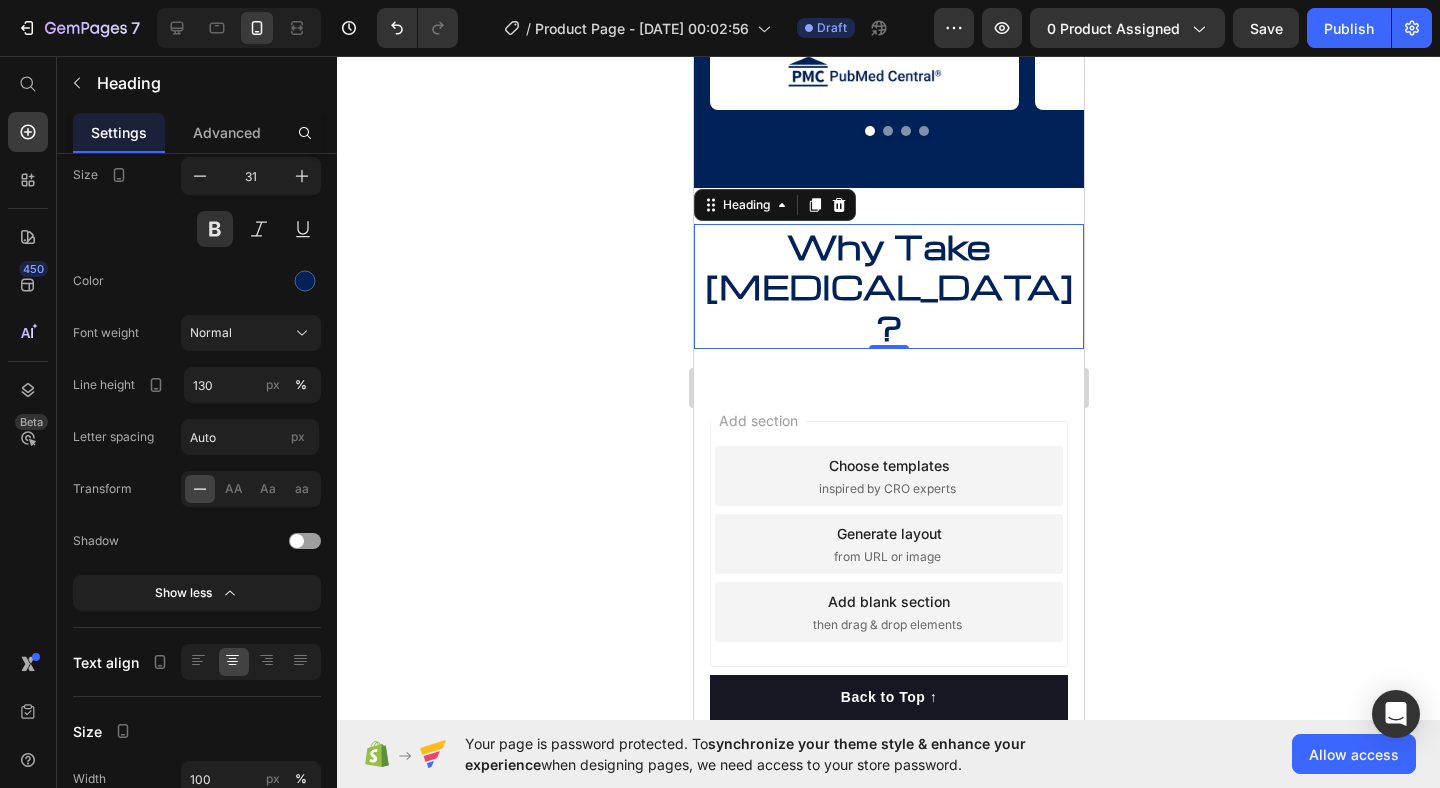 click 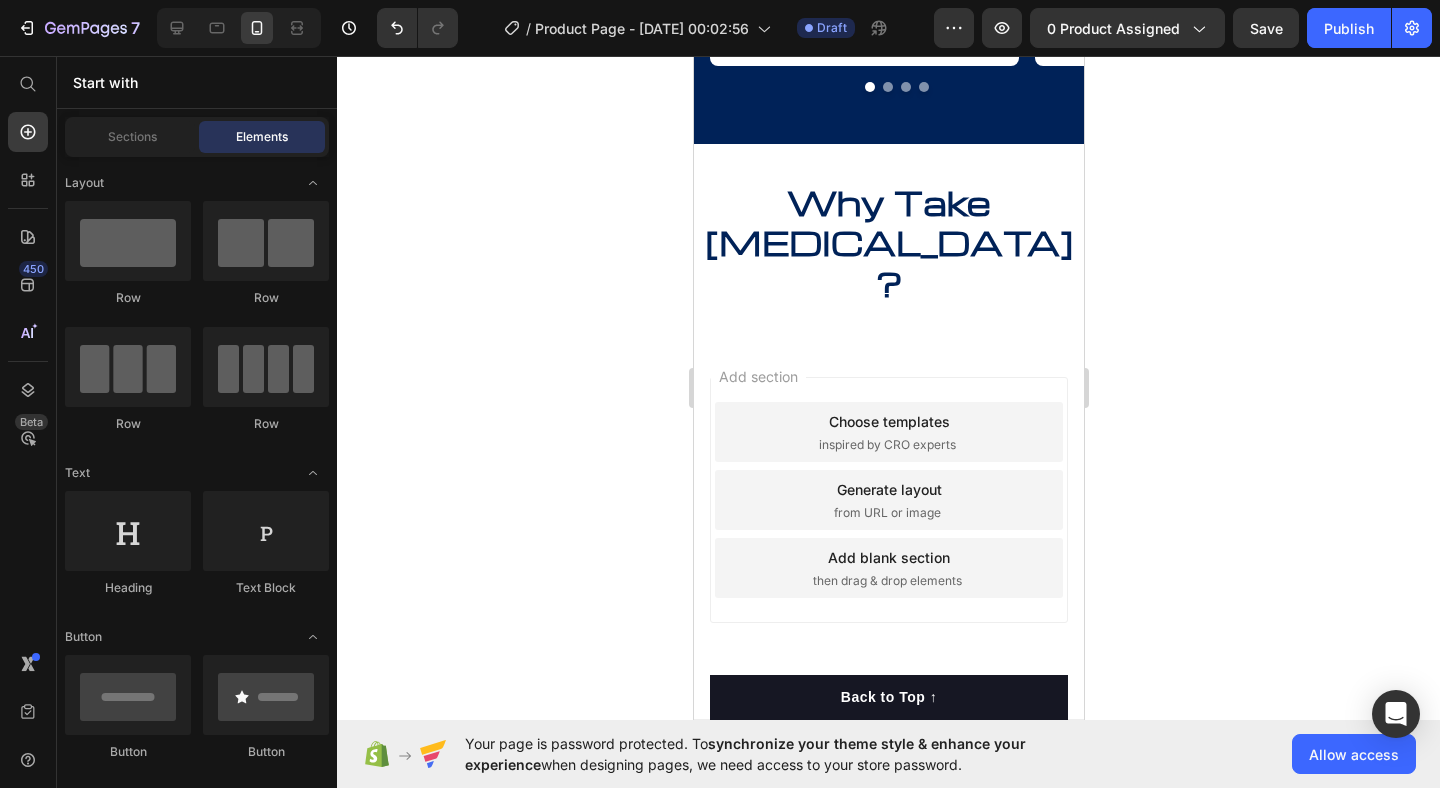 scroll, scrollTop: 2520, scrollLeft: 0, axis: vertical 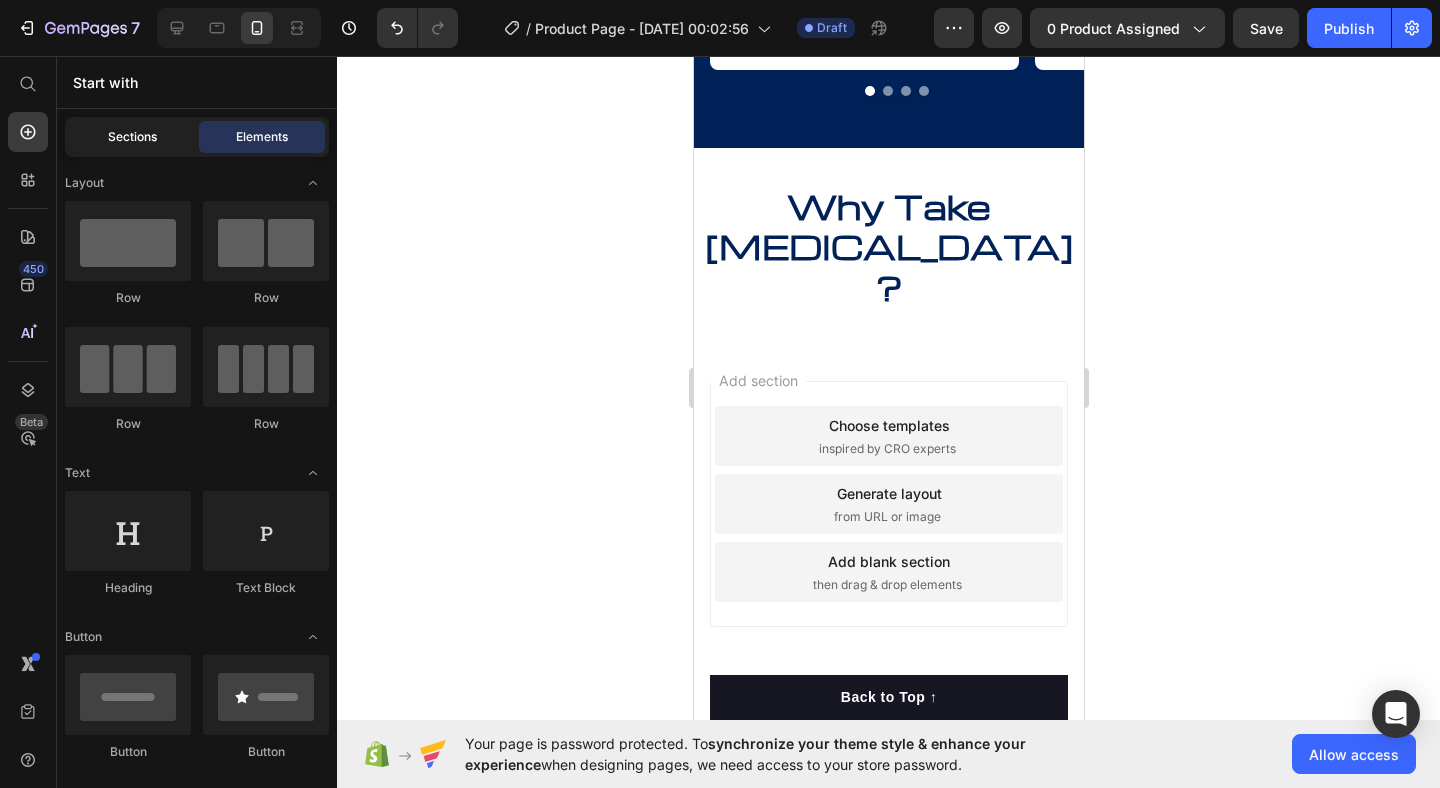 click on "Sections" at bounding box center [132, 137] 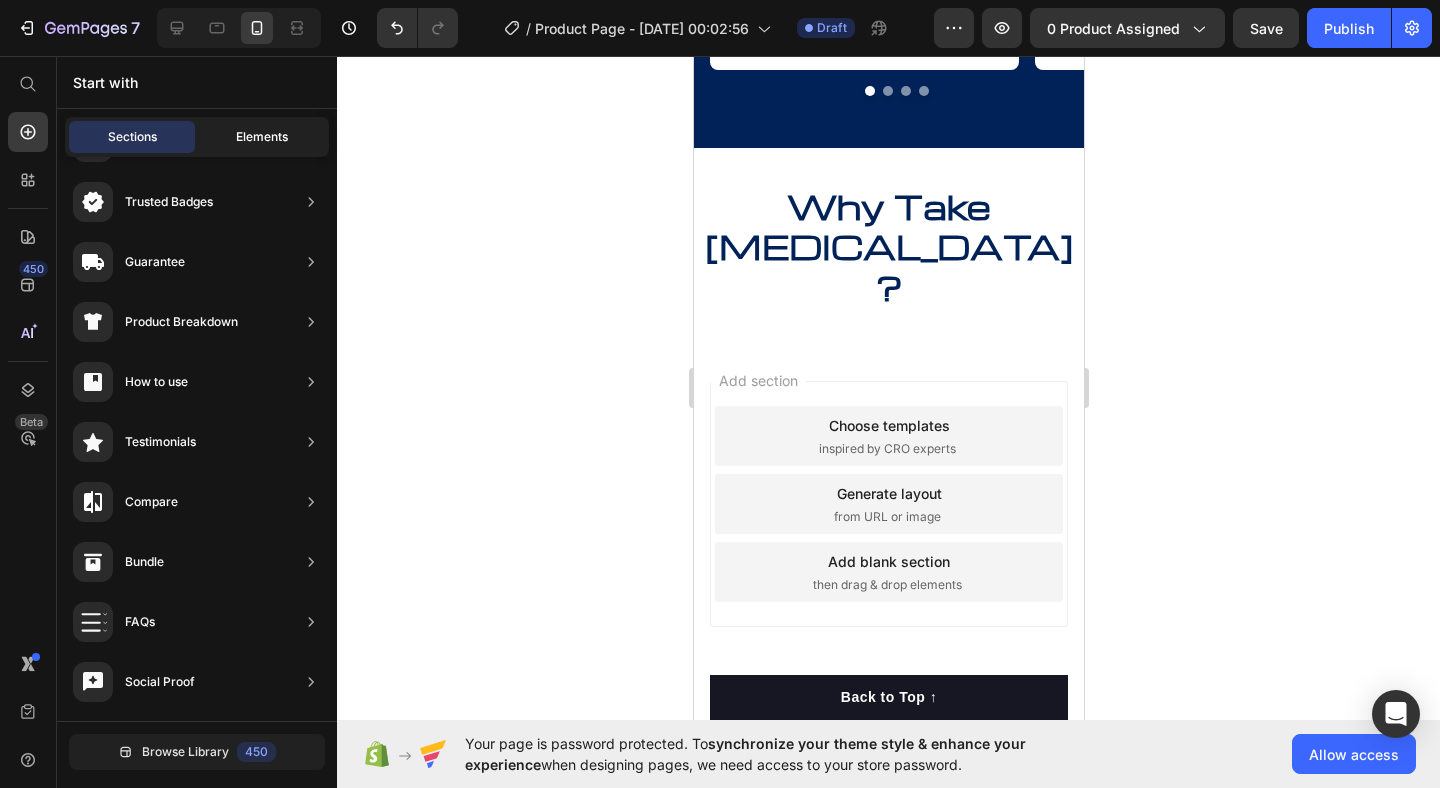 click on "Elements" at bounding box center (262, 137) 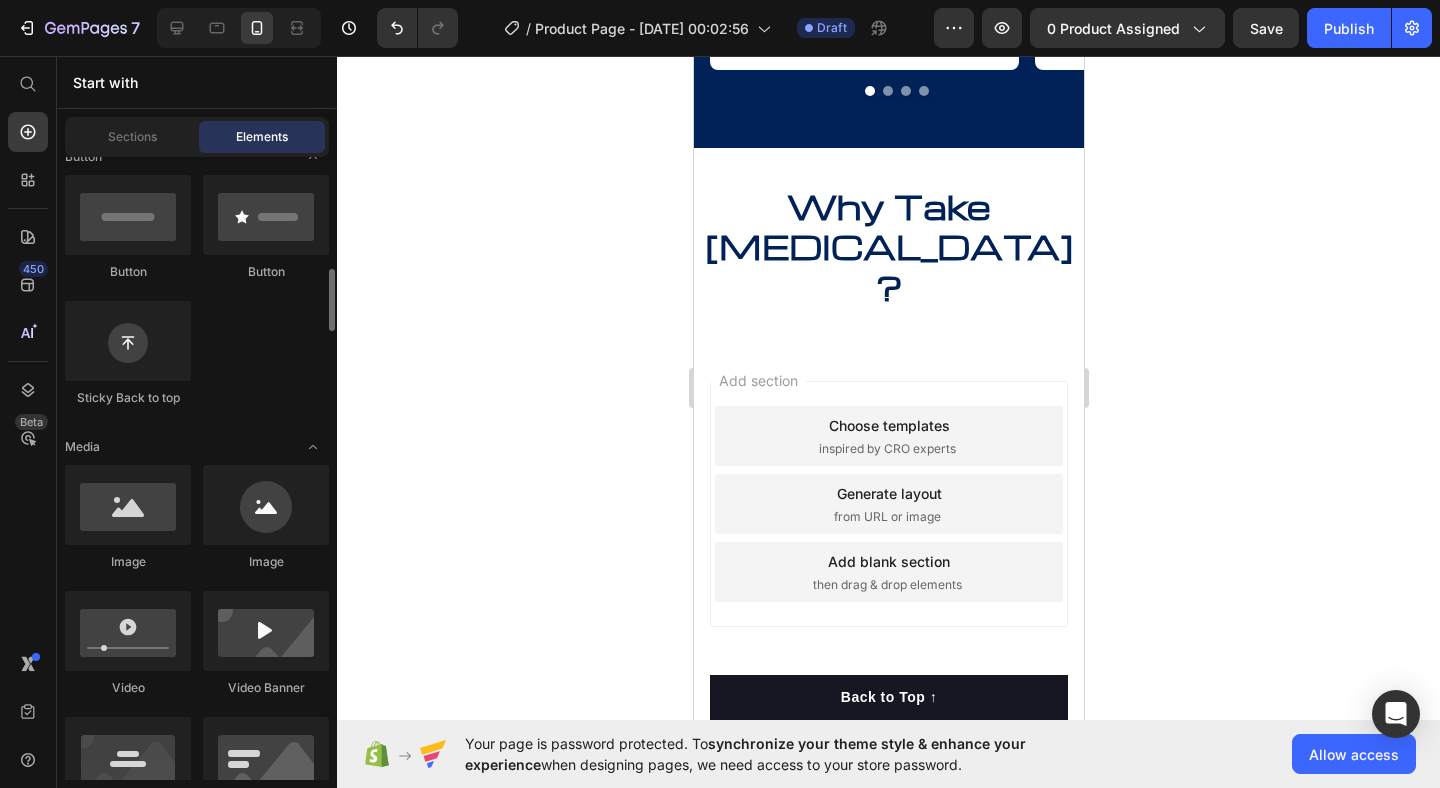 scroll, scrollTop: 538, scrollLeft: 0, axis: vertical 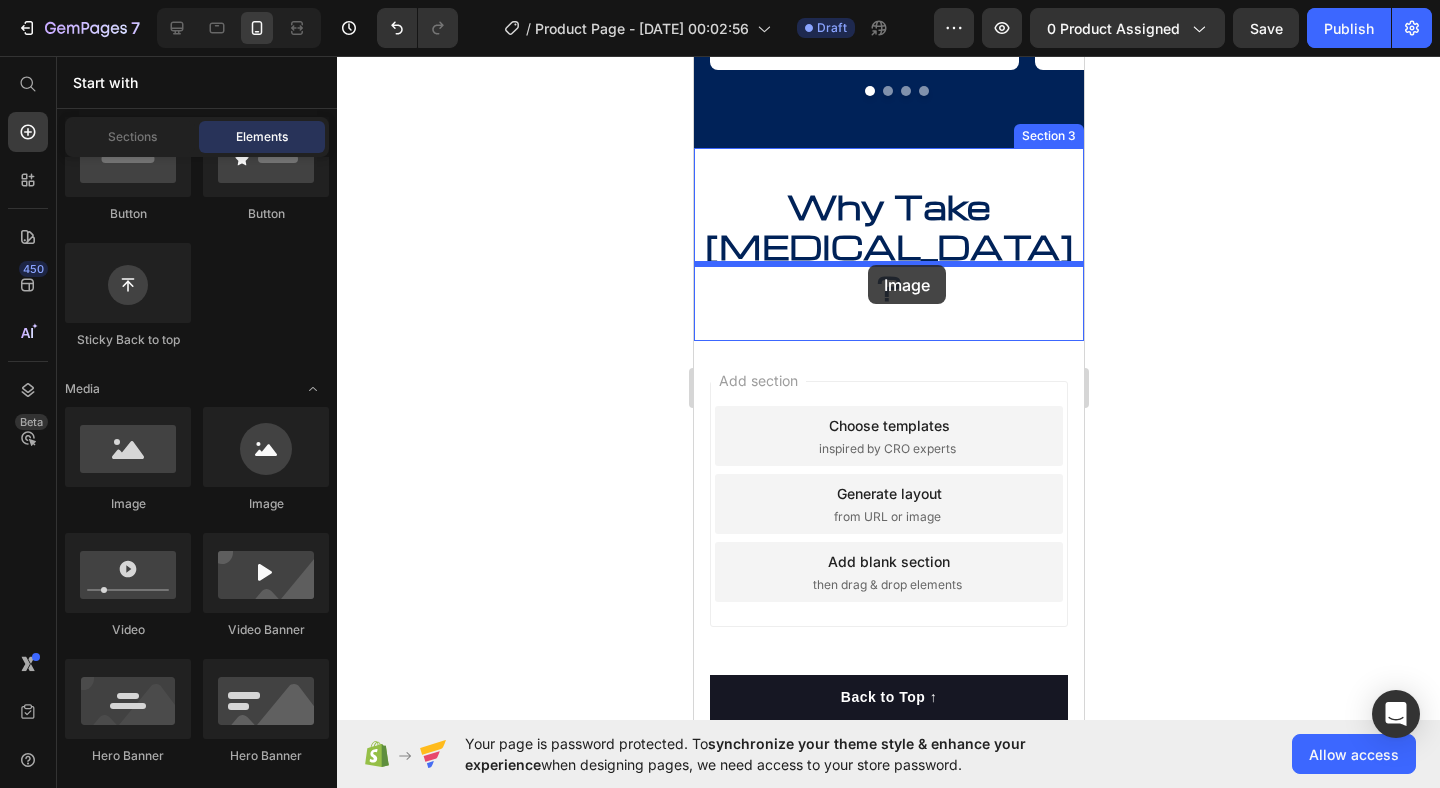 drag, startPoint x: 828, startPoint y: 500, endPoint x: 867, endPoint y: 265, distance: 238.21419 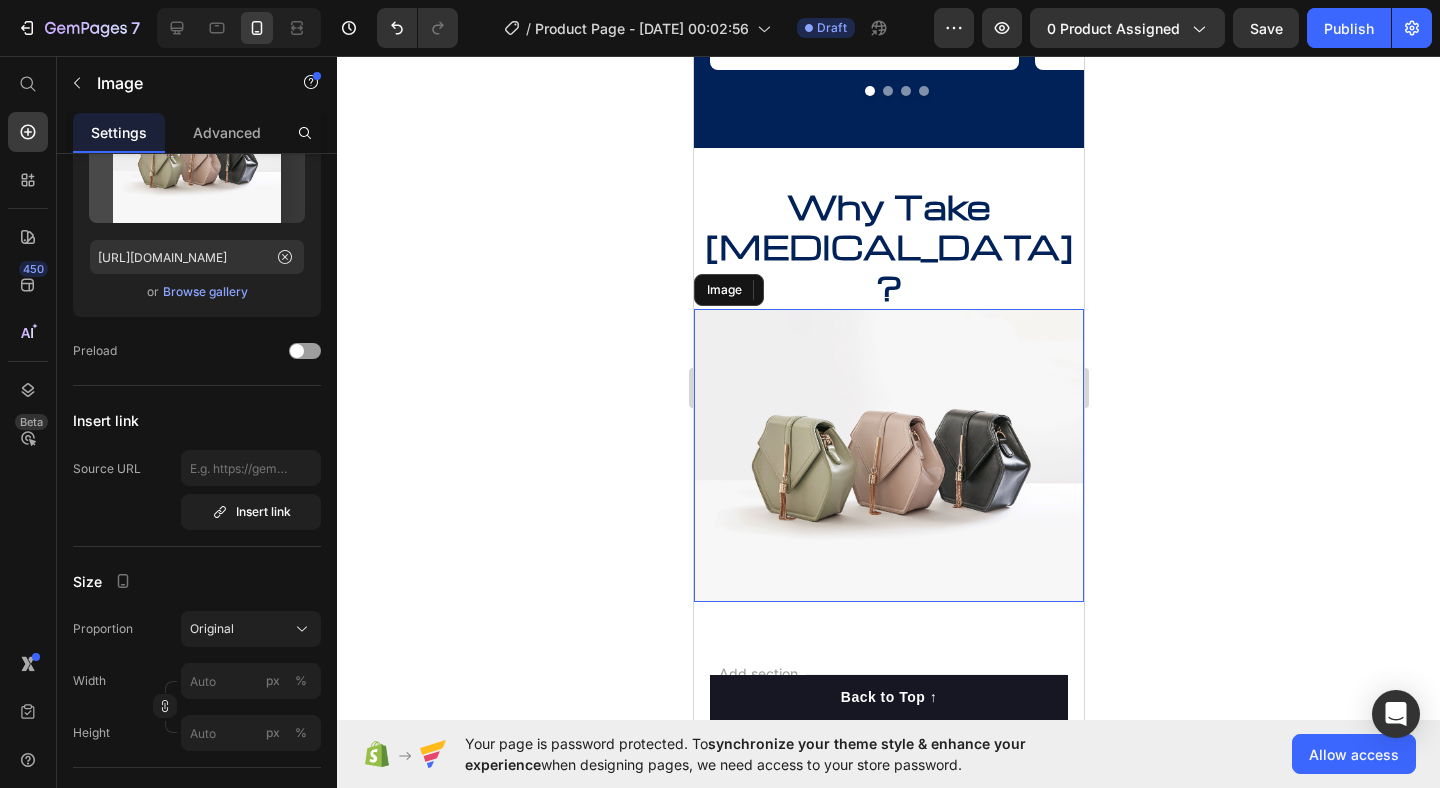 scroll, scrollTop: 0, scrollLeft: 0, axis: both 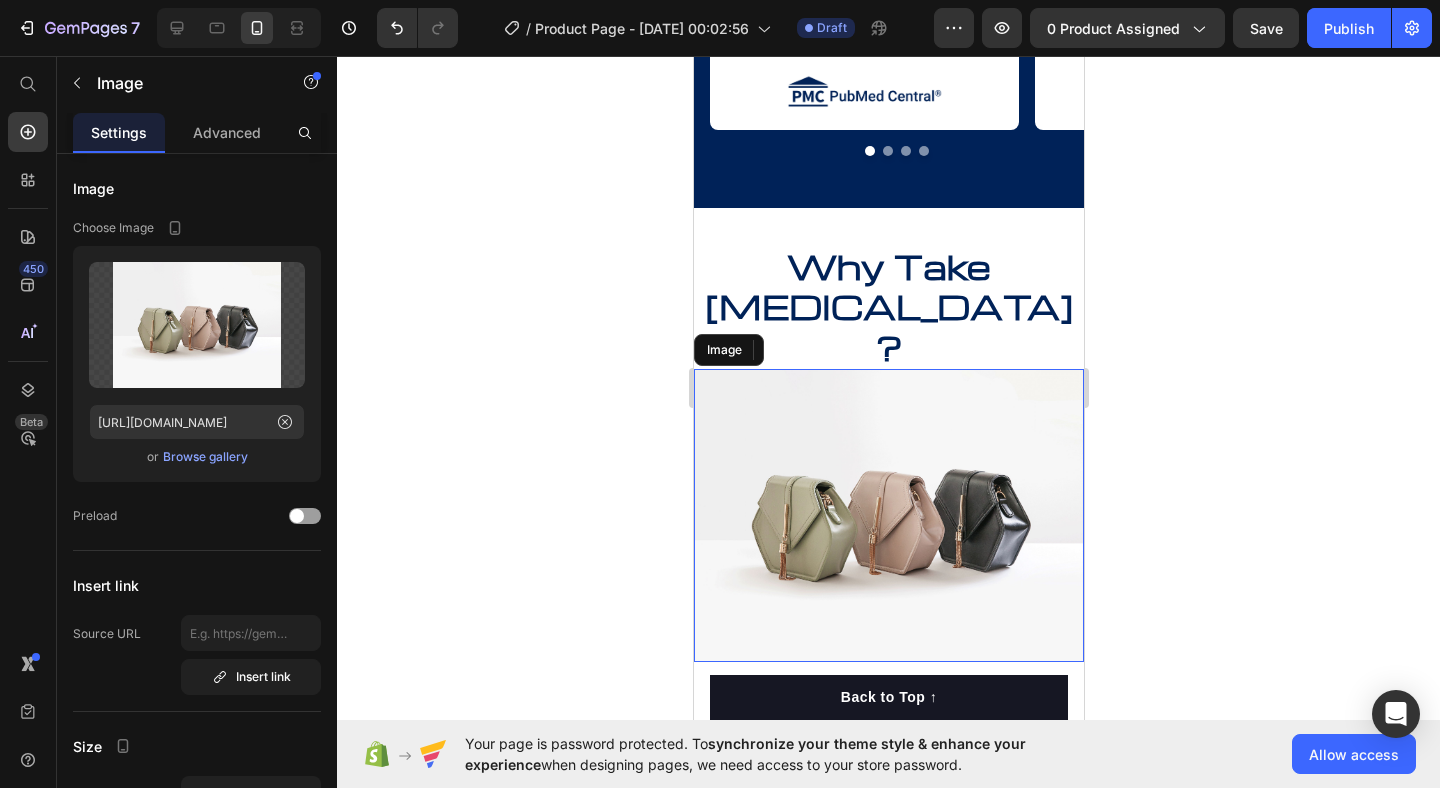 click at bounding box center [888, 515] 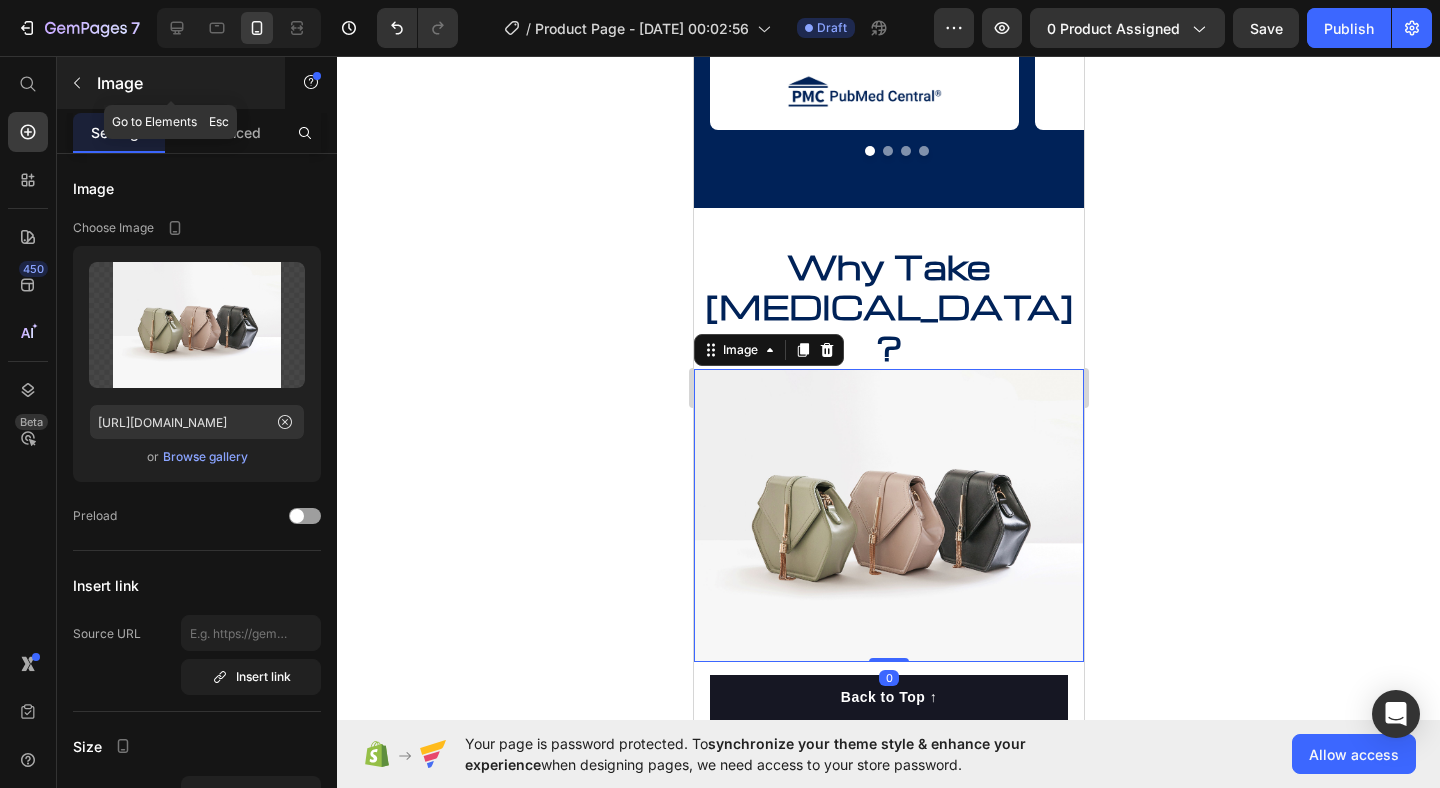click 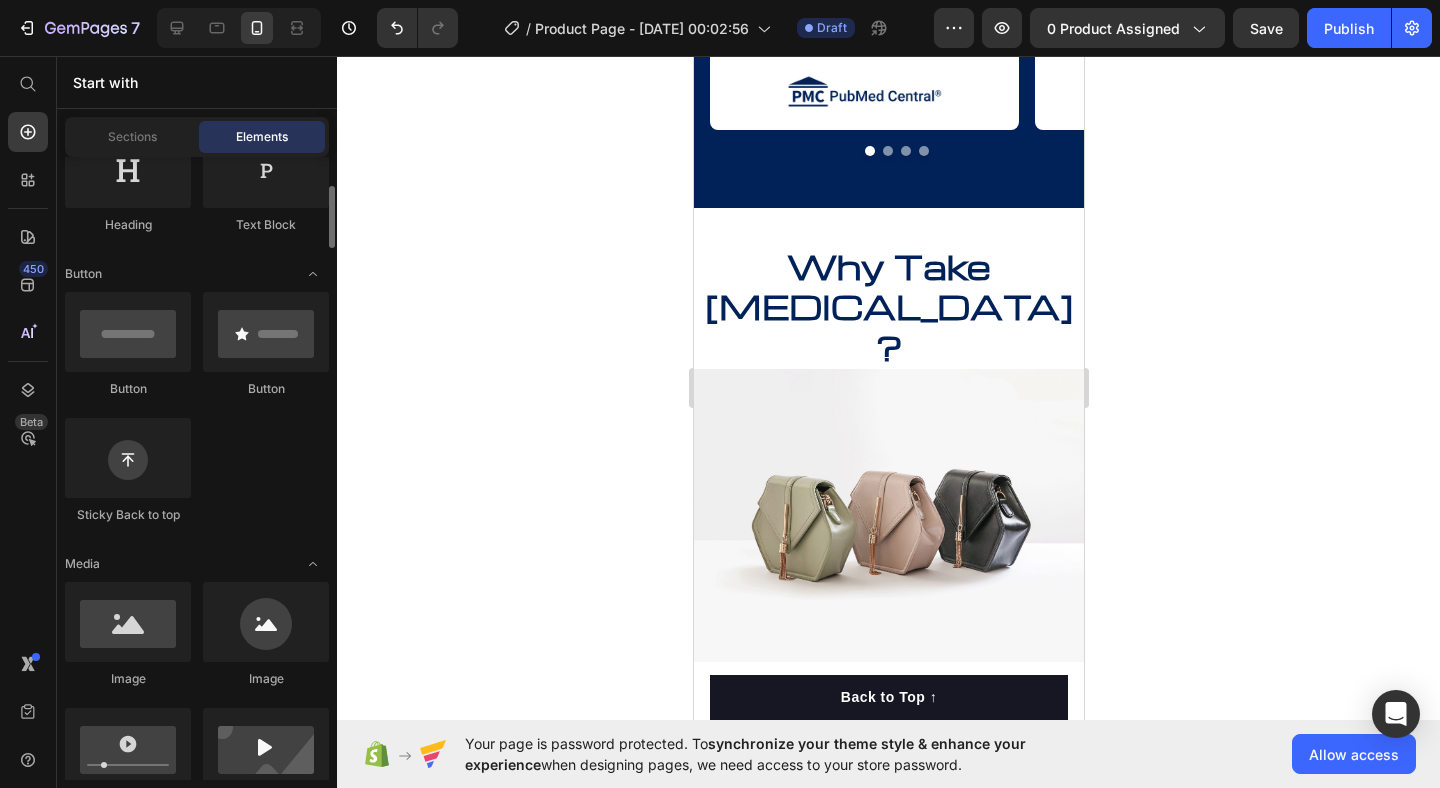 scroll, scrollTop: 357, scrollLeft: 0, axis: vertical 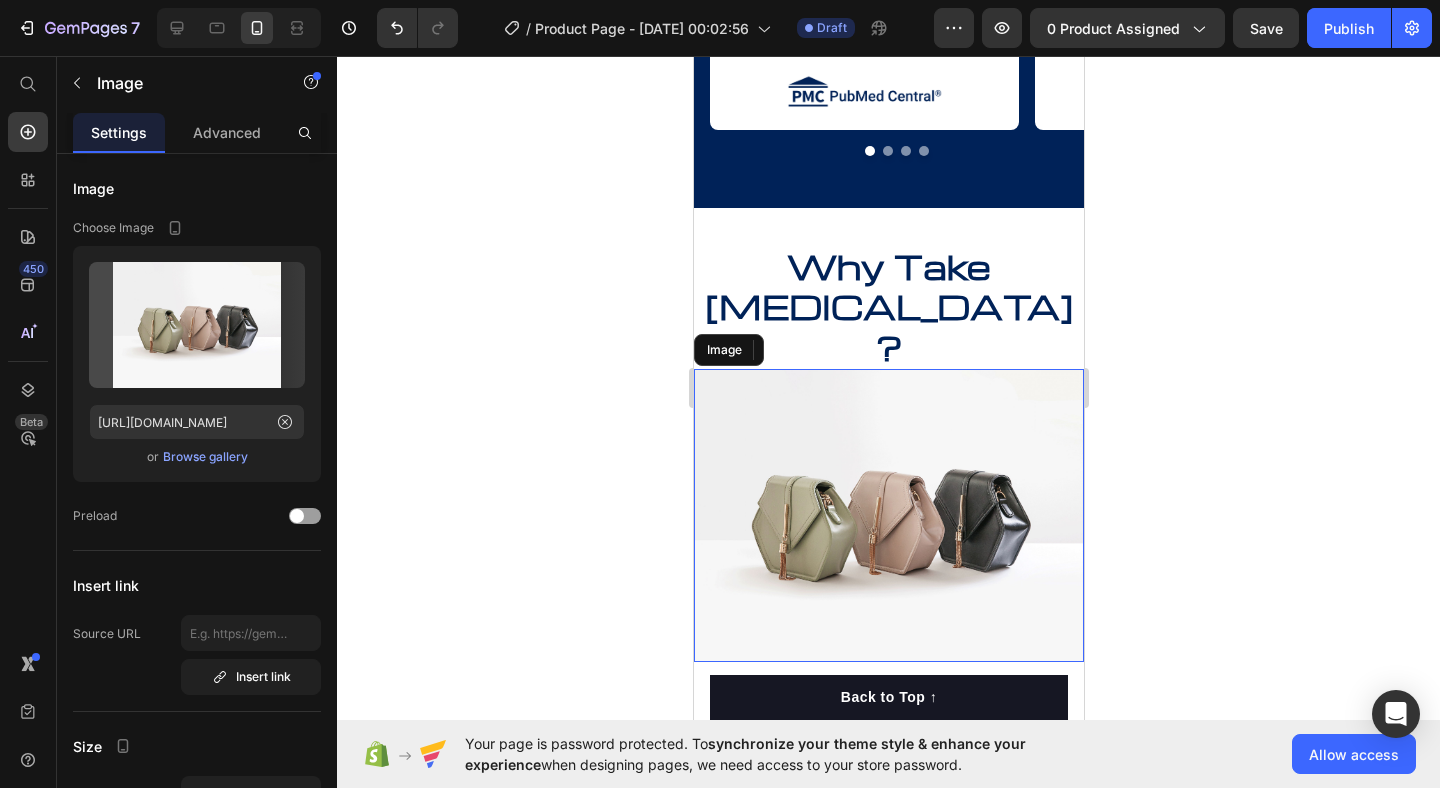 drag, startPoint x: 845, startPoint y: 427, endPoint x: 939, endPoint y: 320, distance: 142.42542 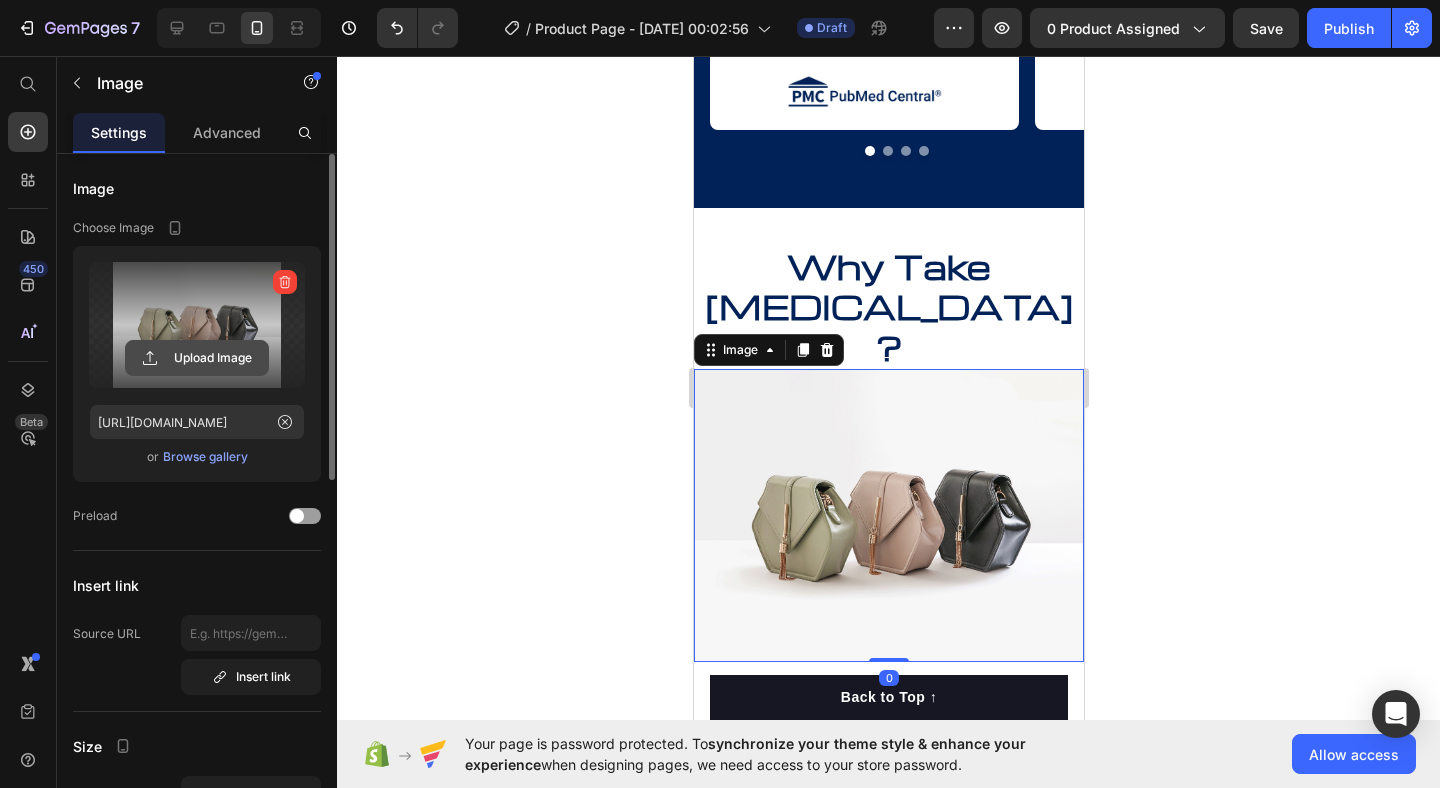 click 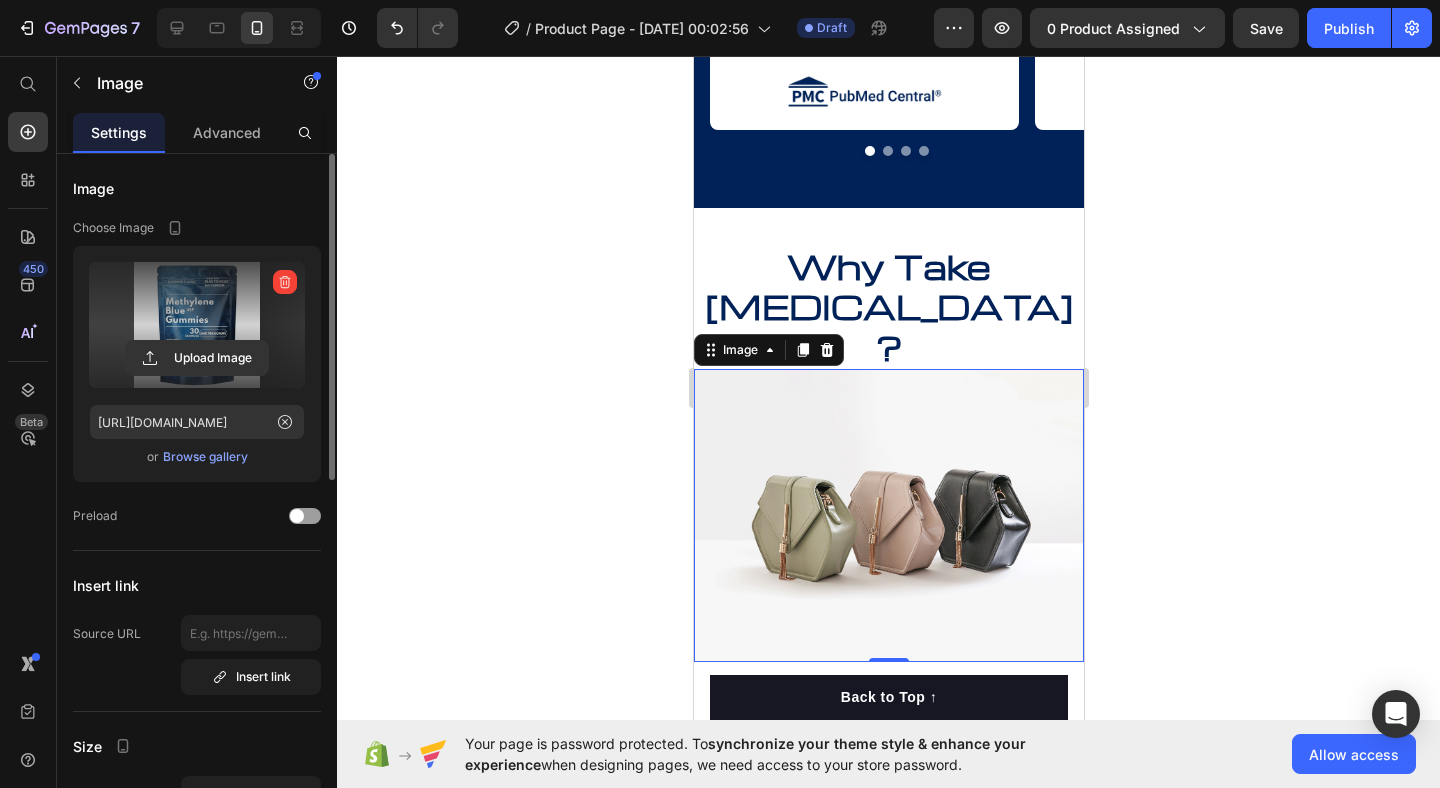 type on "[URL][DOMAIN_NAME]" 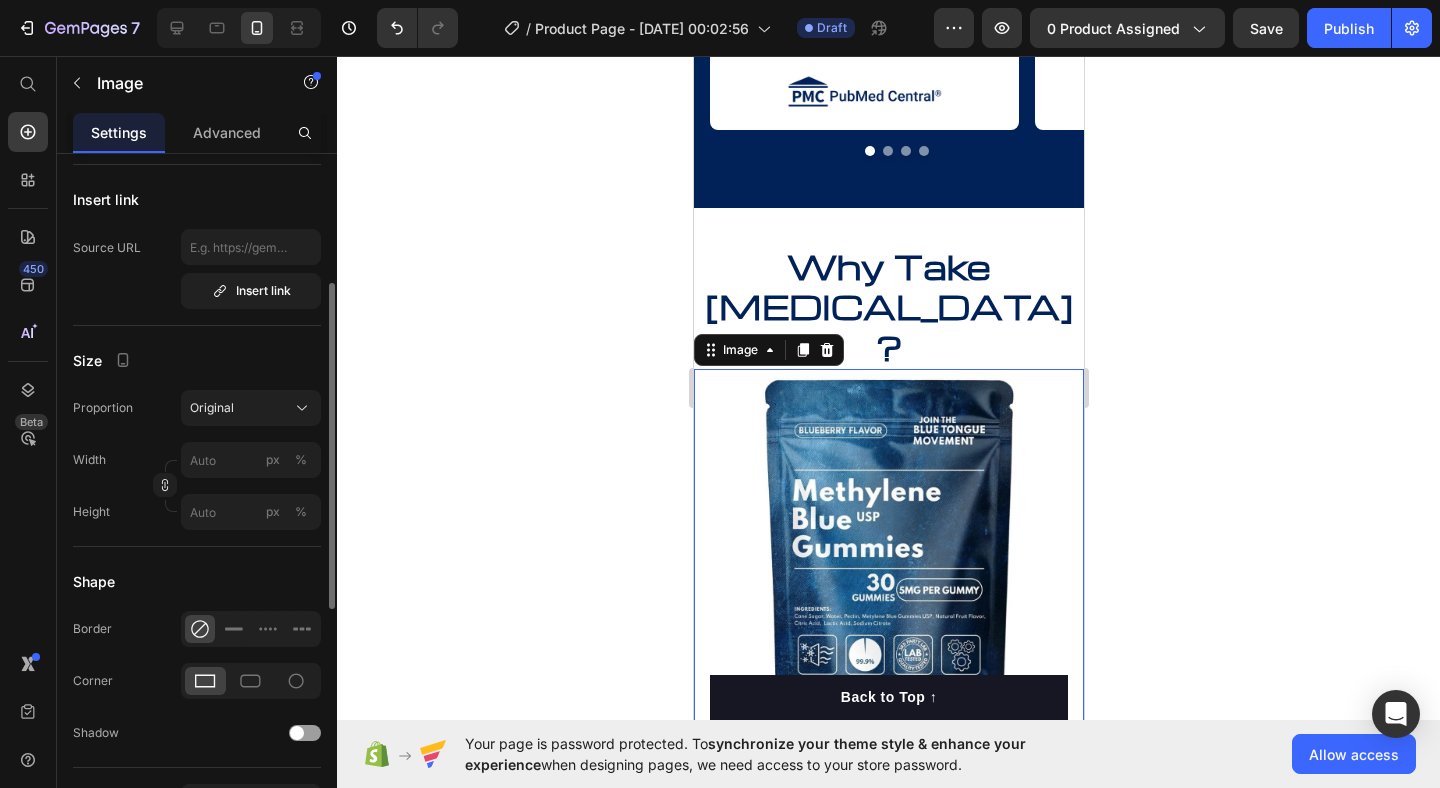scroll, scrollTop: 422, scrollLeft: 0, axis: vertical 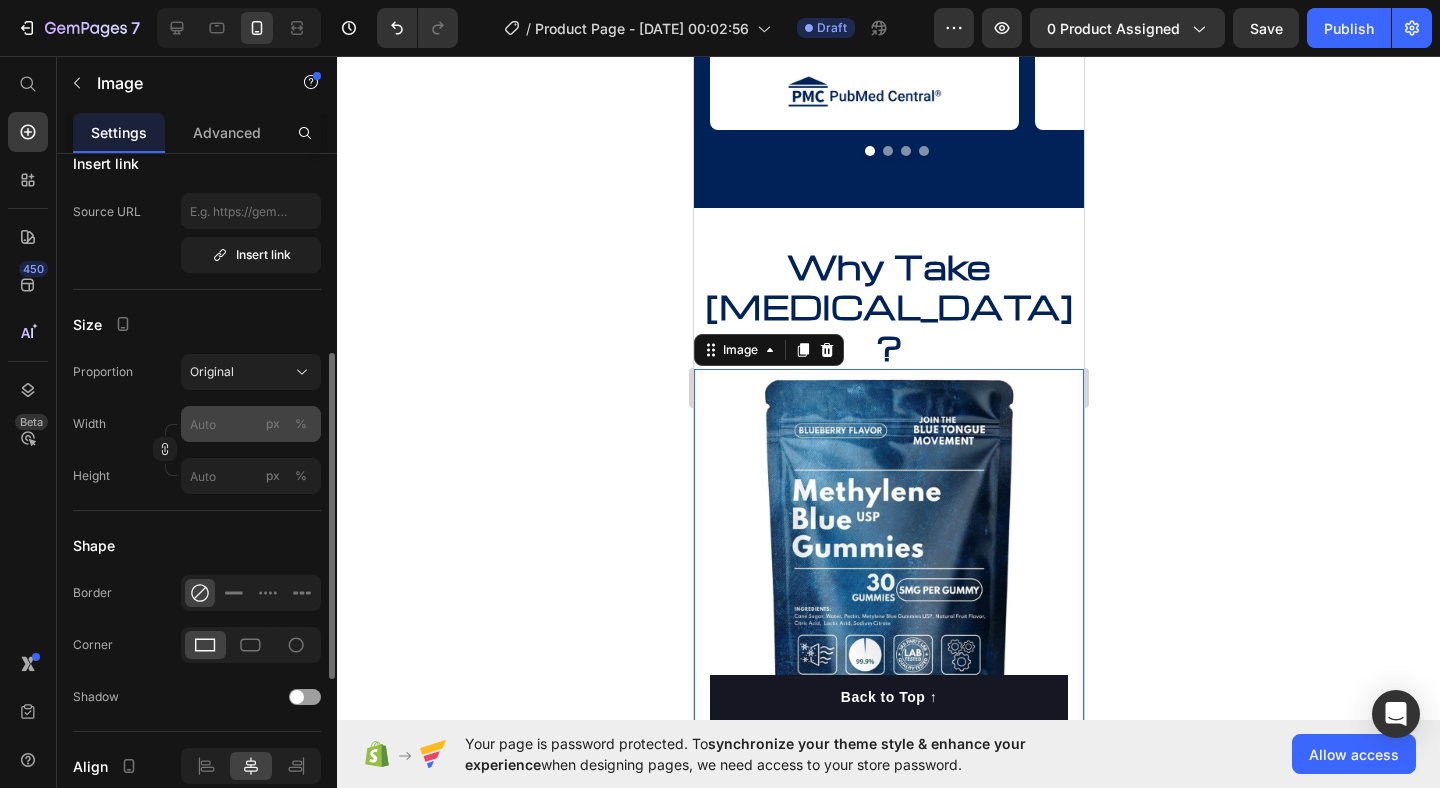 click on "%" at bounding box center (301, 424) 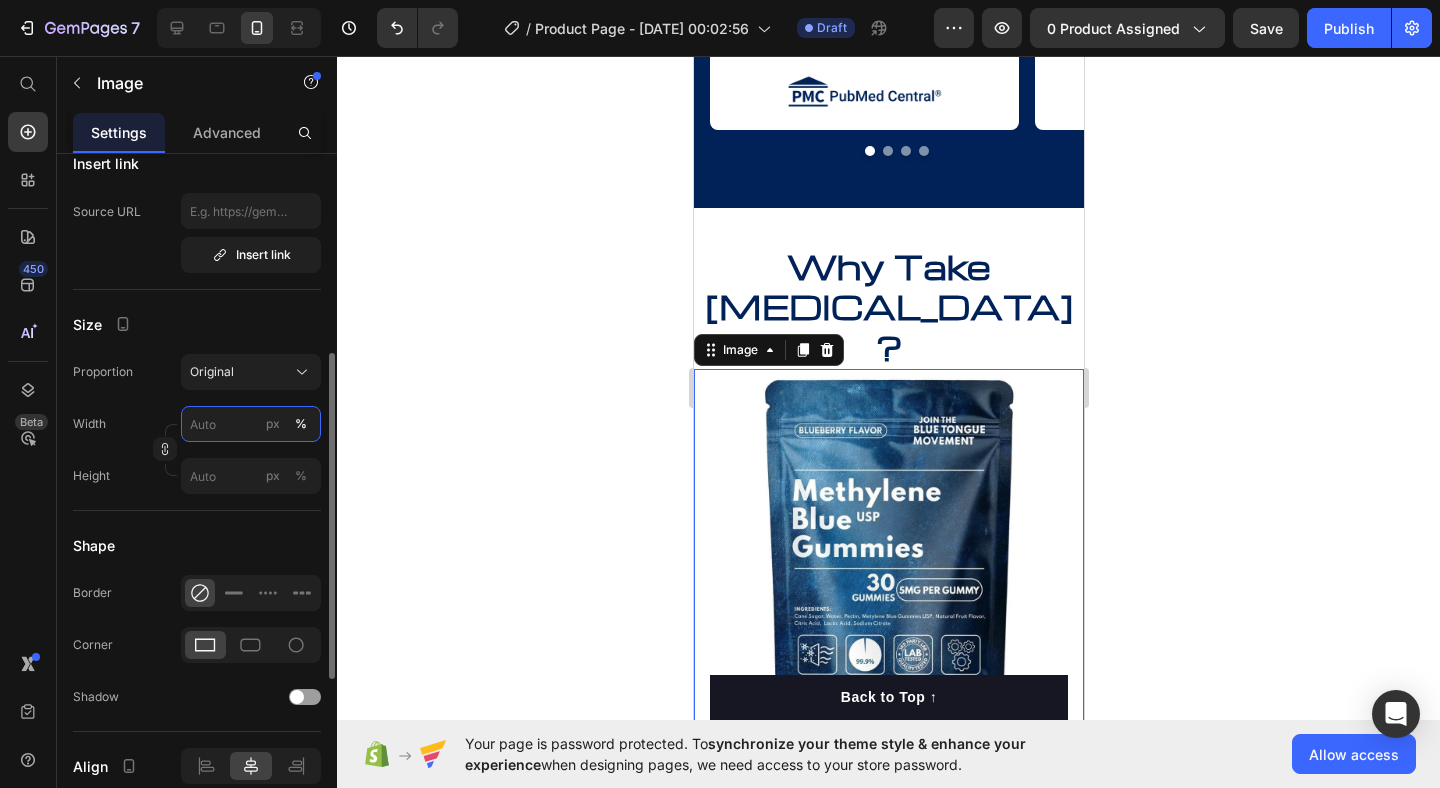 click on "px %" at bounding box center [251, 424] 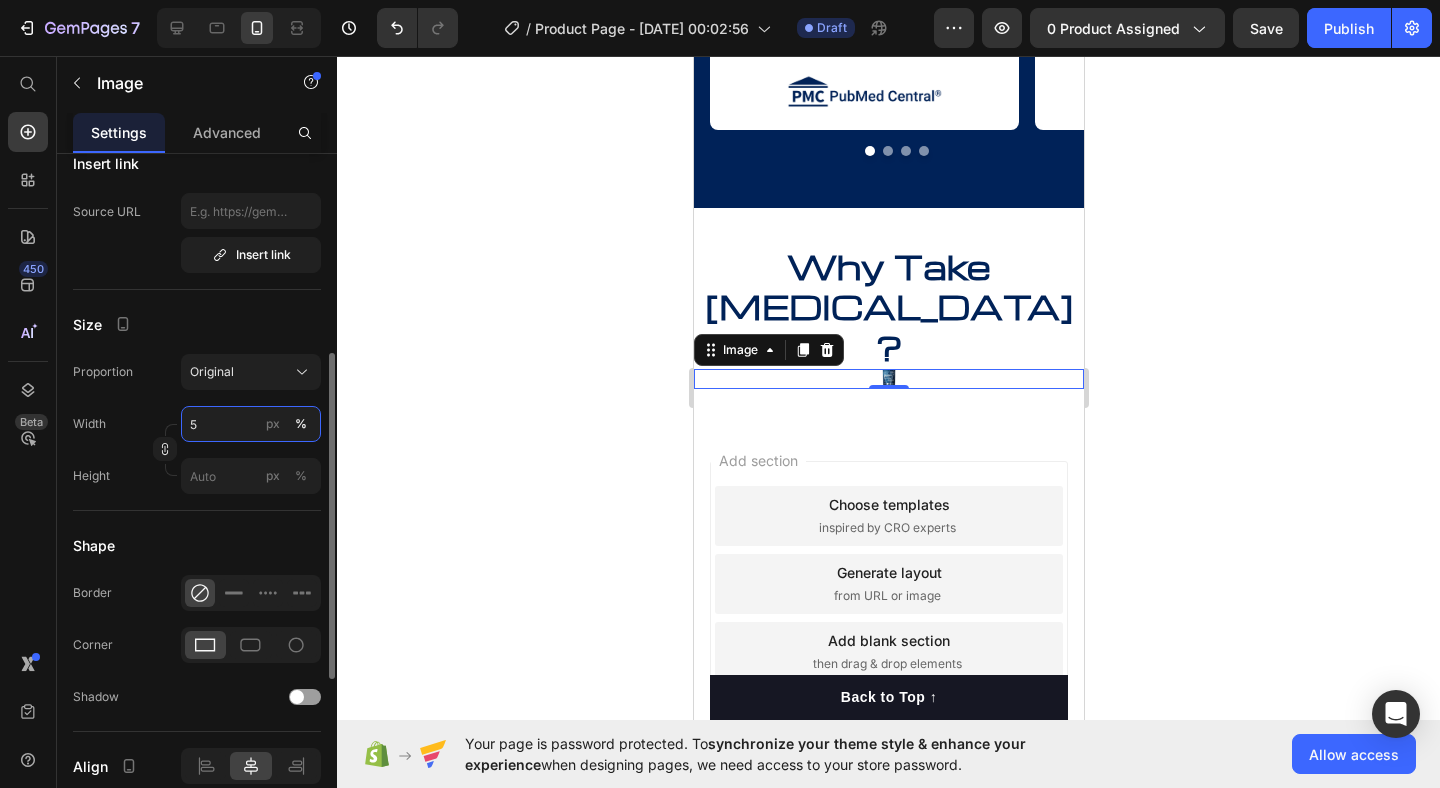 type on "50" 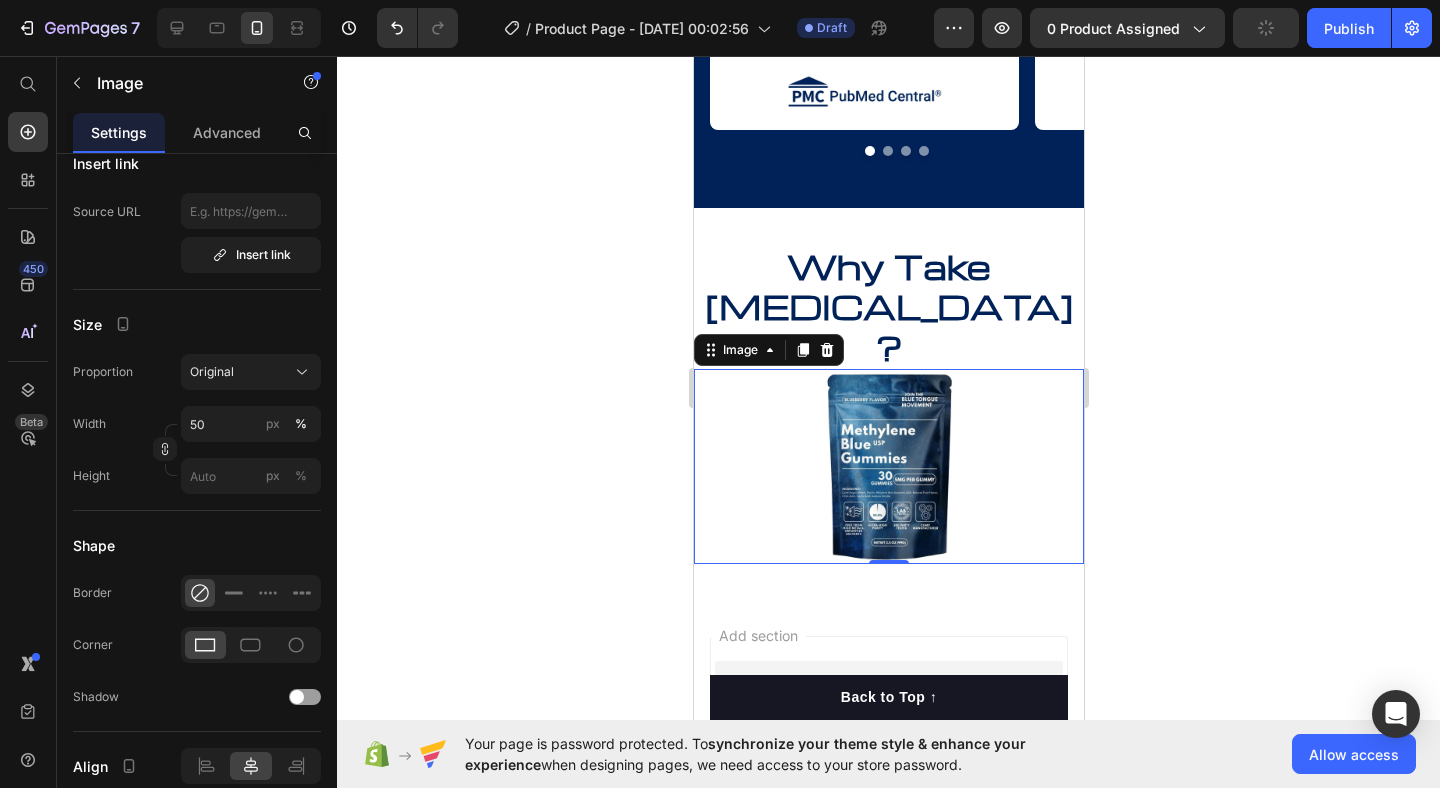 click 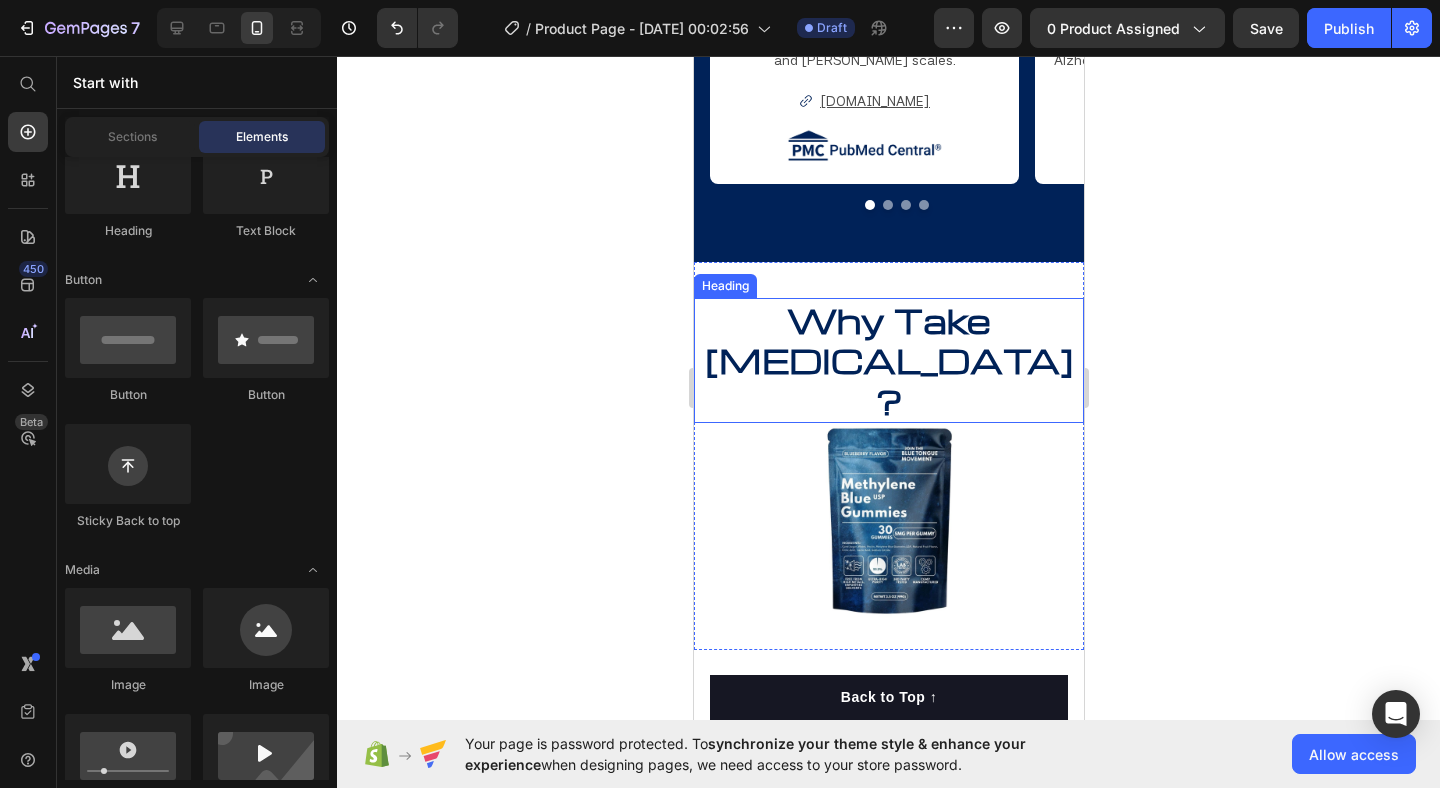 scroll, scrollTop: 2420, scrollLeft: 0, axis: vertical 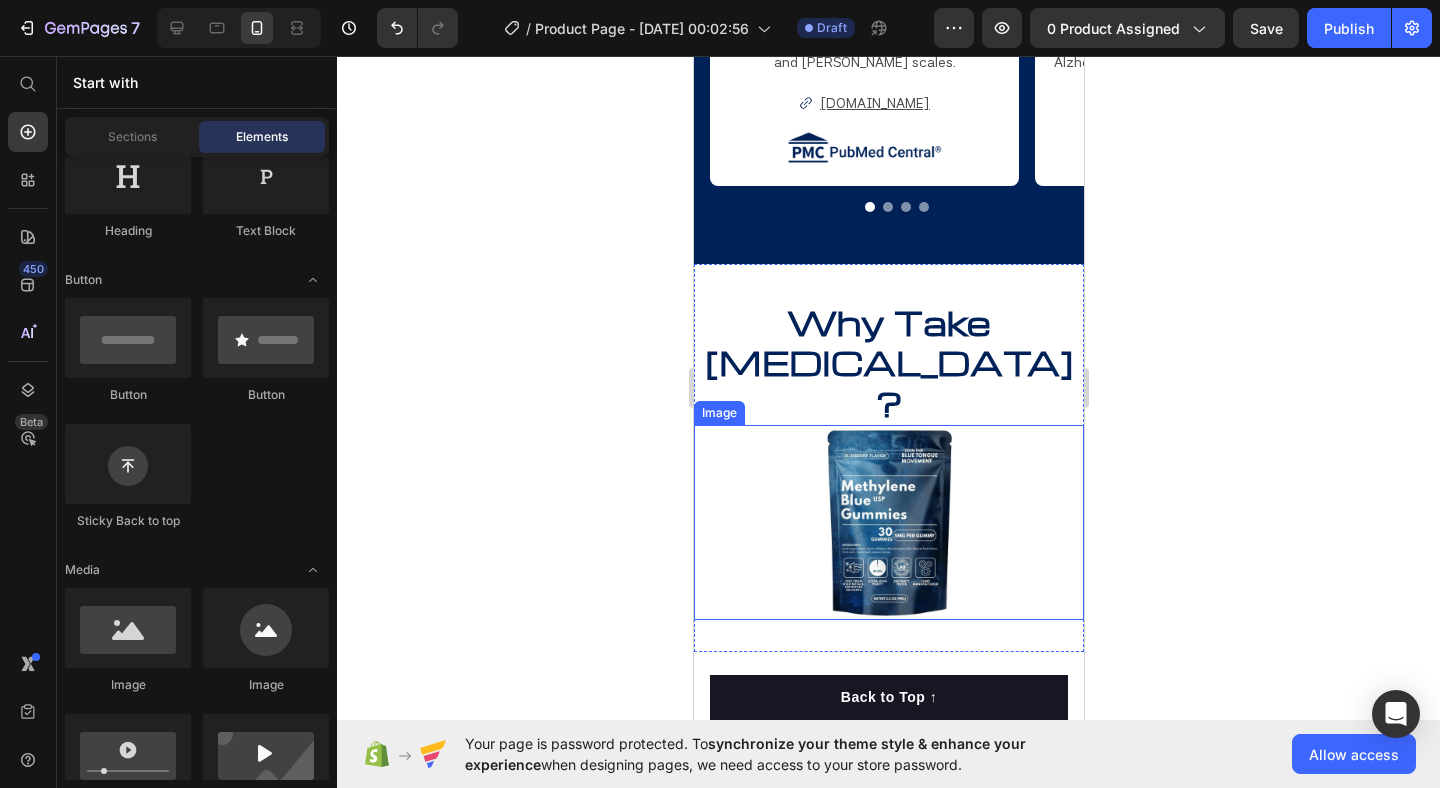 click at bounding box center [888, 522] 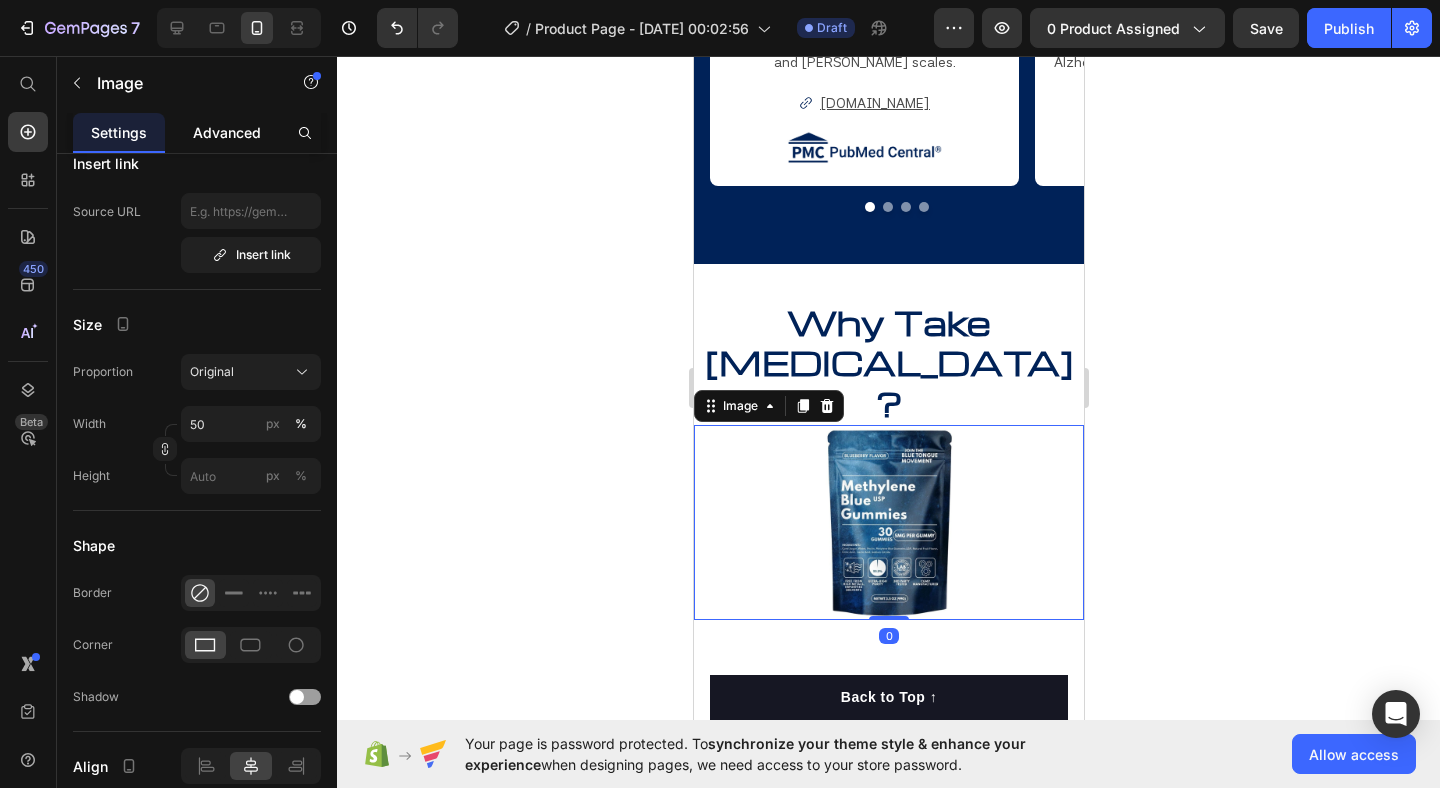click on "Advanced" at bounding box center (227, 132) 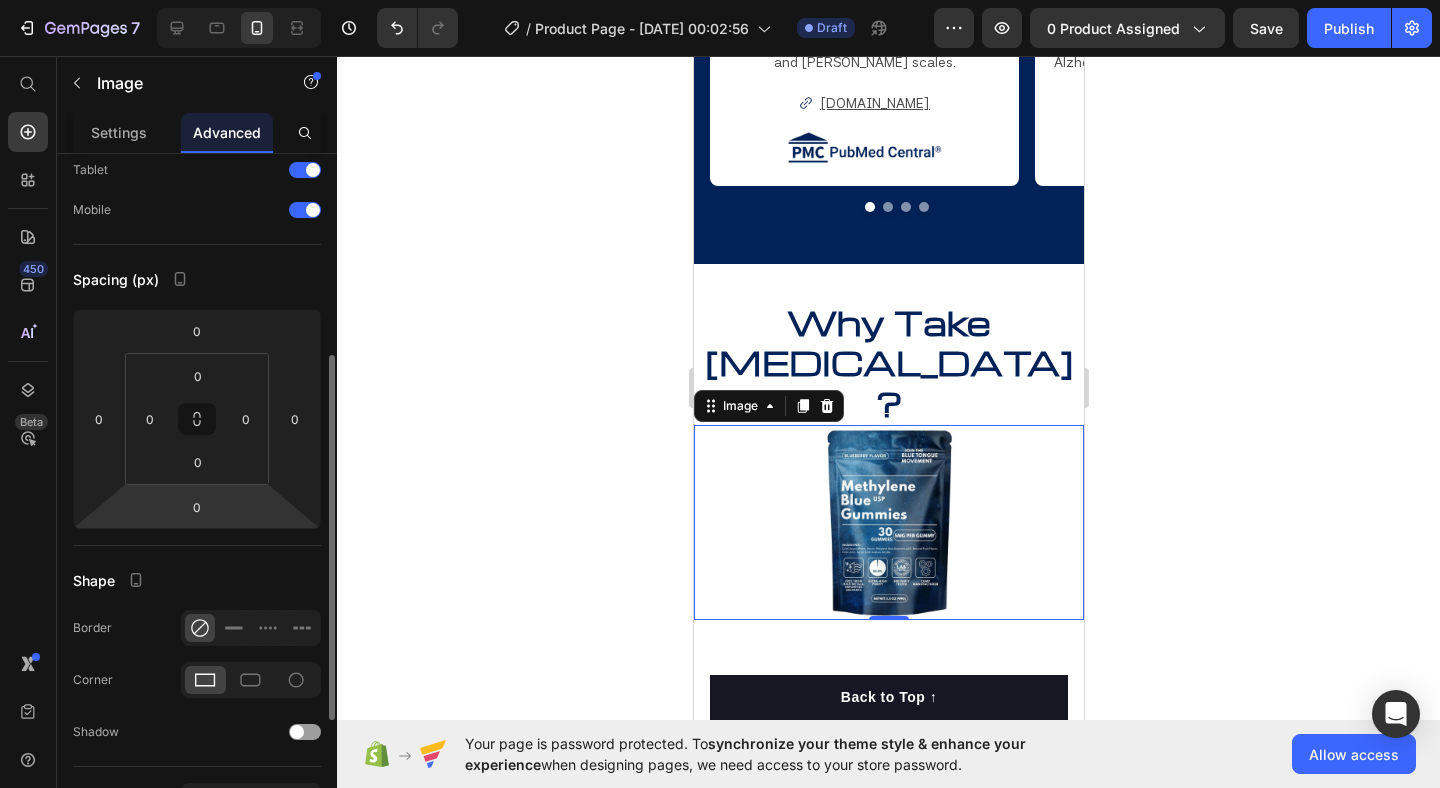 scroll, scrollTop: 201, scrollLeft: 0, axis: vertical 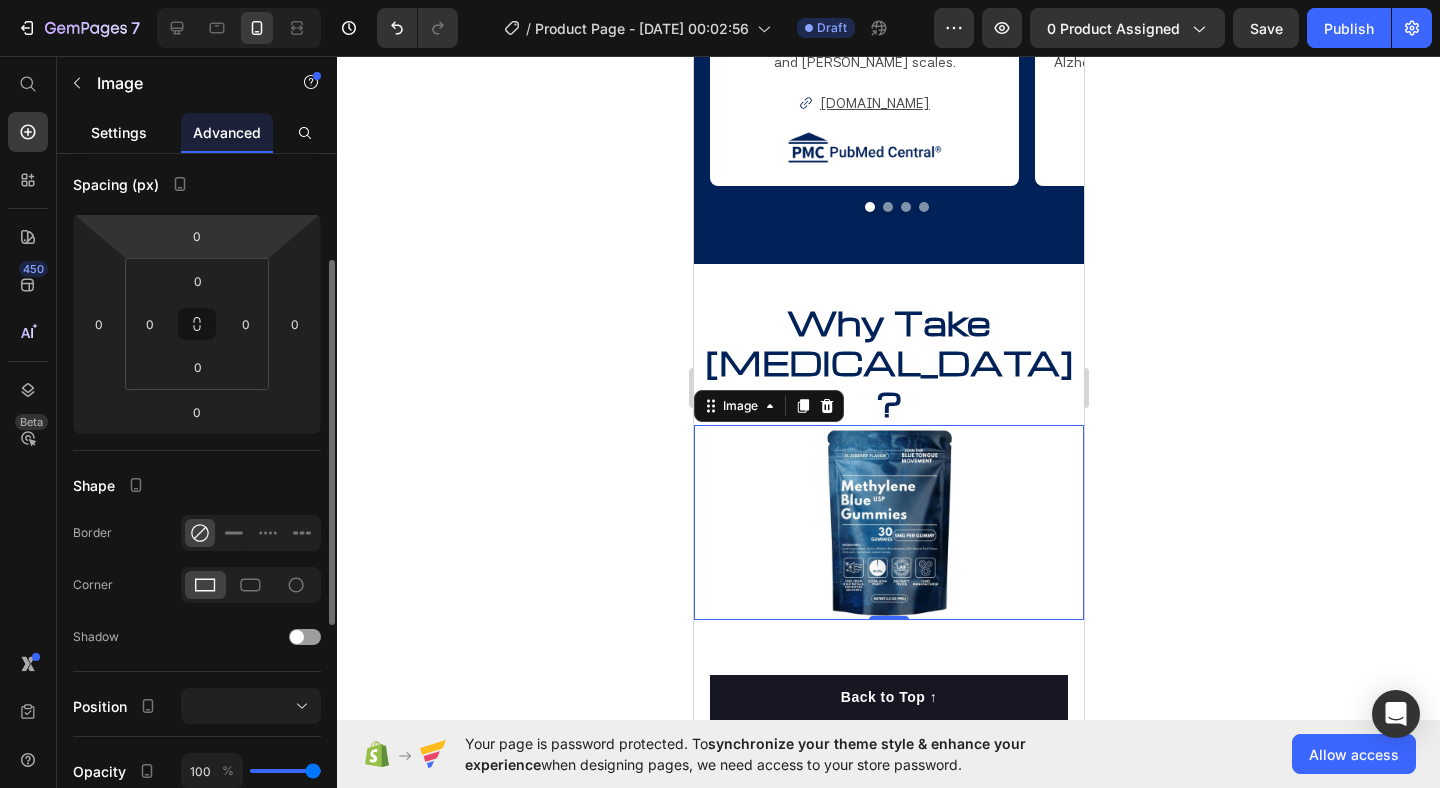 click on "Settings" at bounding box center [119, 132] 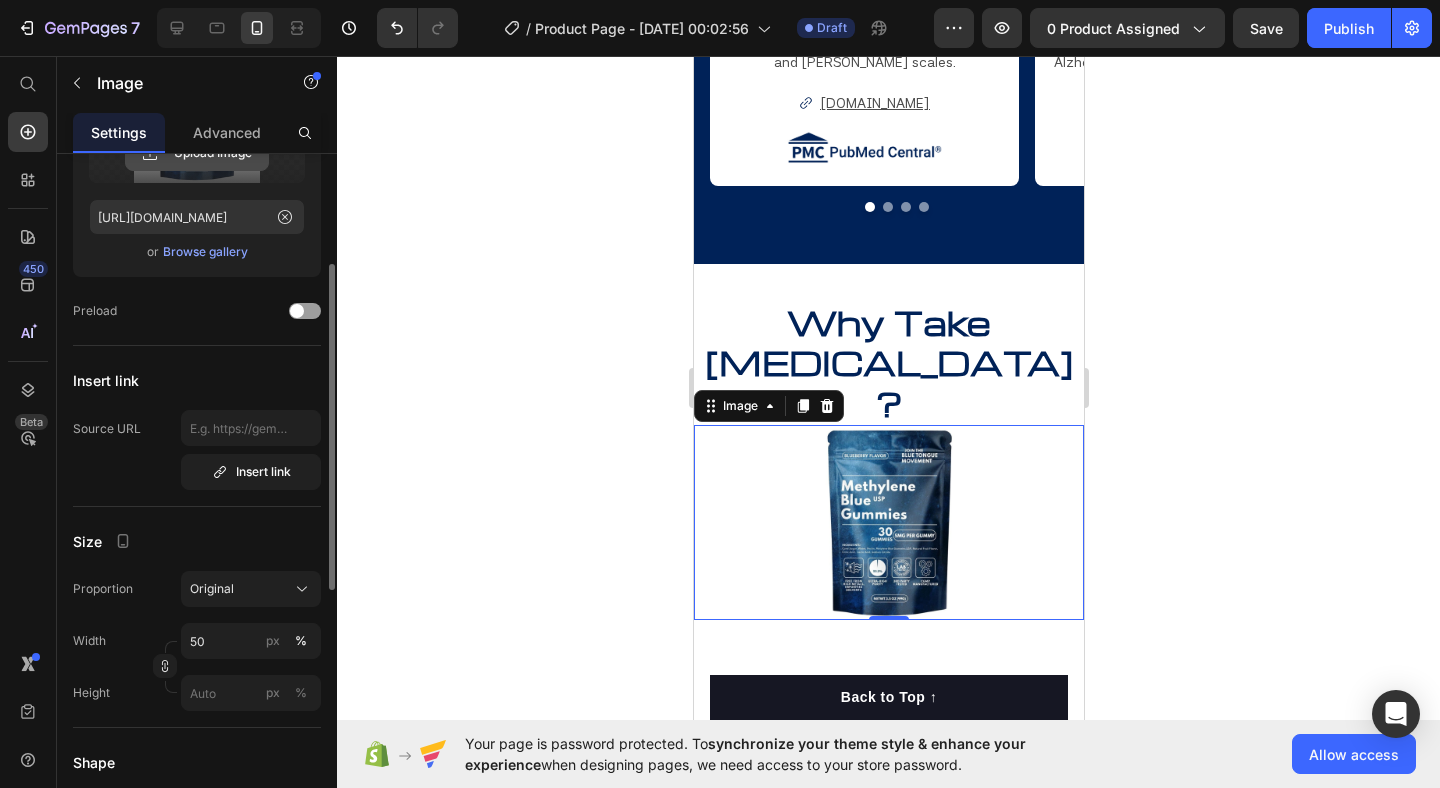 scroll, scrollTop: 285, scrollLeft: 0, axis: vertical 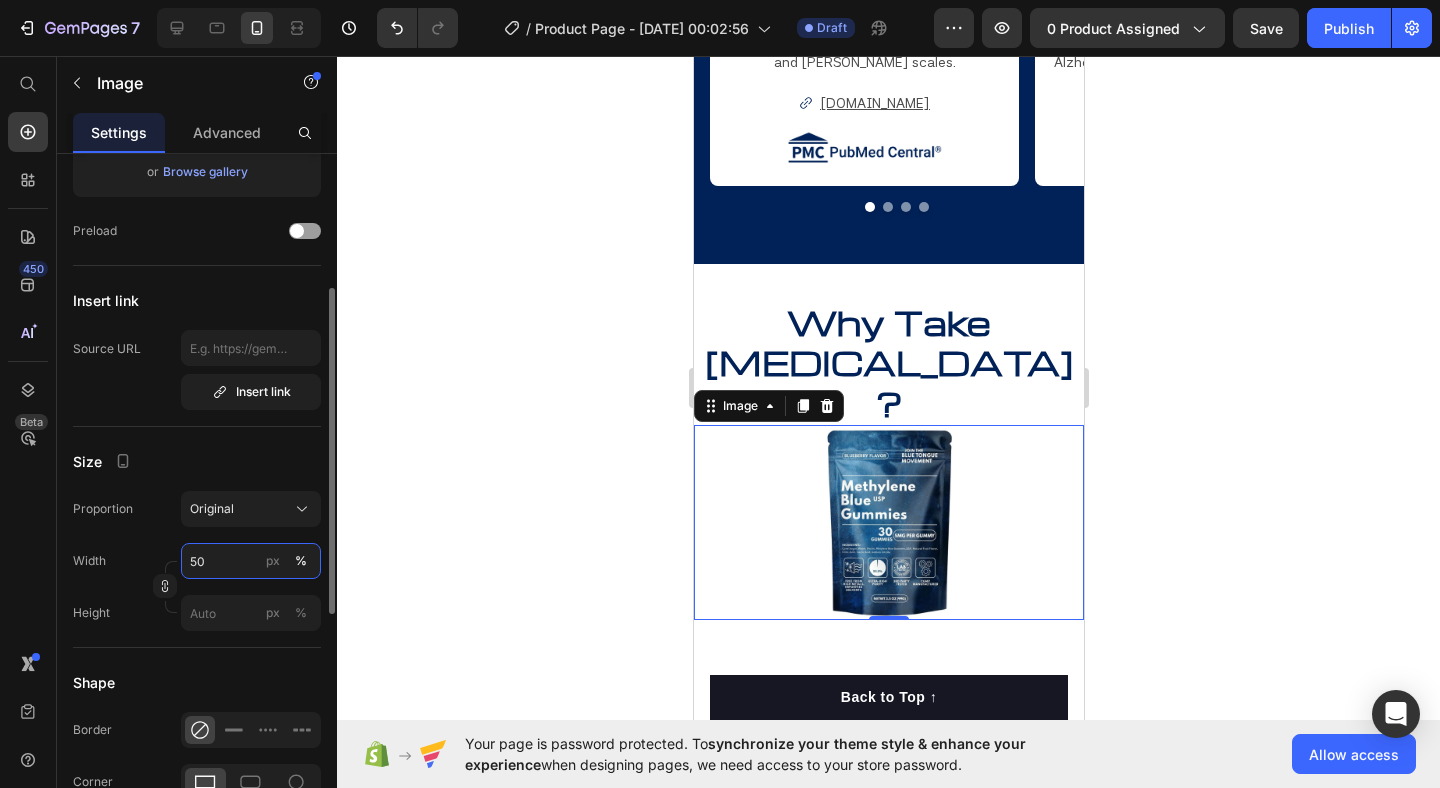 click on "50" at bounding box center [251, 561] 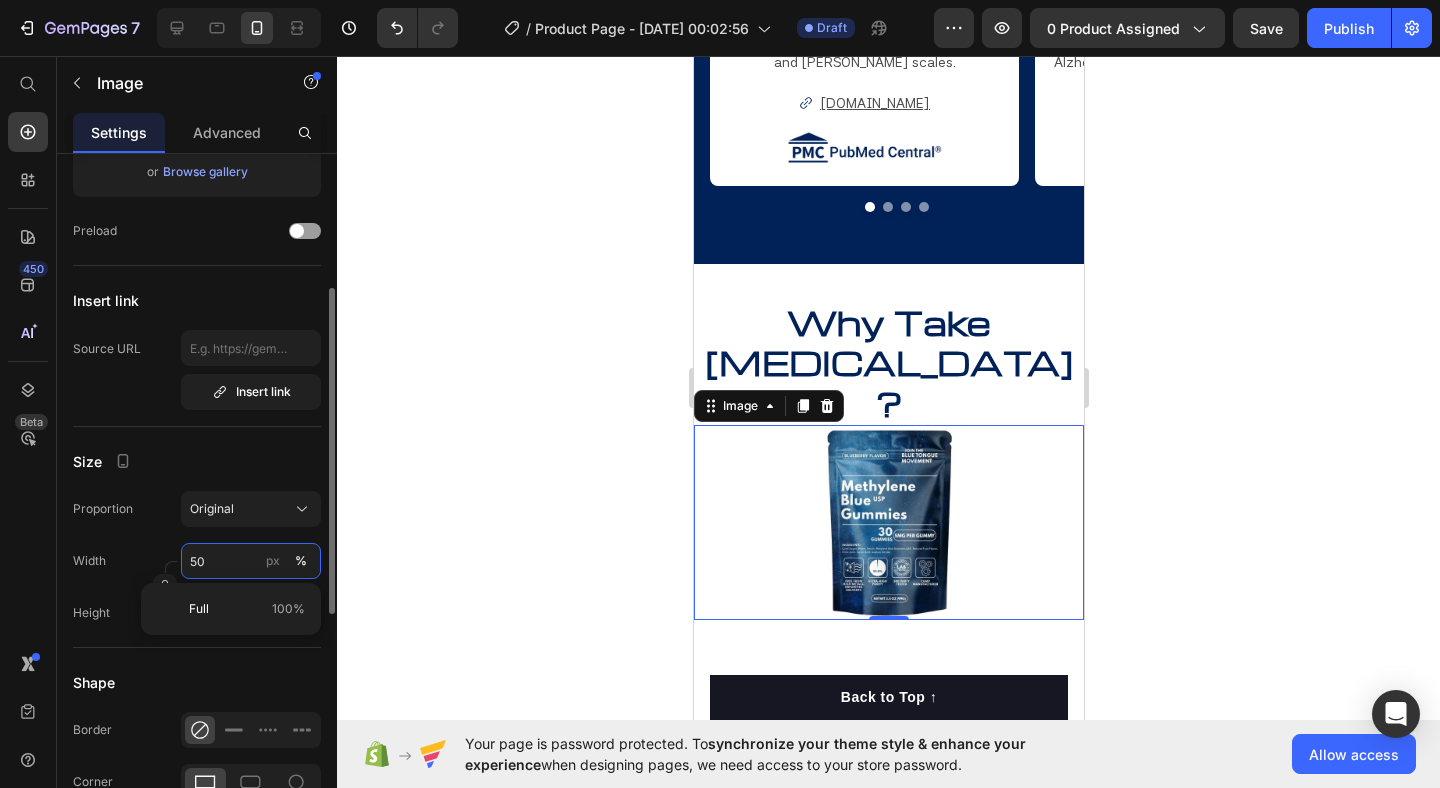 click on "50" at bounding box center [251, 561] 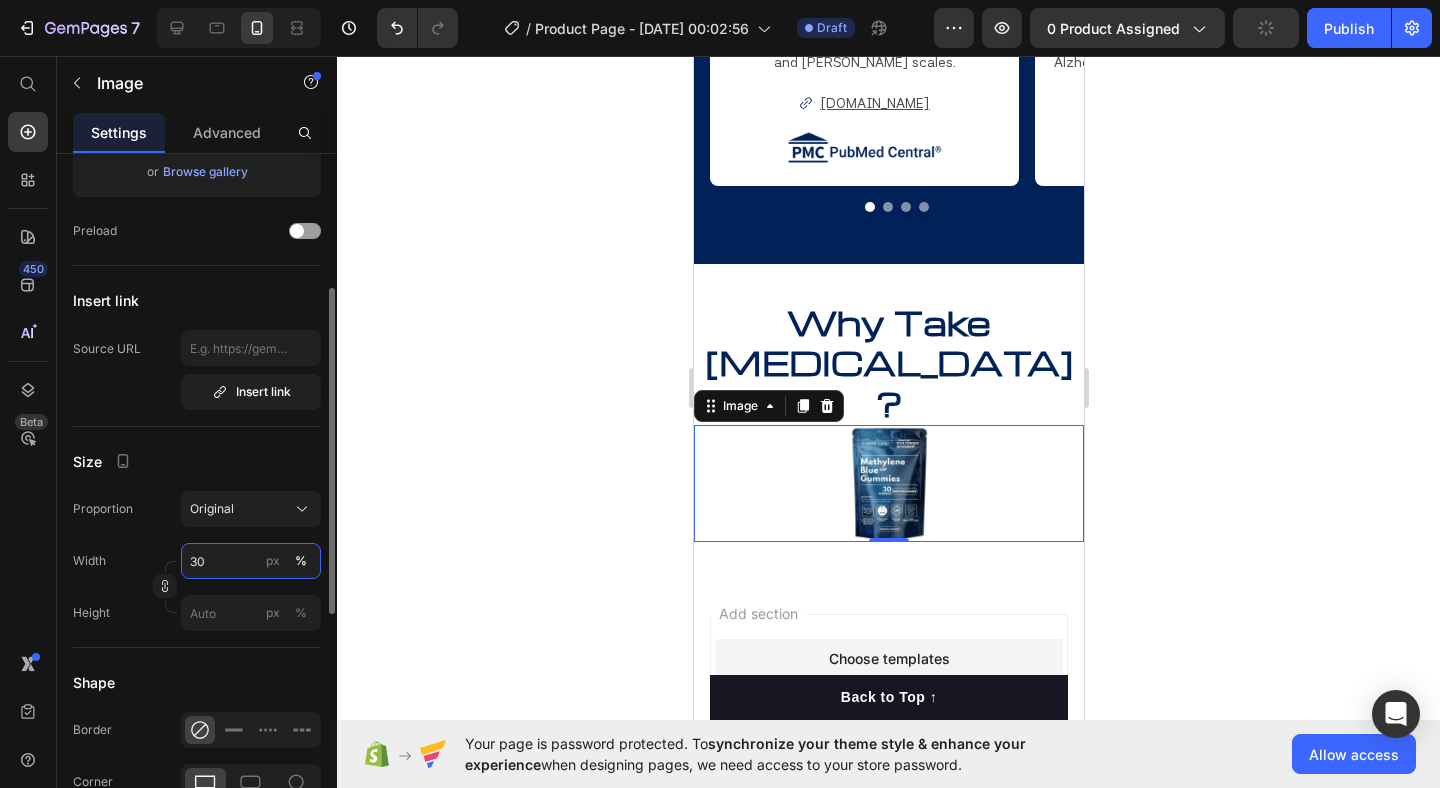 click on "30" at bounding box center (251, 561) 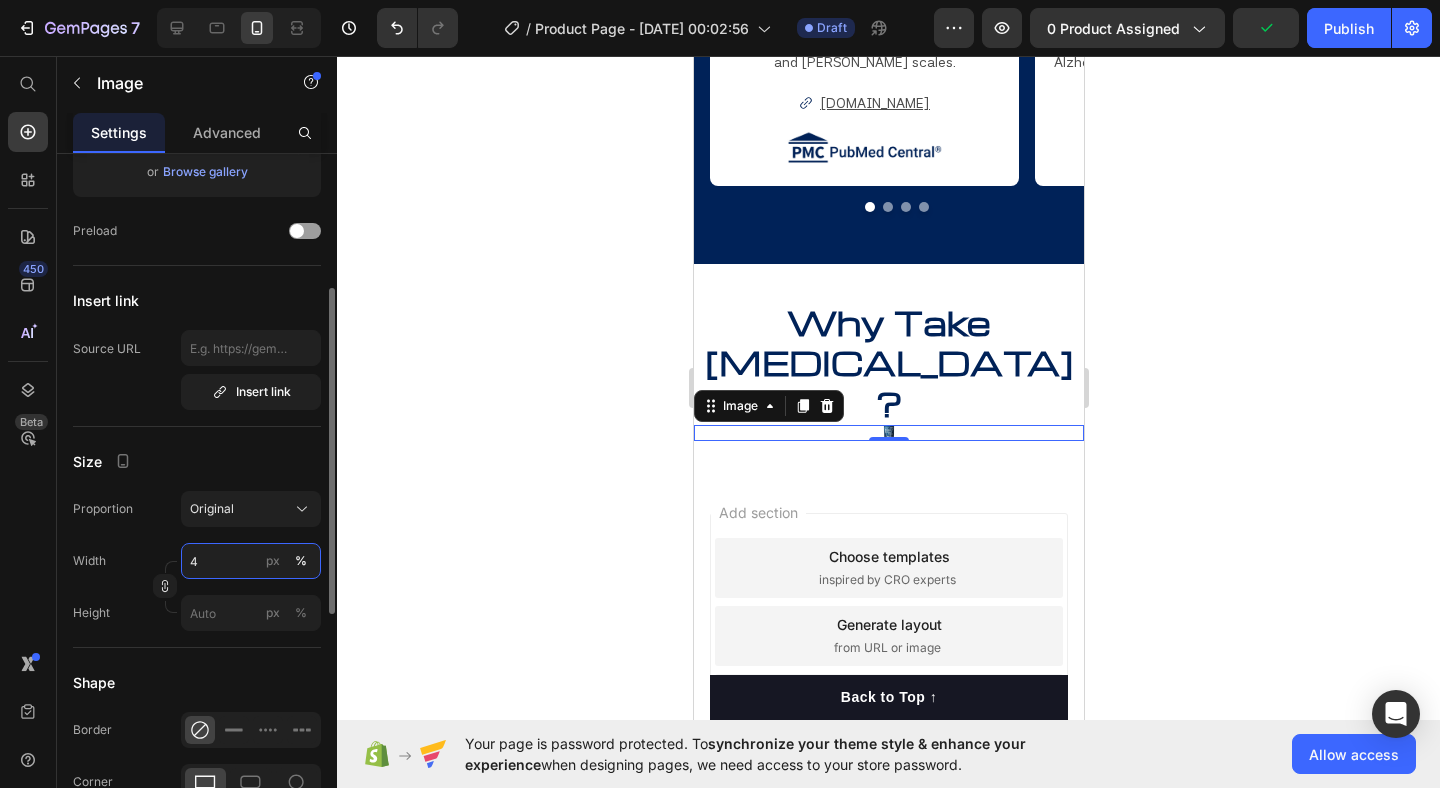type on "40" 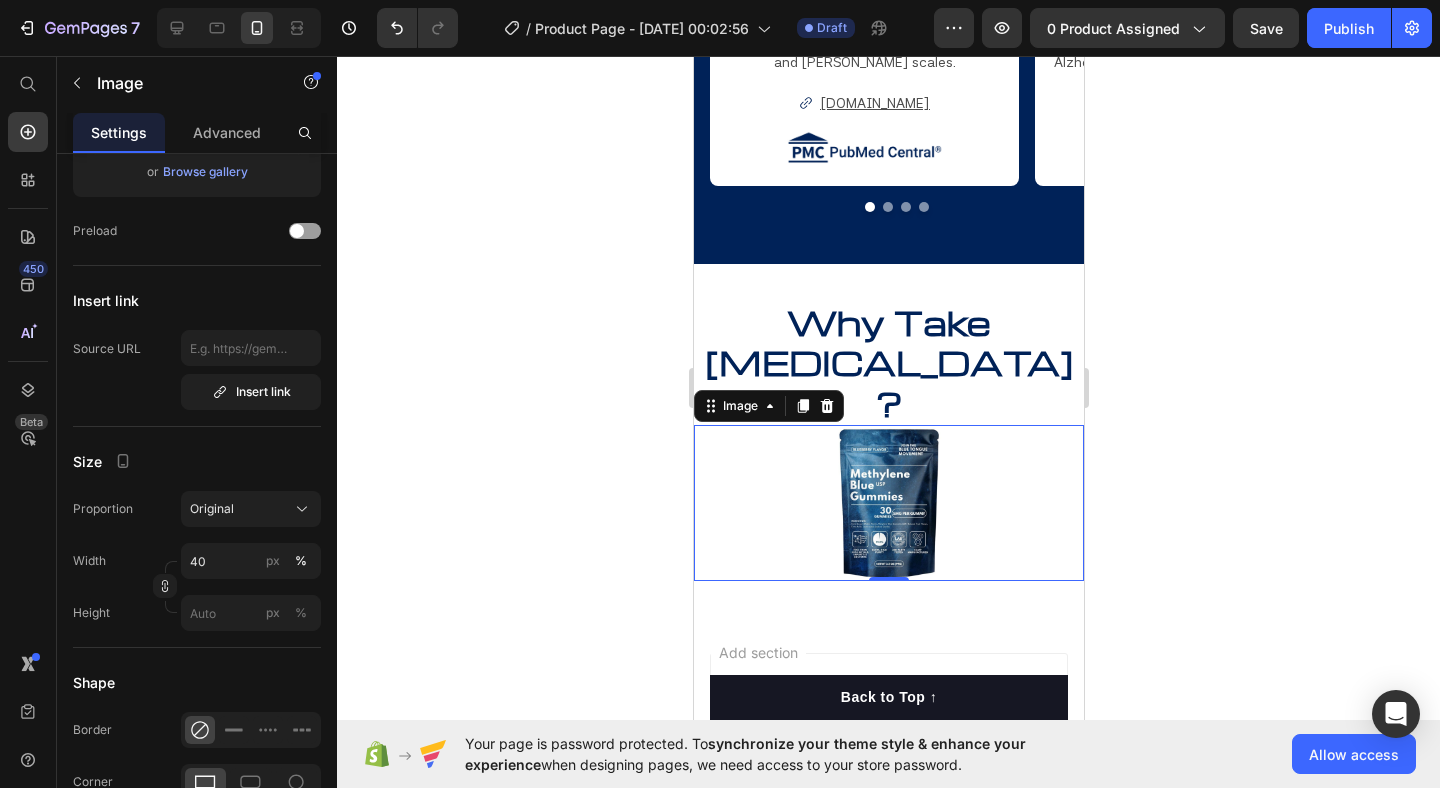 click 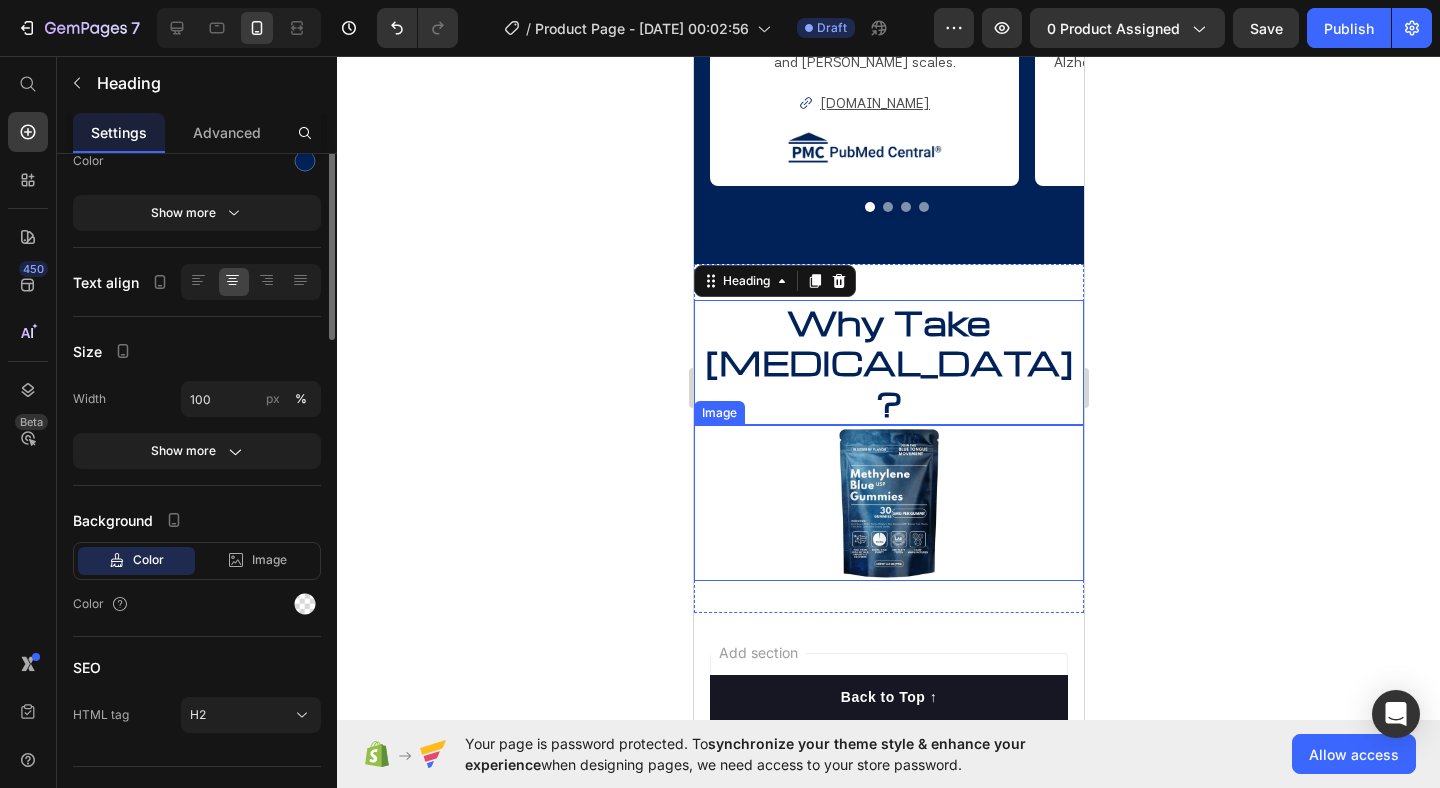 scroll, scrollTop: 0, scrollLeft: 0, axis: both 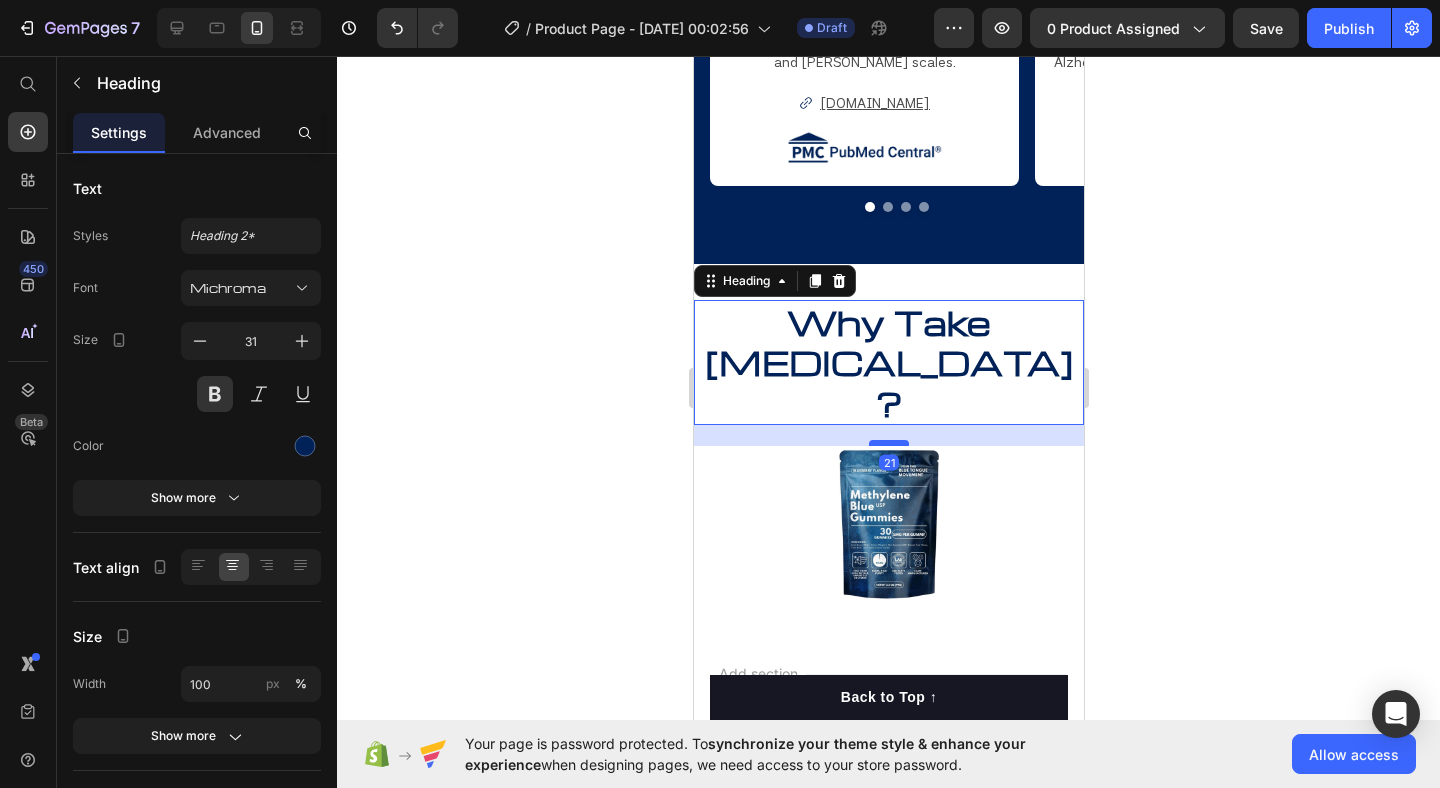 drag, startPoint x: 904, startPoint y: 378, endPoint x: 904, endPoint y: 399, distance: 21 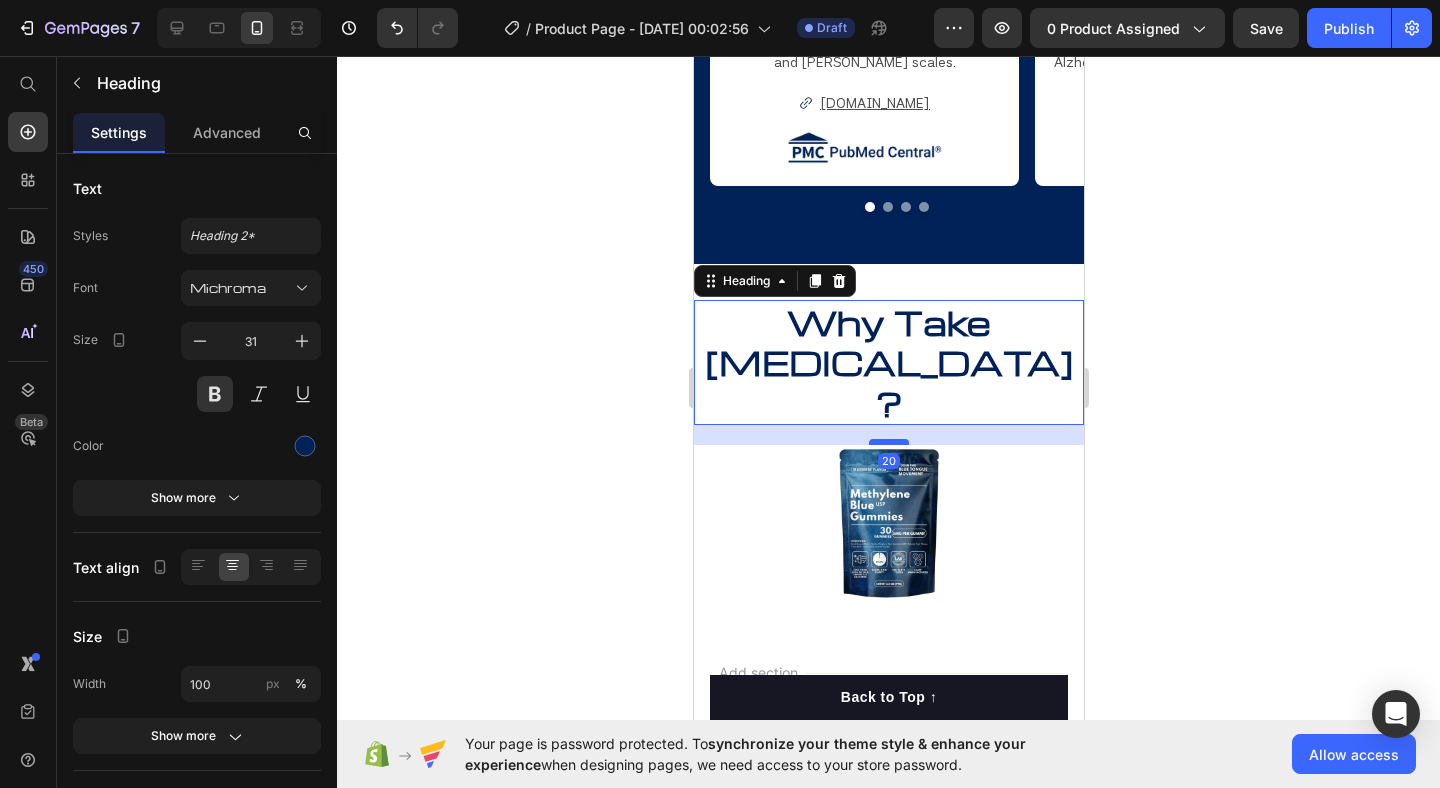 click at bounding box center [888, 442] 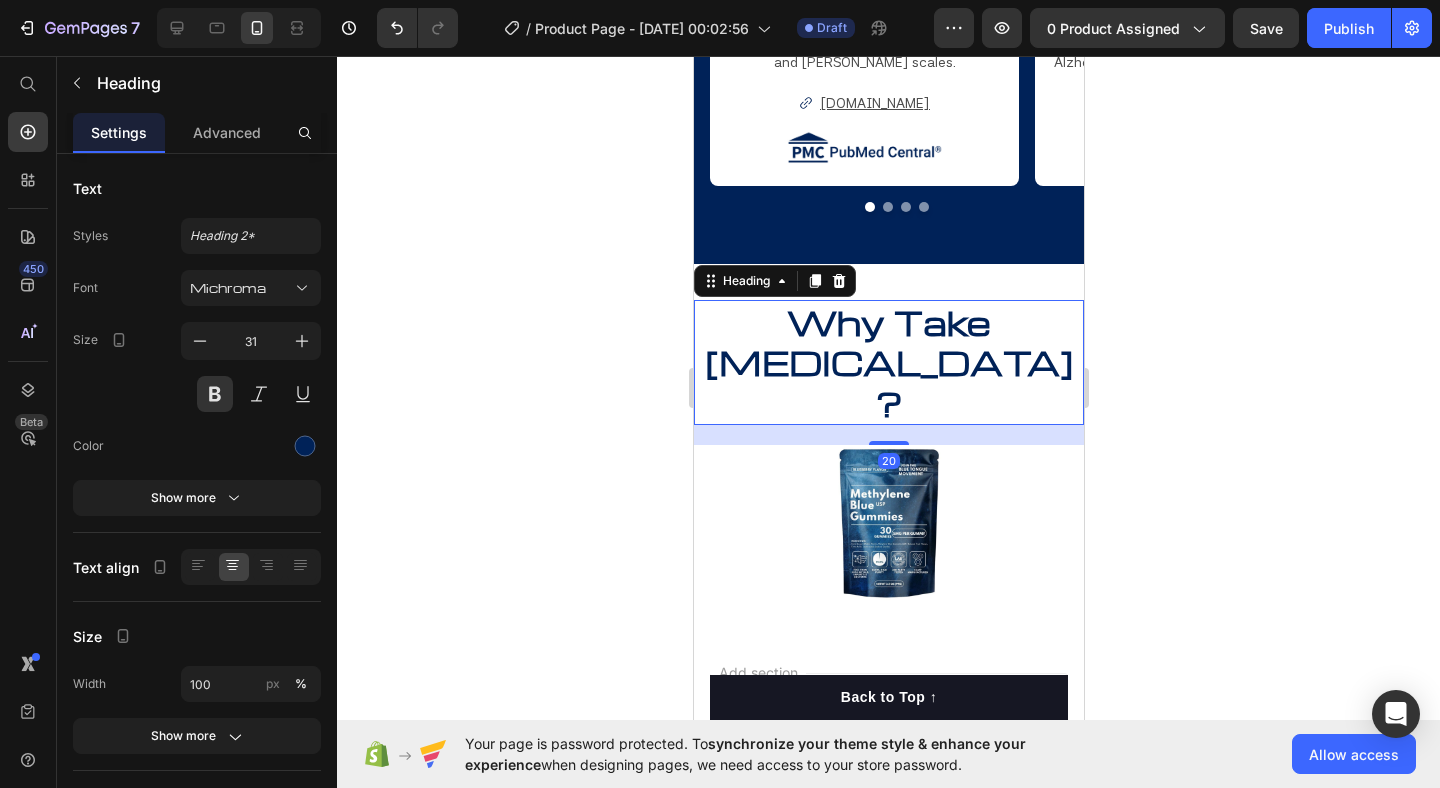 click 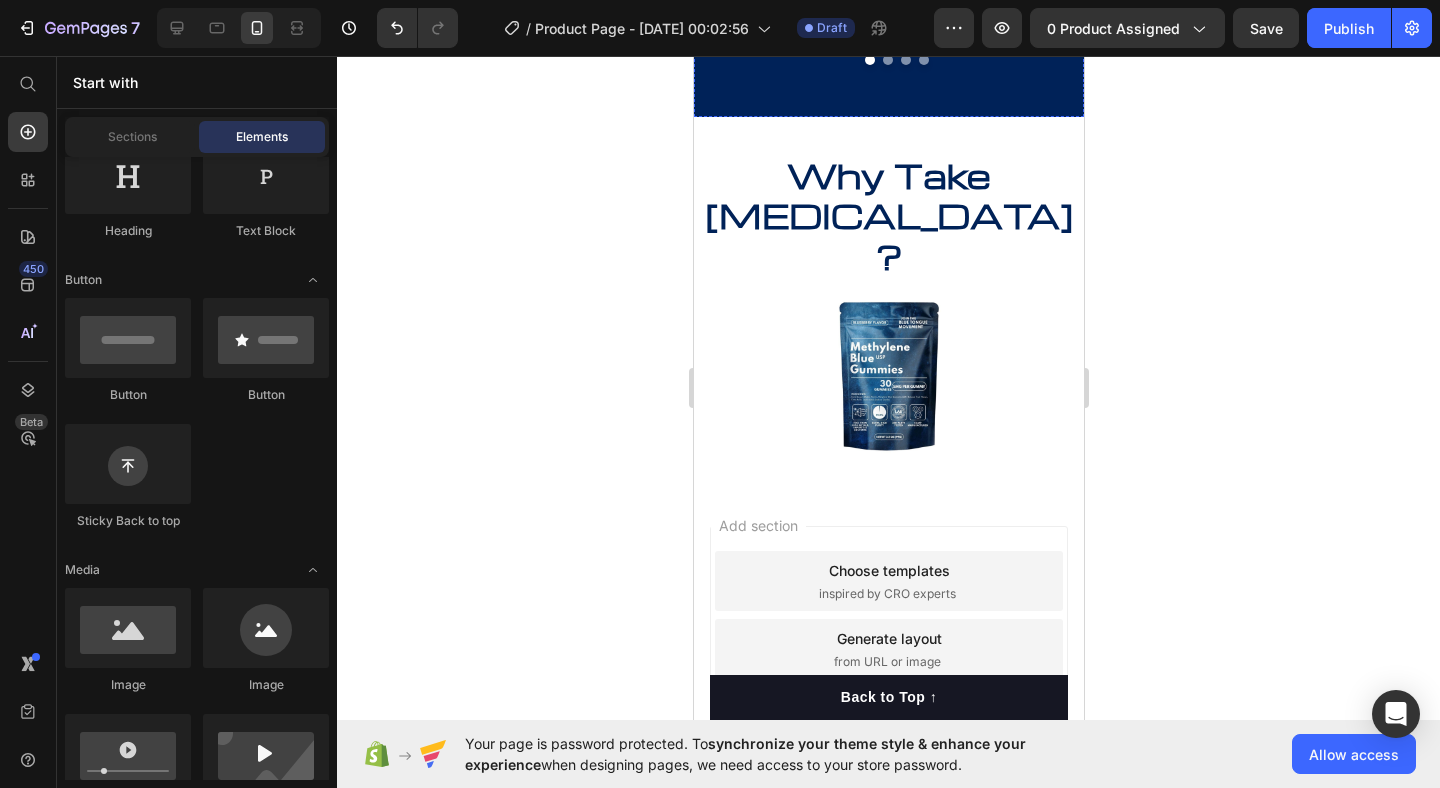 scroll, scrollTop: 2559, scrollLeft: 0, axis: vertical 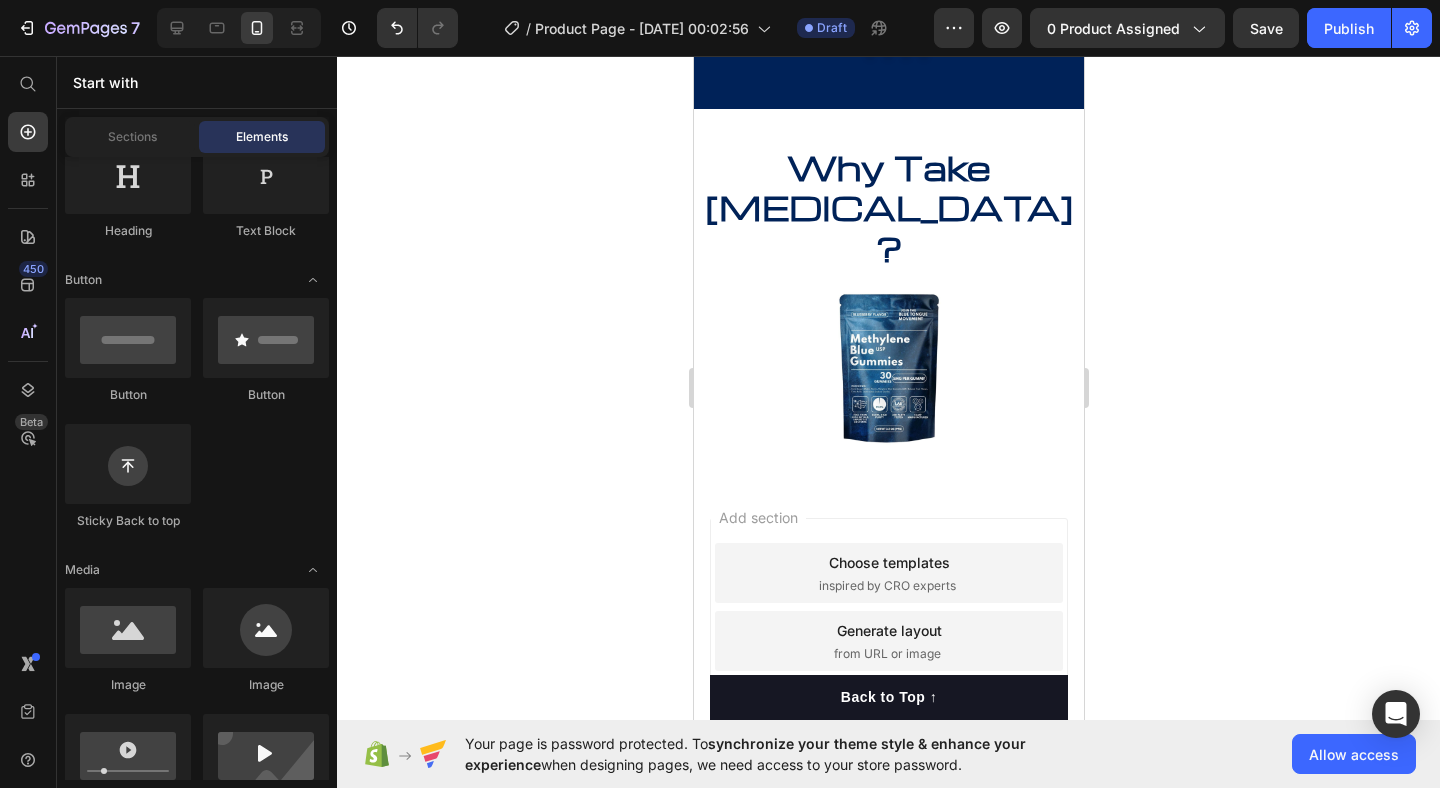 click 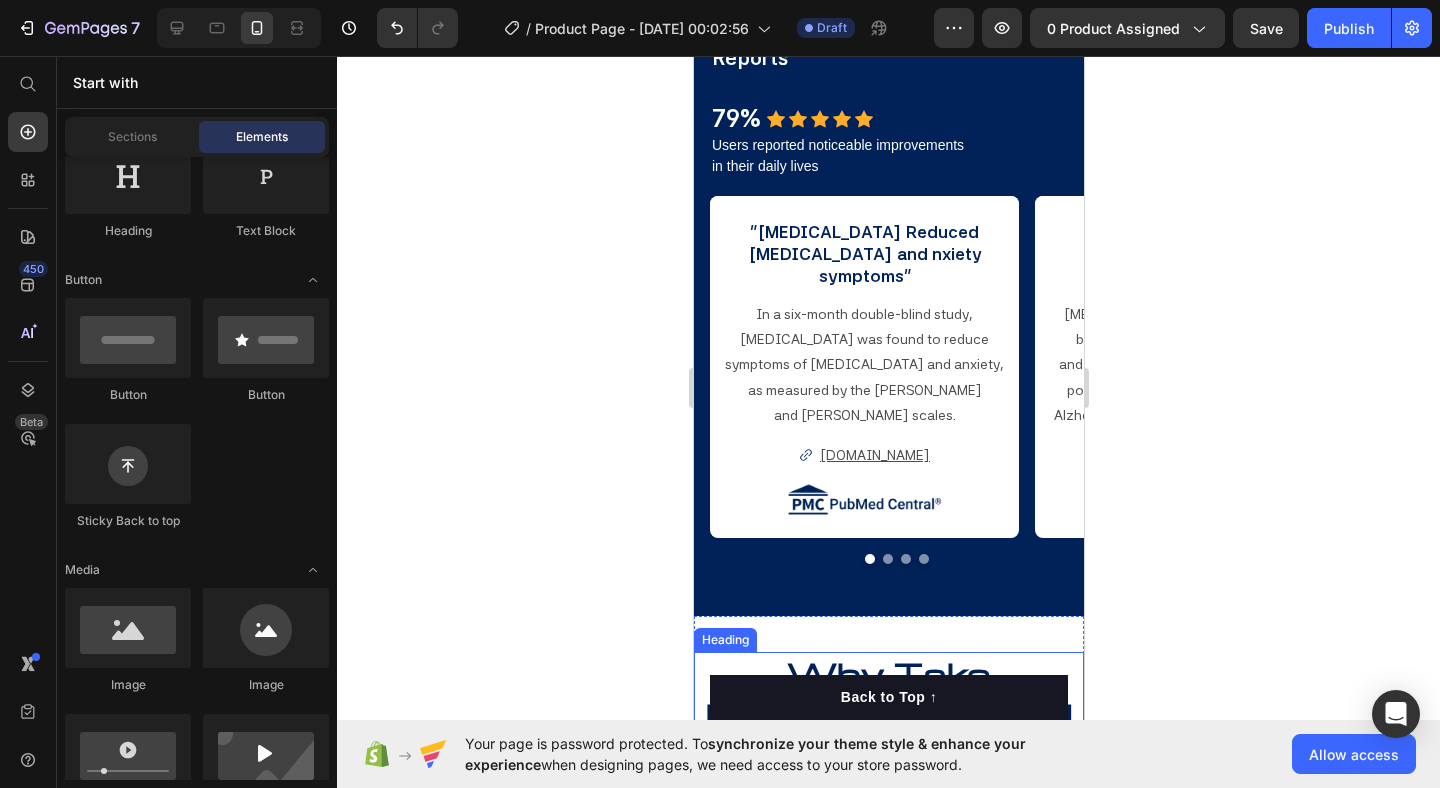 scroll, scrollTop: 2374, scrollLeft: 0, axis: vertical 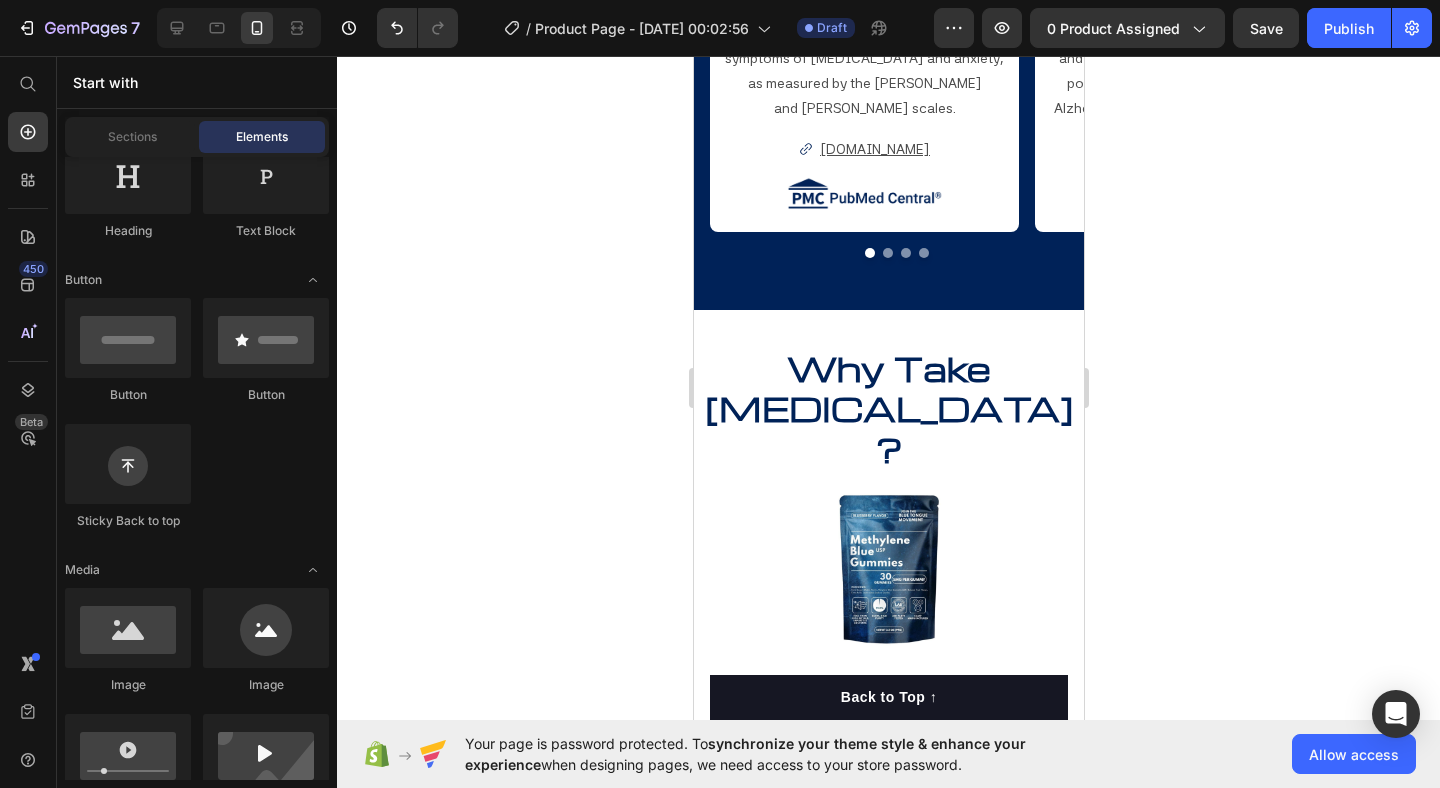 click 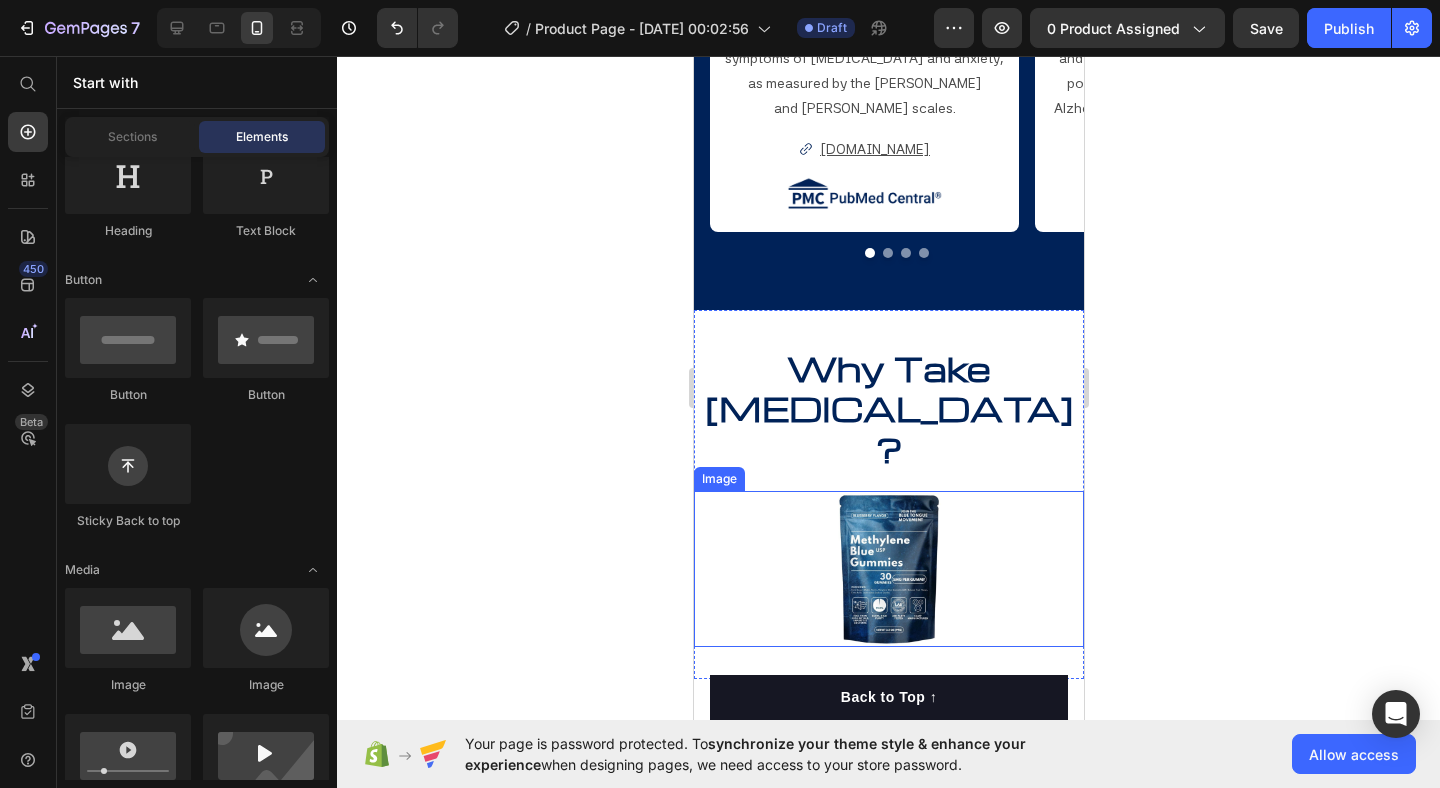 click at bounding box center [888, 569] 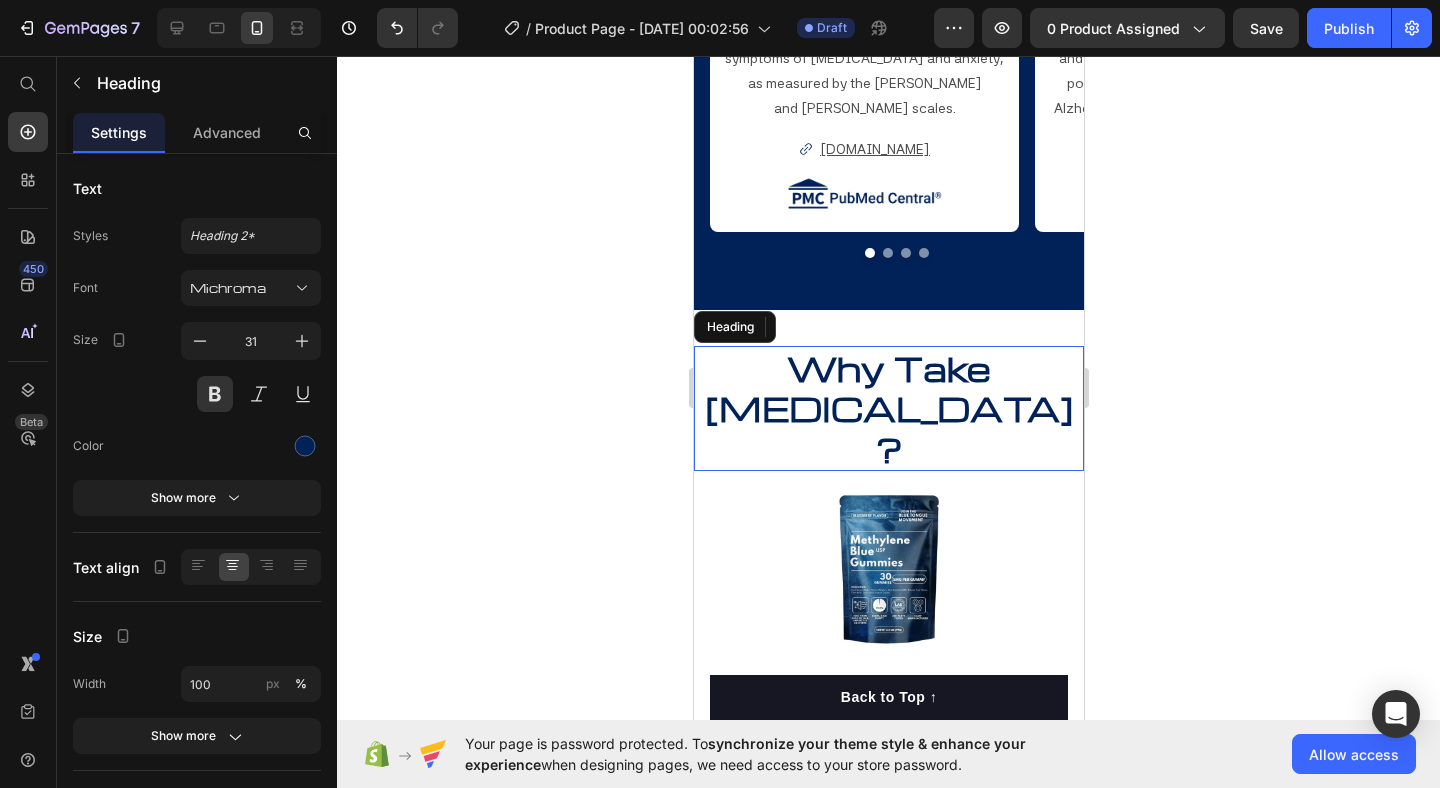 click on "Why Take [MEDICAL_DATA]?" at bounding box center (888, 408) 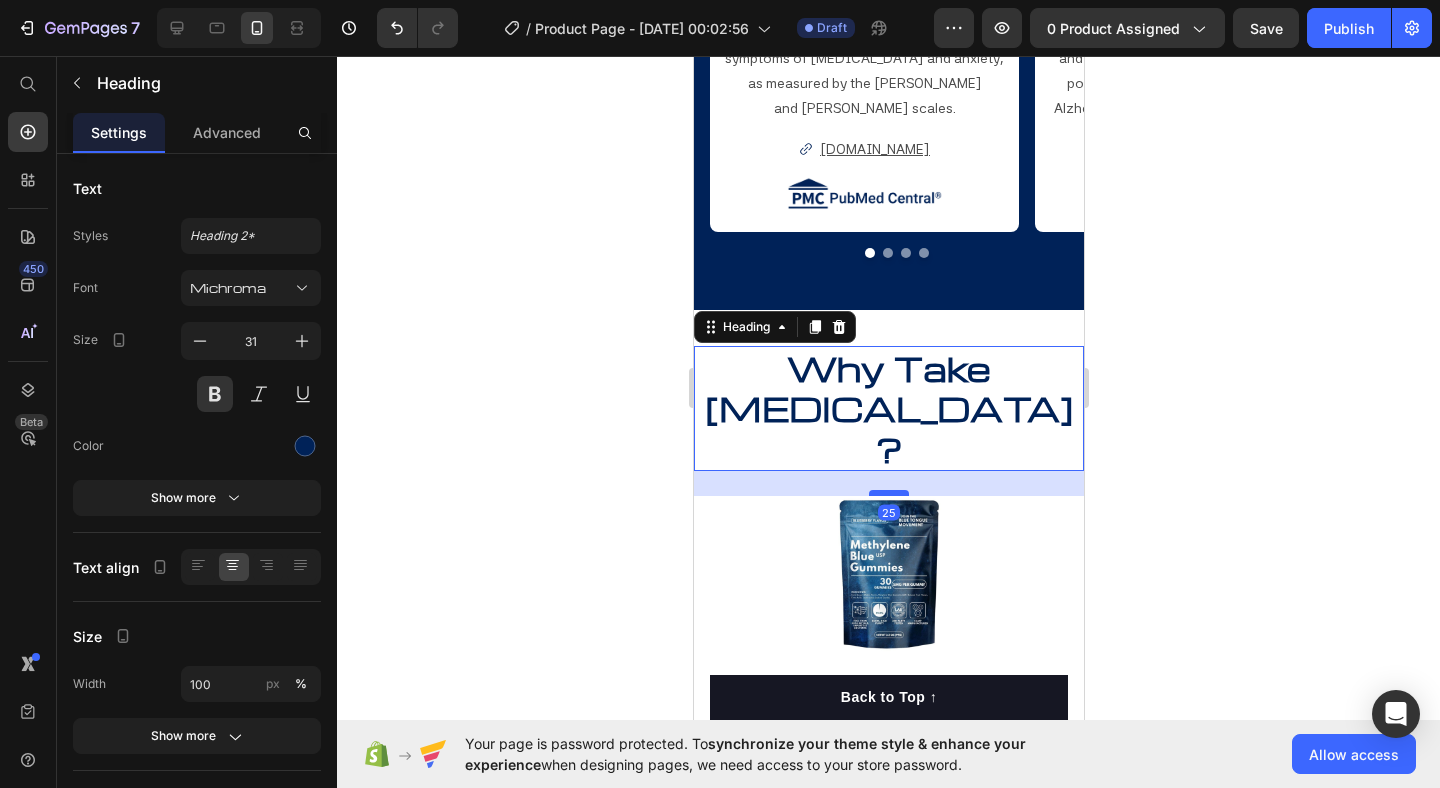 click at bounding box center [888, 493] 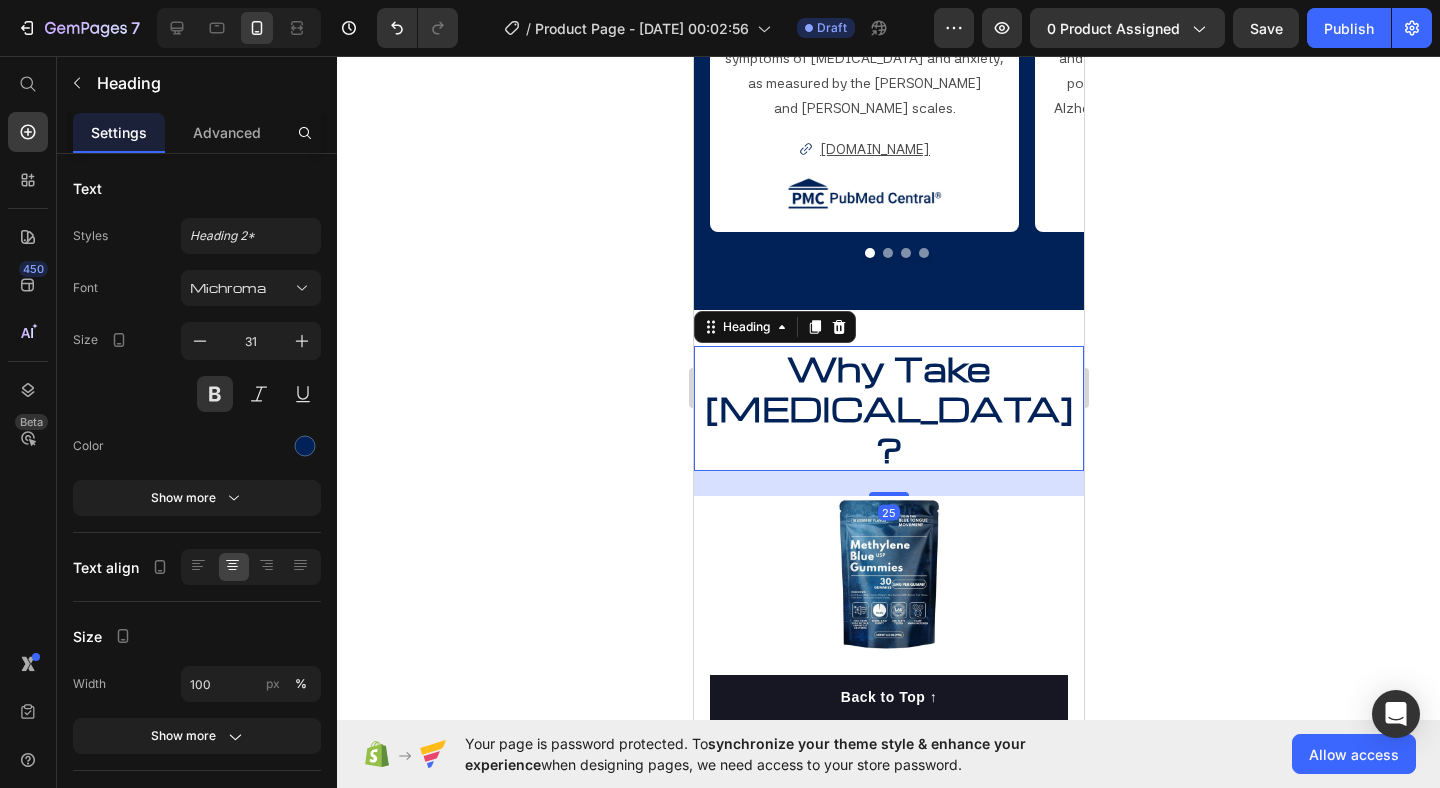click 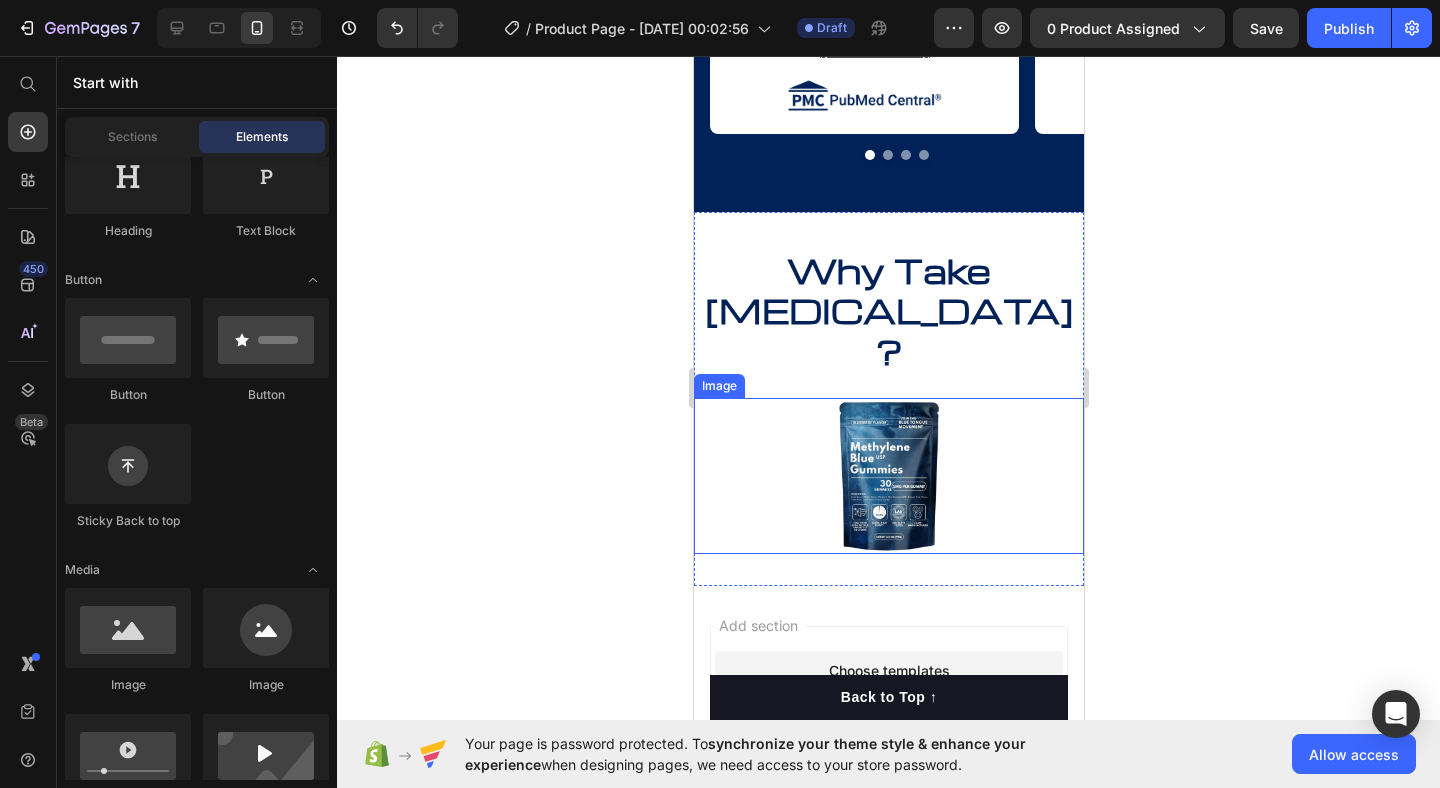scroll, scrollTop: 2475, scrollLeft: 0, axis: vertical 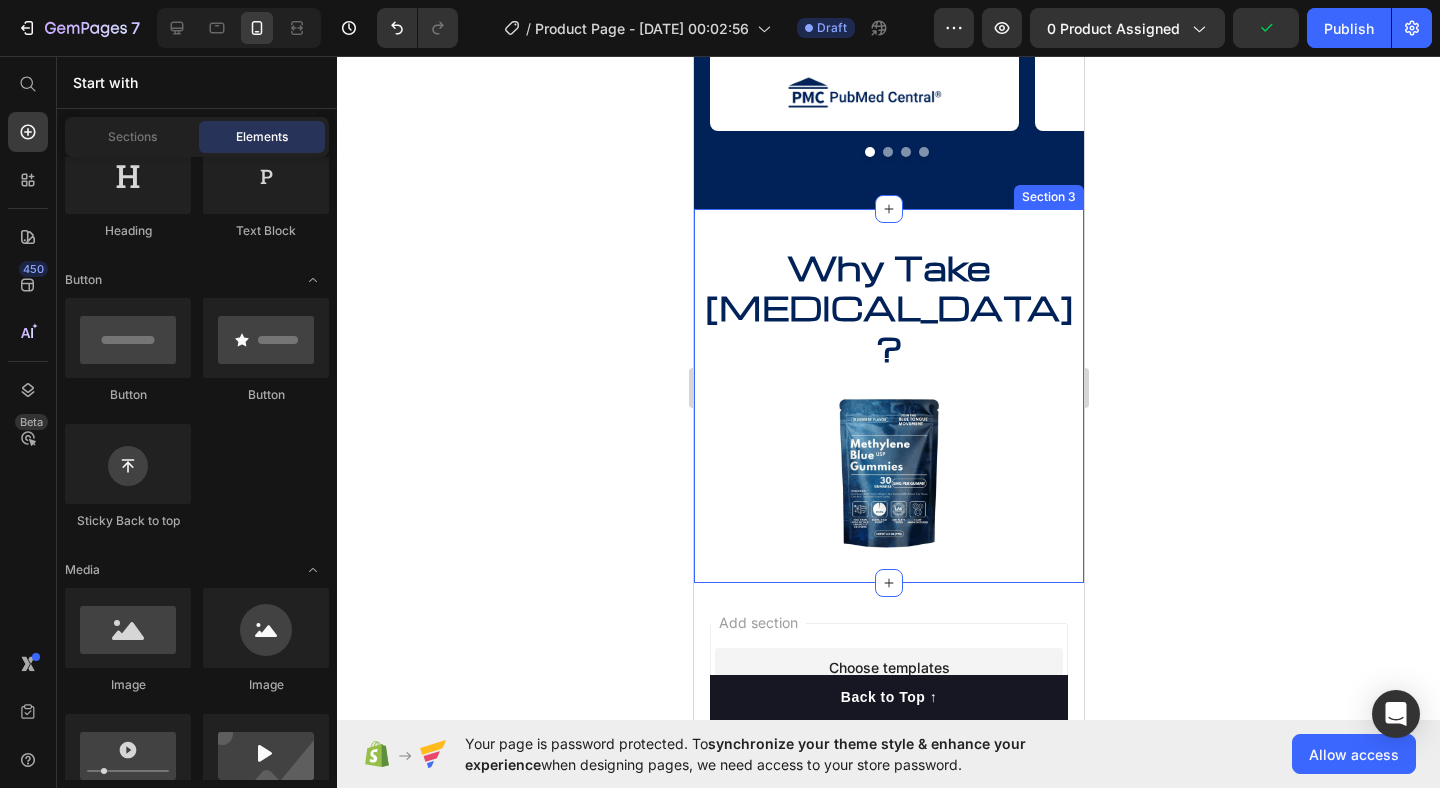 click on "Heading Why Take [MEDICAL_DATA]? Heading Image" at bounding box center (888, 396) 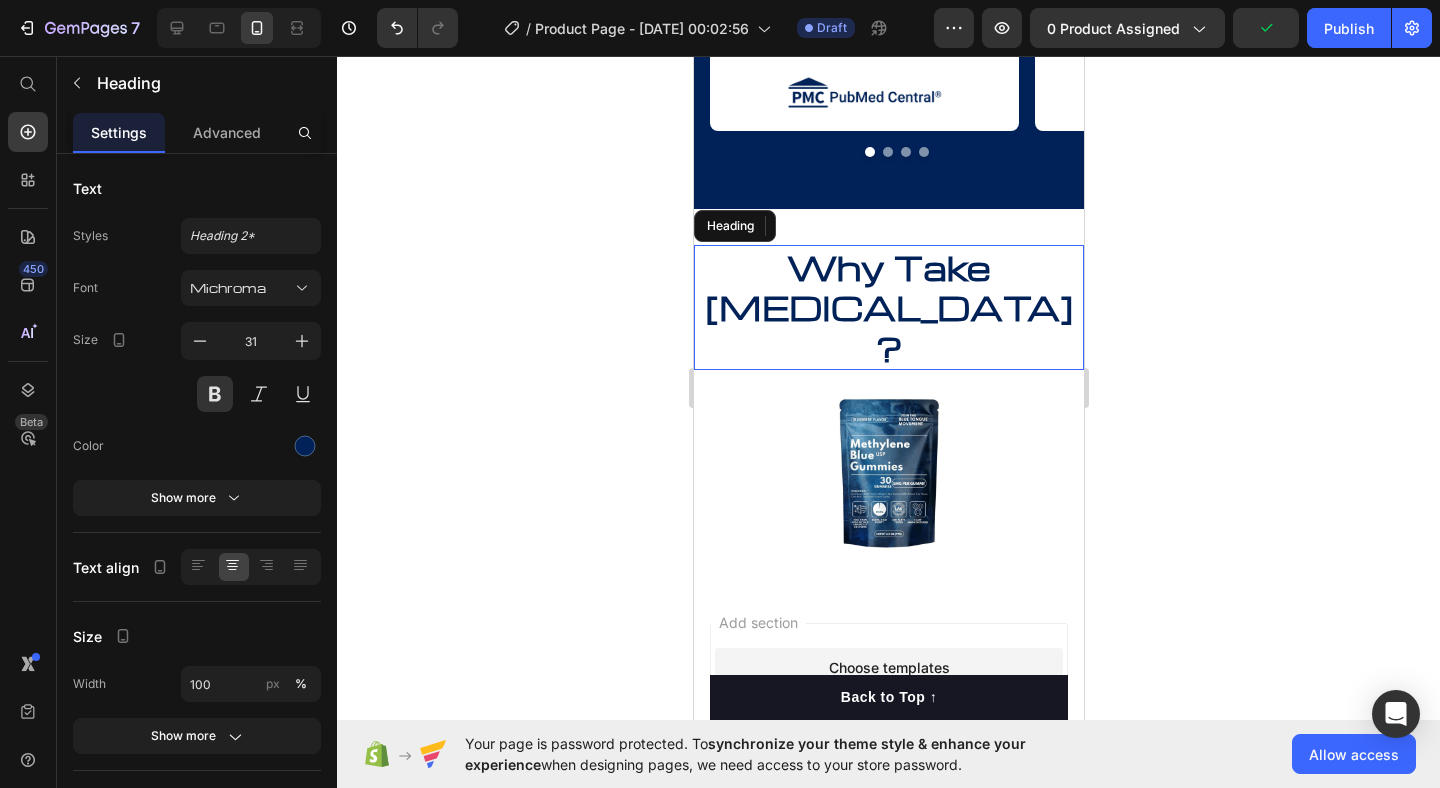 click on "Why Take [MEDICAL_DATA]?" at bounding box center (888, 307) 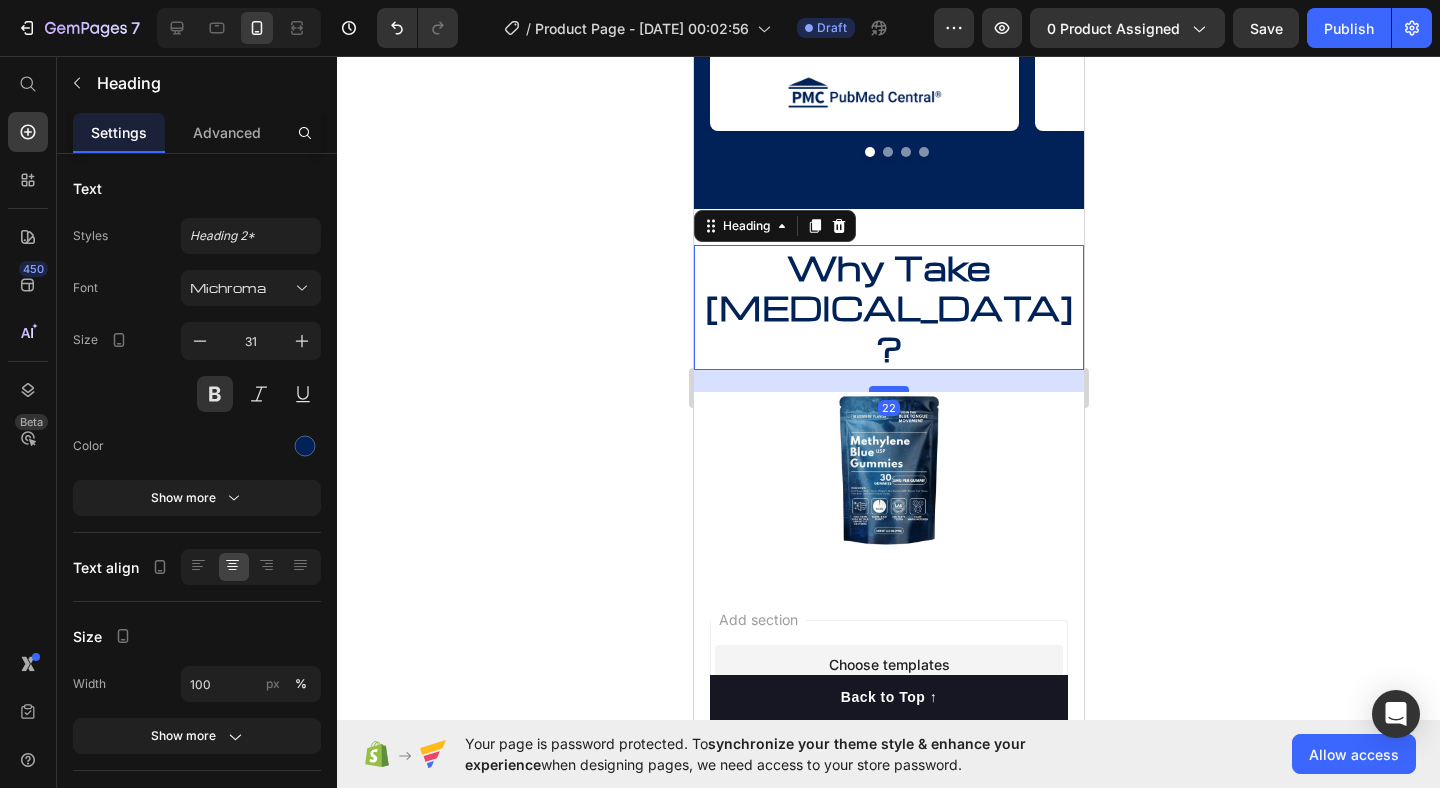 click at bounding box center (888, 389) 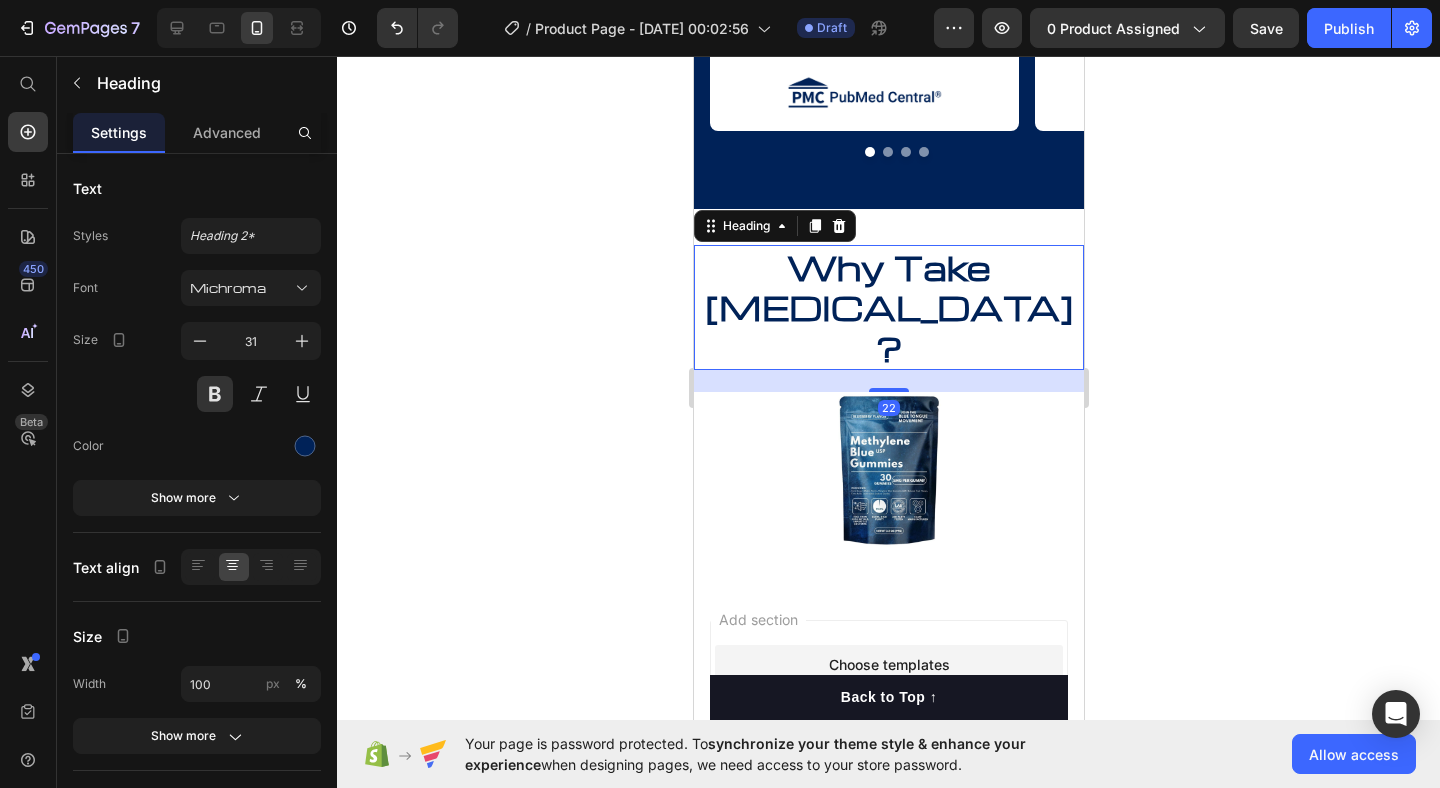 click 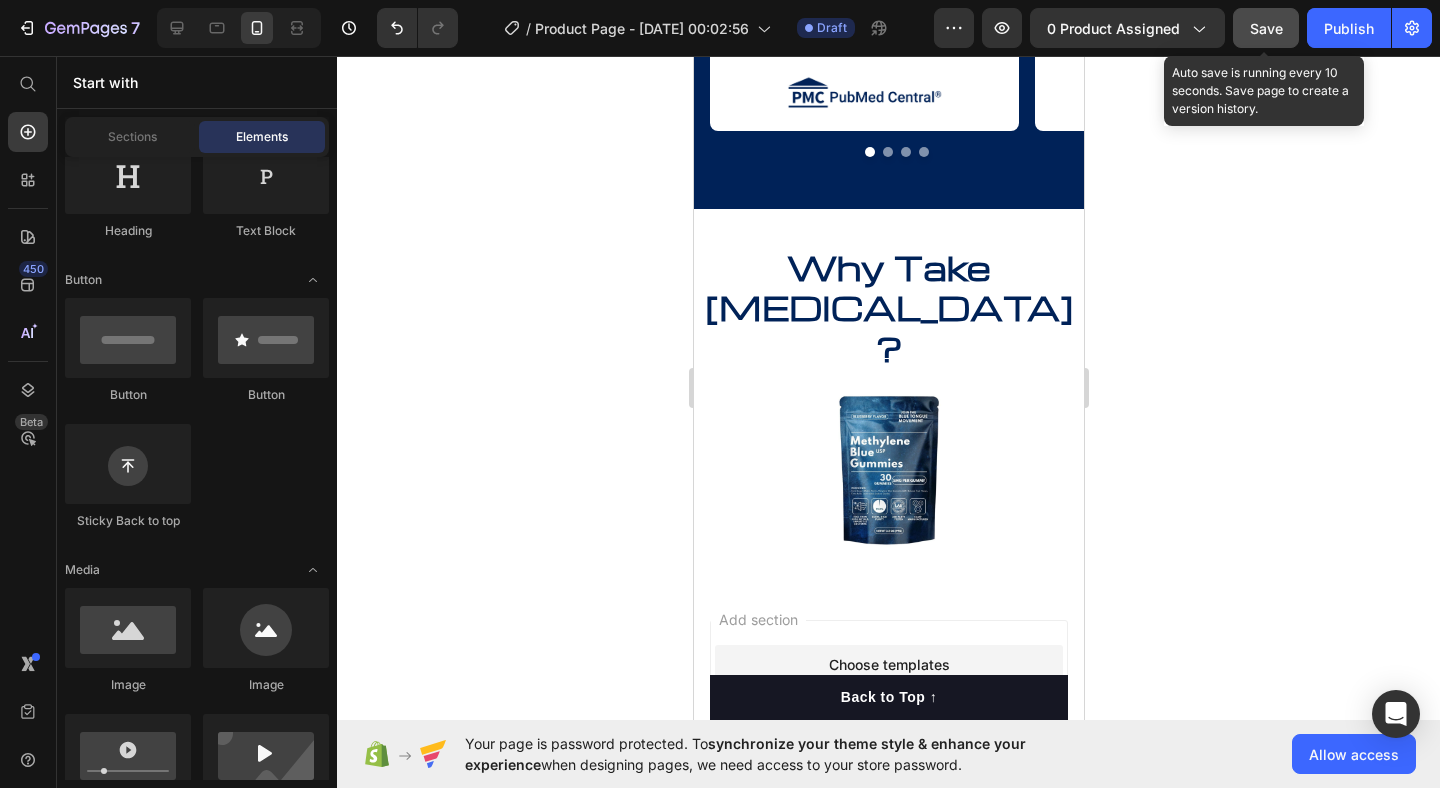click on "Save" 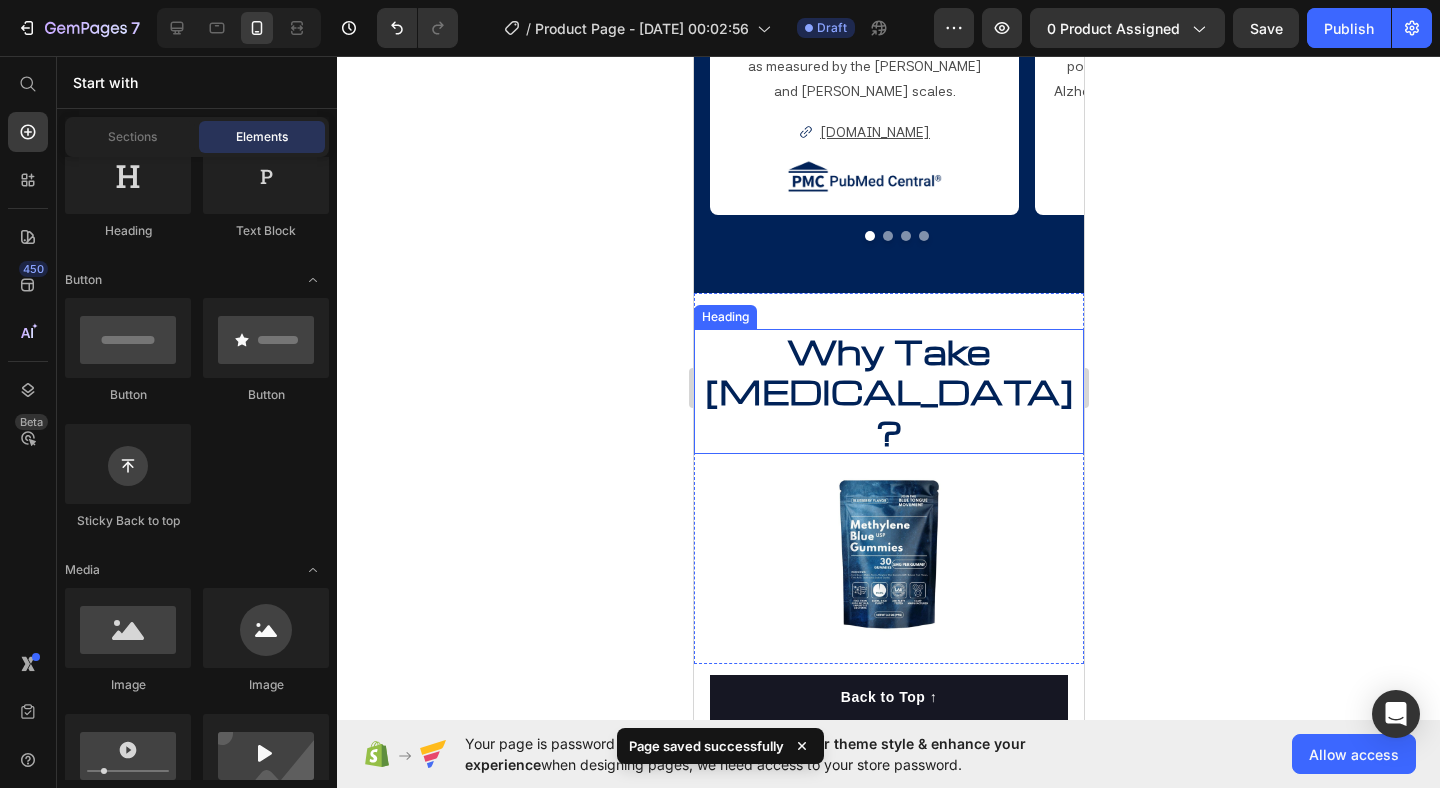 scroll, scrollTop: 2389, scrollLeft: 0, axis: vertical 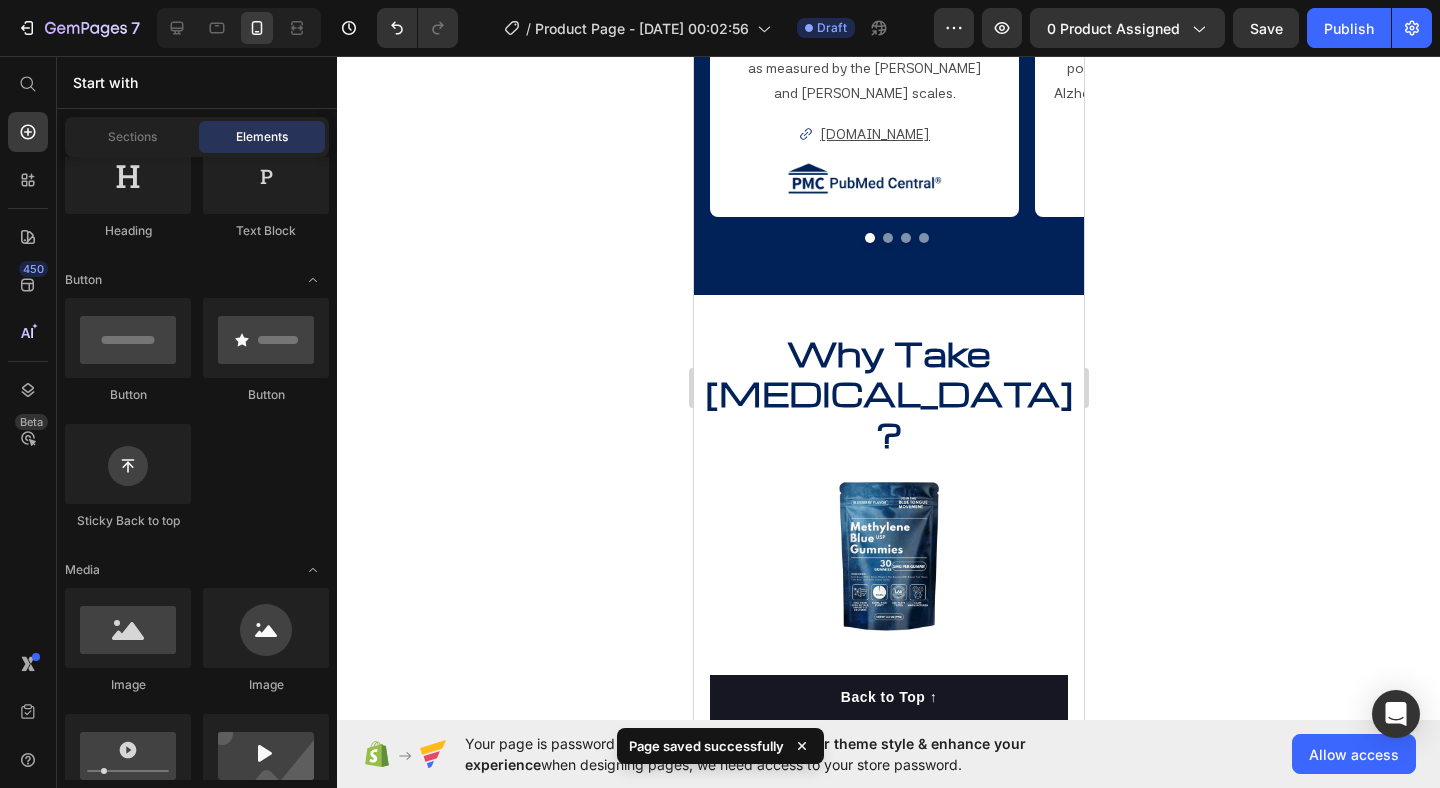 click 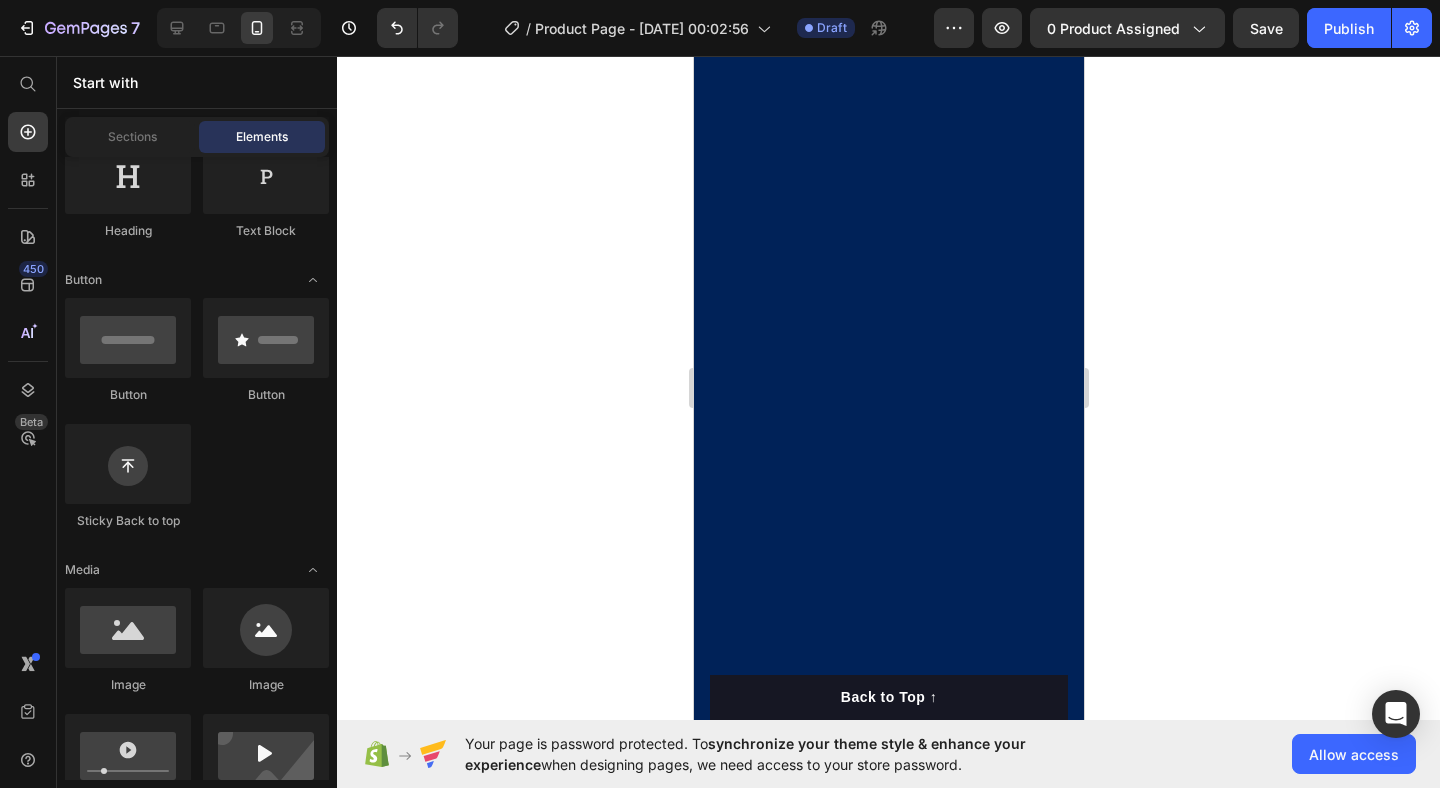 scroll, scrollTop: 803, scrollLeft: 0, axis: vertical 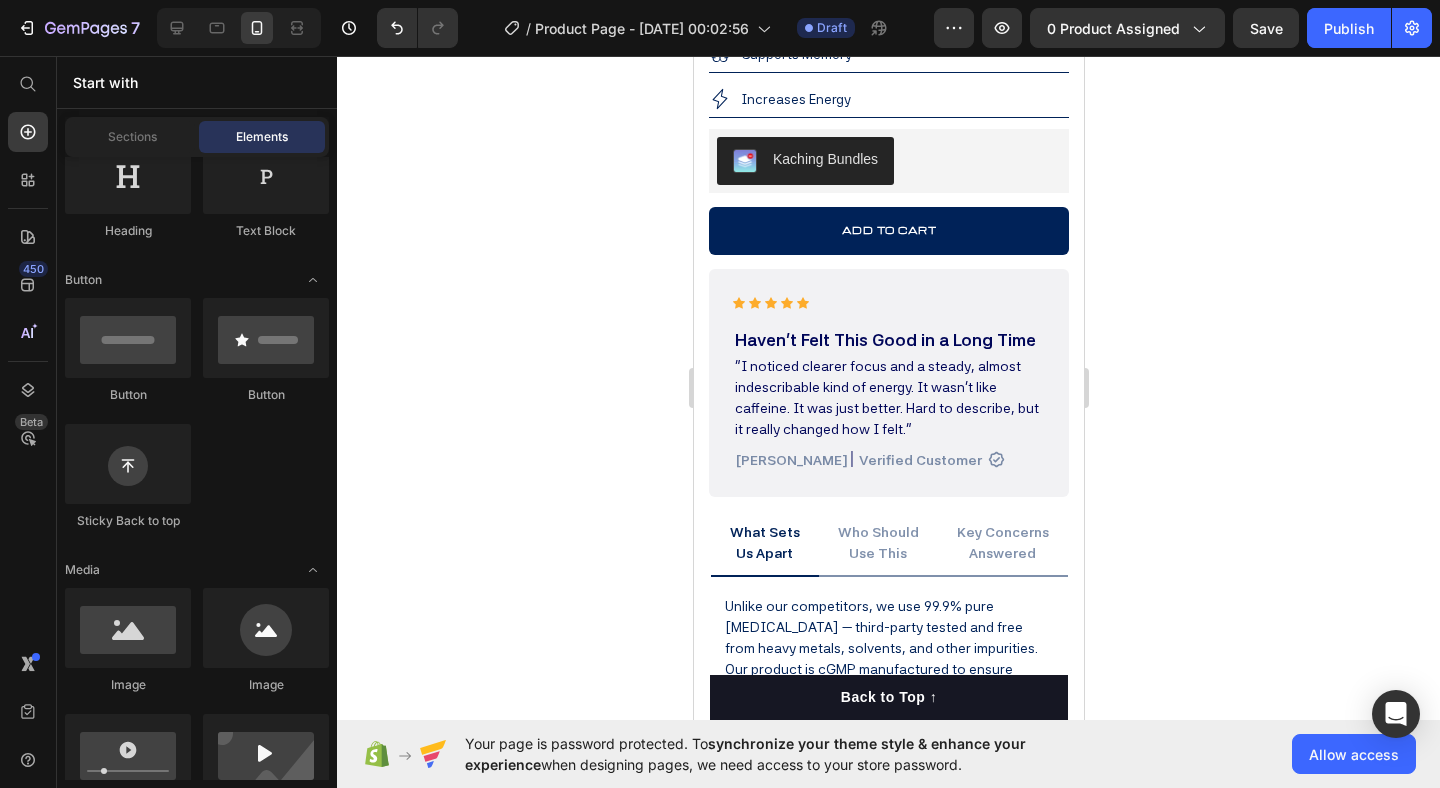 click 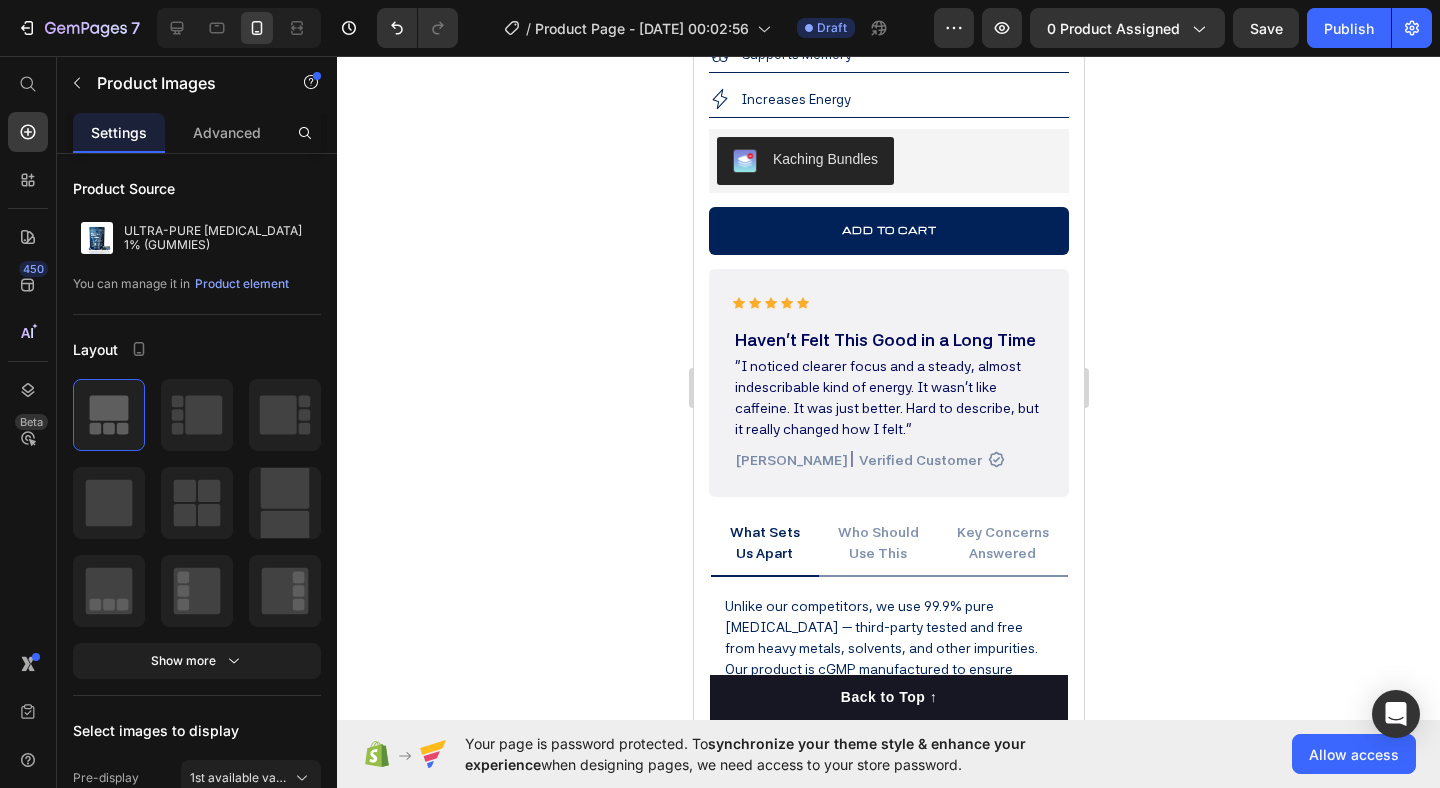 click 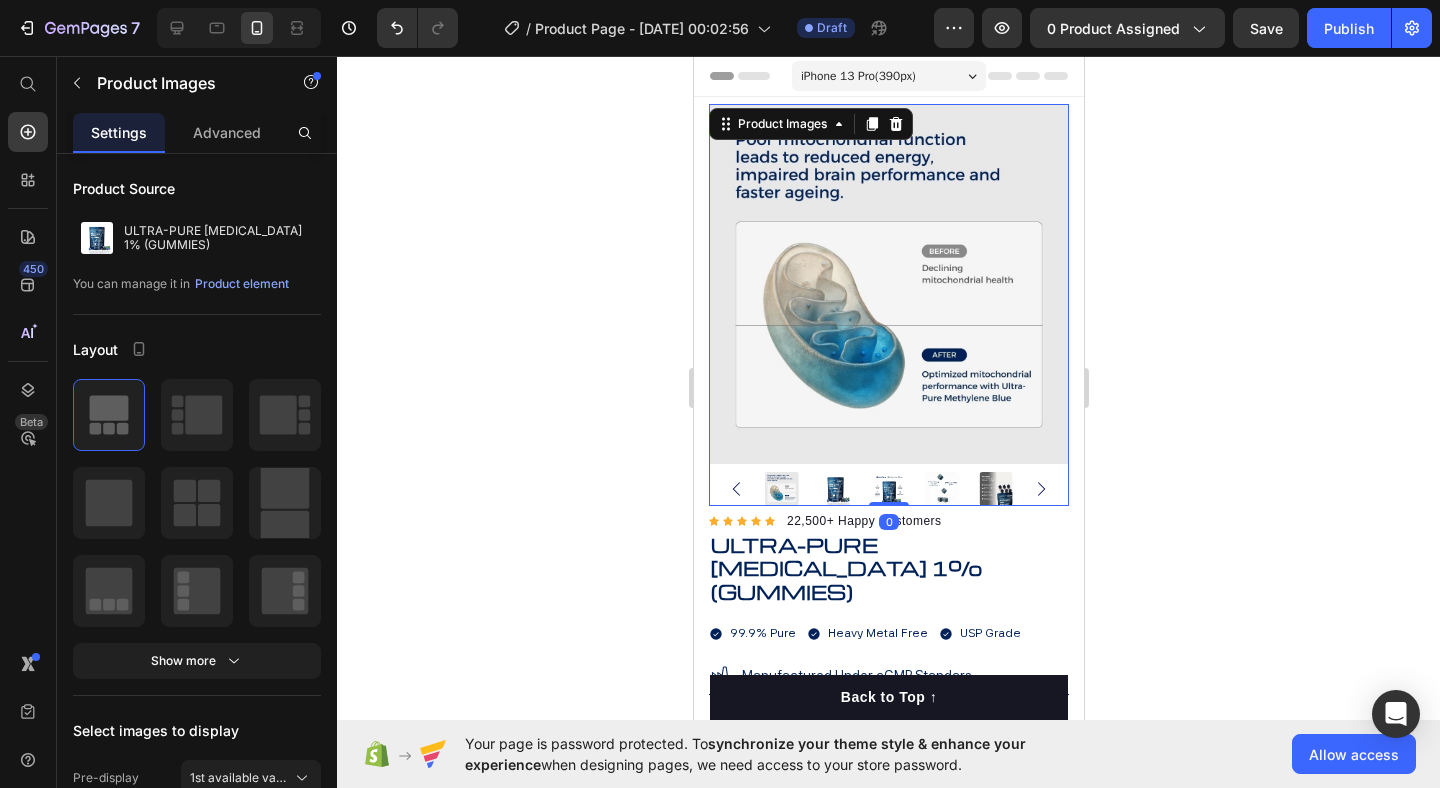 click at bounding box center [835, 489] 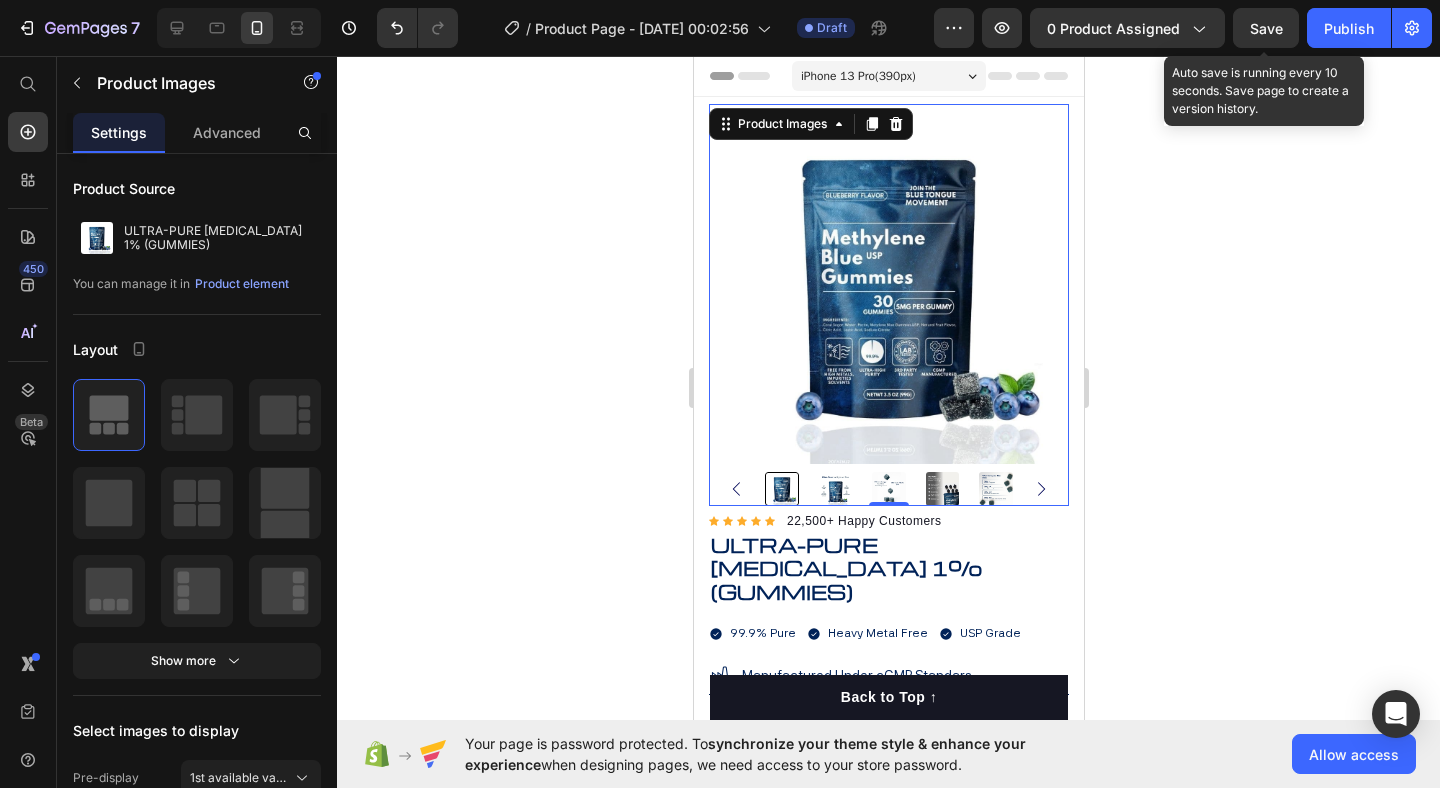 click on "Save" at bounding box center (1266, 28) 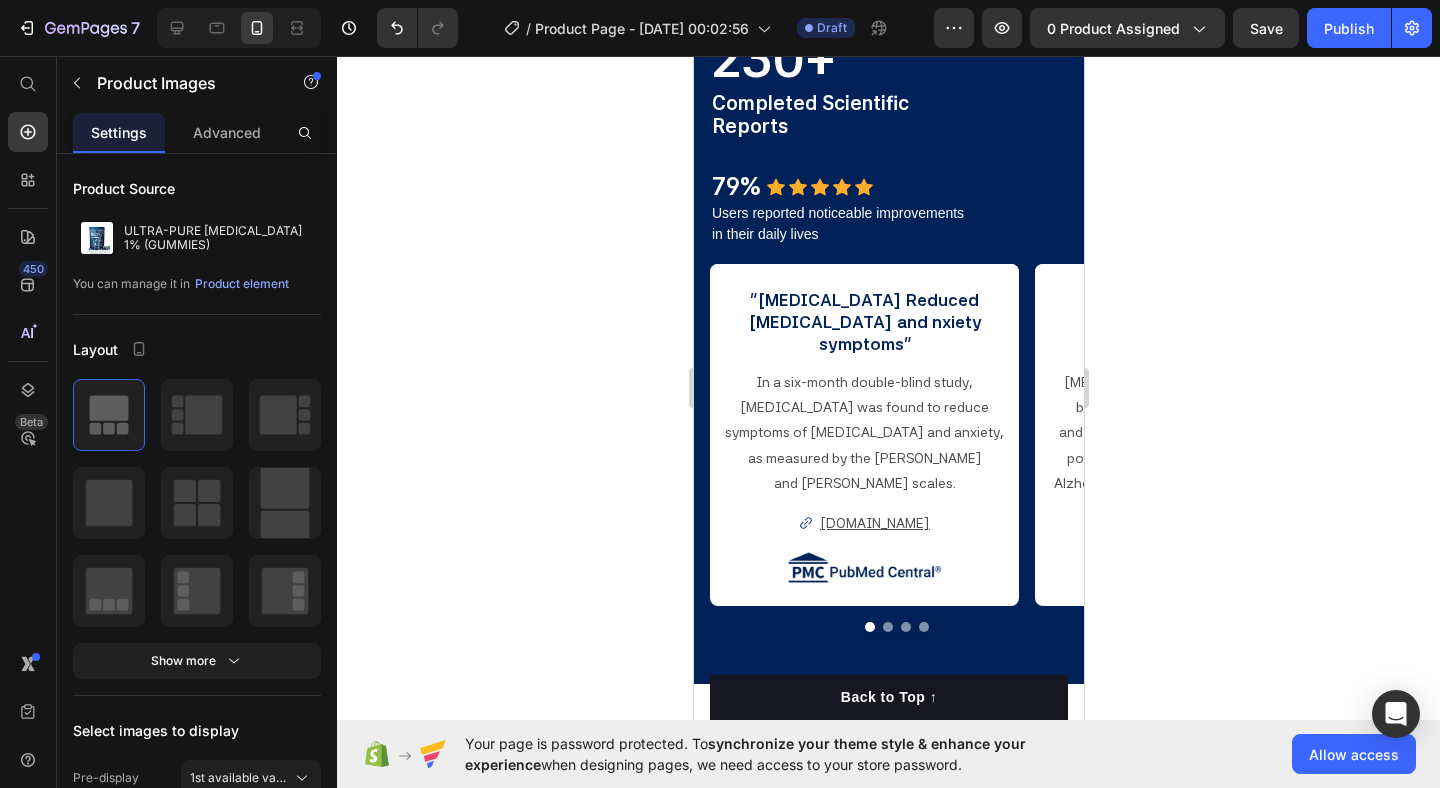 scroll, scrollTop: 2636, scrollLeft: 0, axis: vertical 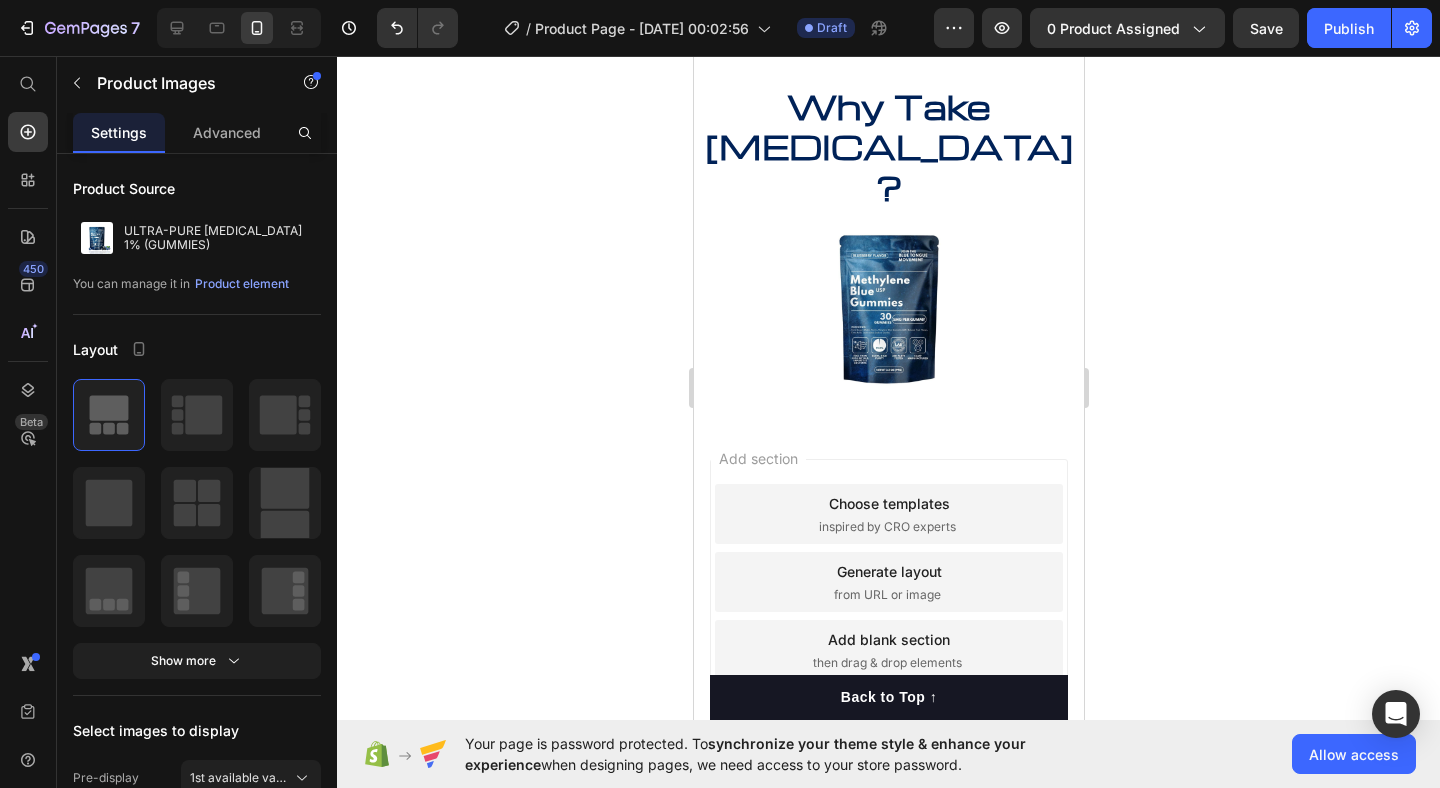 drag, startPoint x: 1257, startPoint y: 488, endPoint x: 1273, endPoint y: 33, distance: 455.28122 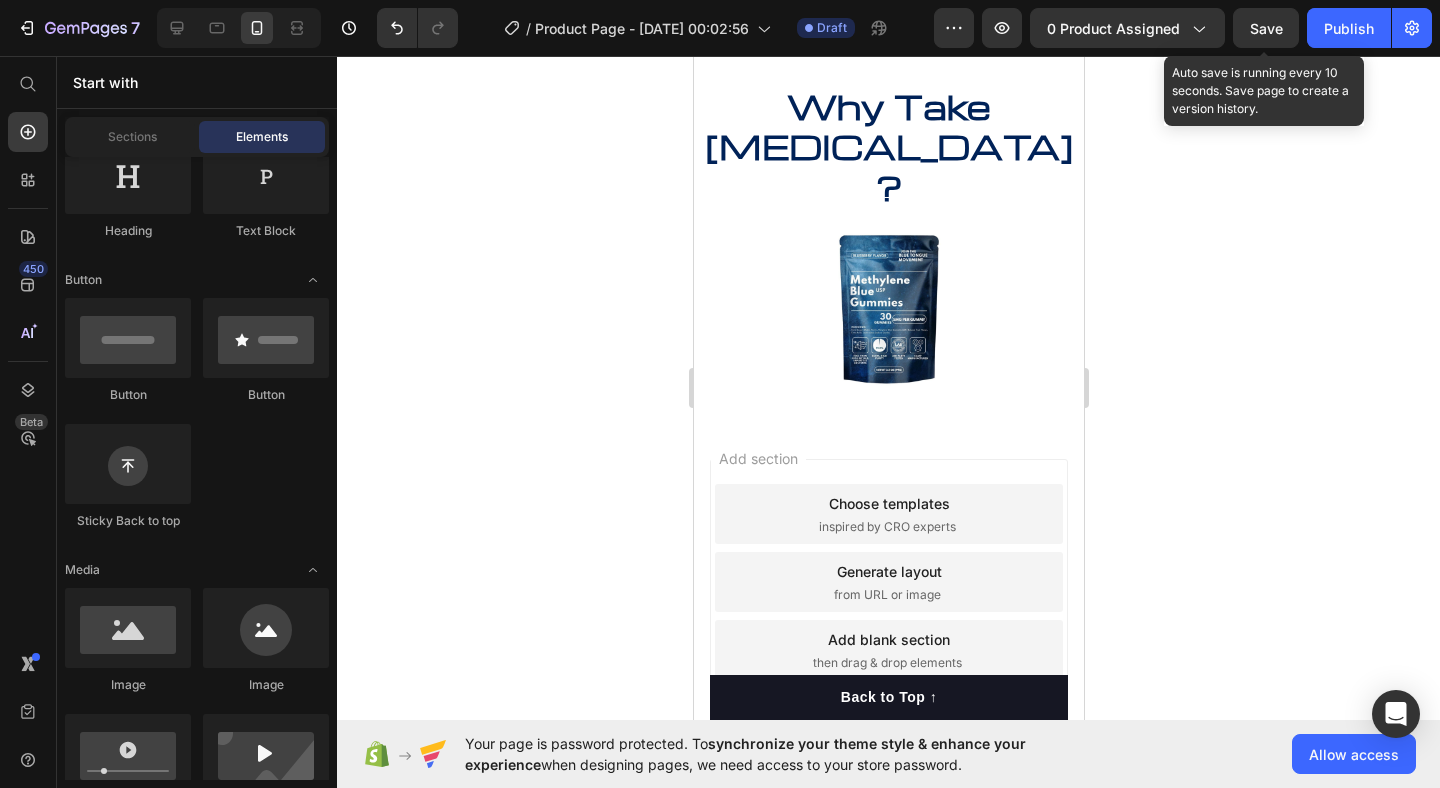 click on "Save" 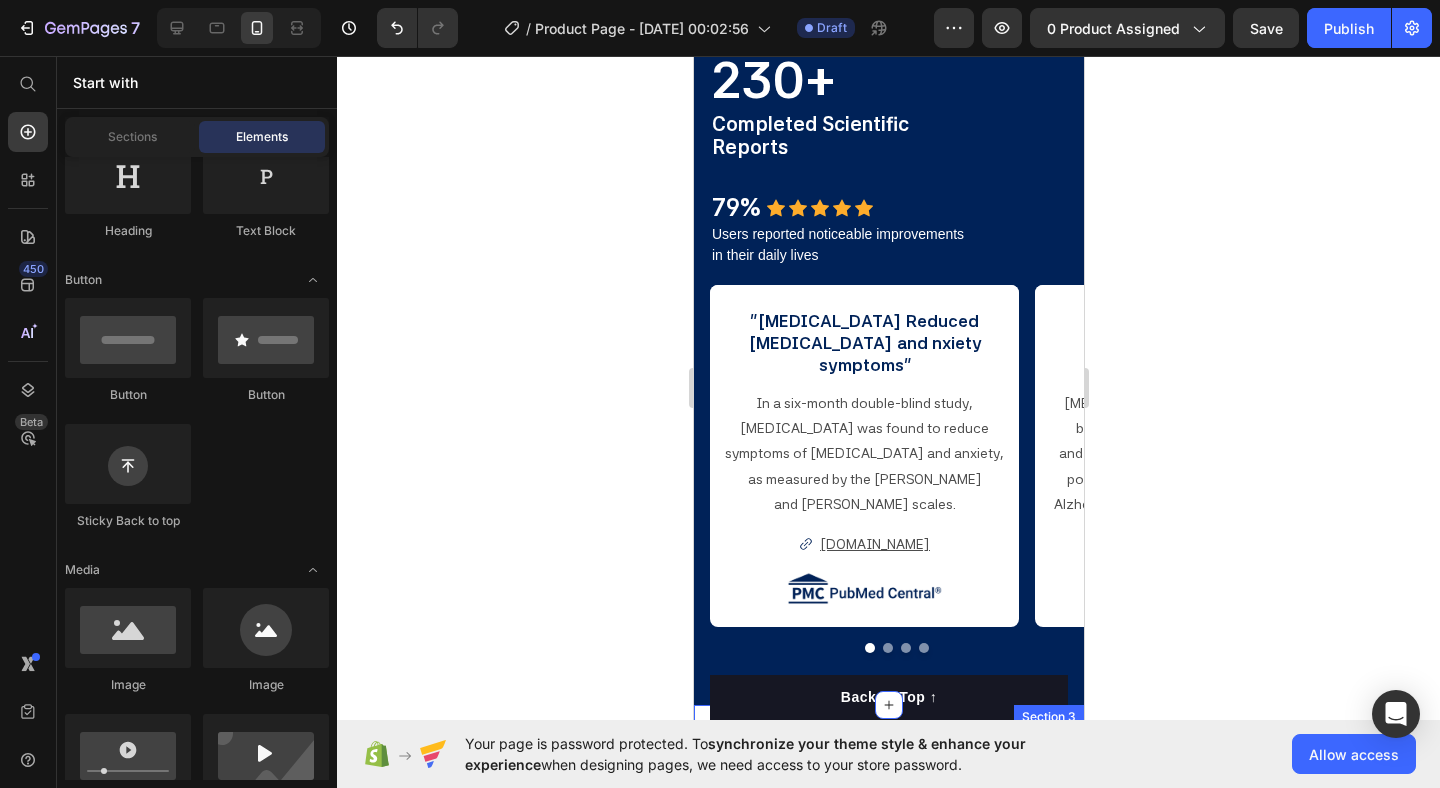 scroll, scrollTop: 0, scrollLeft: 0, axis: both 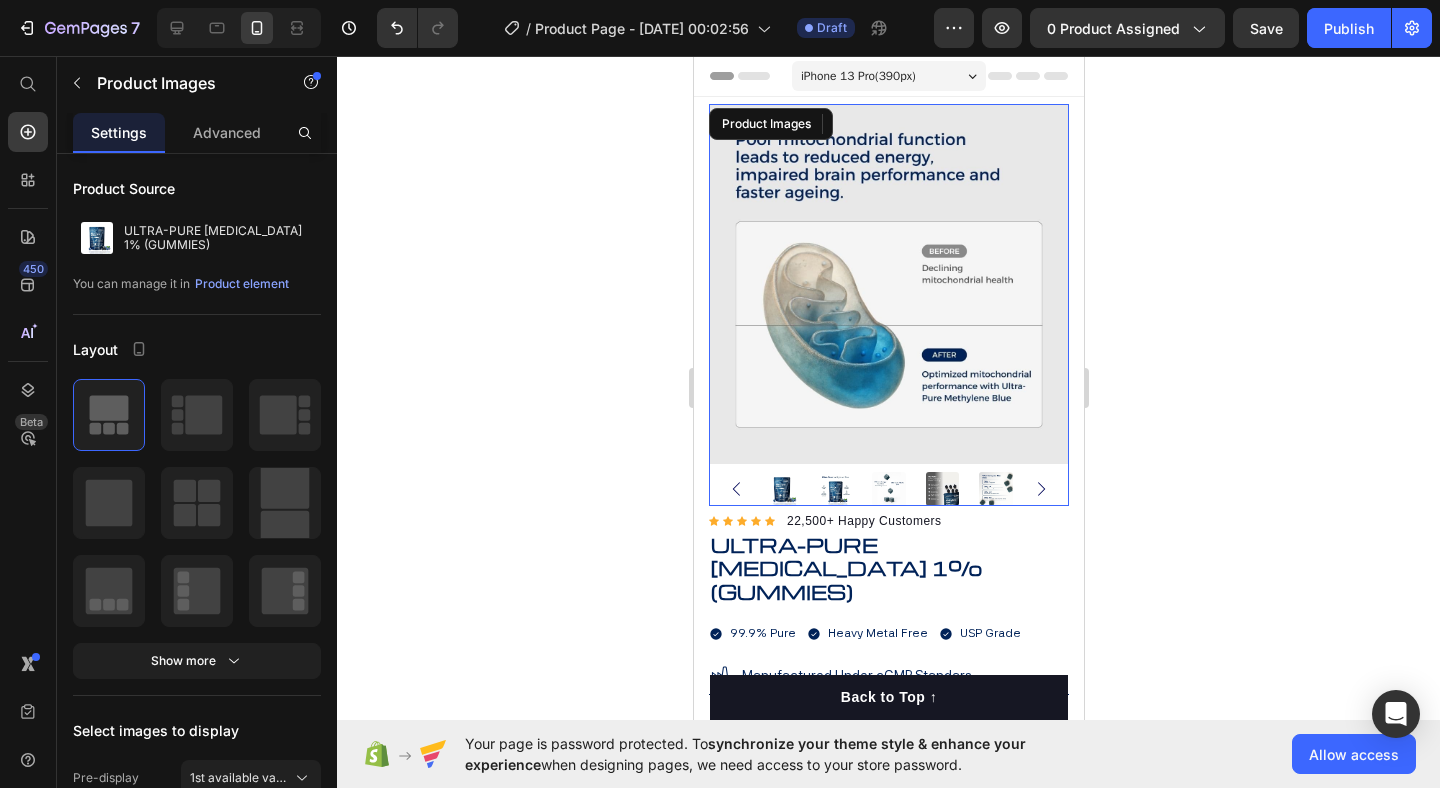 drag, startPoint x: 786, startPoint y: 499, endPoint x: 801, endPoint y: 489, distance: 18.027756 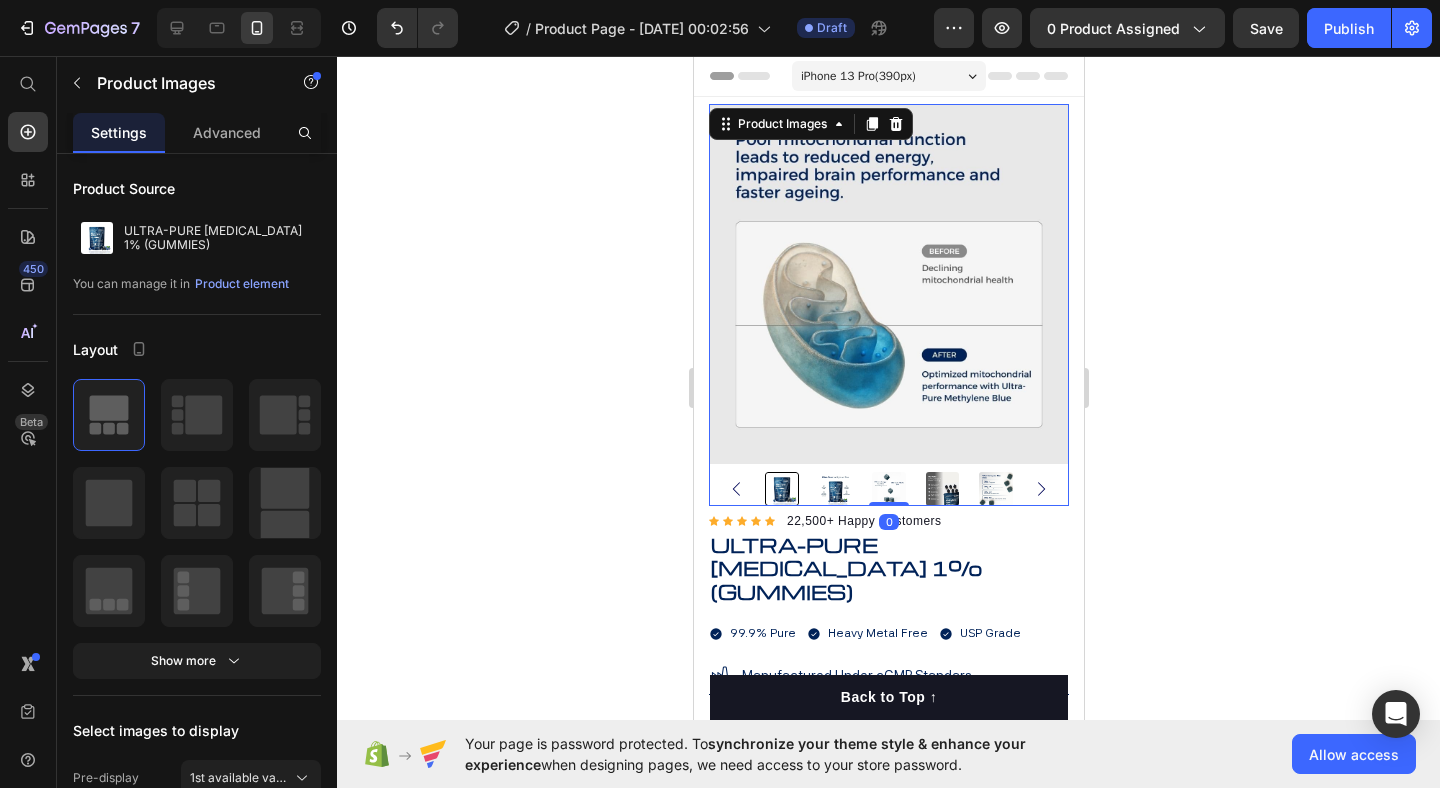 click at bounding box center (781, 489) 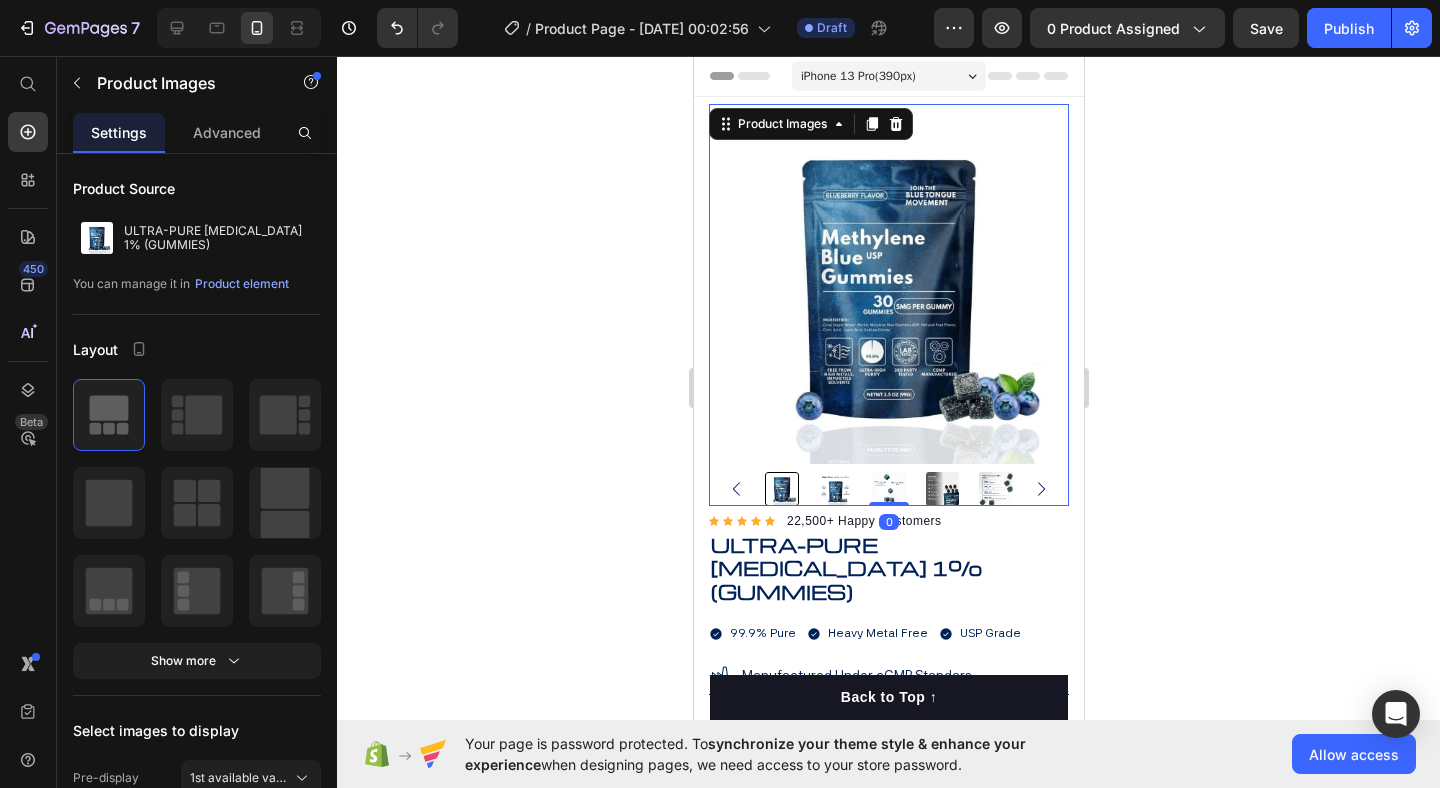 click at bounding box center [835, 489] 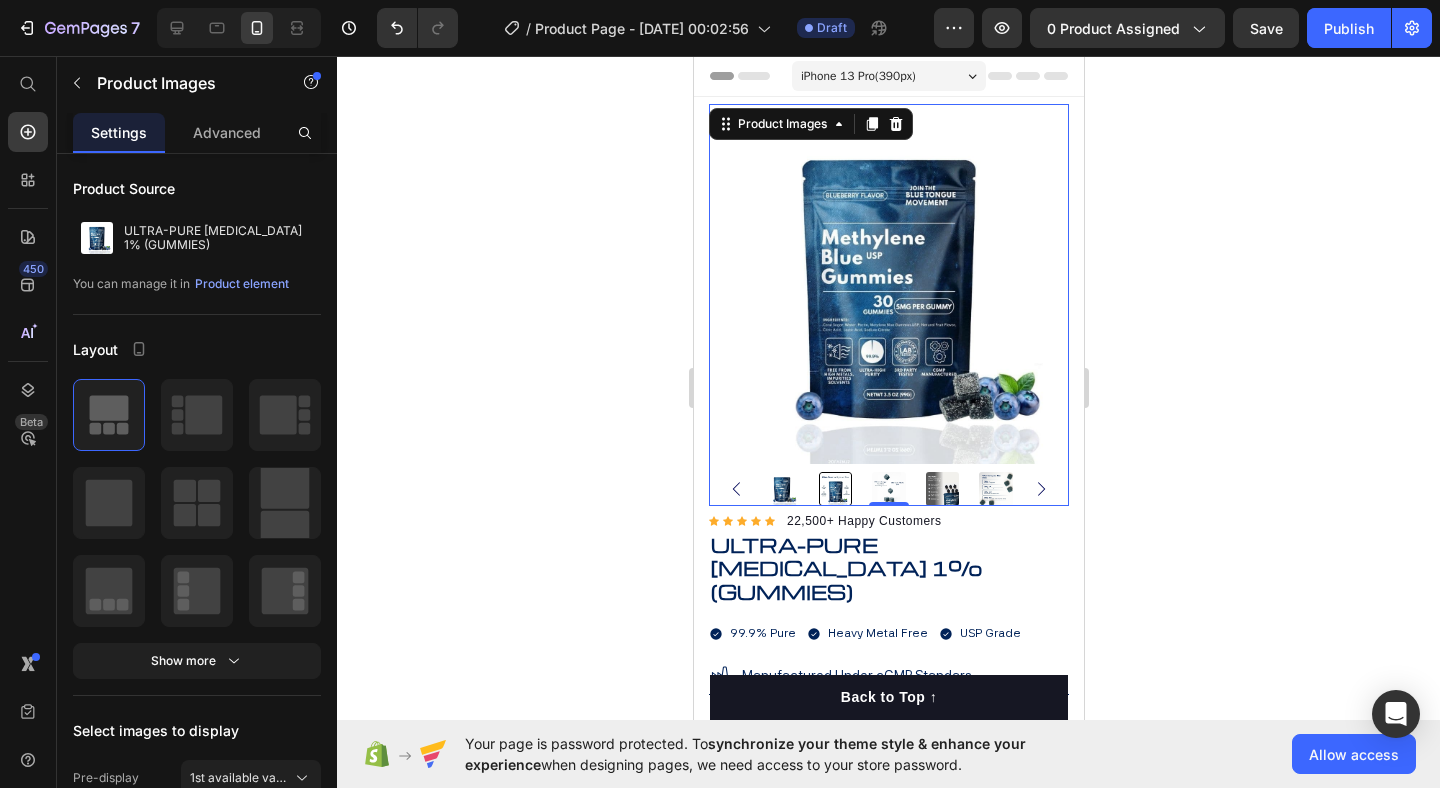 click at bounding box center [888, 489] 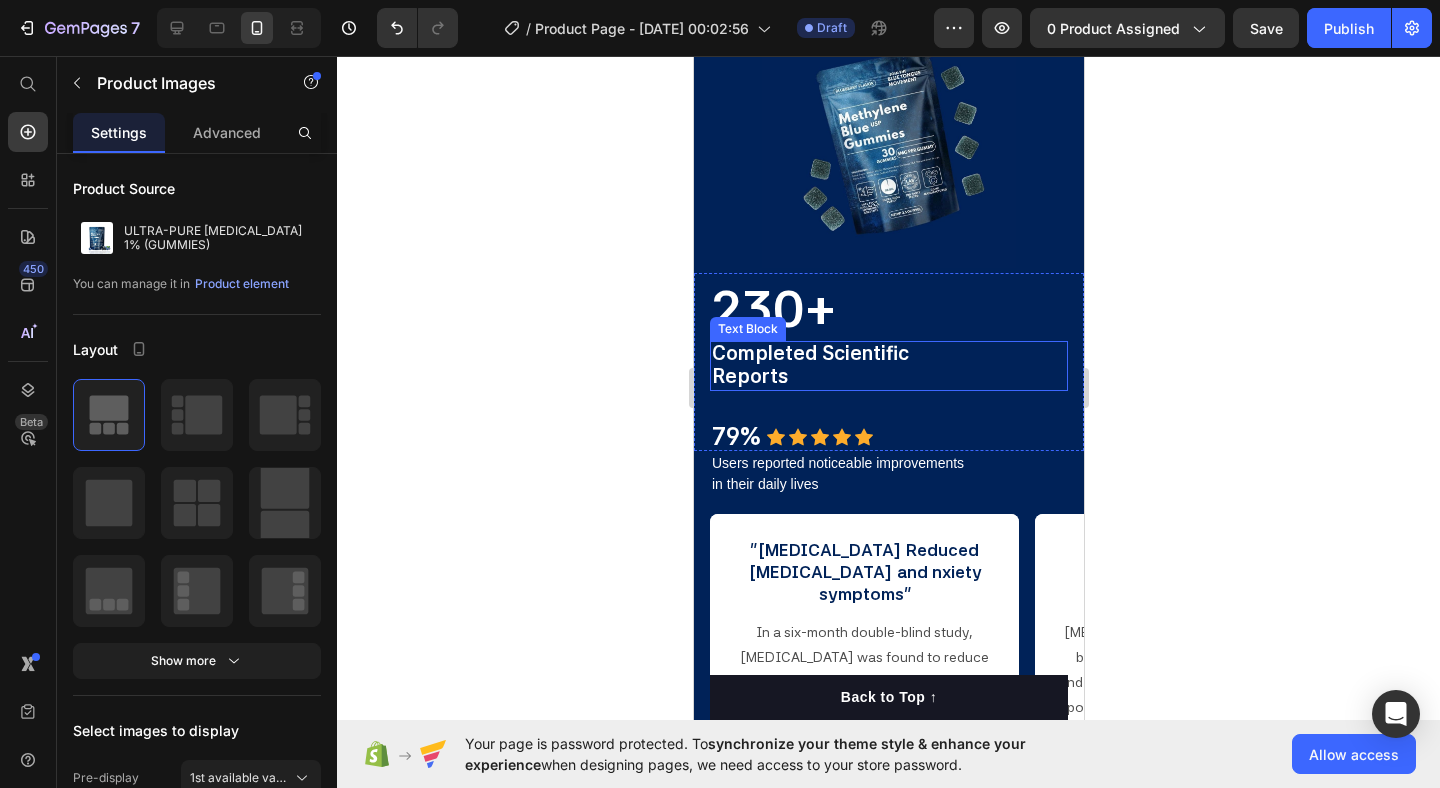 scroll, scrollTop: 2628, scrollLeft: 0, axis: vertical 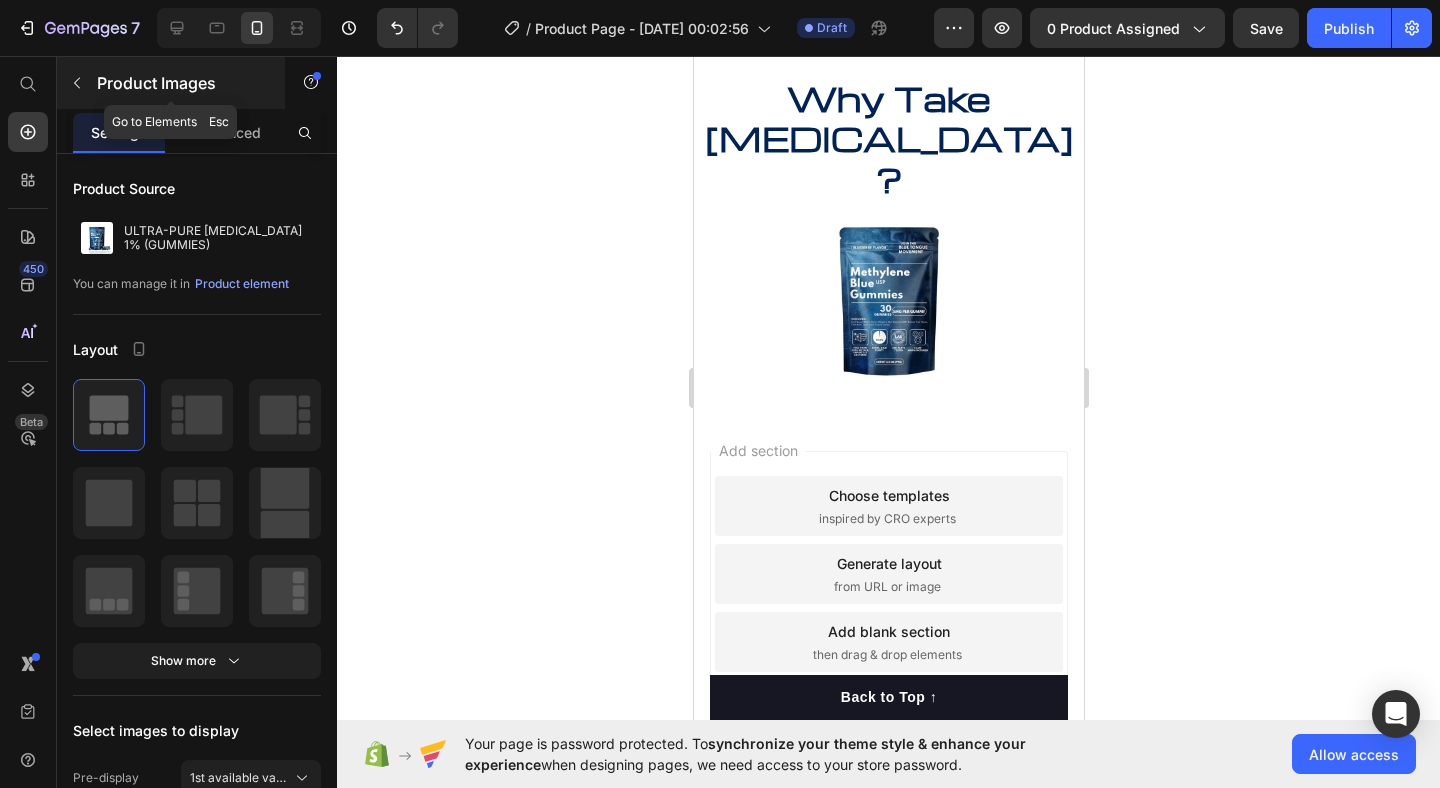 click 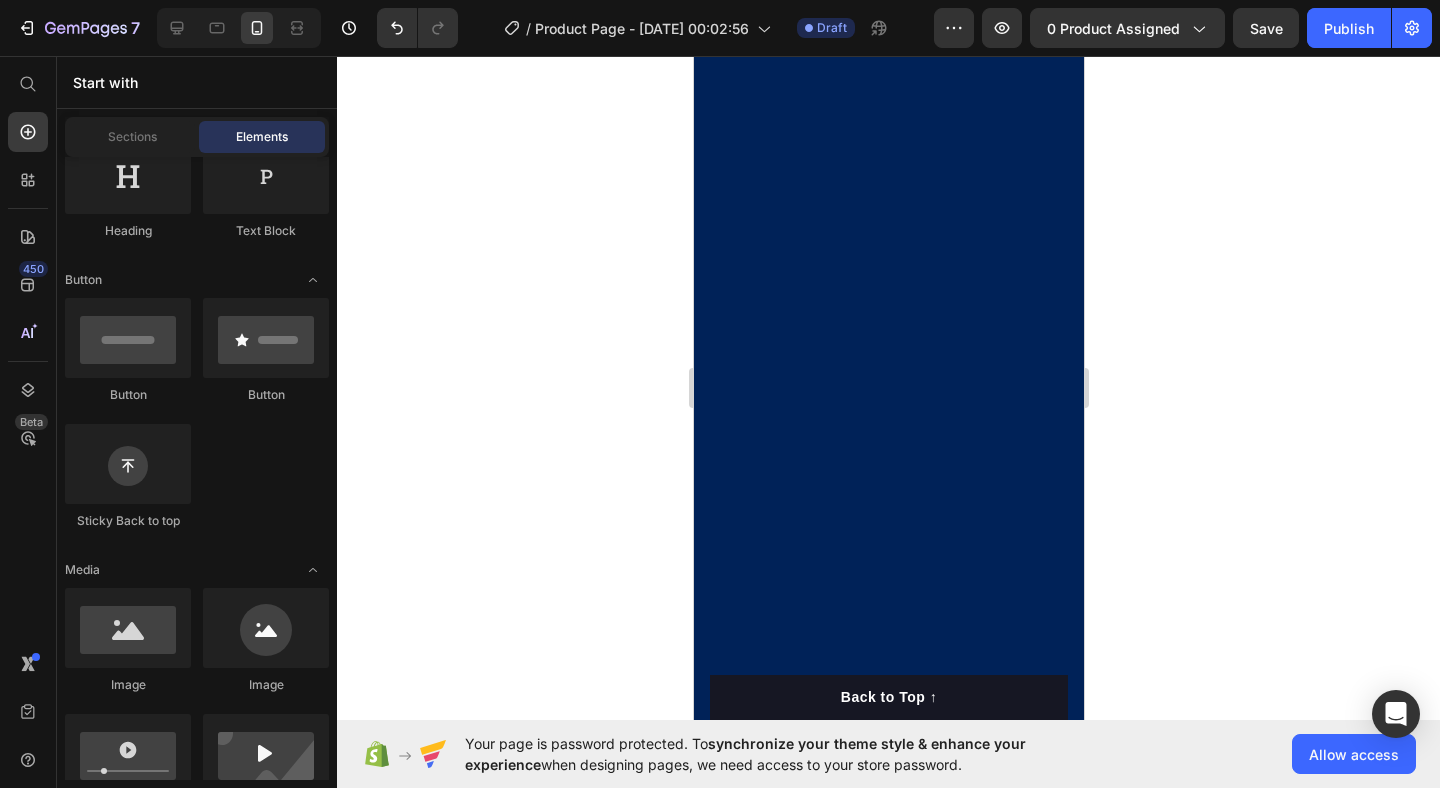 scroll, scrollTop: 0, scrollLeft: 0, axis: both 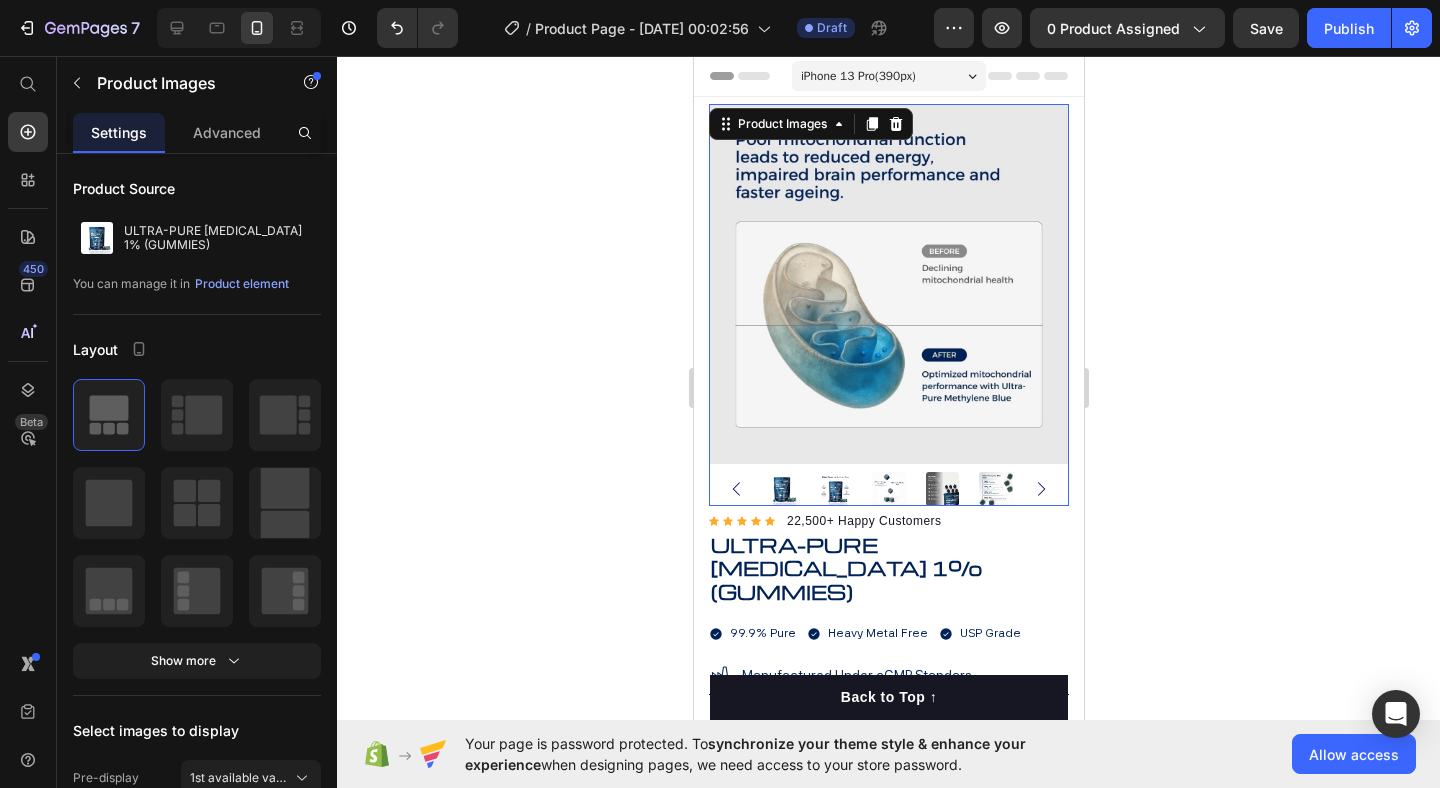 click at bounding box center [781, 489] 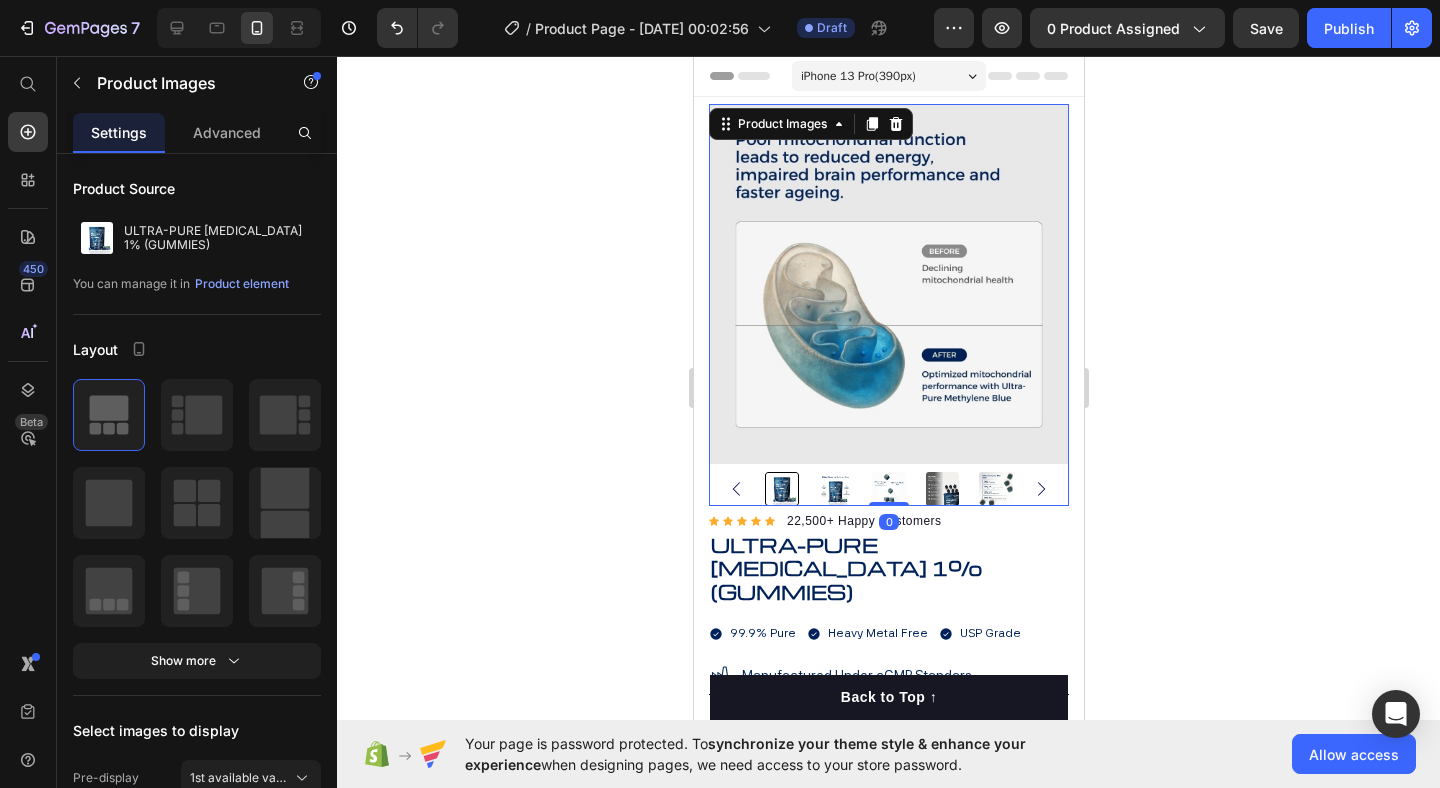 click at bounding box center (942, 489) 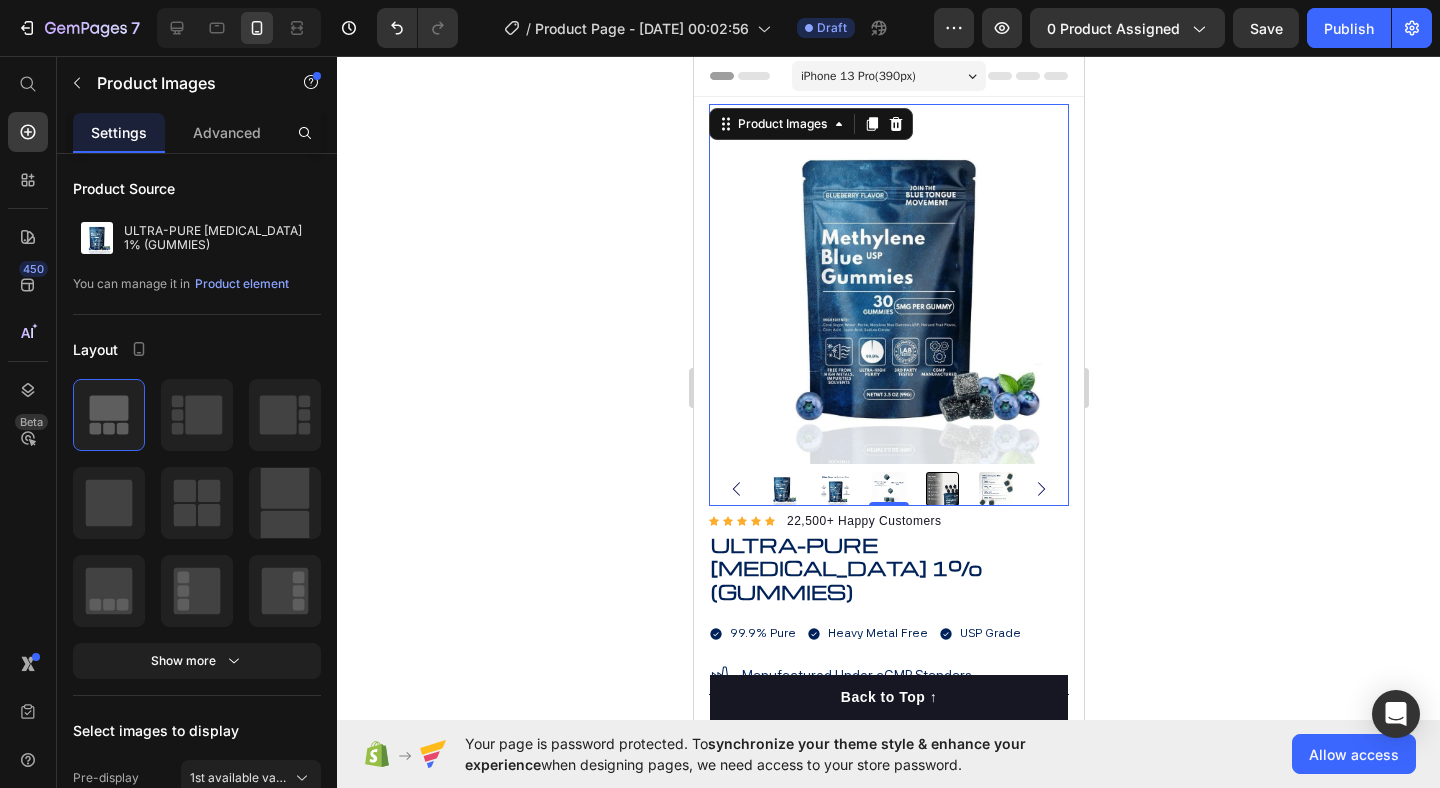 click at bounding box center [888, 489] 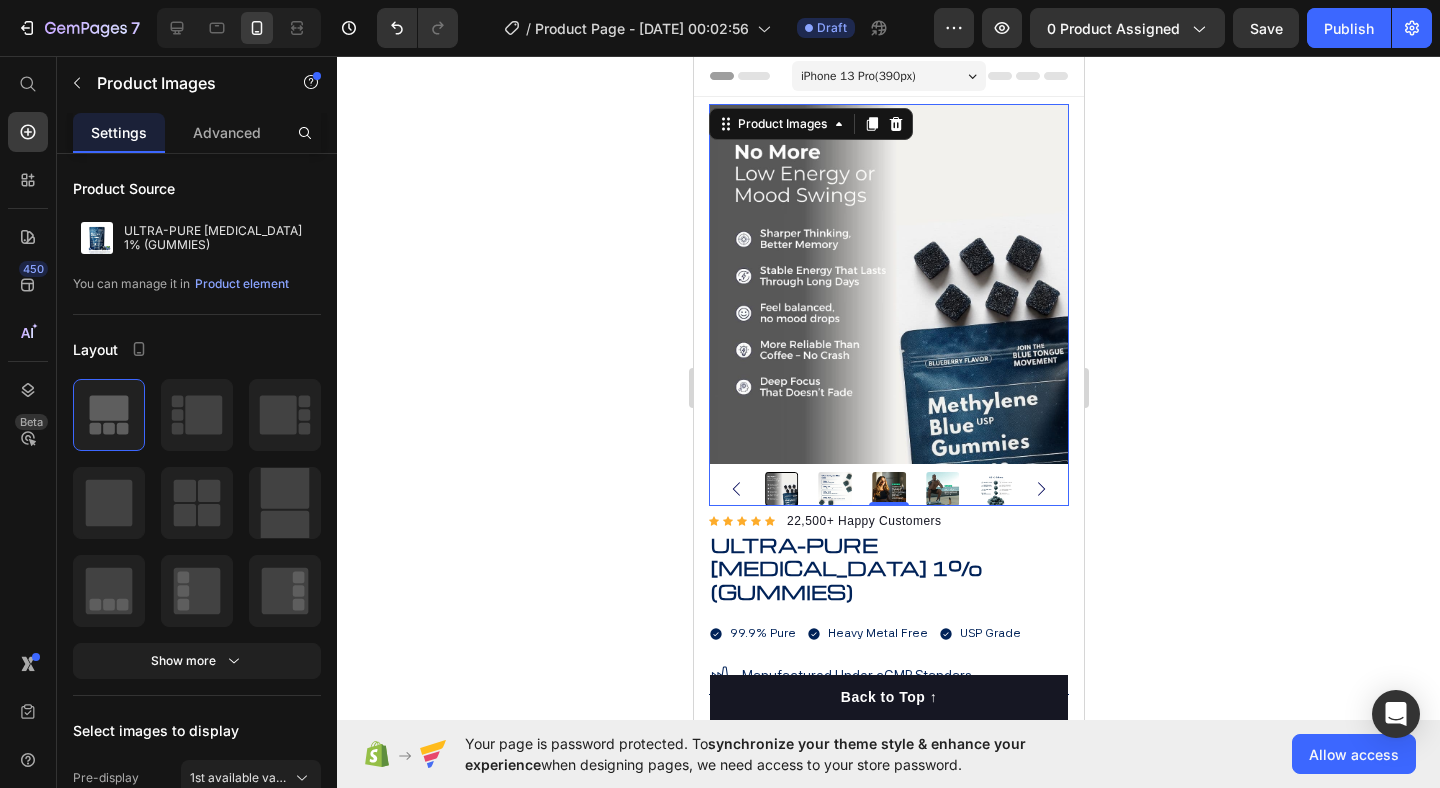click at bounding box center (942, 489) 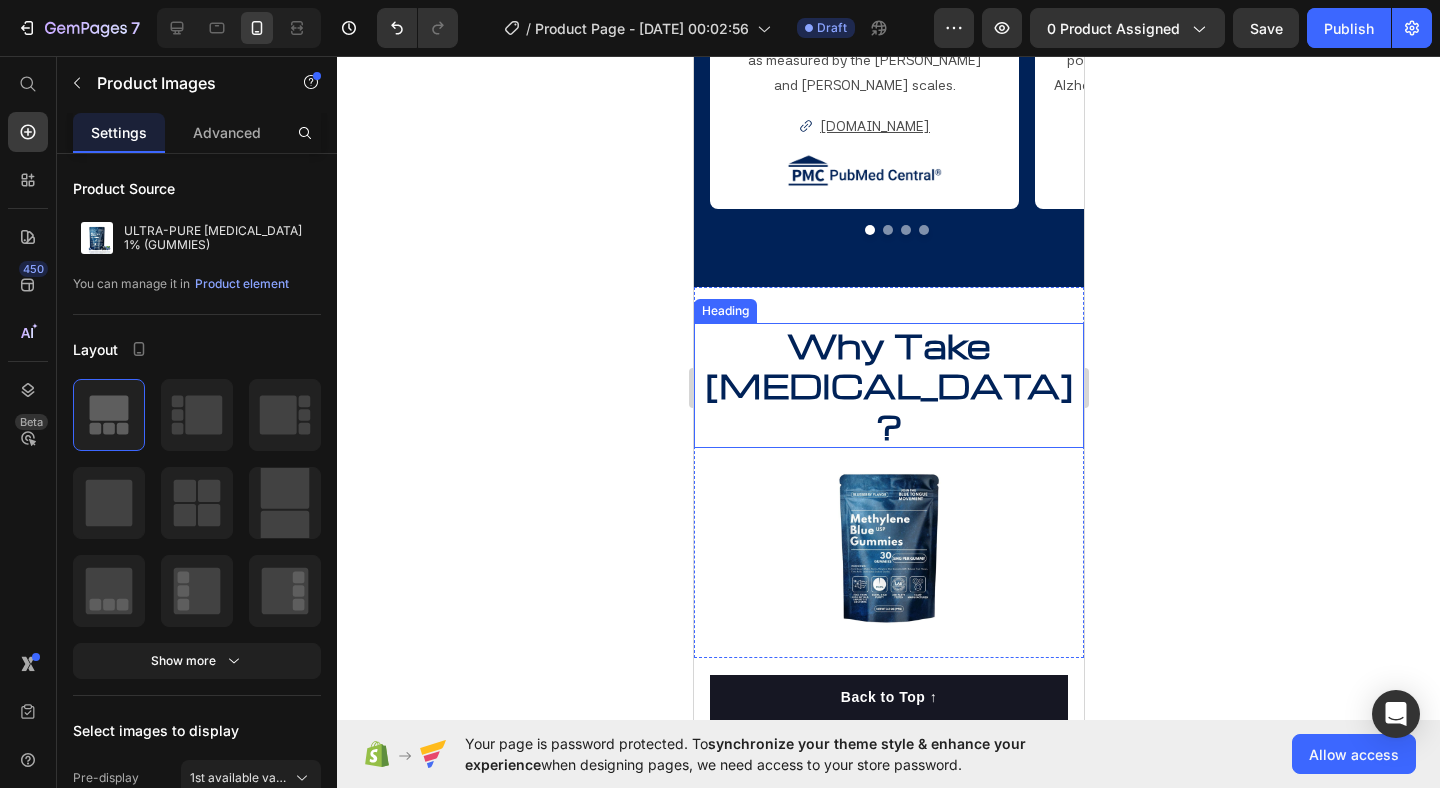 scroll, scrollTop: 2456, scrollLeft: 0, axis: vertical 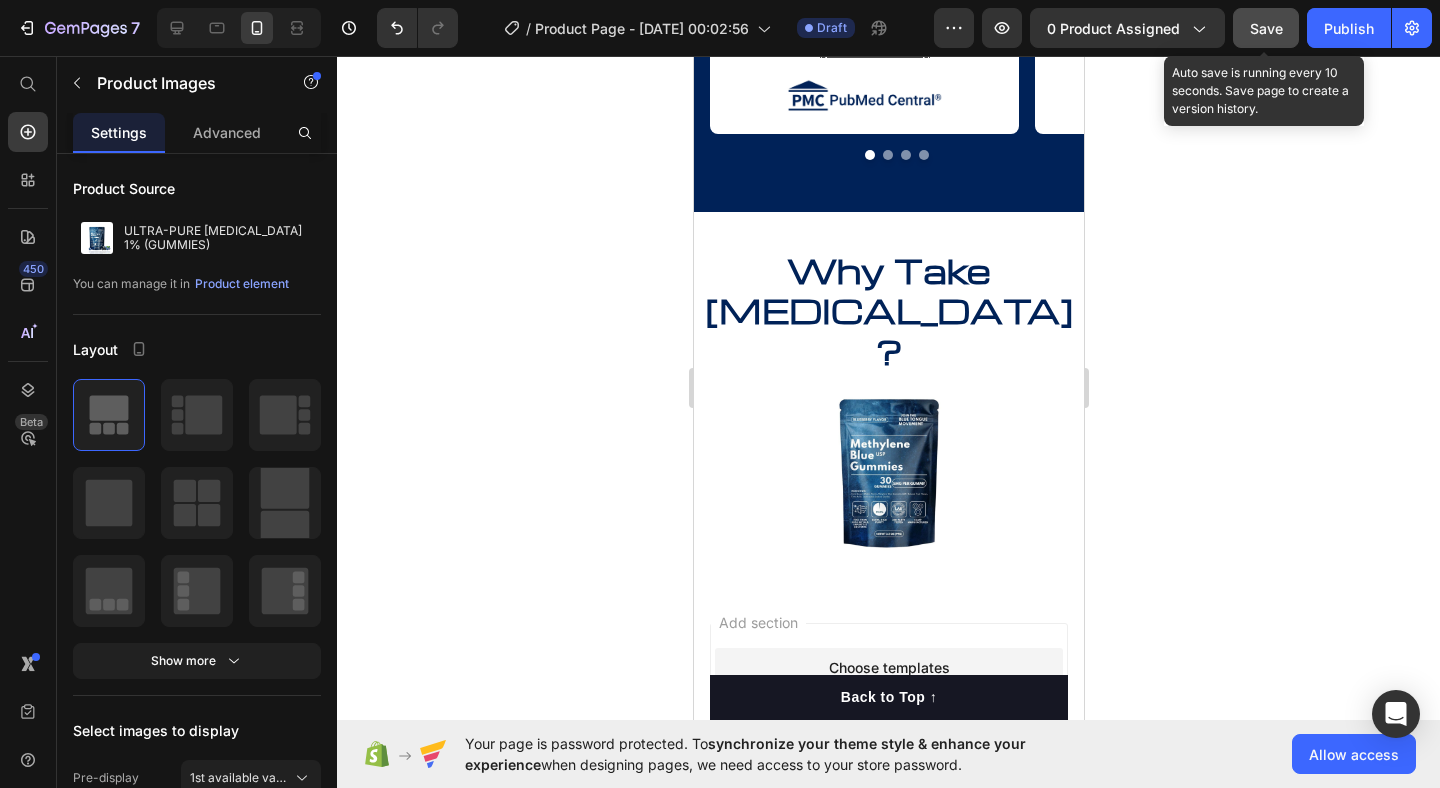 click on "Save" at bounding box center (1266, 28) 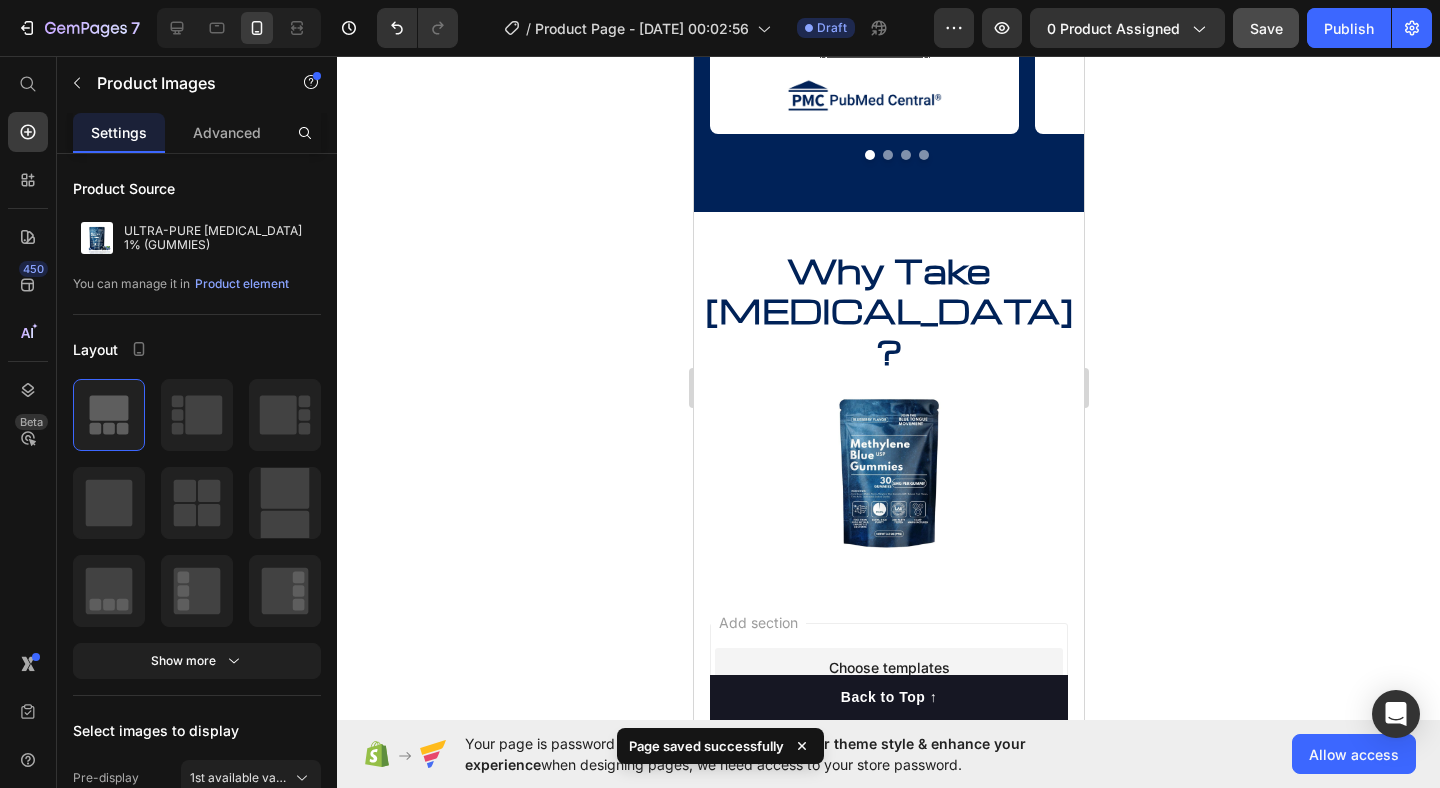 click 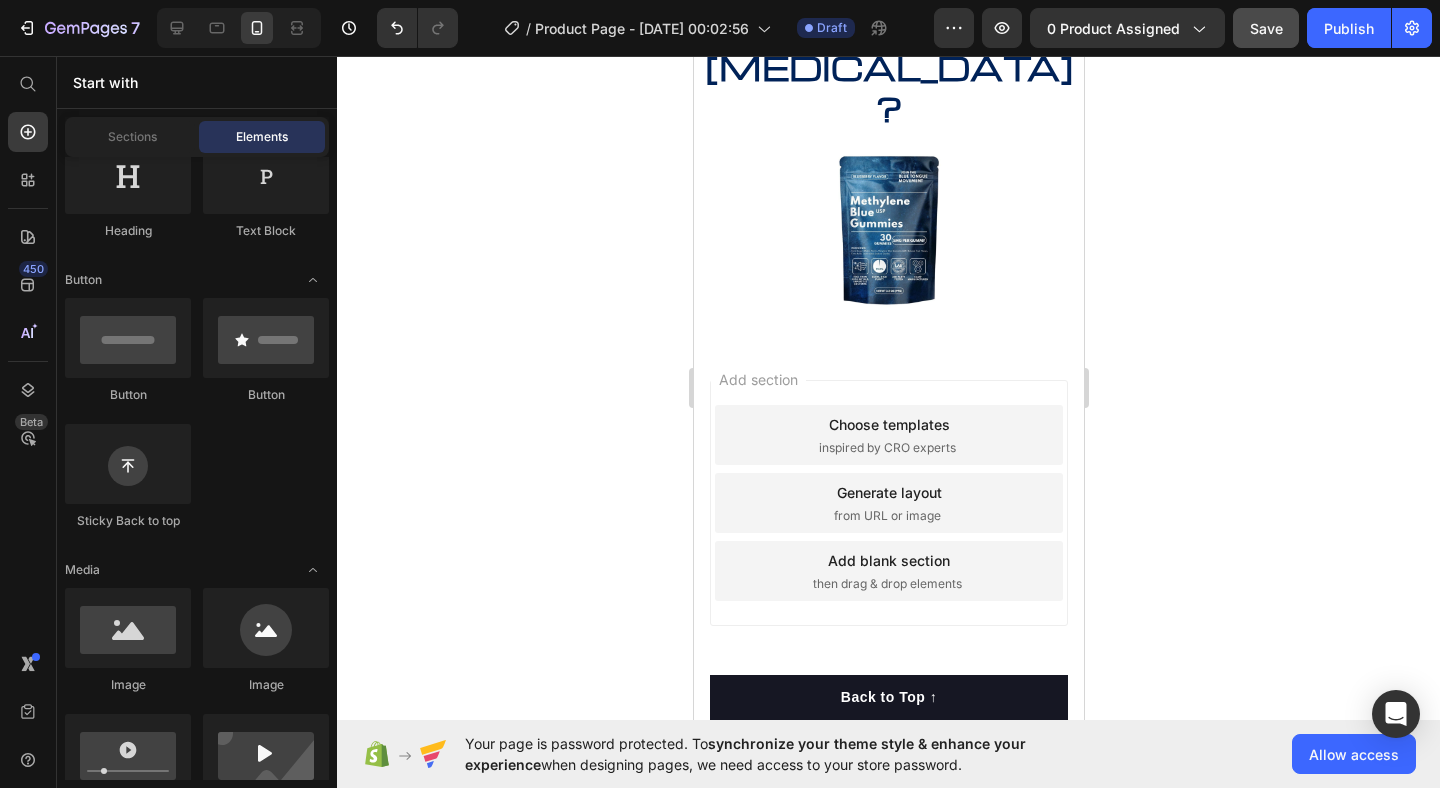 scroll, scrollTop: 2698, scrollLeft: 0, axis: vertical 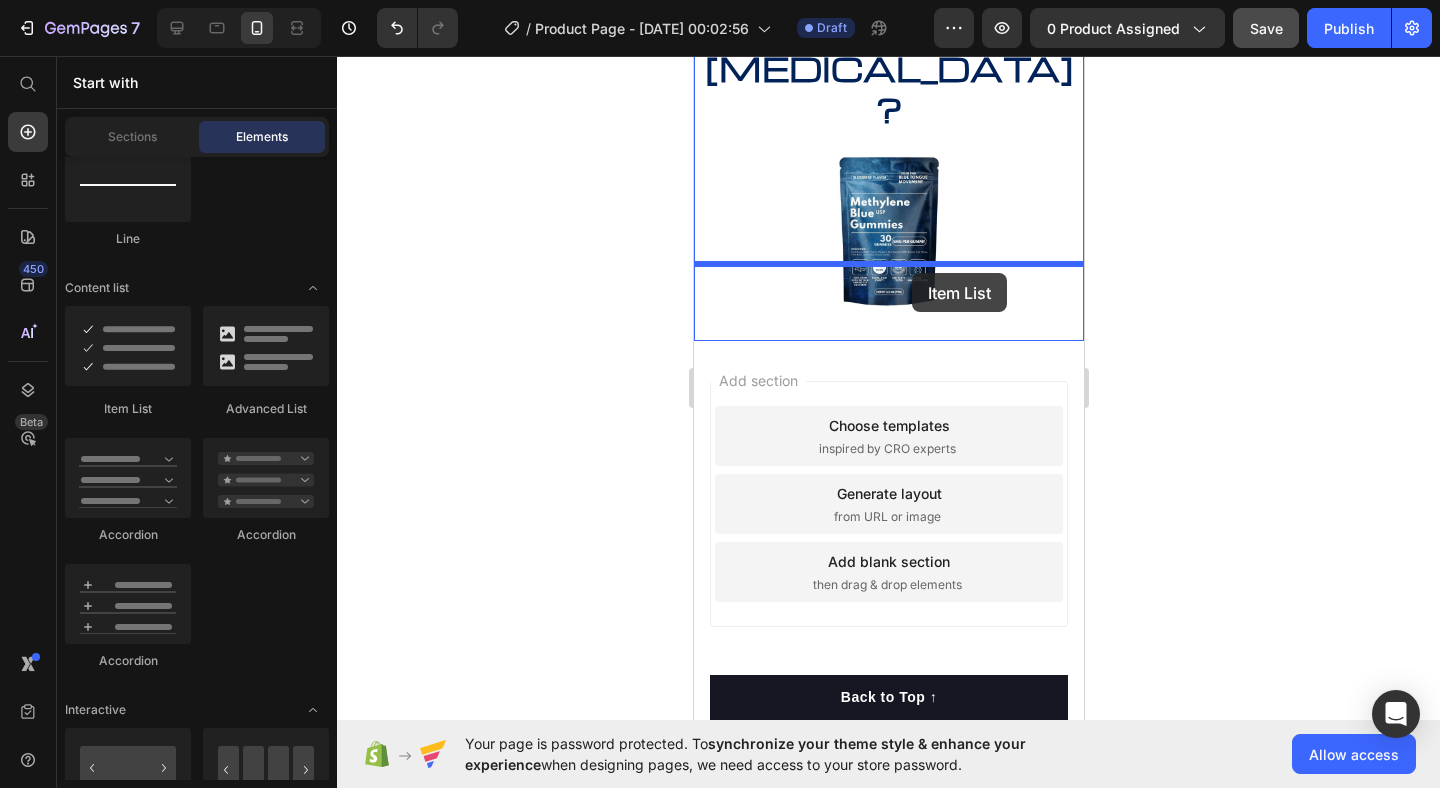 drag, startPoint x: 823, startPoint y: 426, endPoint x: 911, endPoint y: 273, distance: 176.50212 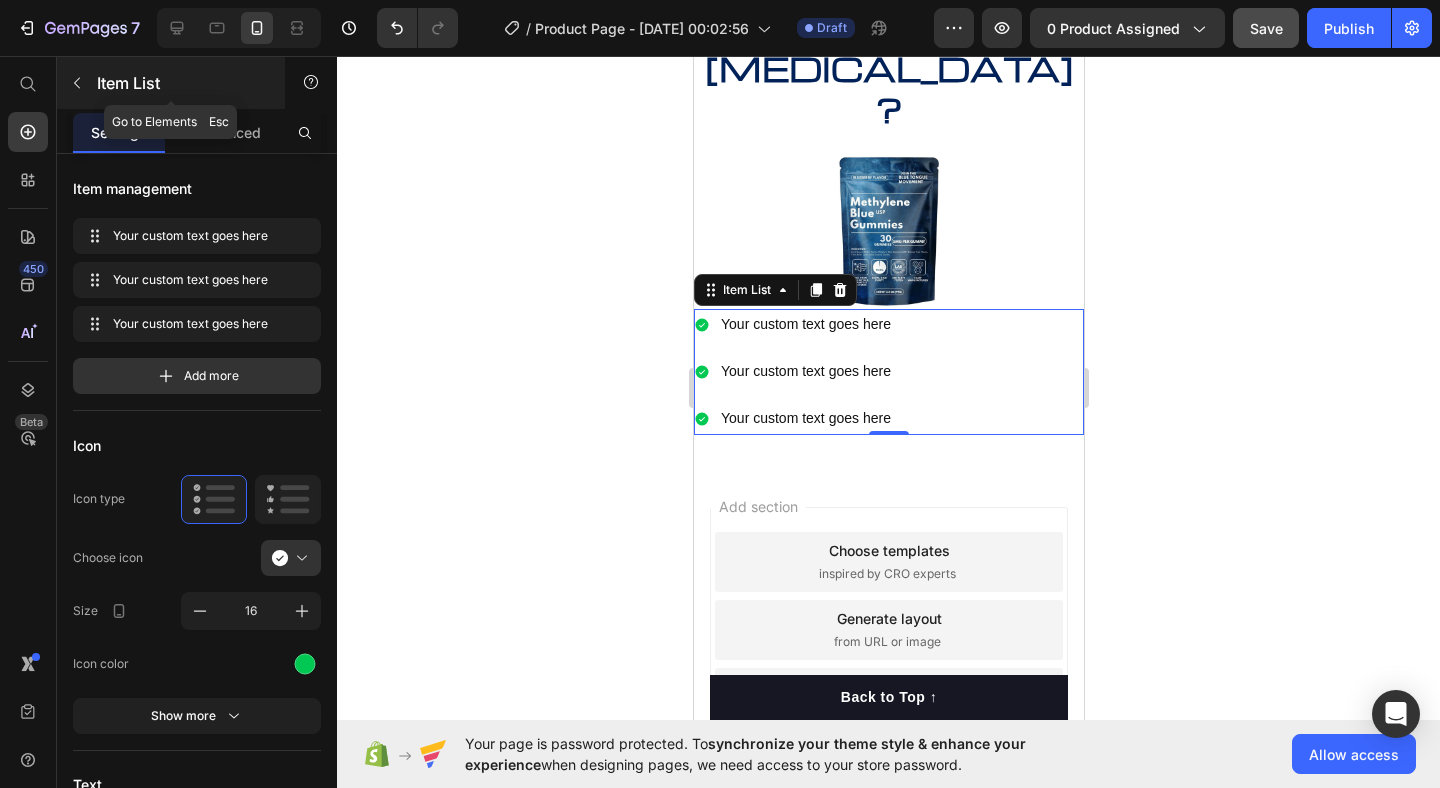 click at bounding box center (77, 83) 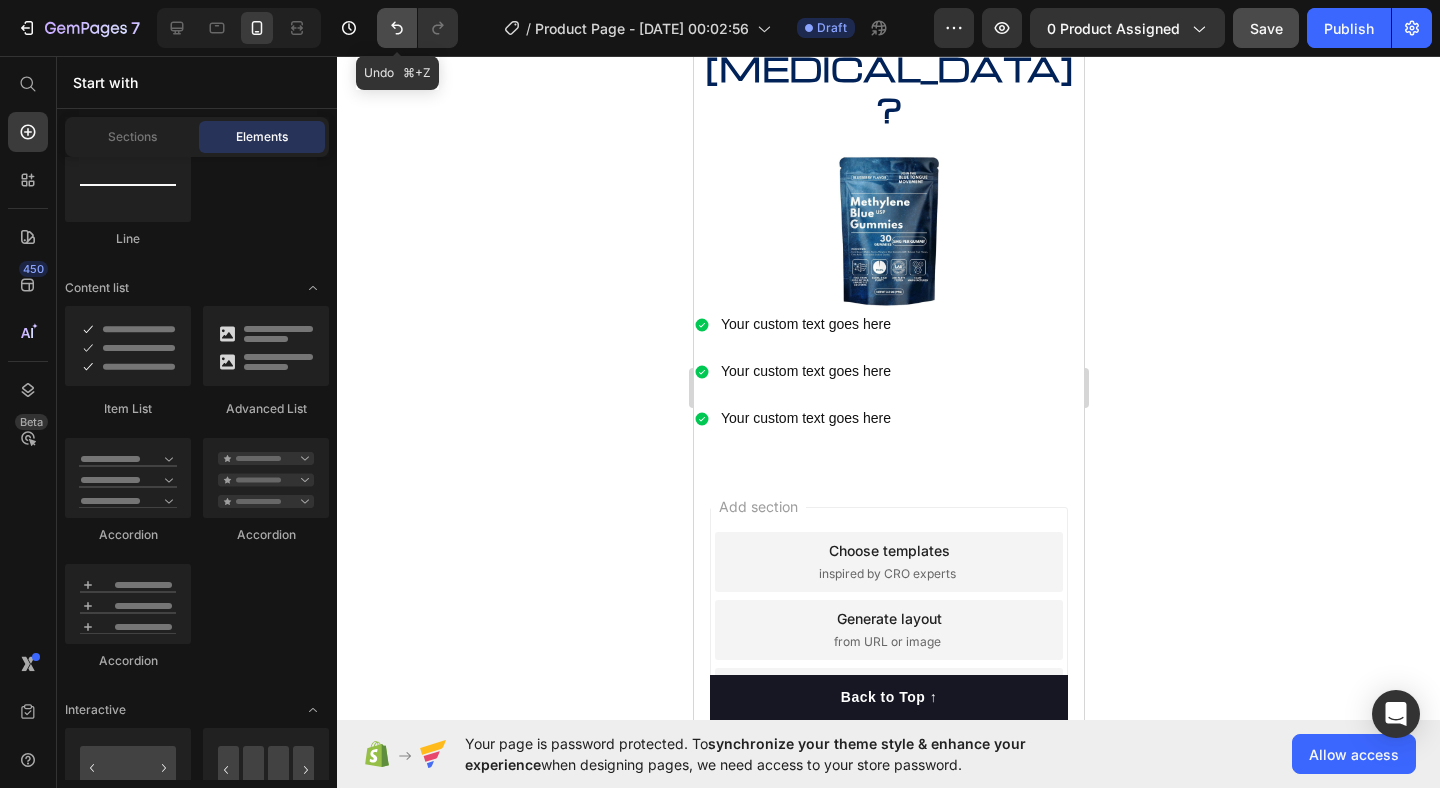 click 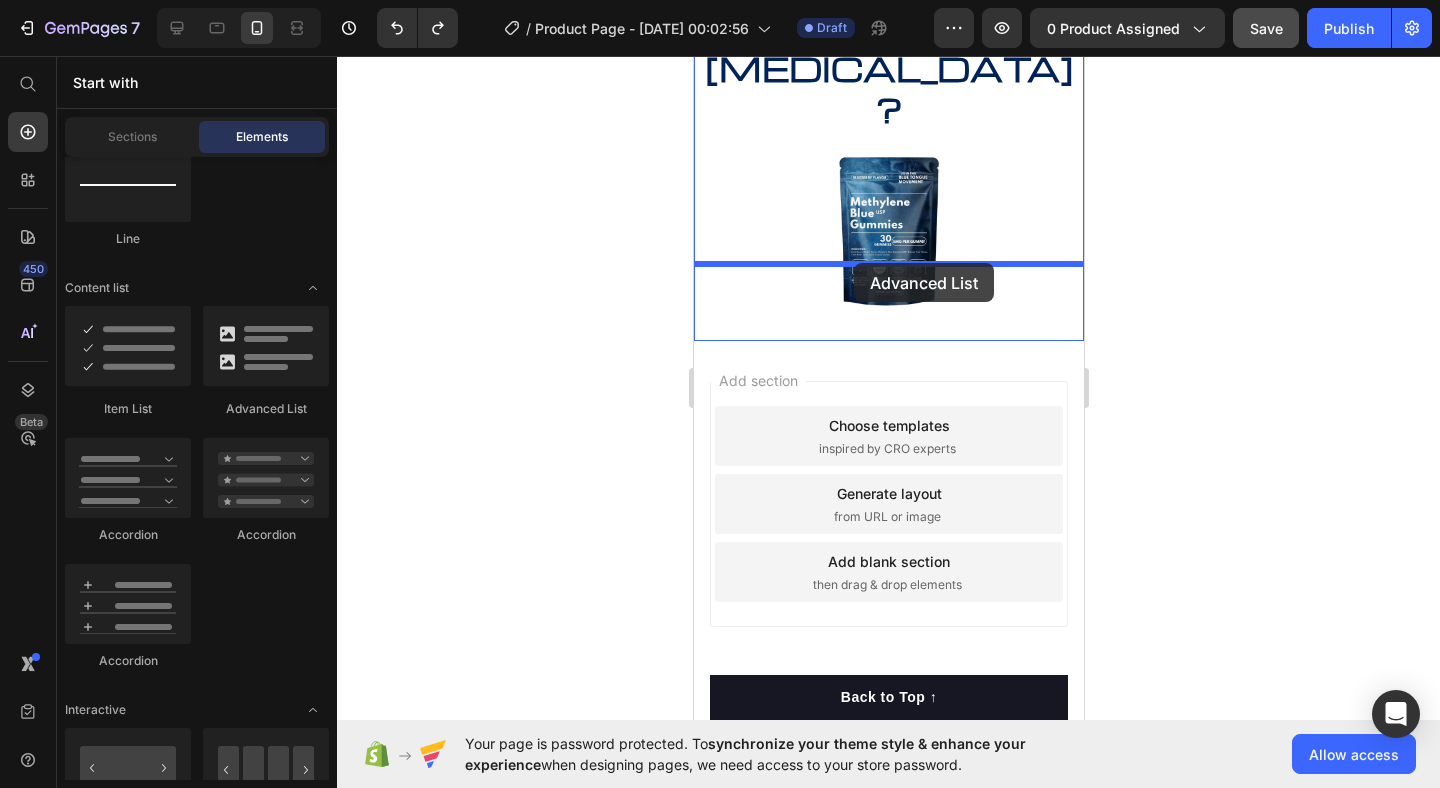 drag, startPoint x: 939, startPoint y: 410, endPoint x: 853, endPoint y: 263, distance: 170.30855 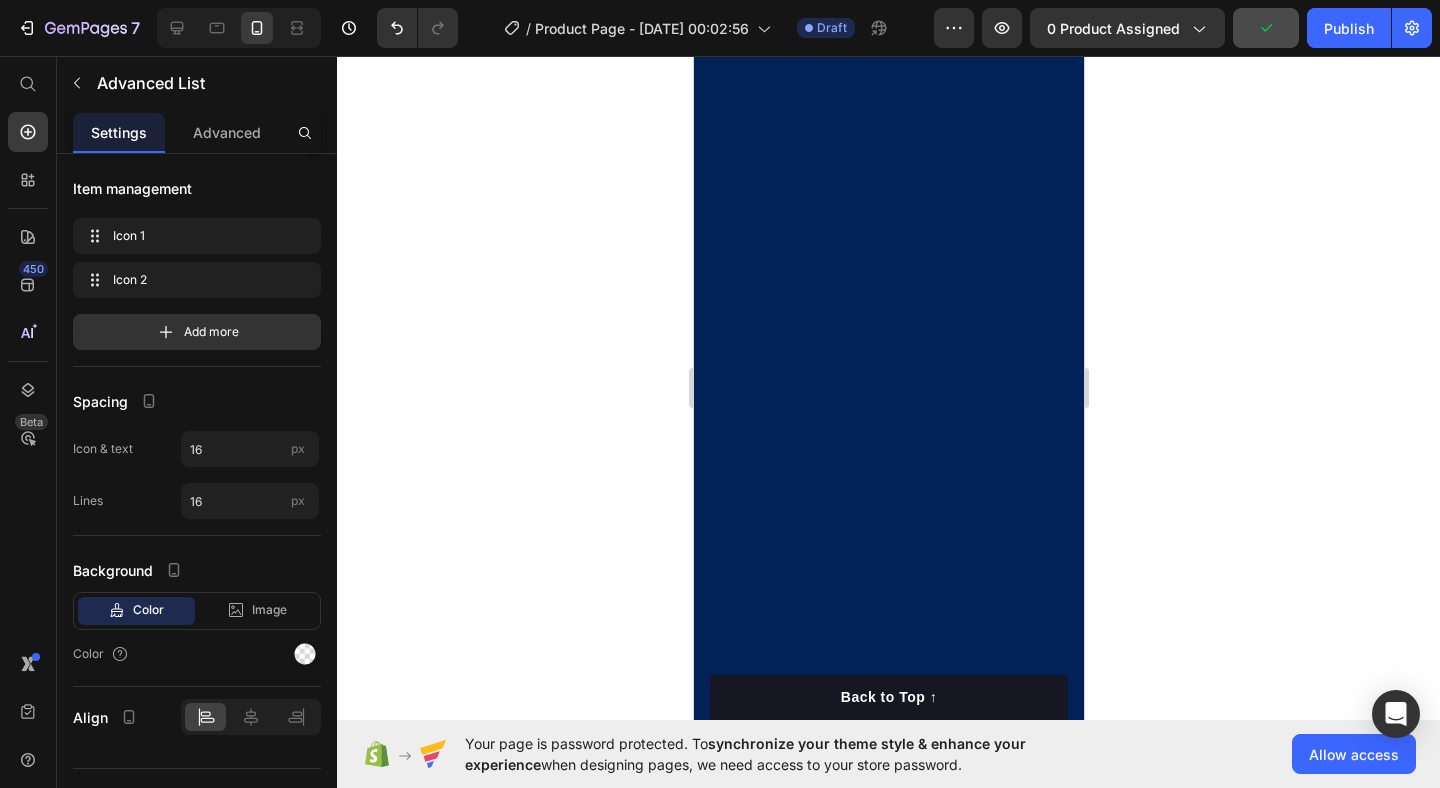 scroll, scrollTop: 0, scrollLeft: 0, axis: both 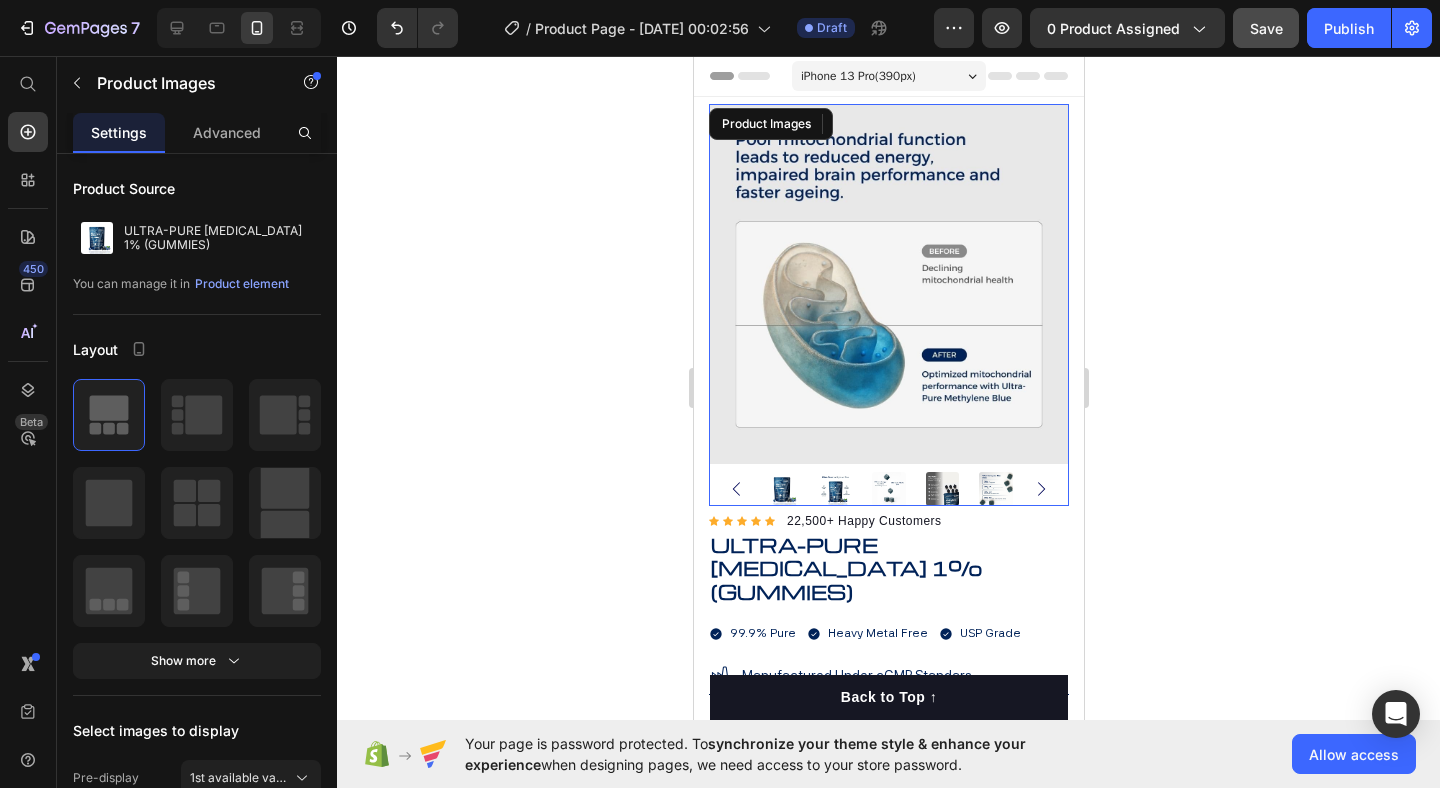 click at bounding box center [781, 489] 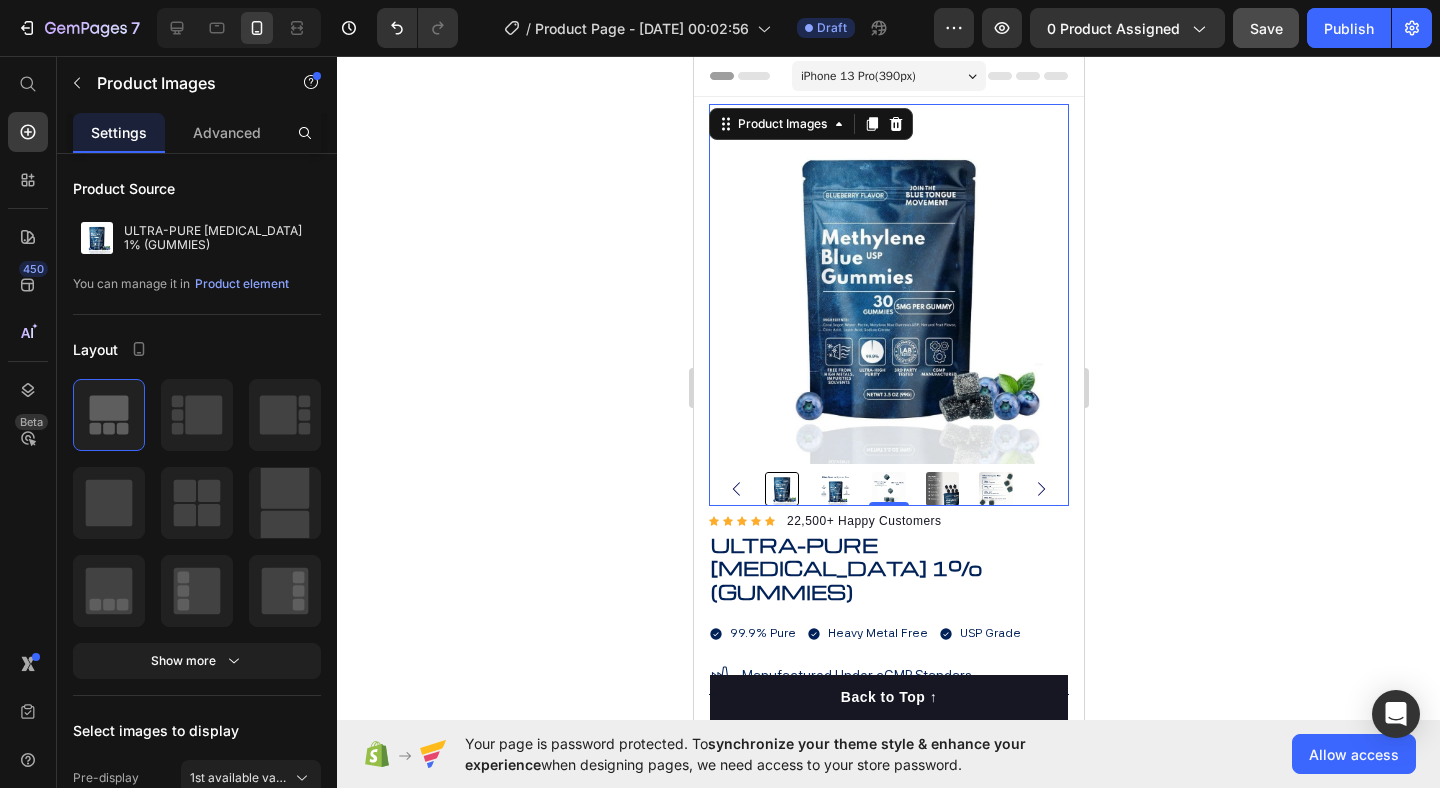 click 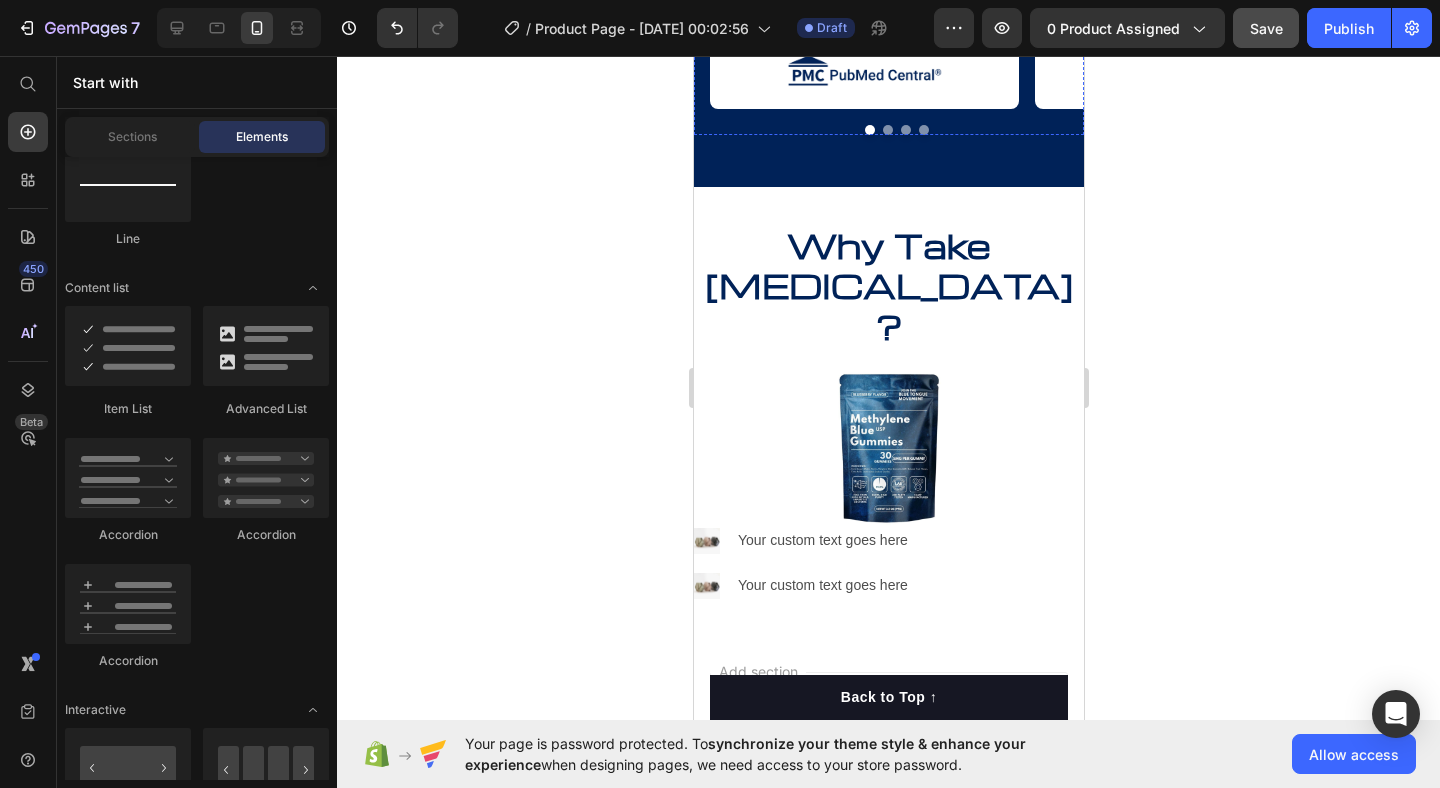 scroll, scrollTop: 2486, scrollLeft: 0, axis: vertical 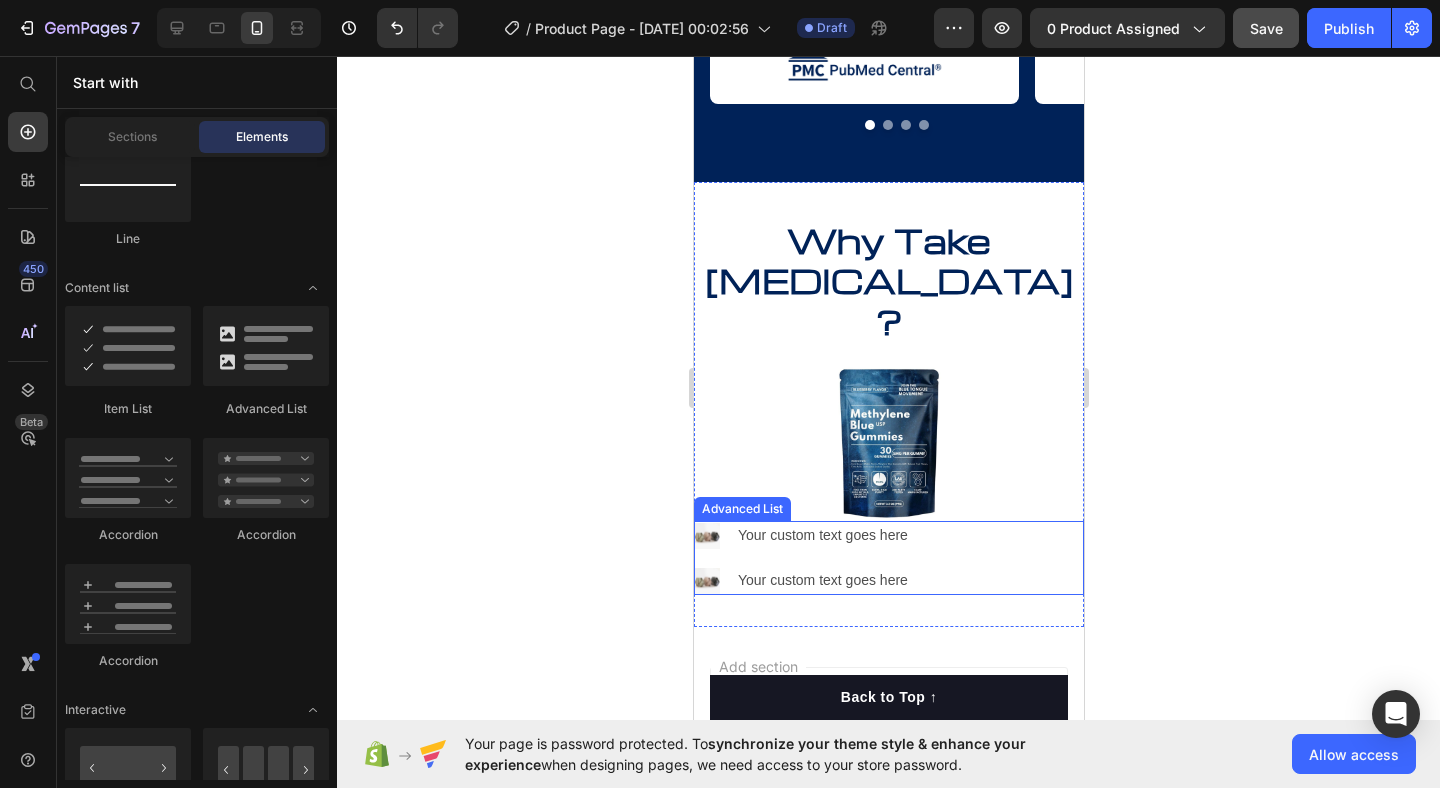 click on "Image Your custom text goes here Text Block Image Your custom text goes here Text Block" at bounding box center (888, 558) 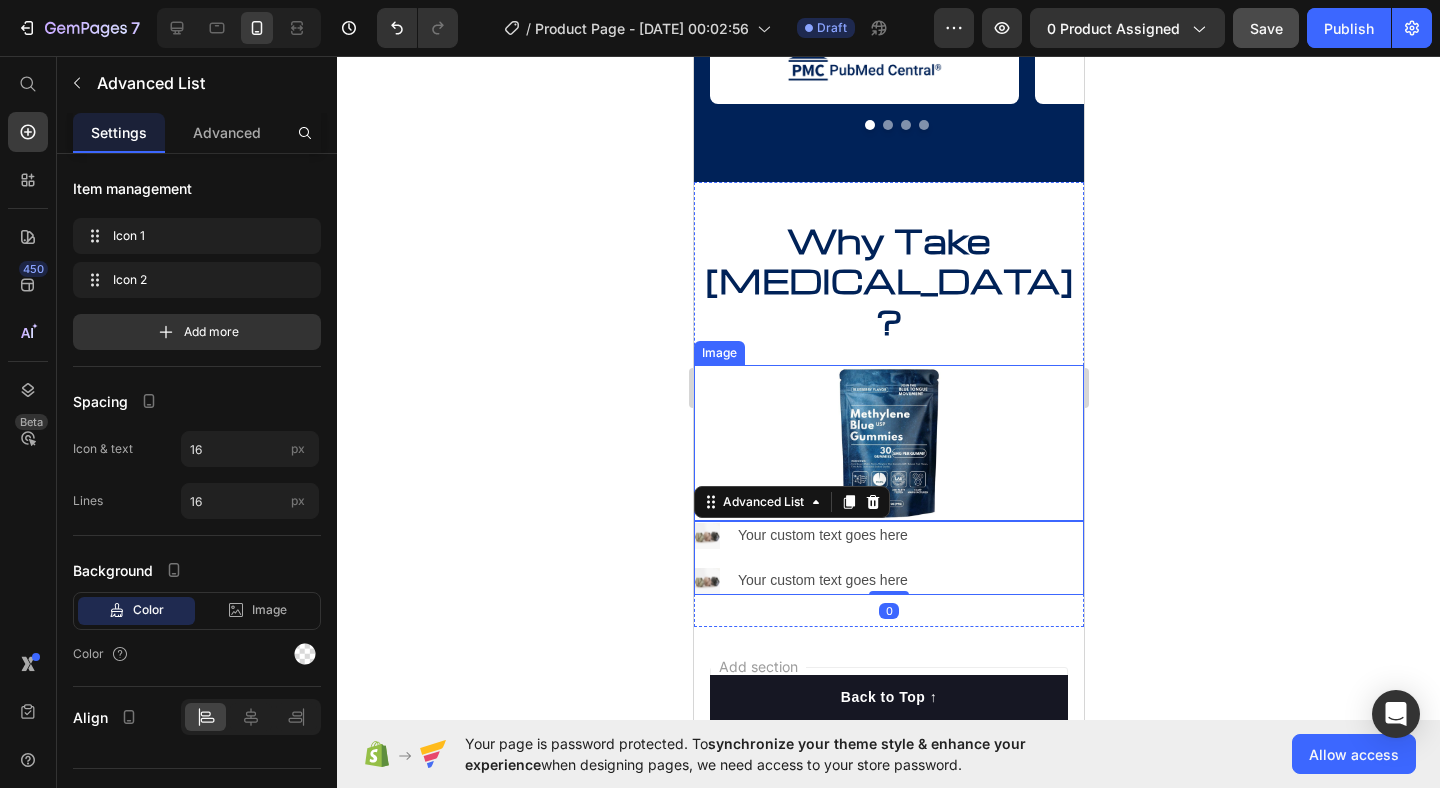 click at bounding box center (888, 443) 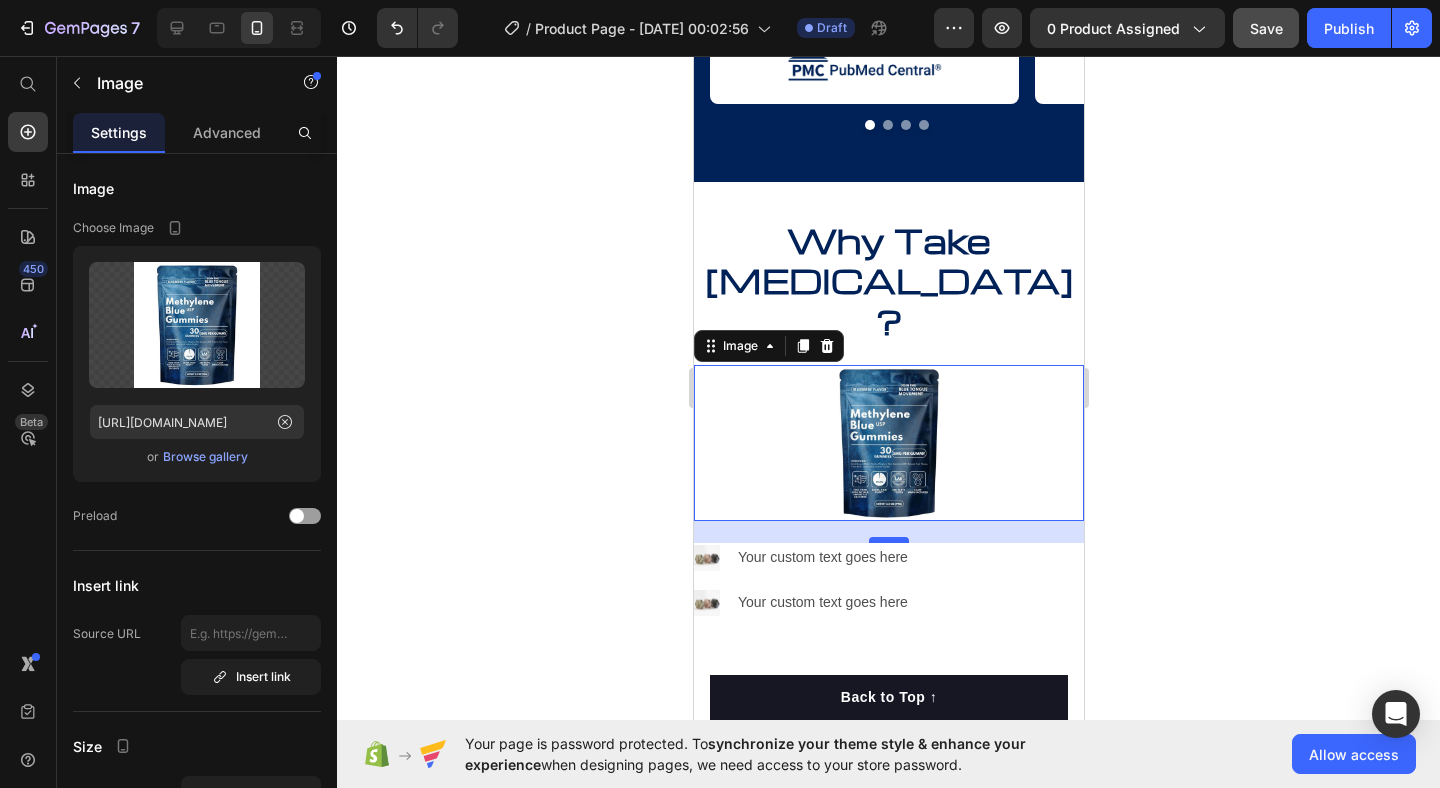 drag, startPoint x: 900, startPoint y: 473, endPoint x: 902, endPoint y: 495, distance: 22.090721 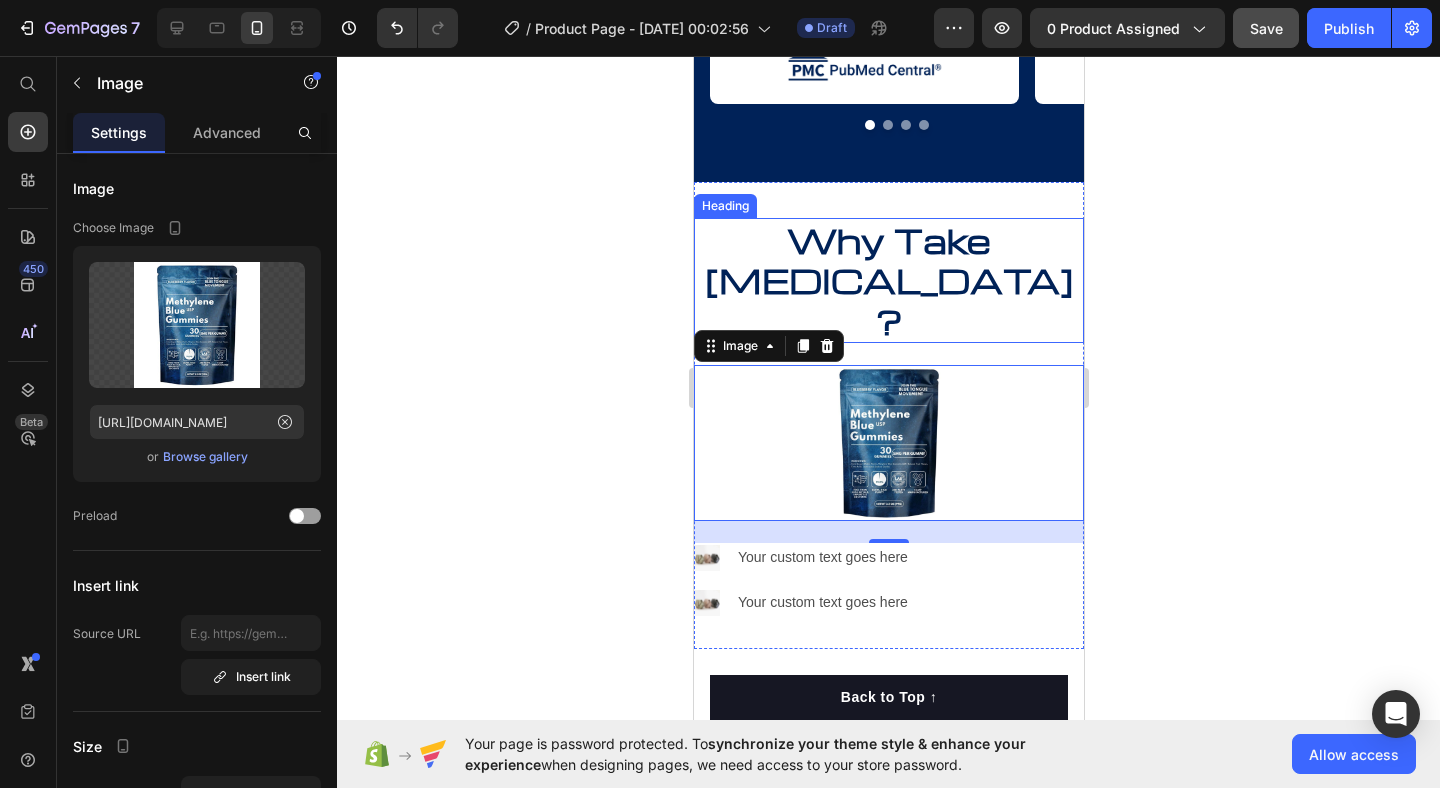 click on "Why Take [MEDICAL_DATA]?" at bounding box center (888, 280) 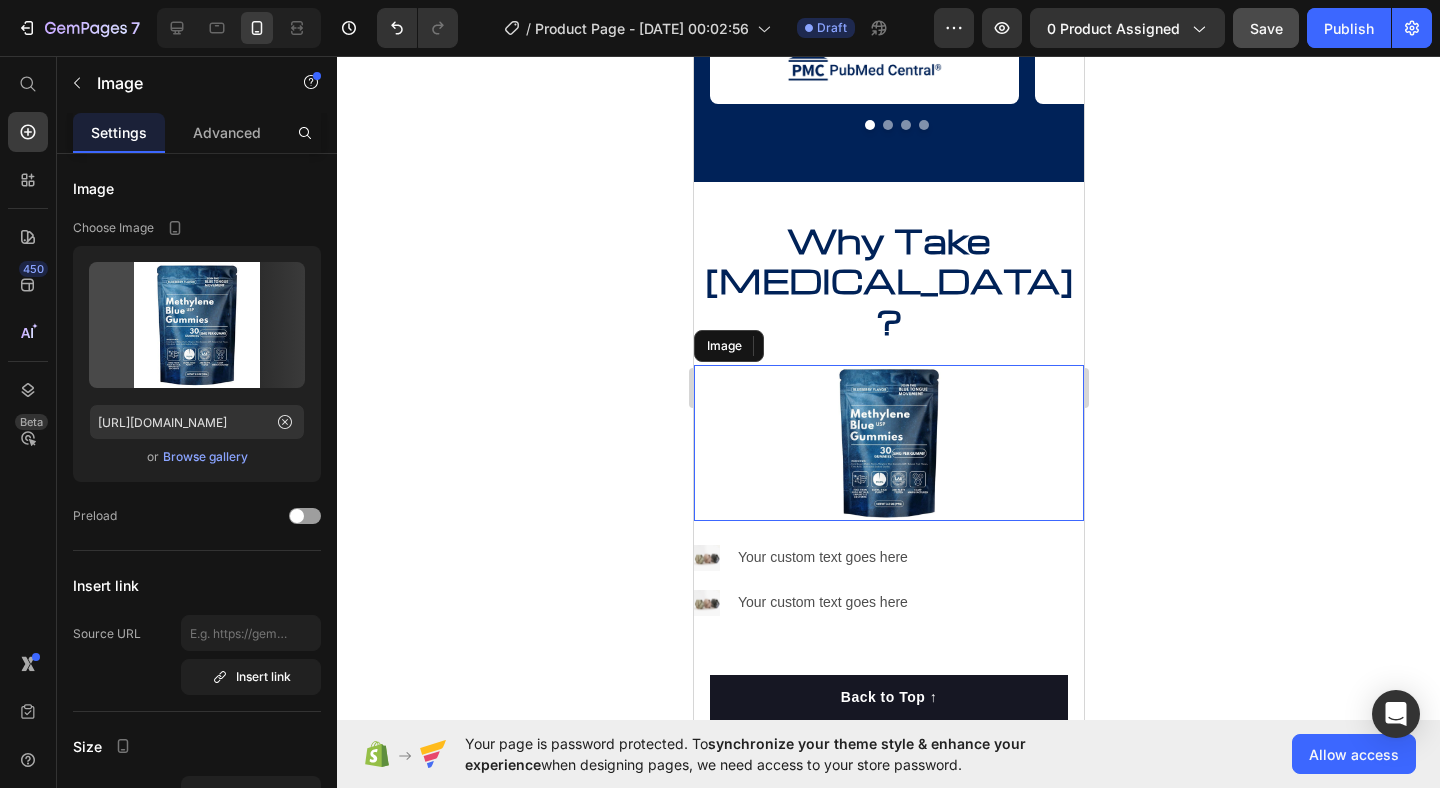 click at bounding box center (888, 443) 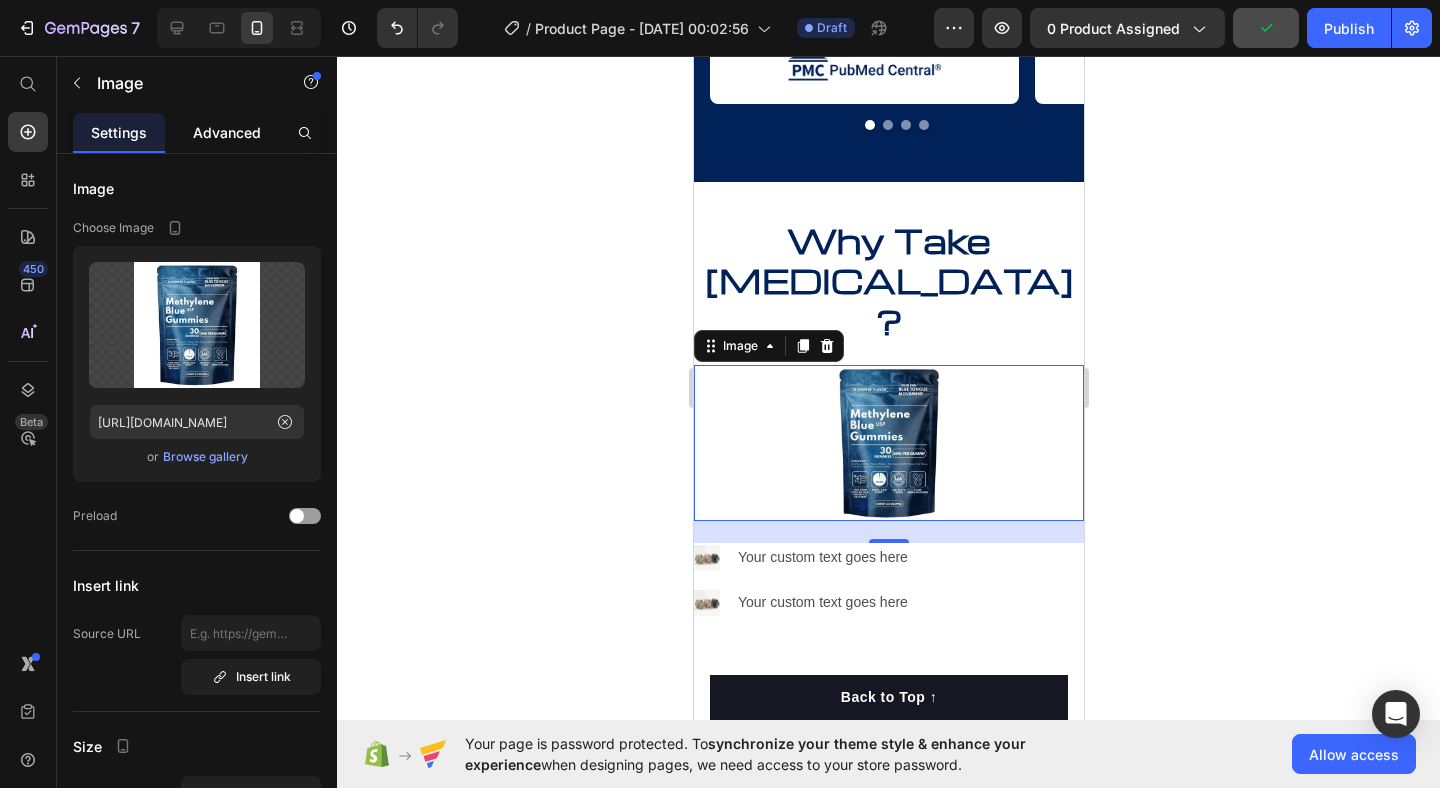 click on "Advanced" 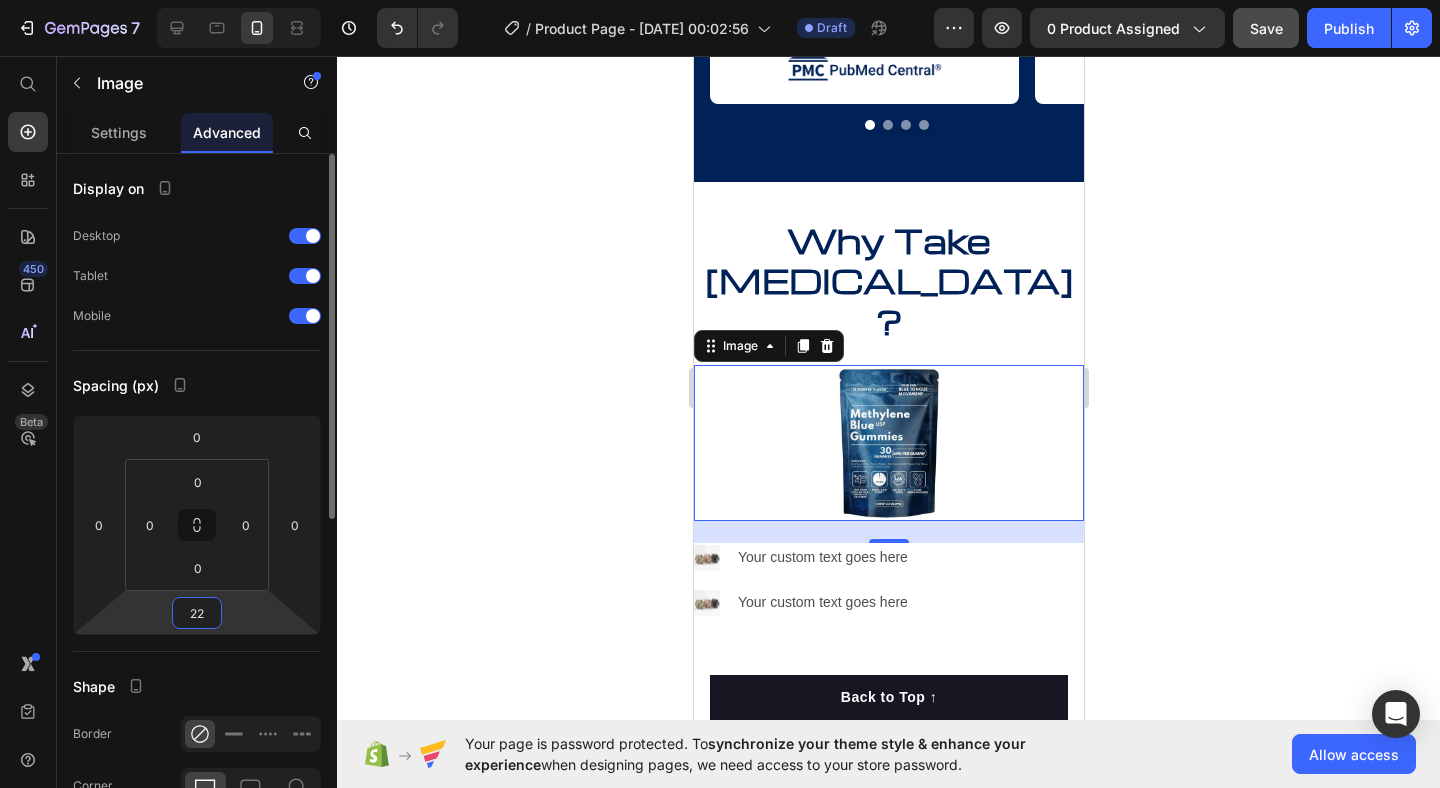 click on "22" at bounding box center [197, 613] 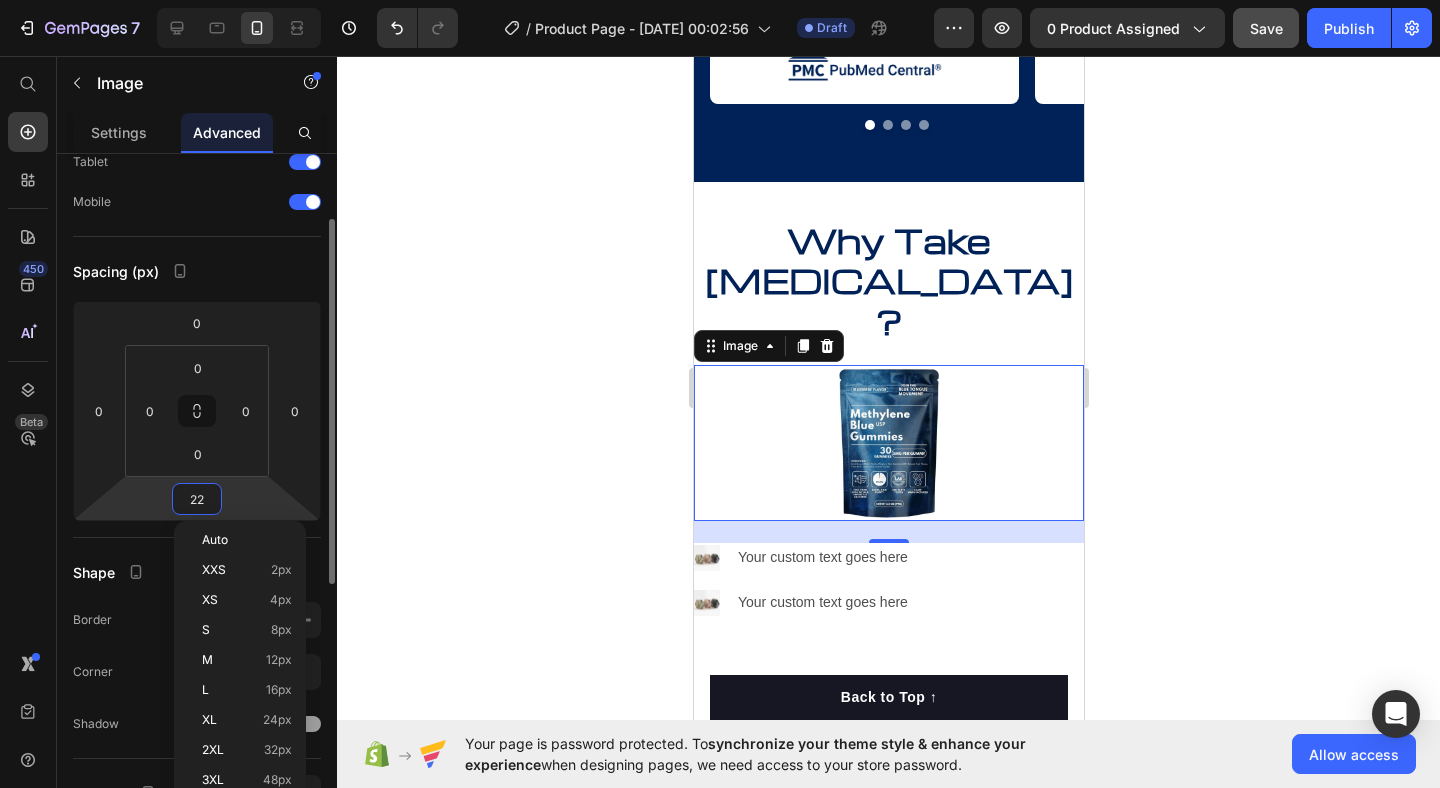 scroll, scrollTop: 119, scrollLeft: 0, axis: vertical 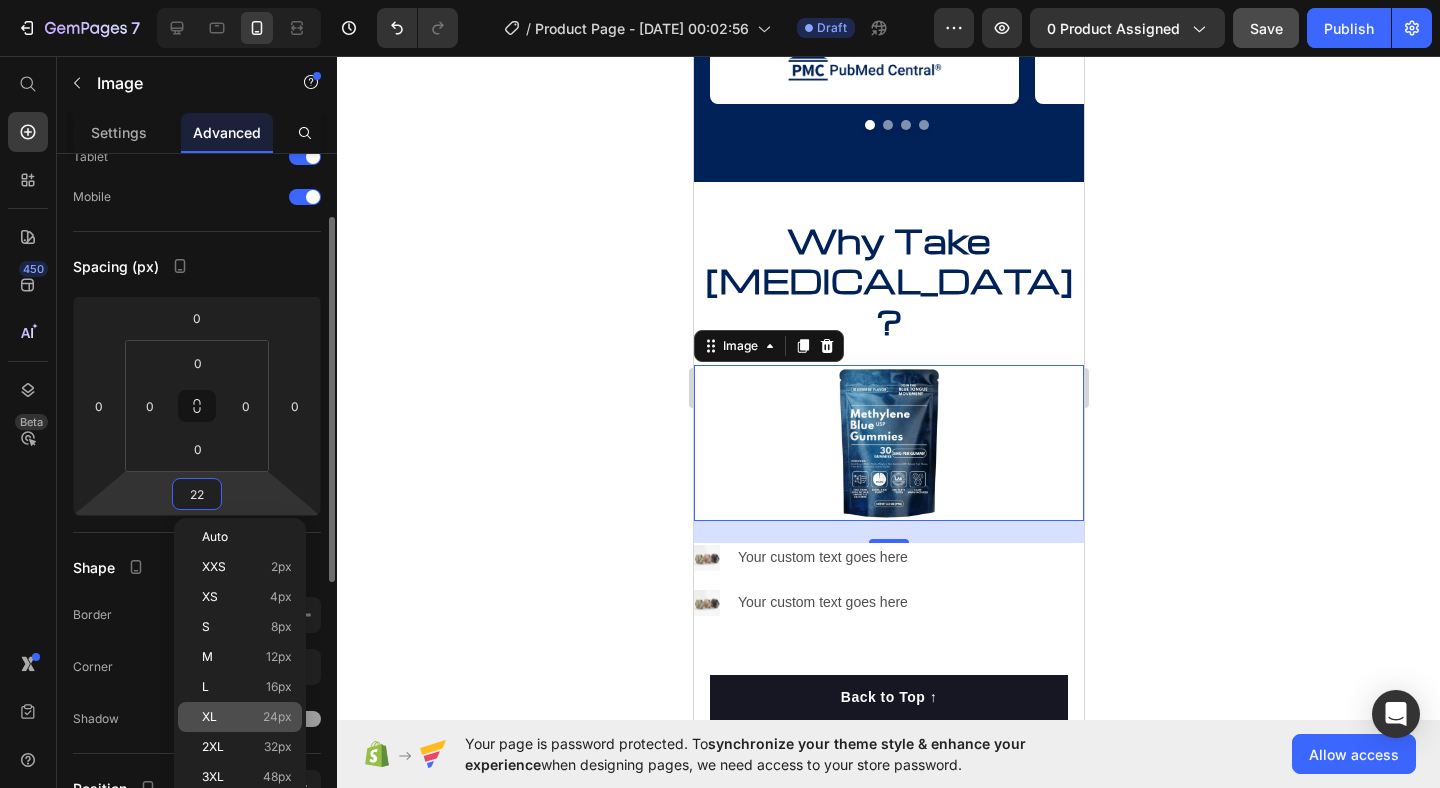 click on "XL 24px" 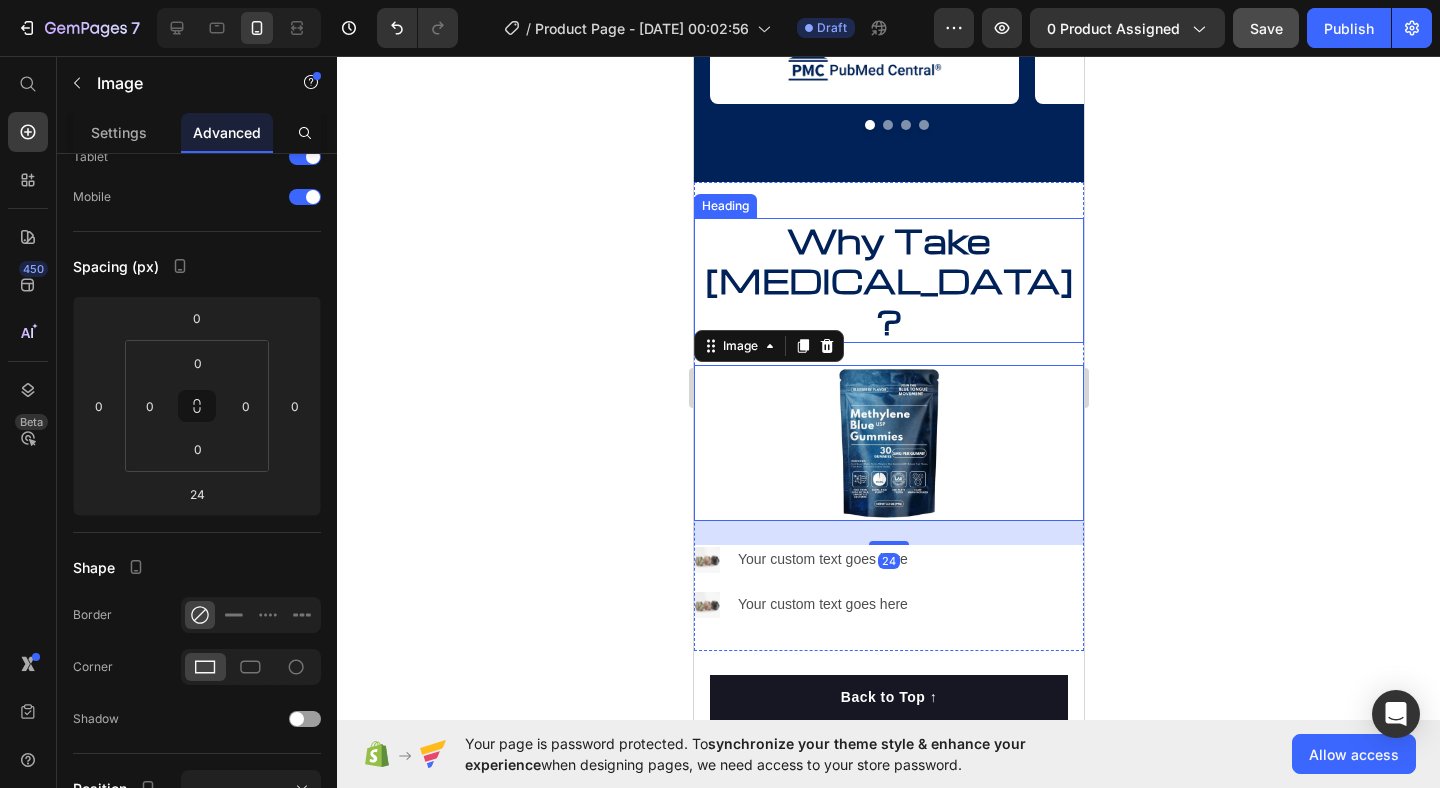click on "Why Take [MEDICAL_DATA]?" at bounding box center (888, 280) 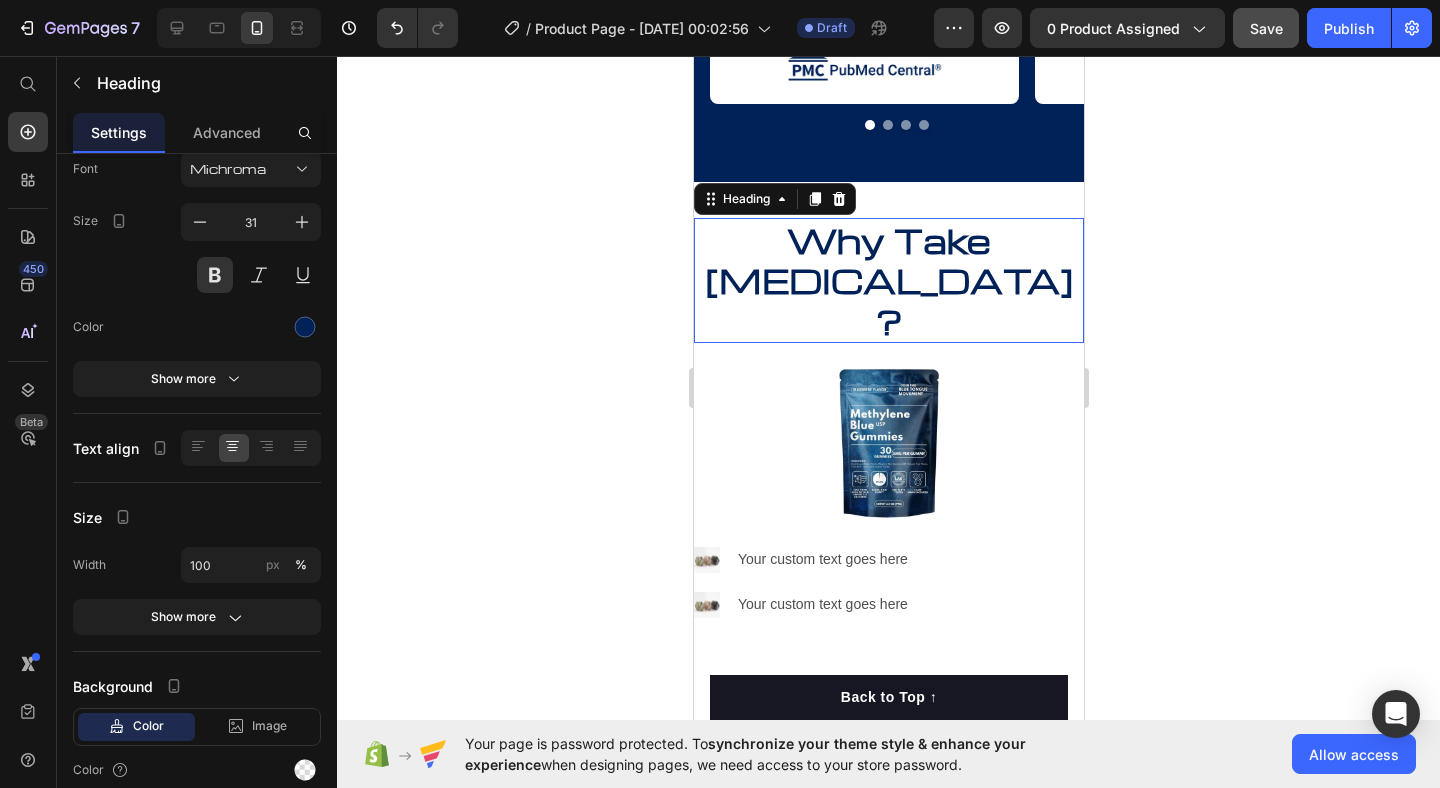 scroll, scrollTop: 0, scrollLeft: 0, axis: both 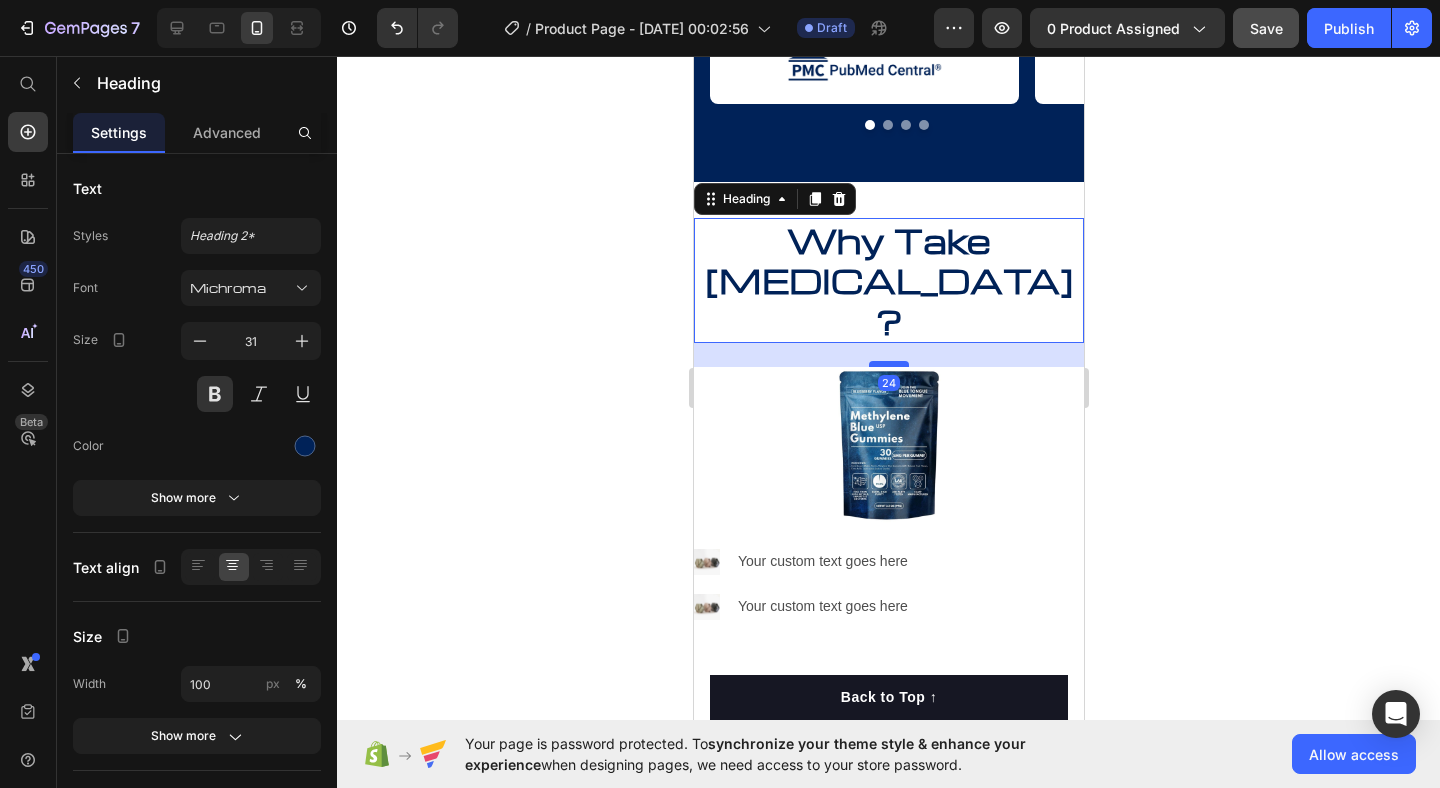click at bounding box center [888, 364] 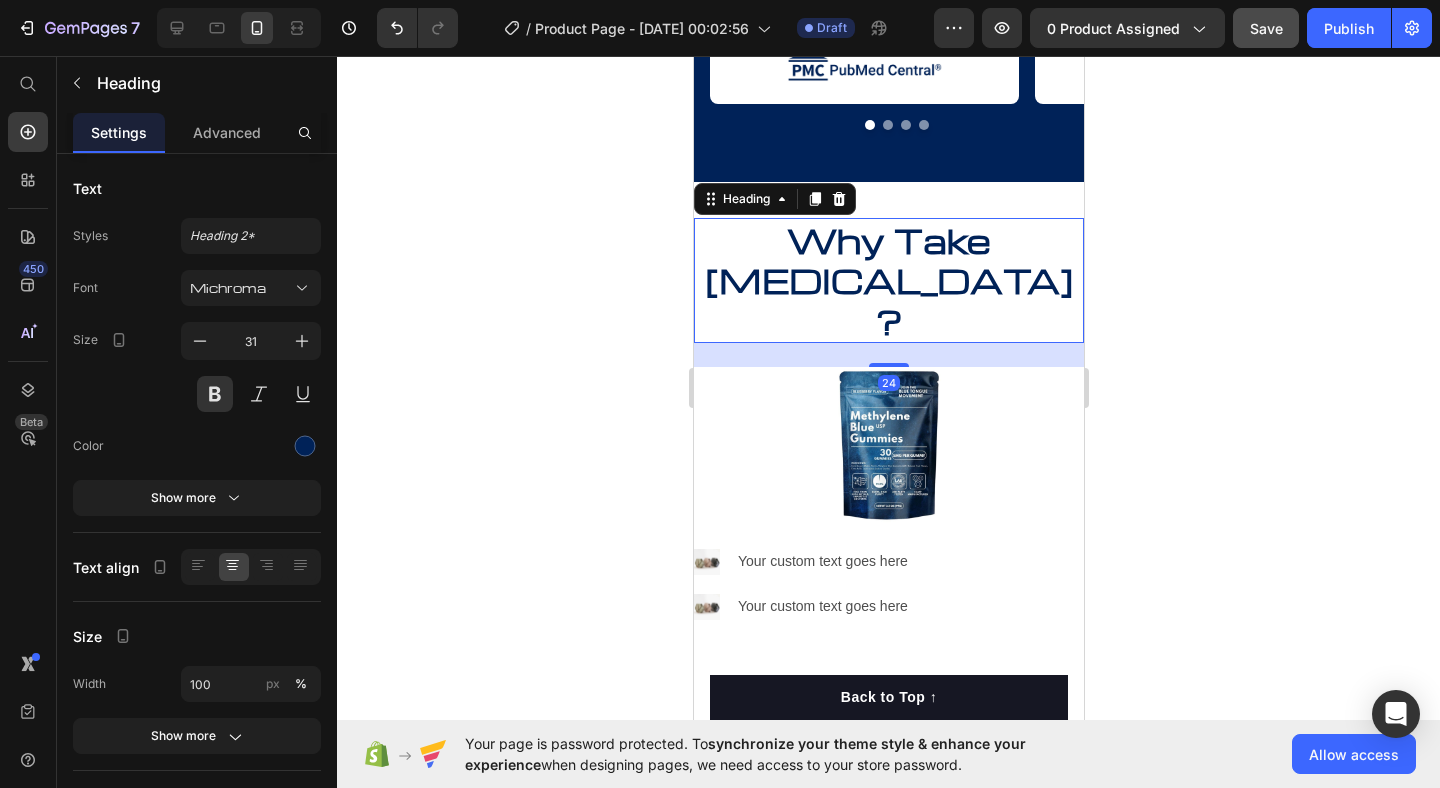 click 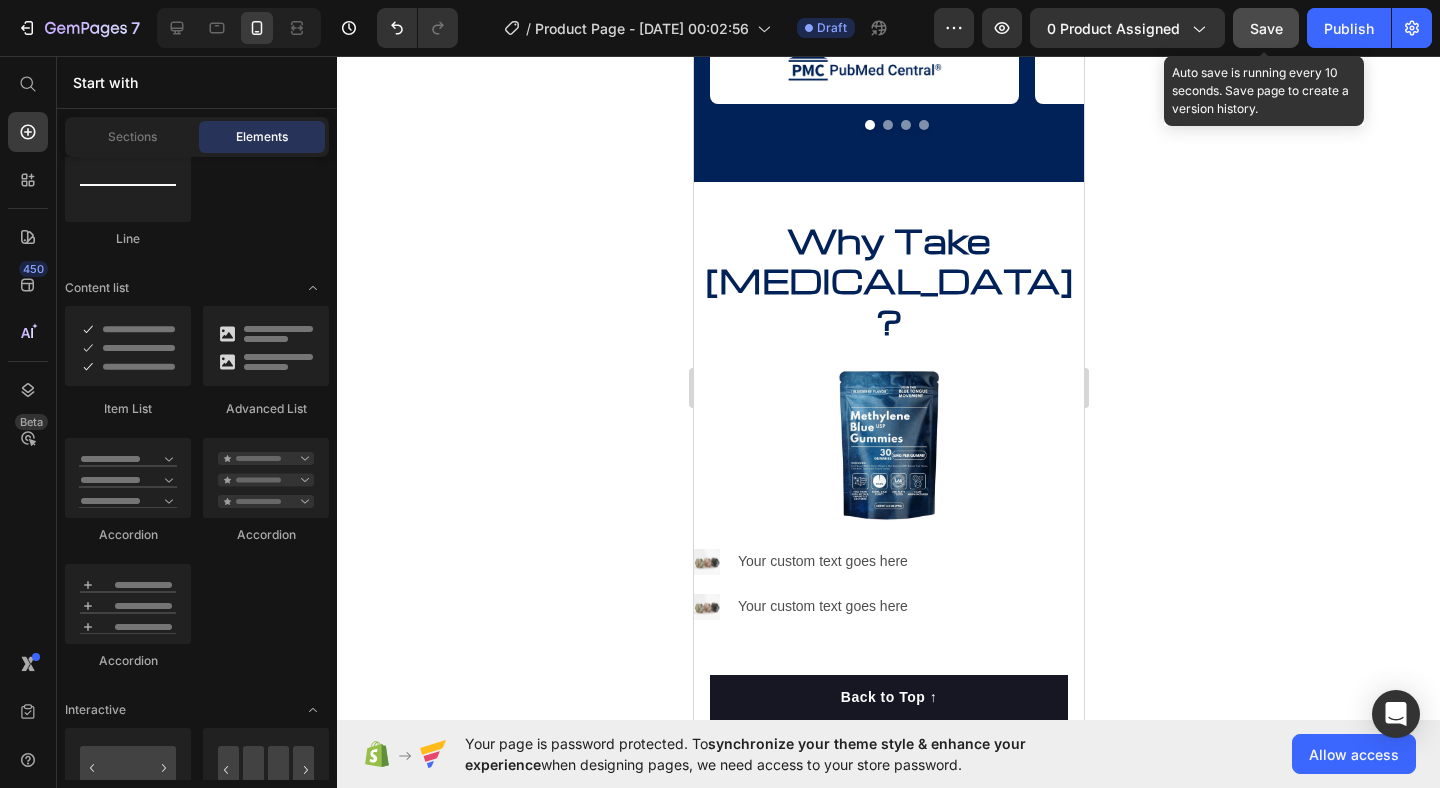 click on "Save" at bounding box center (1266, 28) 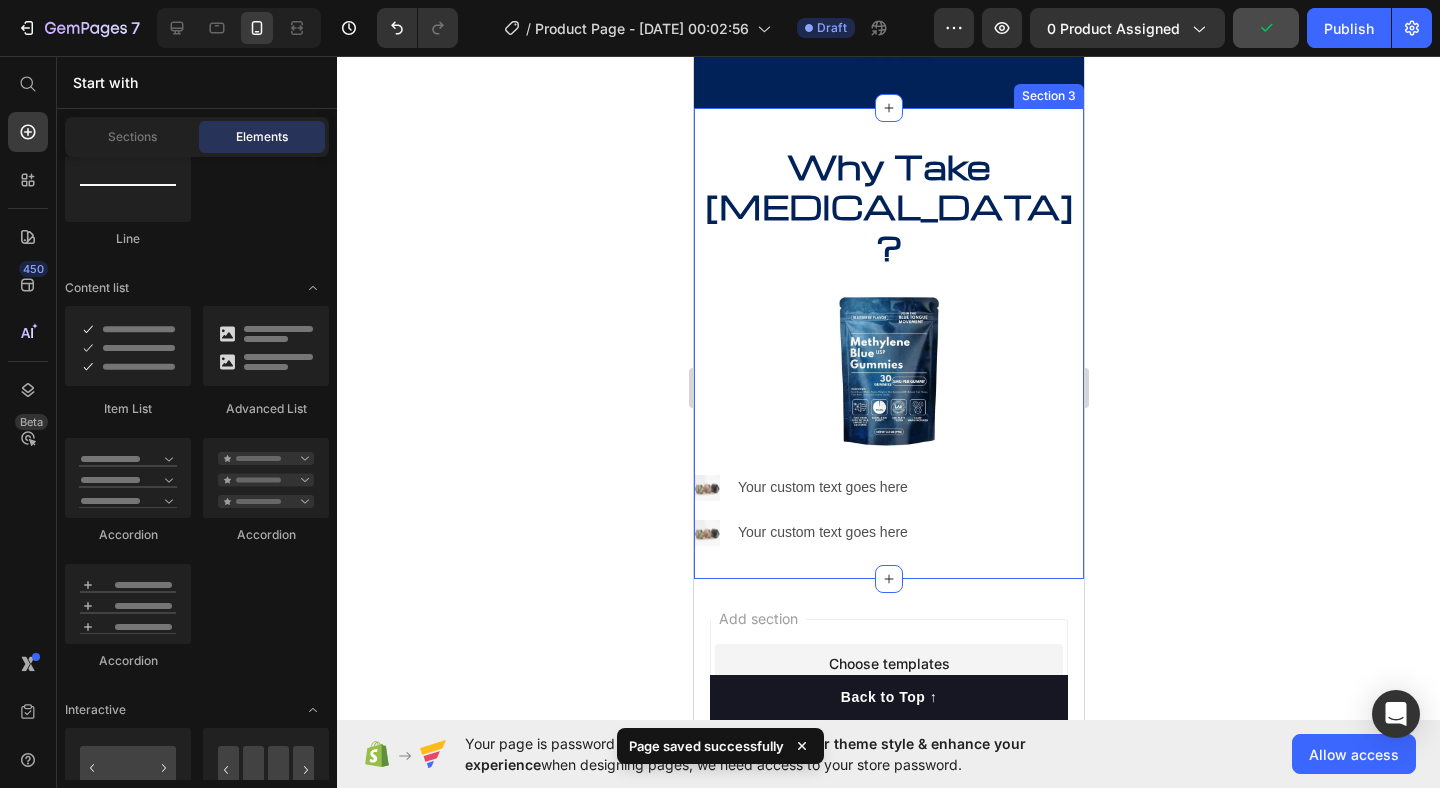 scroll, scrollTop: 2579, scrollLeft: 0, axis: vertical 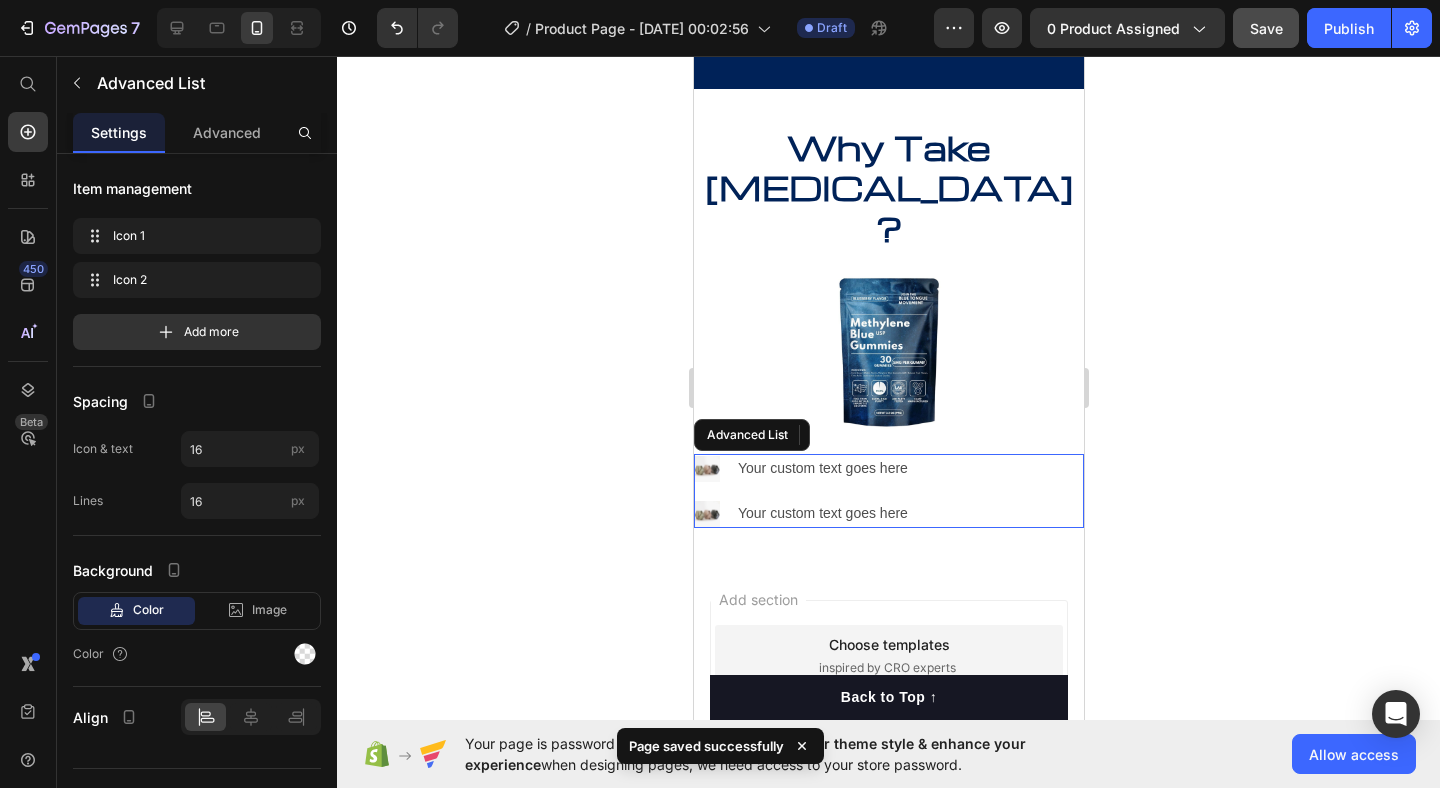 click on "Image Your custom text goes here Text Block Image Your custom text goes here Text Block" at bounding box center (888, 491) 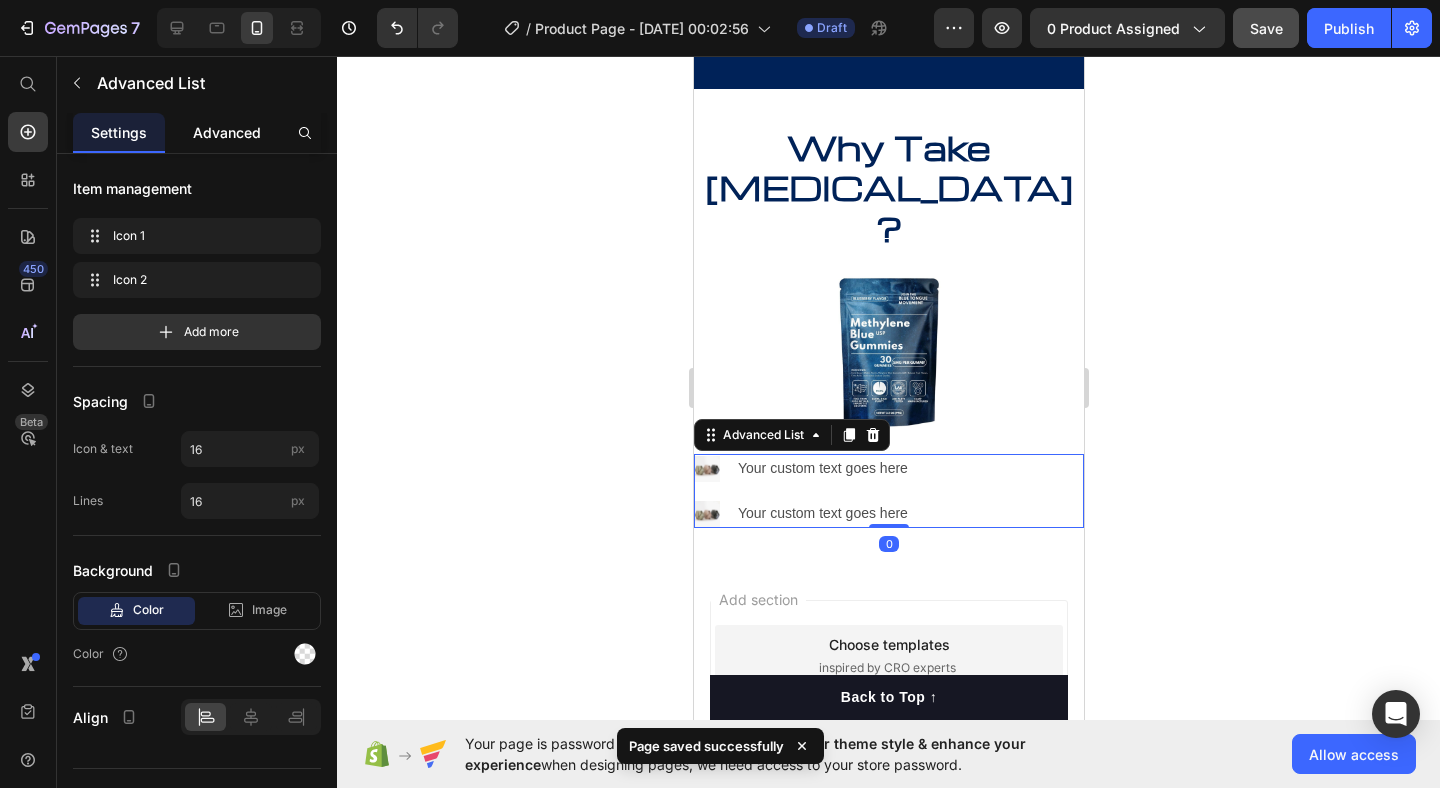 click on "Advanced" 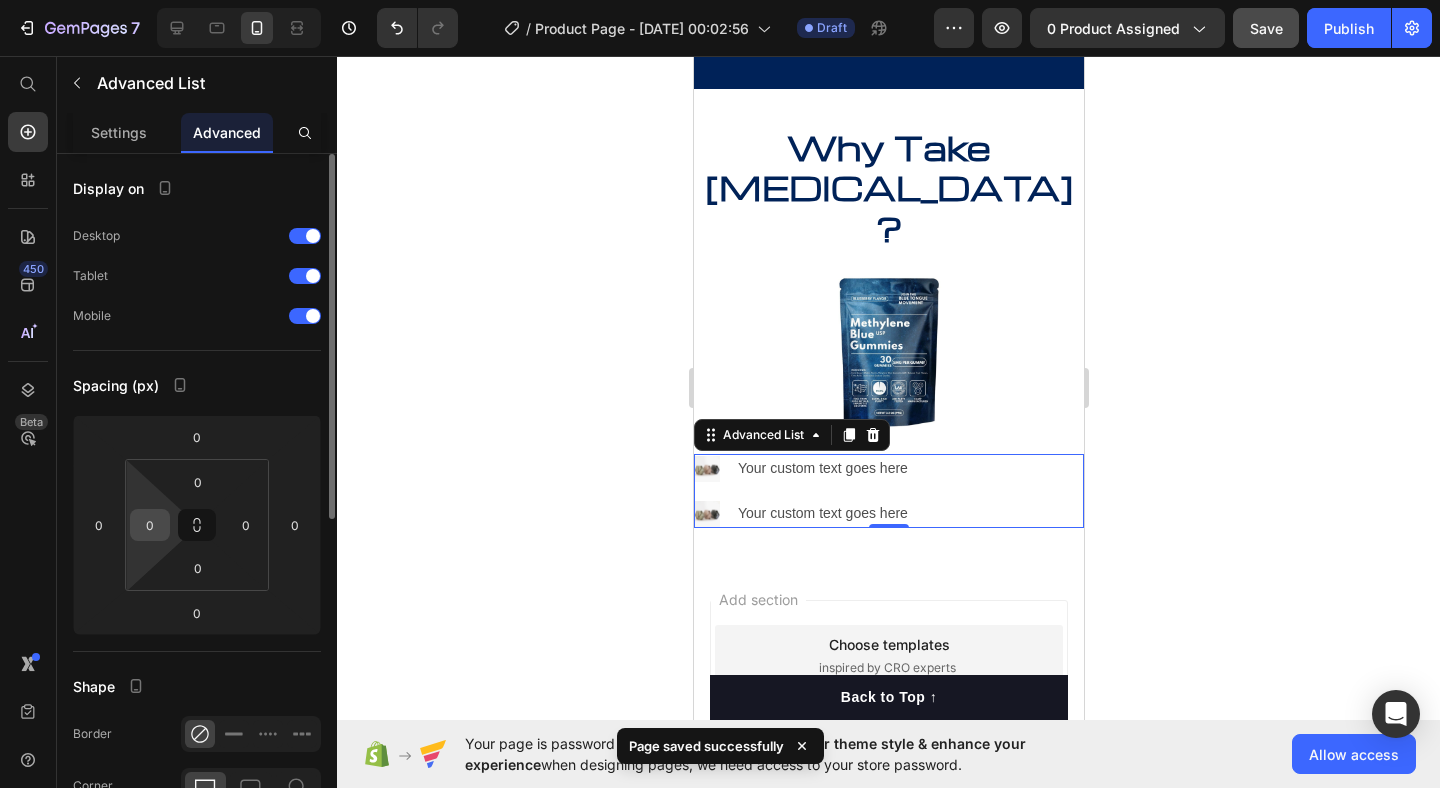click on "0" at bounding box center [150, 525] 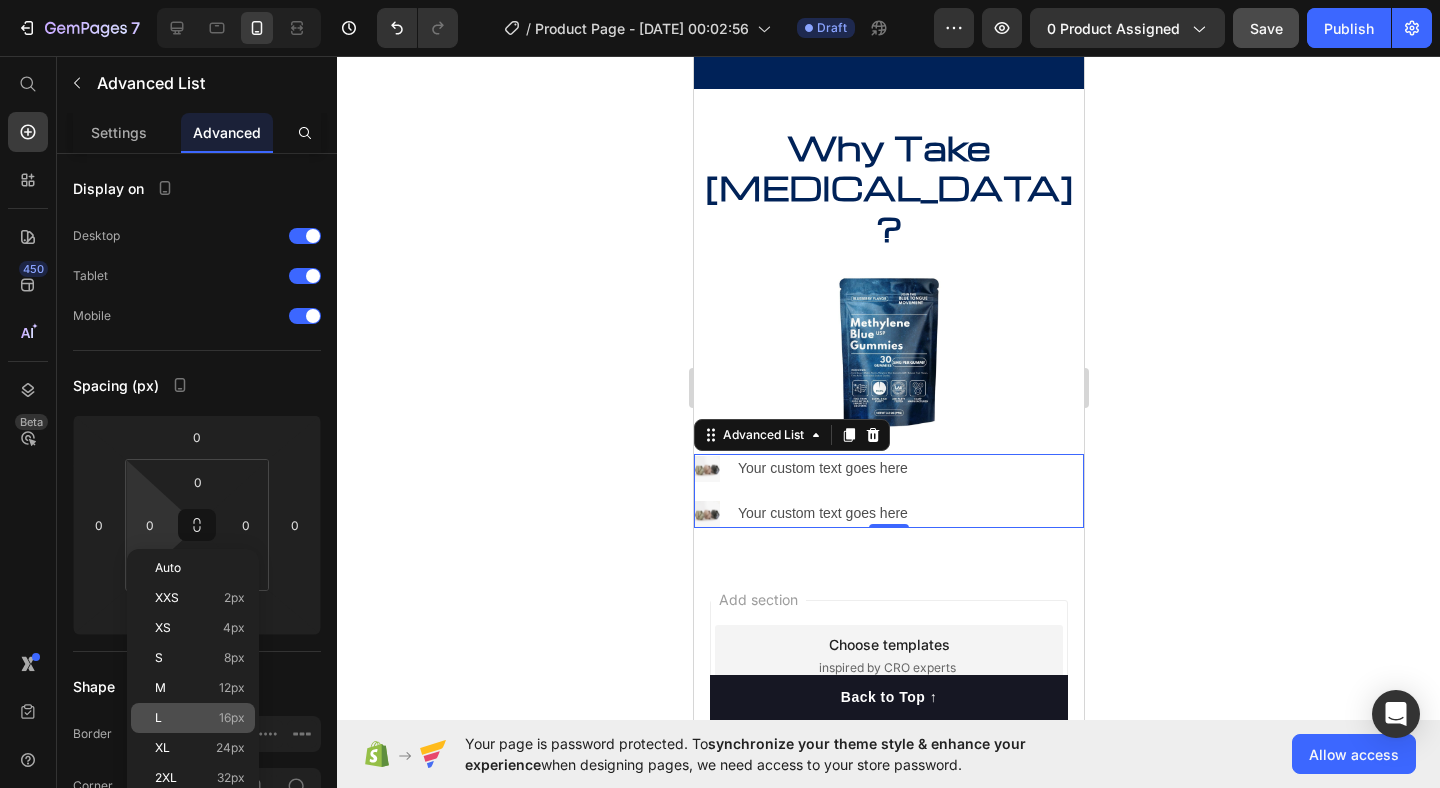 click on "L 16px" at bounding box center (200, 718) 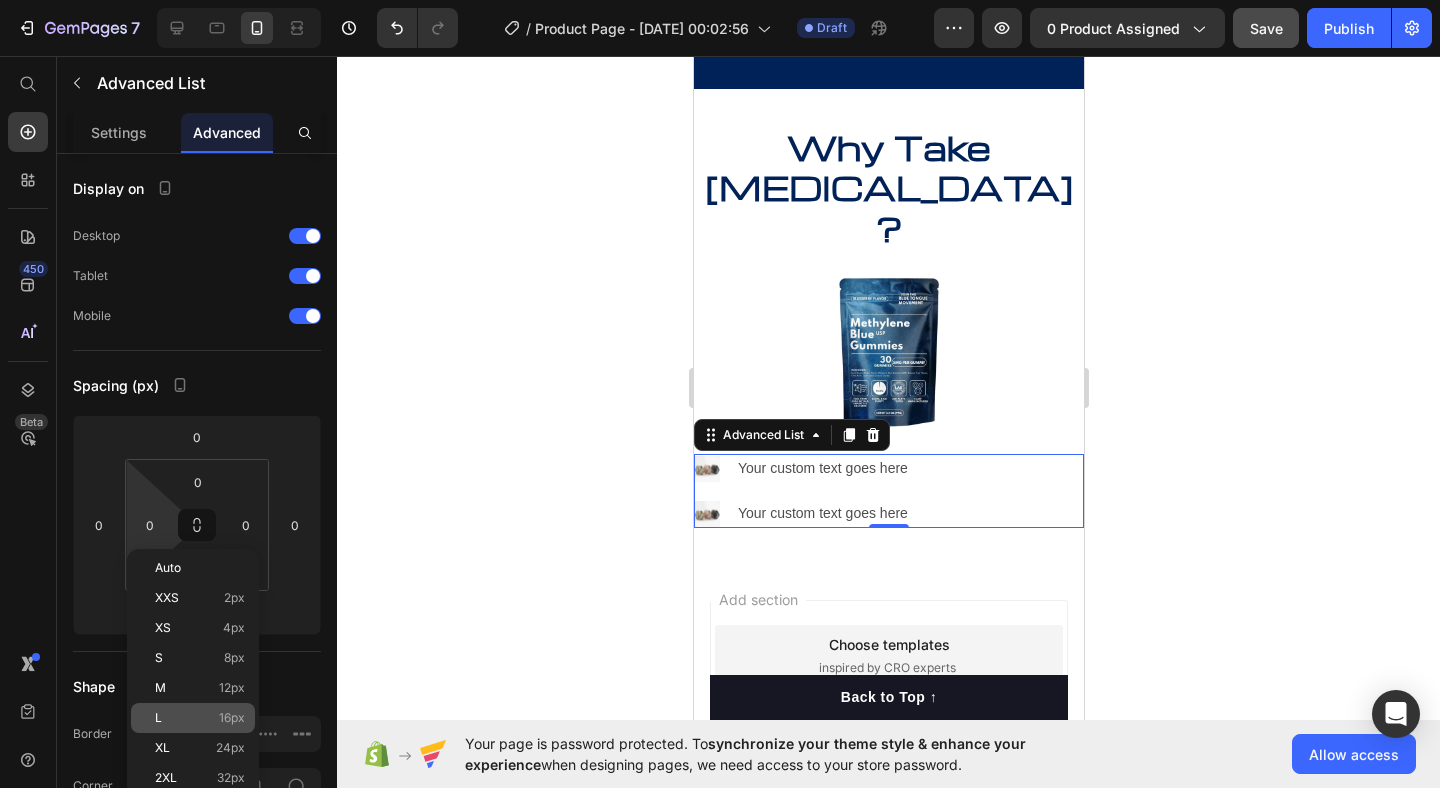 type on "16" 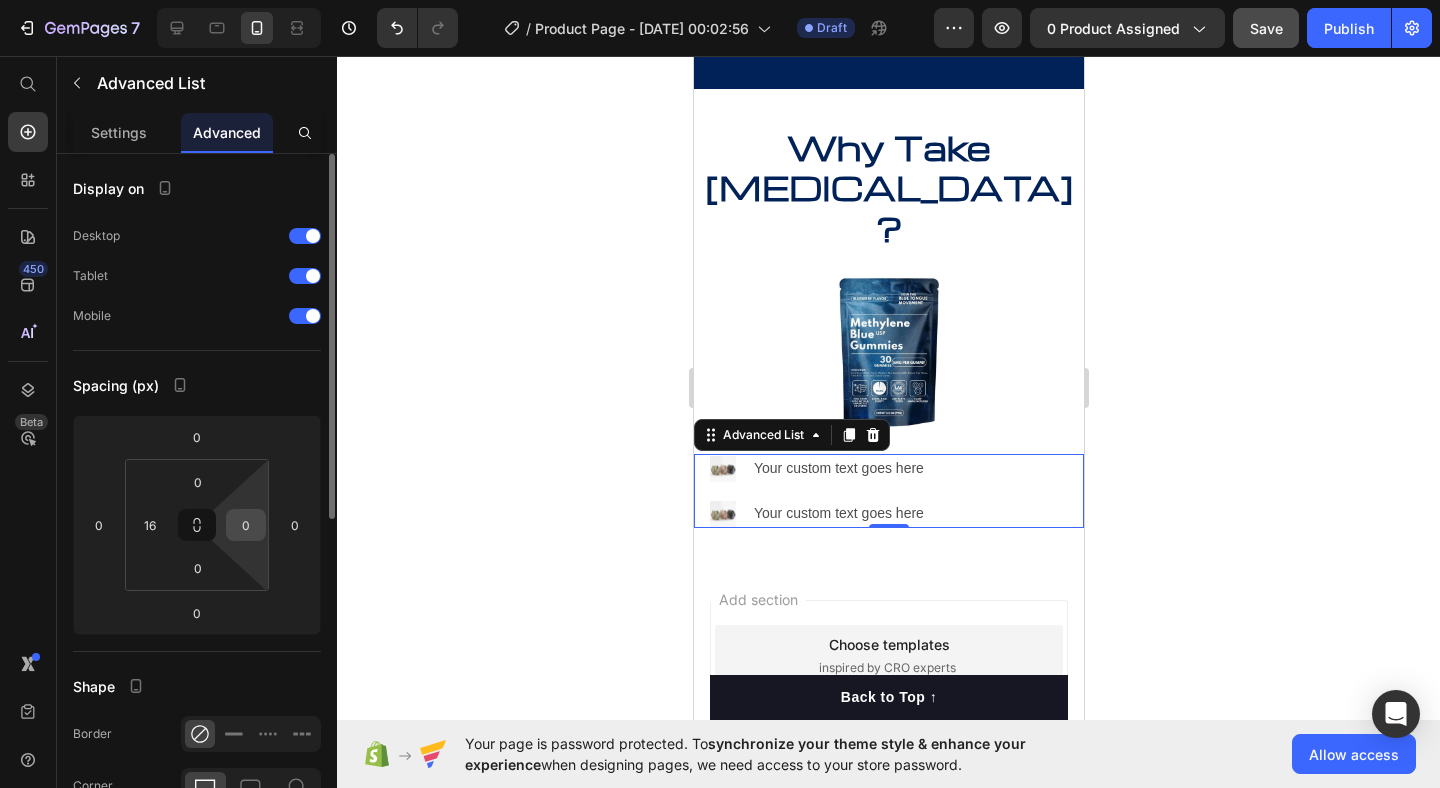 click on "0" at bounding box center (246, 525) 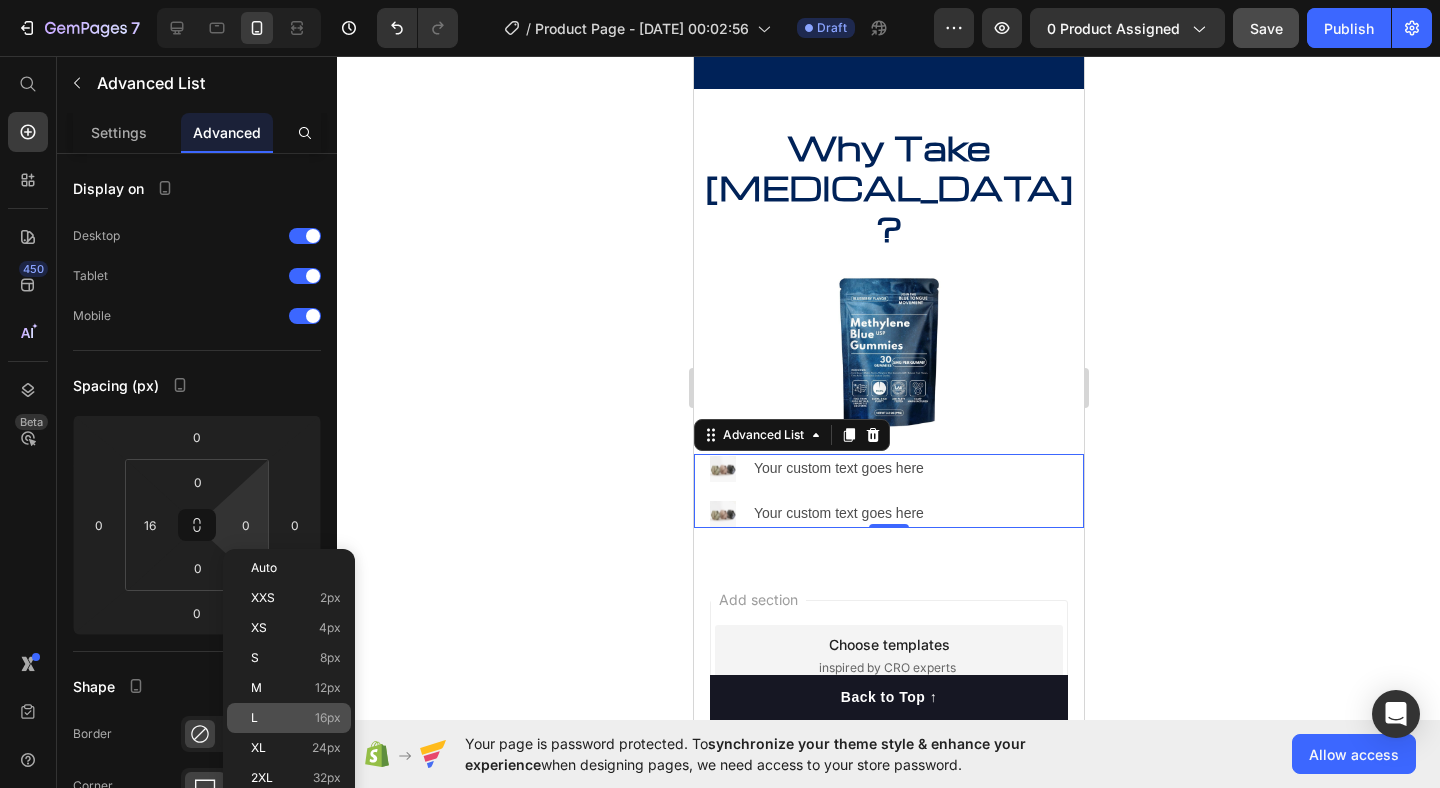 click on "L 16px" at bounding box center (296, 718) 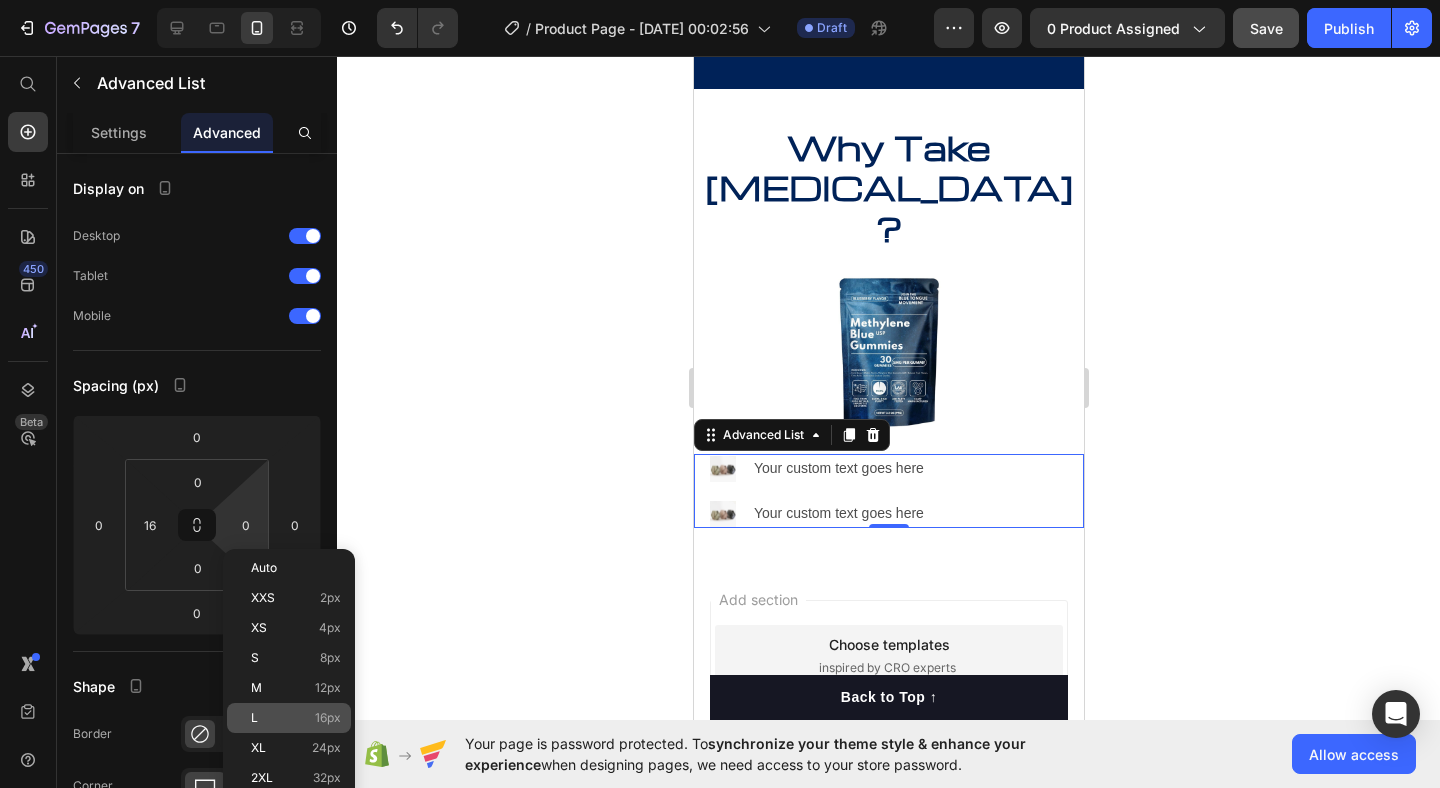 type on "16" 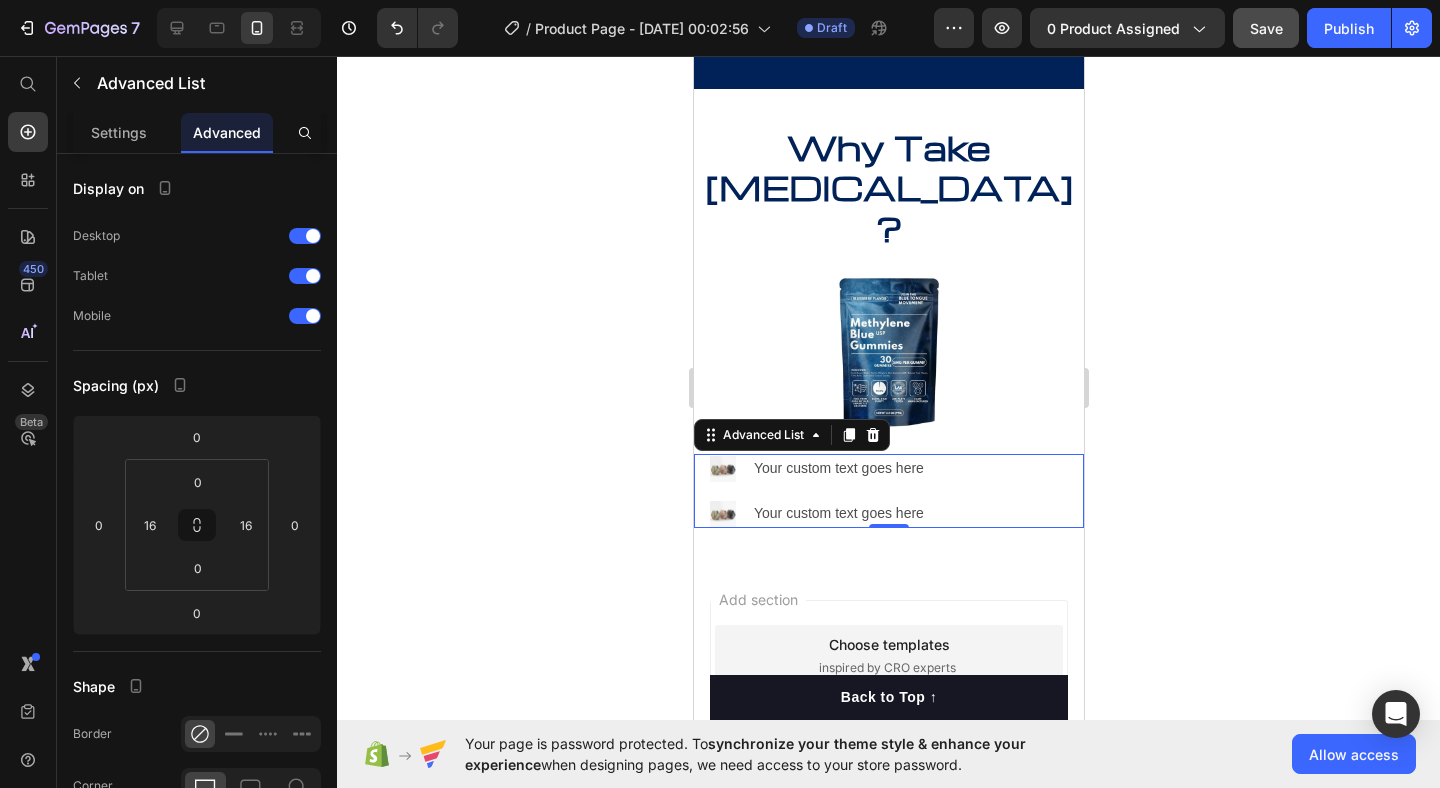 click 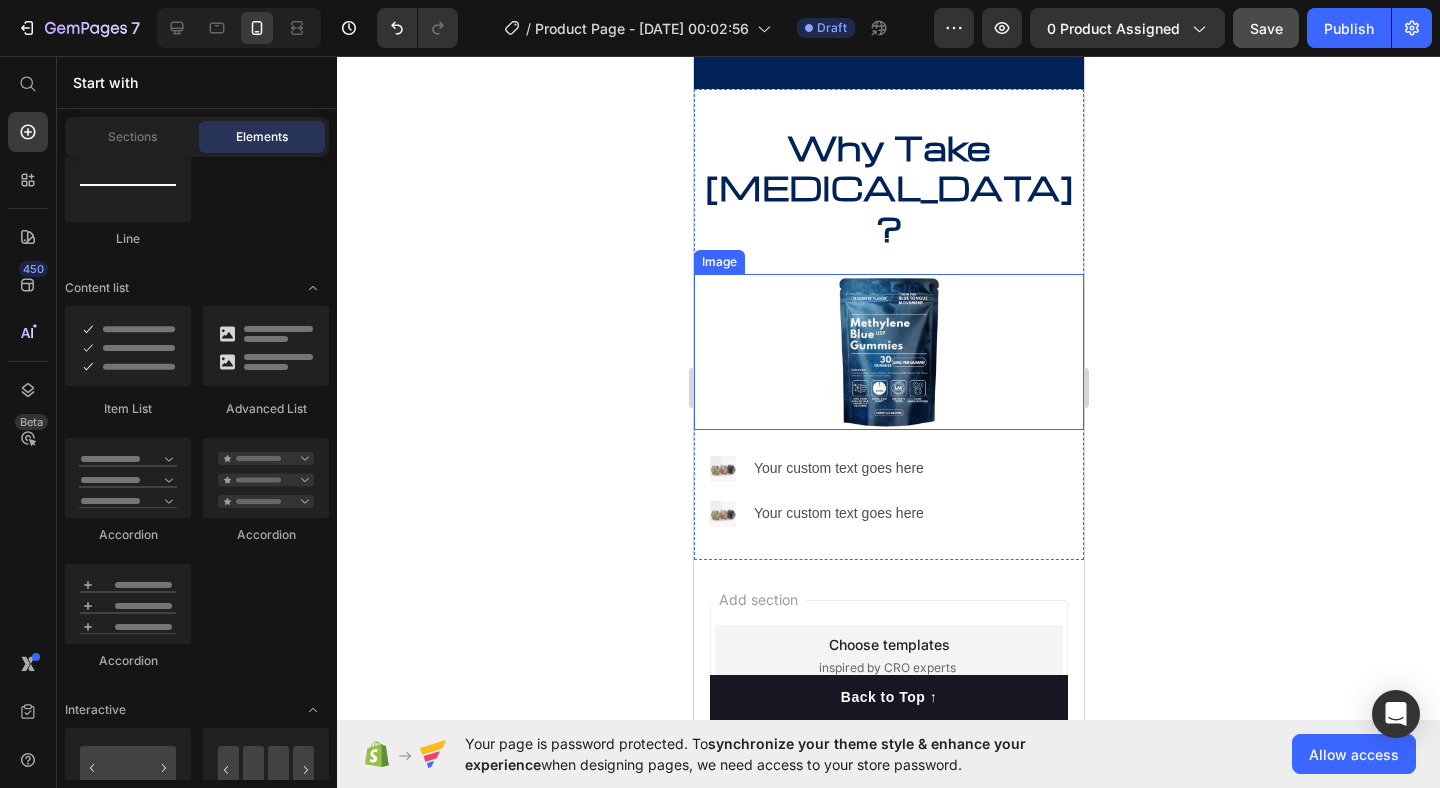 scroll, scrollTop: 2548, scrollLeft: 0, axis: vertical 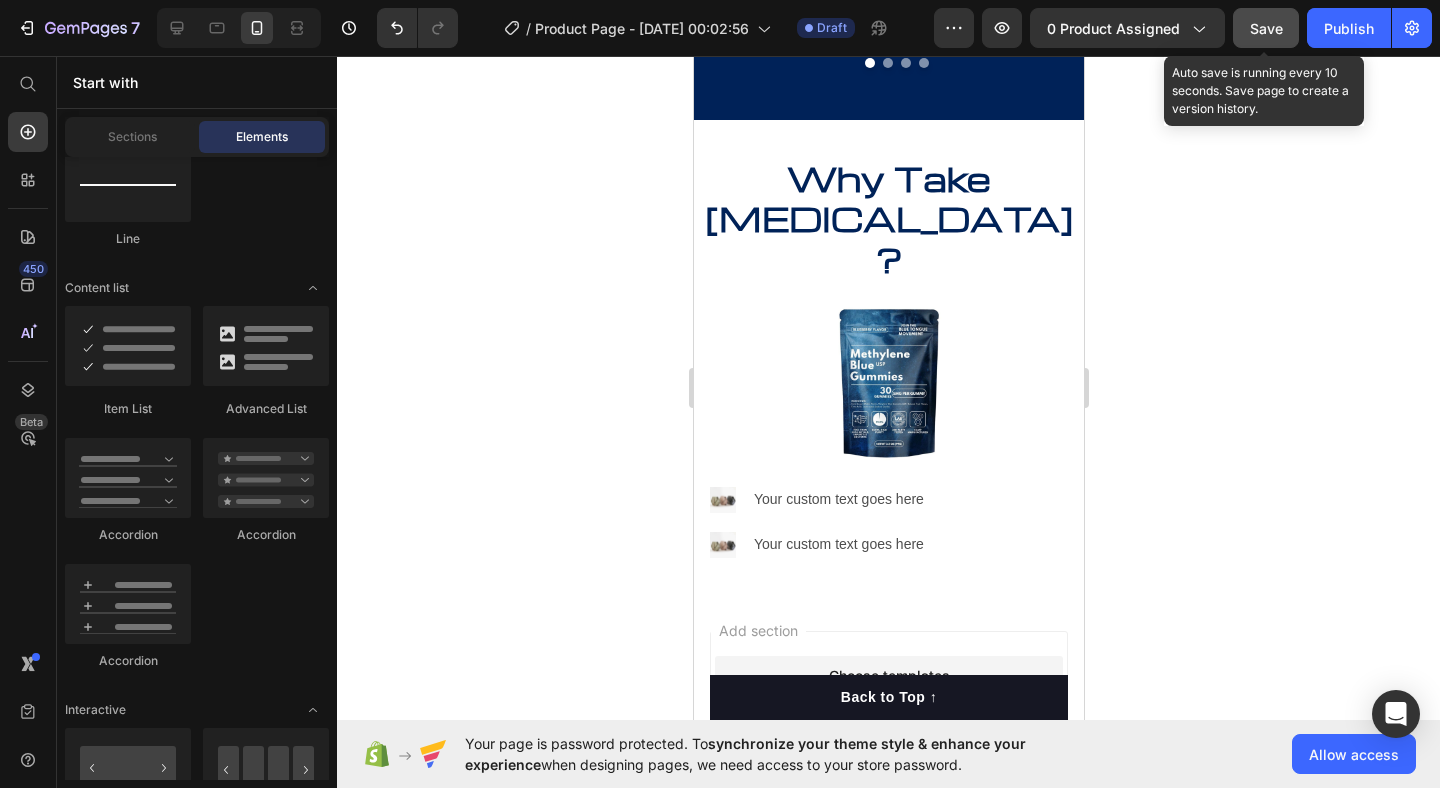 click on "Save" 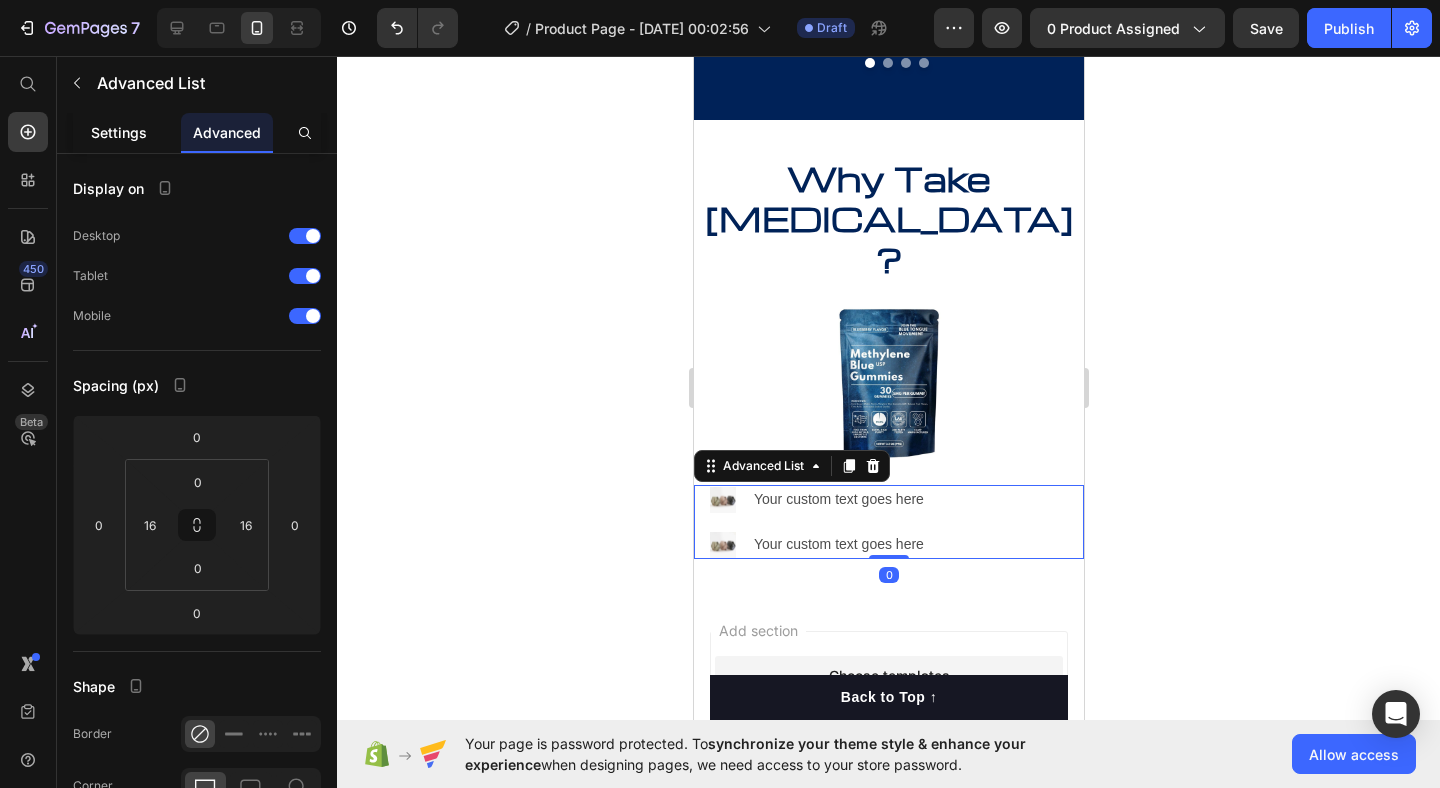 click on "Settings" at bounding box center [119, 132] 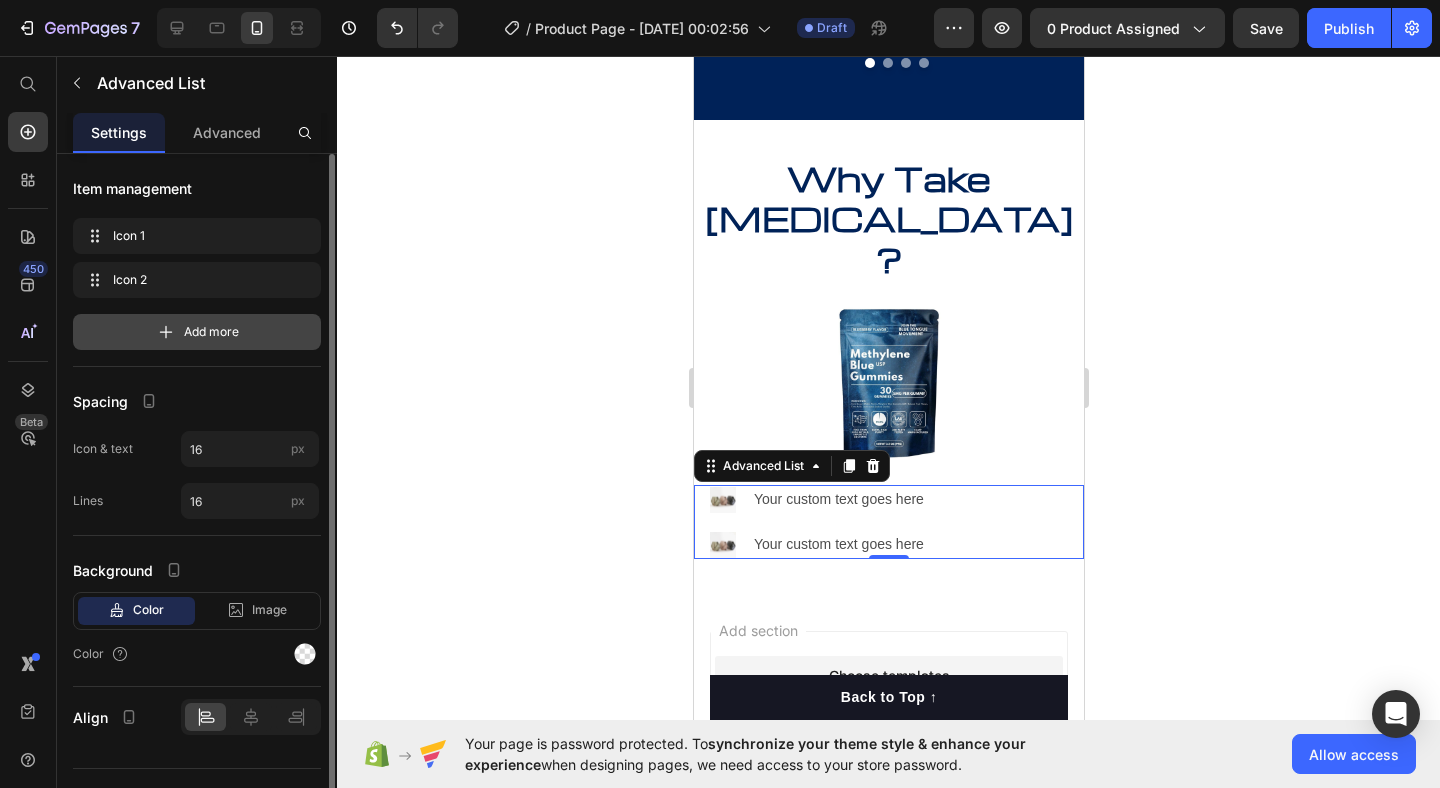 click on "Add more" at bounding box center [197, 332] 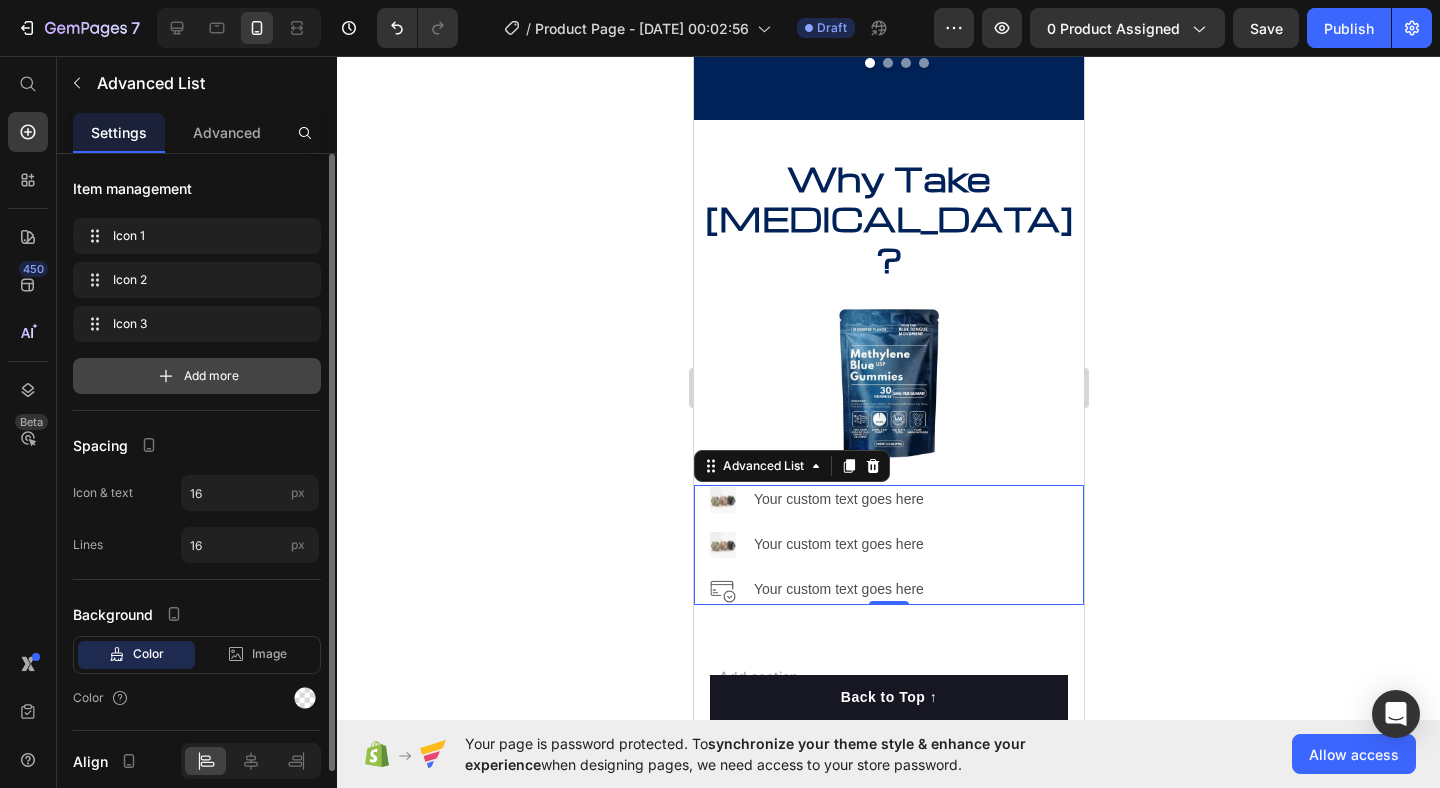 click on "Add more" at bounding box center [197, 376] 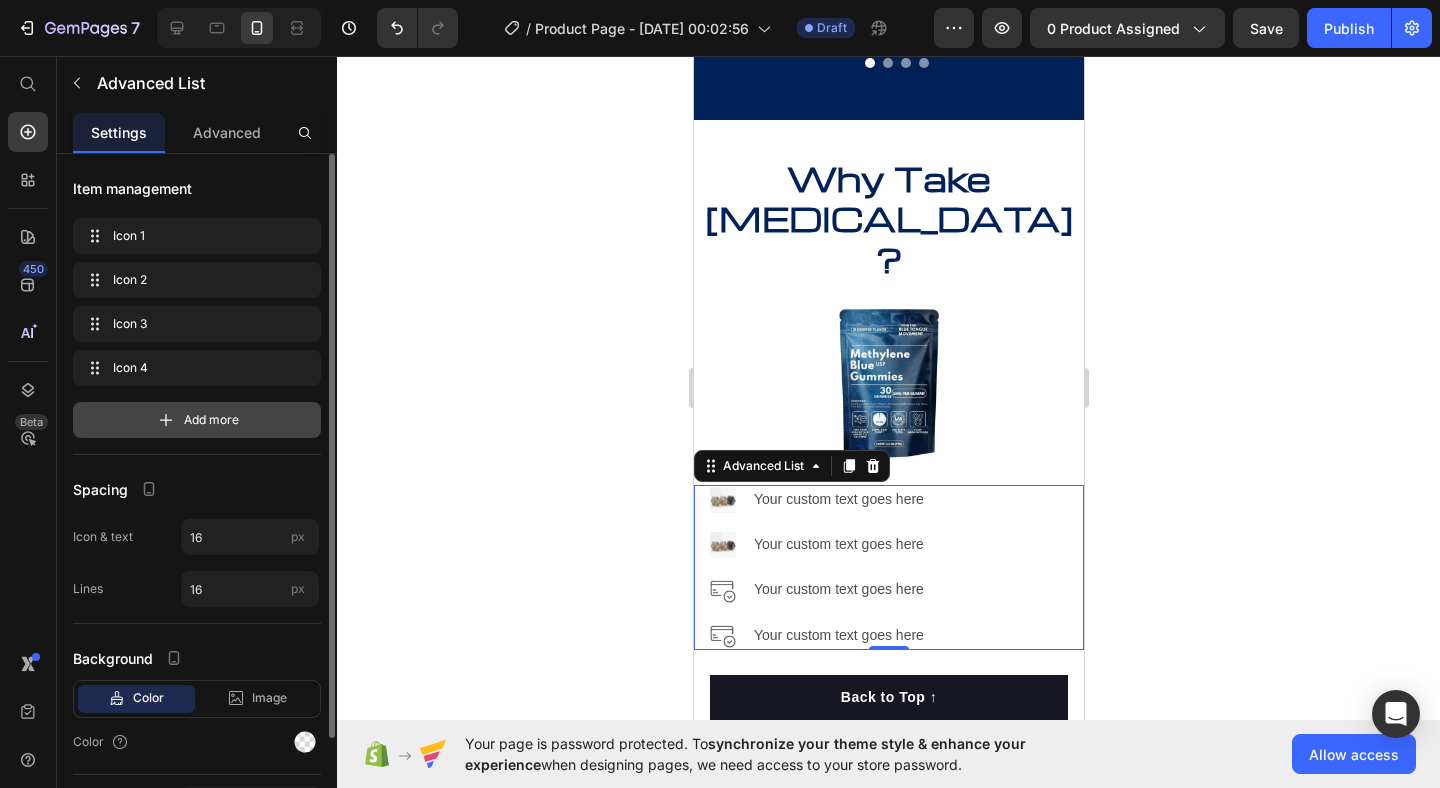 click 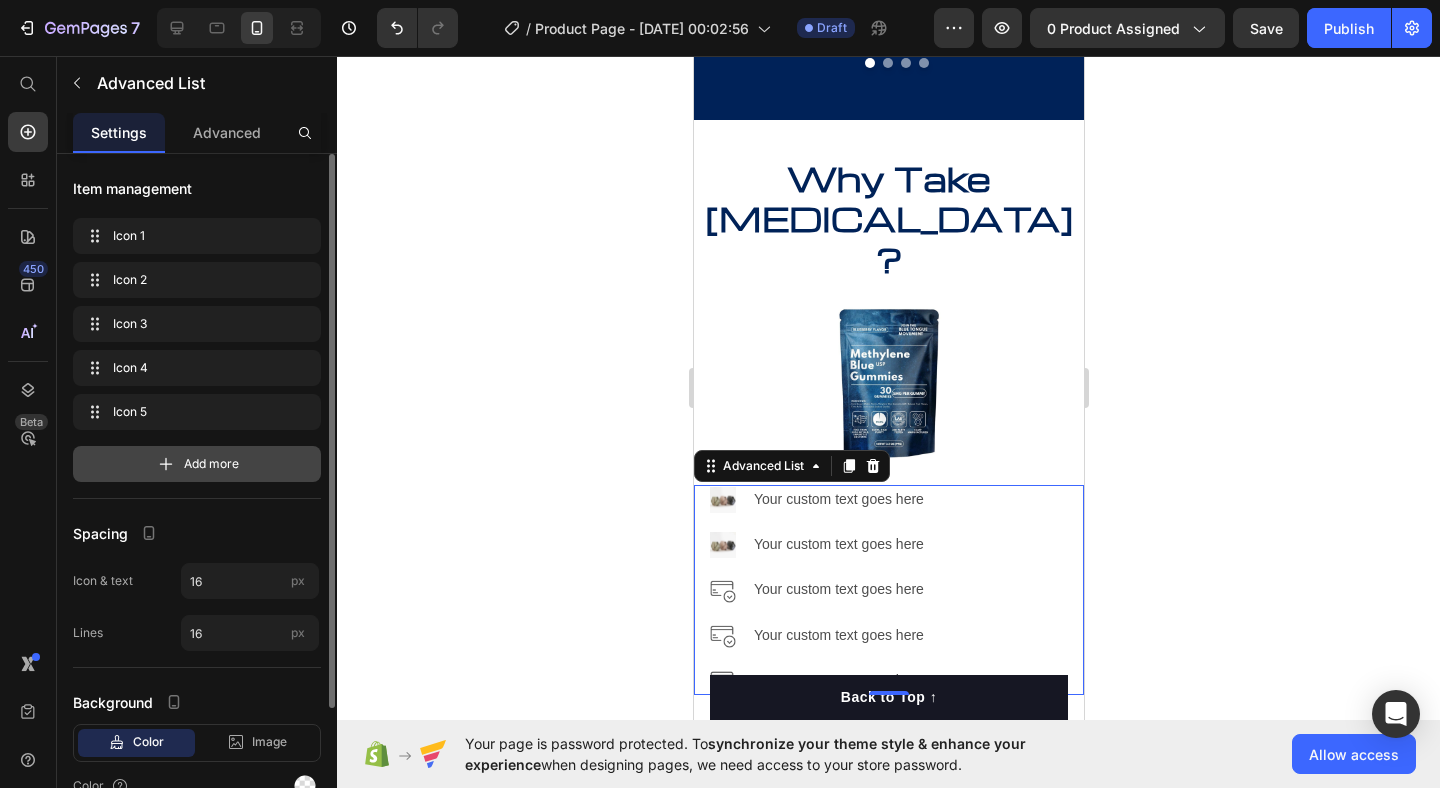 click 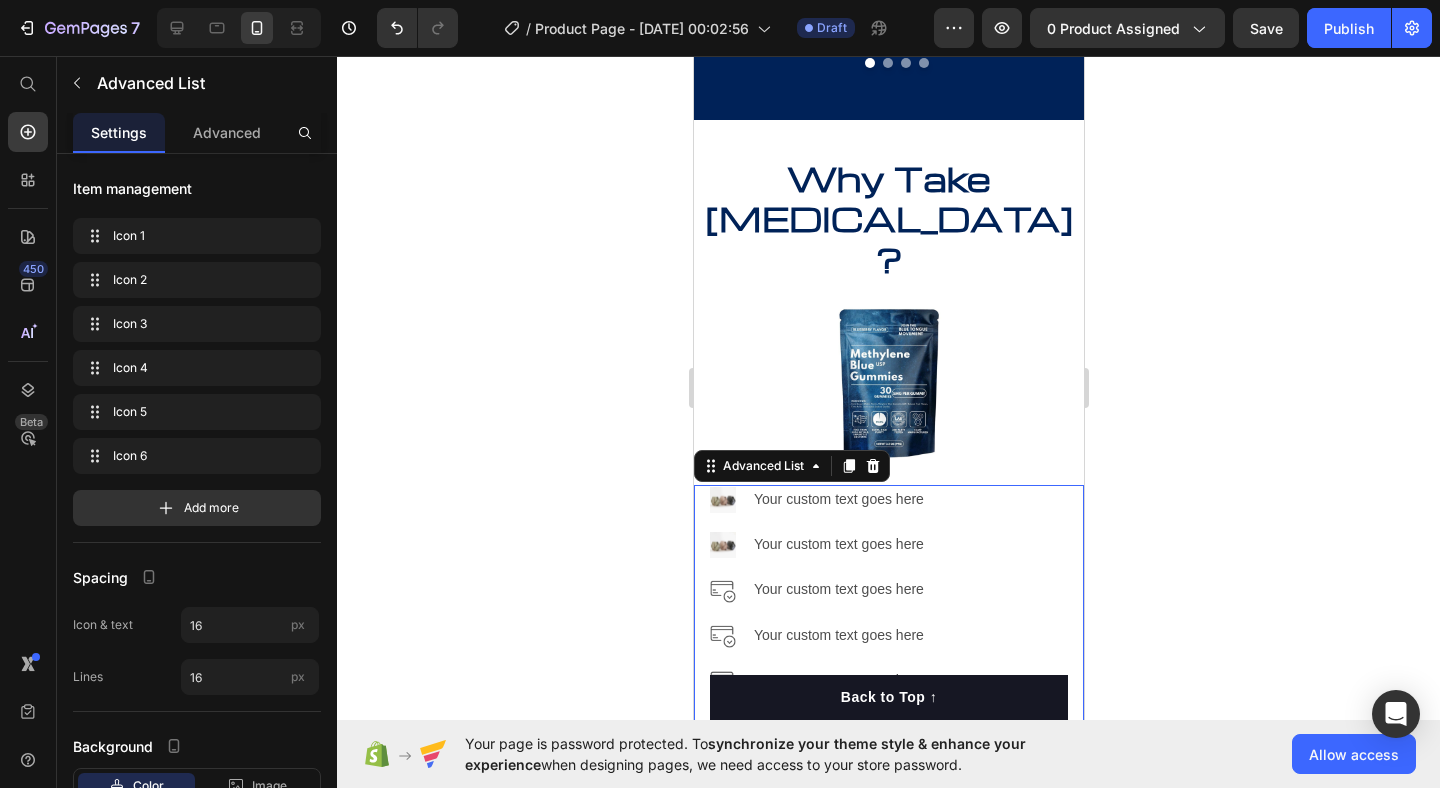 click on "Image Your custom text goes here Text Block" at bounding box center [820, 499] 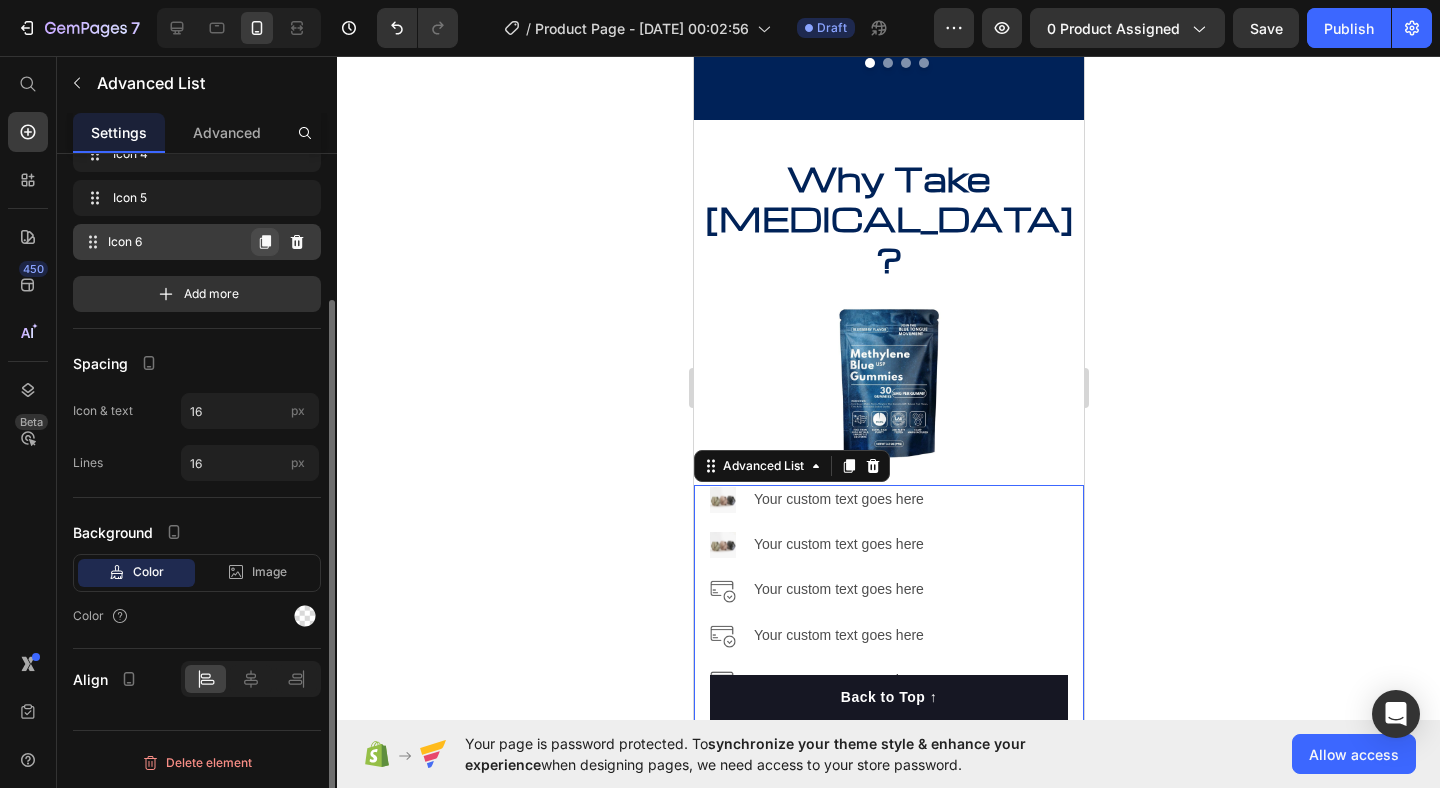 scroll, scrollTop: 0, scrollLeft: 0, axis: both 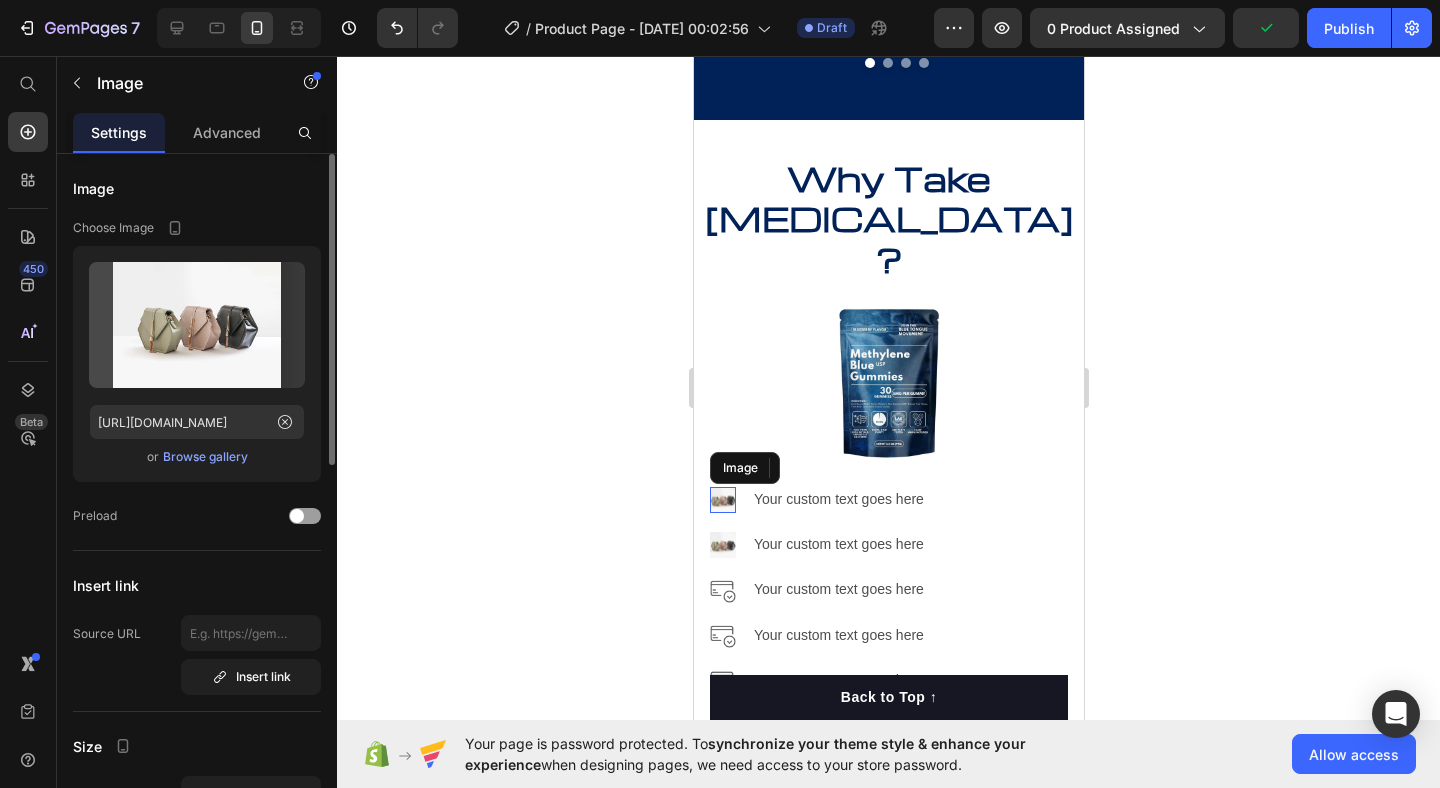 click at bounding box center [722, 500] 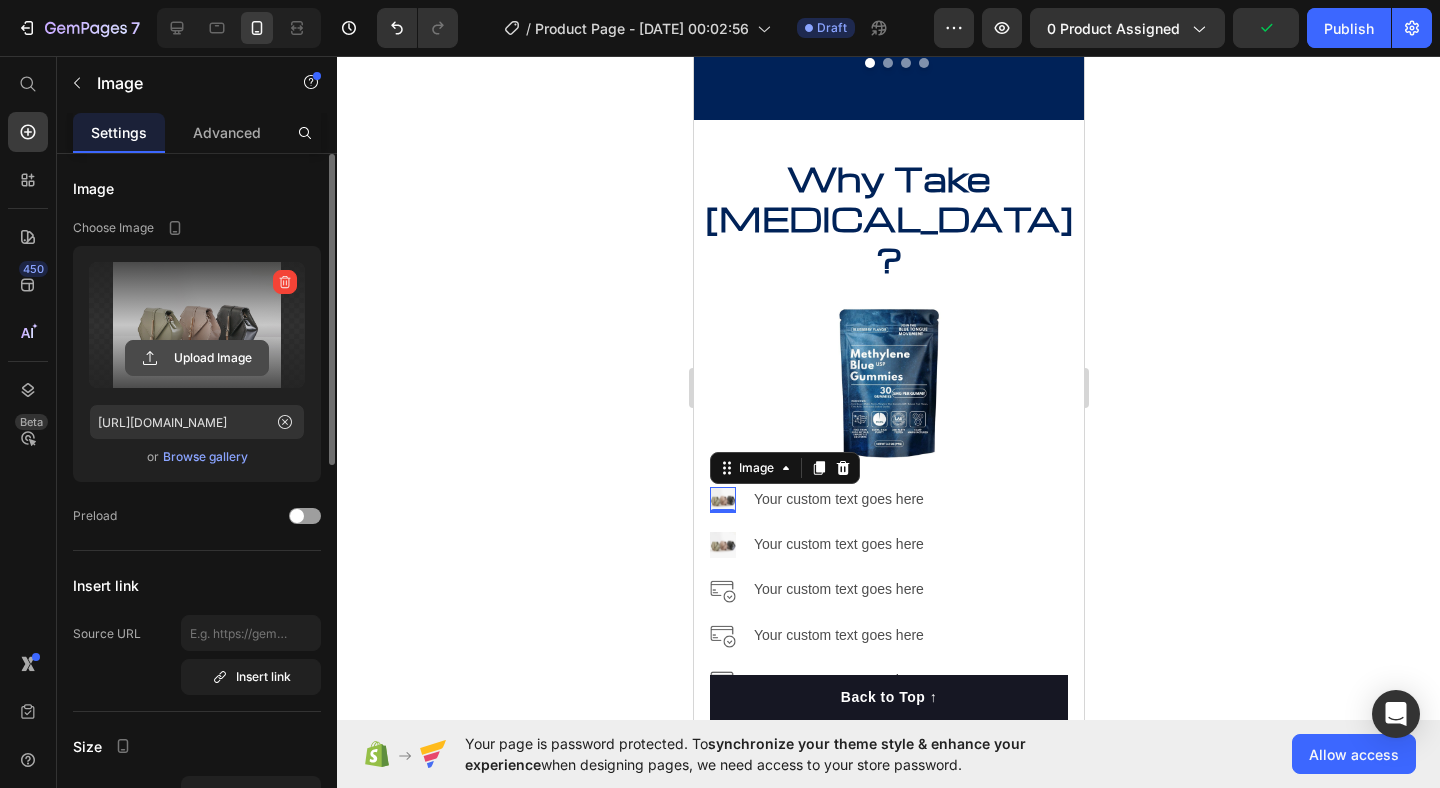 click 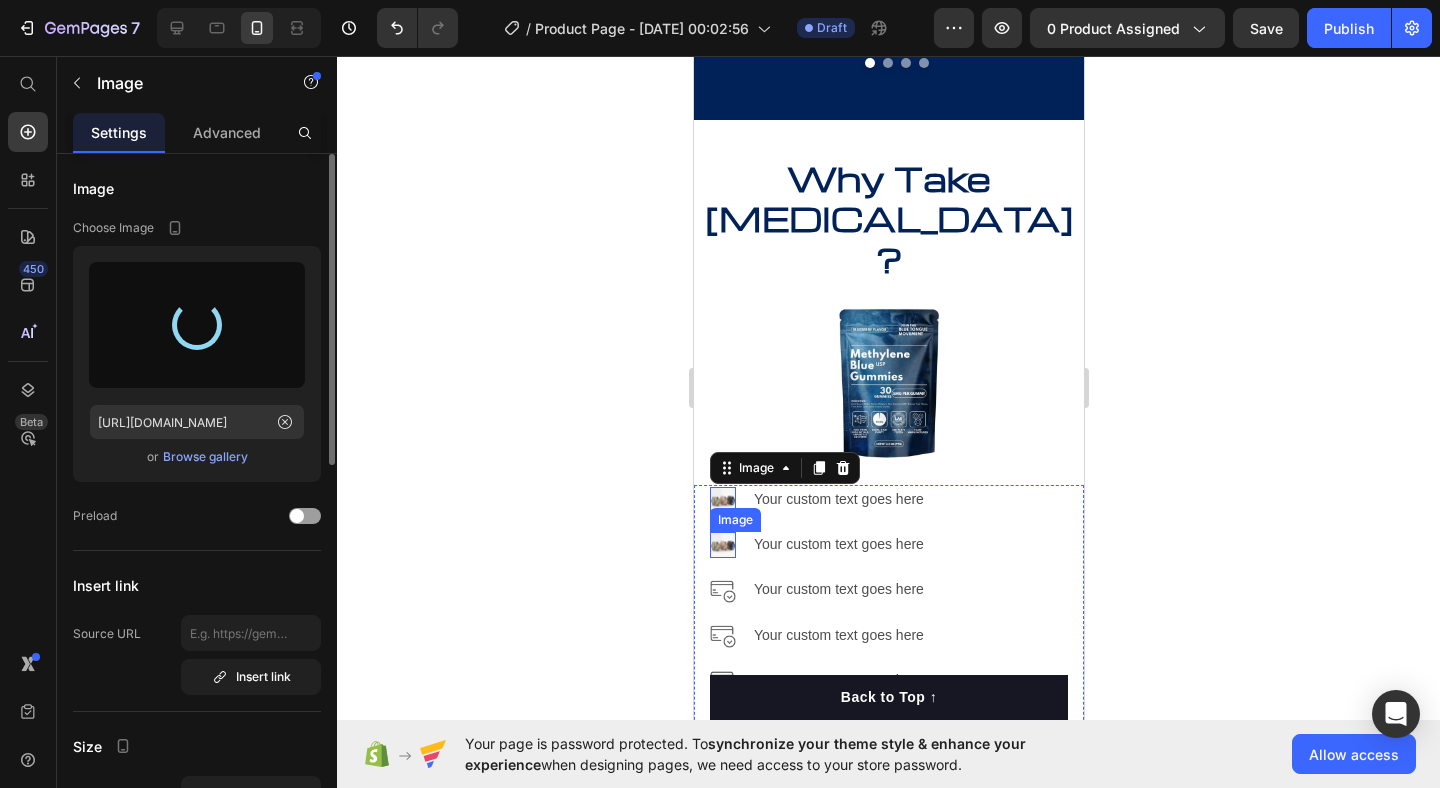 type on "[URL][DOMAIN_NAME]" 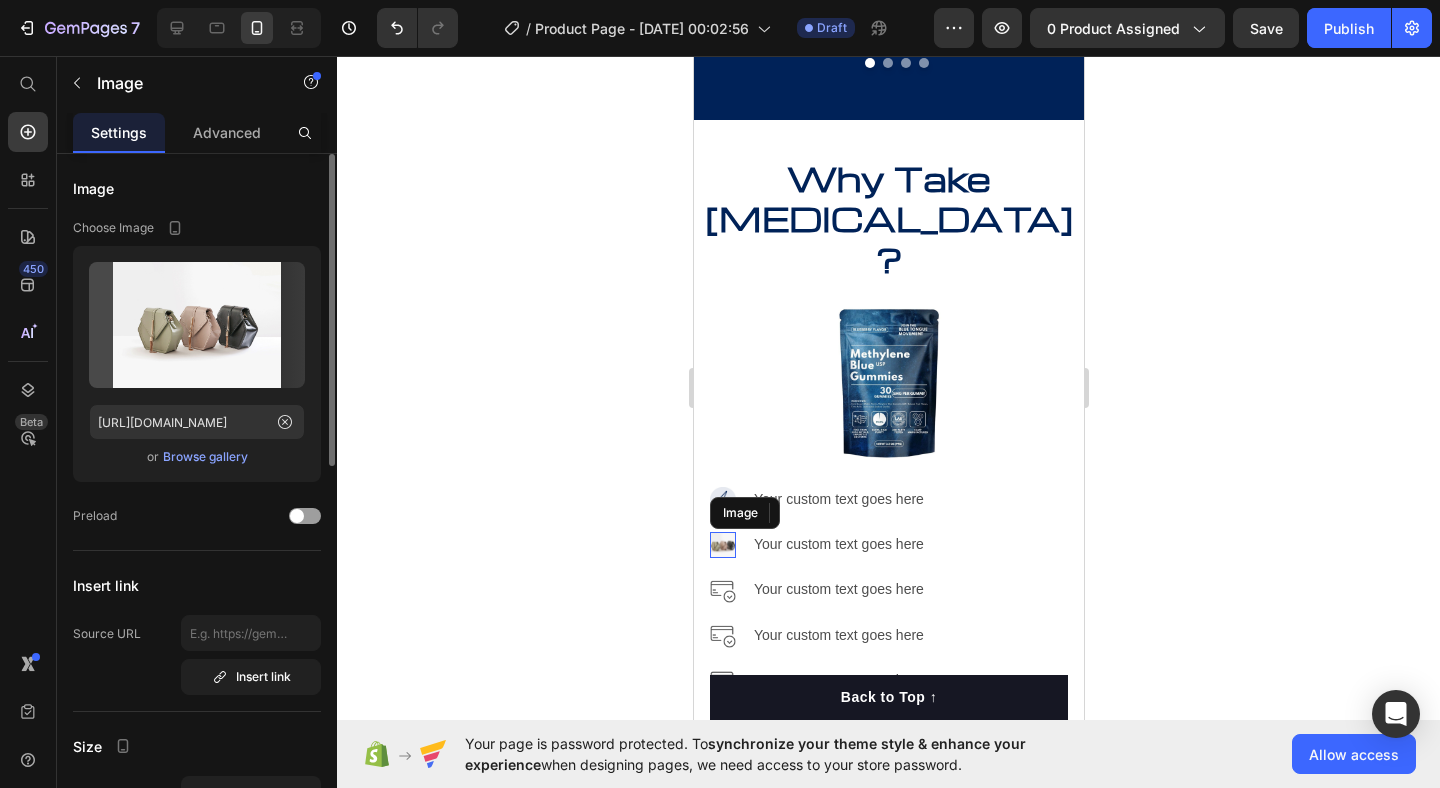 click at bounding box center (722, 545) 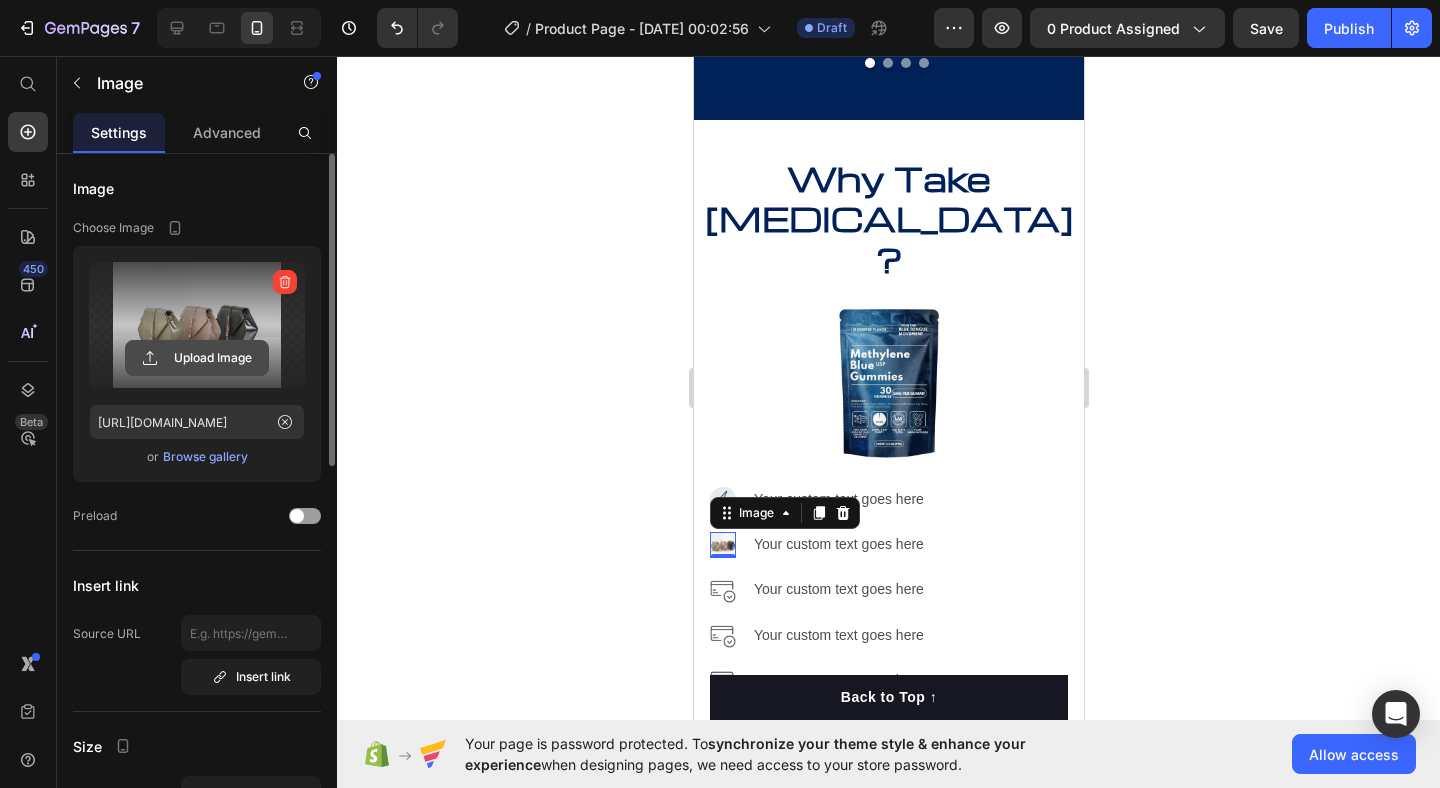 click 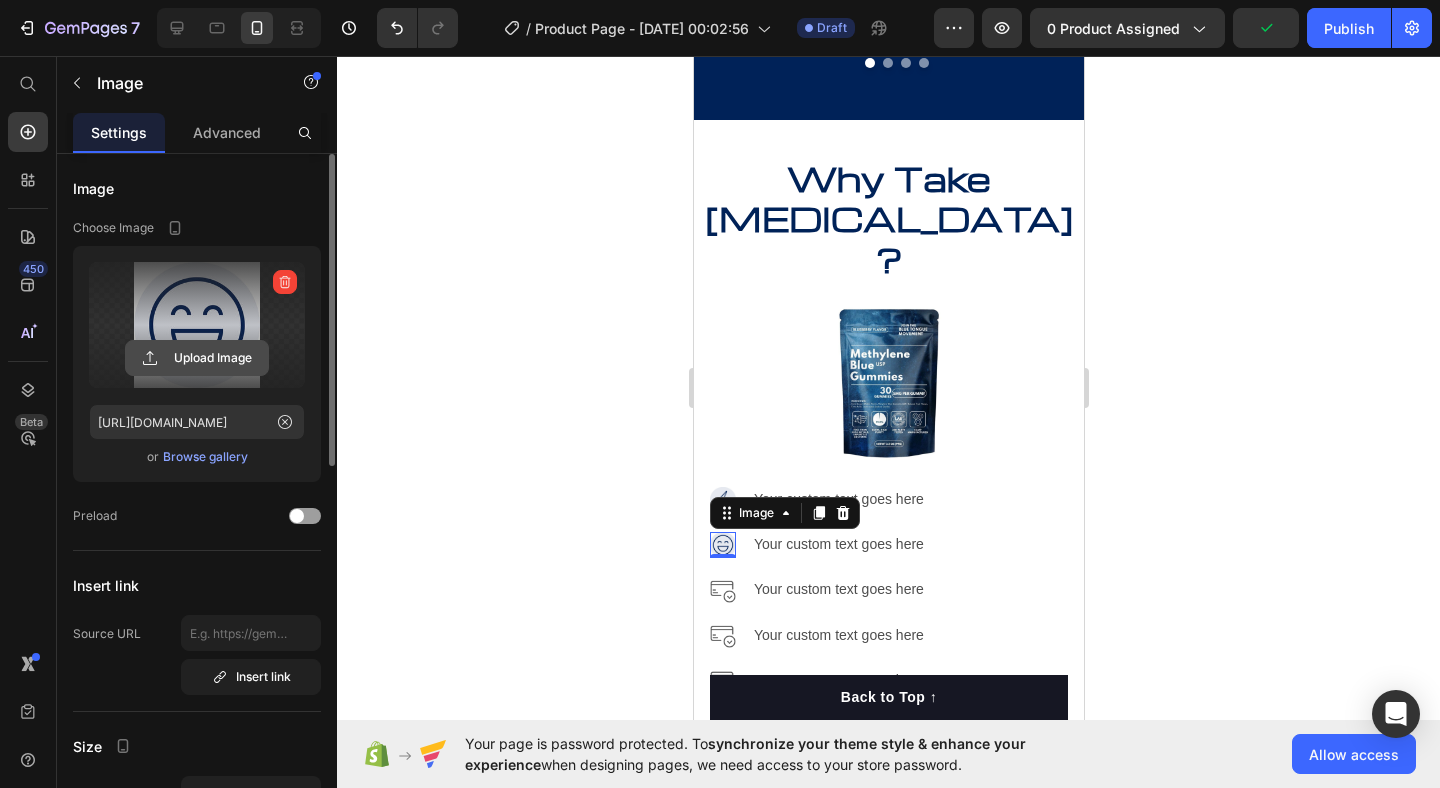 click 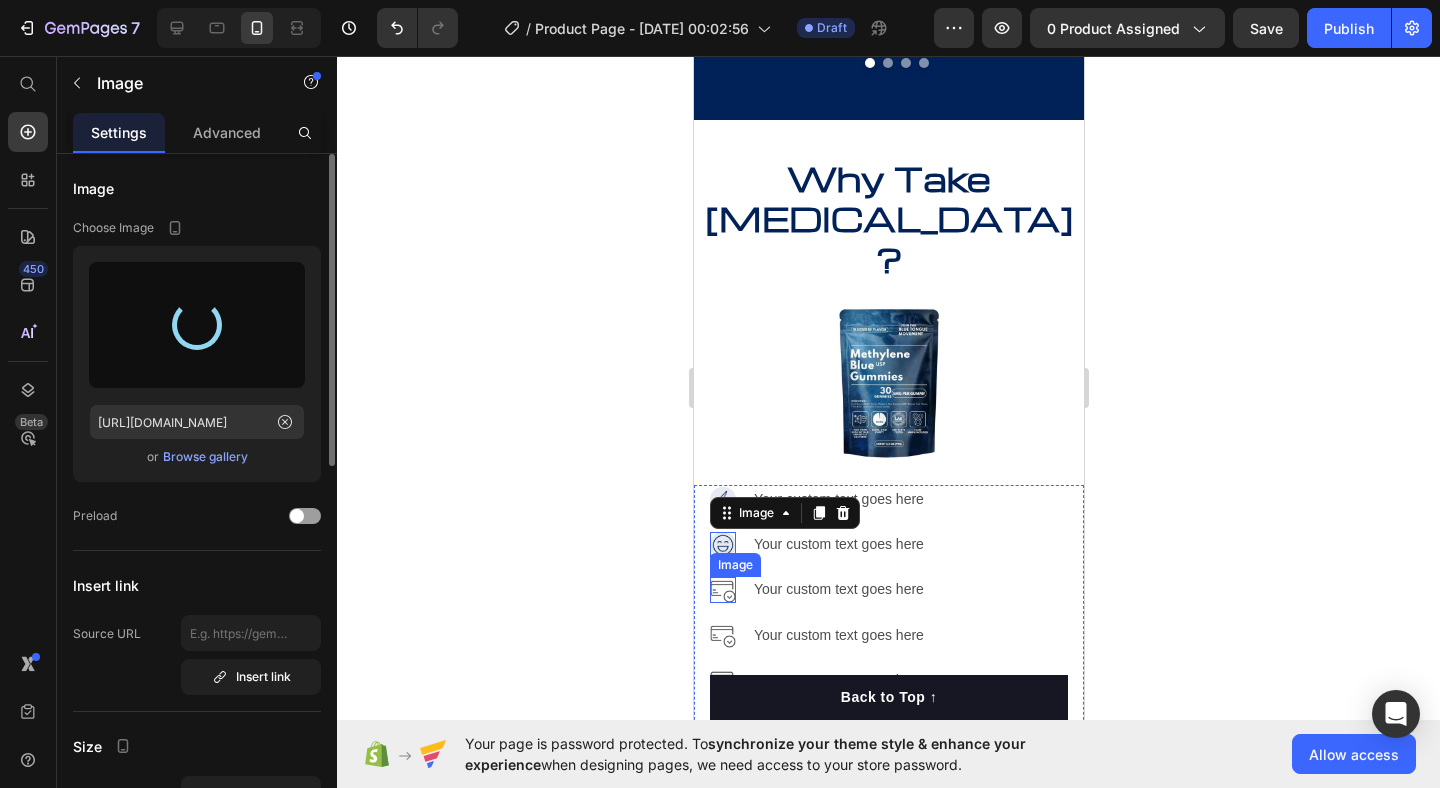 type on "[URL][DOMAIN_NAME]" 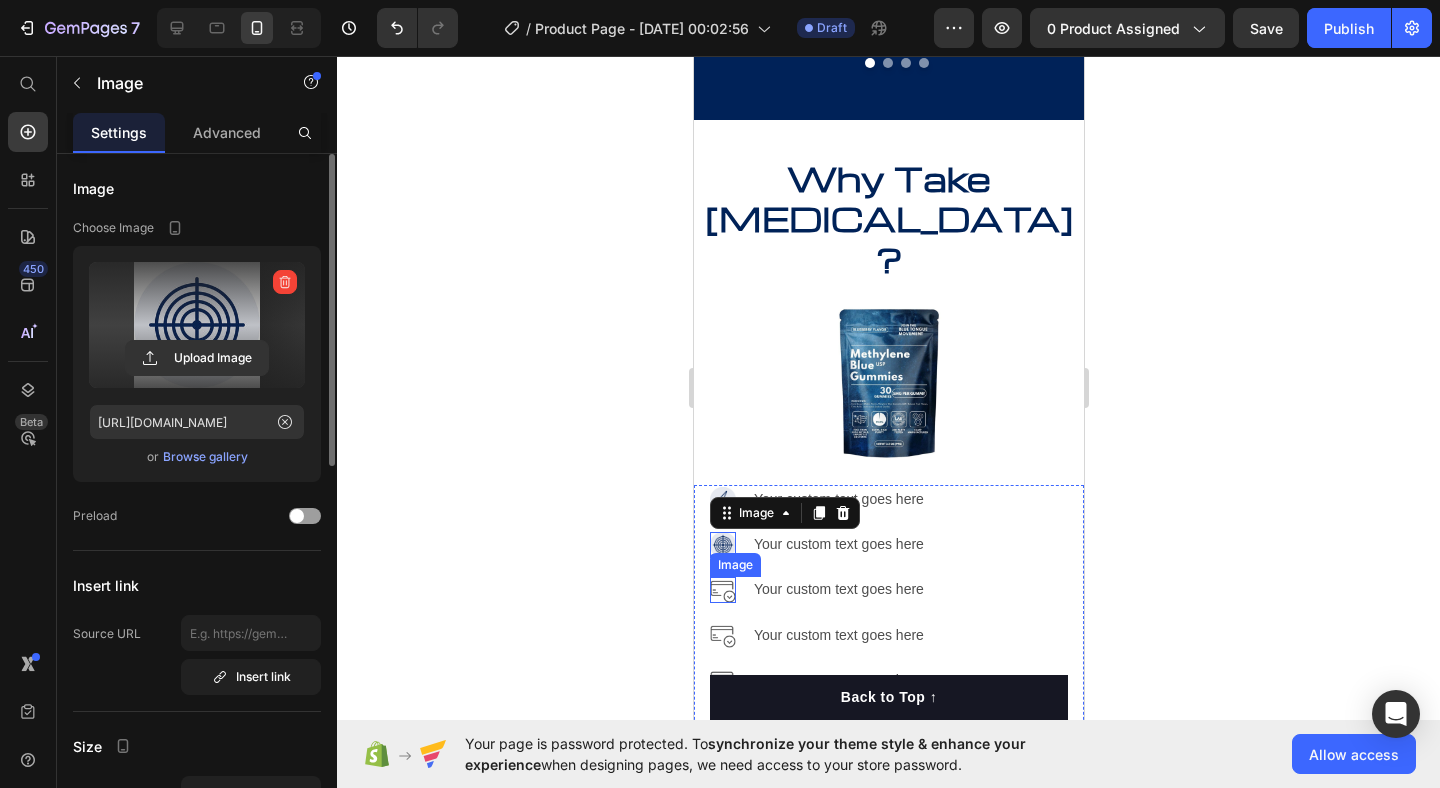 click at bounding box center [722, 590] 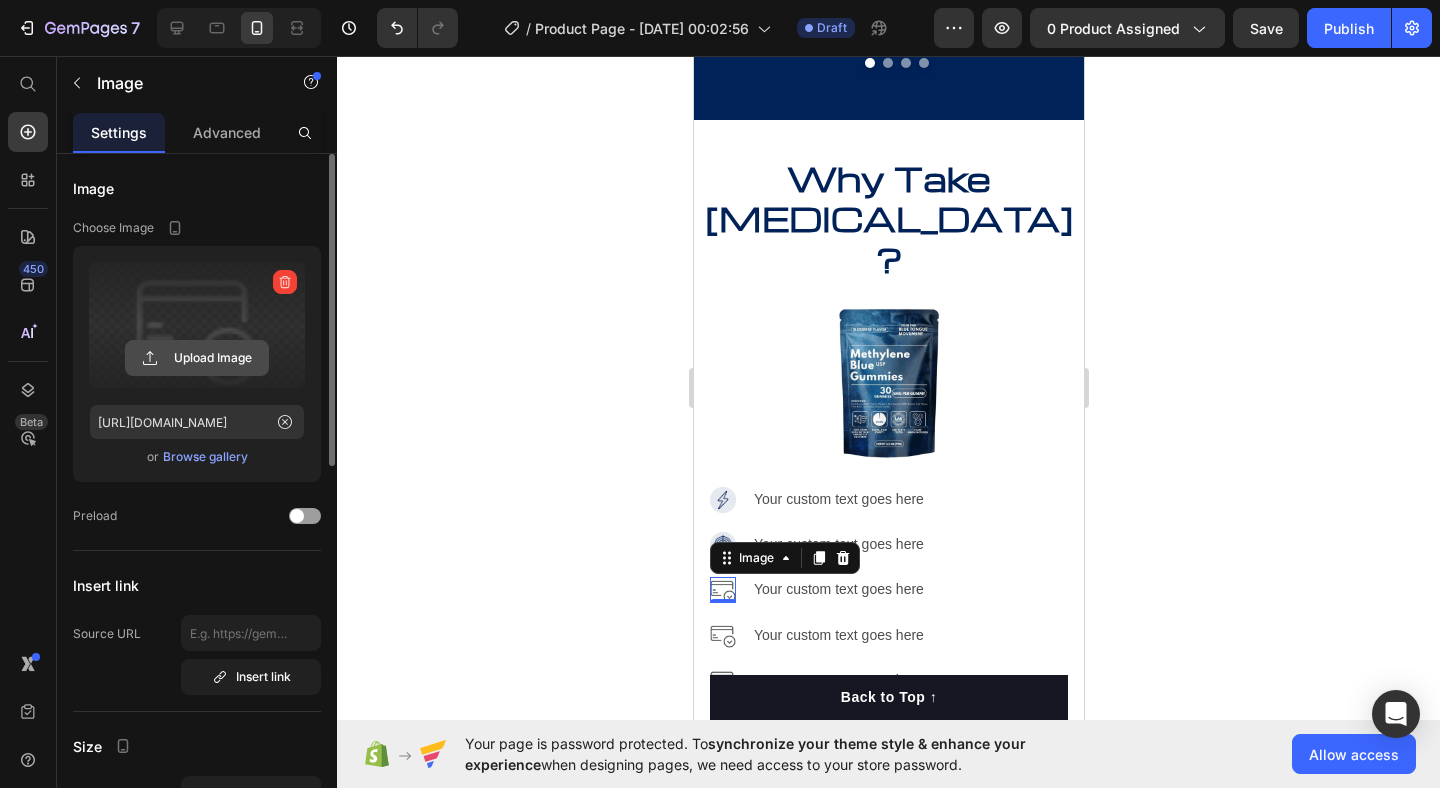 click 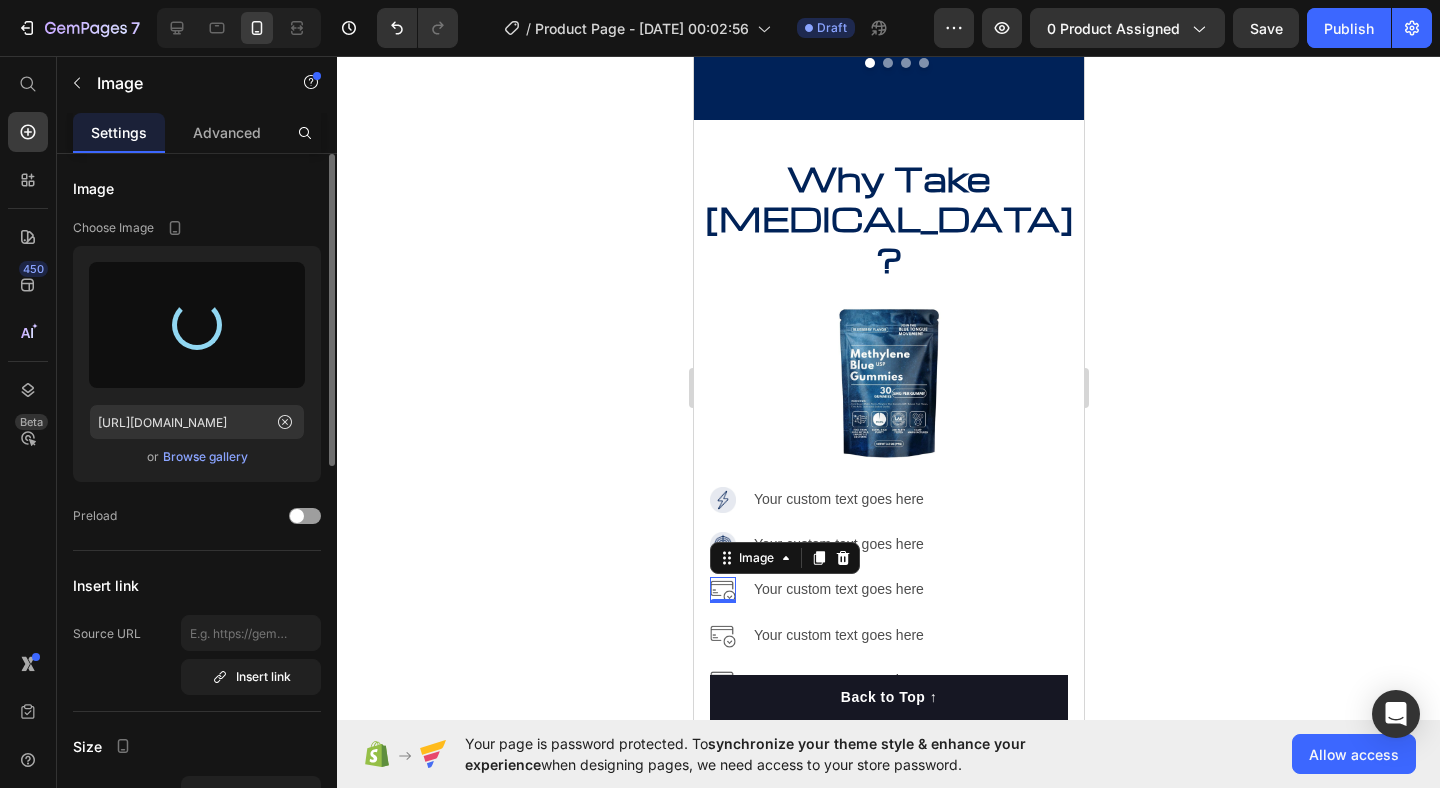 type on "[URL][DOMAIN_NAME]" 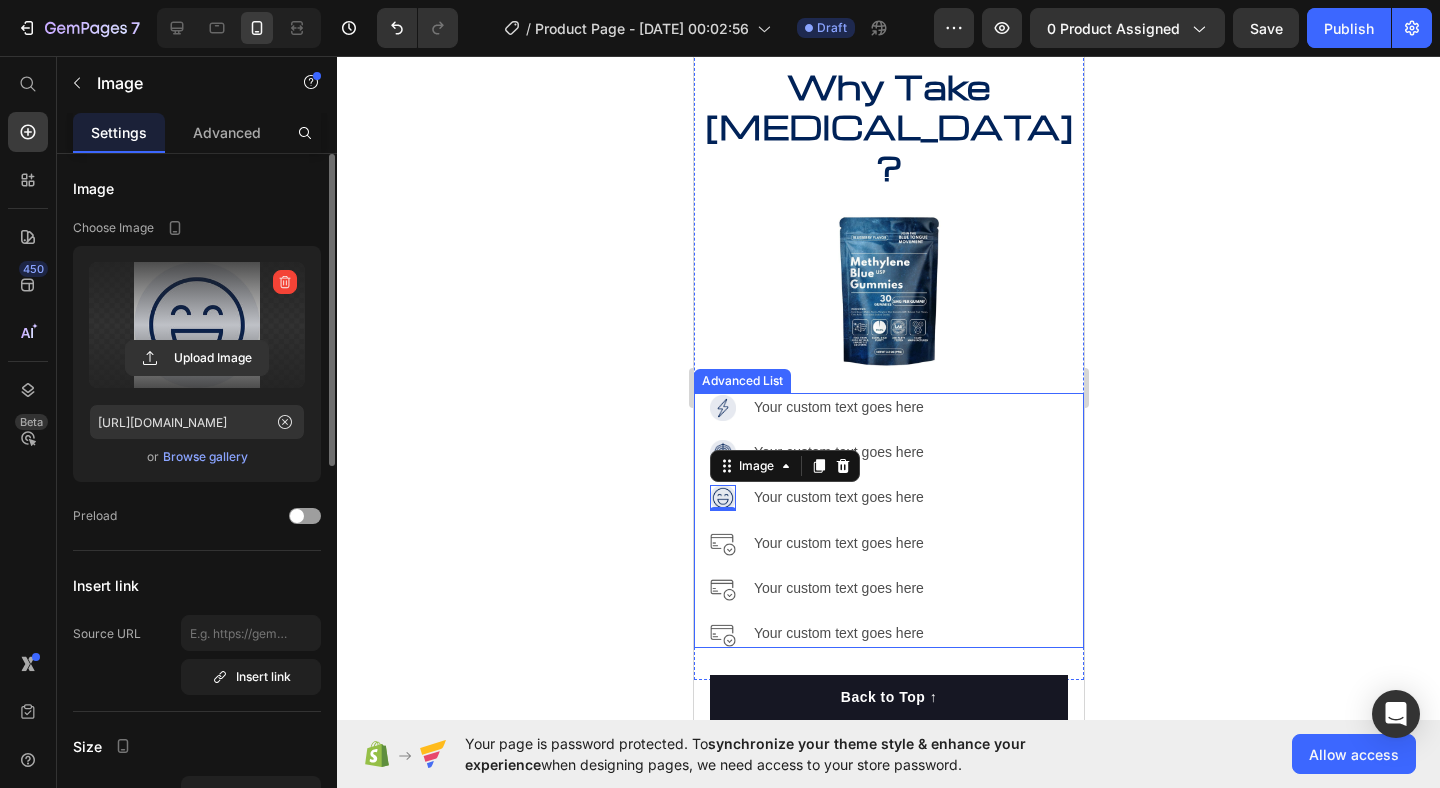 scroll, scrollTop: 2660, scrollLeft: 0, axis: vertical 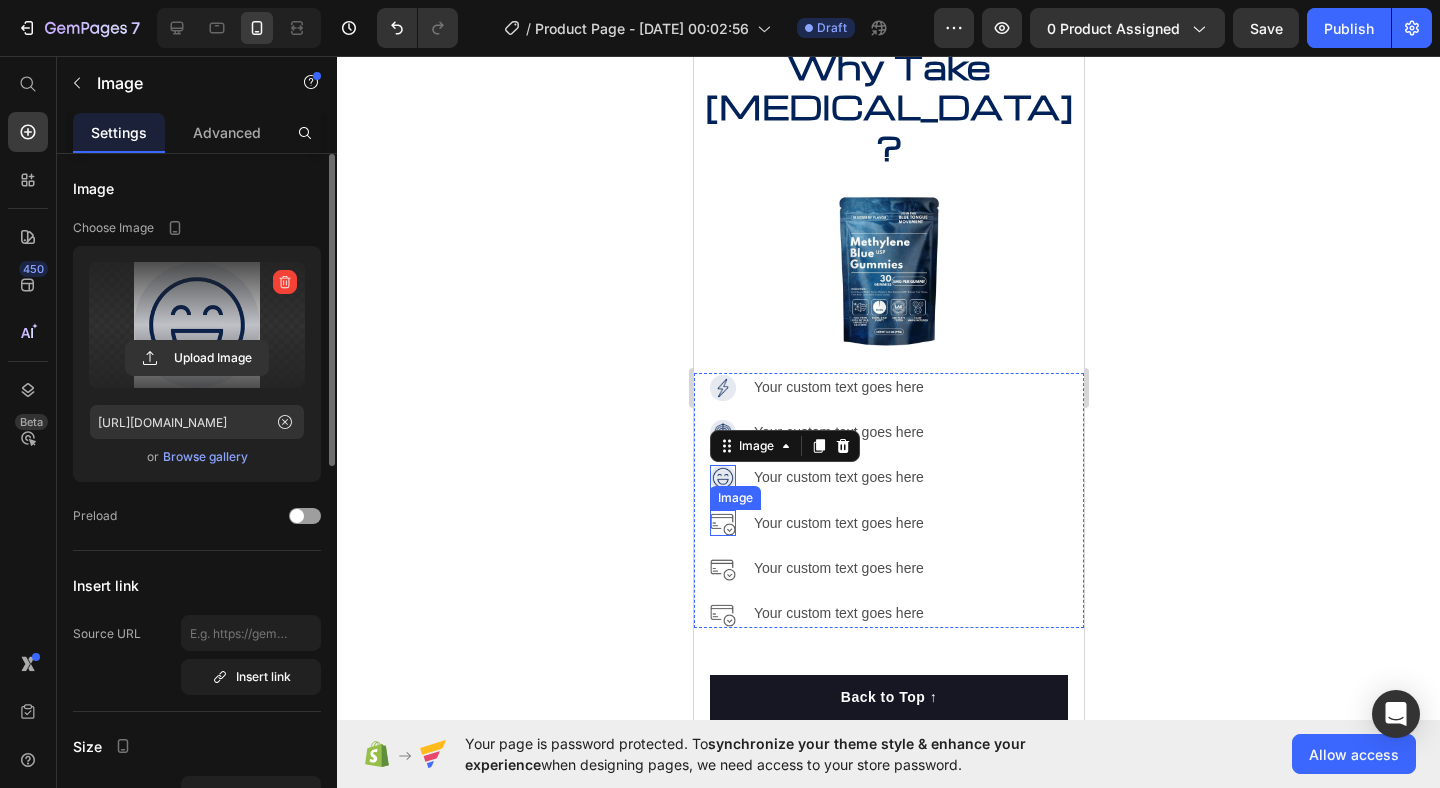 click at bounding box center [722, 523] 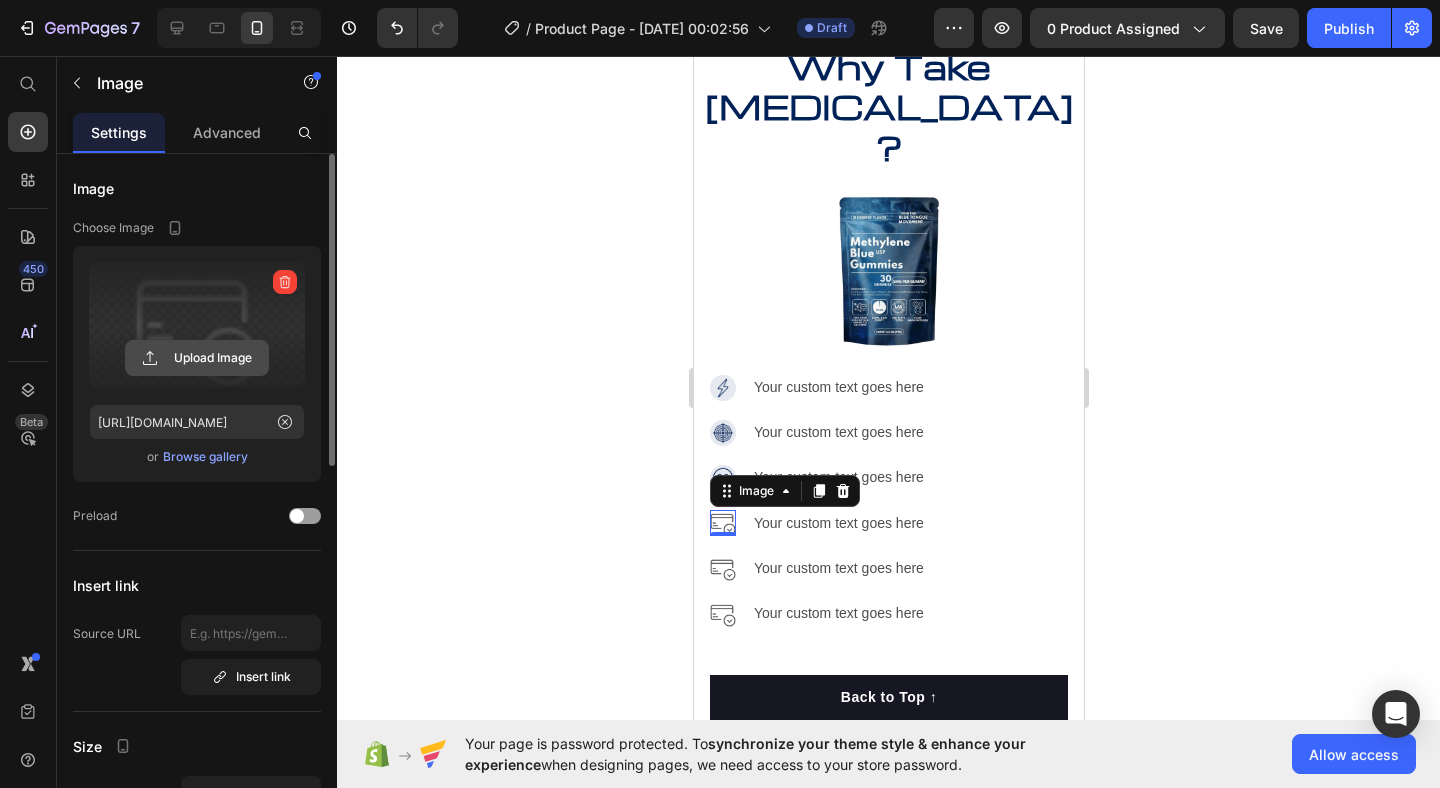 click 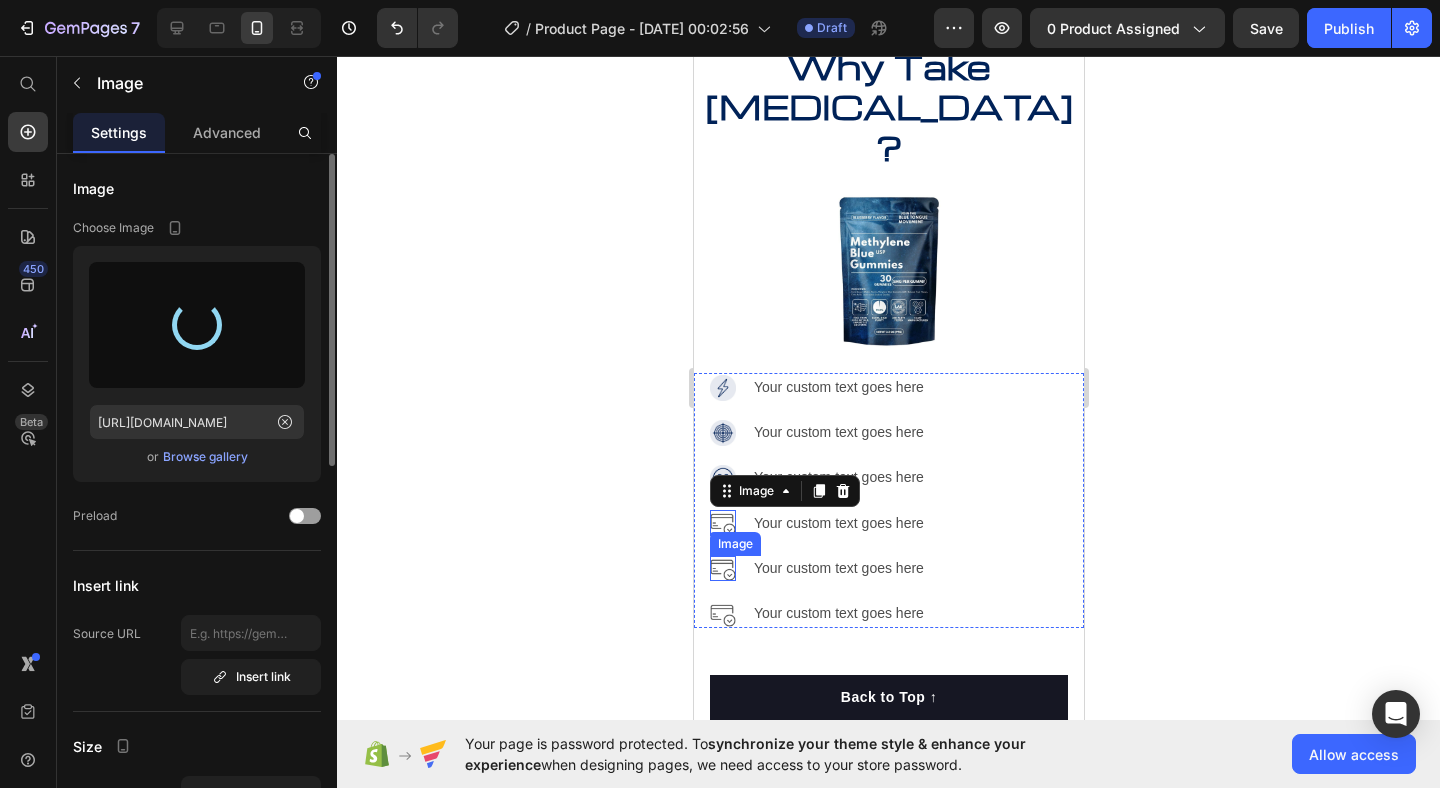 type on "[URL][DOMAIN_NAME]" 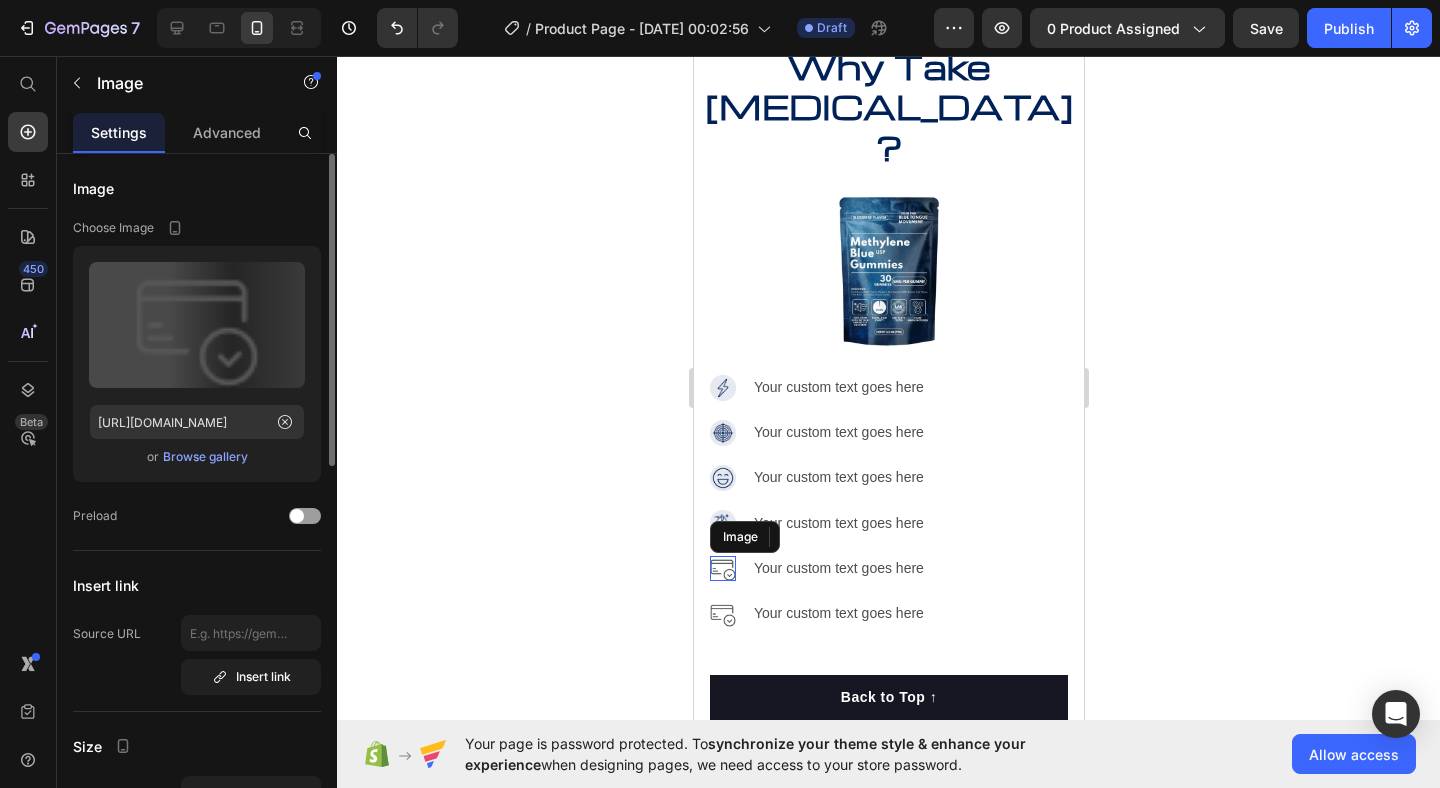 click at bounding box center [722, 569] 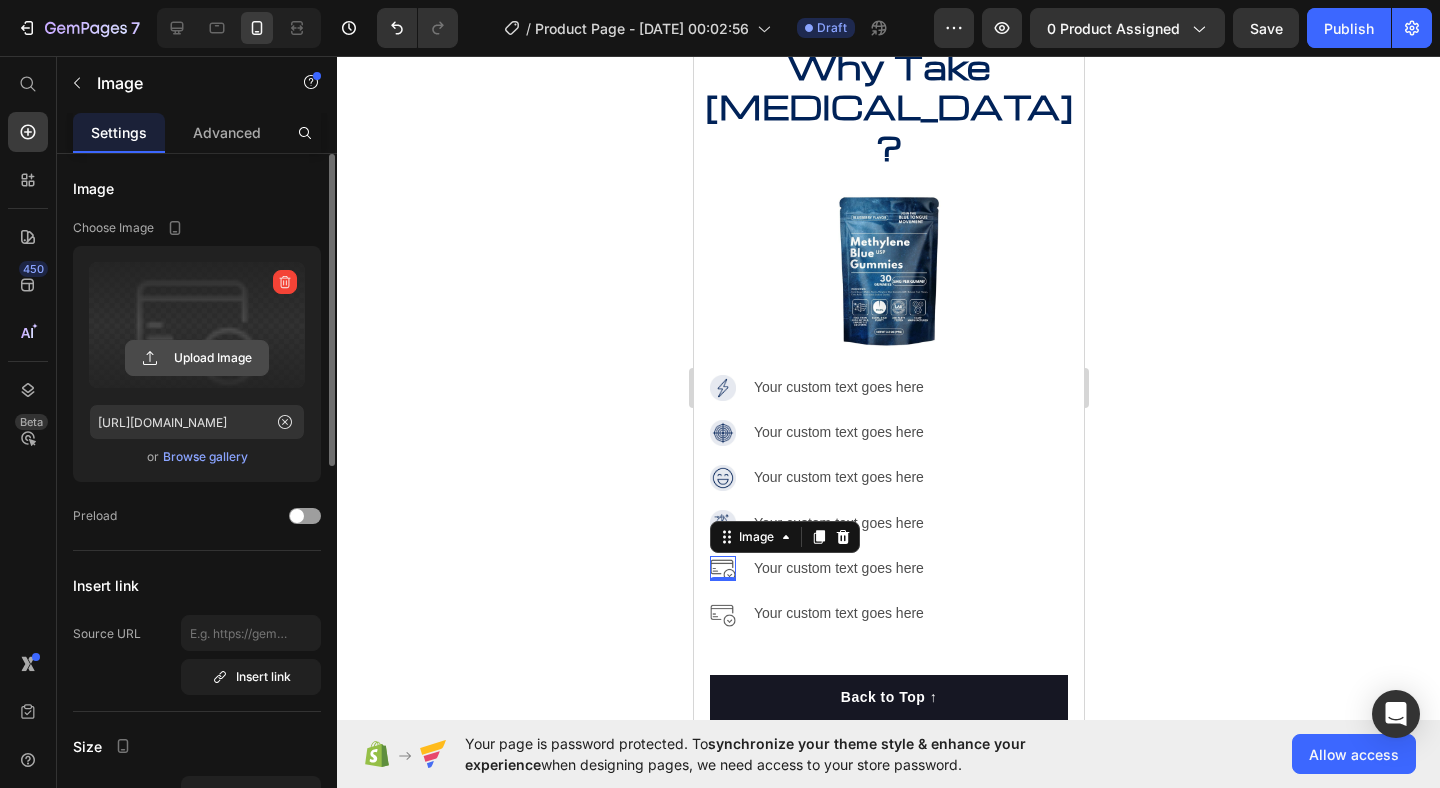 click 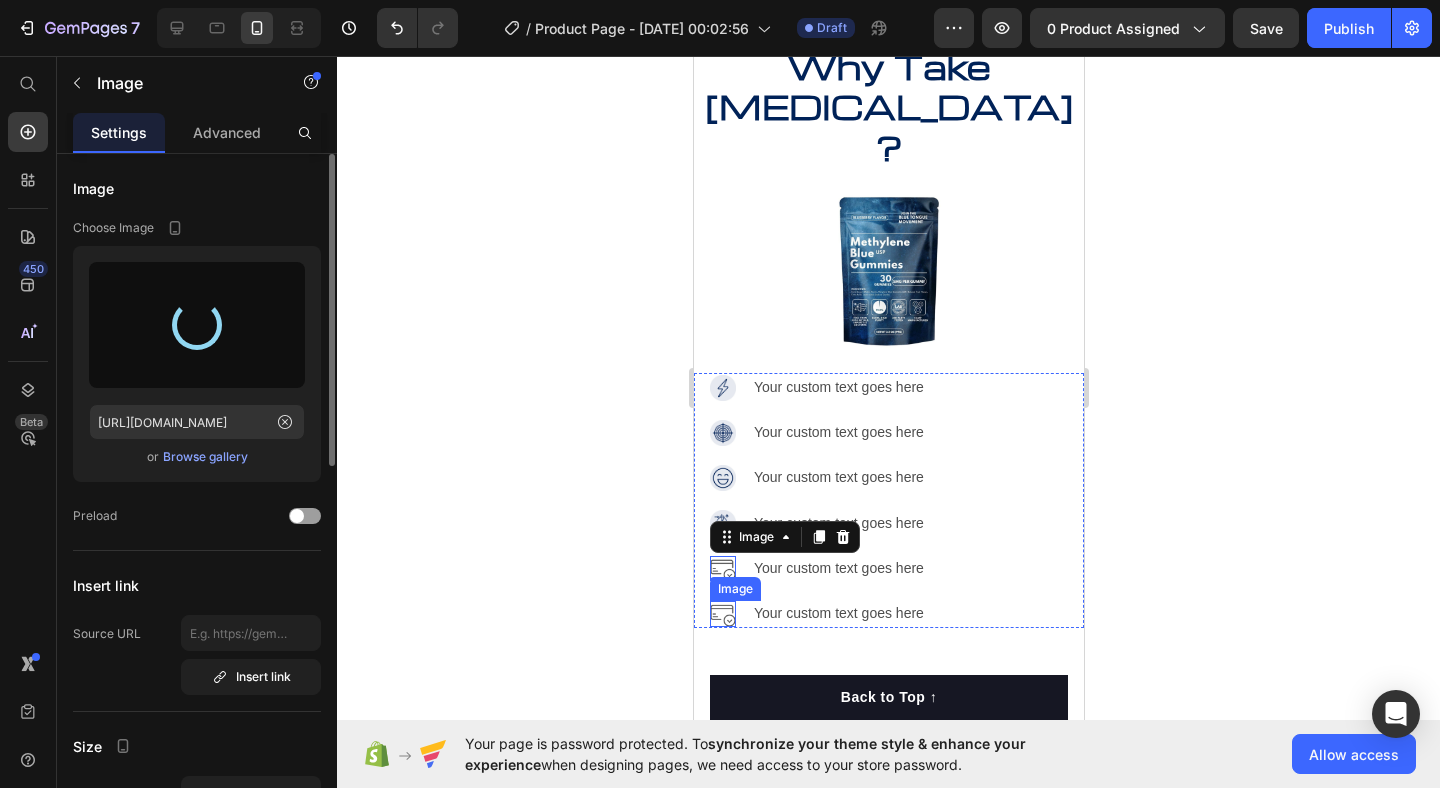 type on "[URL][DOMAIN_NAME]" 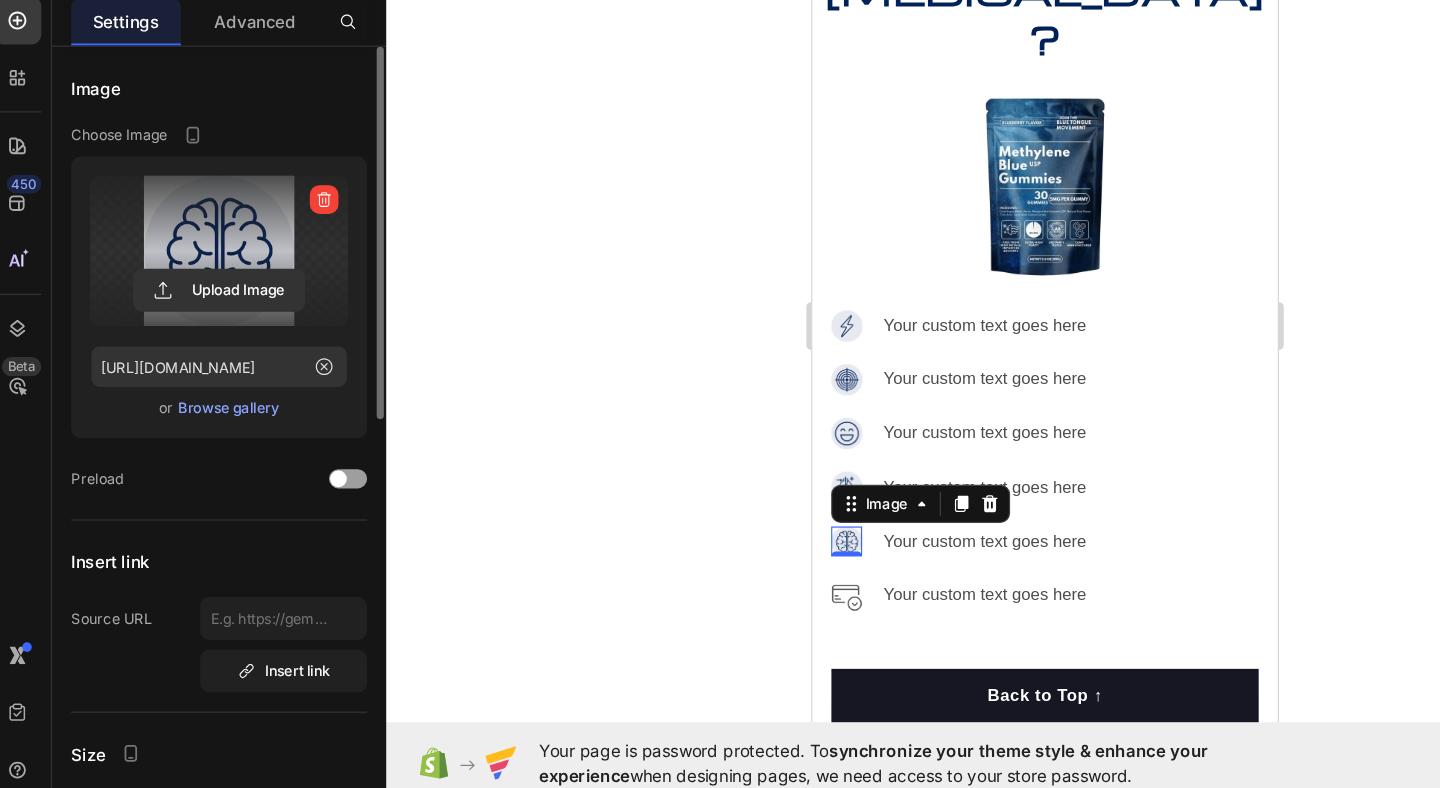 click 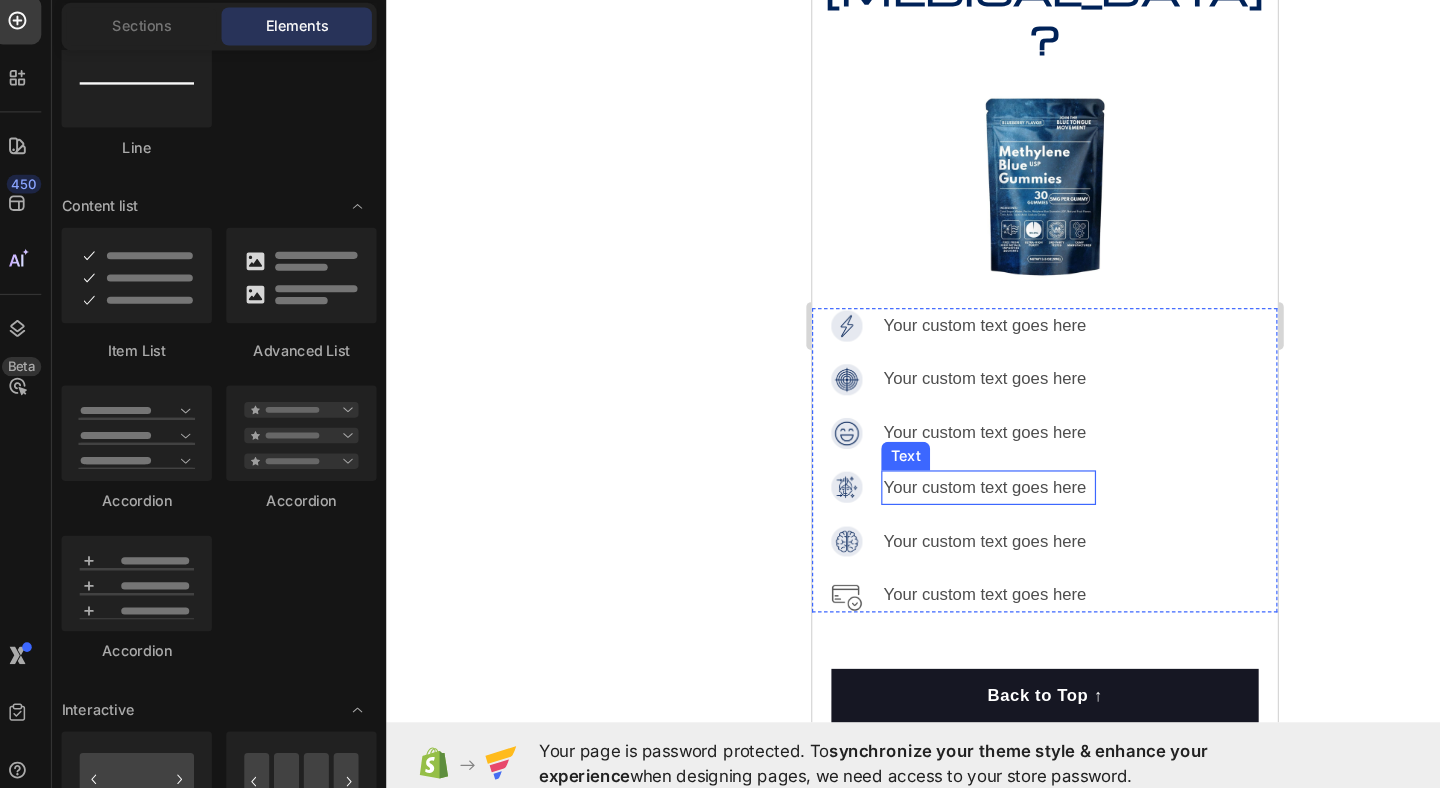 scroll, scrollTop: 2676, scrollLeft: 0, axis: vertical 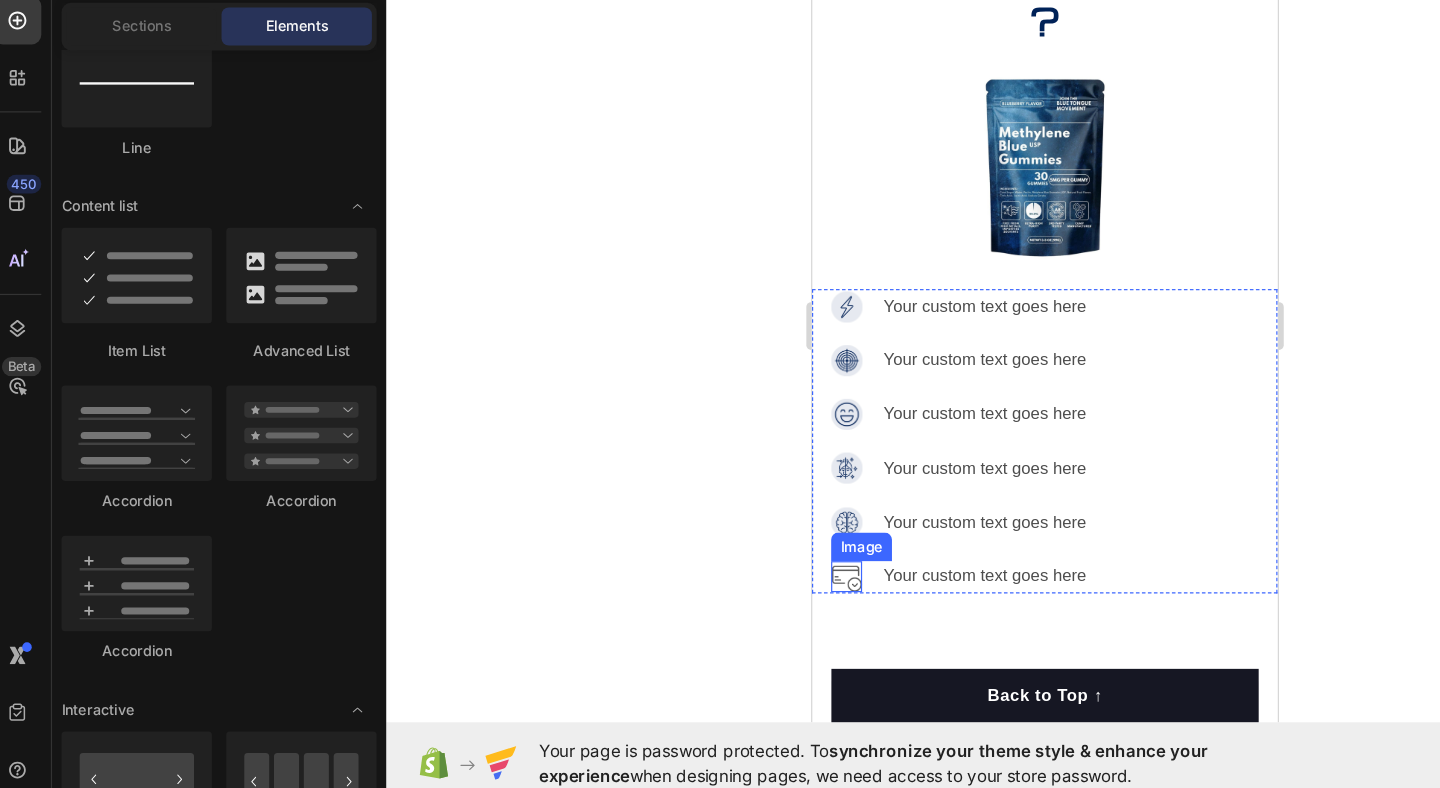 click at bounding box center (840, 472) 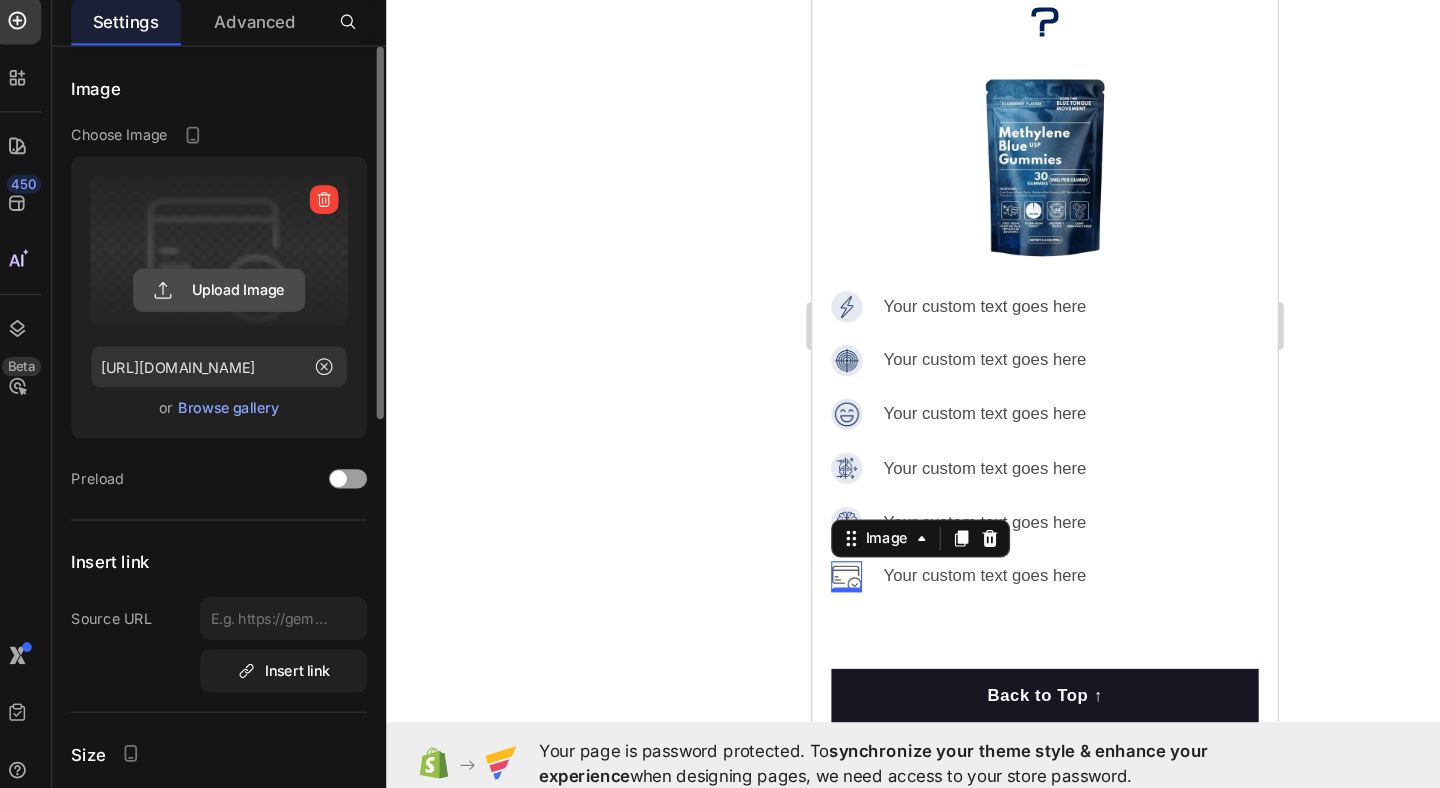 click 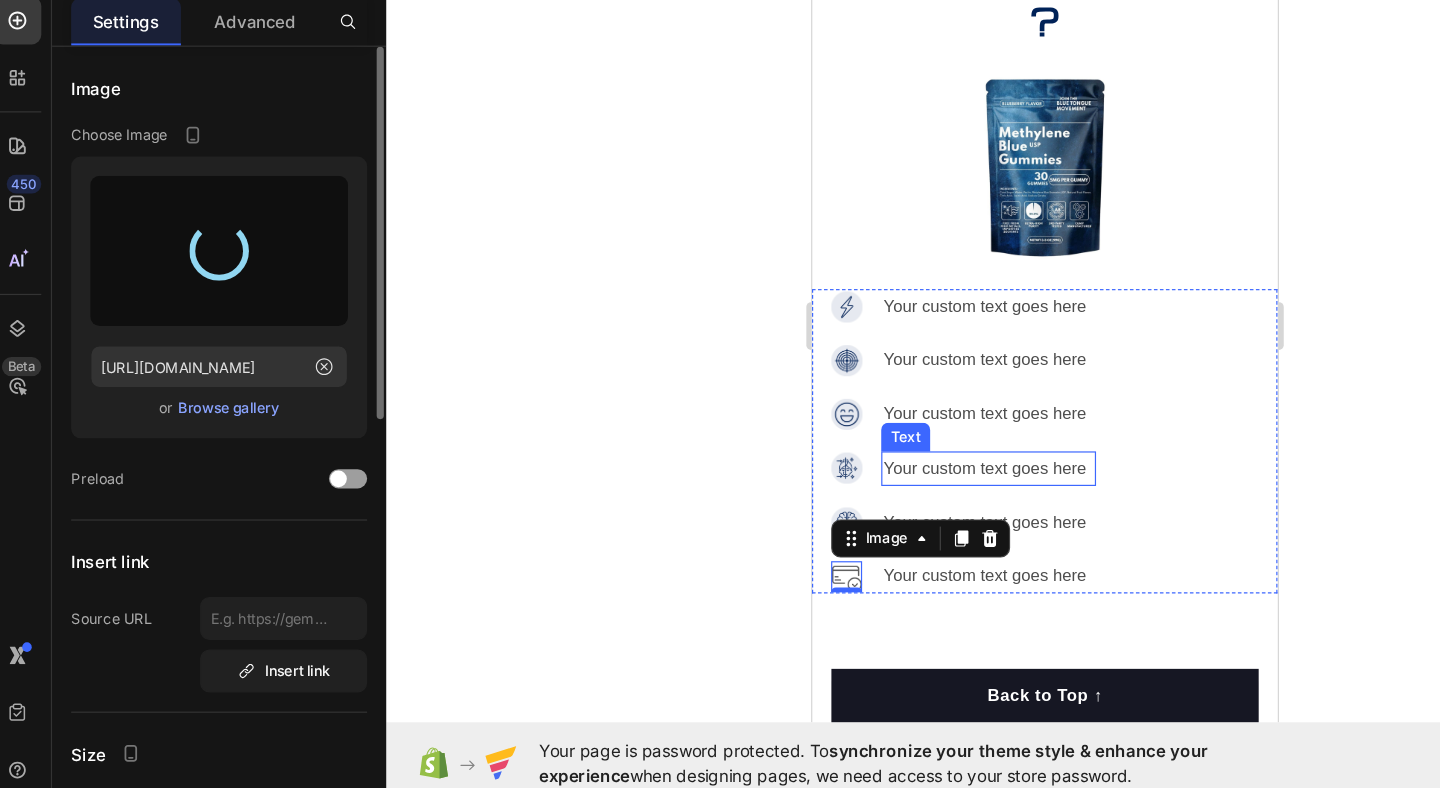 type on "[URL][DOMAIN_NAME]" 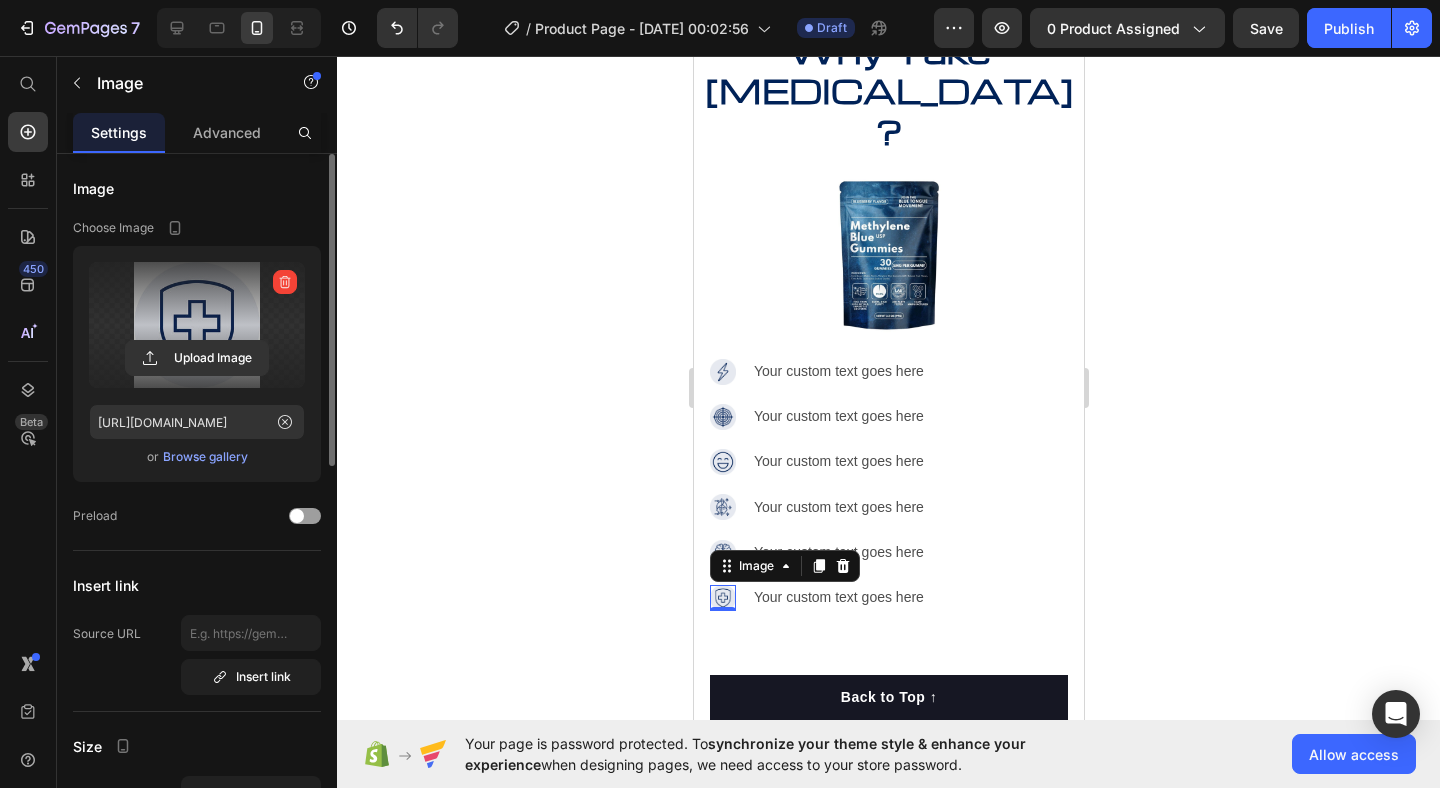 click 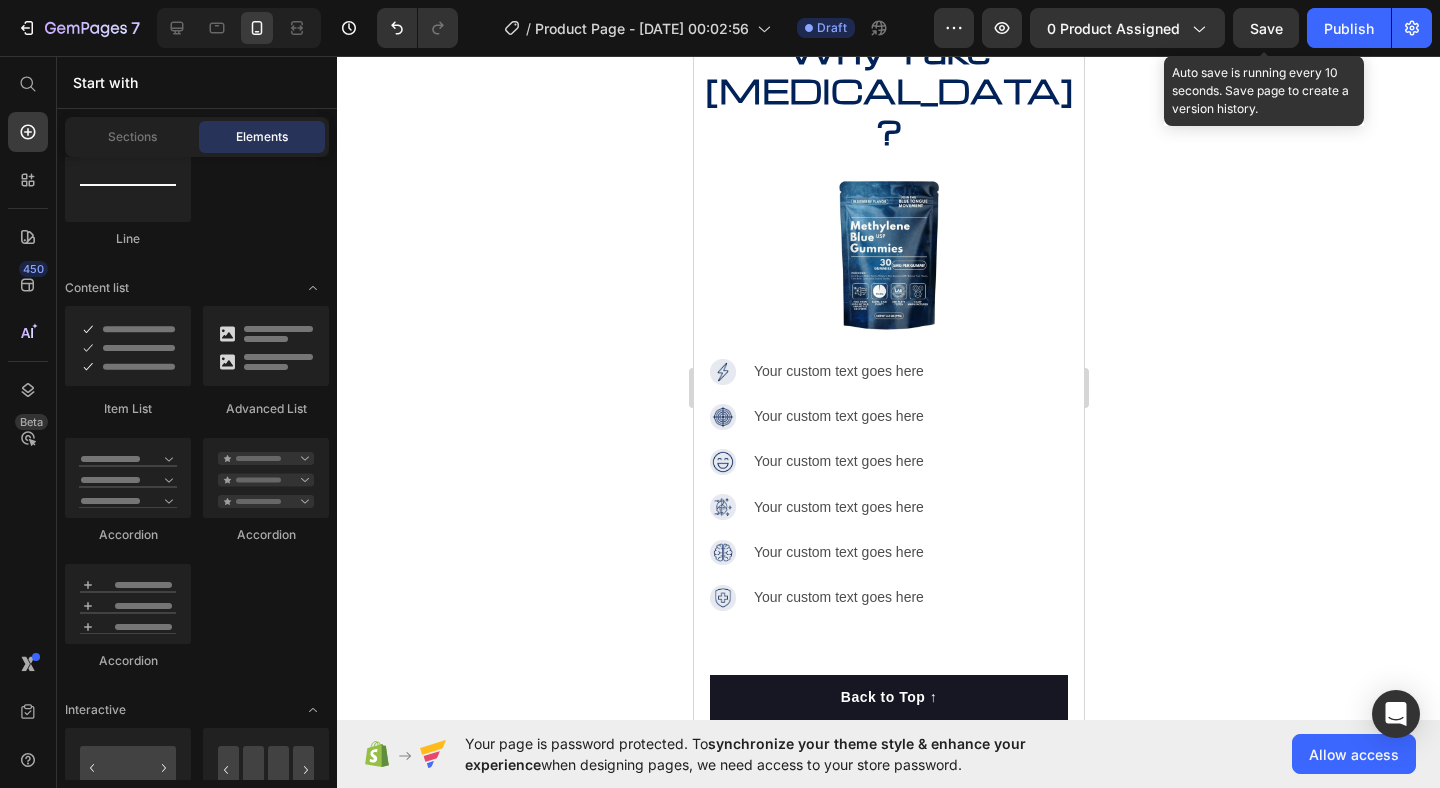 click on "Save" at bounding box center (1266, 28) 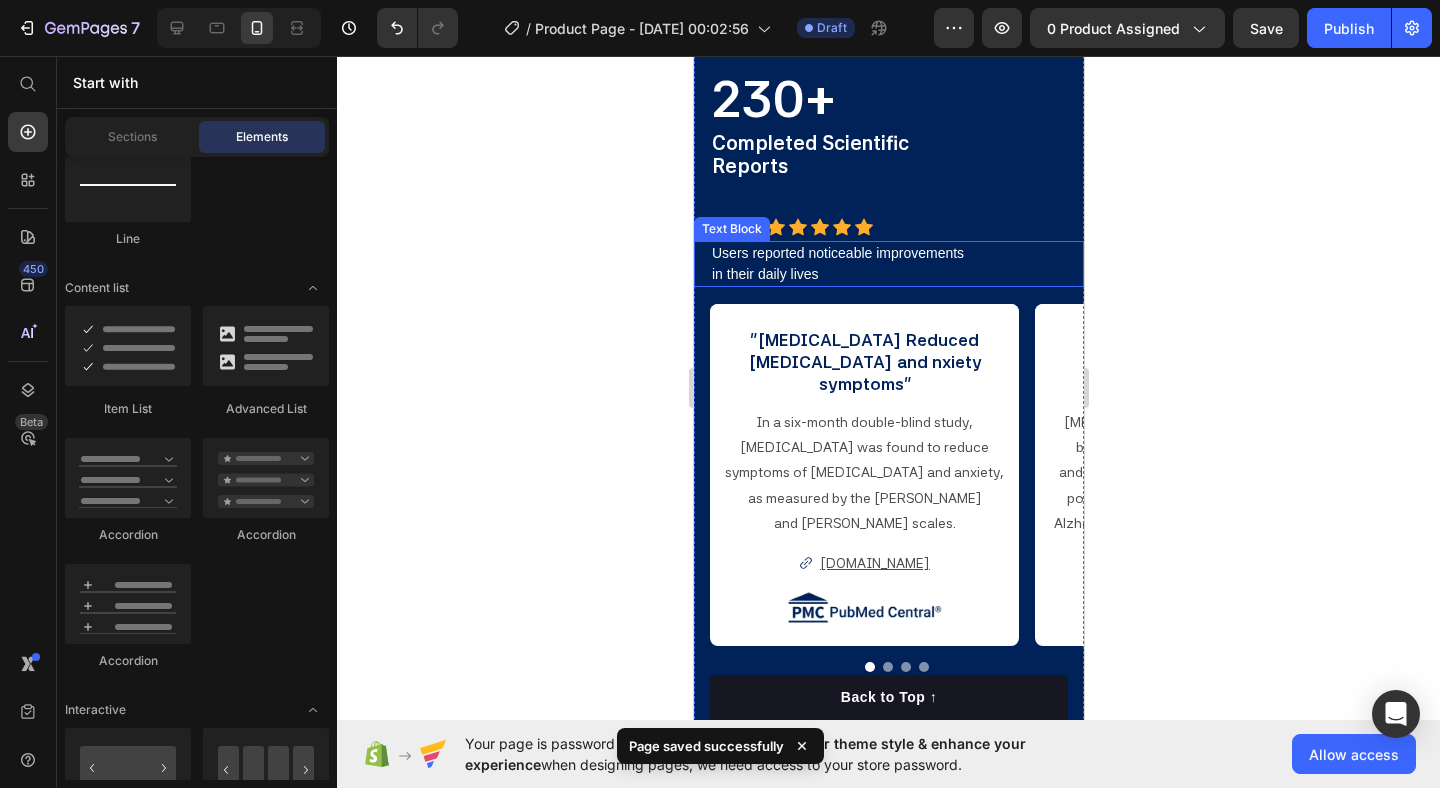 scroll, scrollTop: 81, scrollLeft: 0, axis: vertical 